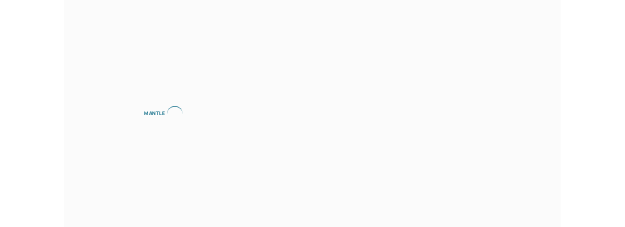 scroll, scrollTop: 0, scrollLeft: 0, axis: both 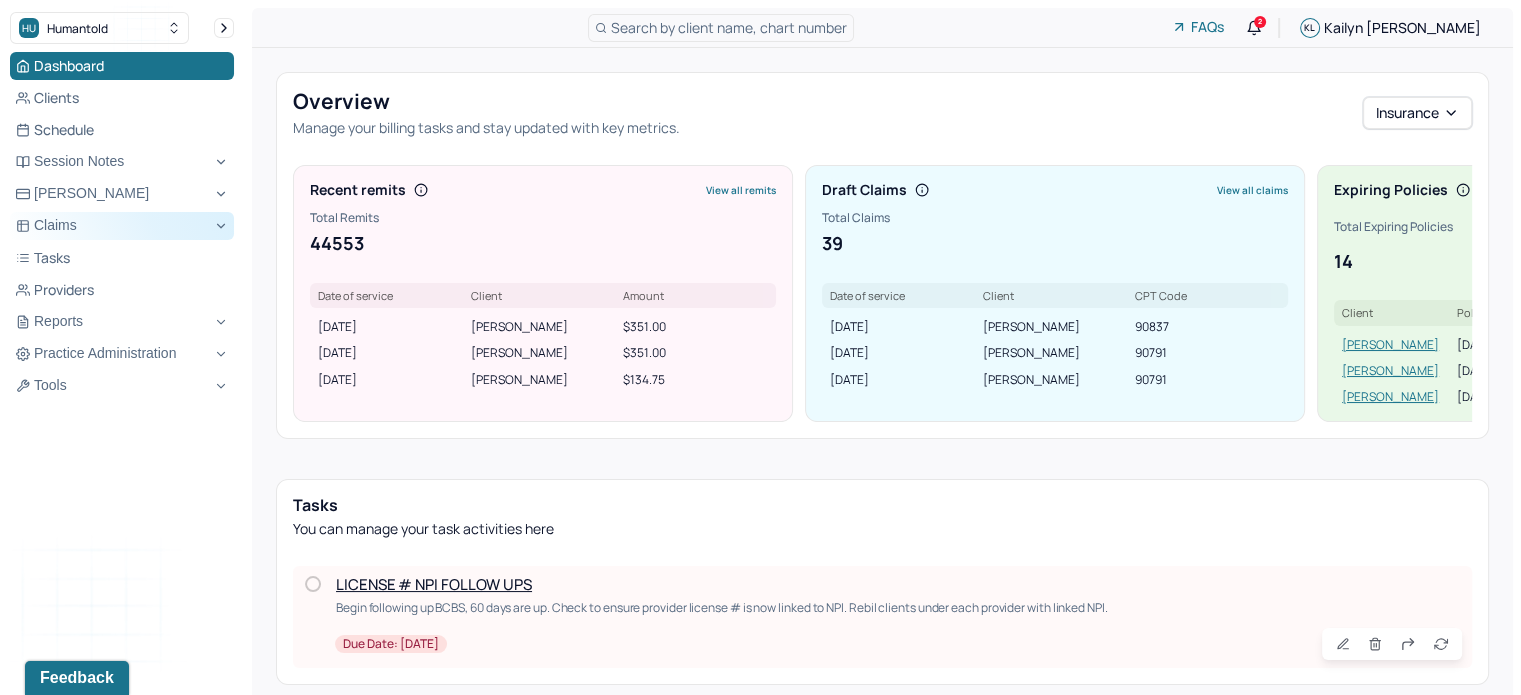 click on "Claims" at bounding box center (122, 226) 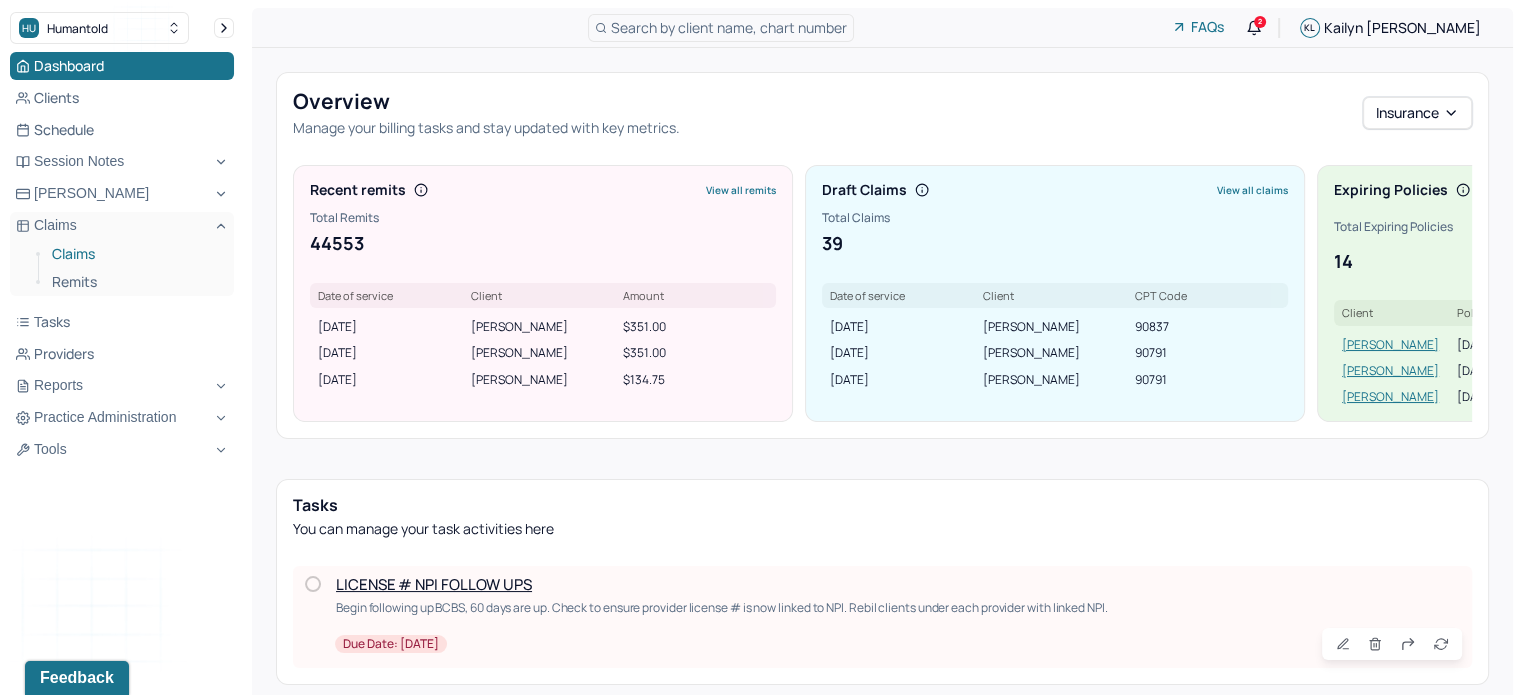 click on "Claims" at bounding box center (135, 254) 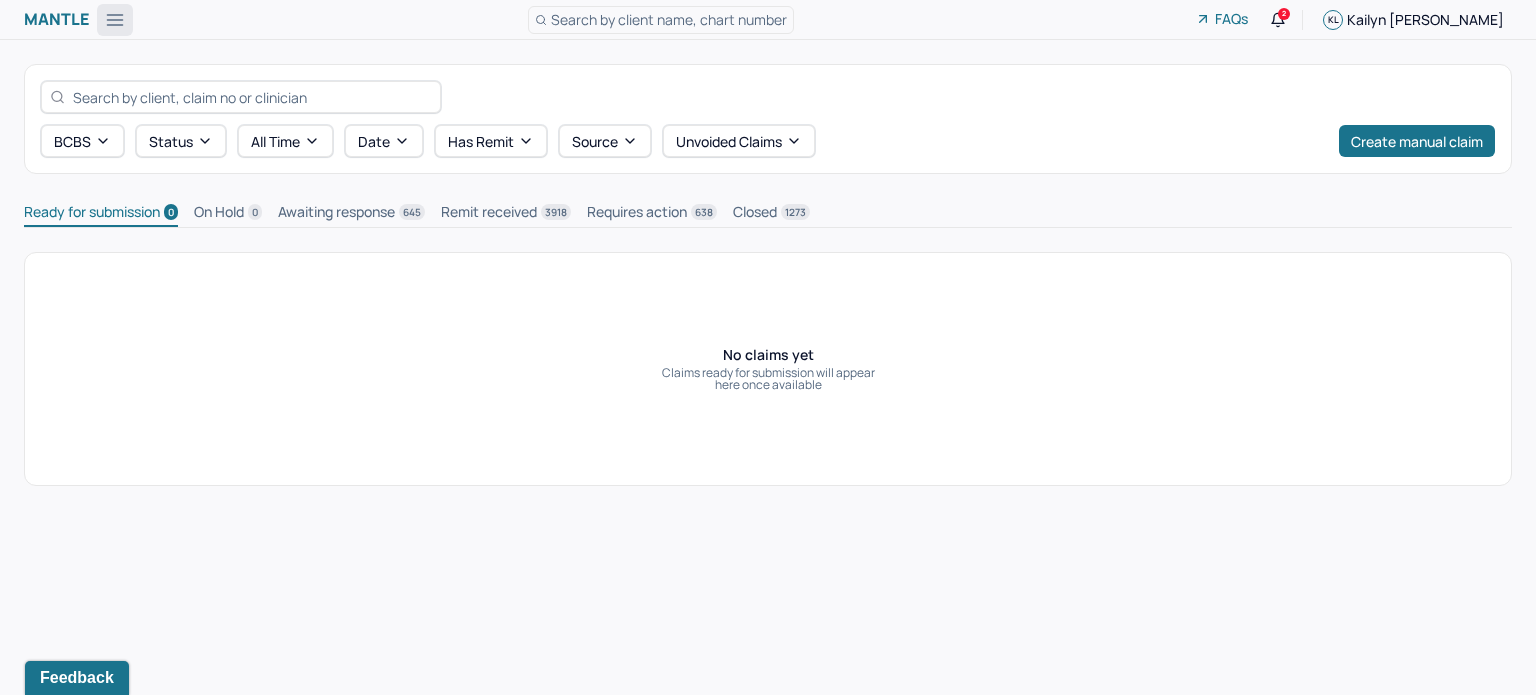 click at bounding box center (115, 20) 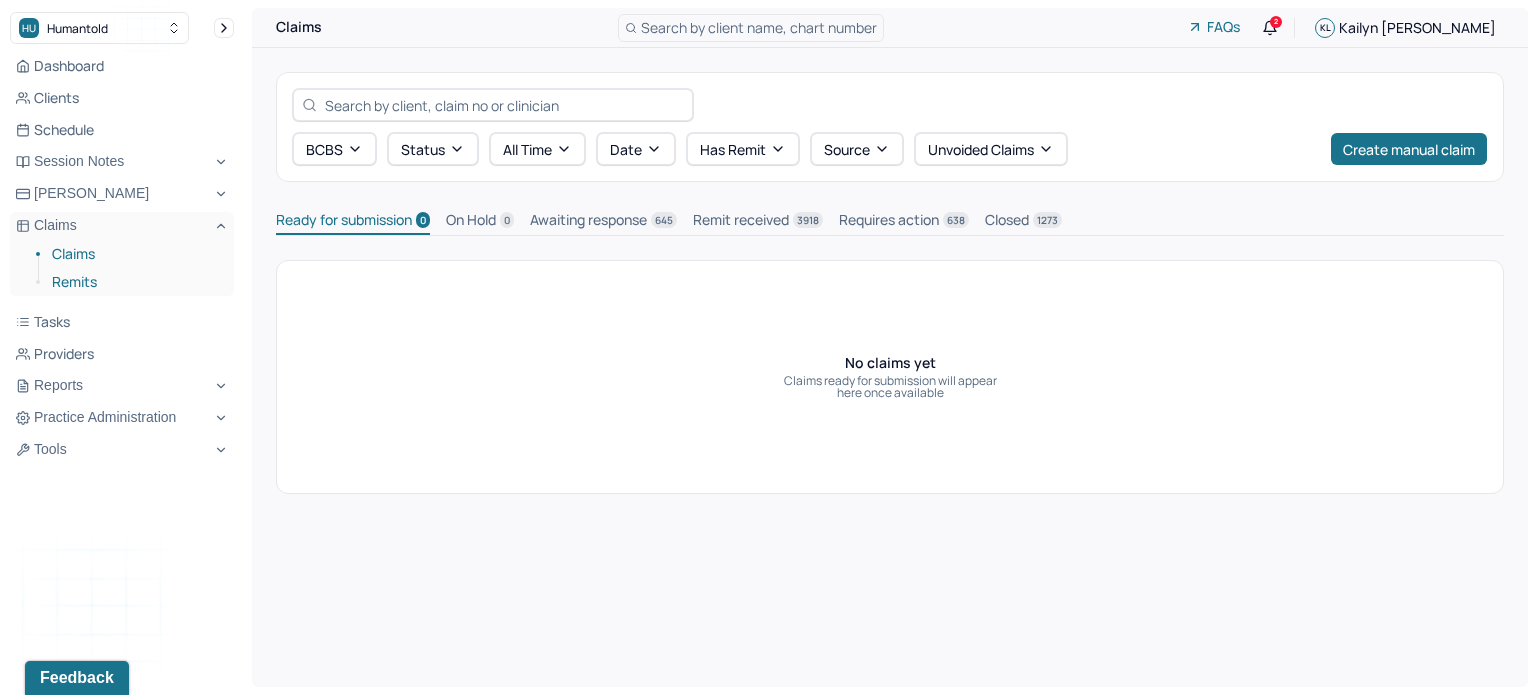click on "Remits" at bounding box center (135, 282) 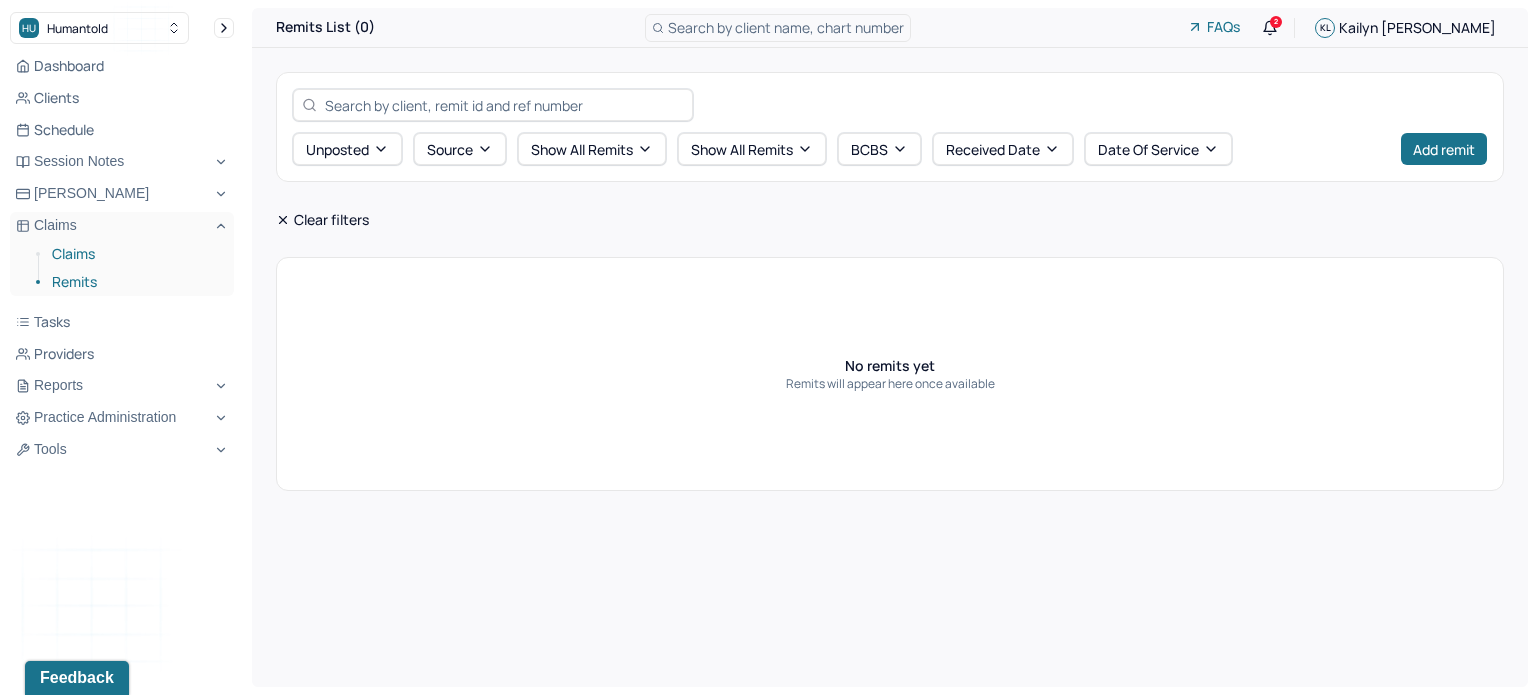 click on "Claims" at bounding box center (135, 254) 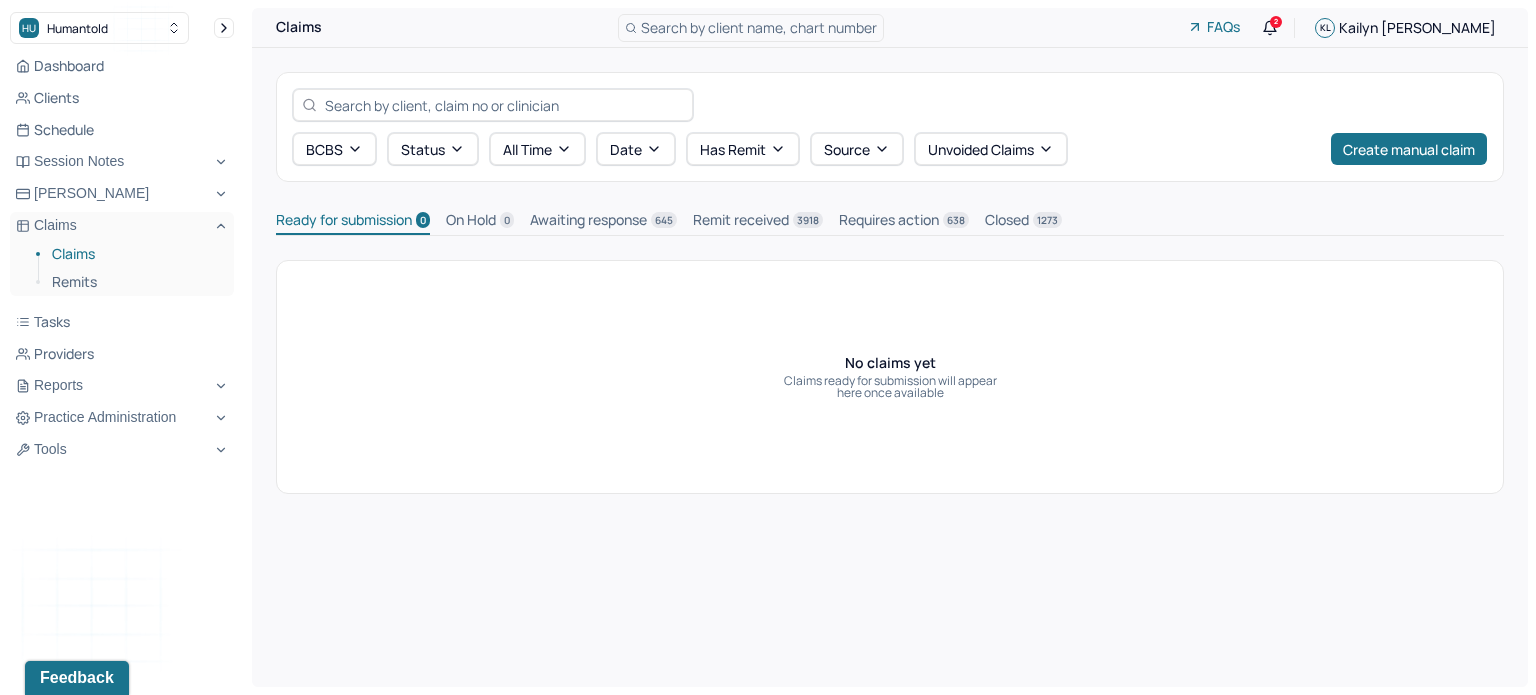 click on "Claims" at bounding box center [135, 254] 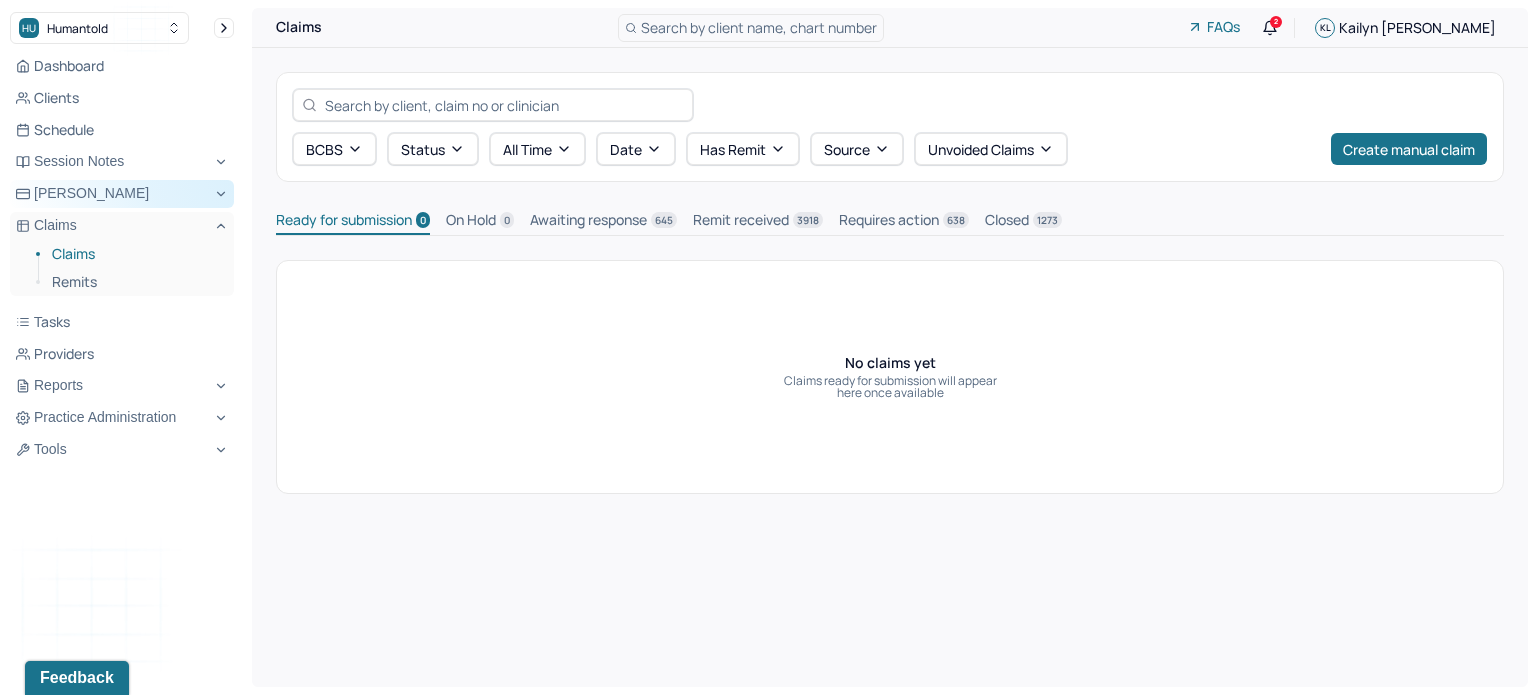 click on "[PERSON_NAME]" at bounding box center (122, 194) 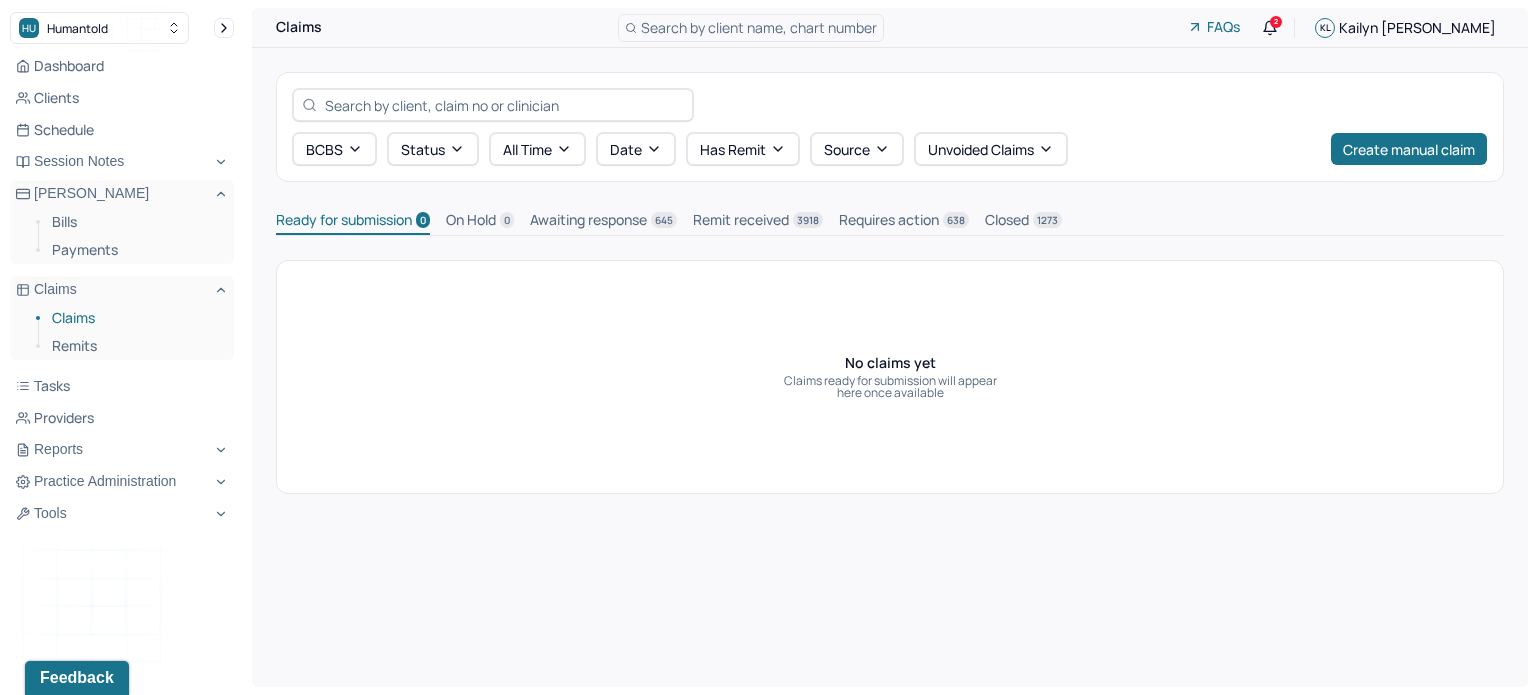 drag, startPoint x: 60, startPoint y: 318, endPoint x: 80, endPoint y: 318, distance: 20 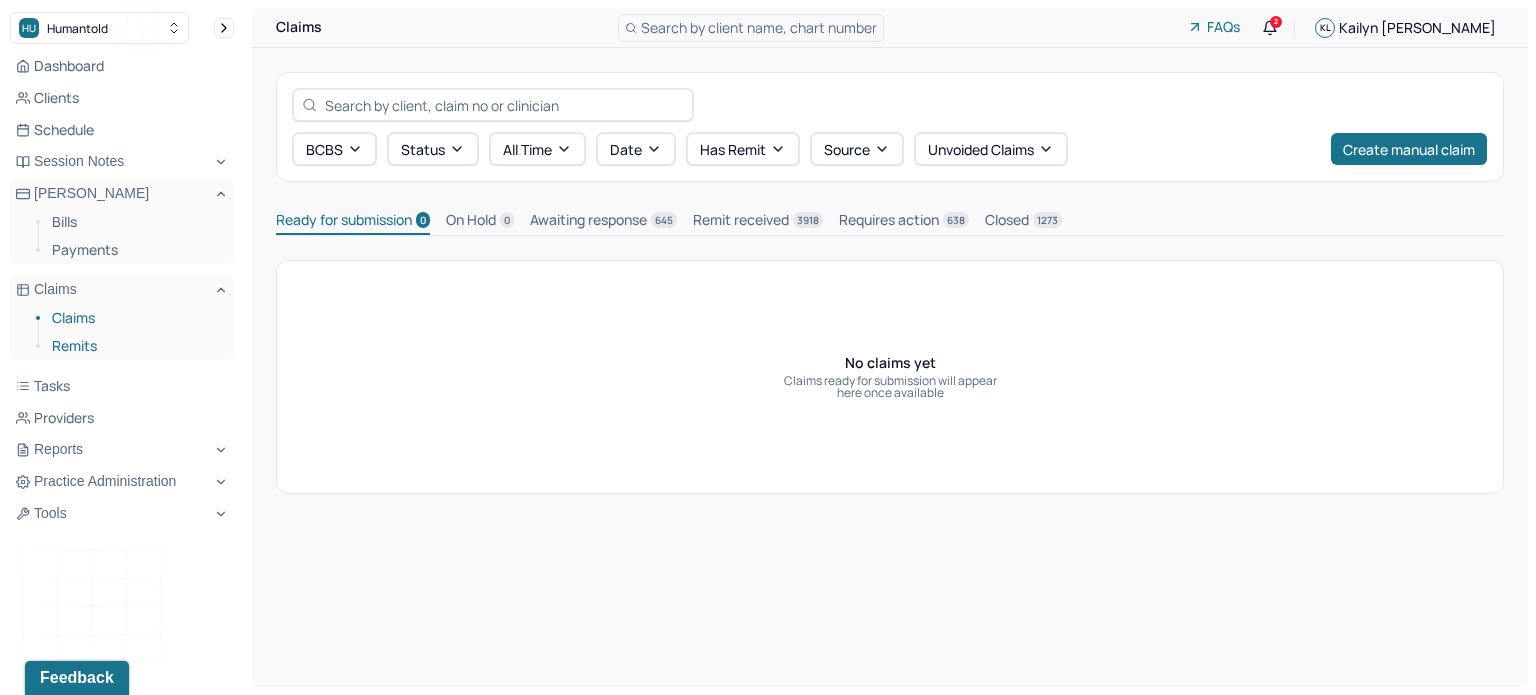 click on "Remits" at bounding box center [135, 346] 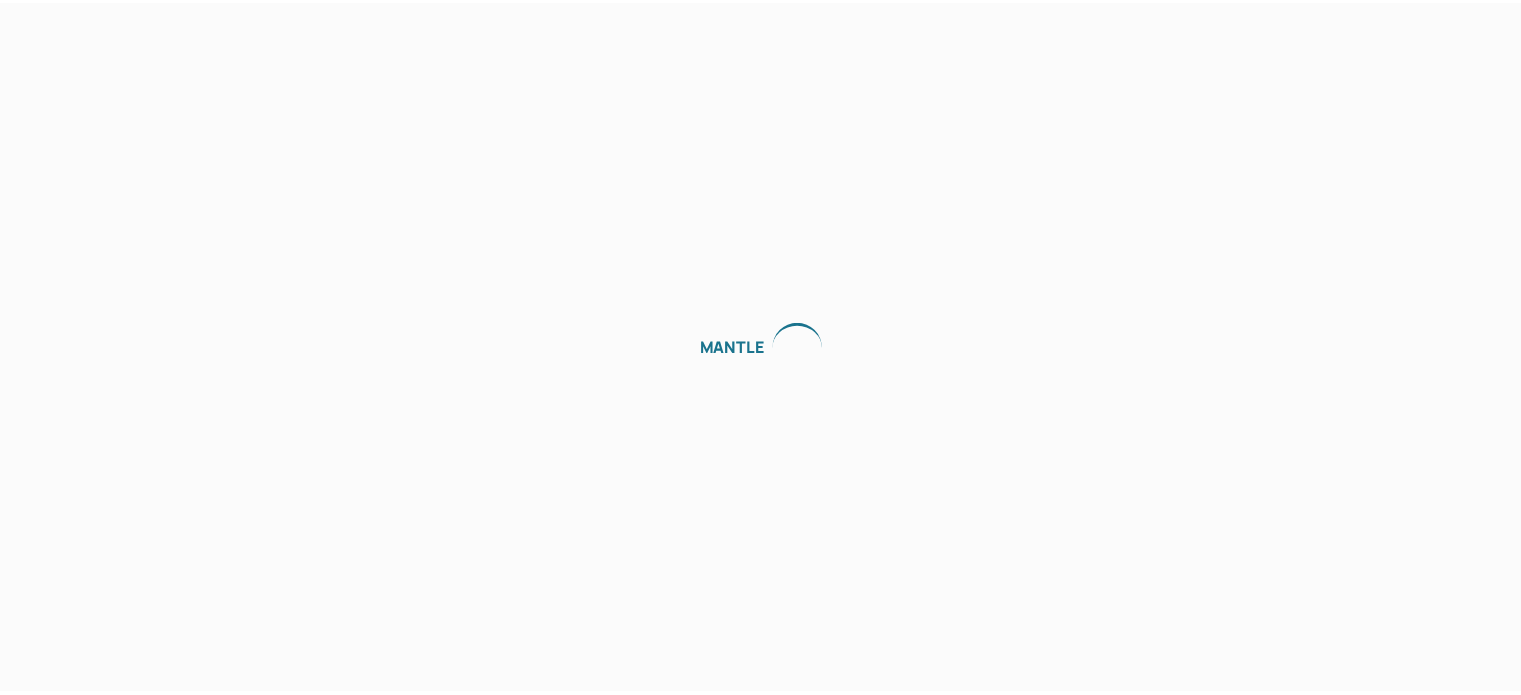scroll, scrollTop: 0, scrollLeft: 0, axis: both 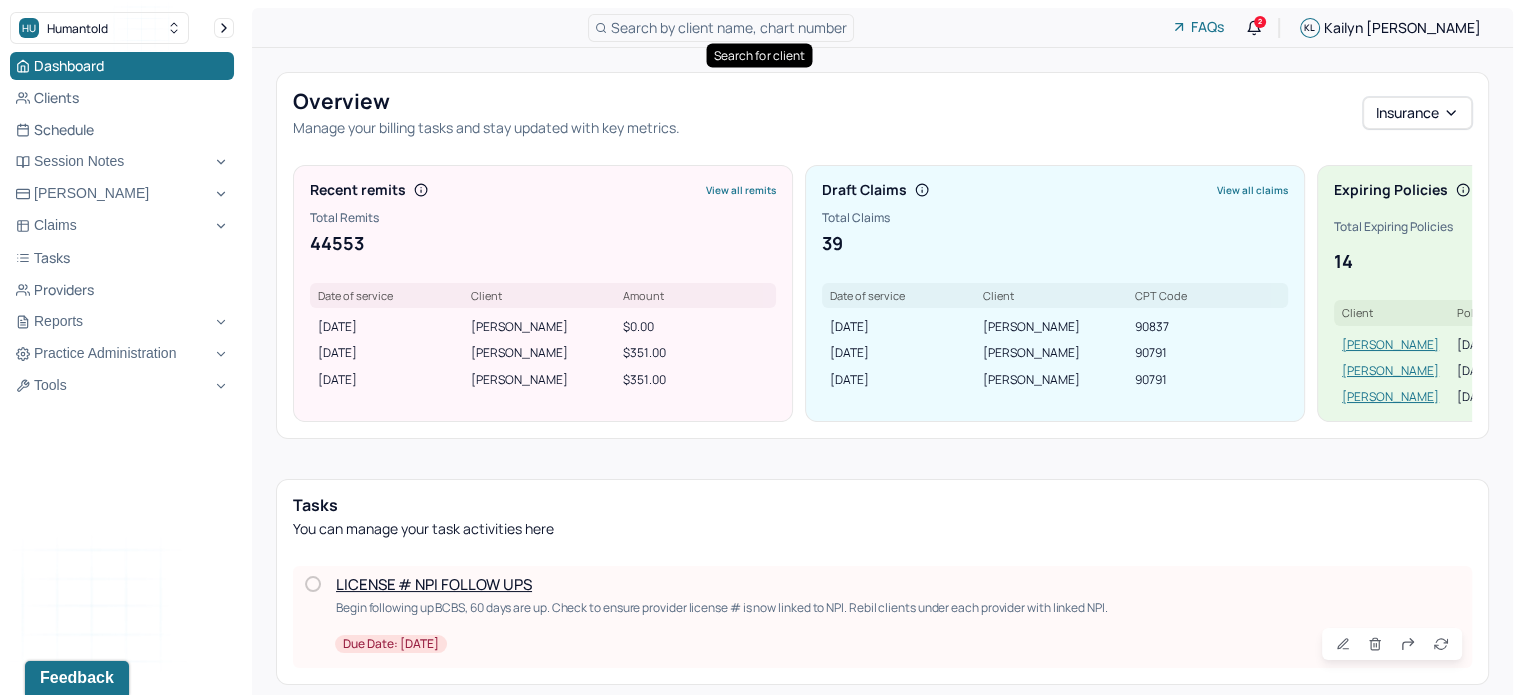 click on "Search by client name, chart number" at bounding box center [729, 27] 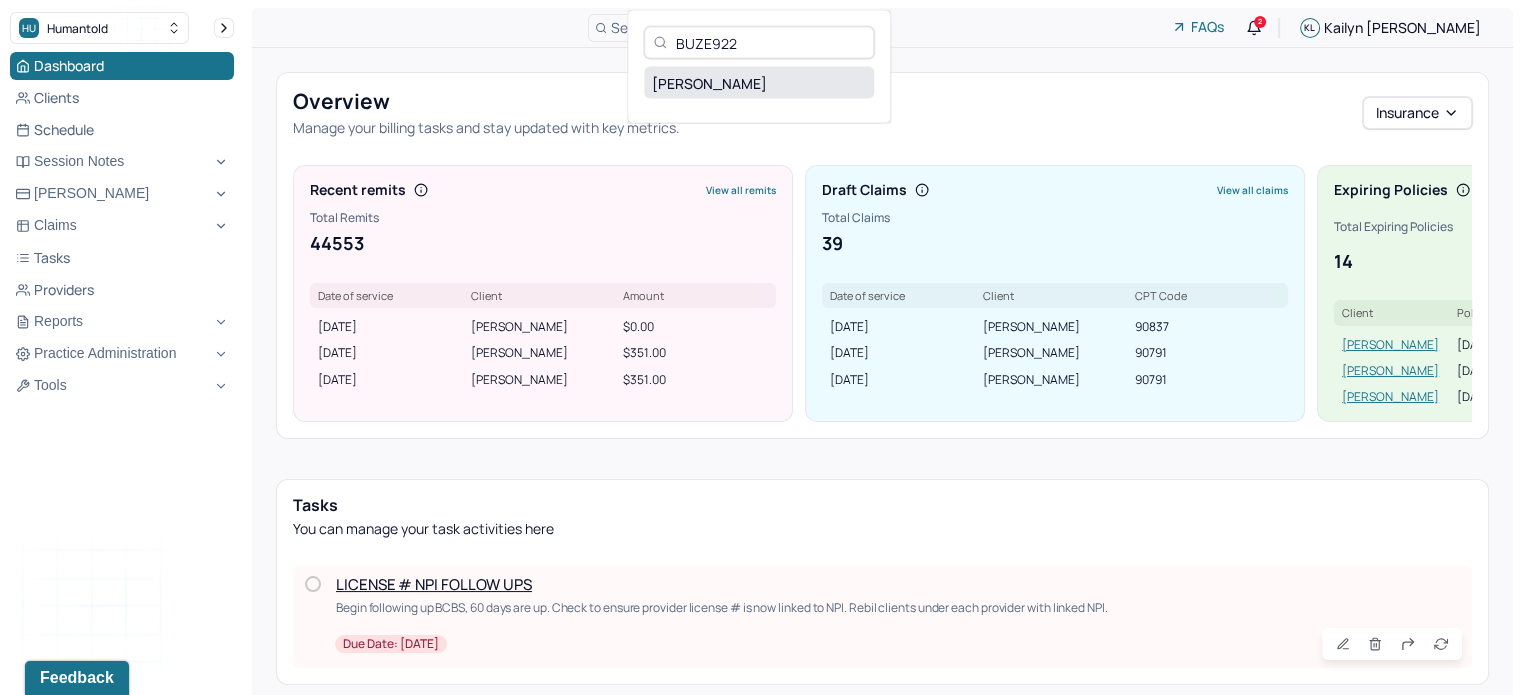 type on "BUZE922" 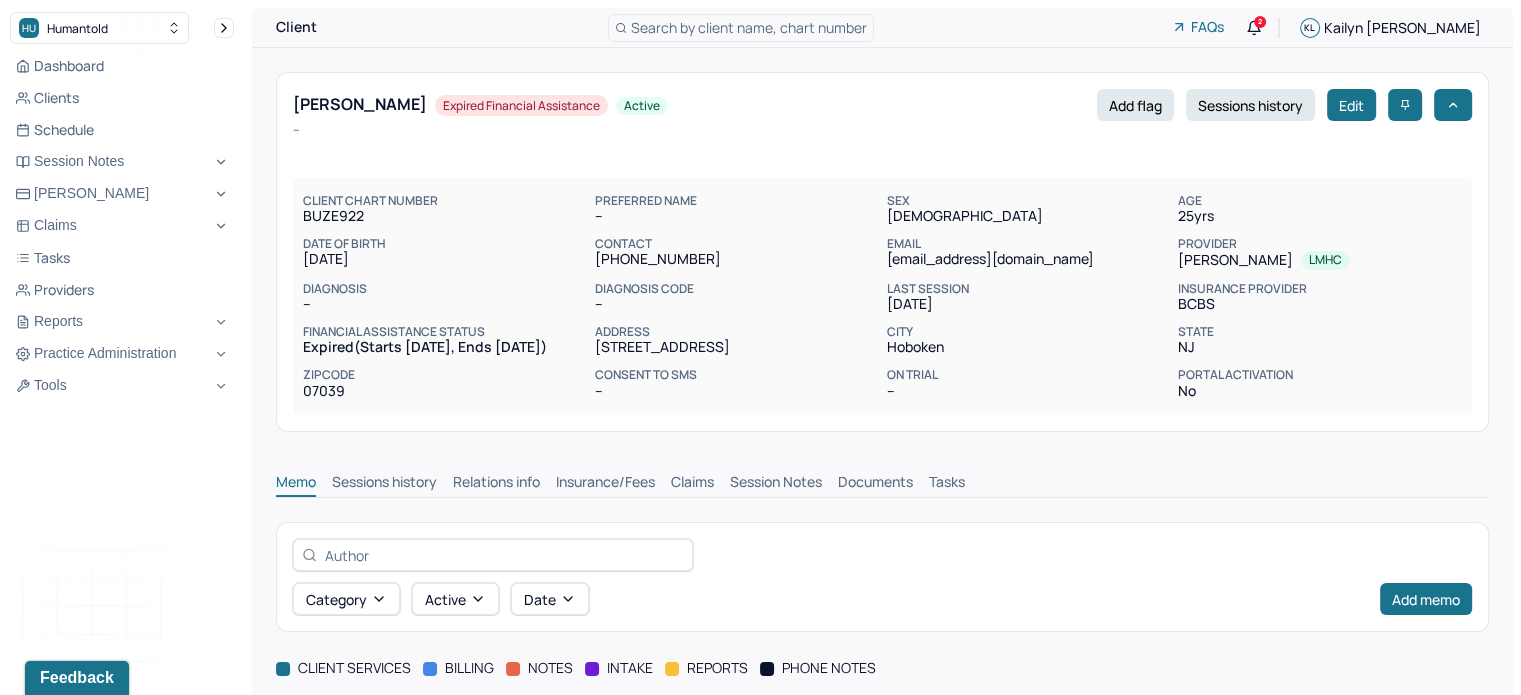 click on "Claims" at bounding box center [692, 484] 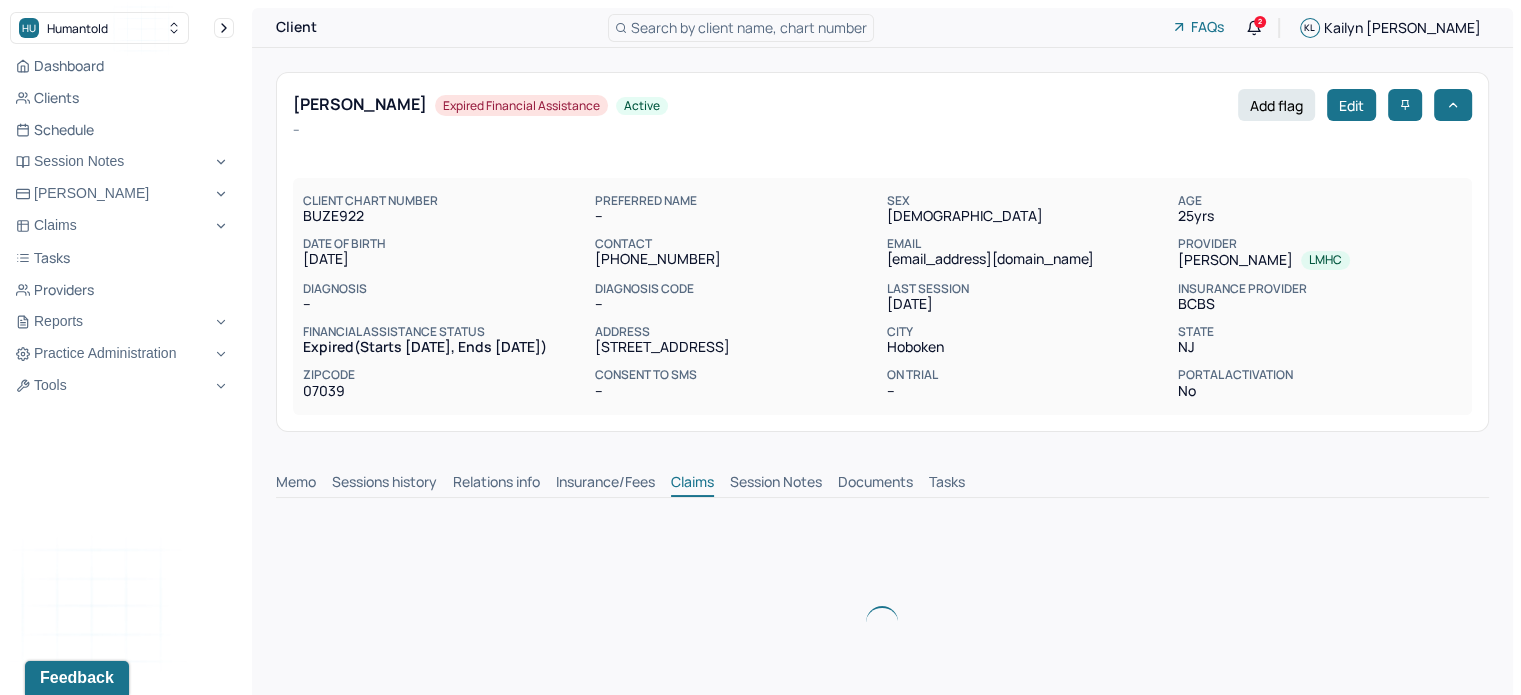 scroll, scrollTop: 0, scrollLeft: 0, axis: both 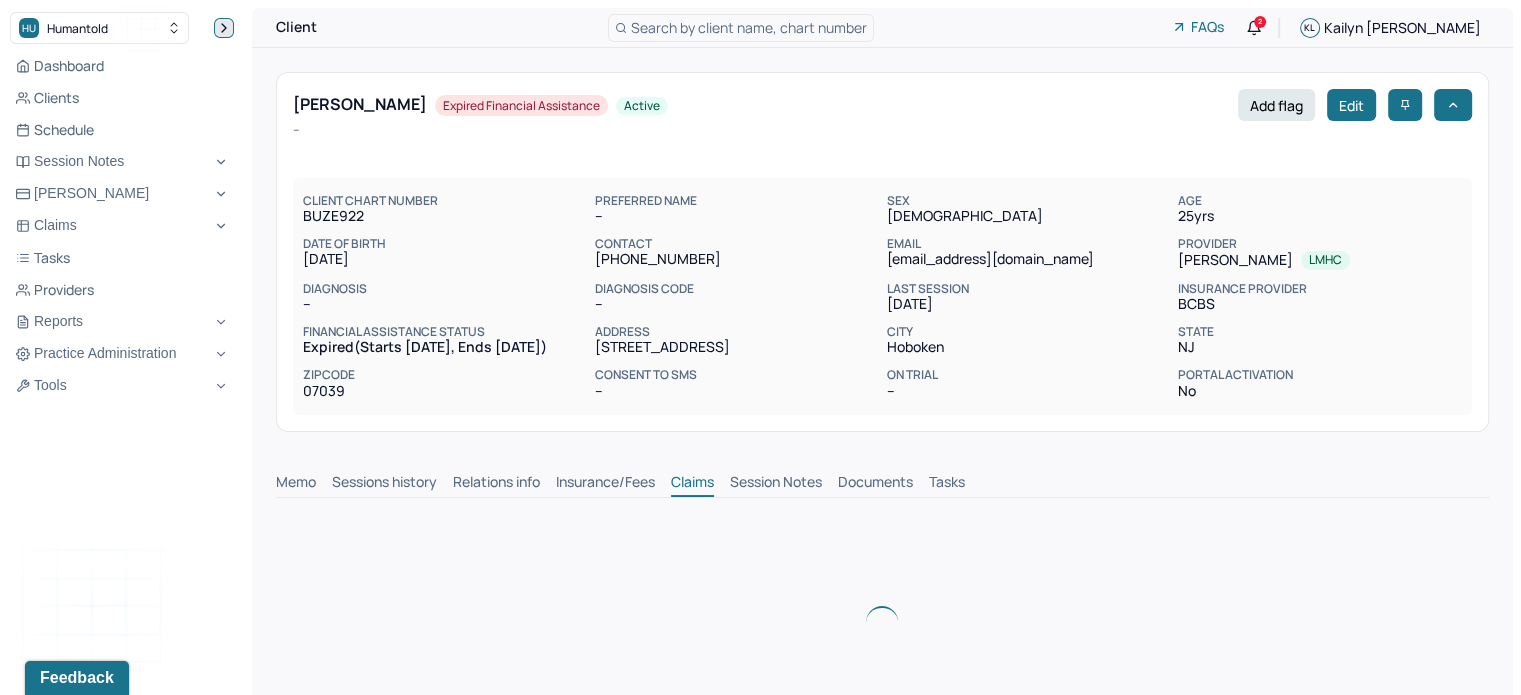 click 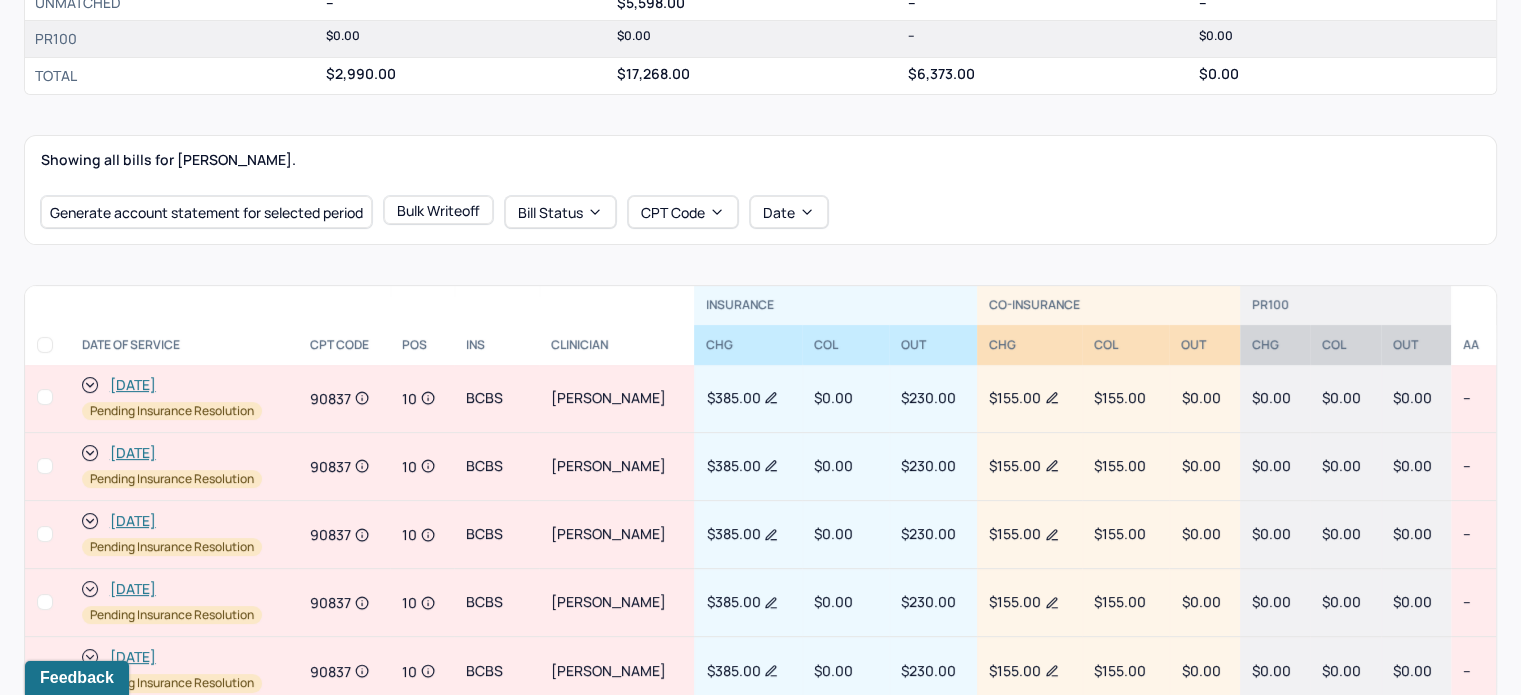 scroll, scrollTop: 700, scrollLeft: 0, axis: vertical 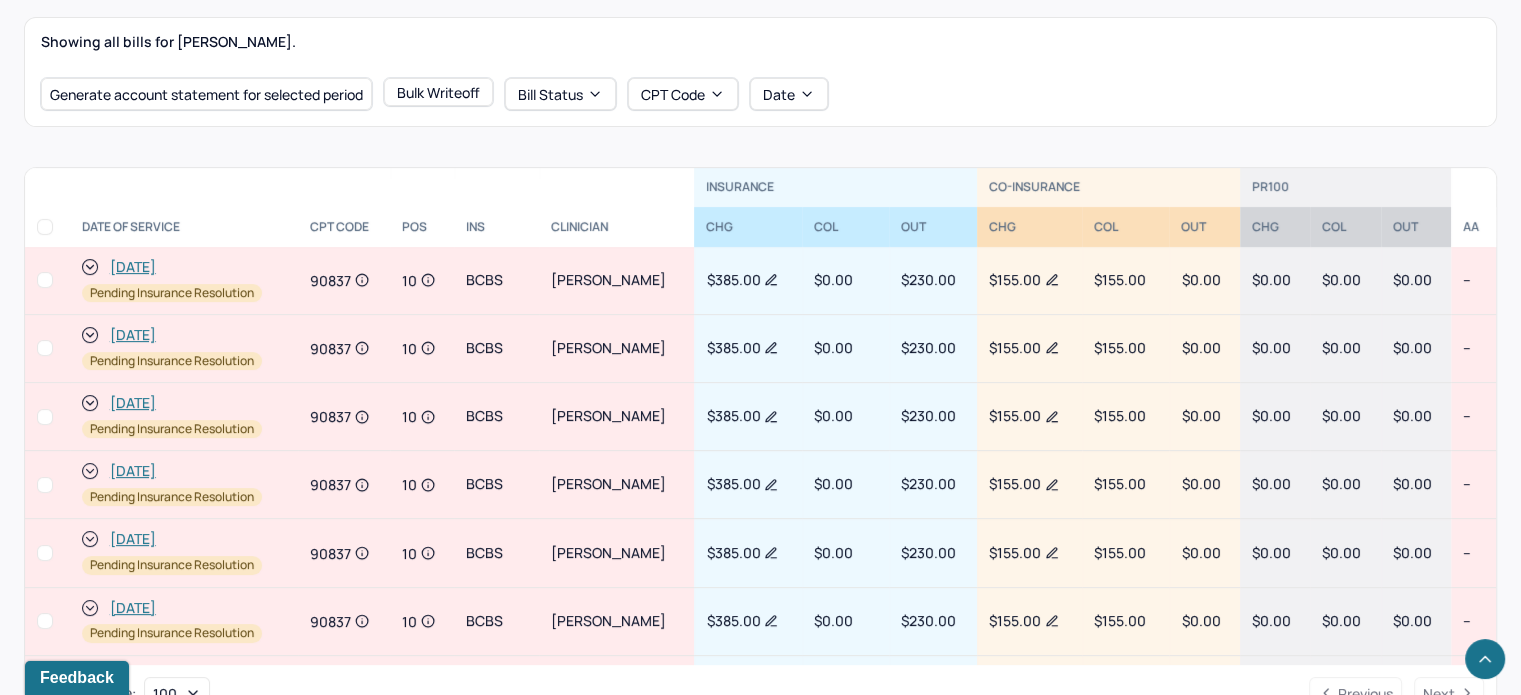 click on "[DATE]" at bounding box center (184, 403) 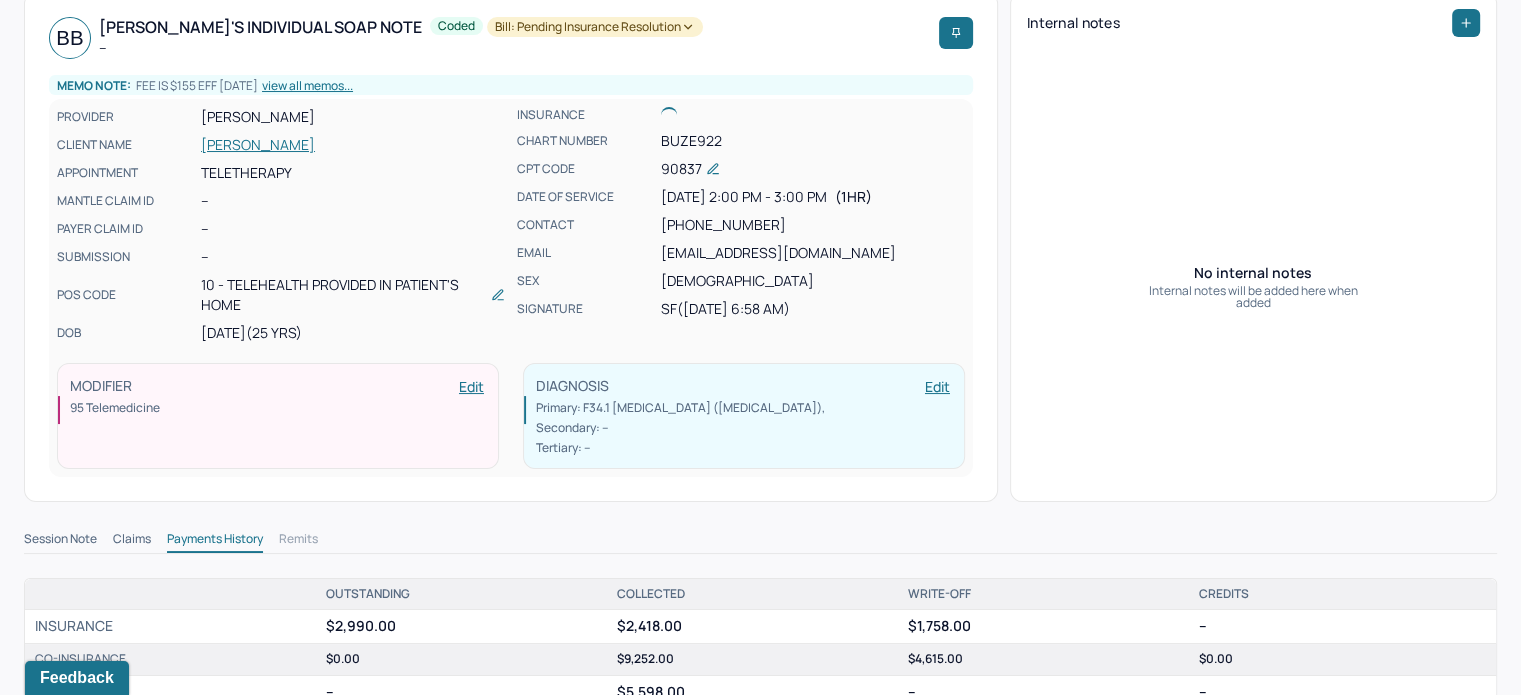 scroll, scrollTop: 200, scrollLeft: 0, axis: vertical 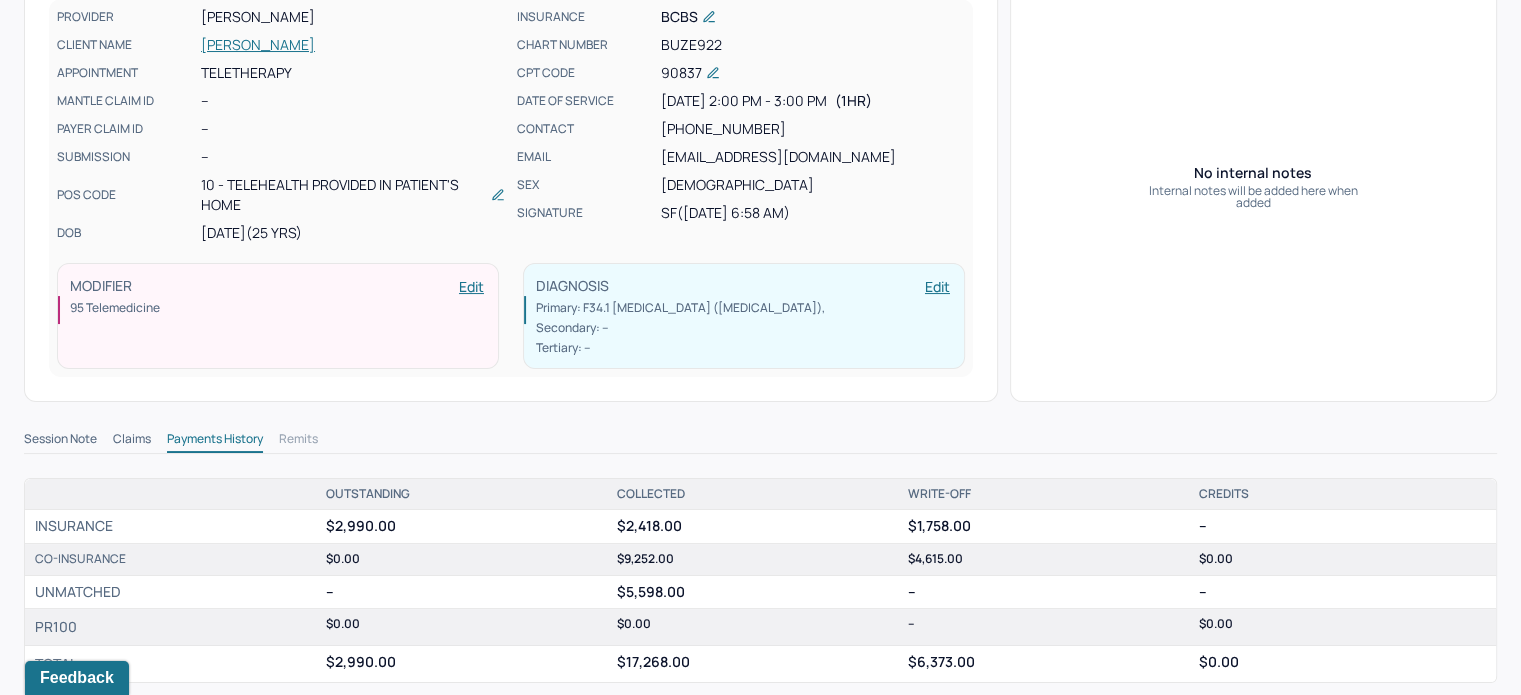 click on "Claims" at bounding box center (132, 441) 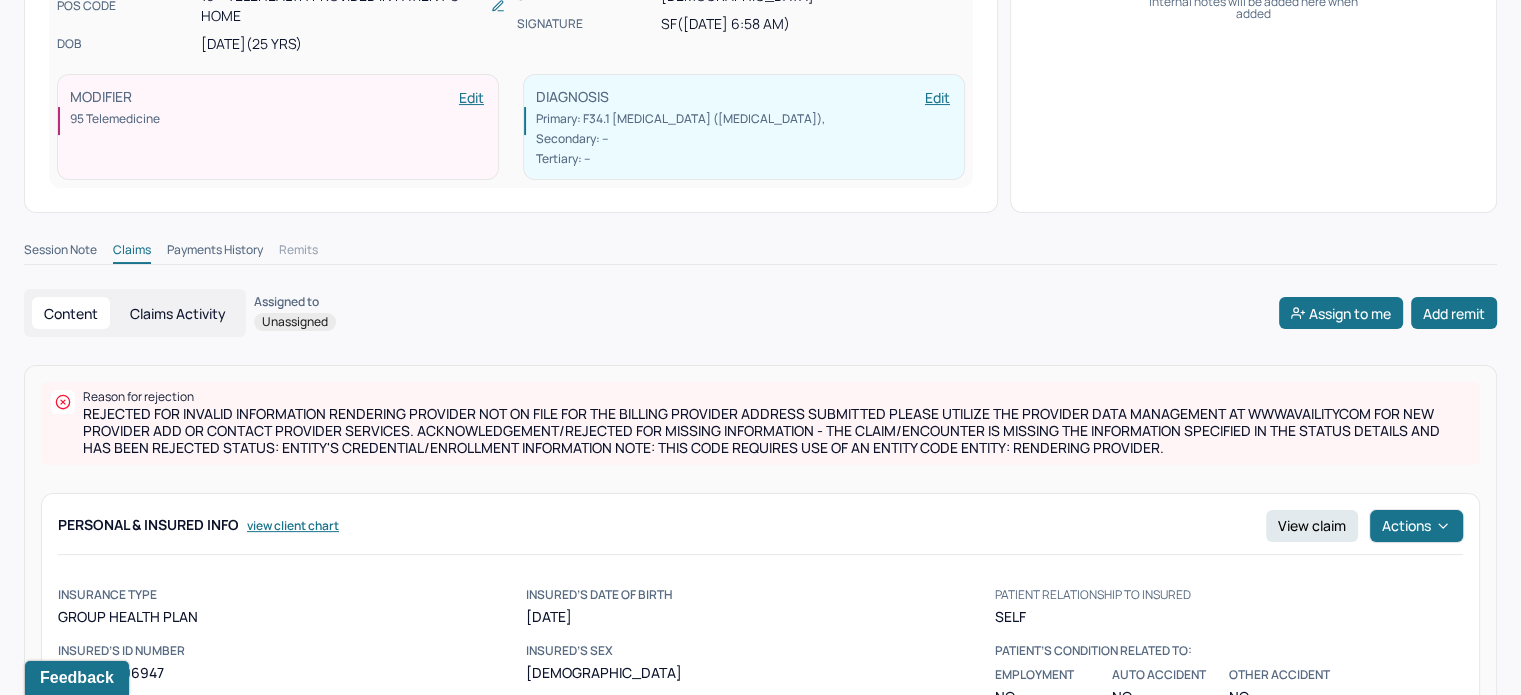 scroll, scrollTop: 421, scrollLeft: 0, axis: vertical 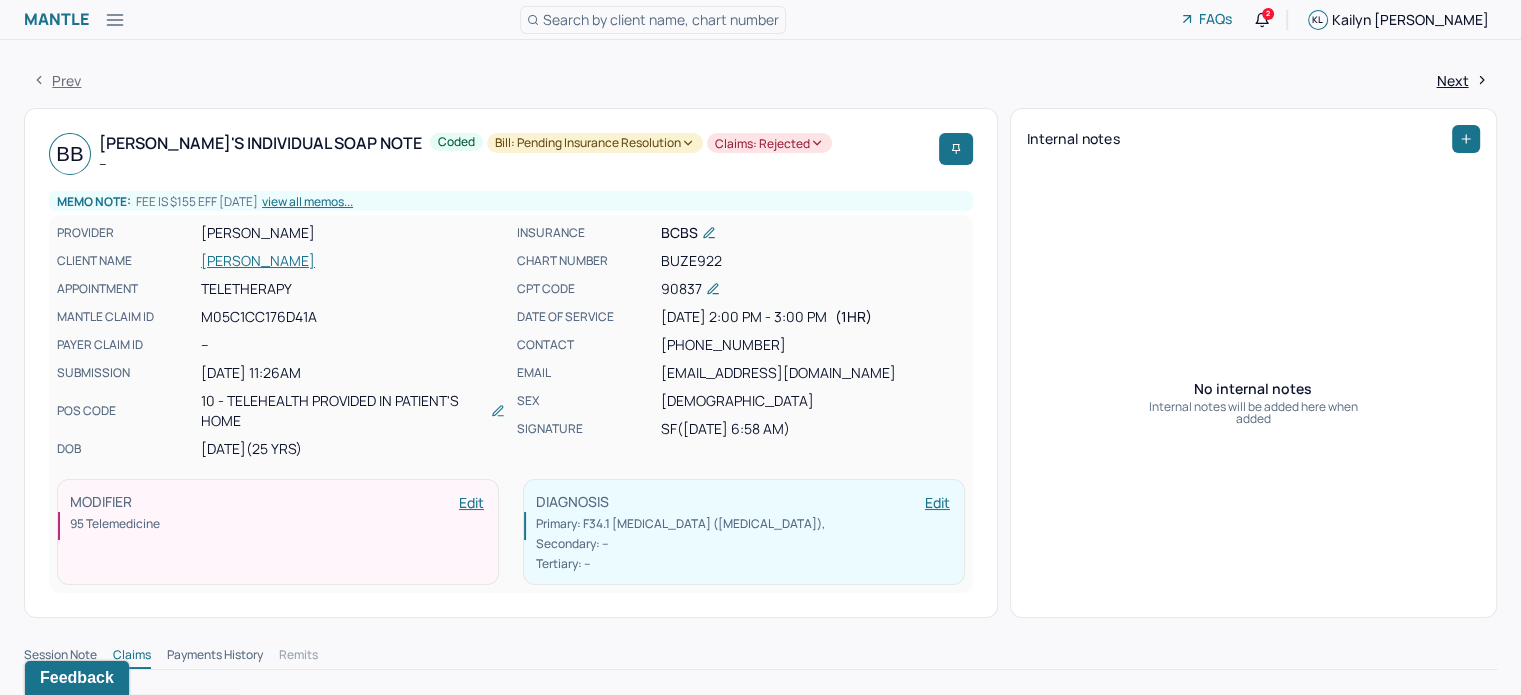 click on "Search by client name, chart number" at bounding box center (661, 19) 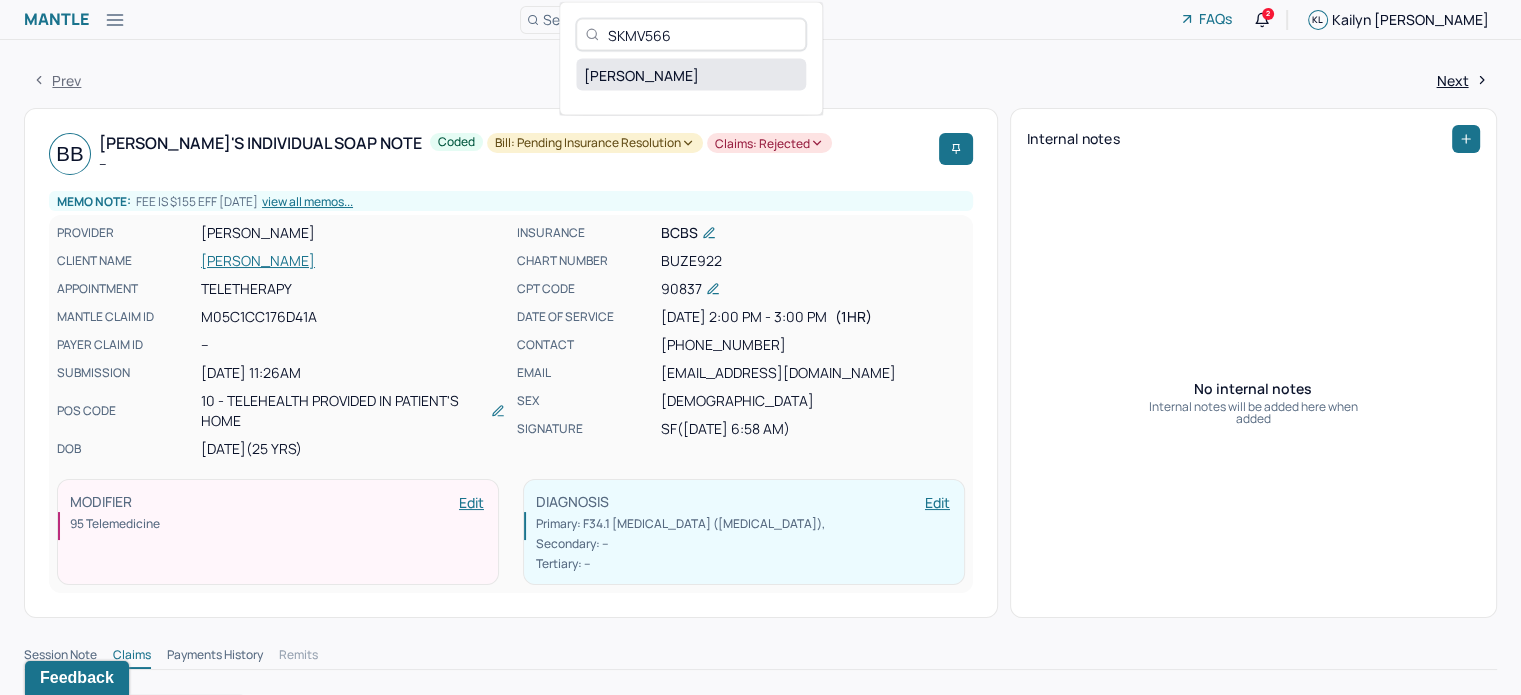 type on "SKMV566" 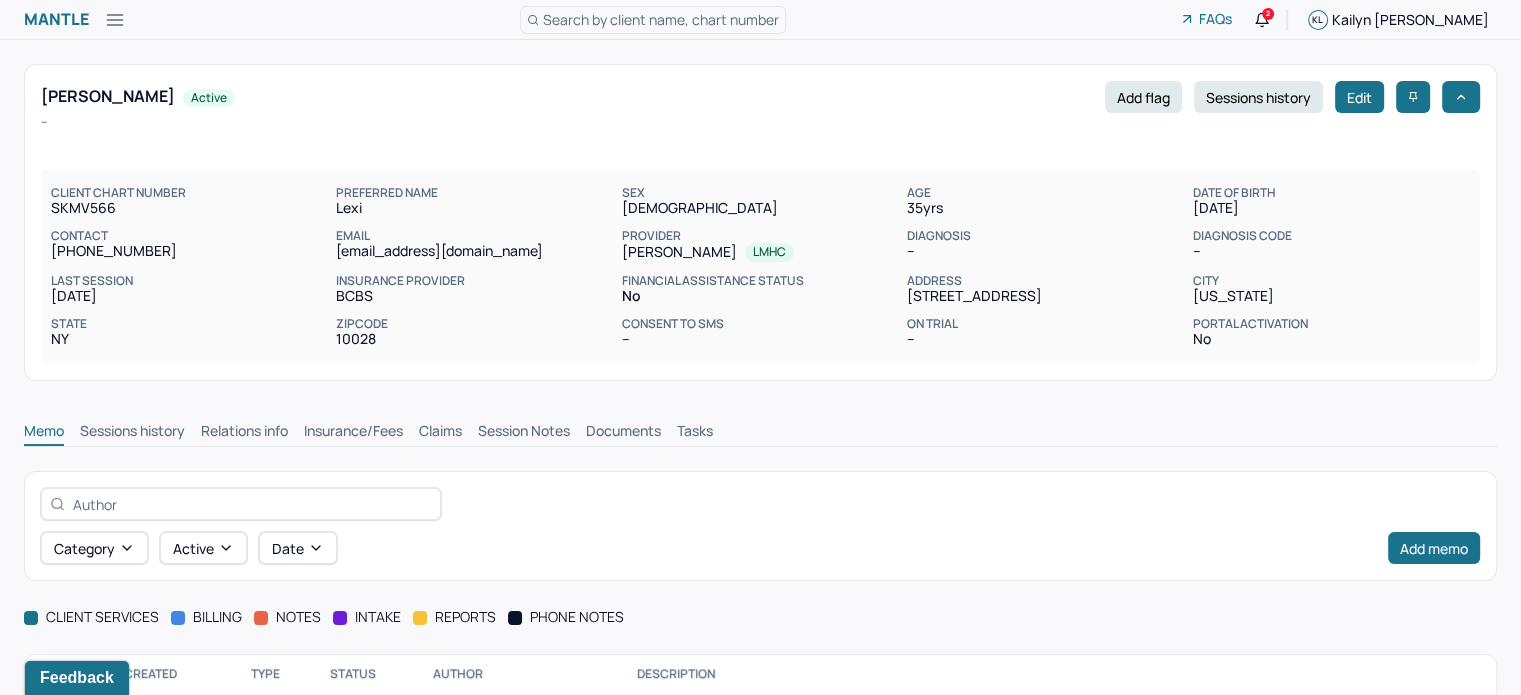 click on "Claims" at bounding box center [440, 433] 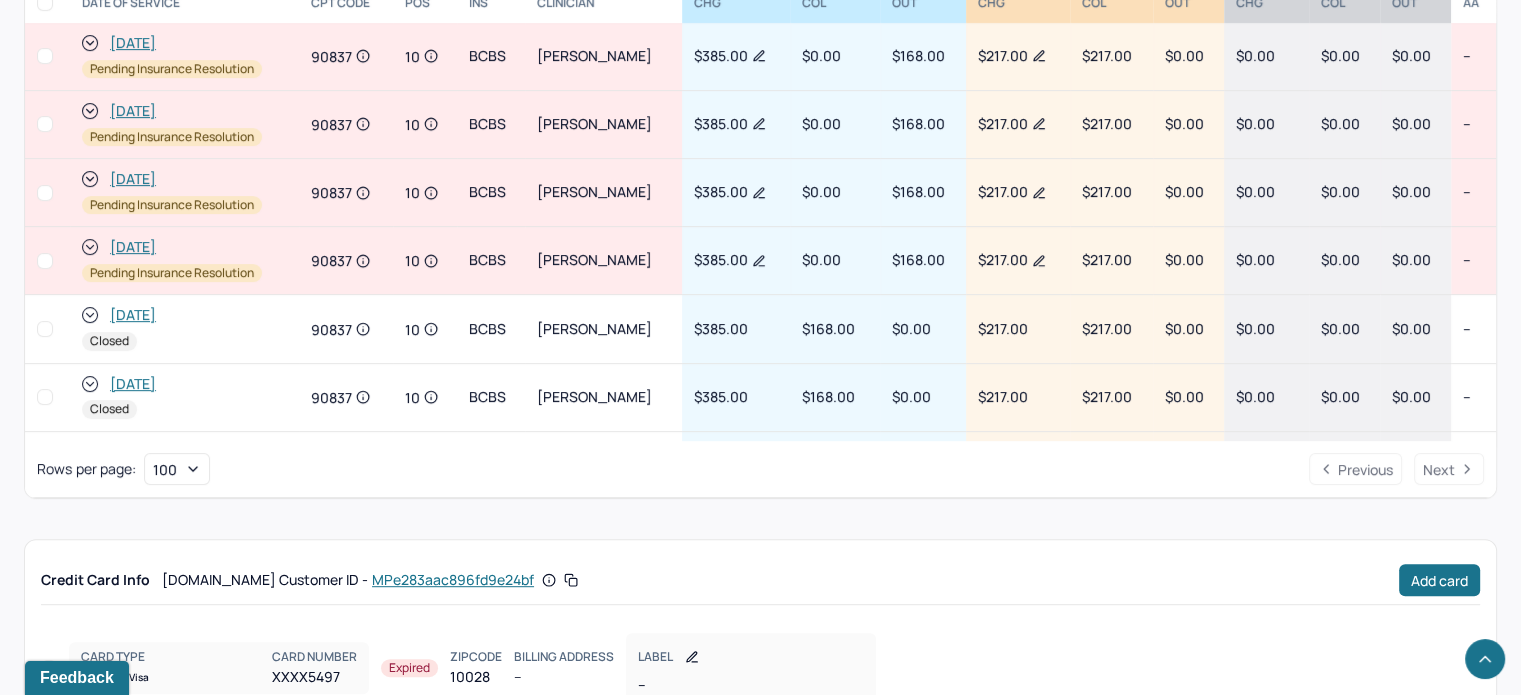 scroll, scrollTop: 856, scrollLeft: 0, axis: vertical 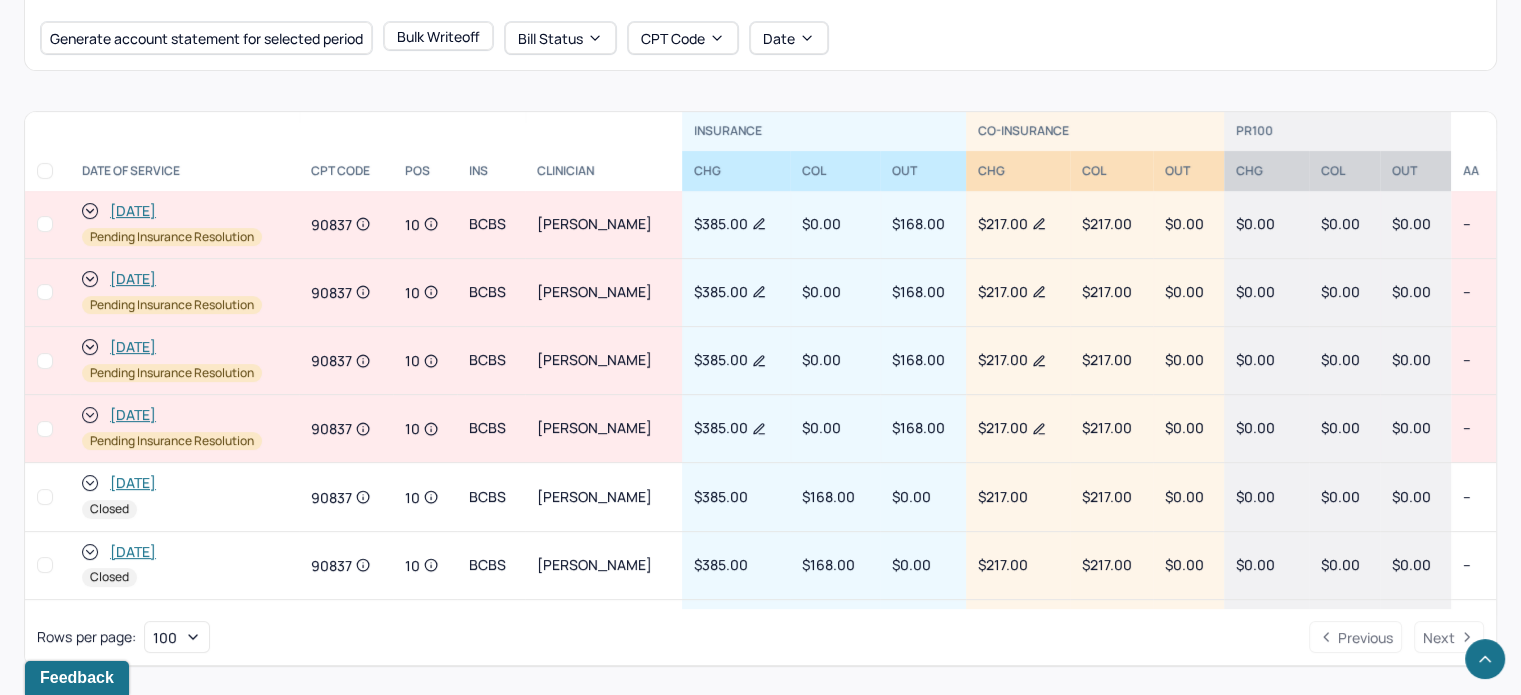 click on "[DATE]" at bounding box center (133, 415) 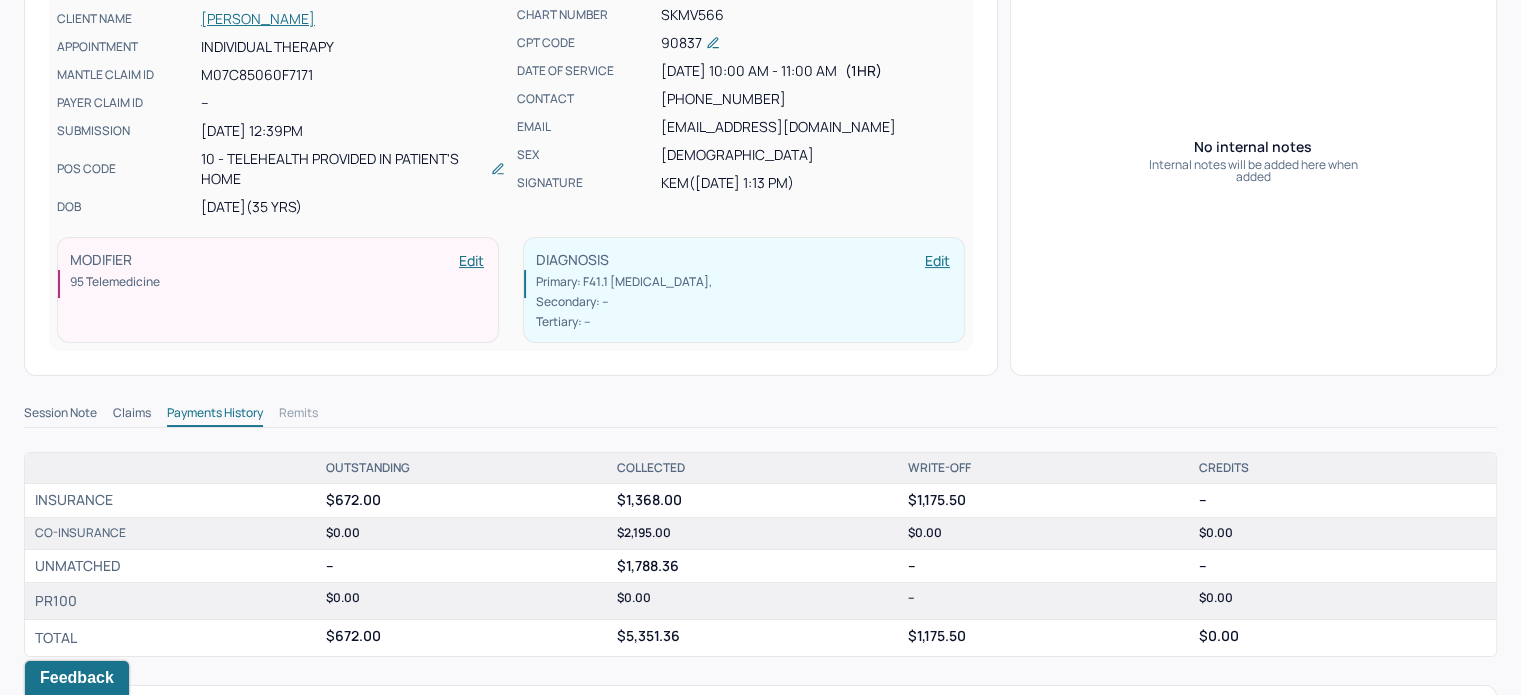 scroll, scrollTop: 428, scrollLeft: 0, axis: vertical 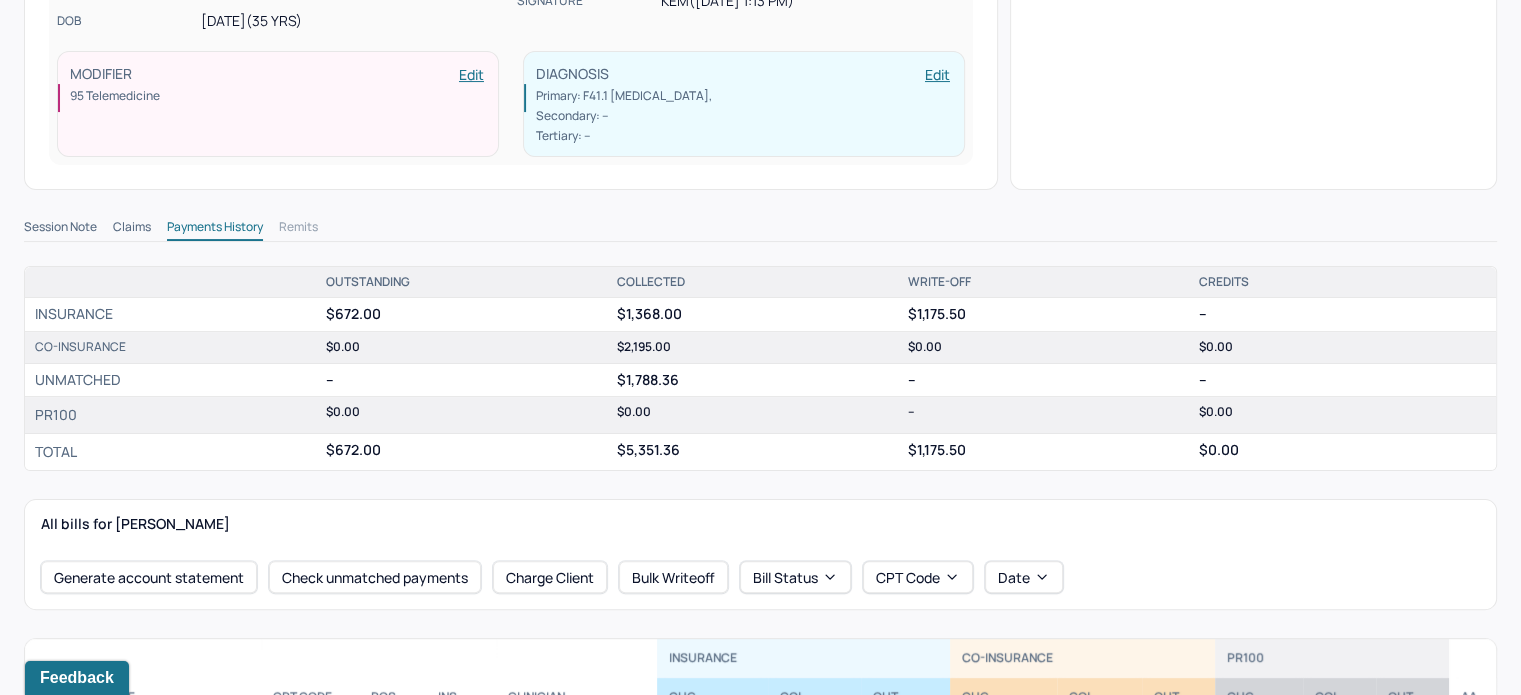click on "Claims" at bounding box center [132, 229] 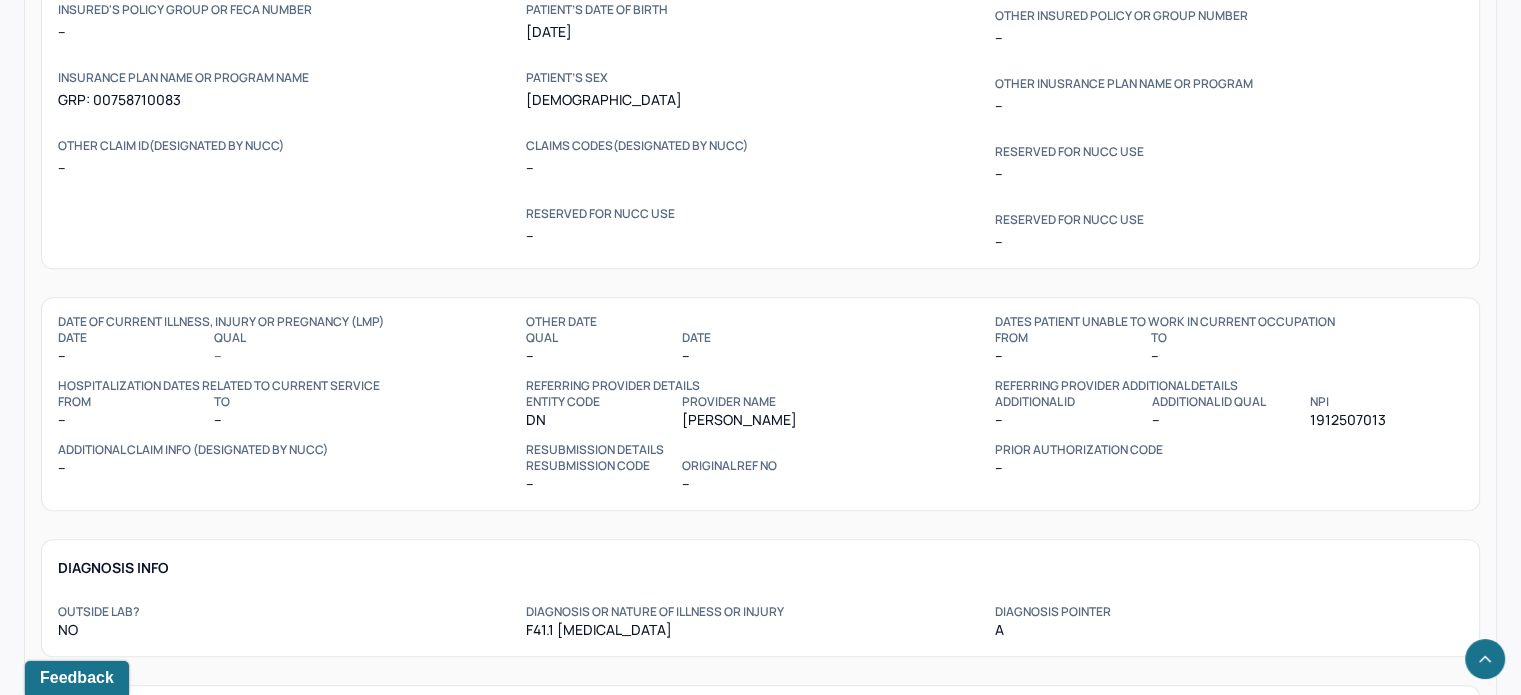 scroll, scrollTop: 1628, scrollLeft: 0, axis: vertical 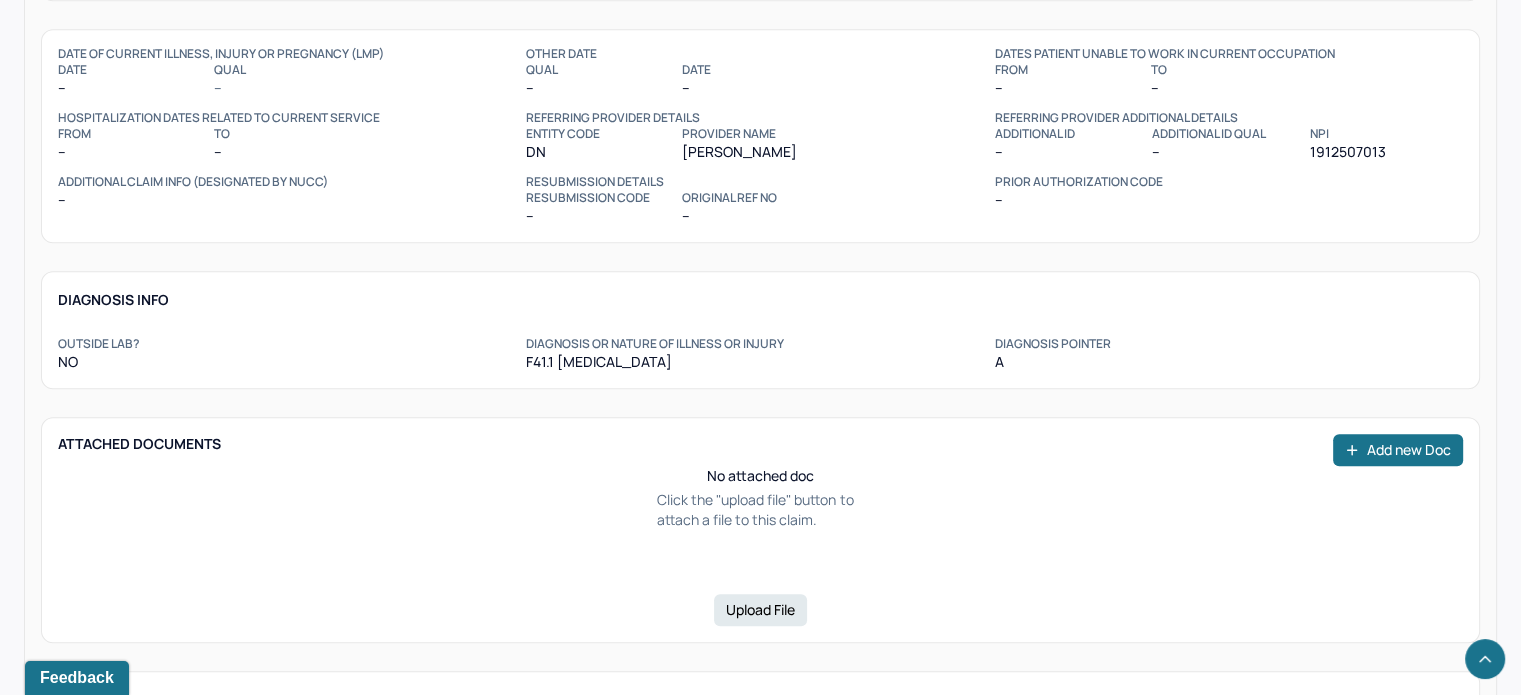 click on "1912507013" at bounding box center (1385, 152) 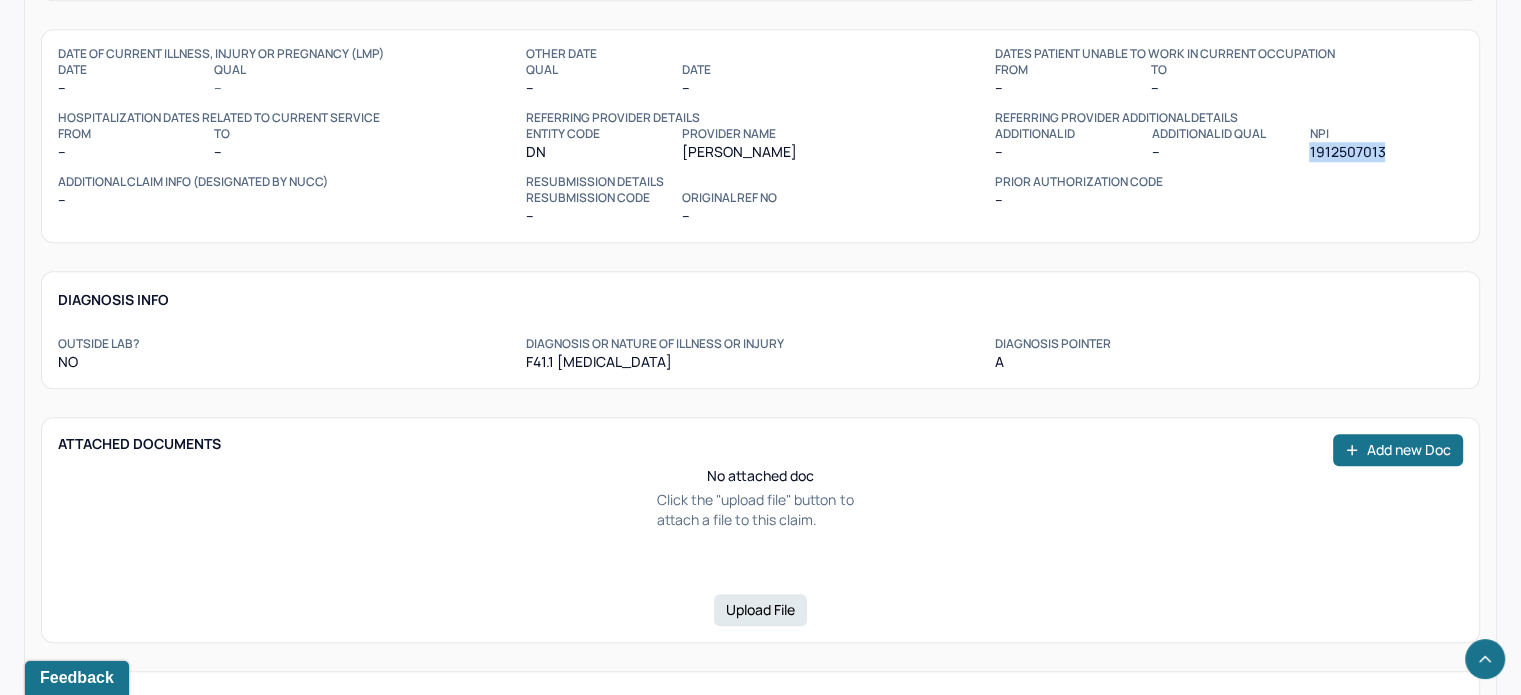 click on "1912507013" at bounding box center (1385, 152) 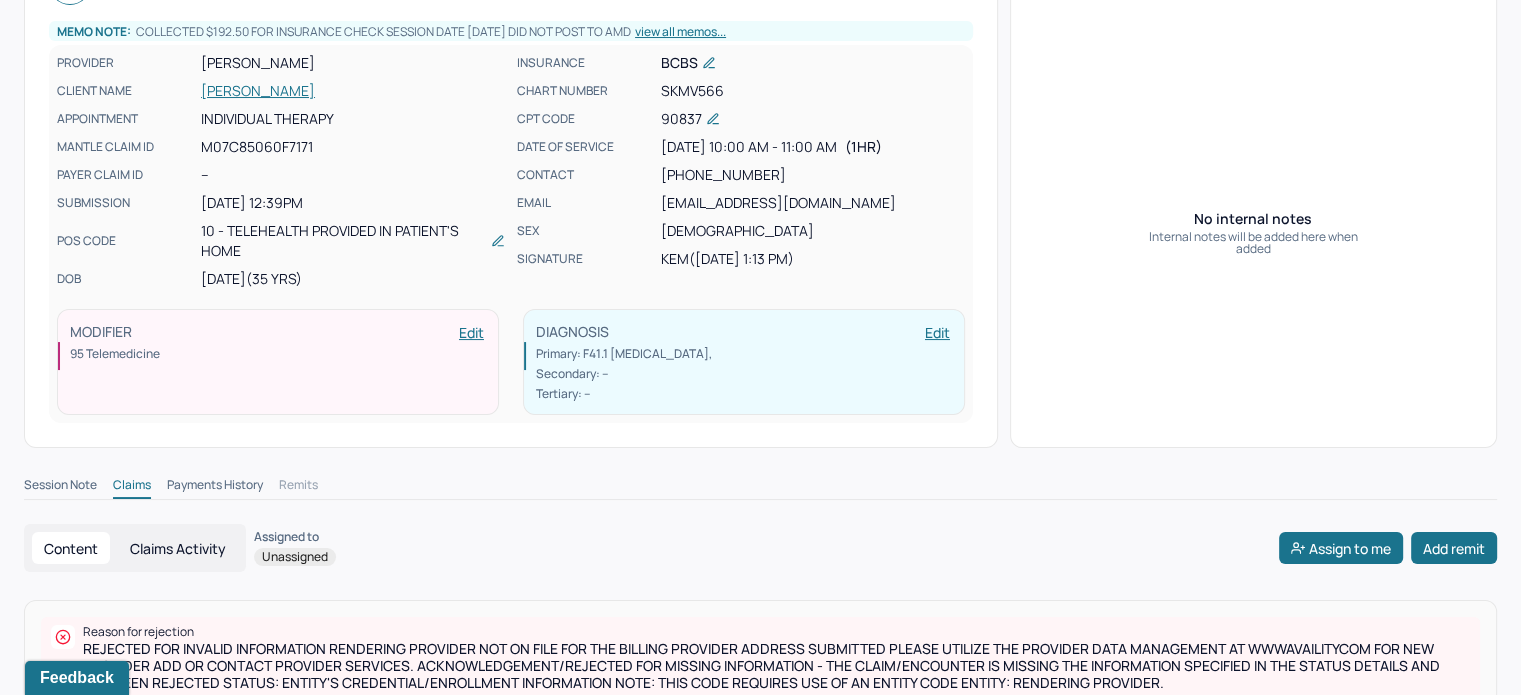scroll, scrollTop: 0, scrollLeft: 0, axis: both 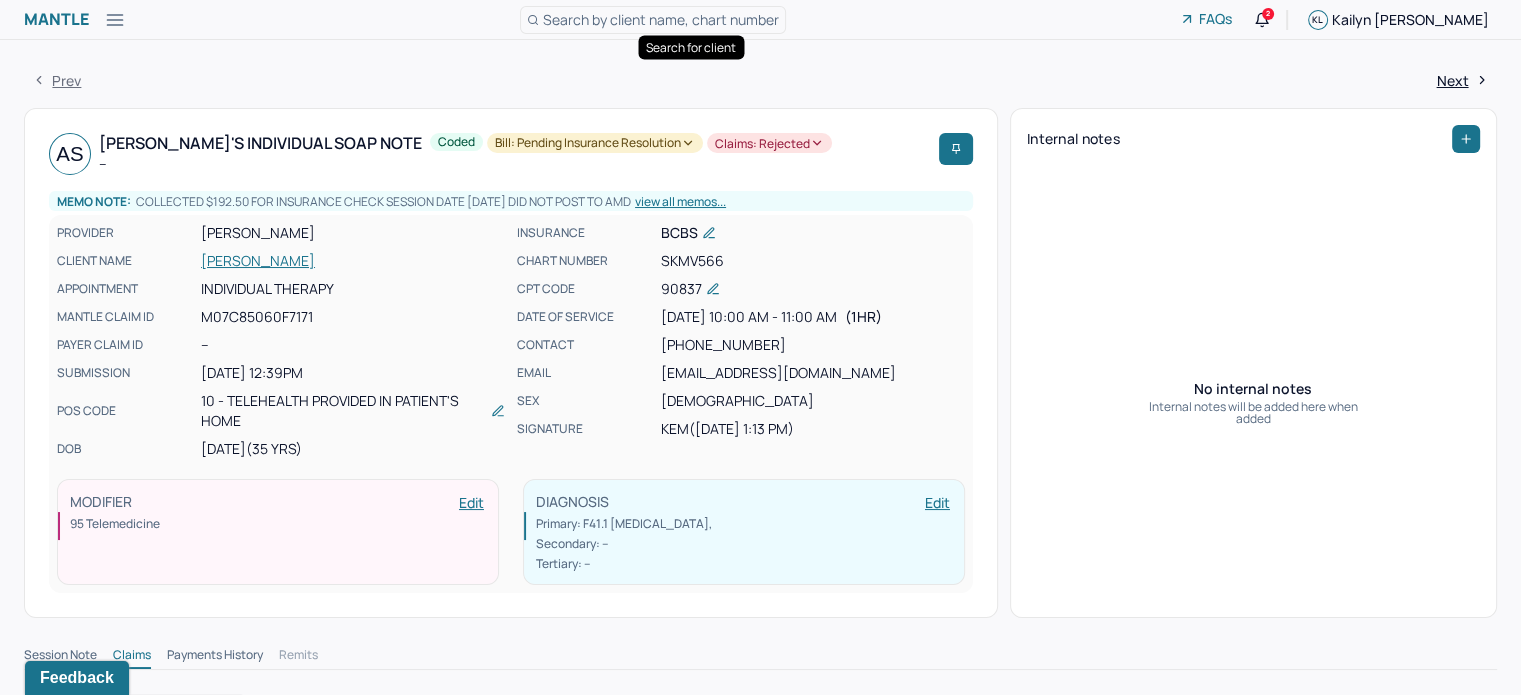 click on "Search by client name, chart number" at bounding box center [661, 19] 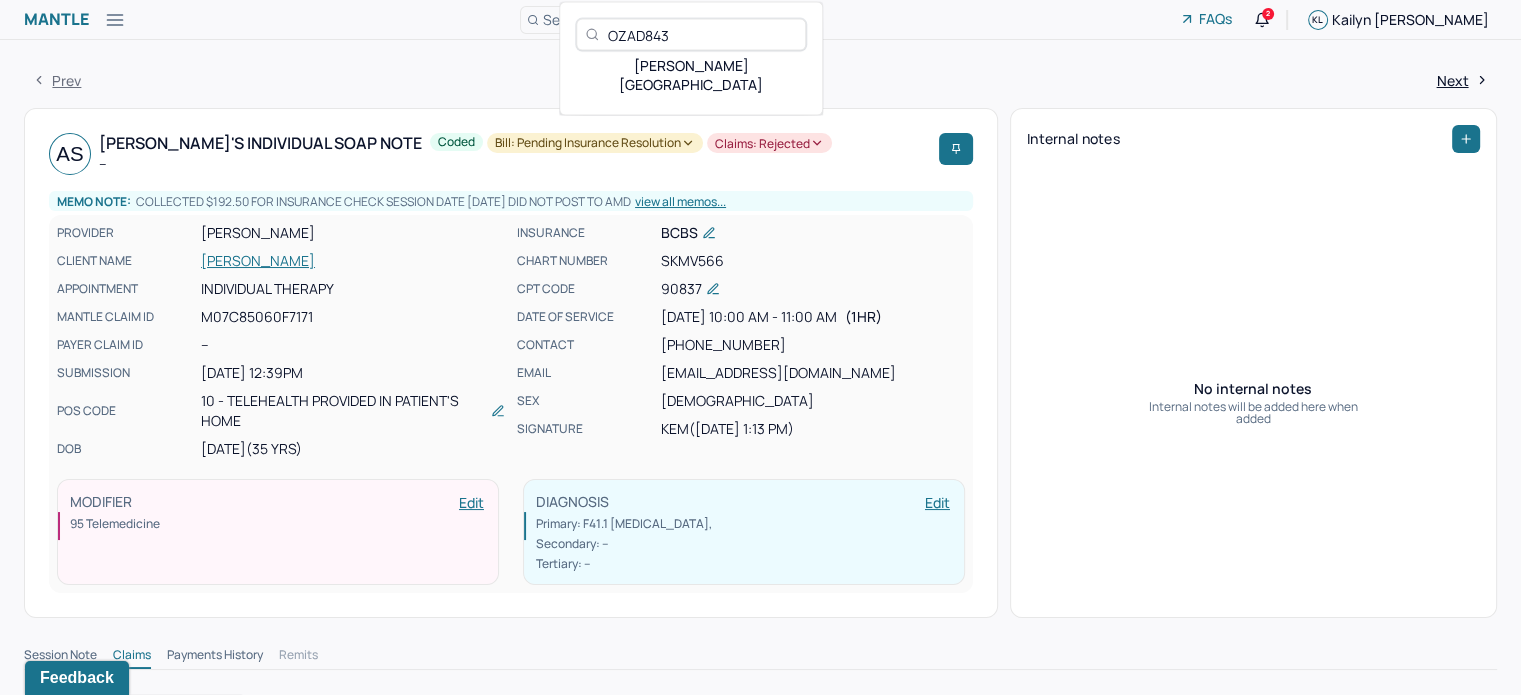 type on "OZAD843" 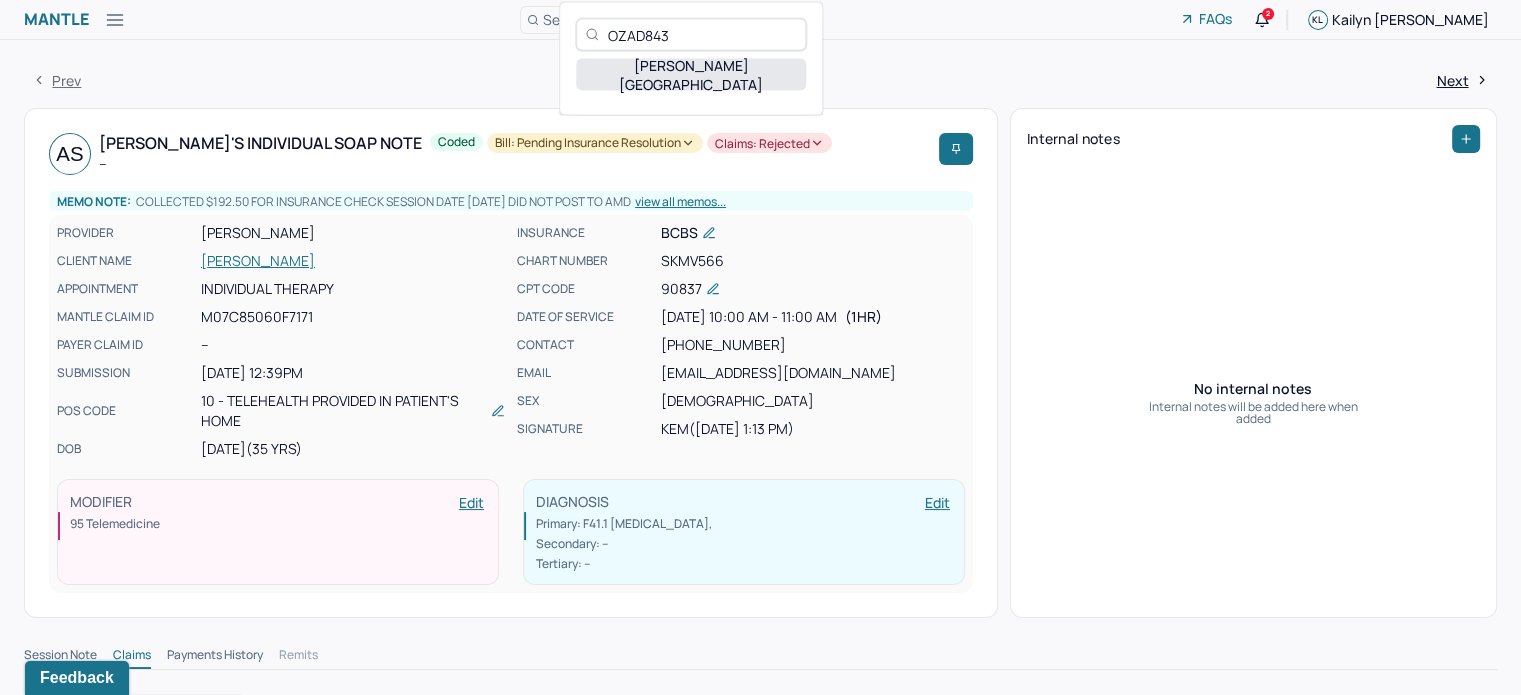 click on "[PERSON_NAME][GEOGRAPHIC_DATA]" at bounding box center (691, 75) 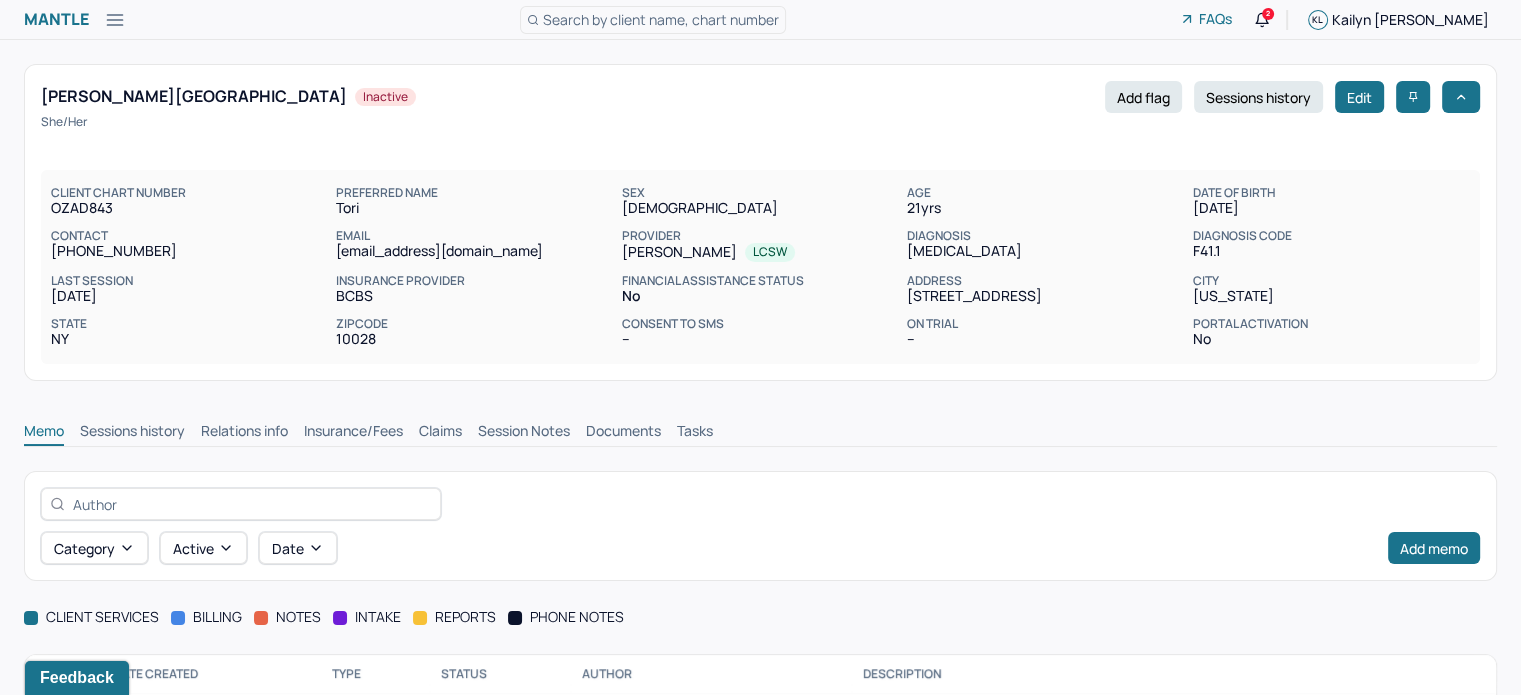 click on "Memo Sessions history Relations info Insurance/Fees Claims Session Notes Documents Tasks" at bounding box center [760, 426] 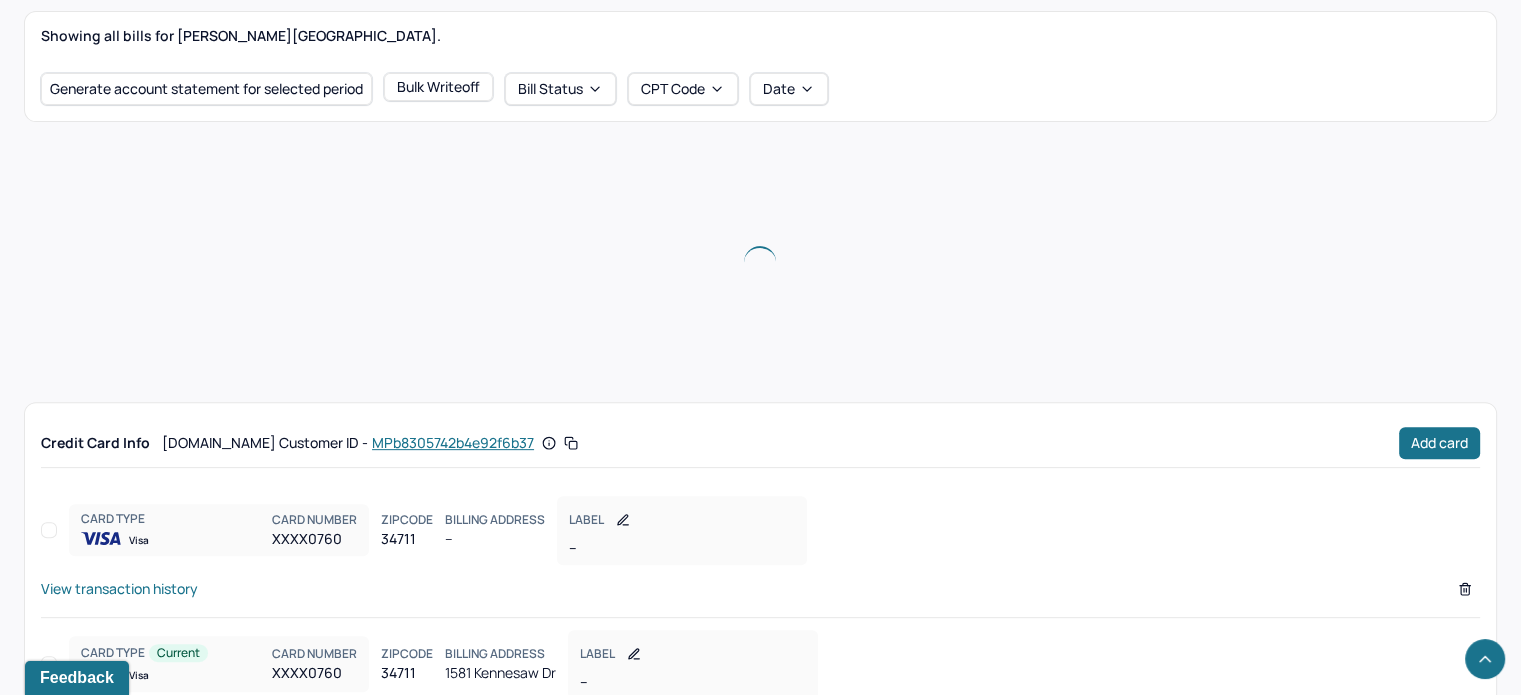scroll, scrollTop: 704, scrollLeft: 0, axis: vertical 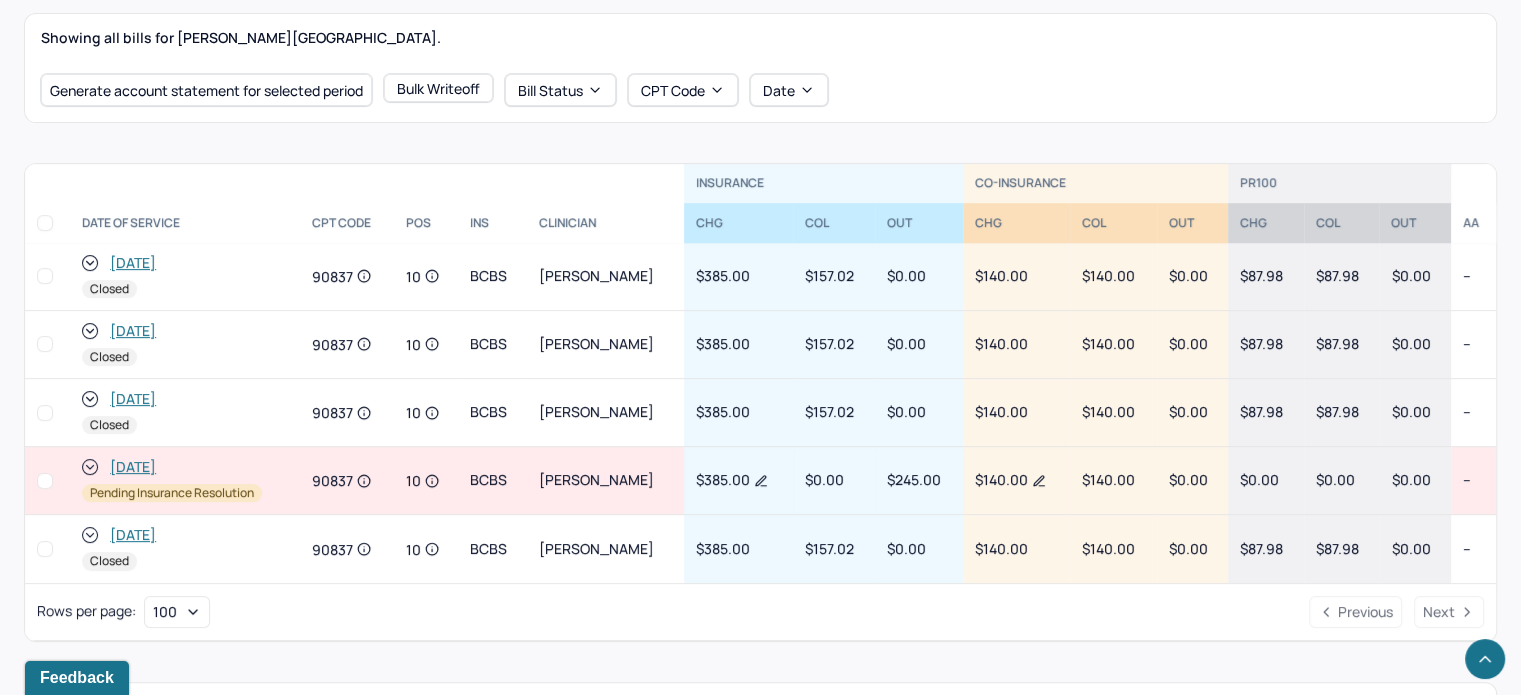 click on "[DATE]" at bounding box center [133, 467] 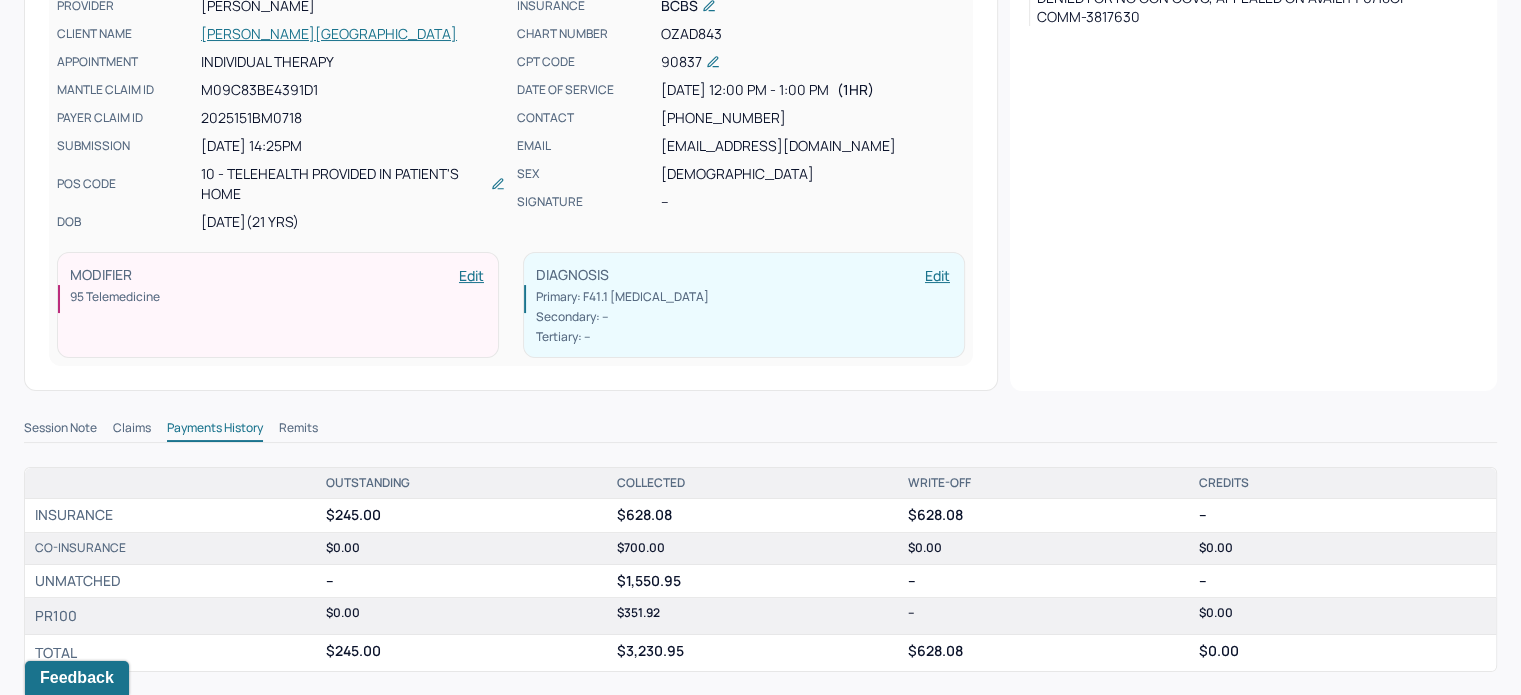 scroll, scrollTop: 500, scrollLeft: 0, axis: vertical 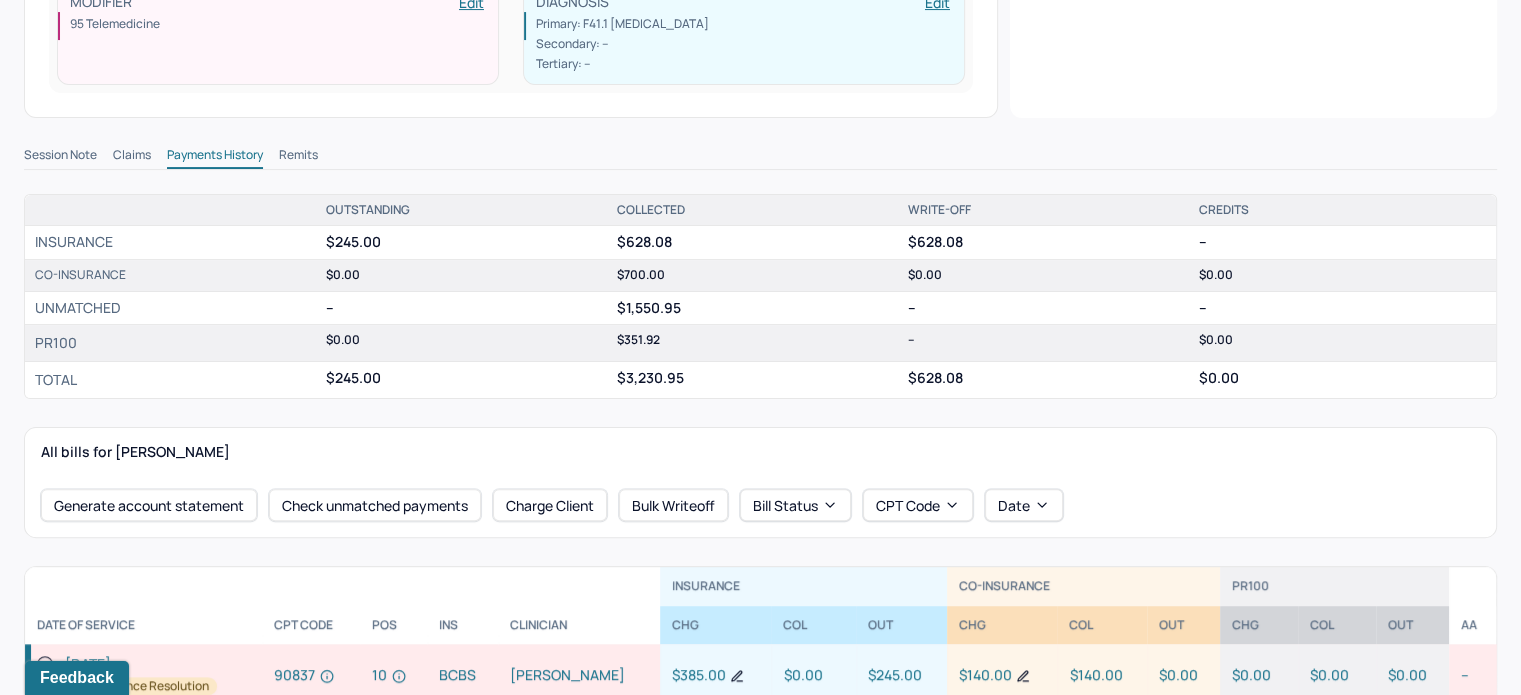 click on "Remits" at bounding box center [298, 157] 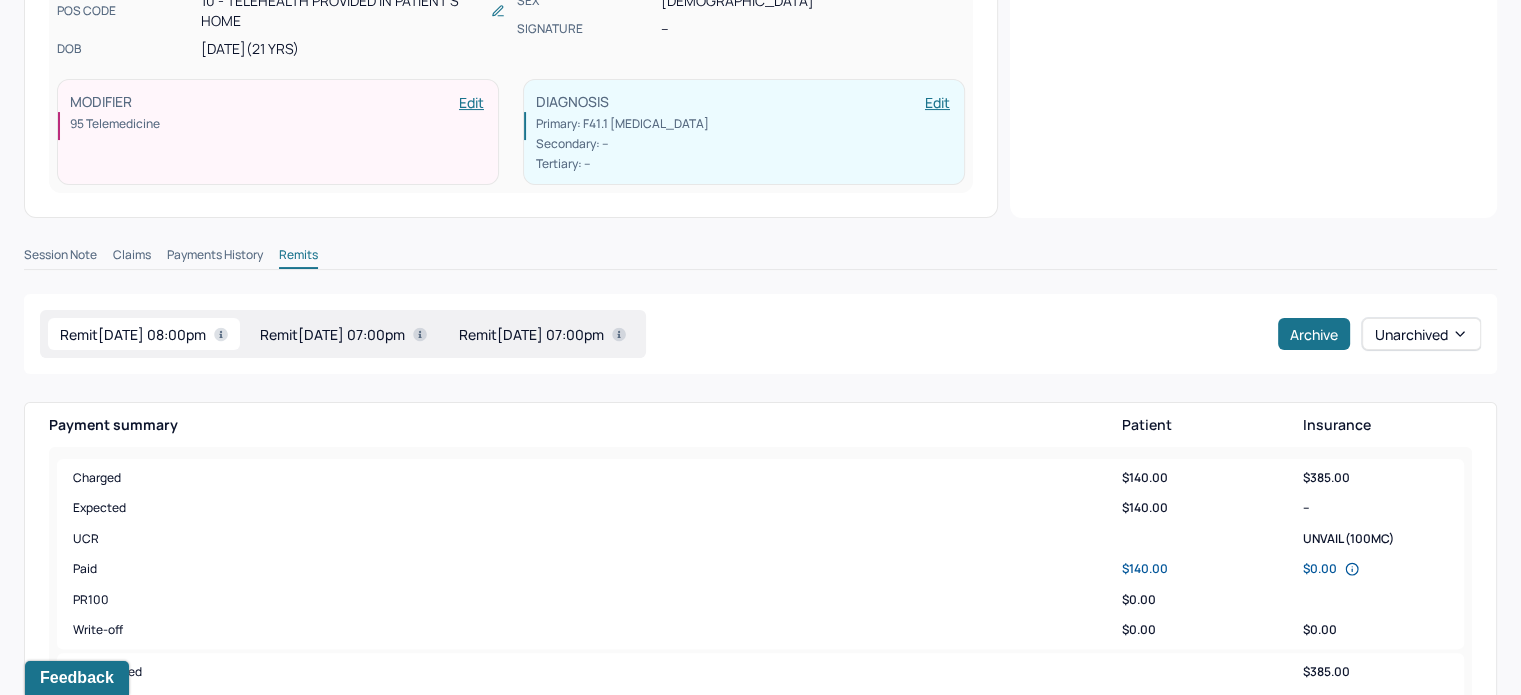click on "Claims" at bounding box center [132, 257] 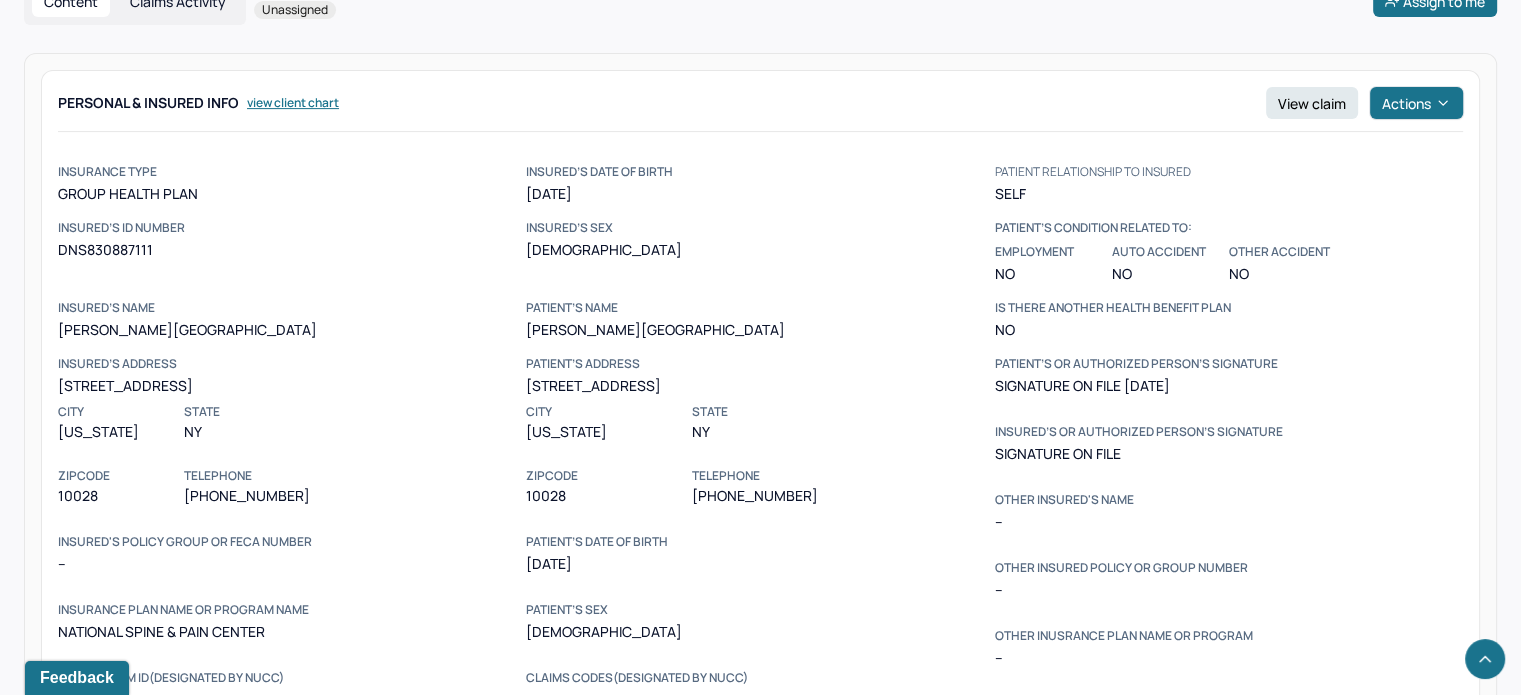 scroll, scrollTop: 800, scrollLeft: 0, axis: vertical 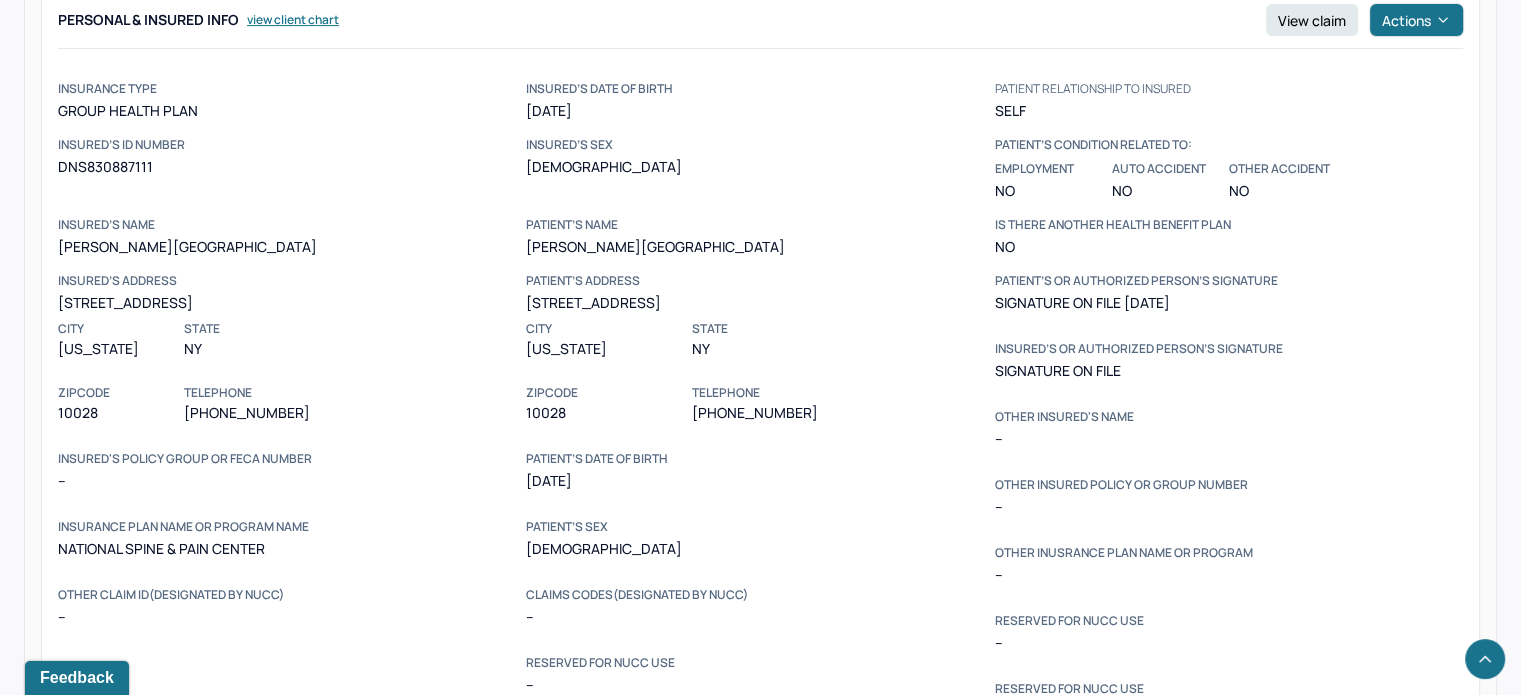 click on "DNS830887111" at bounding box center (292, 167) 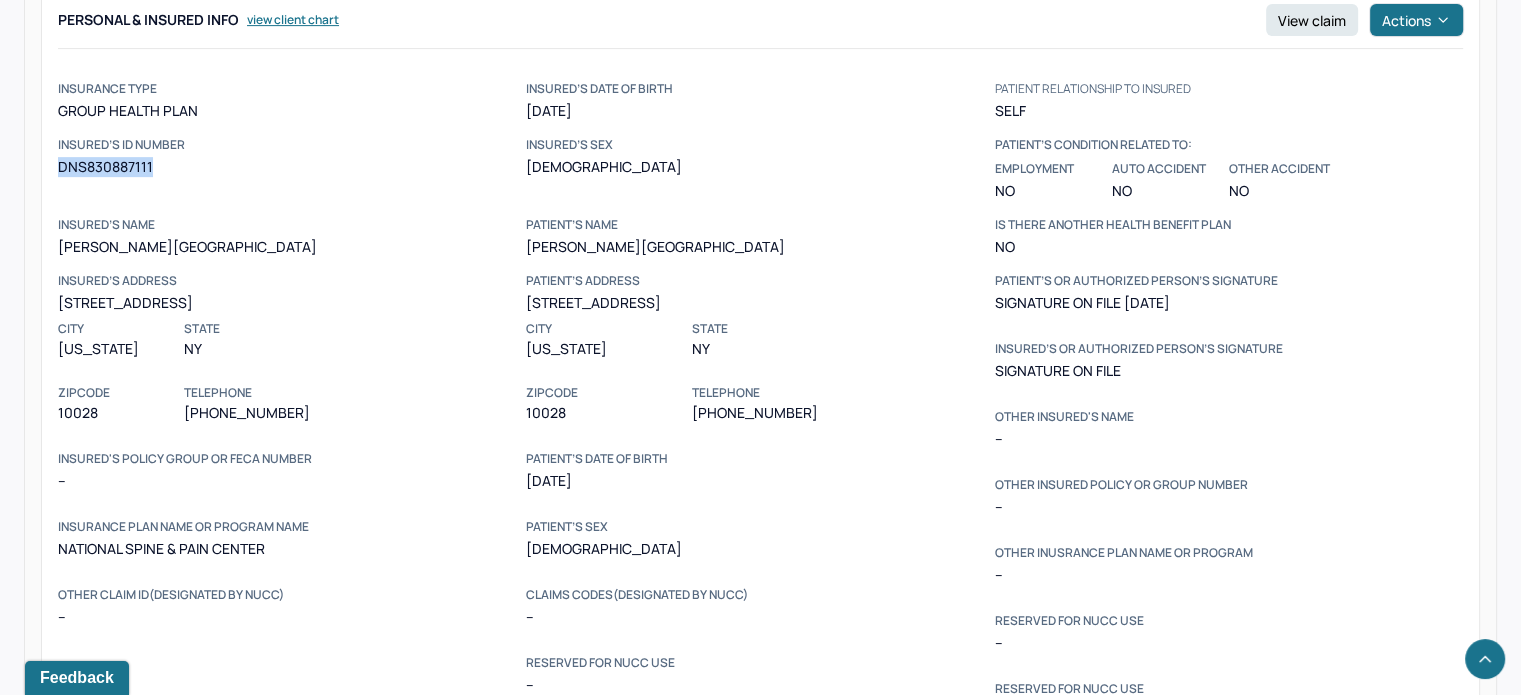 click on "DNS830887111" at bounding box center (292, 167) 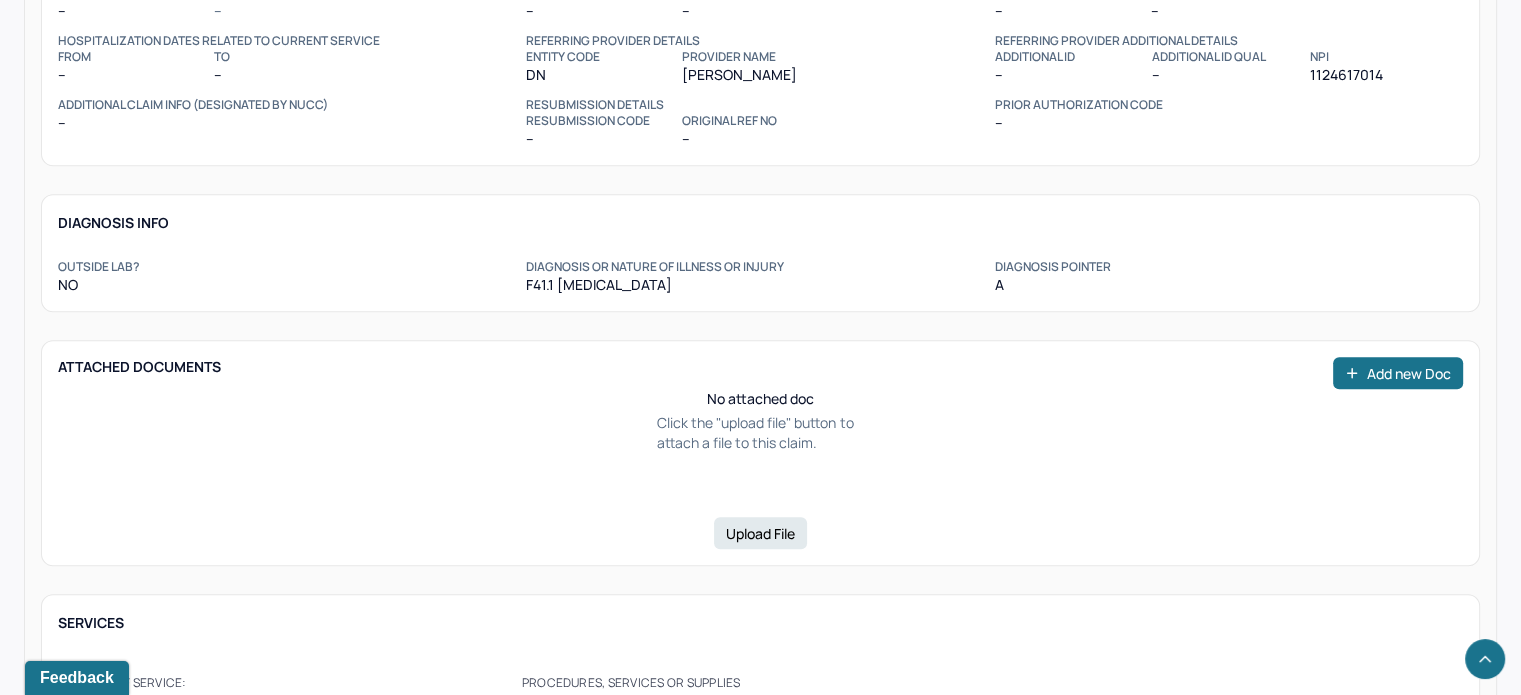 scroll, scrollTop: 1400, scrollLeft: 0, axis: vertical 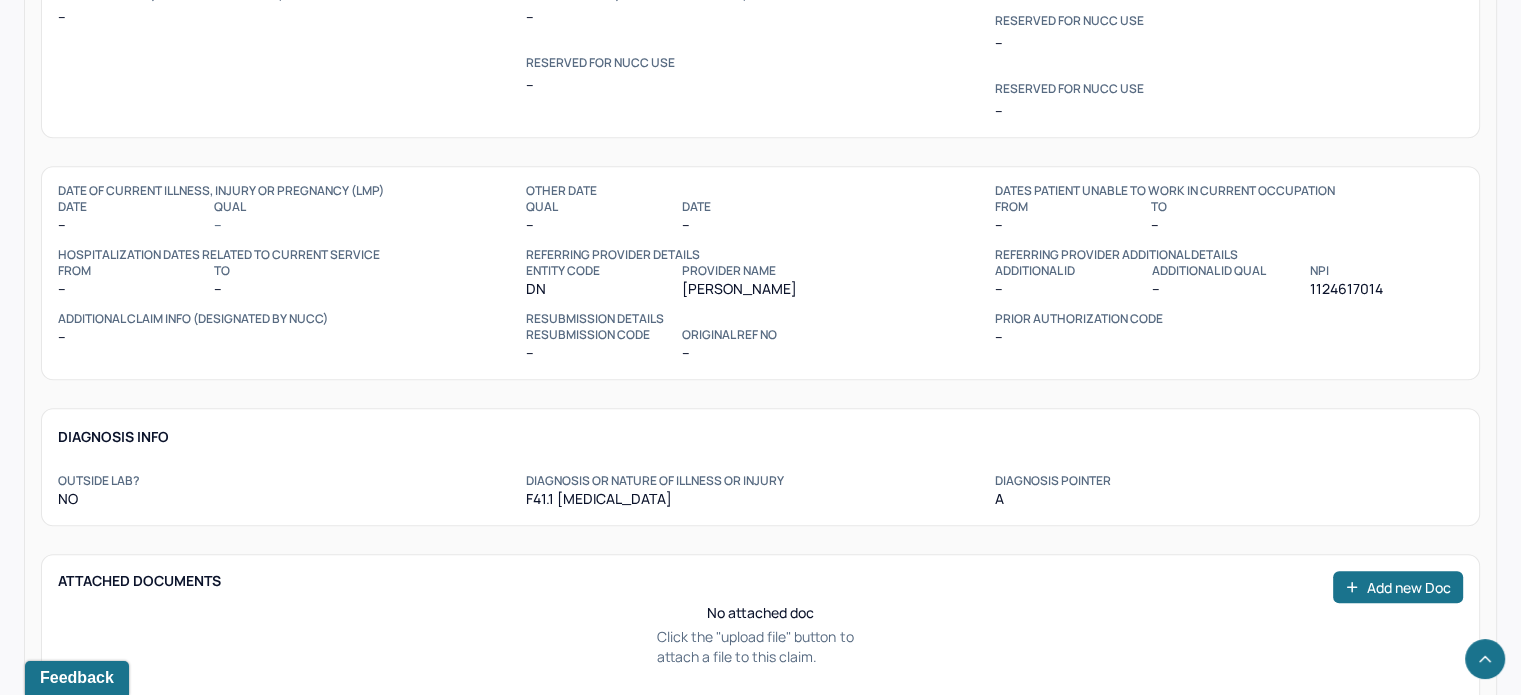 click on "1124617014" at bounding box center (1385, 289) 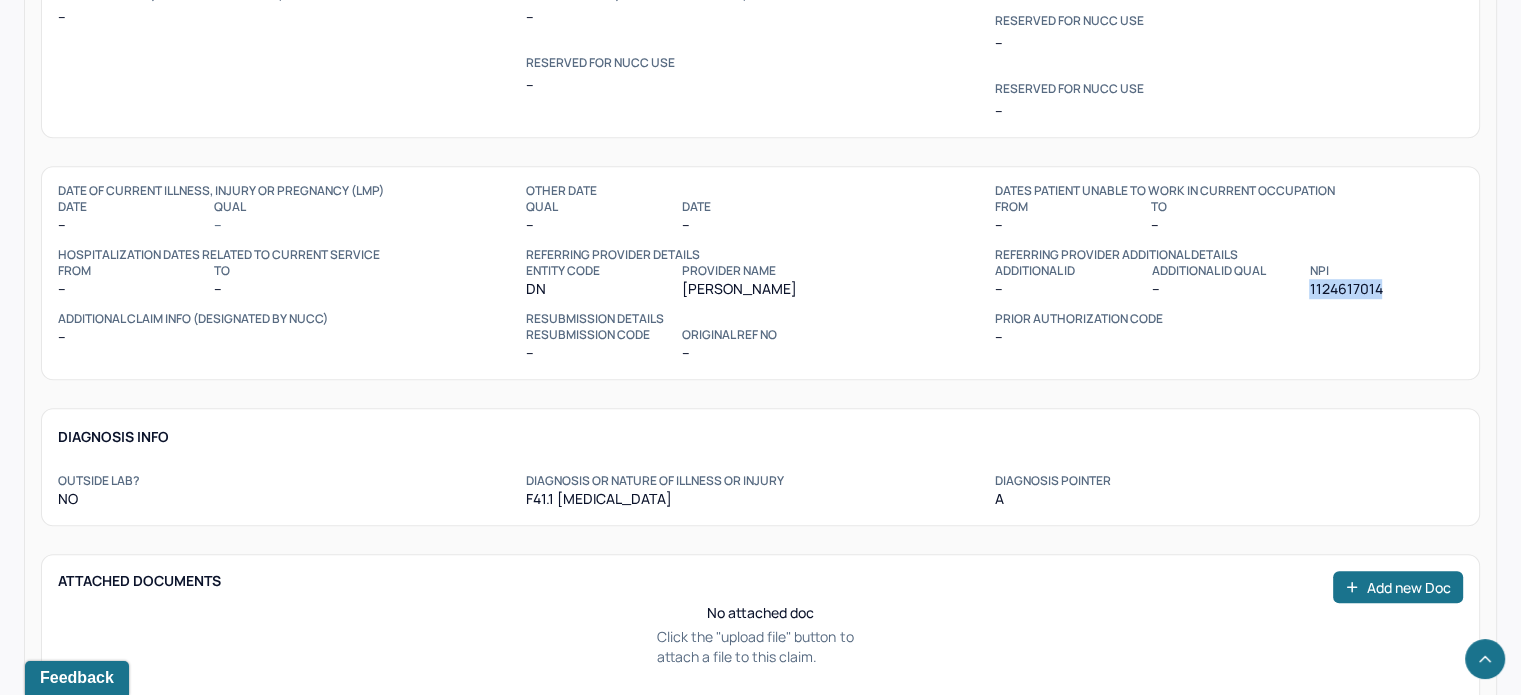 click on "1124617014" at bounding box center [1385, 289] 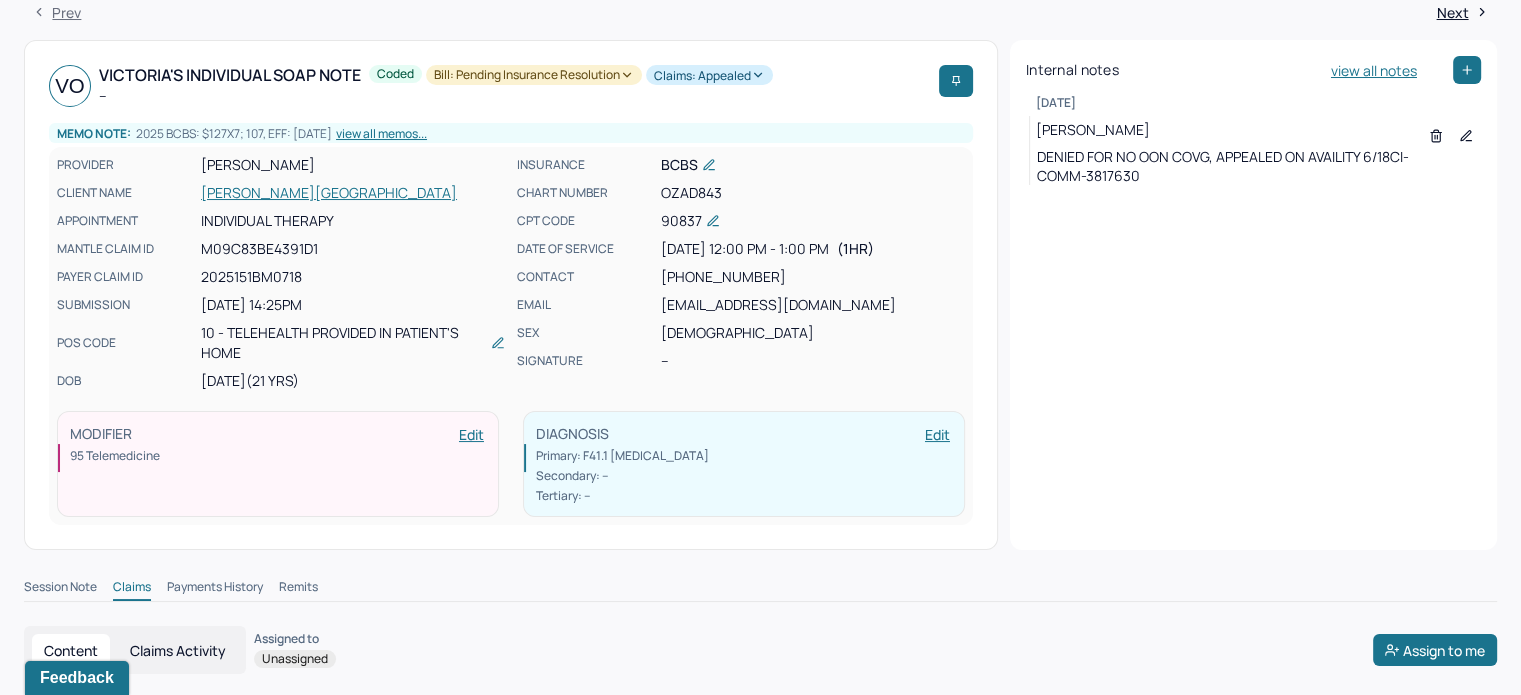 scroll, scrollTop: 0, scrollLeft: 0, axis: both 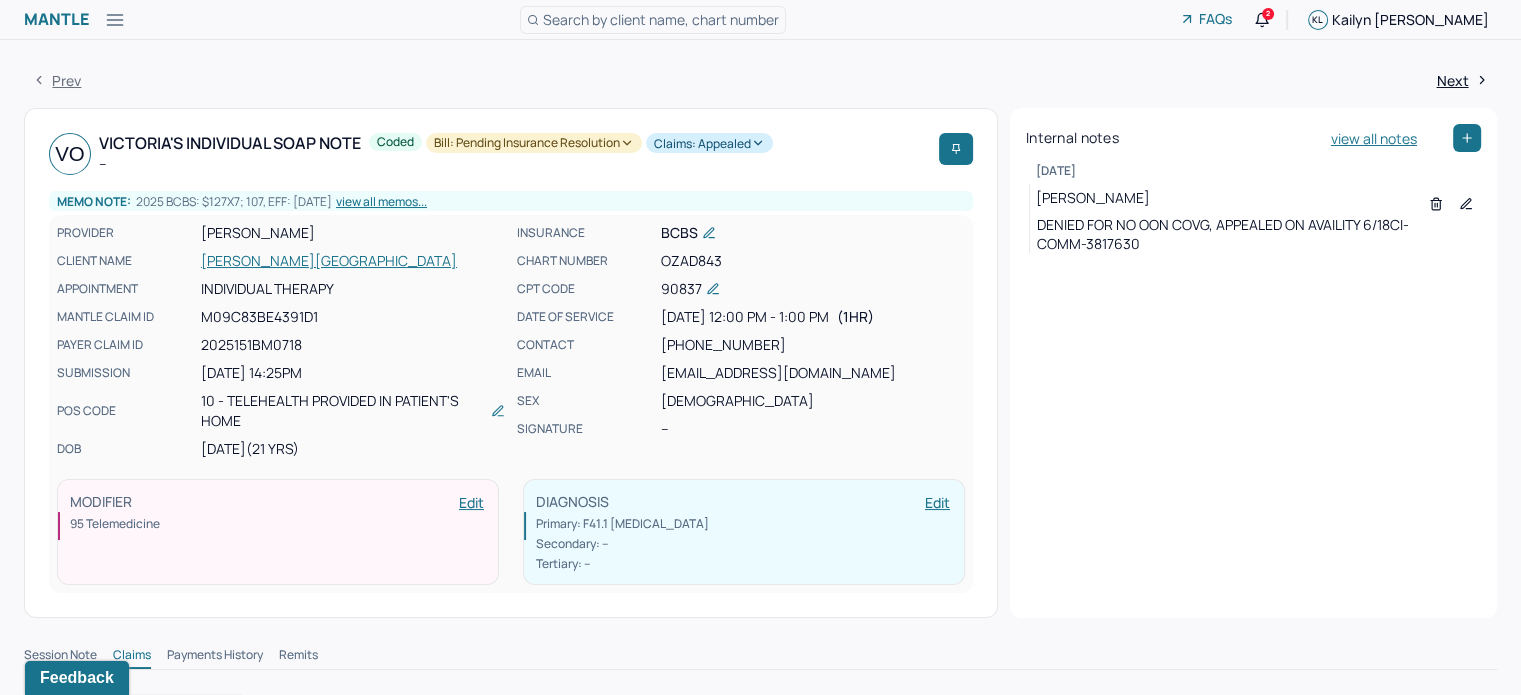 click on "Search by client name, chart number" at bounding box center [661, 19] 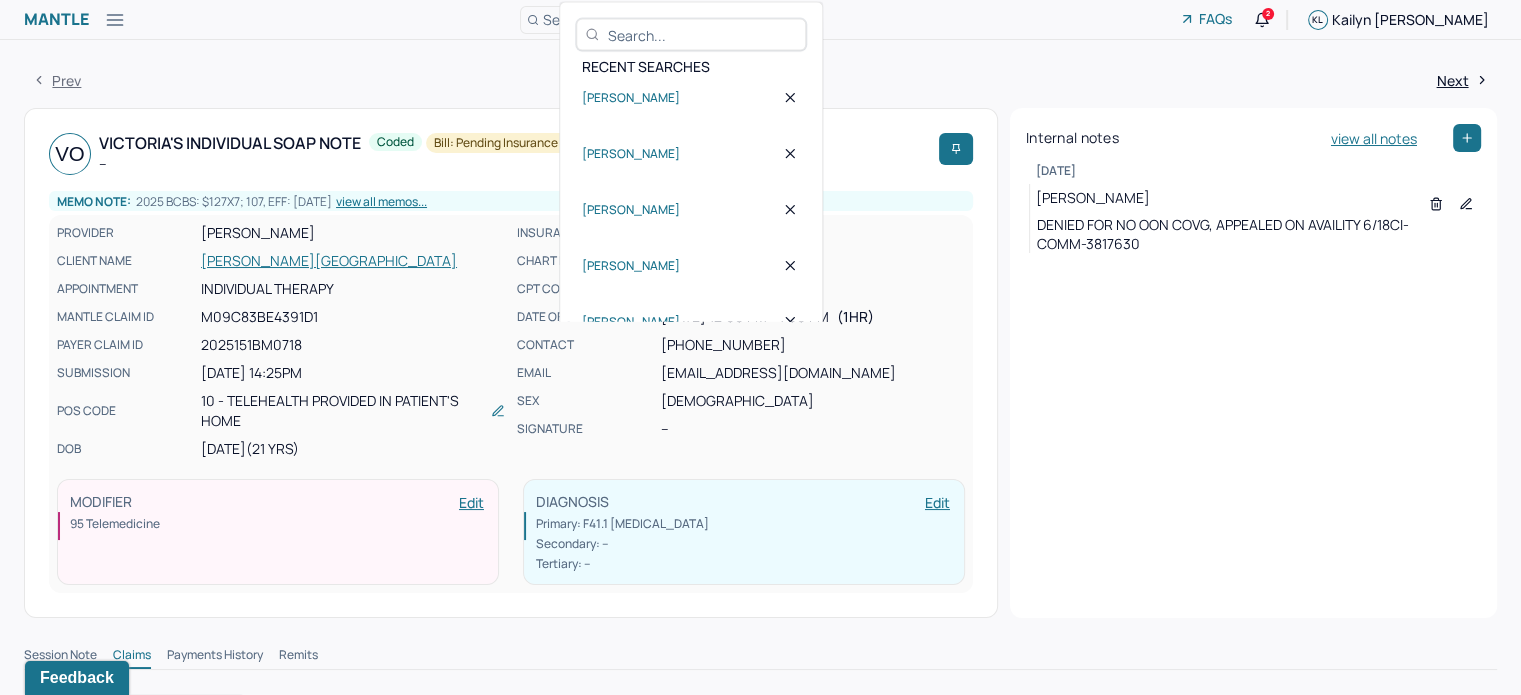 drag, startPoint x: 636, startPoint y: 20, endPoint x: 633, endPoint y: 39, distance: 19.235384 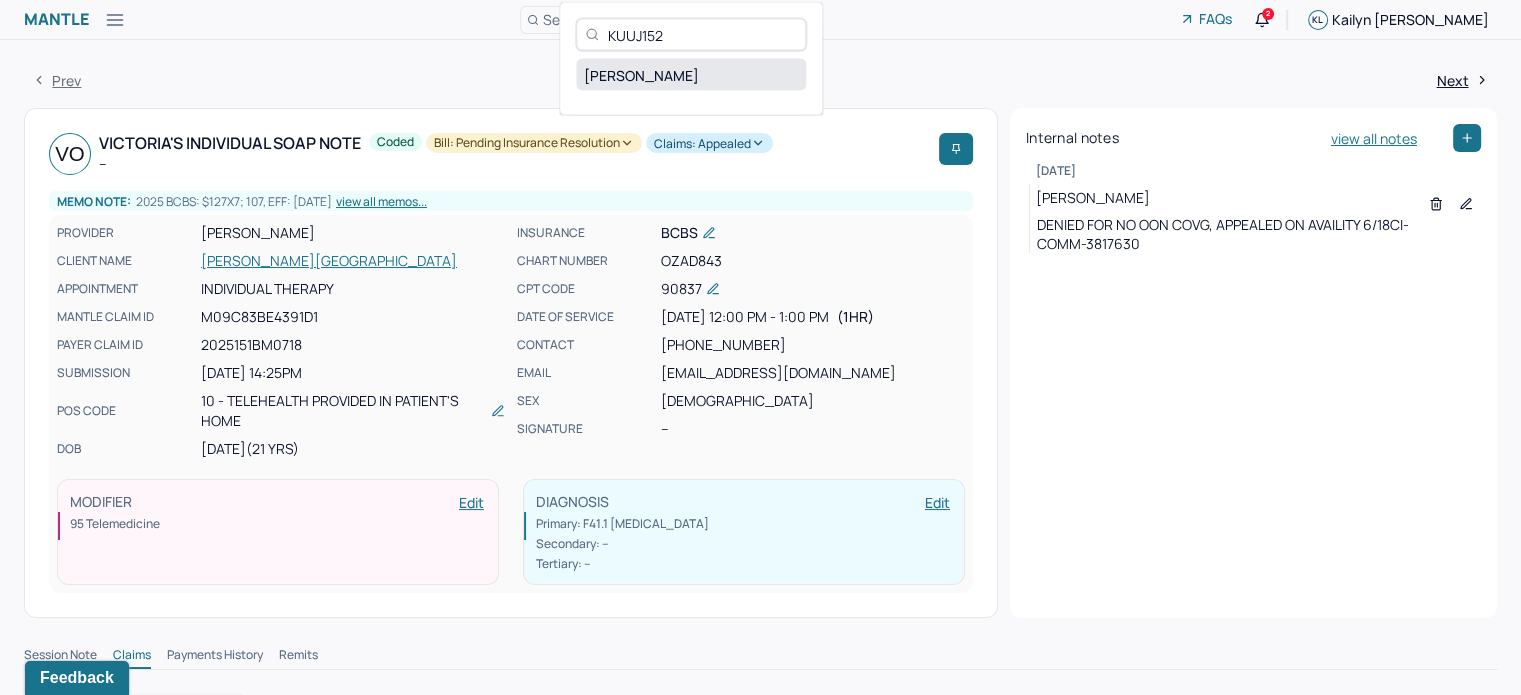 type on "KUUJ152" 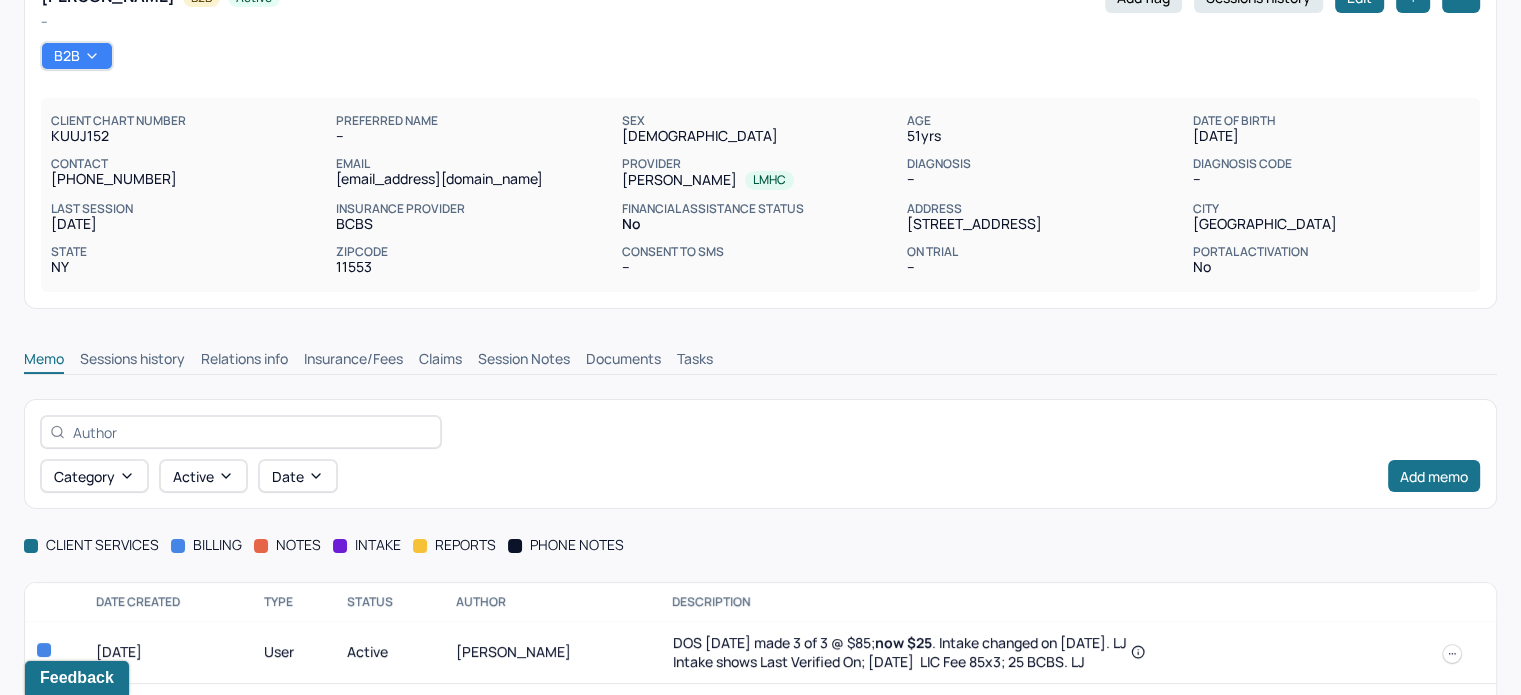 click on "Claims" at bounding box center [440, 361] 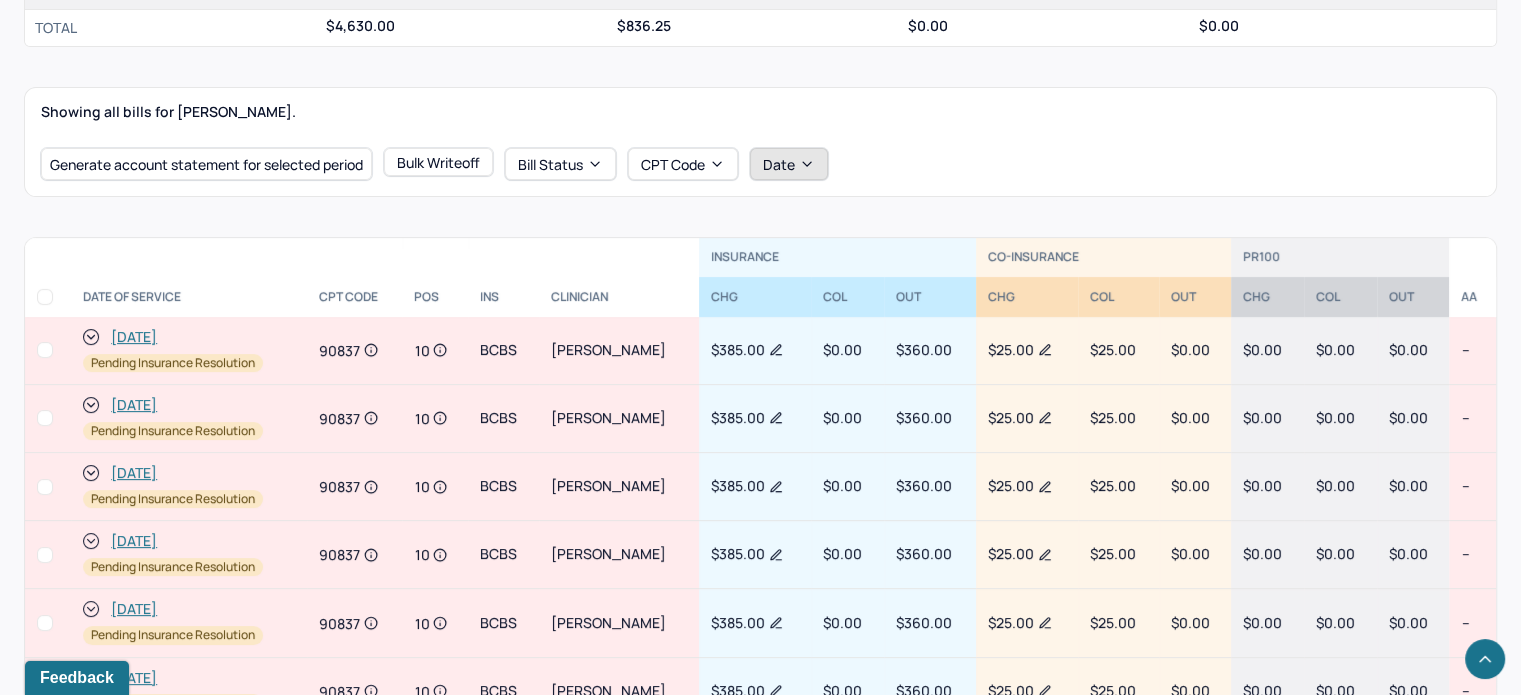 scroll, scrollTop: 662, scrollLeft: 0, axis: vertical 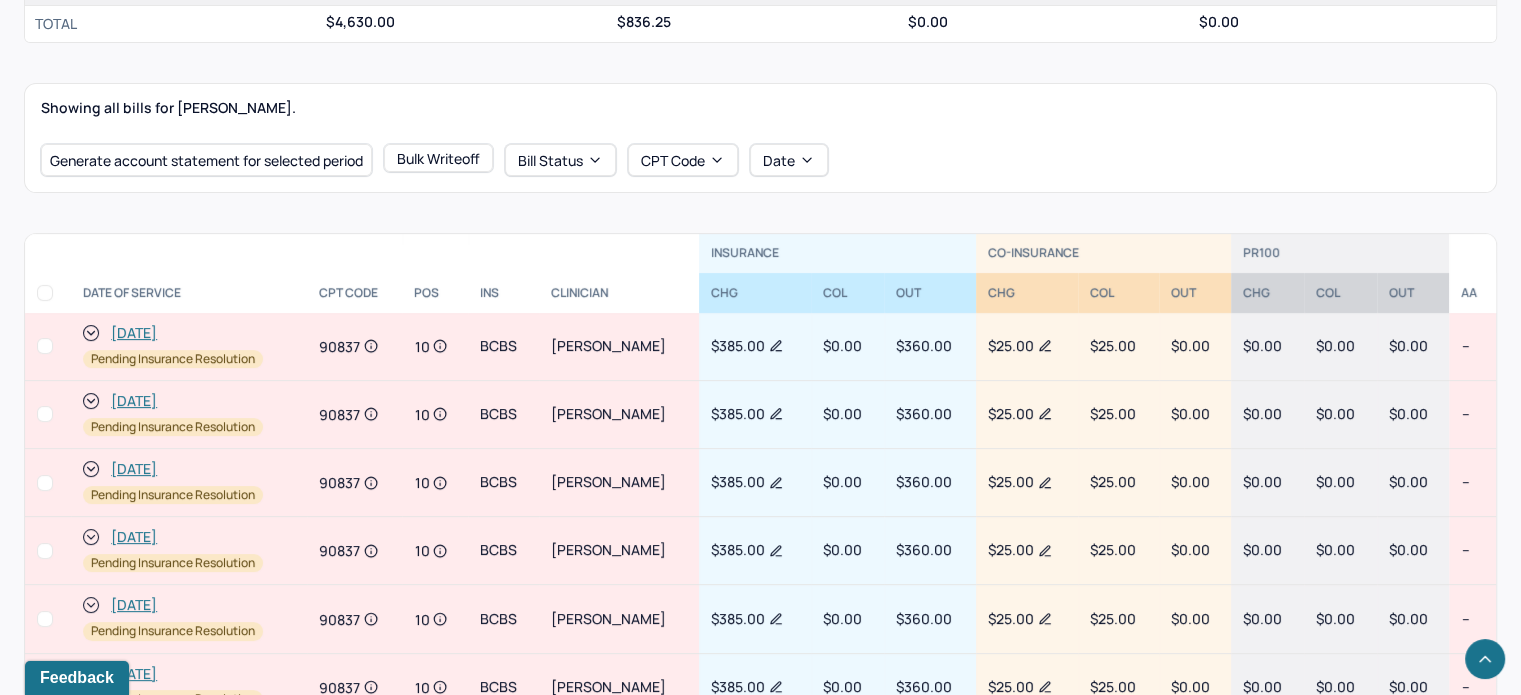 click on "[DATE]" at bounding box center (134, 469) 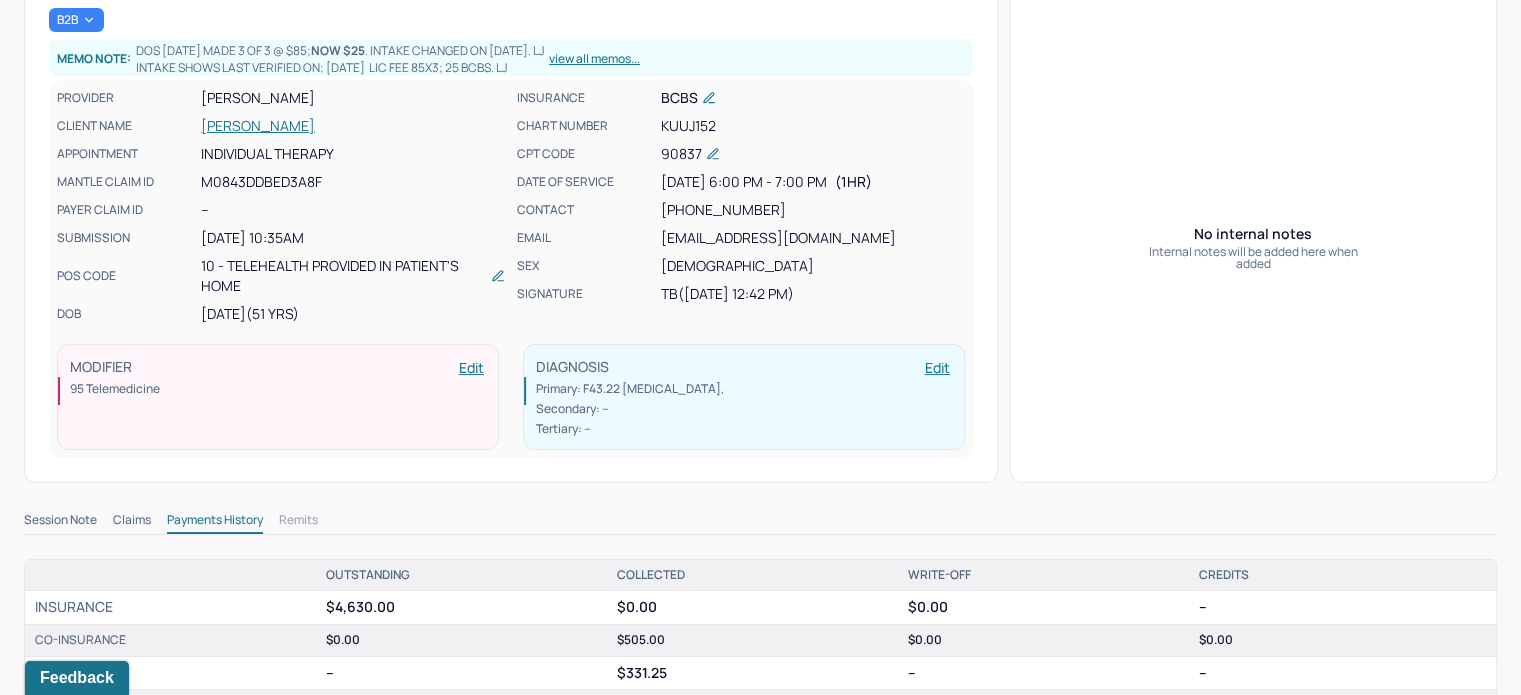 scroll, scrollTop: 400, scrollLeft: 0, axis: vertical 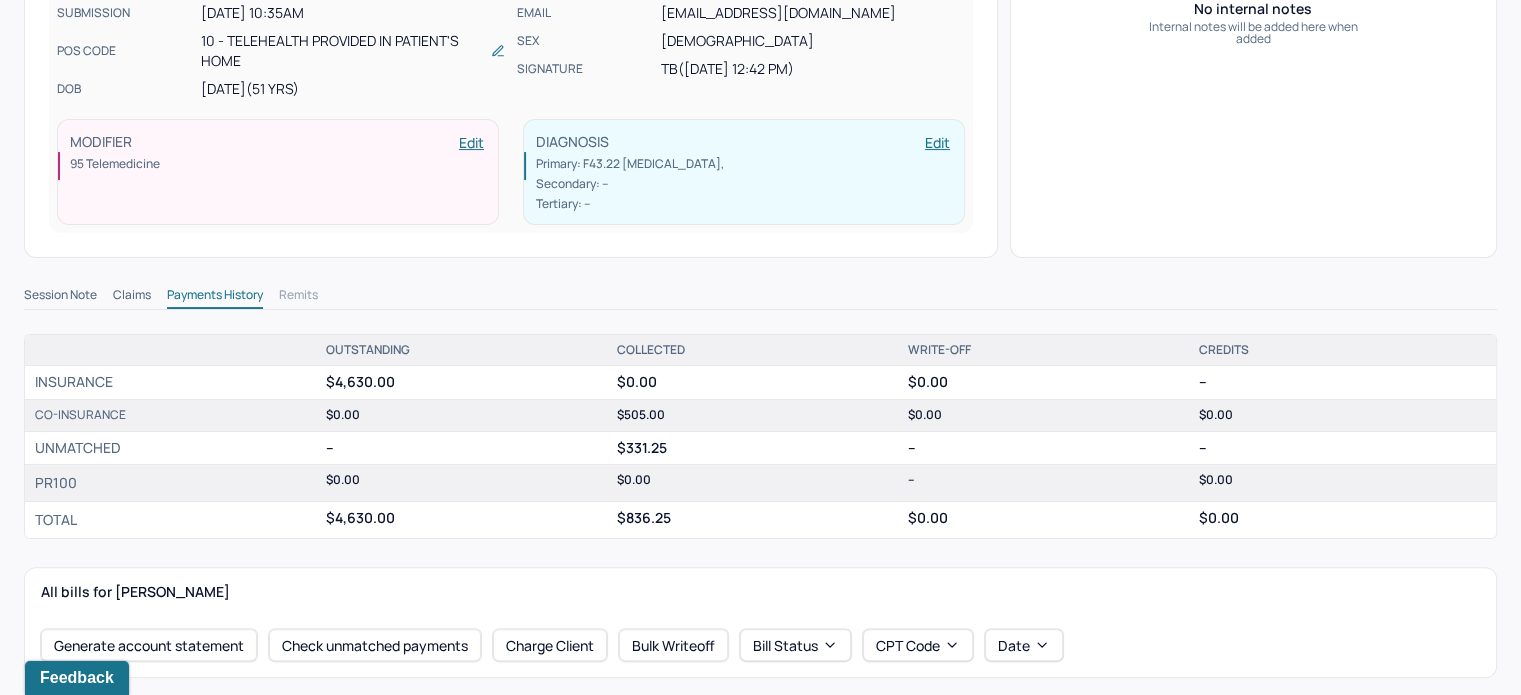 click on "Claims" at bounding box center [132, 297] 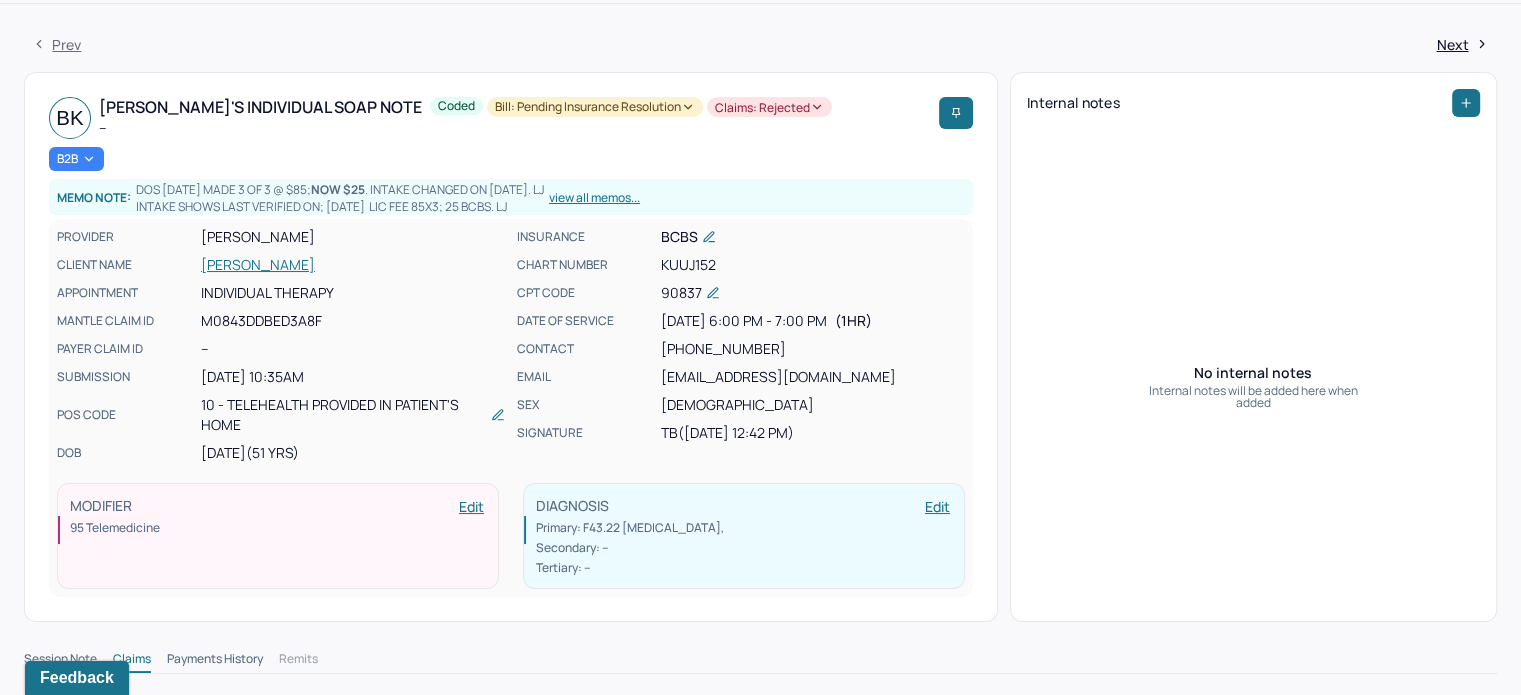 scroll, scrollTop: 0, scrollLeft: 0, axis: both 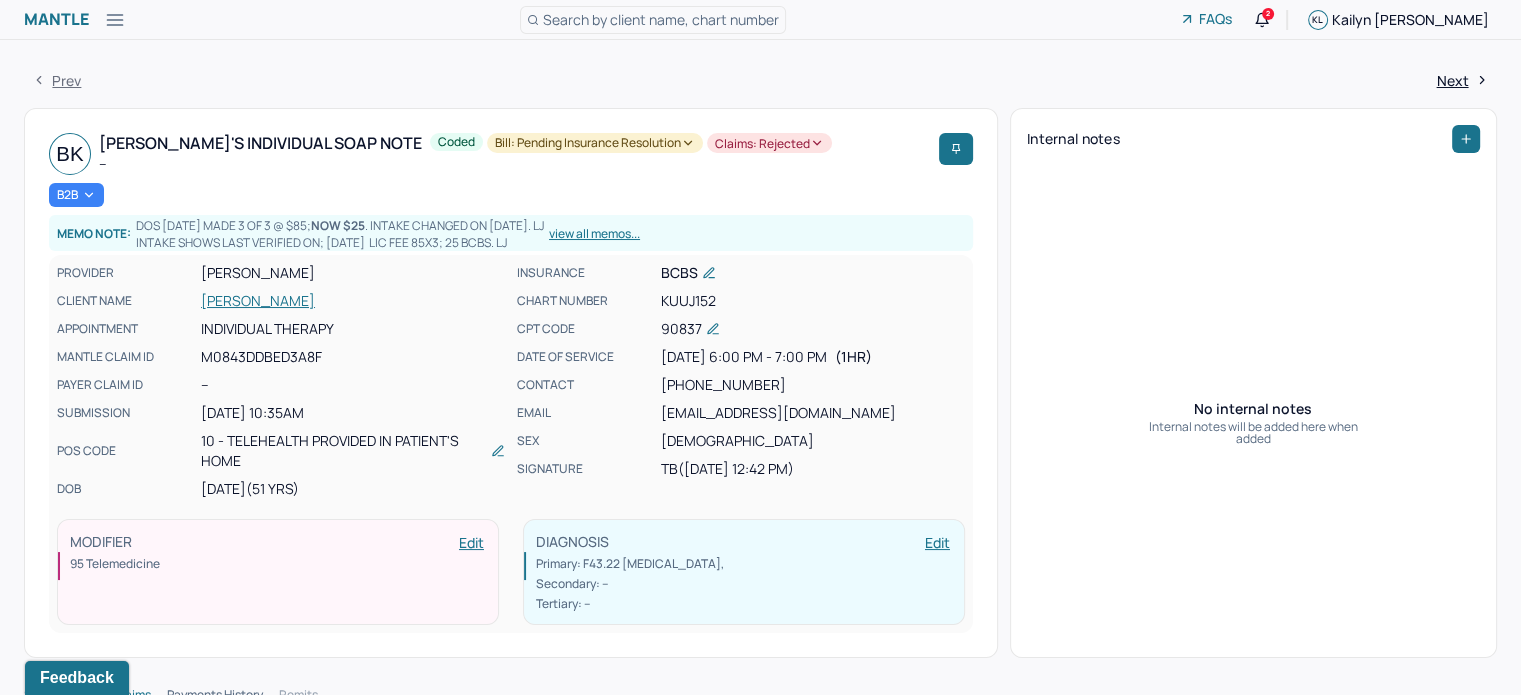 click on "Search by client name, chart number" at bounding box center (661, 19) 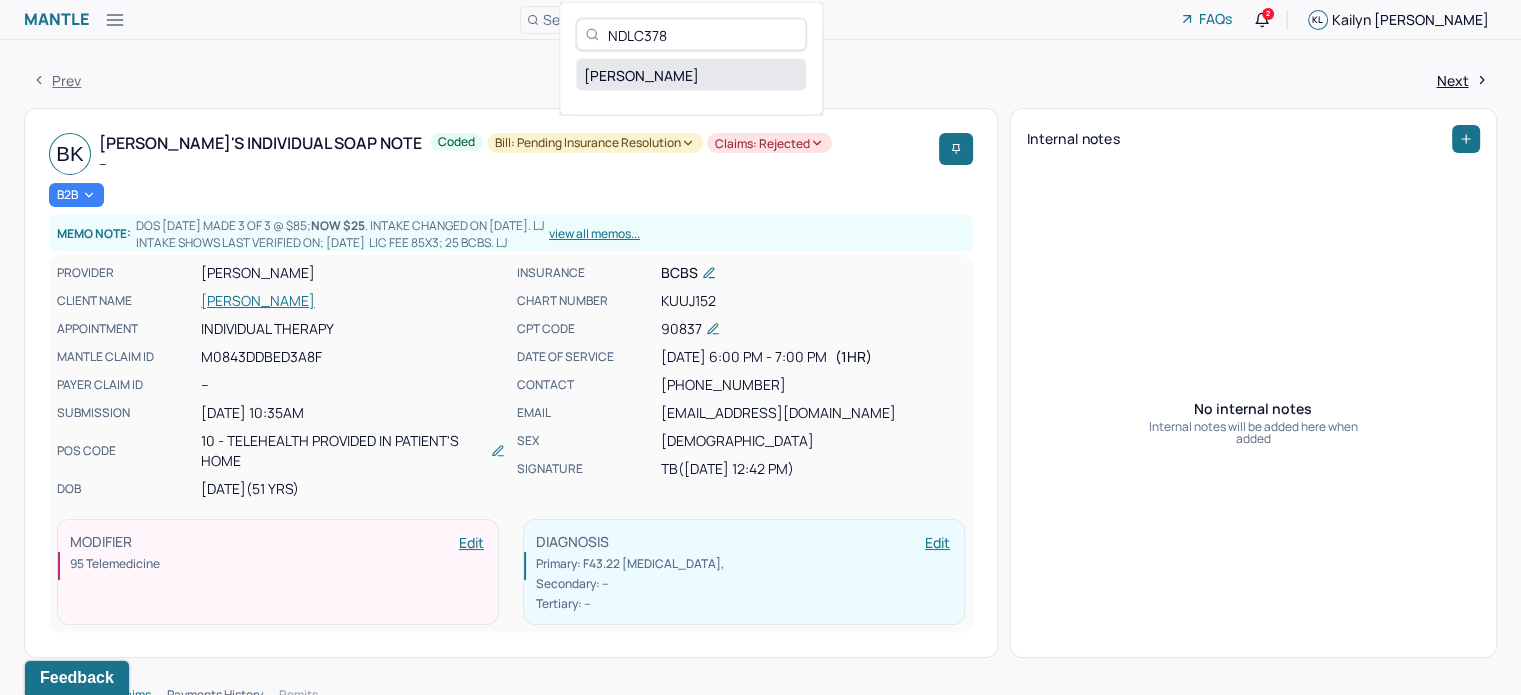 type on "NDLC378" 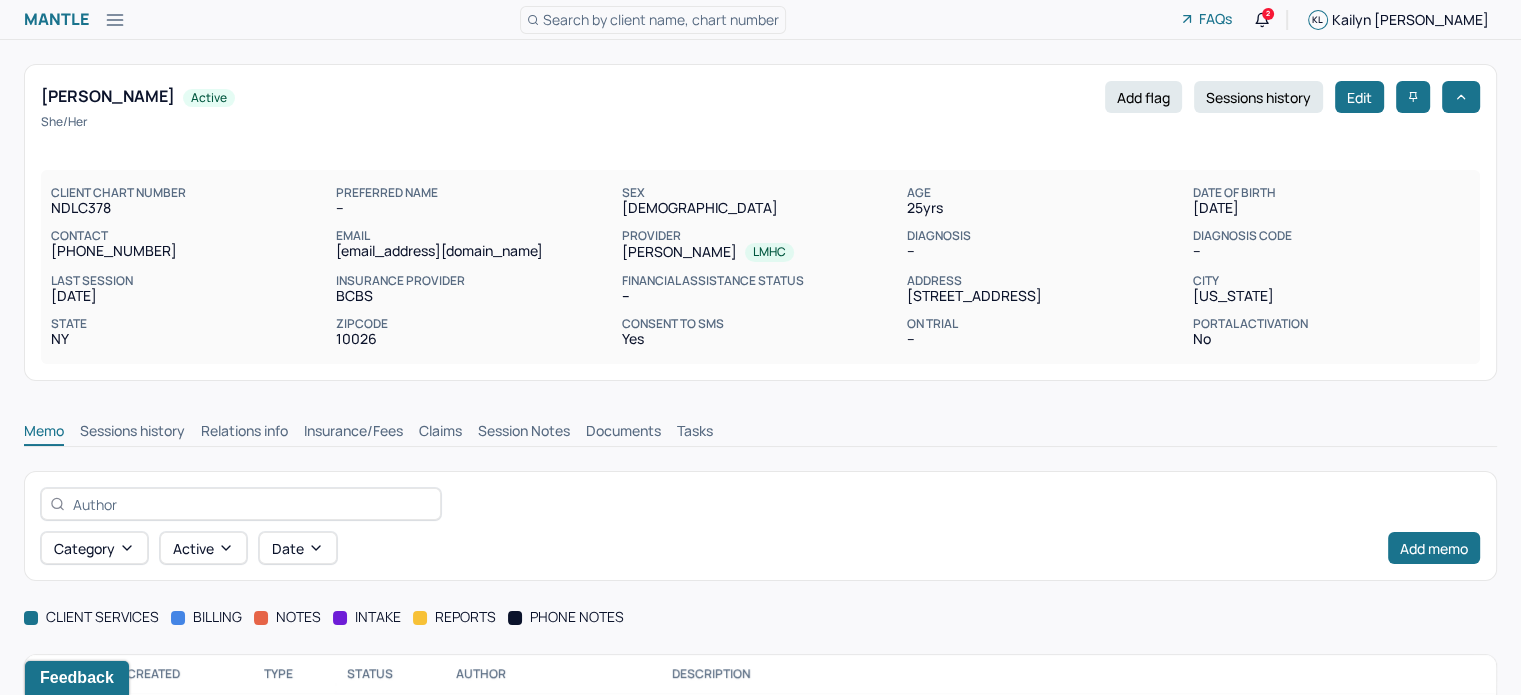 click on "Claims" at bounding box center [440, 433] 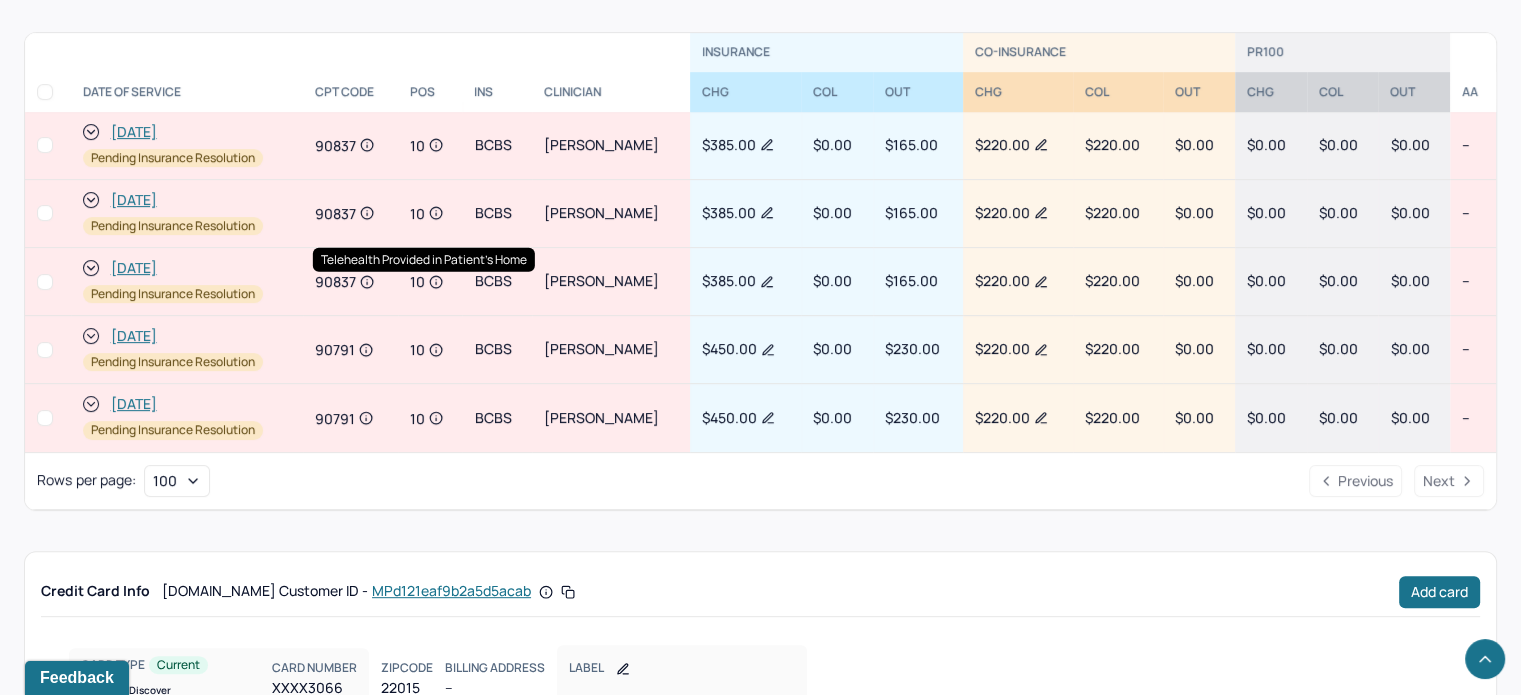 scroll, scrollTop: 800, scrollLeft: 0, axis: vertical 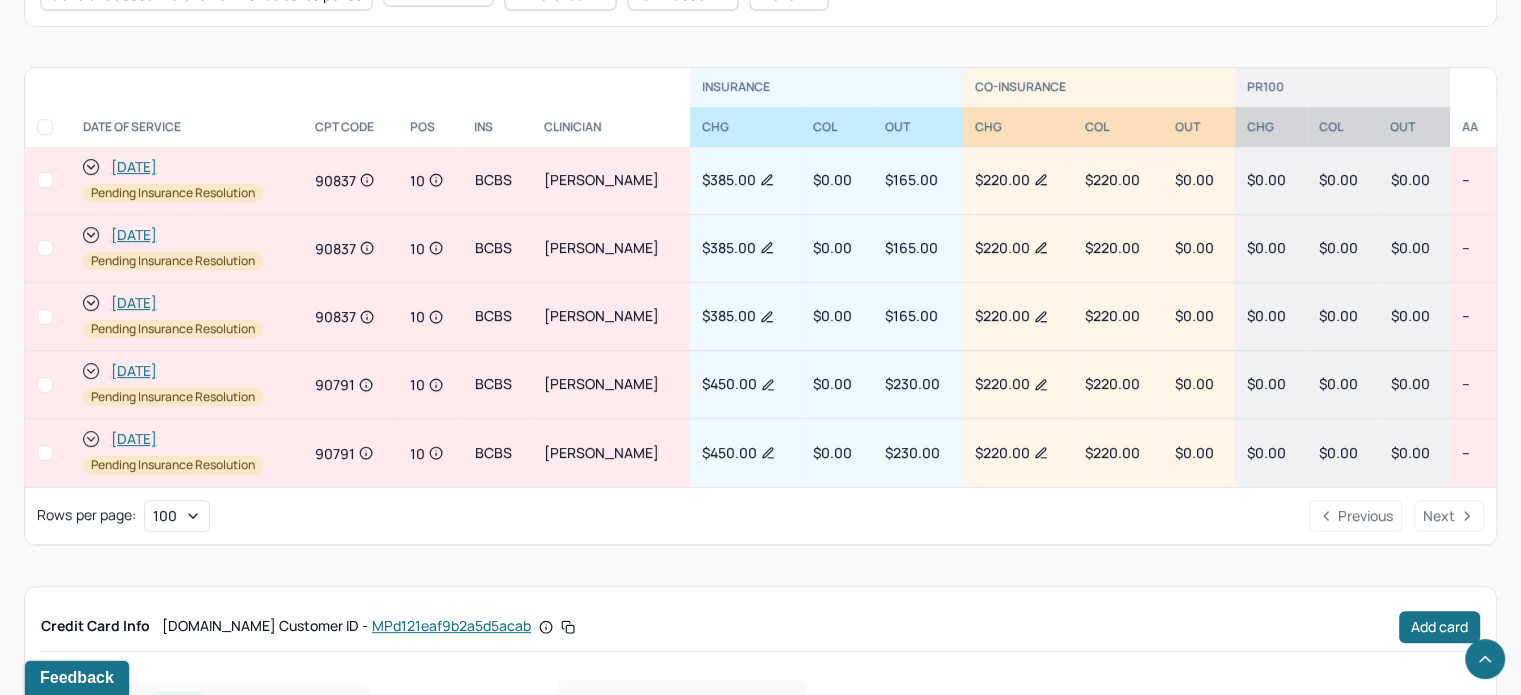 click on "[DATE]" at bounding box center (134, 235) 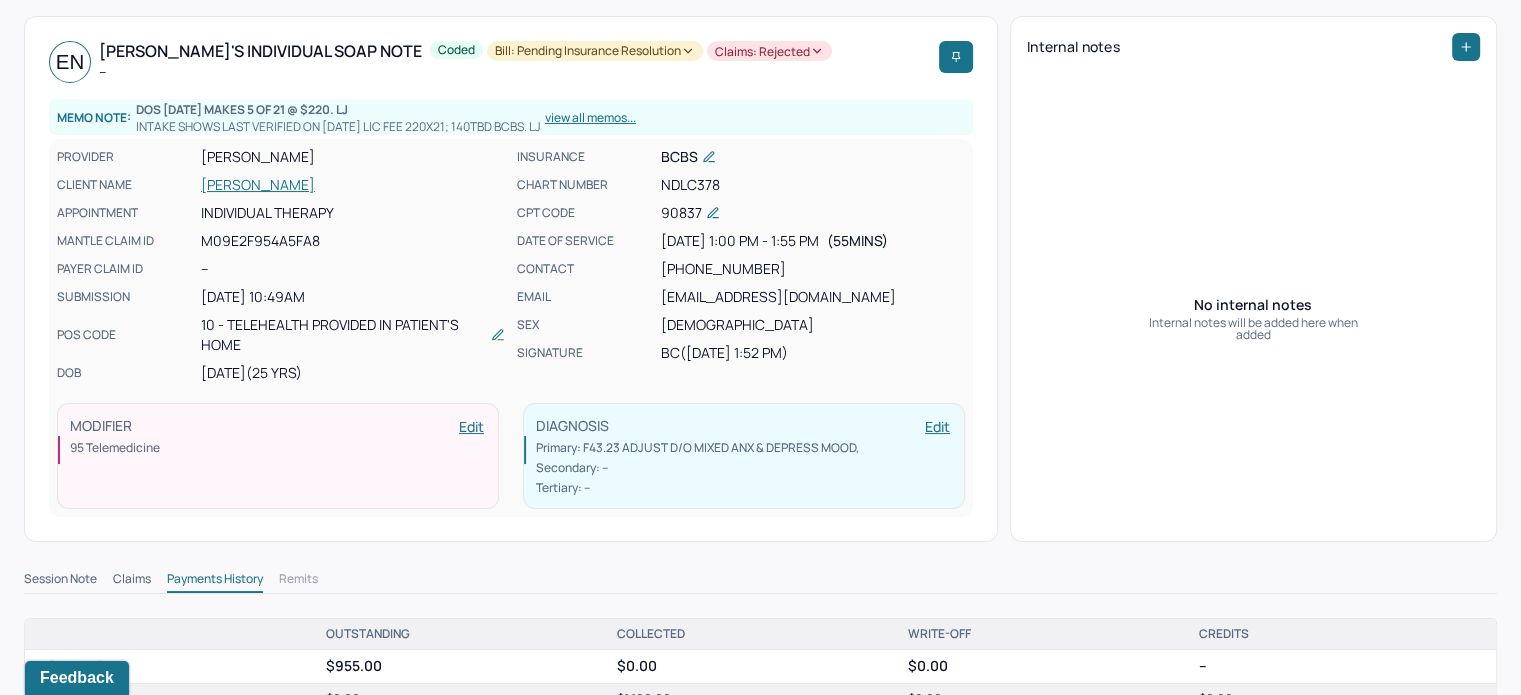 scroll, scrollTop: 200, scrollLeft: 0, axis: vertical 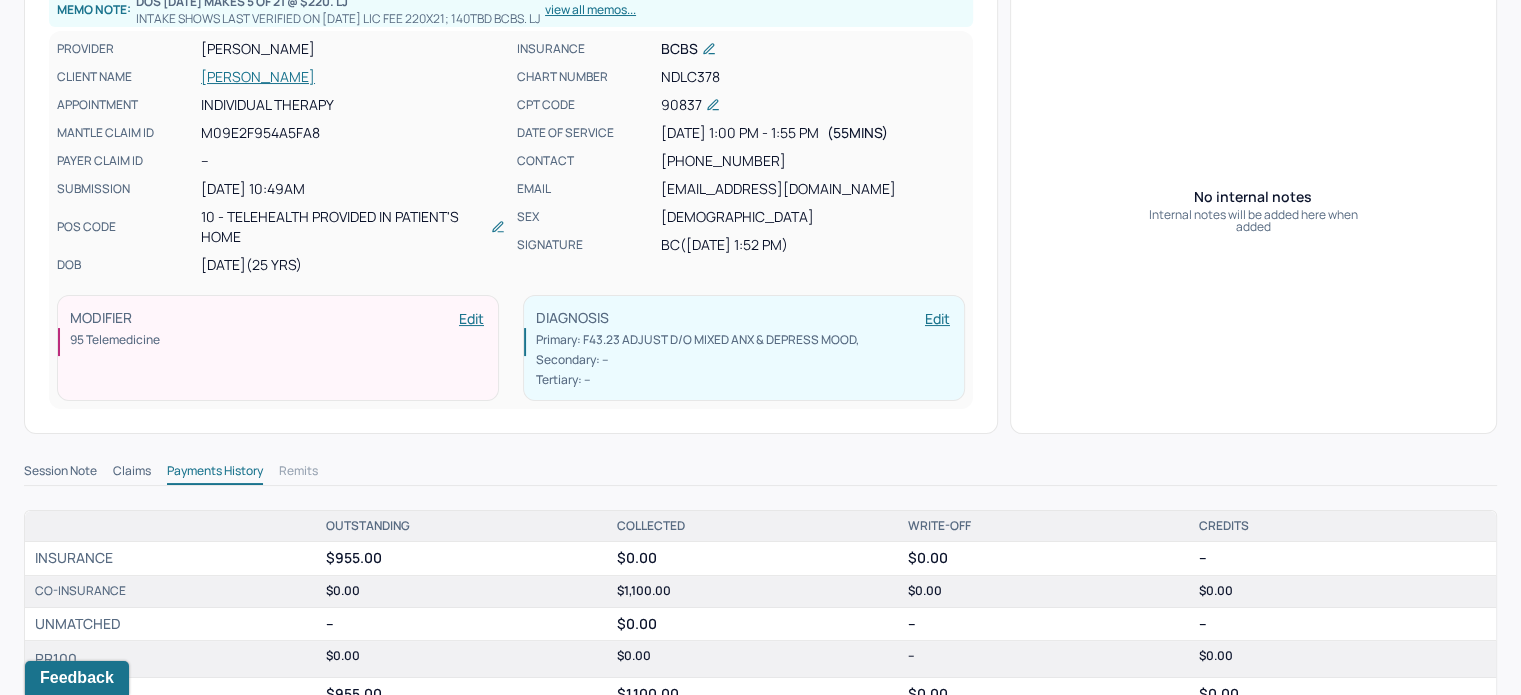 click on "Claims" at bounding box center [132, 473] 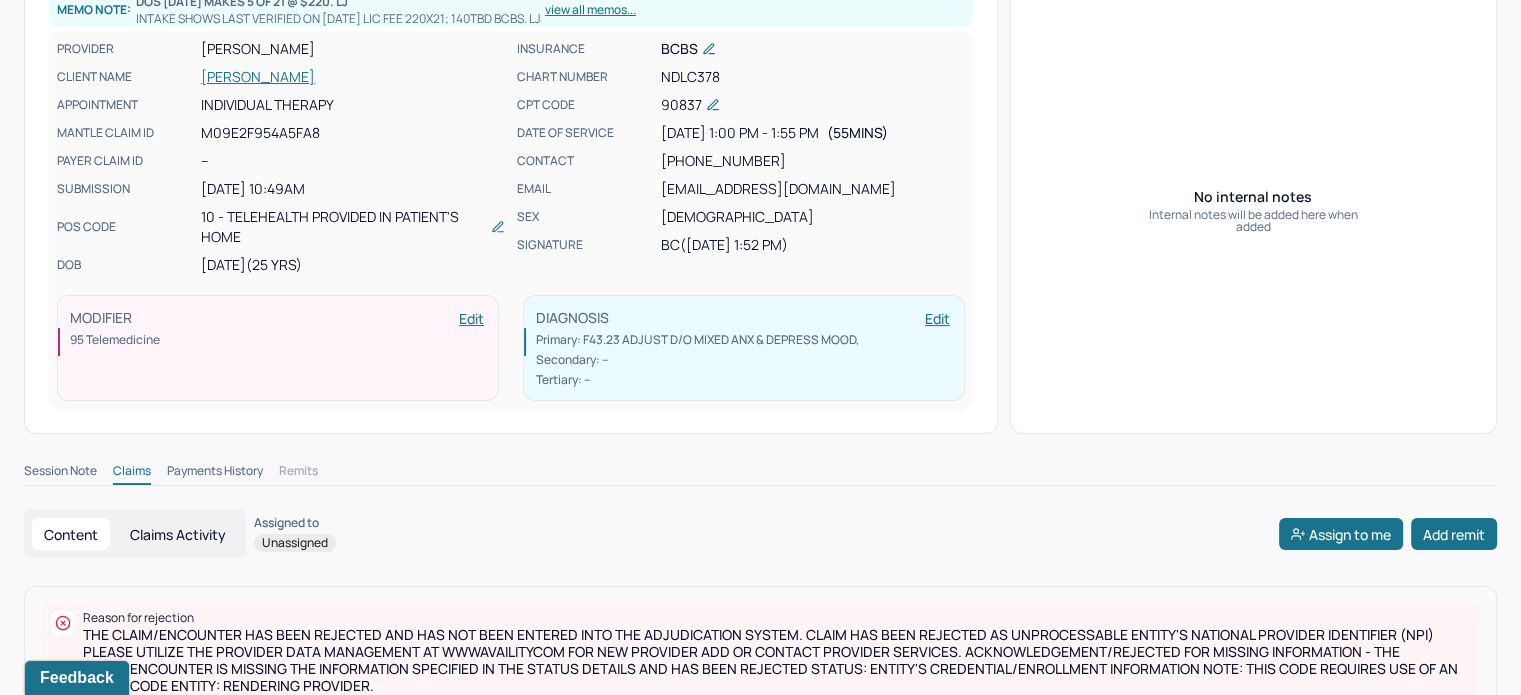scroll, scrollTop: 0, scrollLeft: 0, axis: both 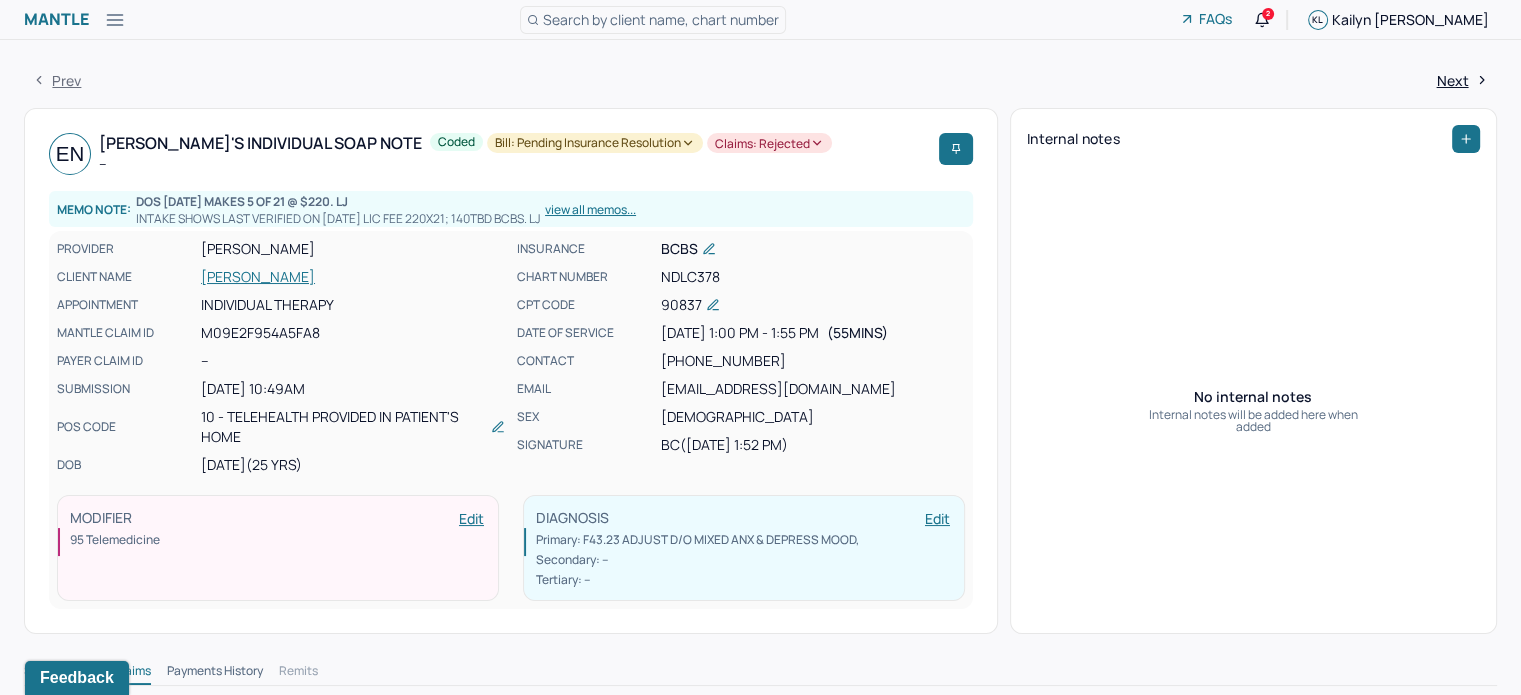 click on "Search by client name, chart number" at bounding box center (661, 19) 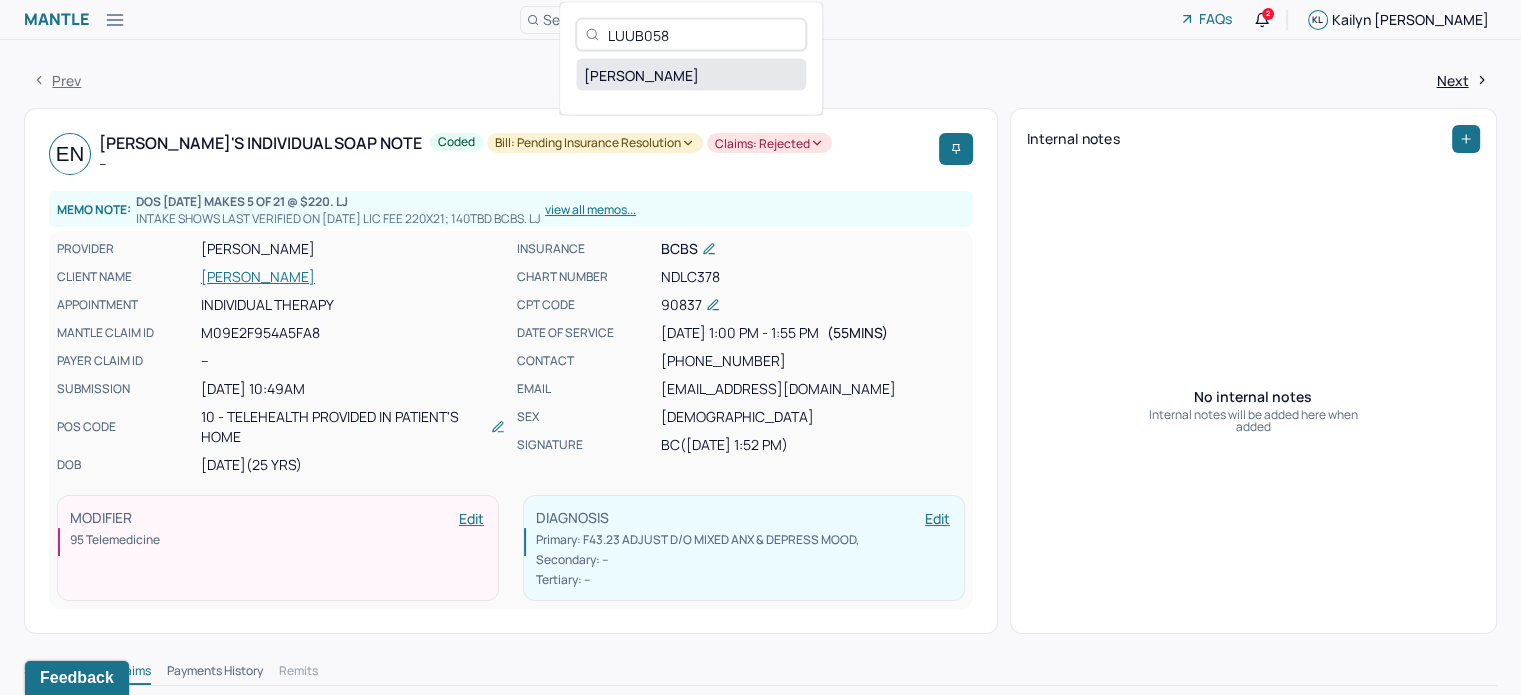 type on "LUUB058" 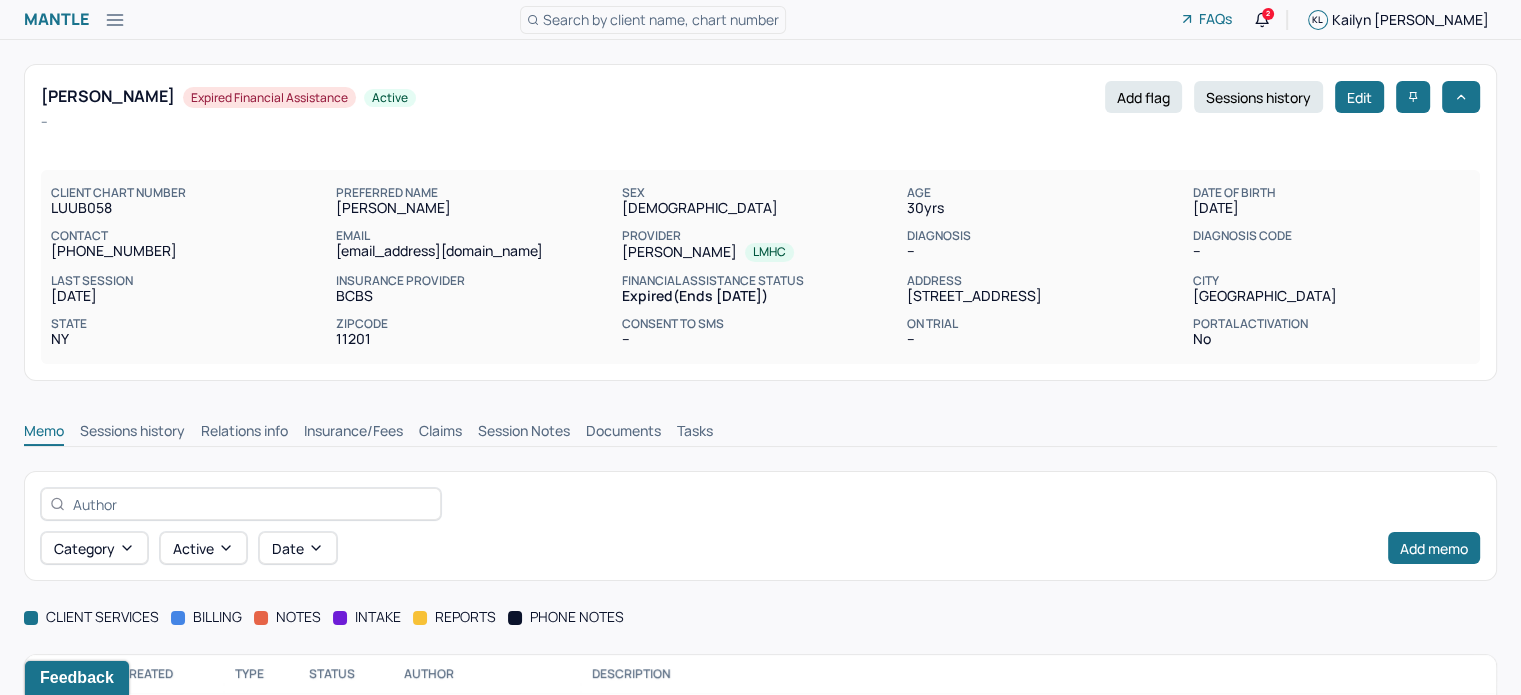 click on "Claims" at bounding box center (440, 433) 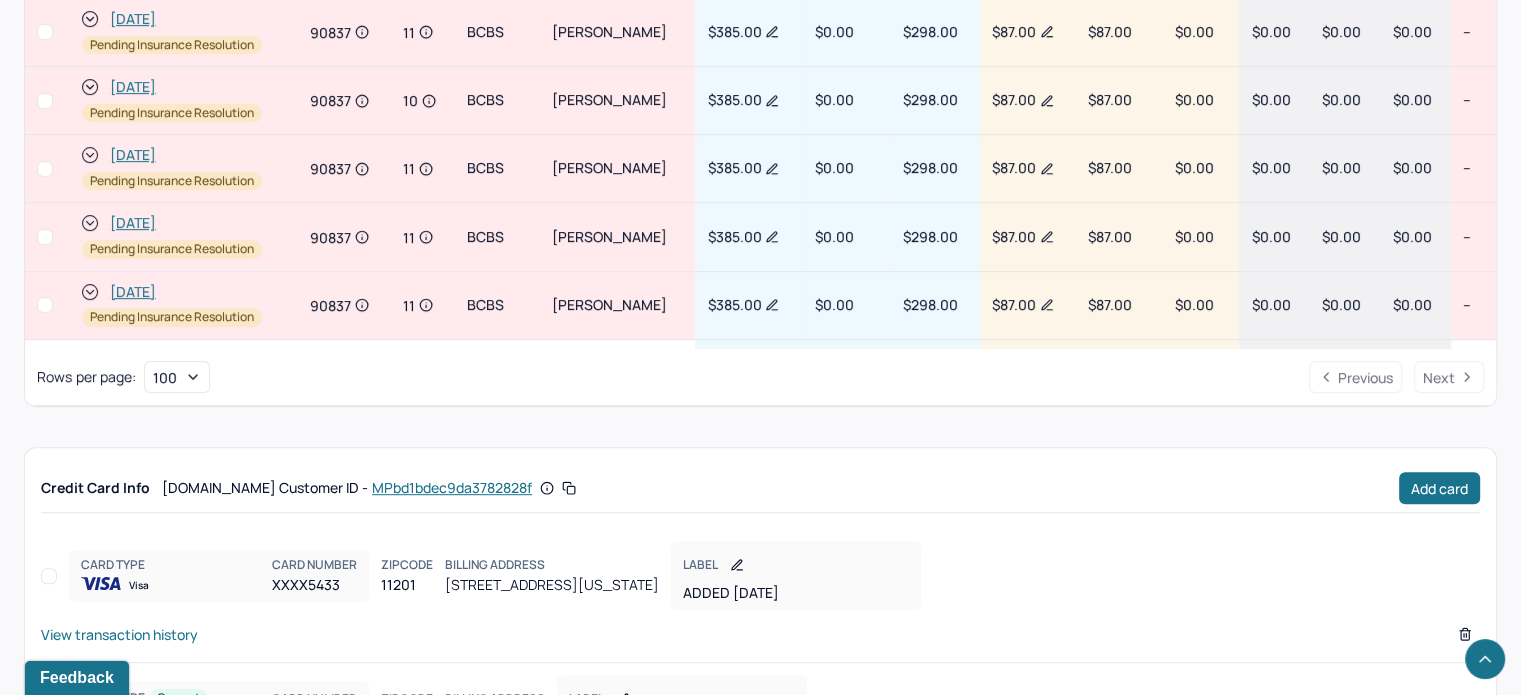 scroll, scrollTop: 900, scrollLeft: 0, axis: vertical 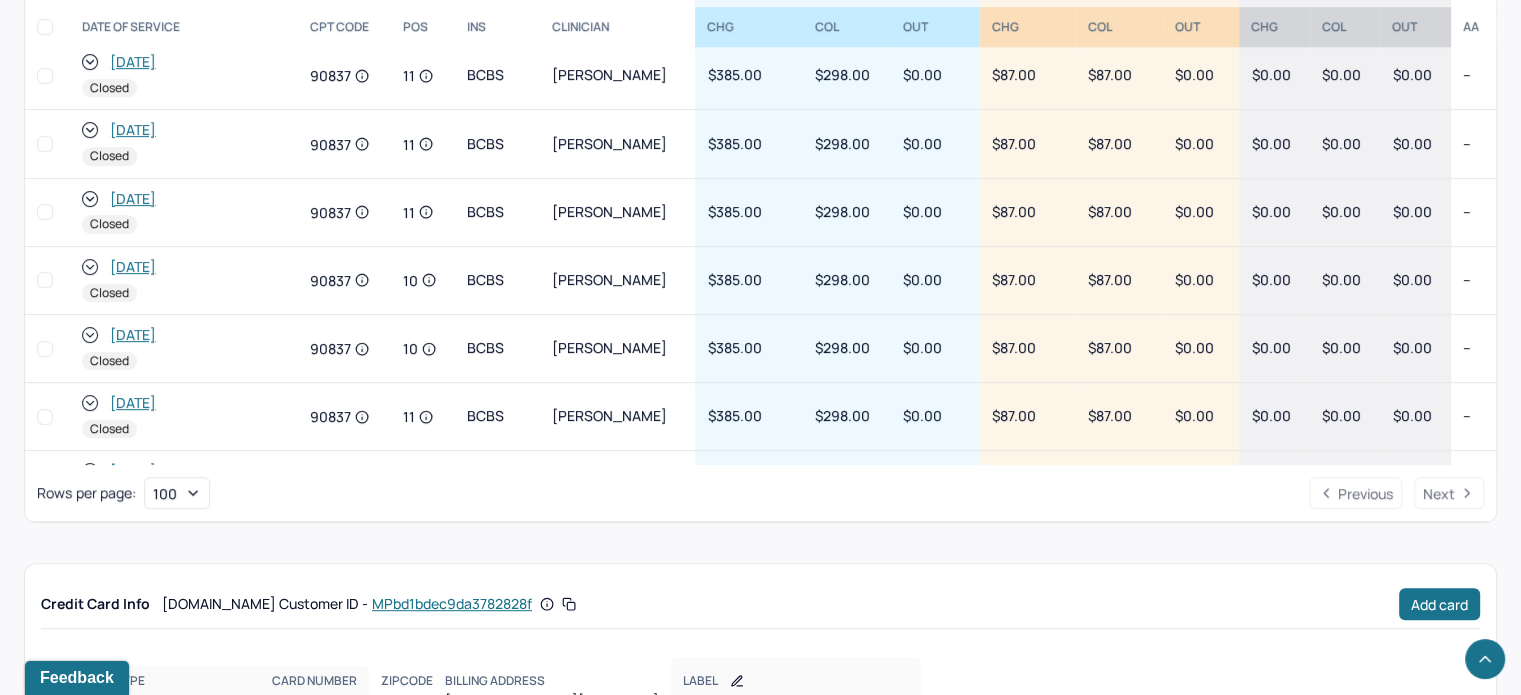 click 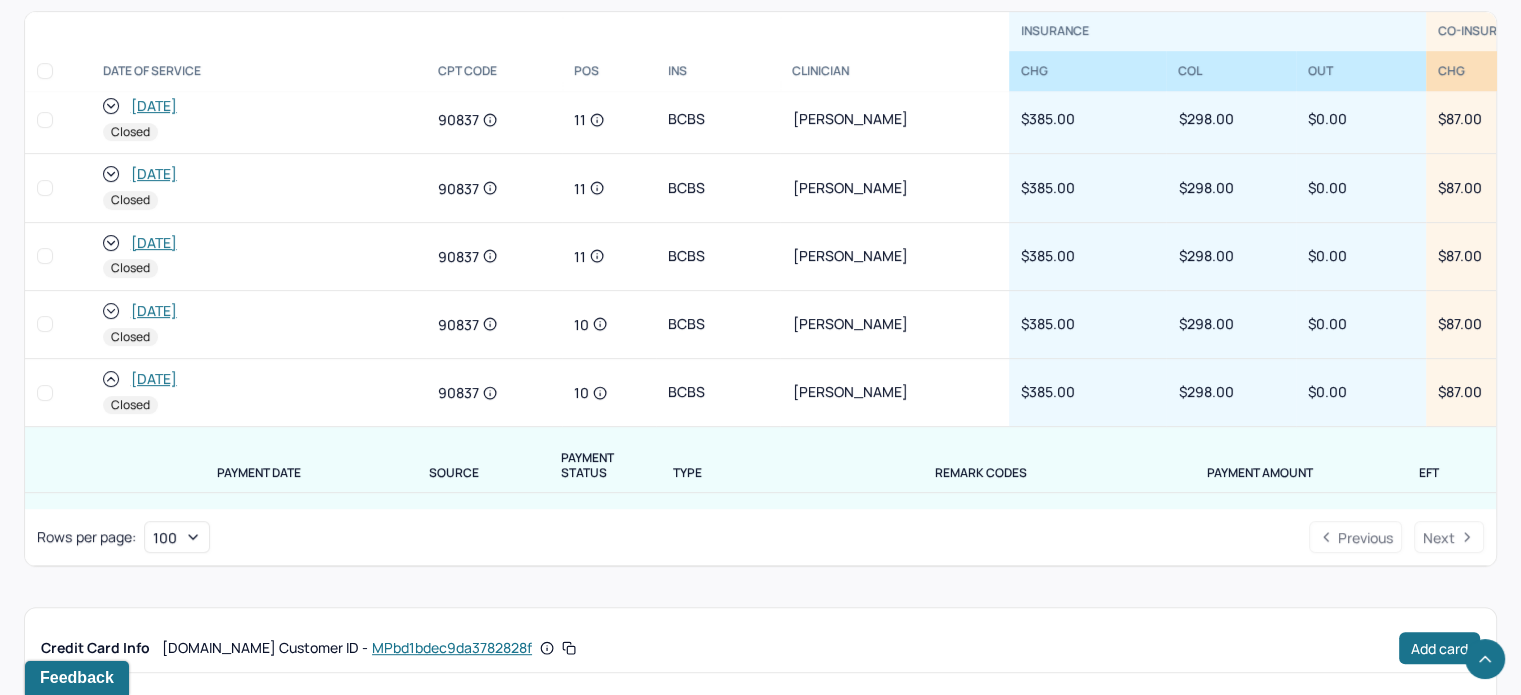 scroll, scrollTop: 944, scrollLeft: 0, axis: vertical 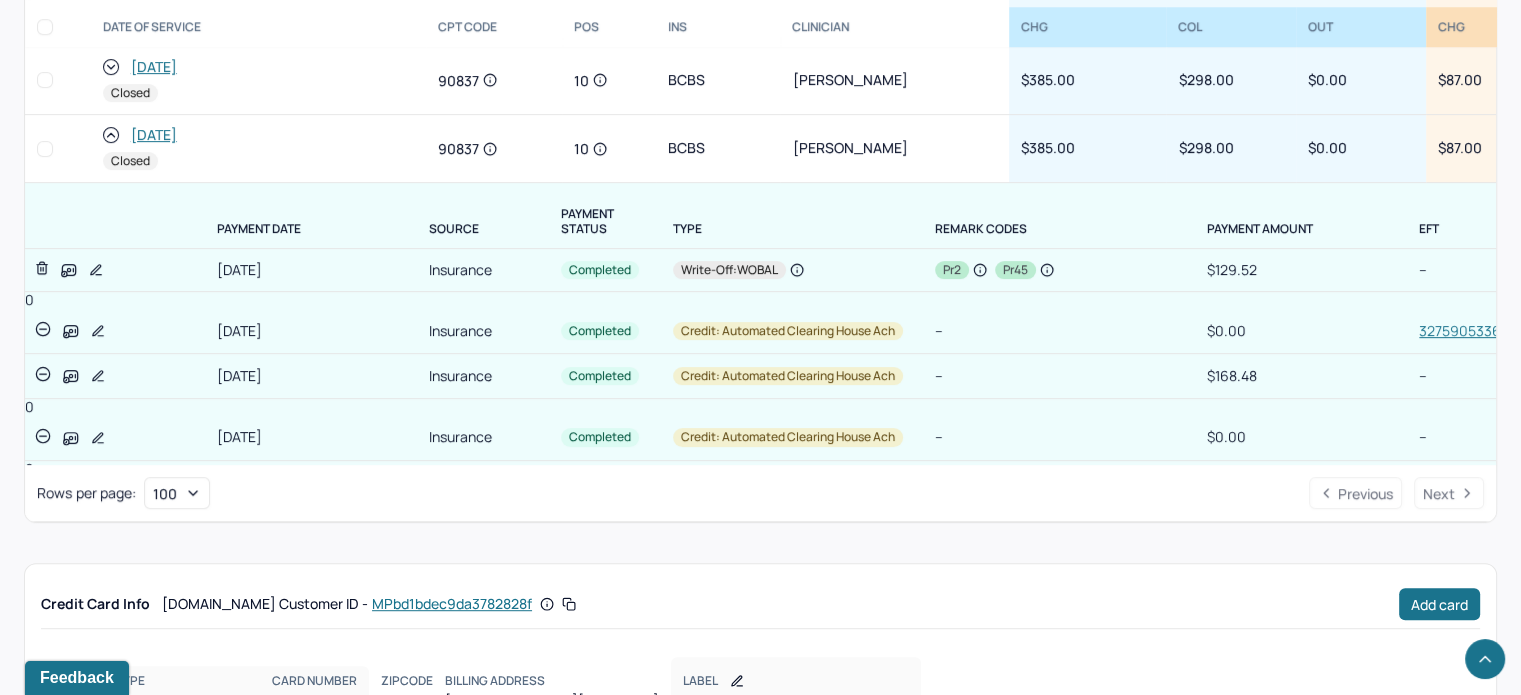 click on "[DATE]" at bounding box center [258, 135] 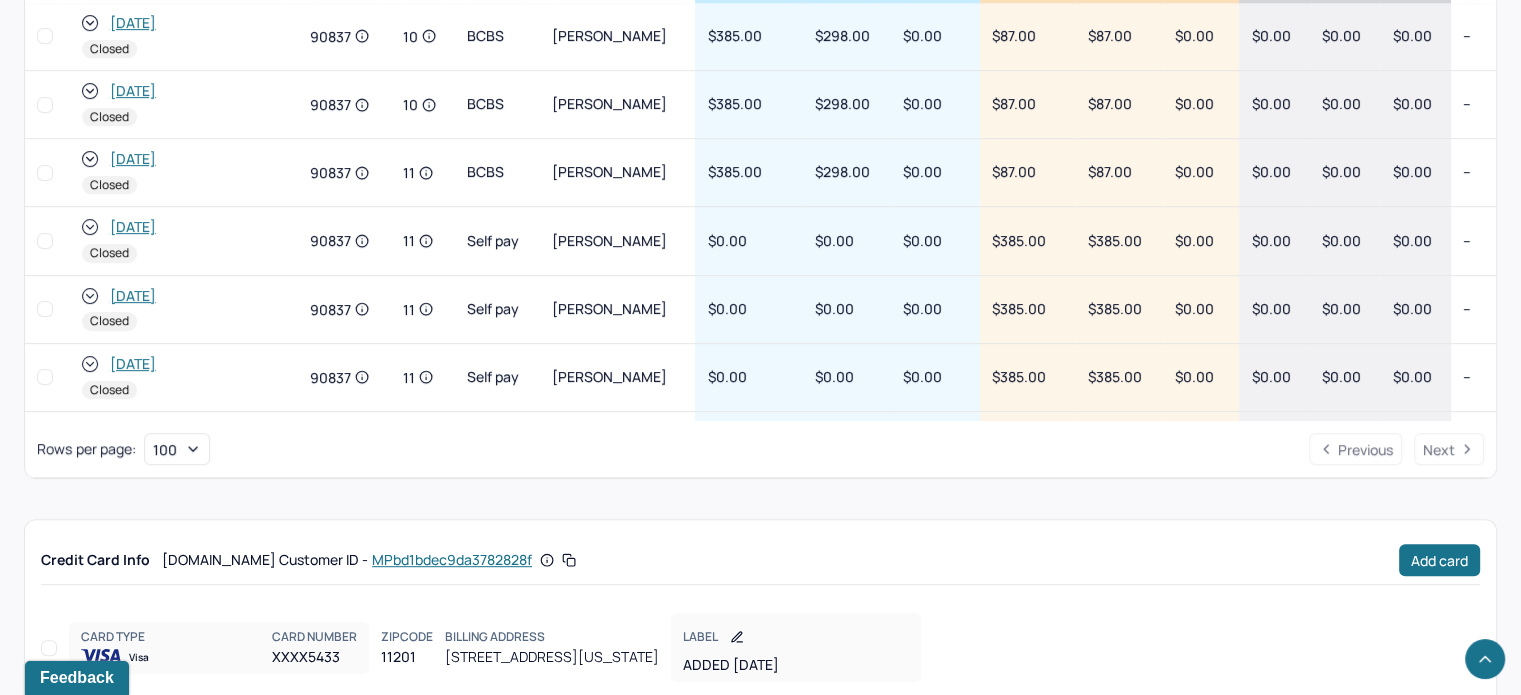 scroll, scrollTop: 900, scrollLeft: 0, axis: vertical 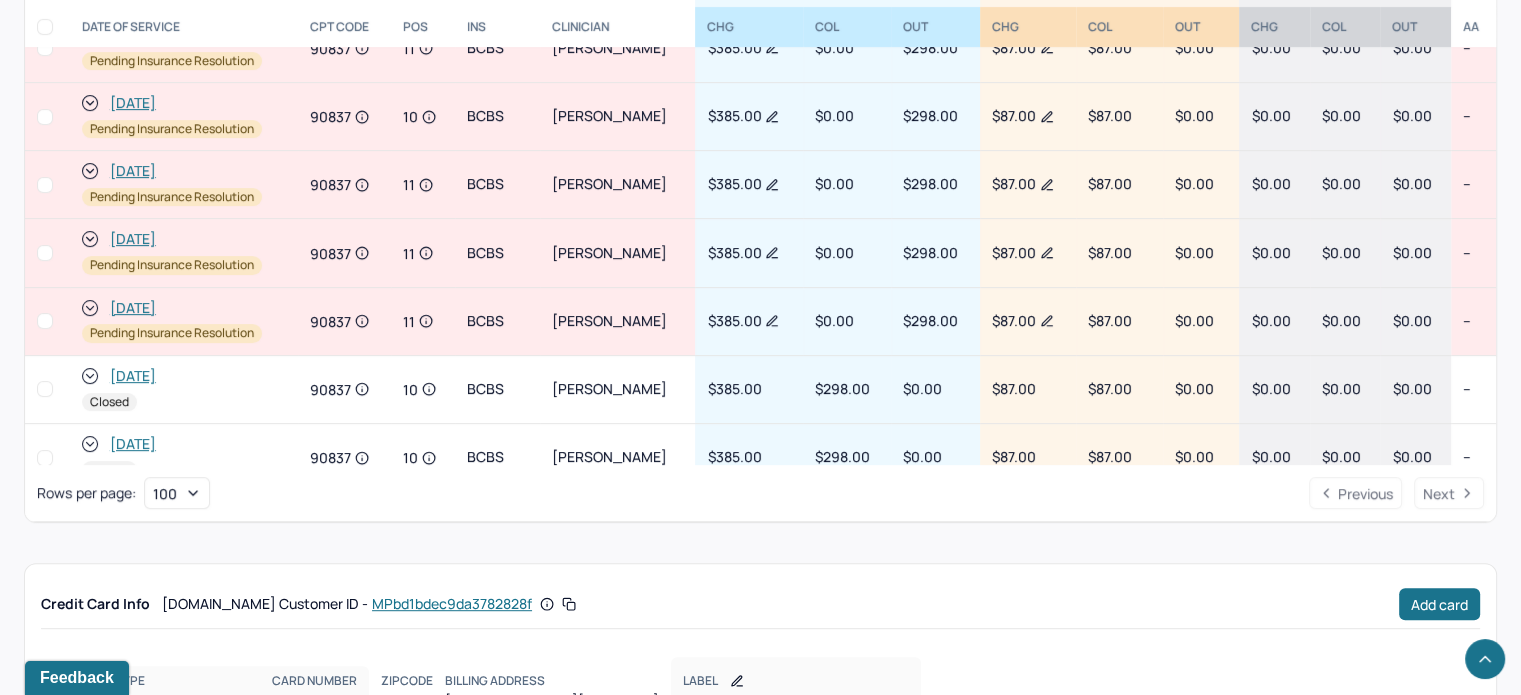 click 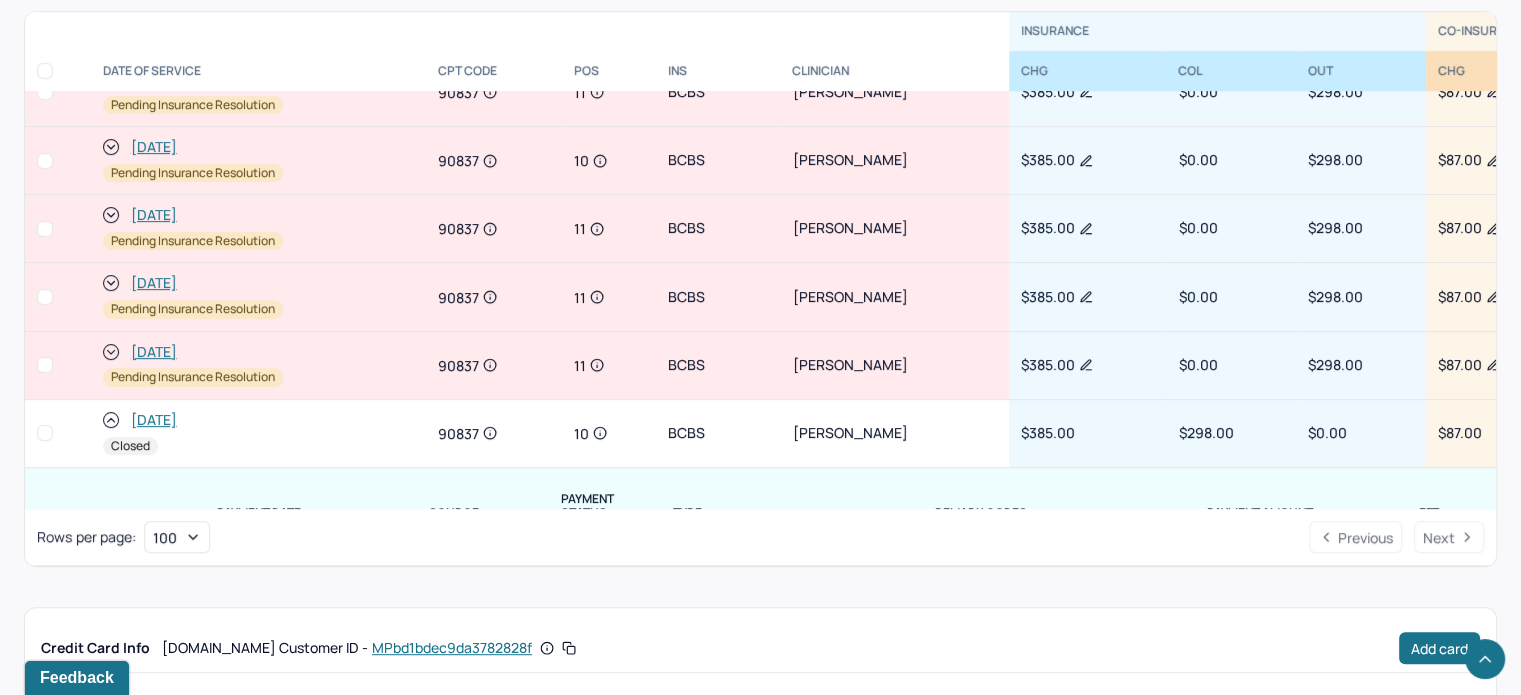 scroll, scrollTop: 944, scrollLeft: 0, axis: vertical 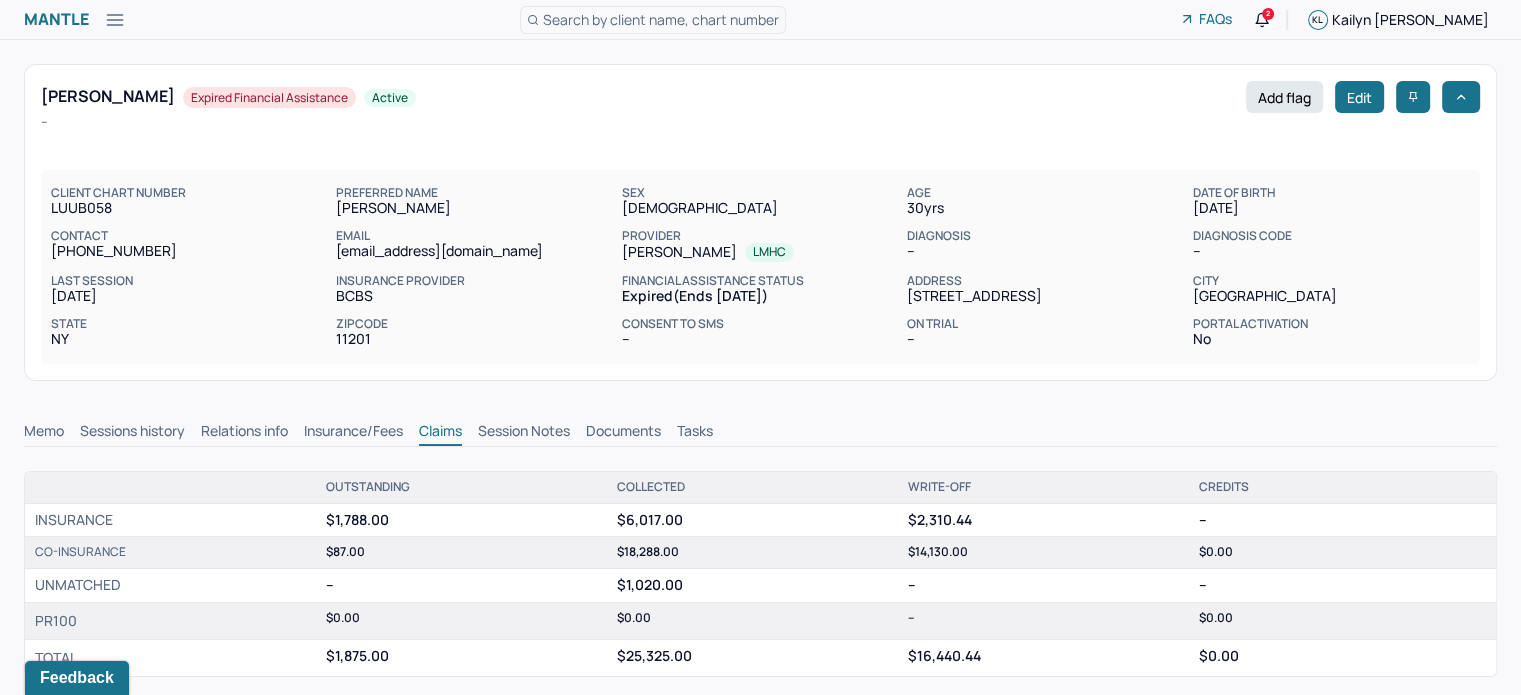 click on "Search by client name, chart number" at bounding box center [661, 19] 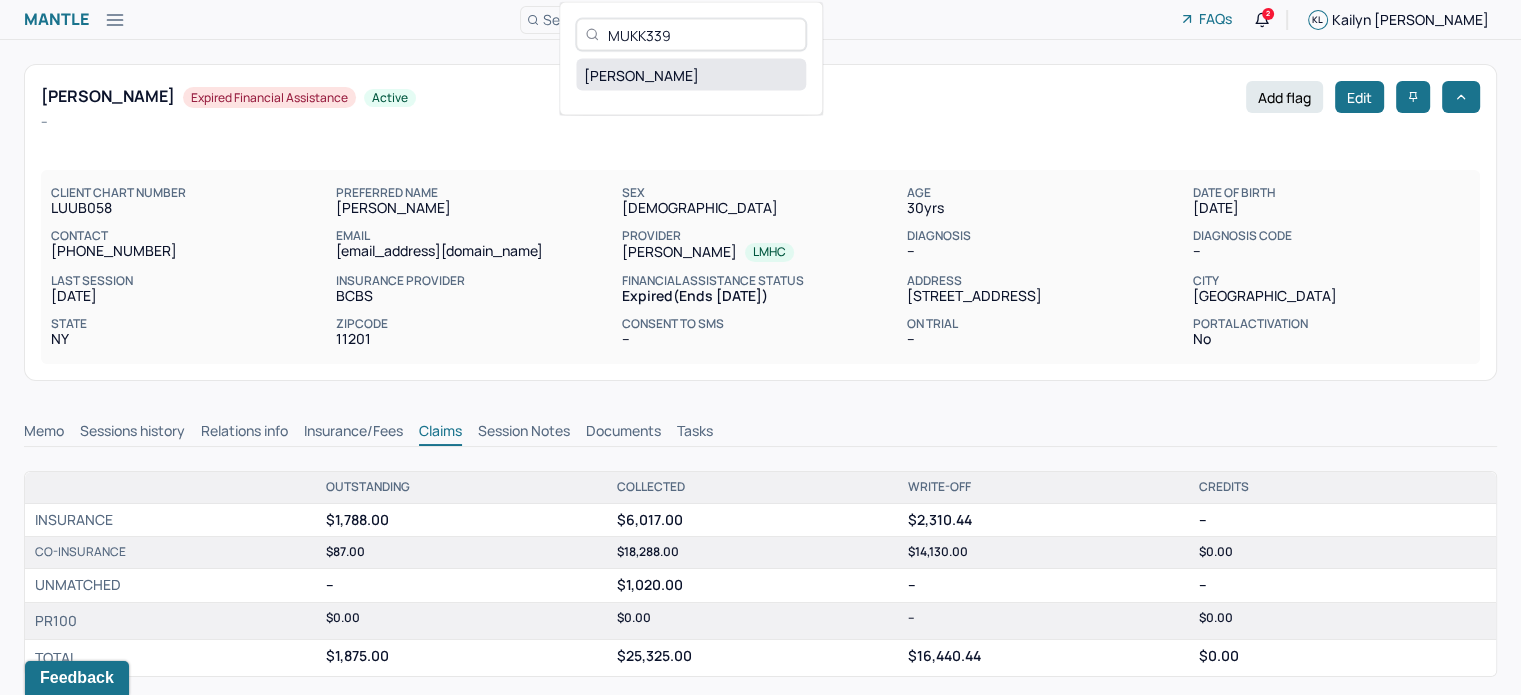 type on "MUKK339" 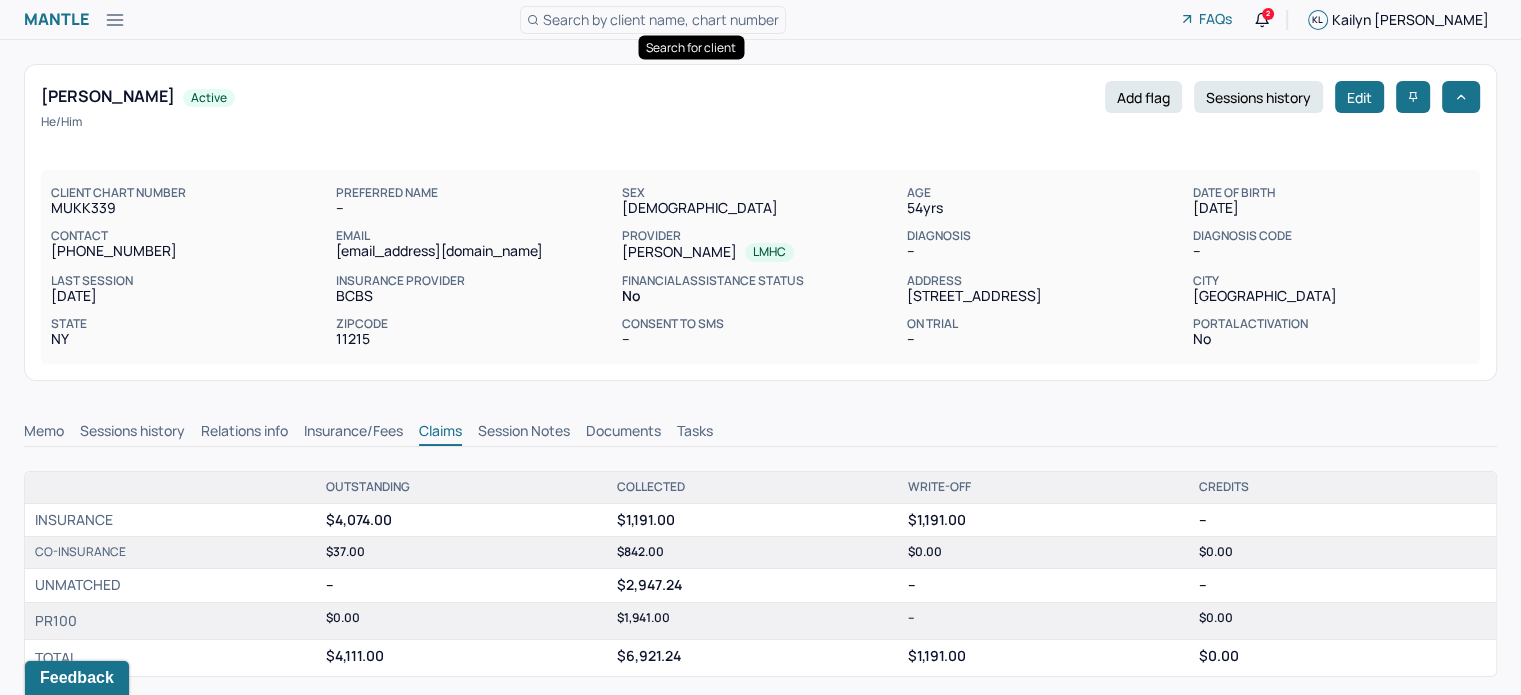 scroll, scrollTop: 0, scrollLeft: 0, axis: both 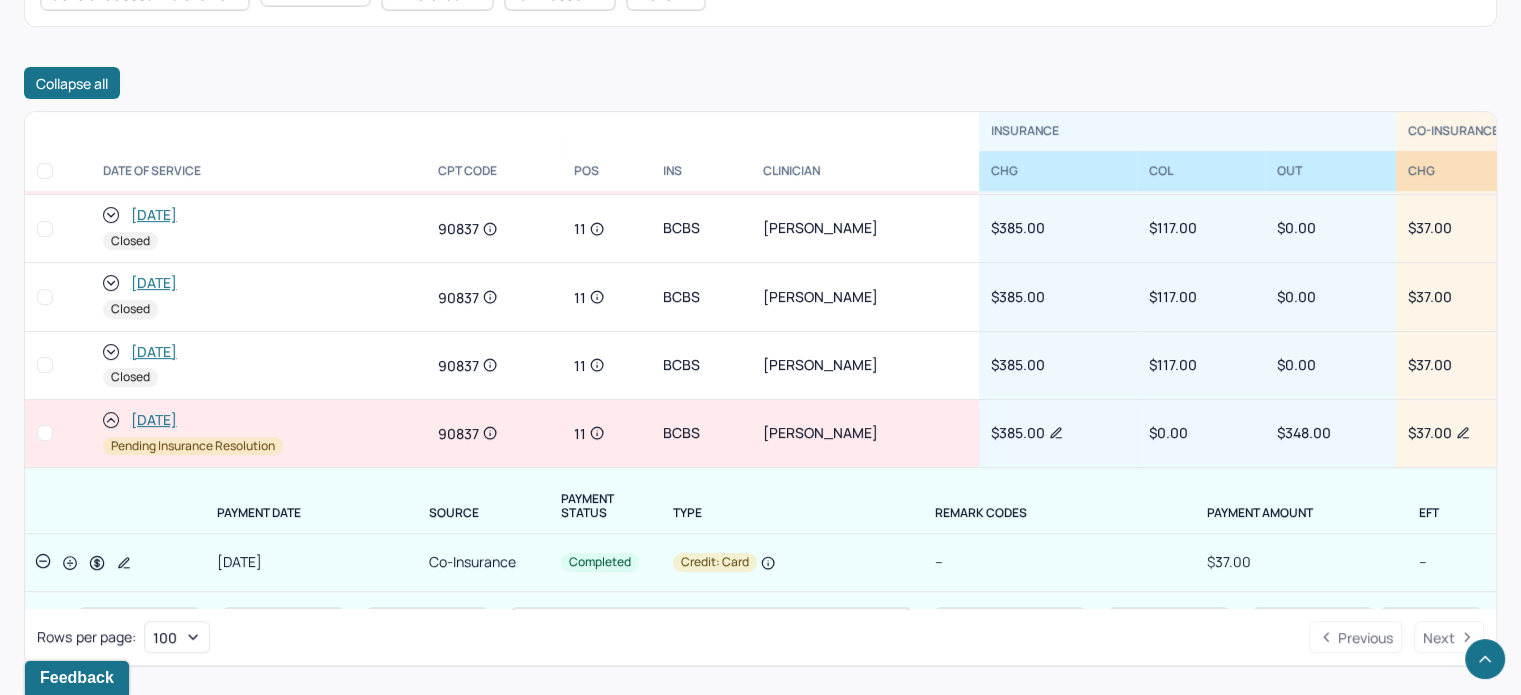 click 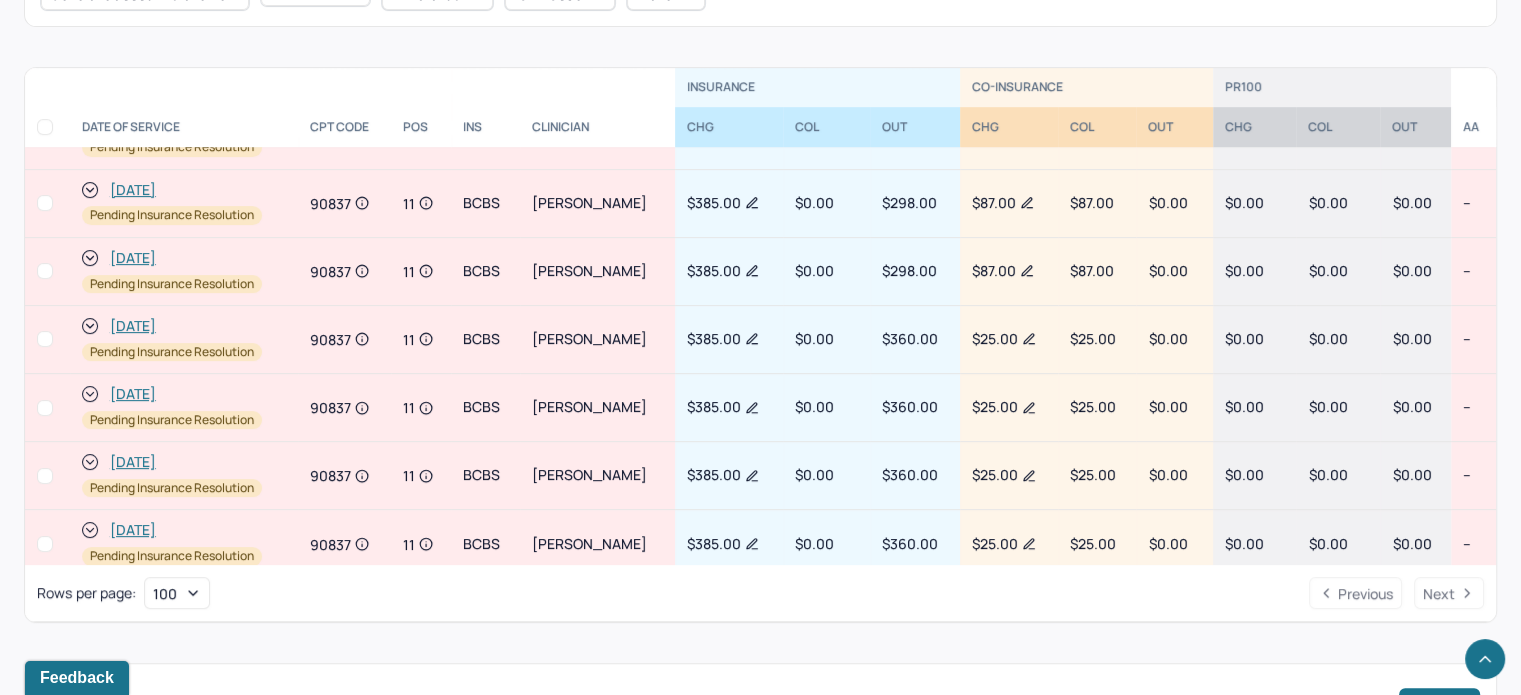 scroll, scrollTop: 1016, scrollLeft: 0, axis: vertical 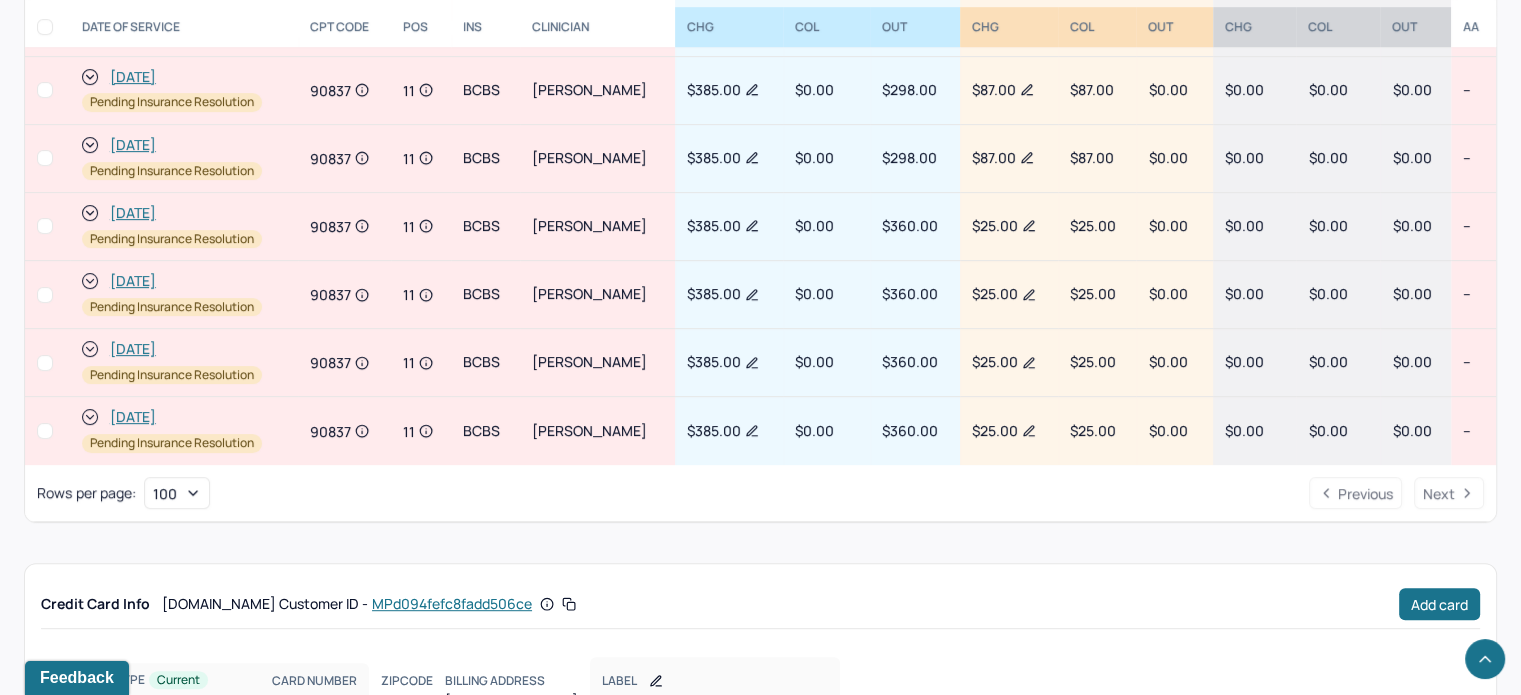 drag, startPoint x: 172, startPoint y: 419, endPoint x: 183, endPoint y: 418, distance: 11.045361 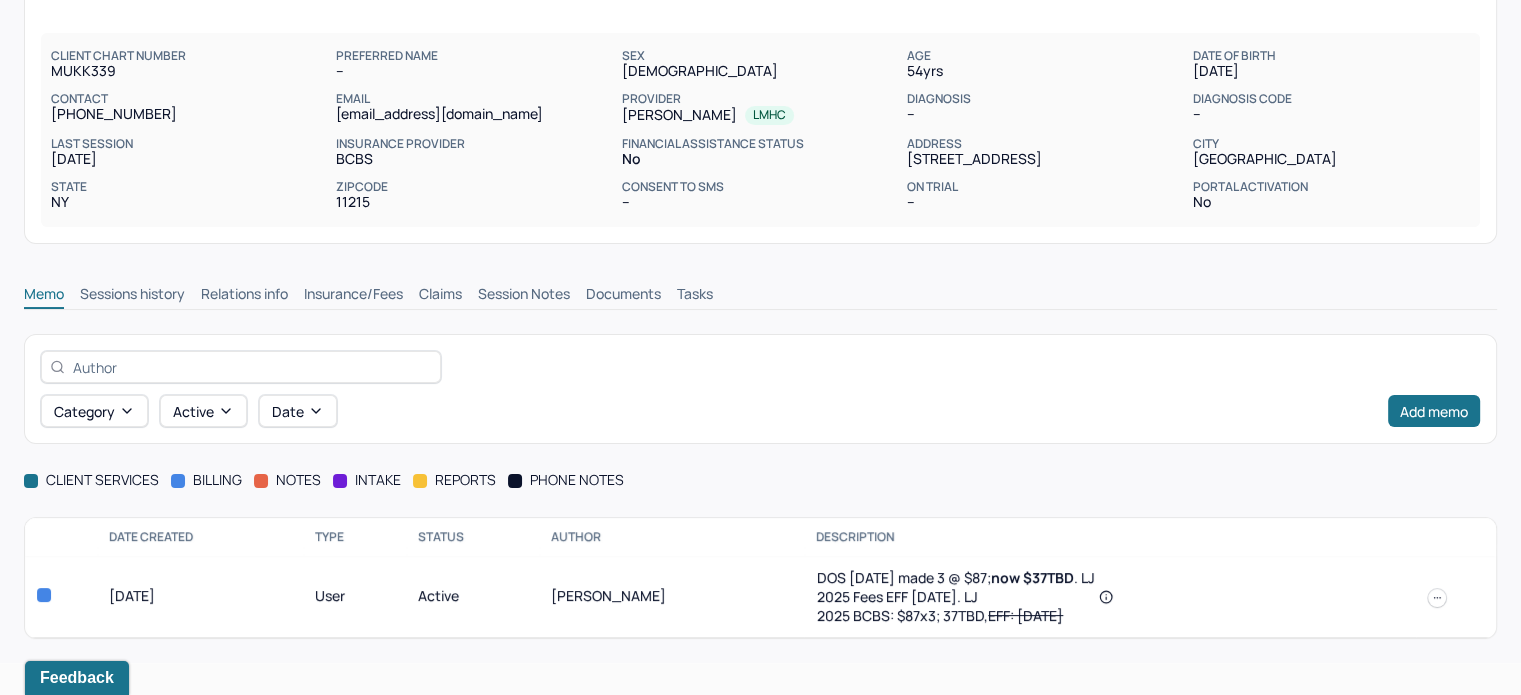scroll, scrollTop: 104, scrollLeft: 0, axis: vertical 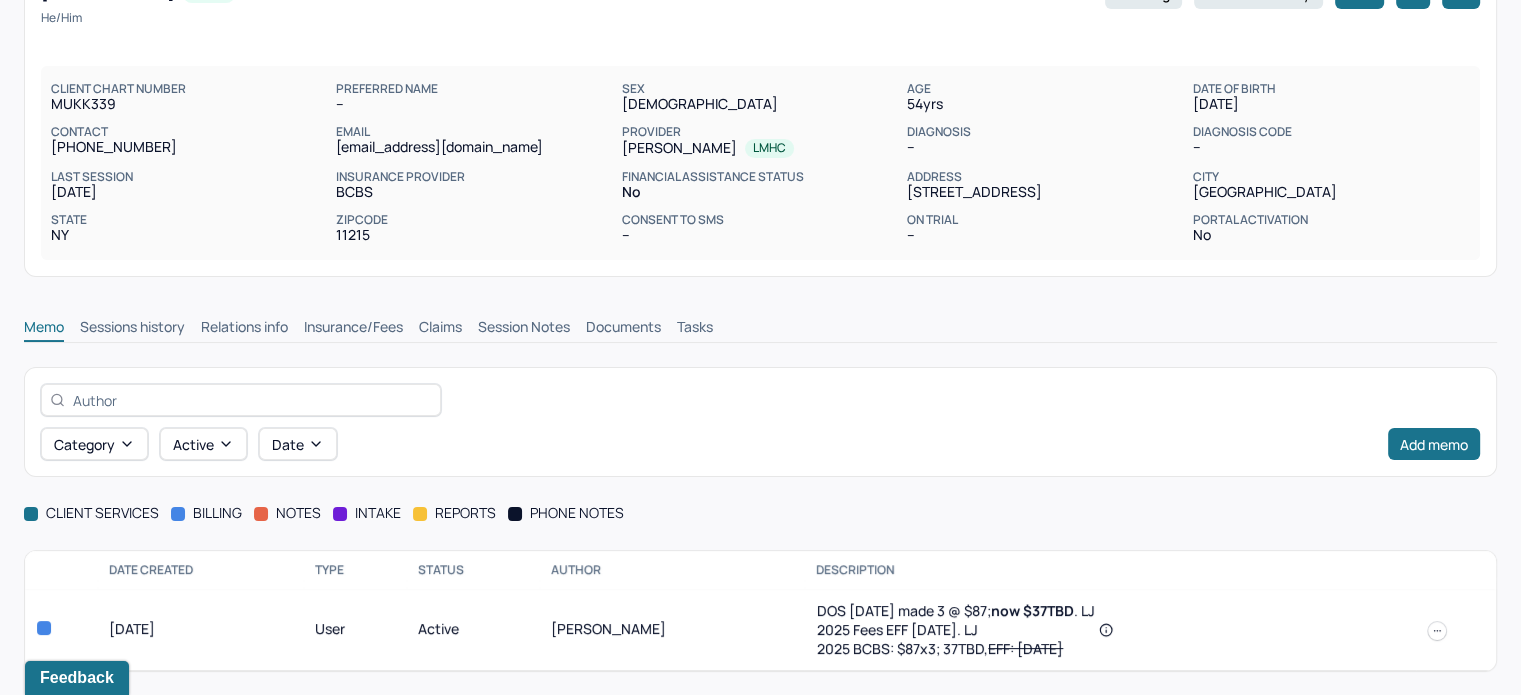 click on "Memo Sessions history Relations info Insurance/Fees Claims Session Notes Documents Tasks" at bounding box center [760, 330] 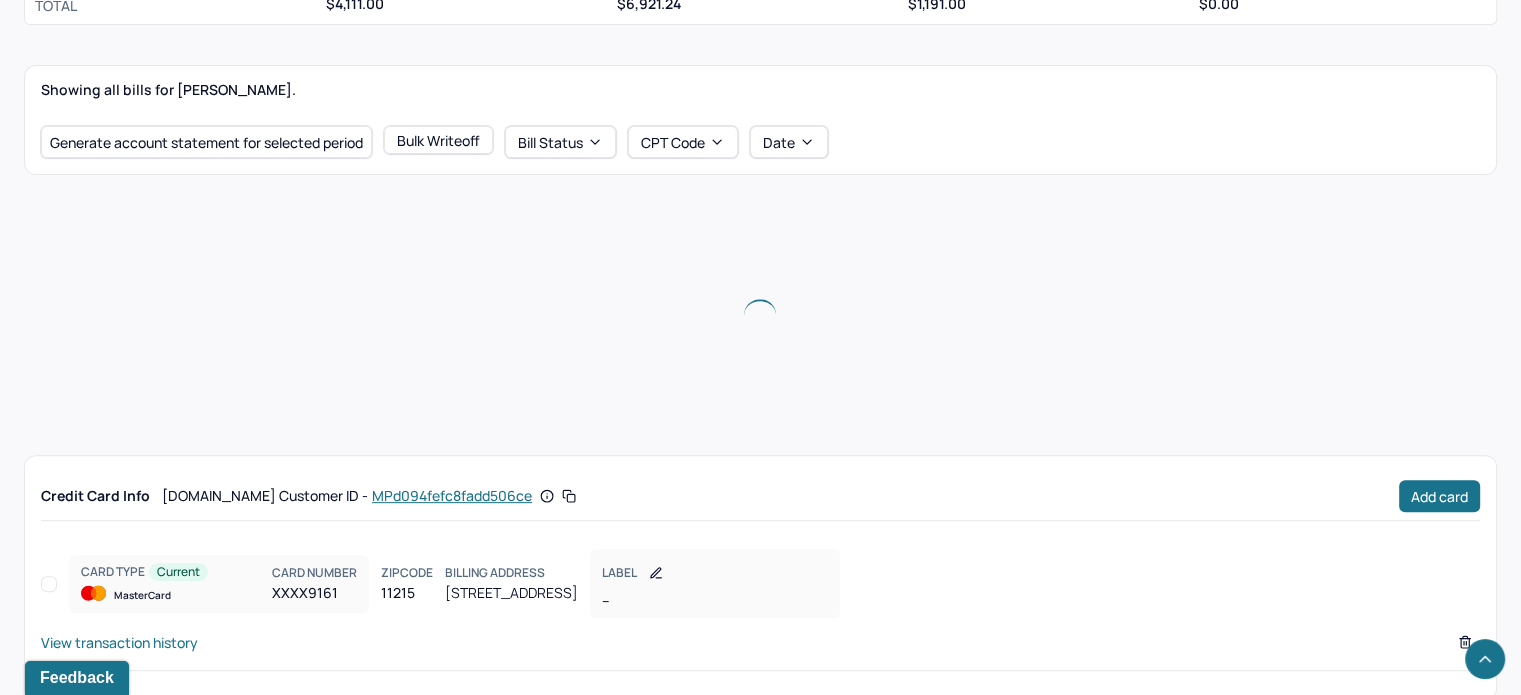 scroll, scrollTop: 678, scrollLeft: 0, axis: vertical 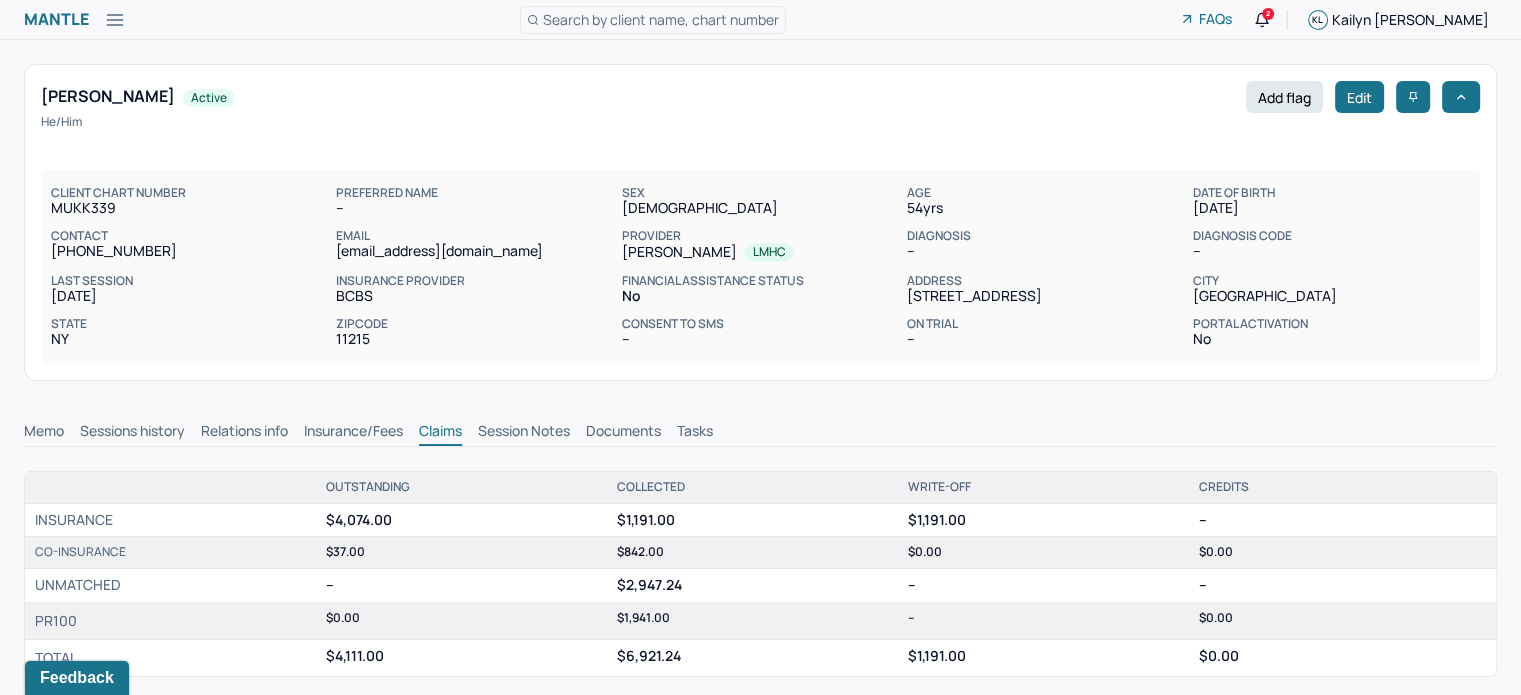 click 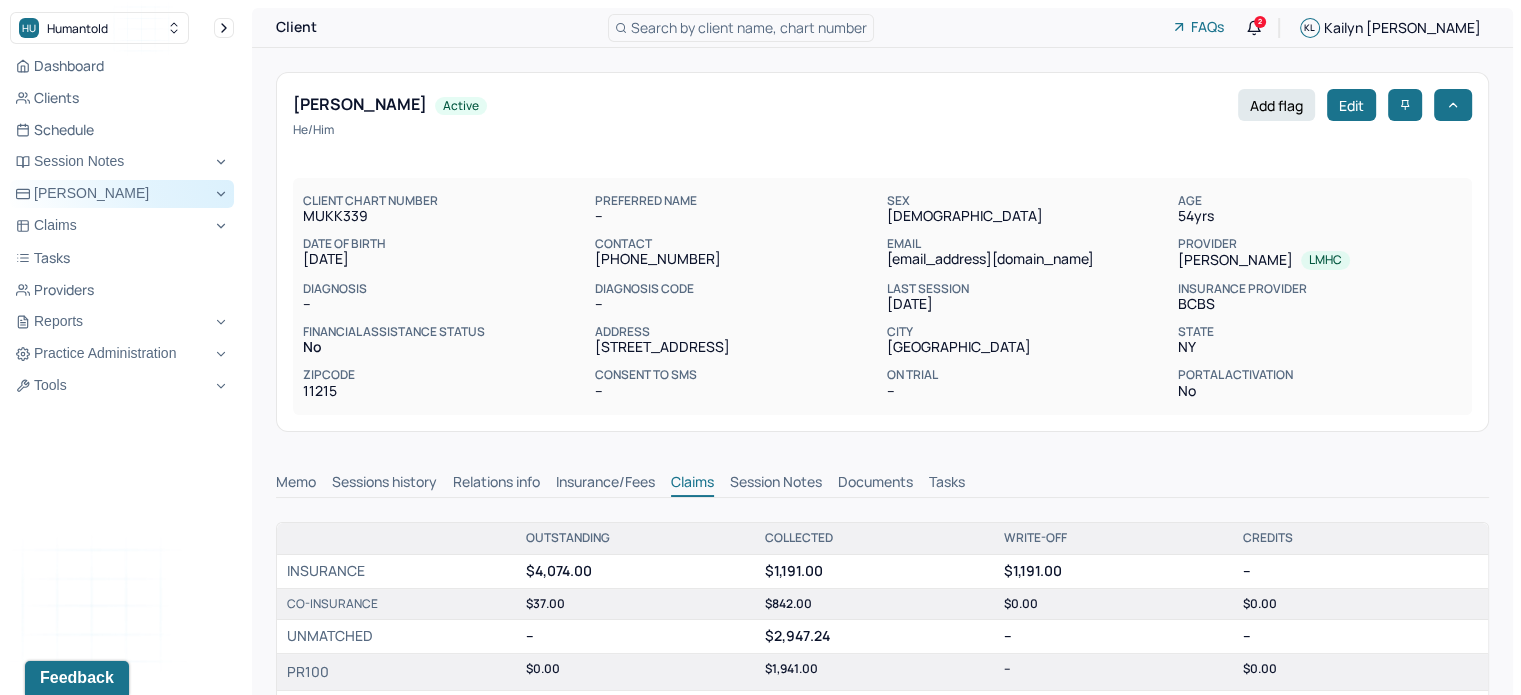 click on "[PERSON_NAME]" at bounding box center [122, 194] 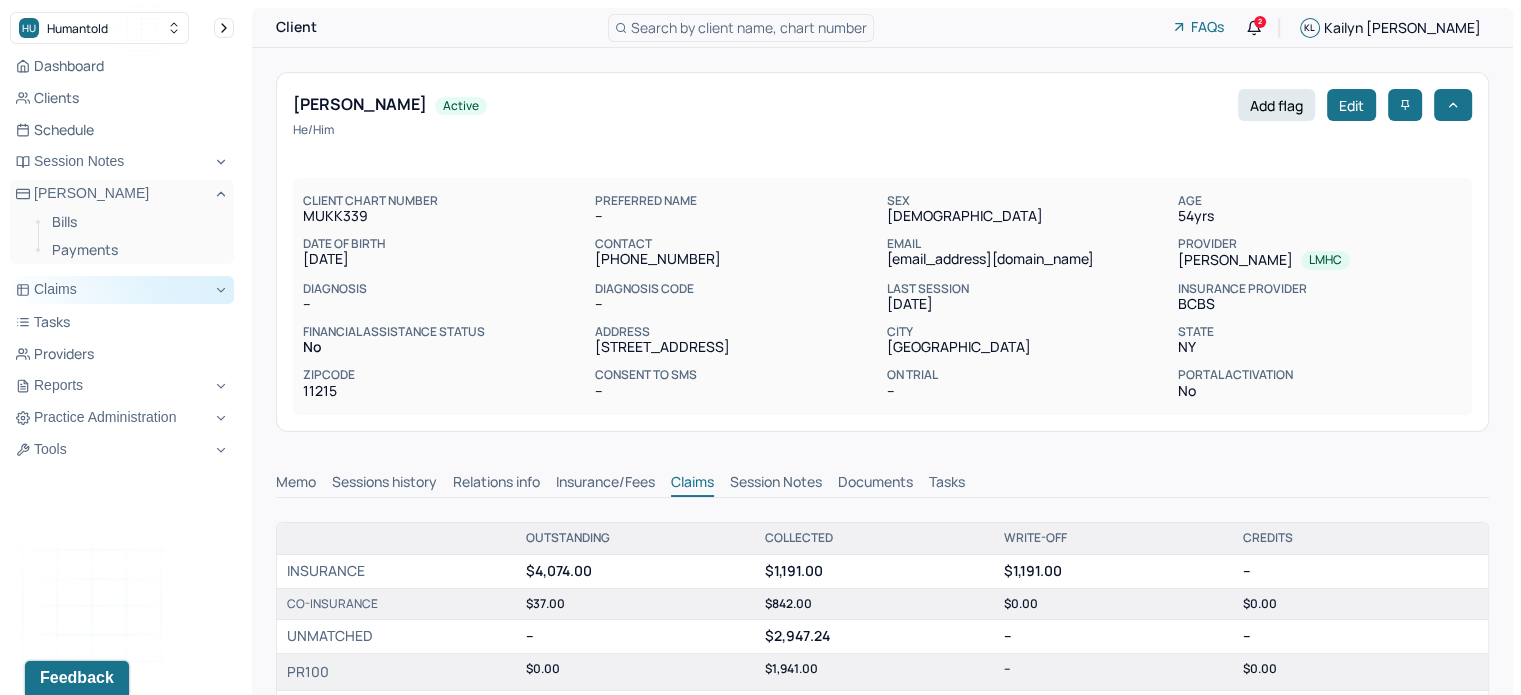 click on "Claims" at bounding box center [122, 290] 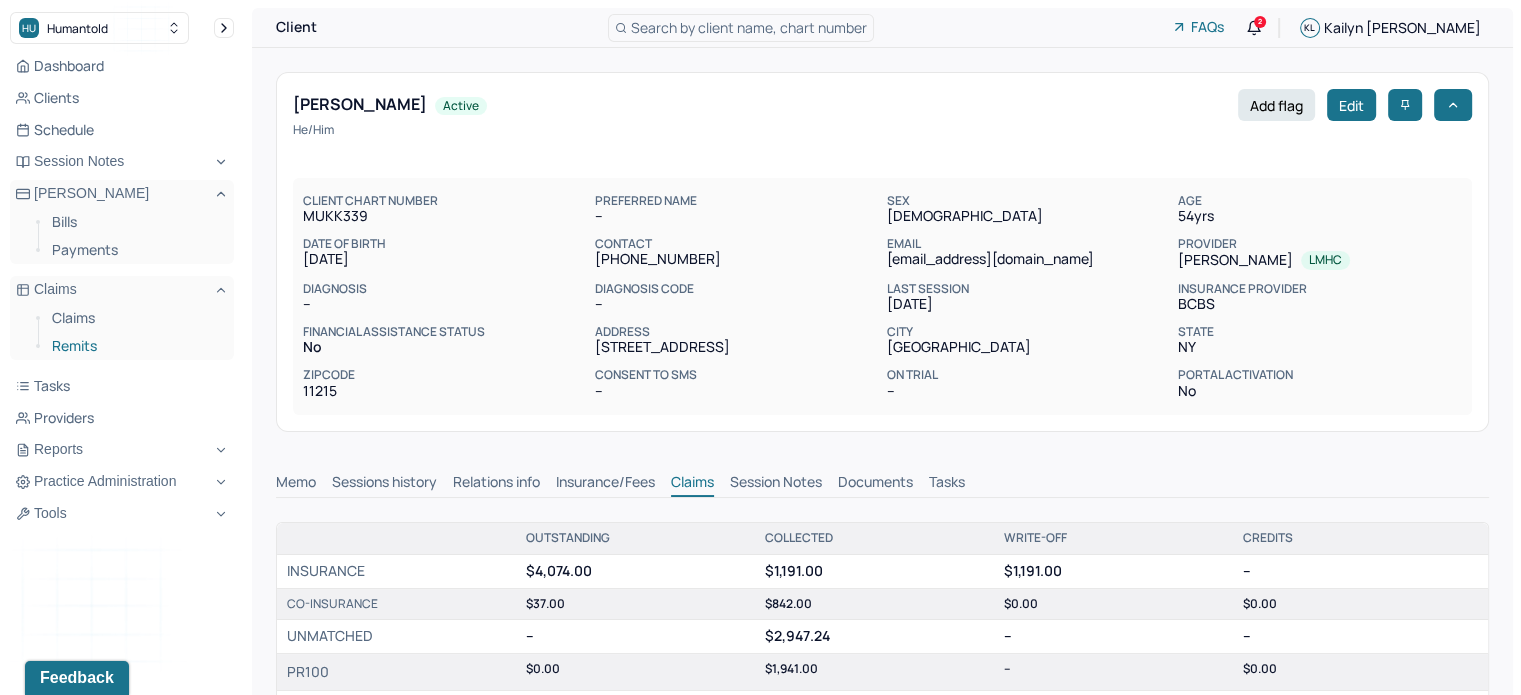 click on "Remits" at bounding box center [135, 346] 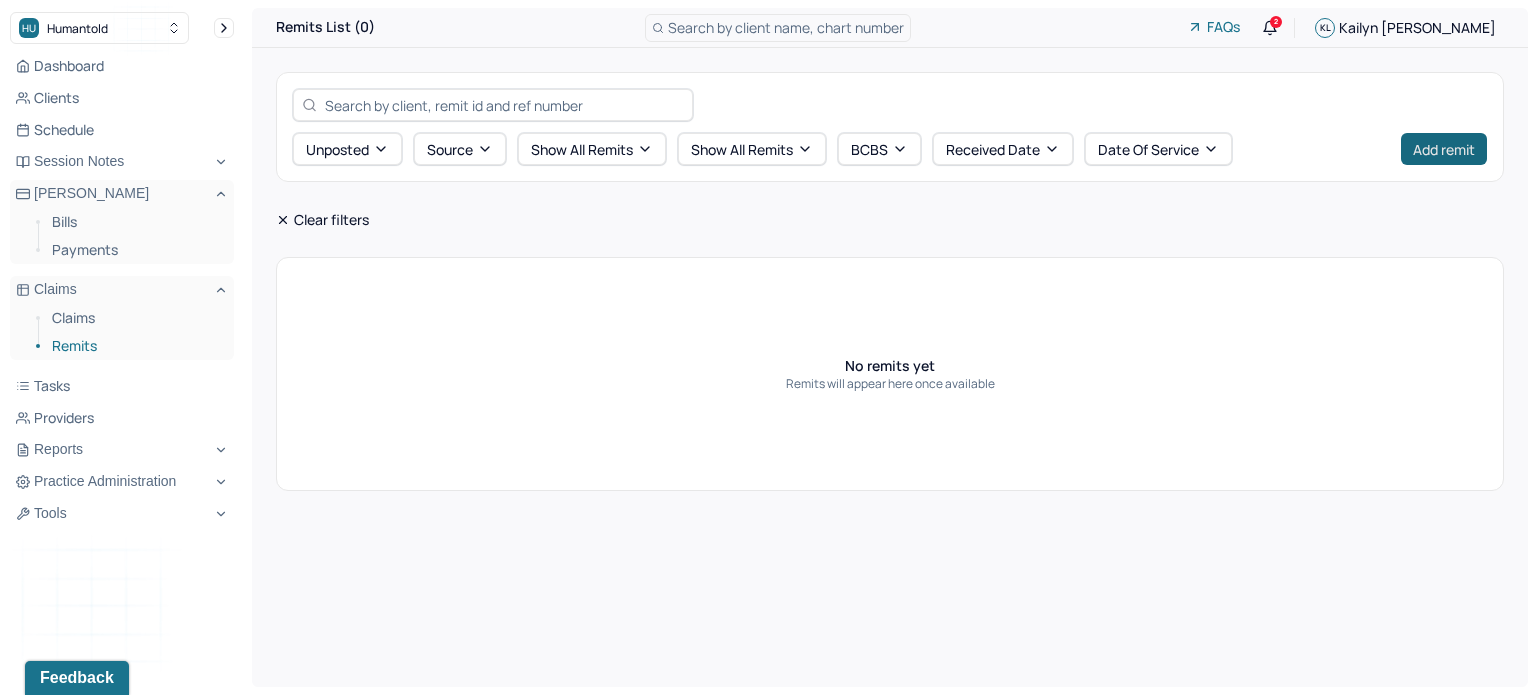 click on "Add remit" at bounding box center (1444, 149) 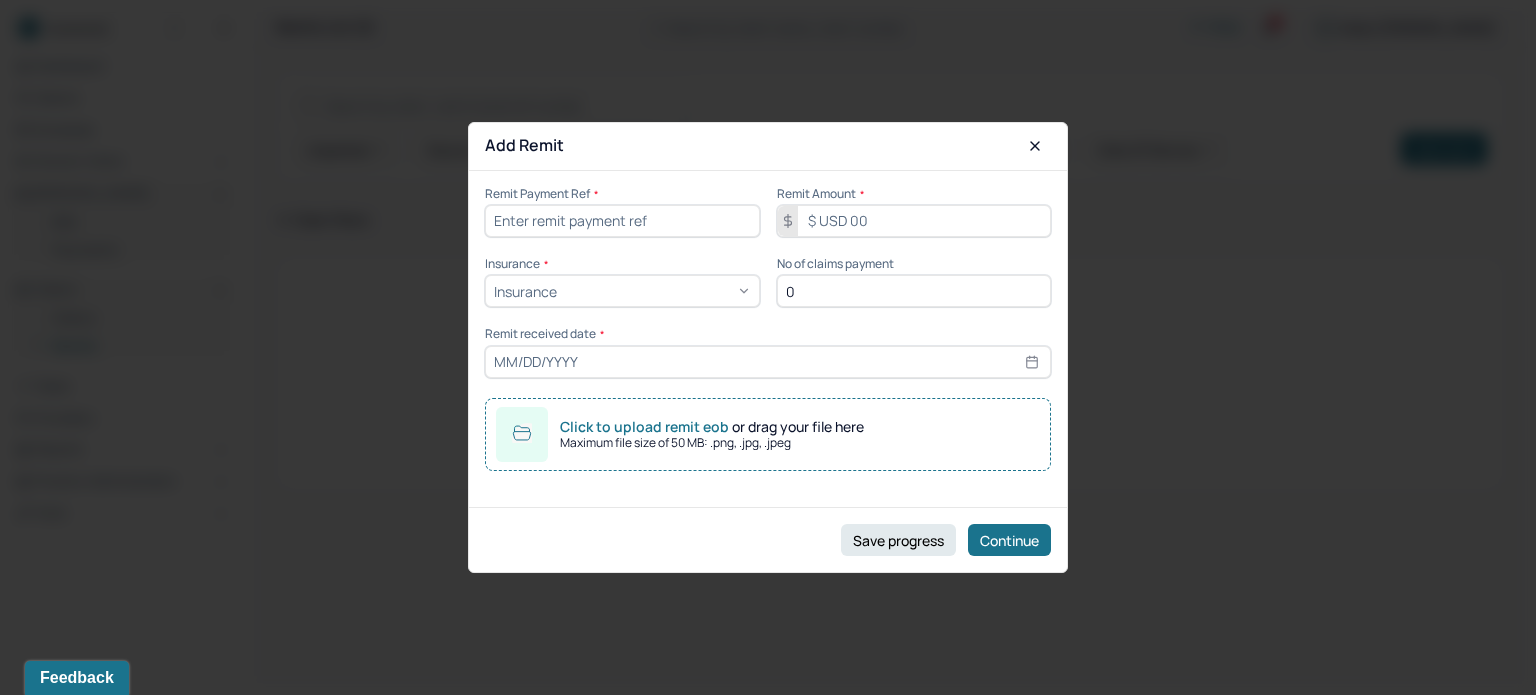 click at bounding box center (622, 221) 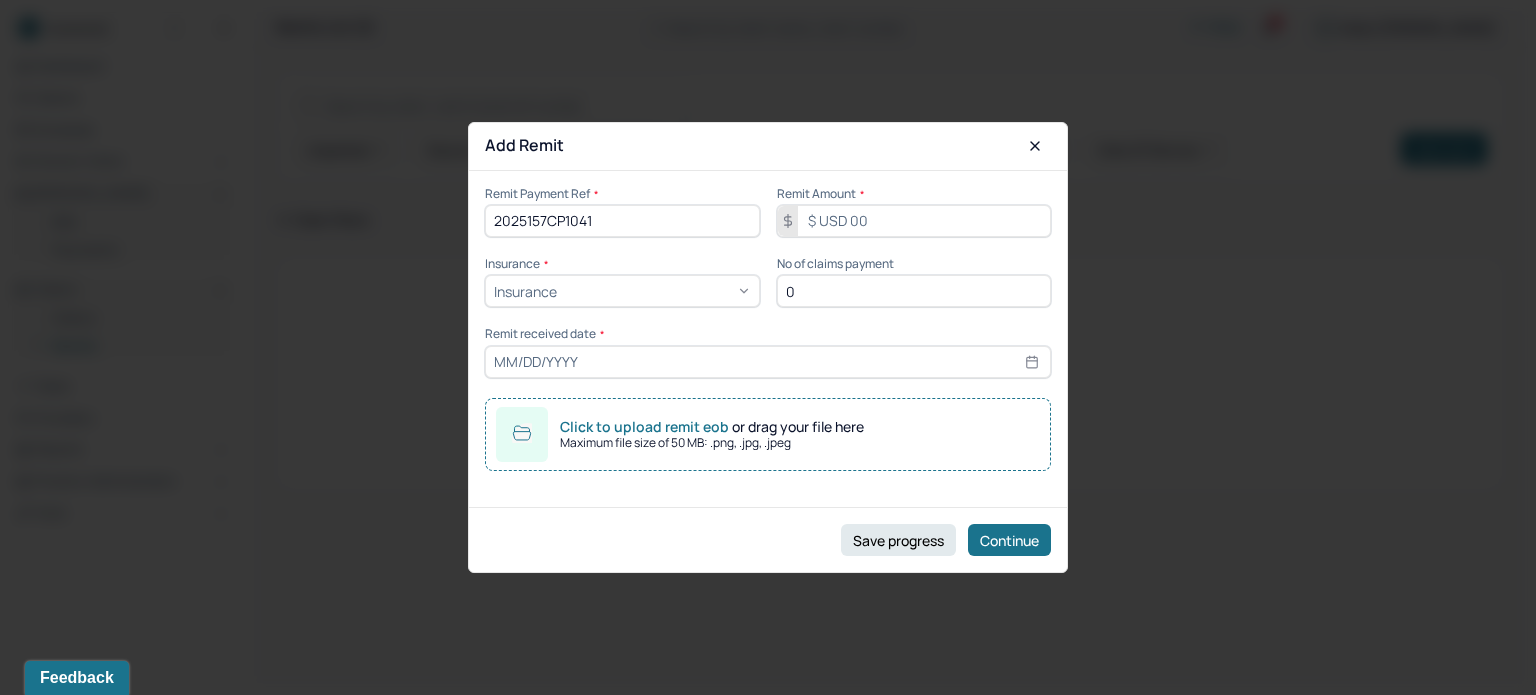 type on "2025157CP1041" 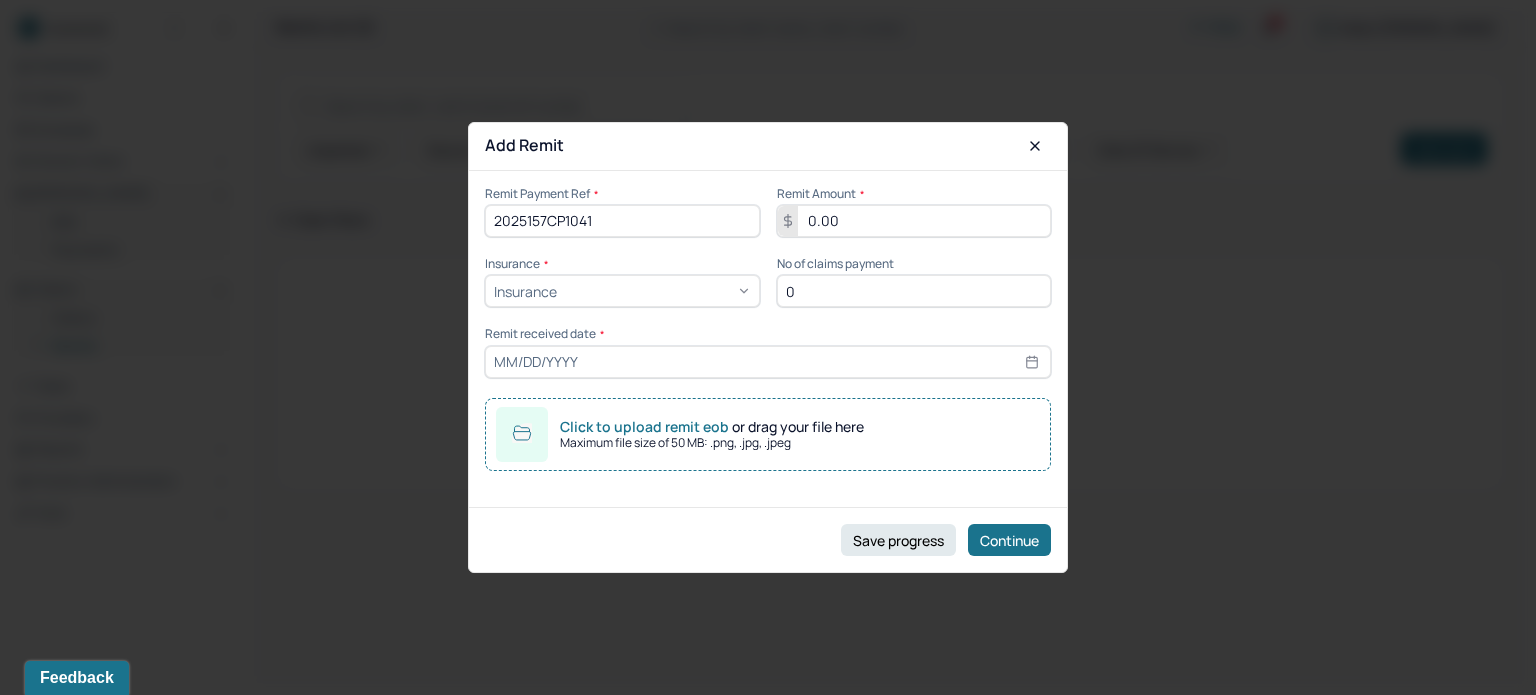 type on "0.00" 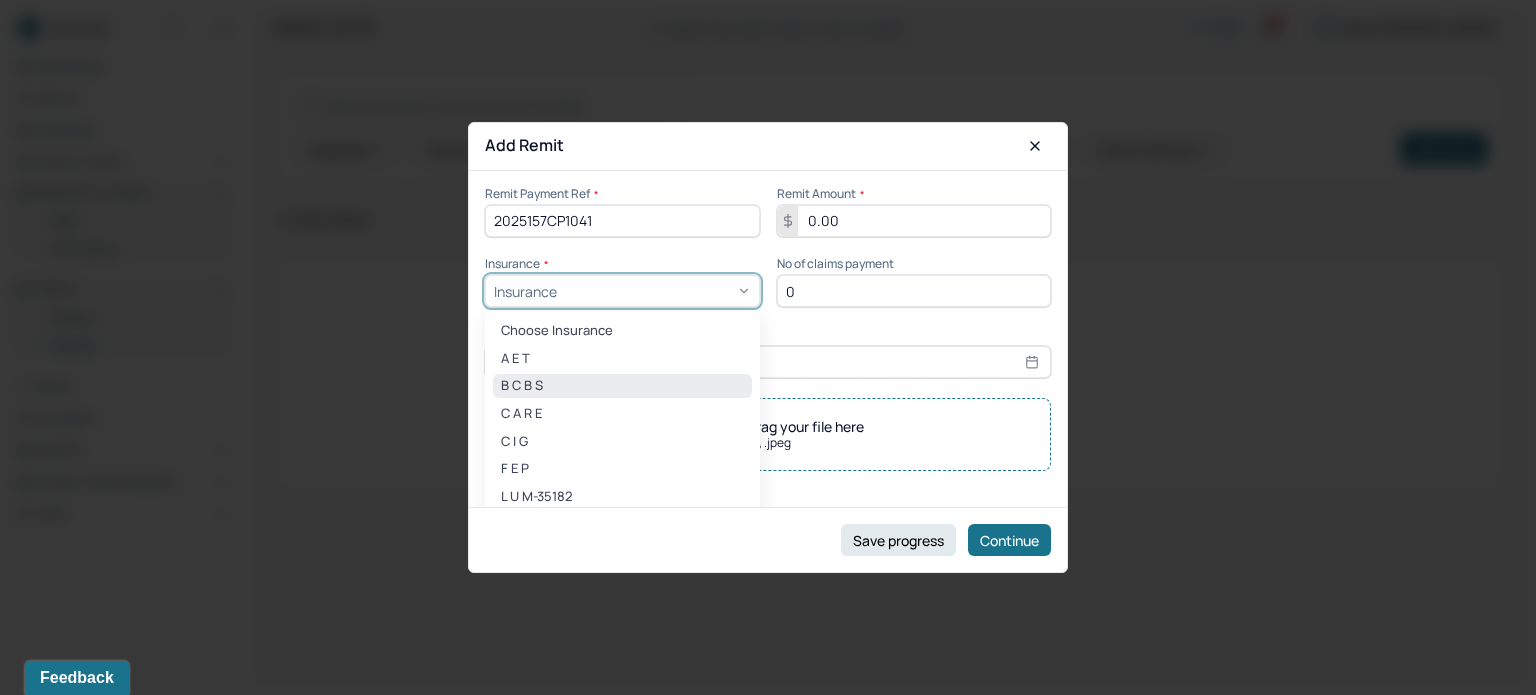 click on "B C B S" at bounding box center [622, 386] 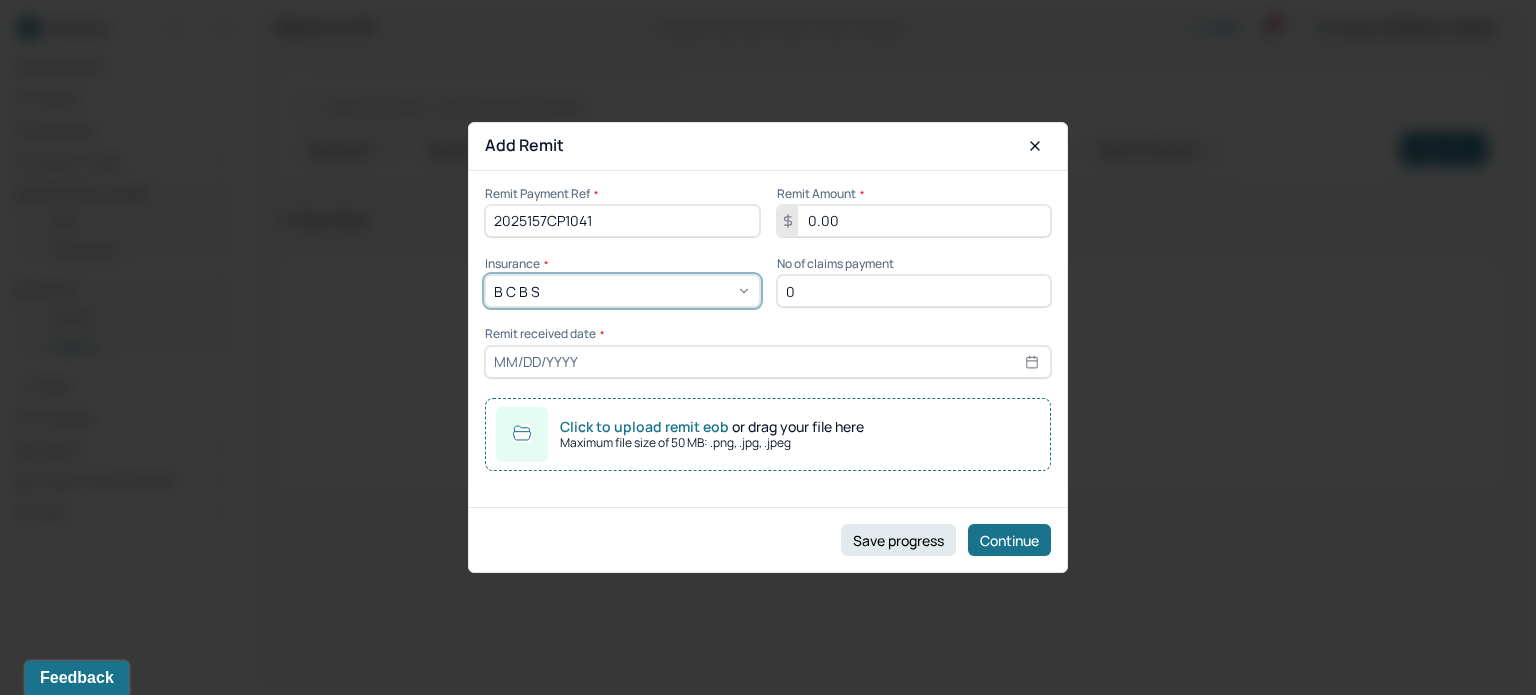 click on "0" at bounding box center [914, 291] 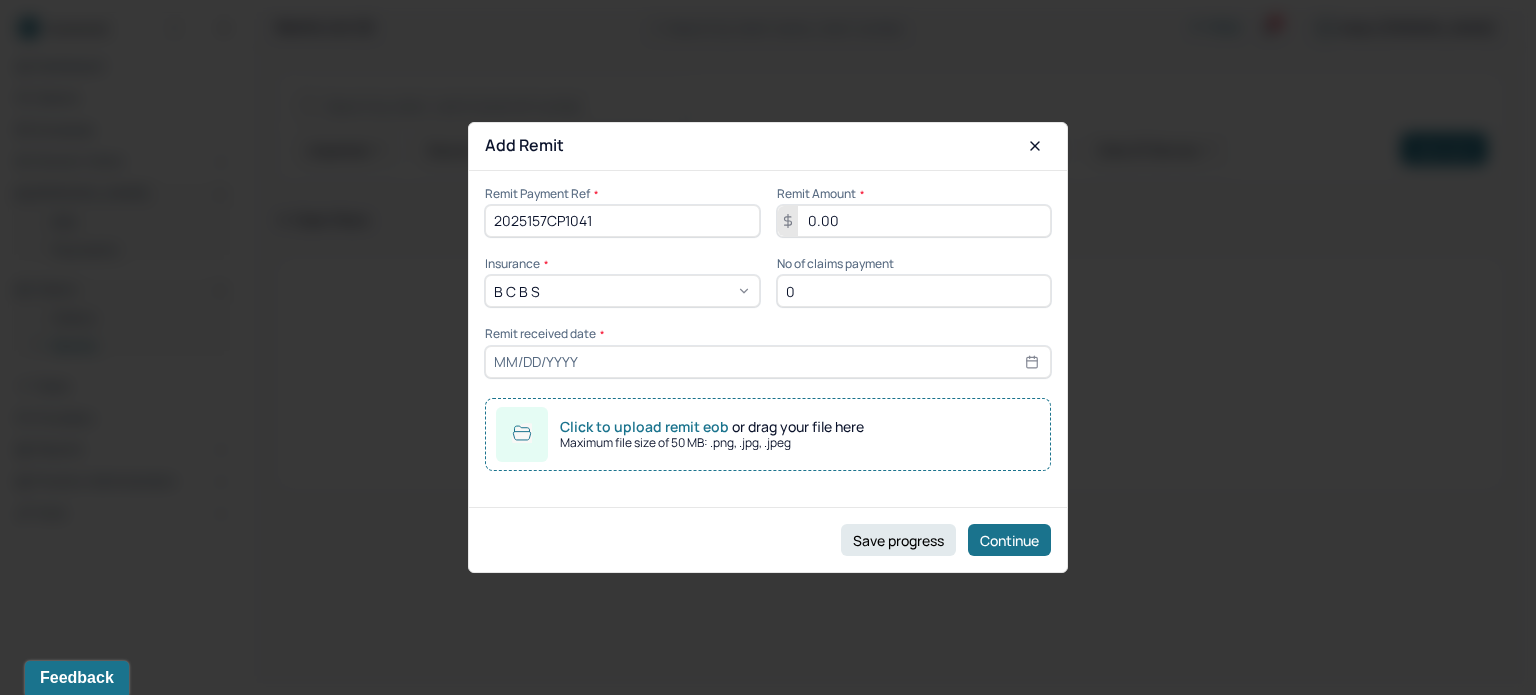 click on "0" at bounding box center (914, 291) 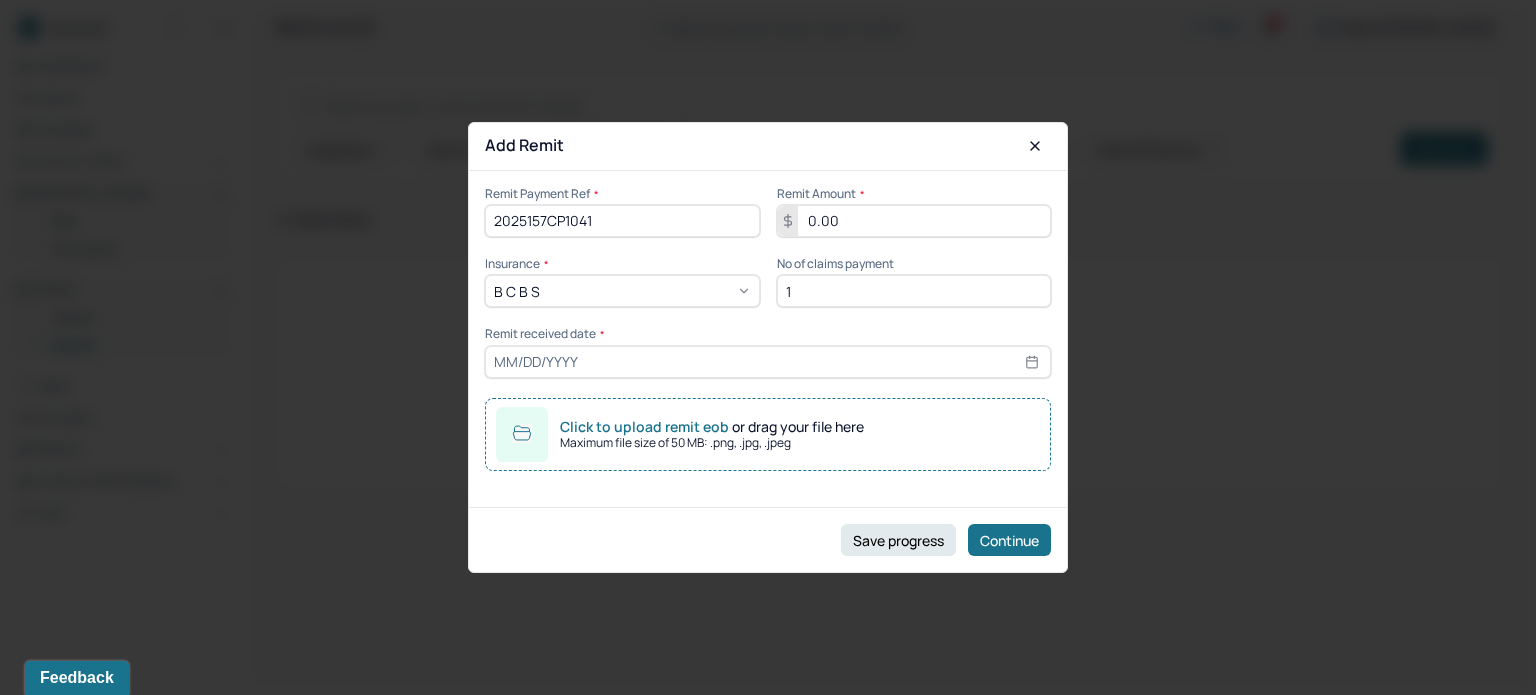 type on "1" 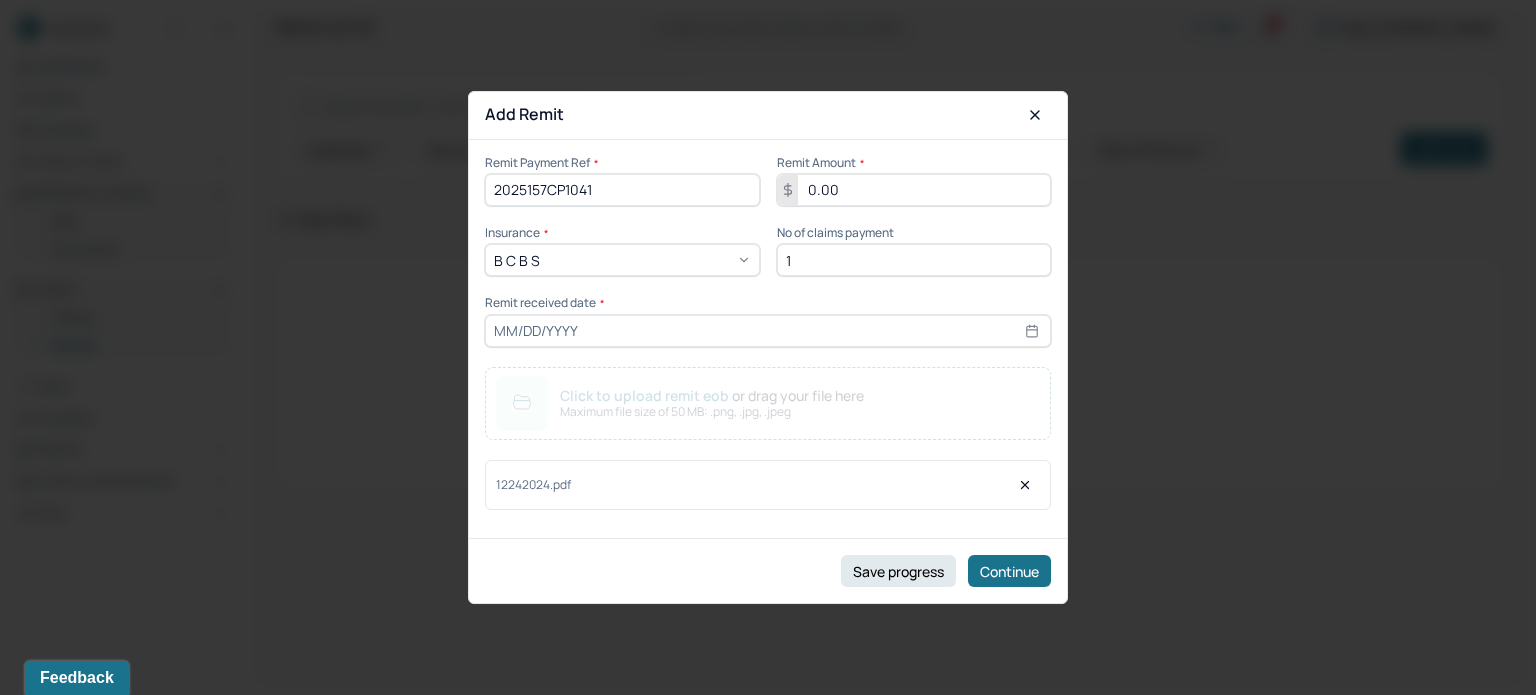 click at bounding box center (768, 331) 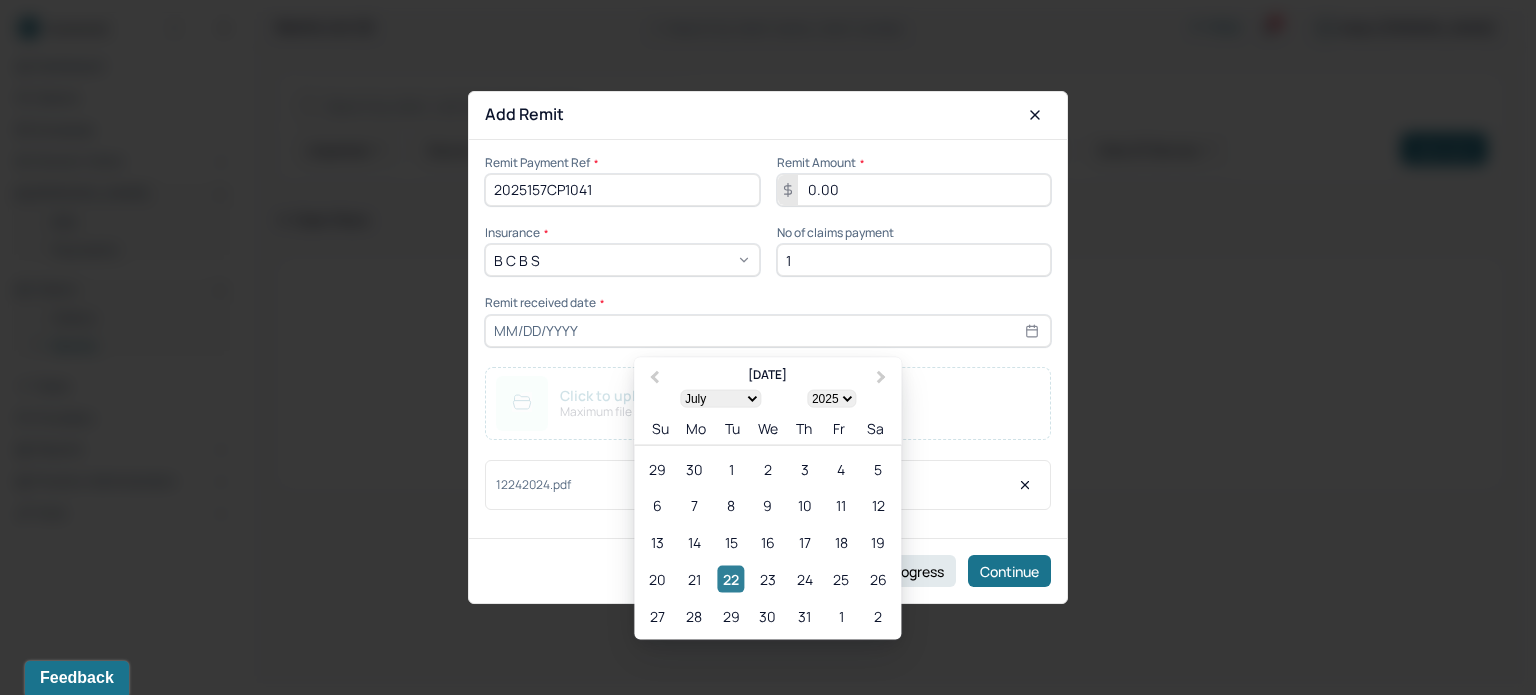 click on "22" at bounding box center [731, 579] 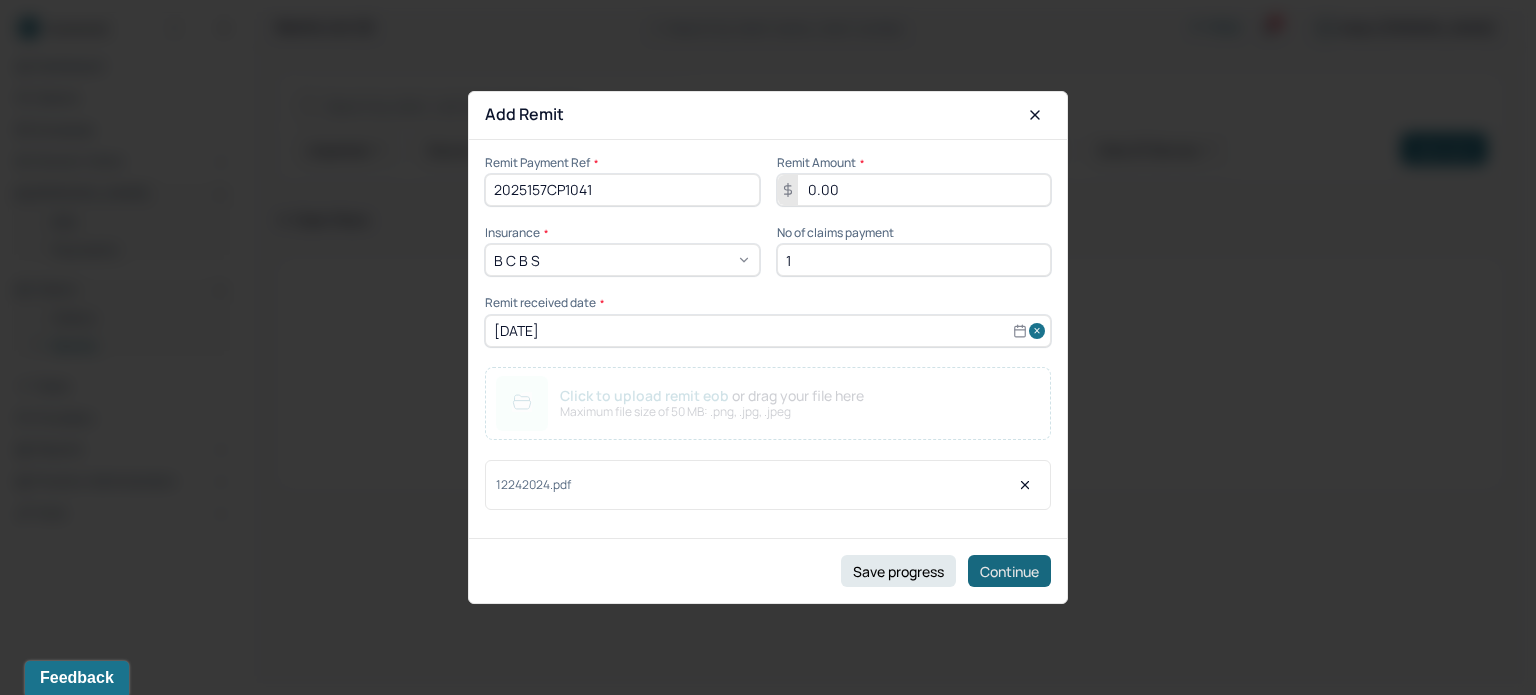 click on "Continue" at bounding box center (1009, 571) 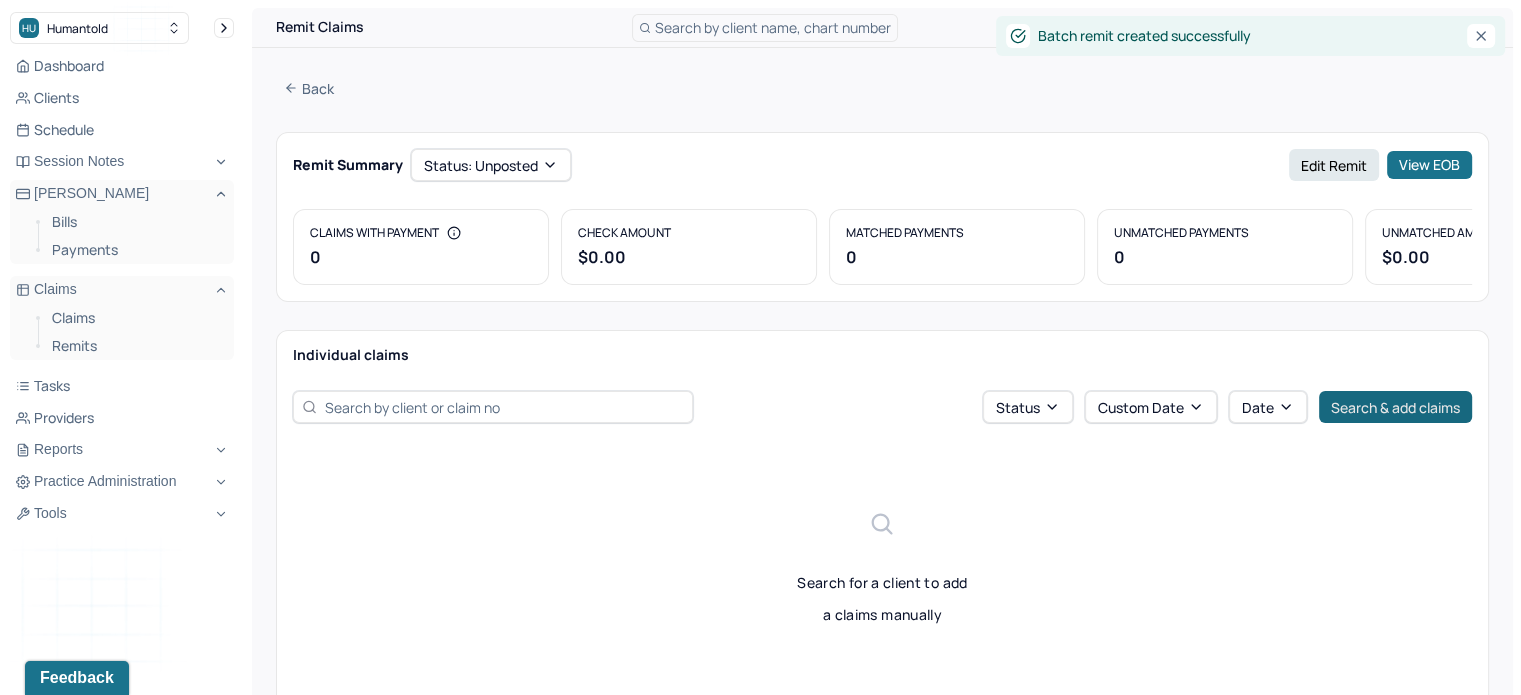 click on "Search & add claims" at bounding box center [1395, 407] 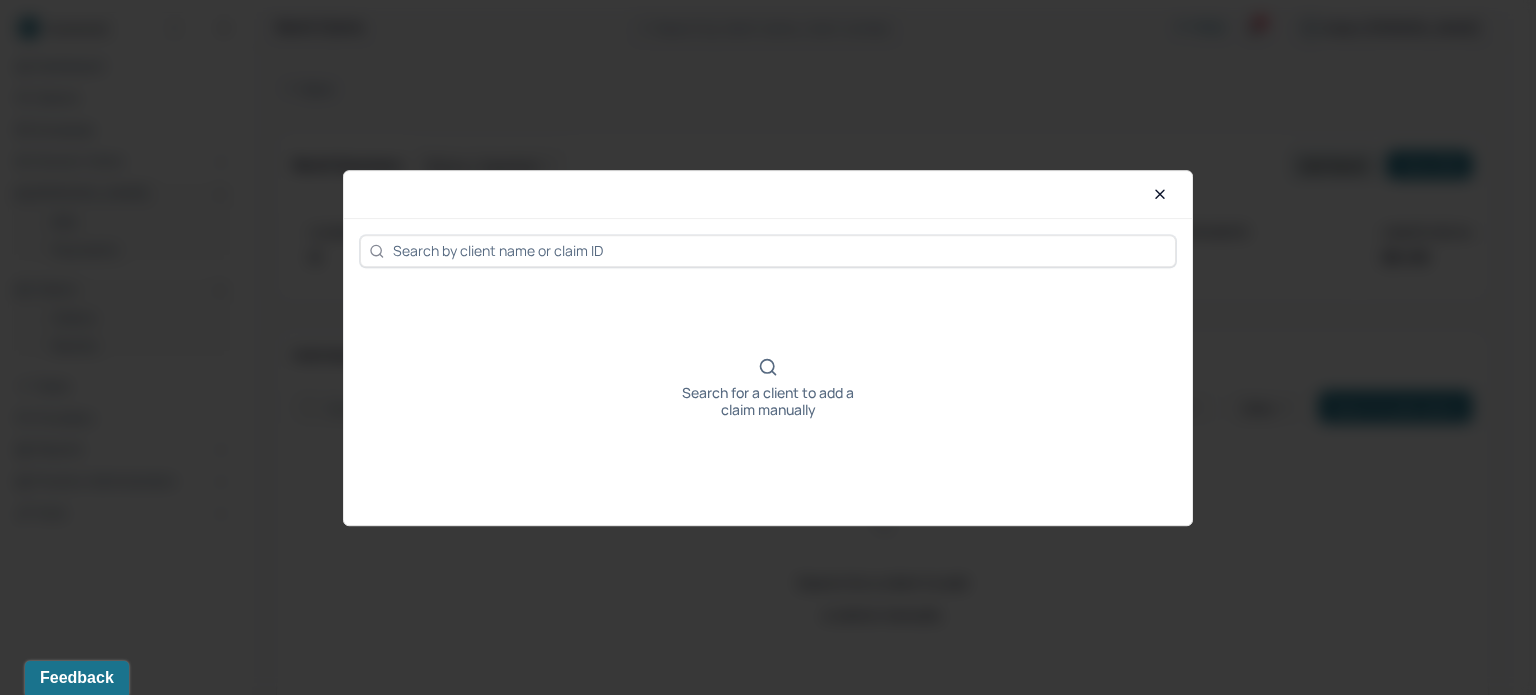 click at bounding box center (780, 250) 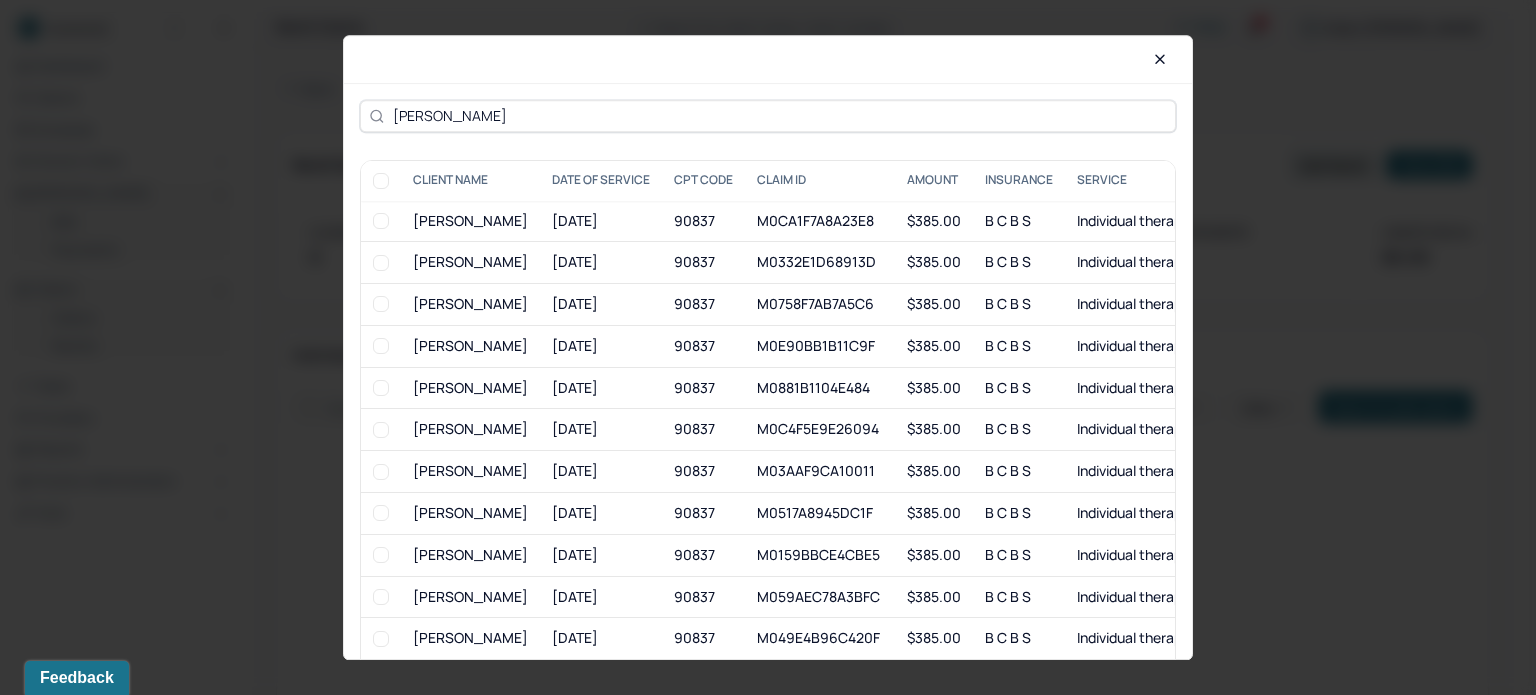 type on "[PERSON_NAME]" 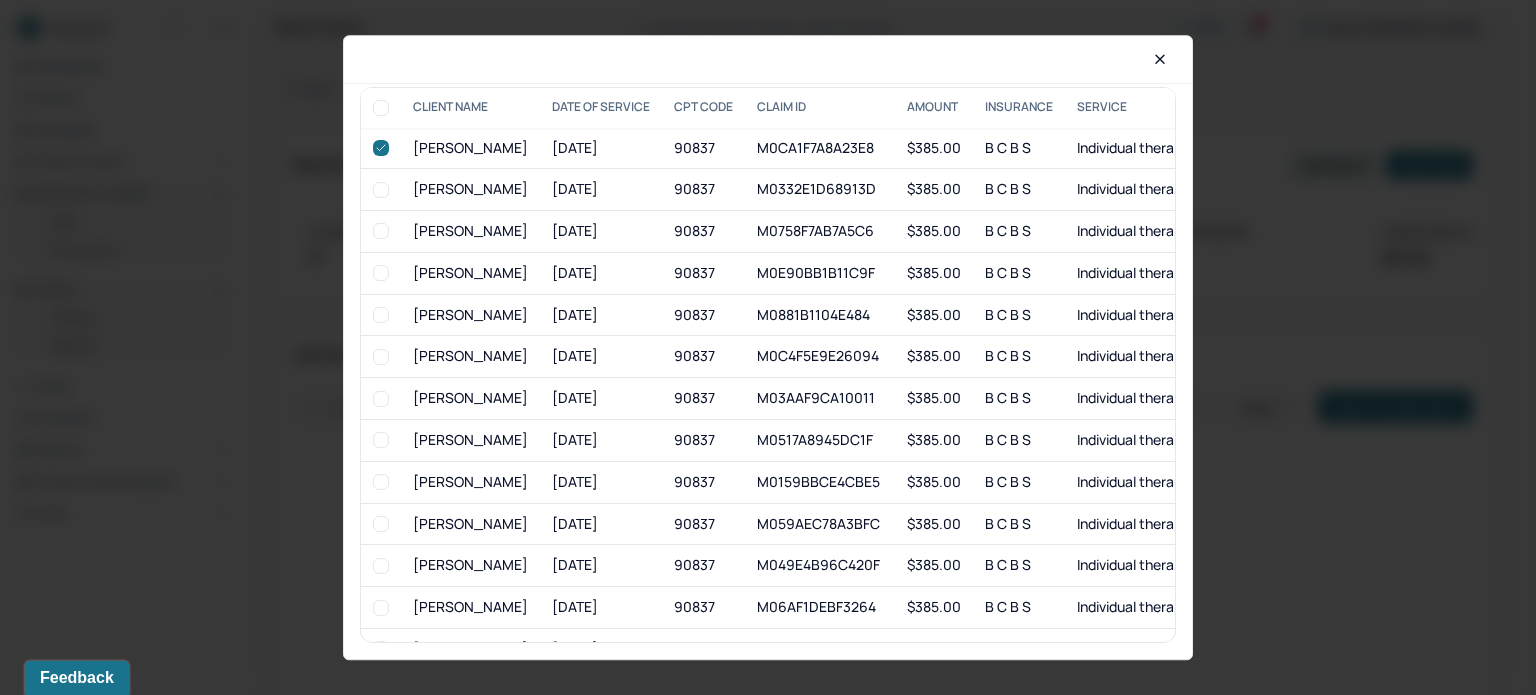 scroll, scrollTop: 132, scrollLeft: 0, axis: vertical 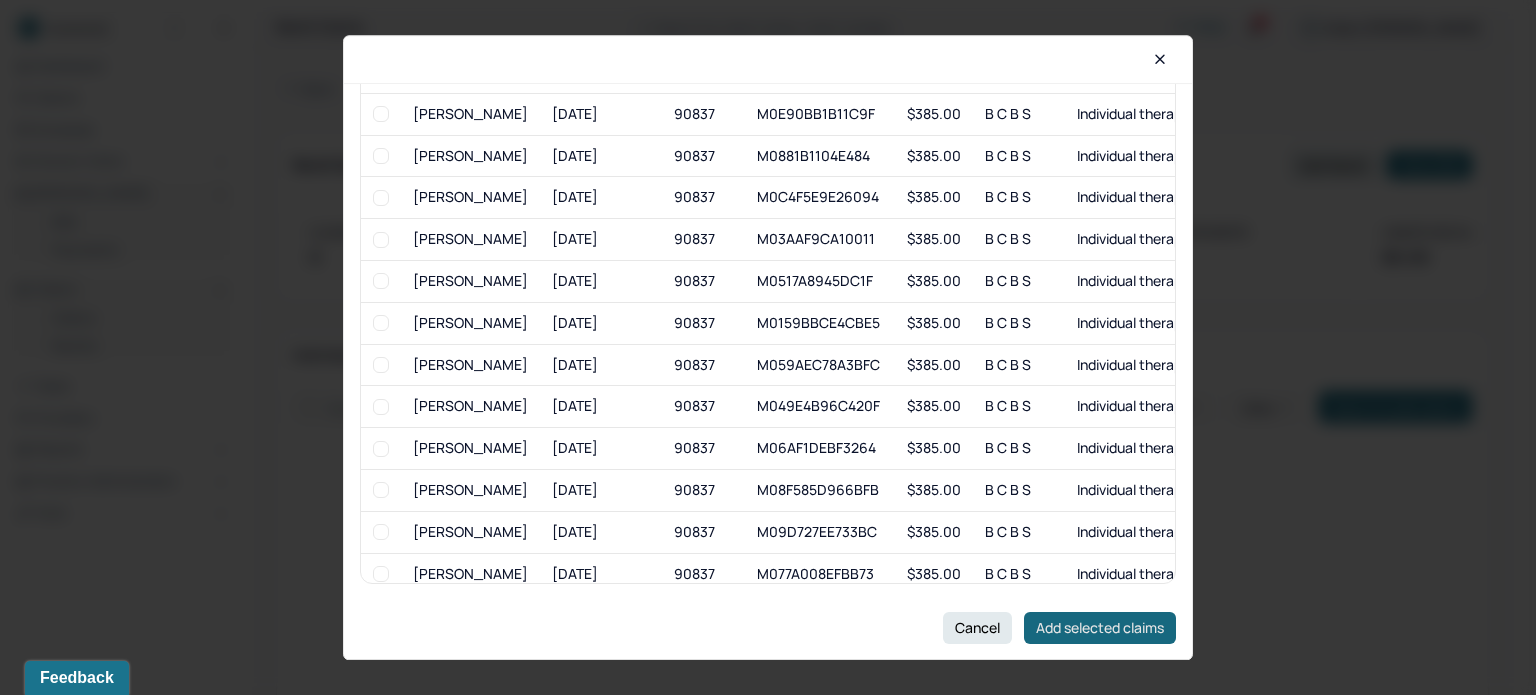 click on "Add selected claims" at bounding box center (1100, 628) 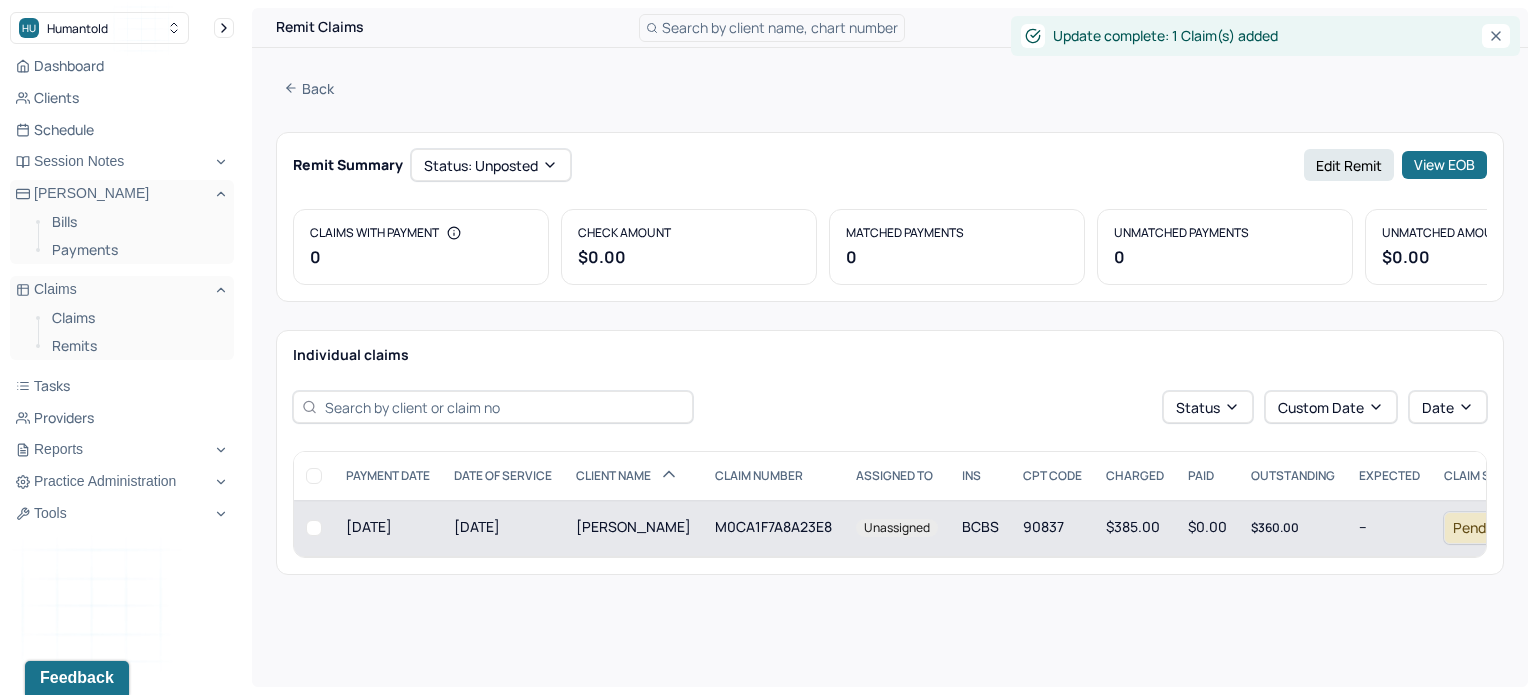 click on "$360.00" at bounding box center [1275, 527] 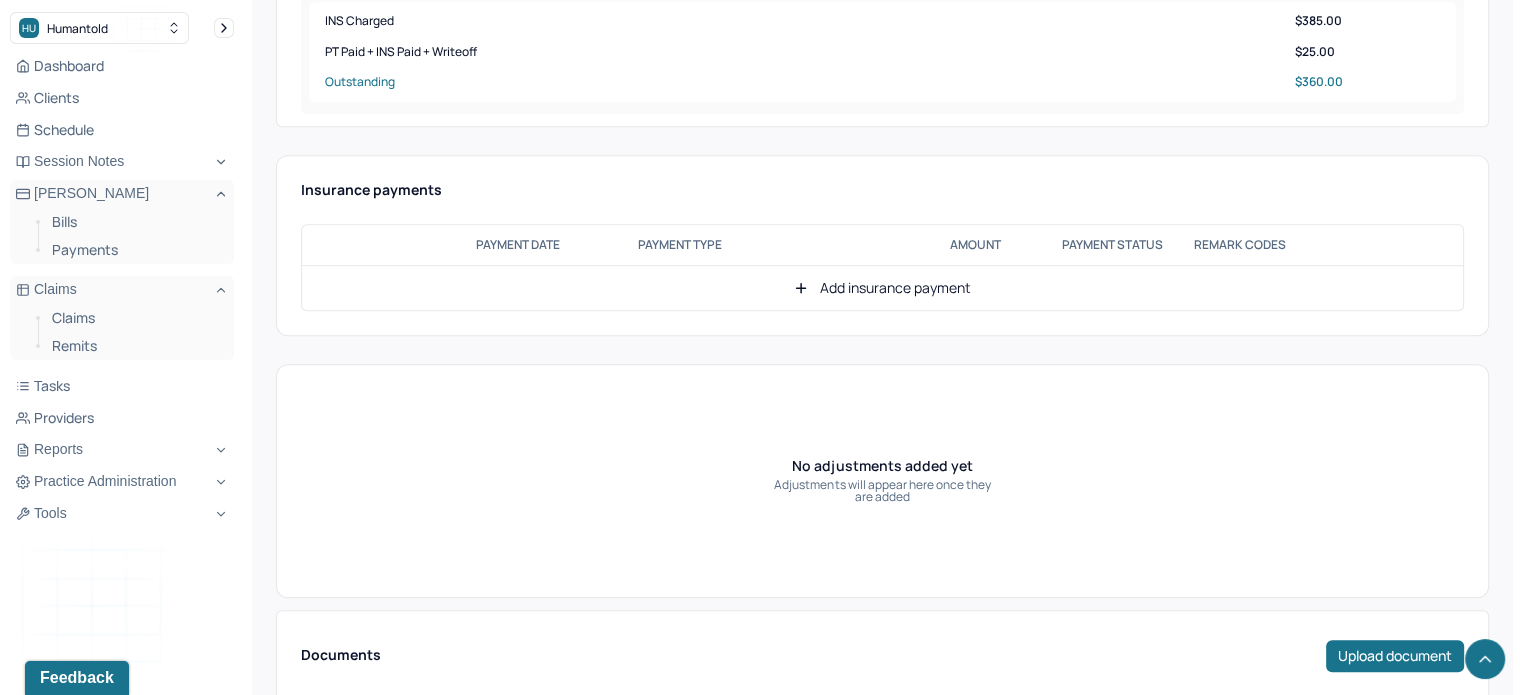 scroll, scrollTop: 1200, scrollLeft: 0, axis: vertical 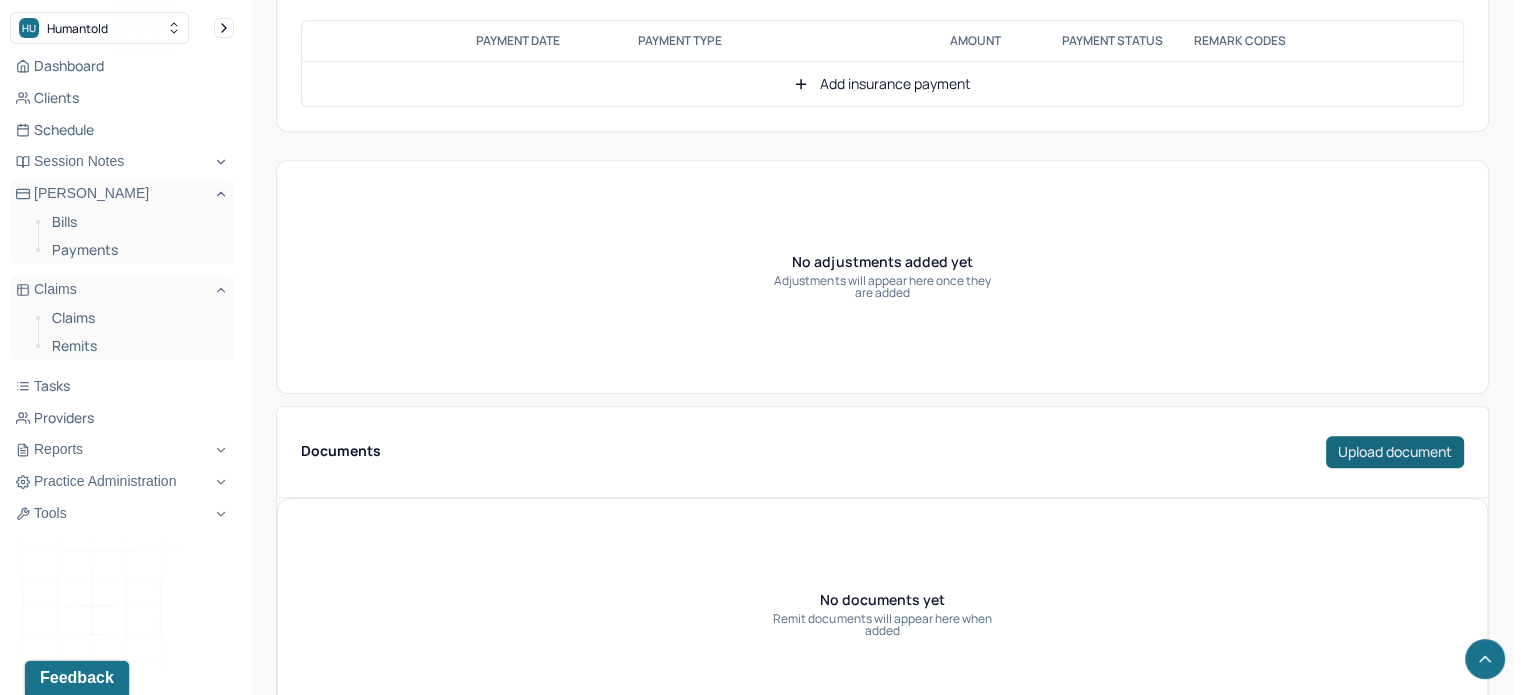 click on "Upload document" at bounding box center (1395, 452) 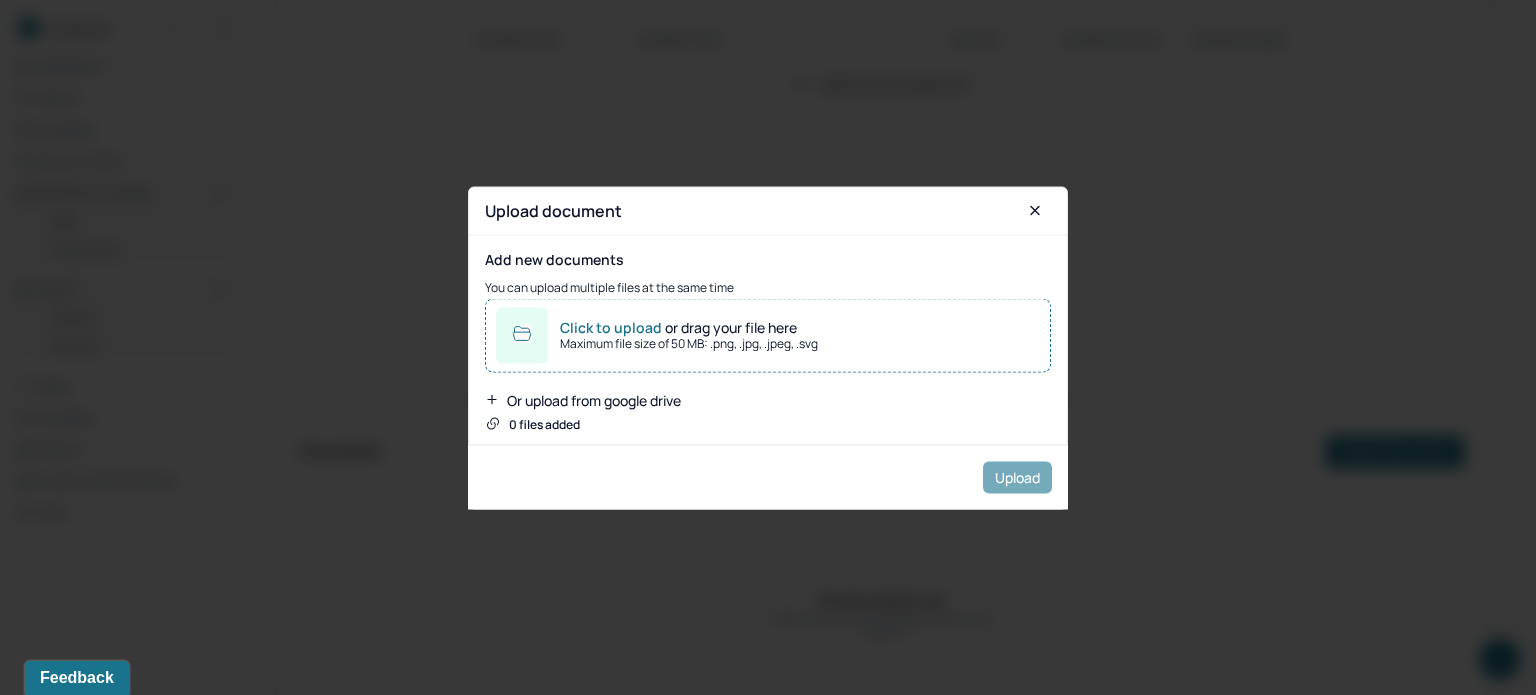 click on "Maximum file size of 50 MB: .png, .jpg, .jpeg, .svg" at bounding box center [689, 343] 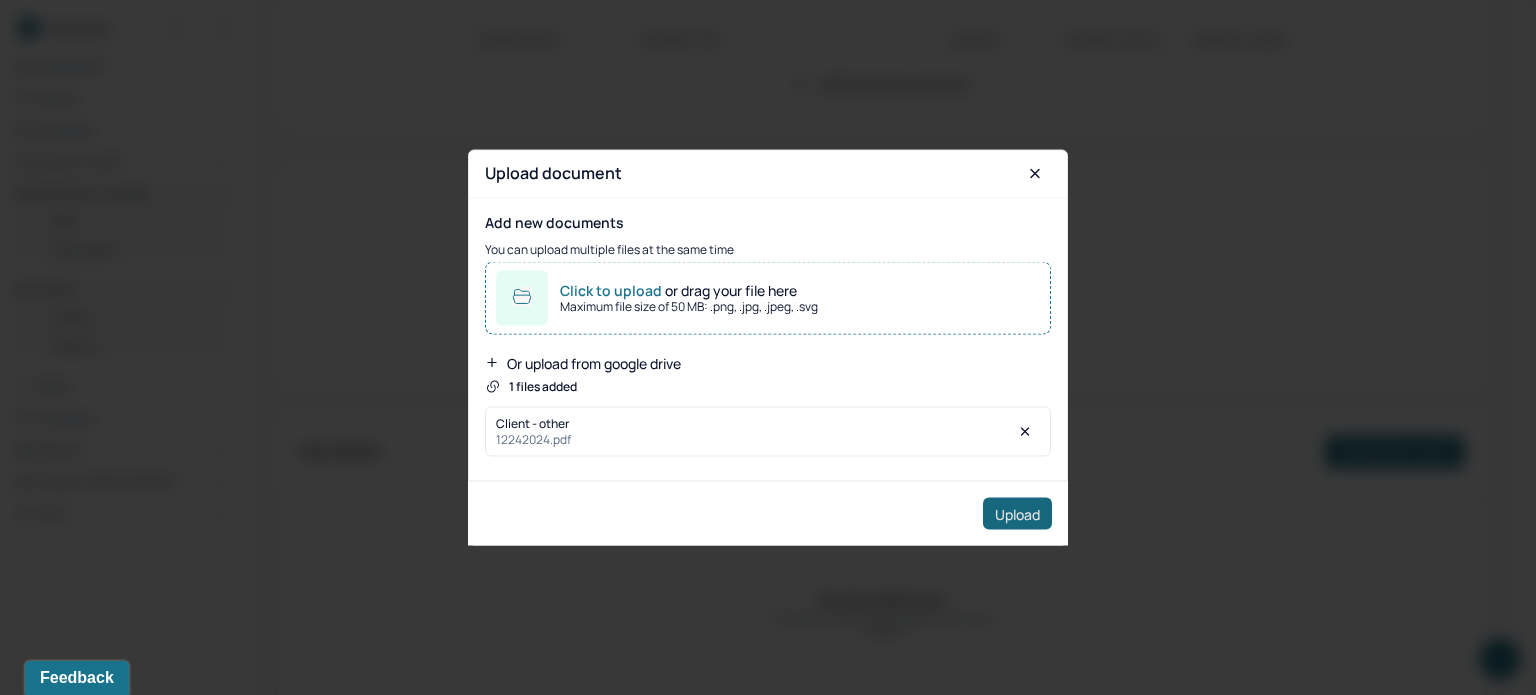 click on "Upload" at bounding box center [1017, 514] 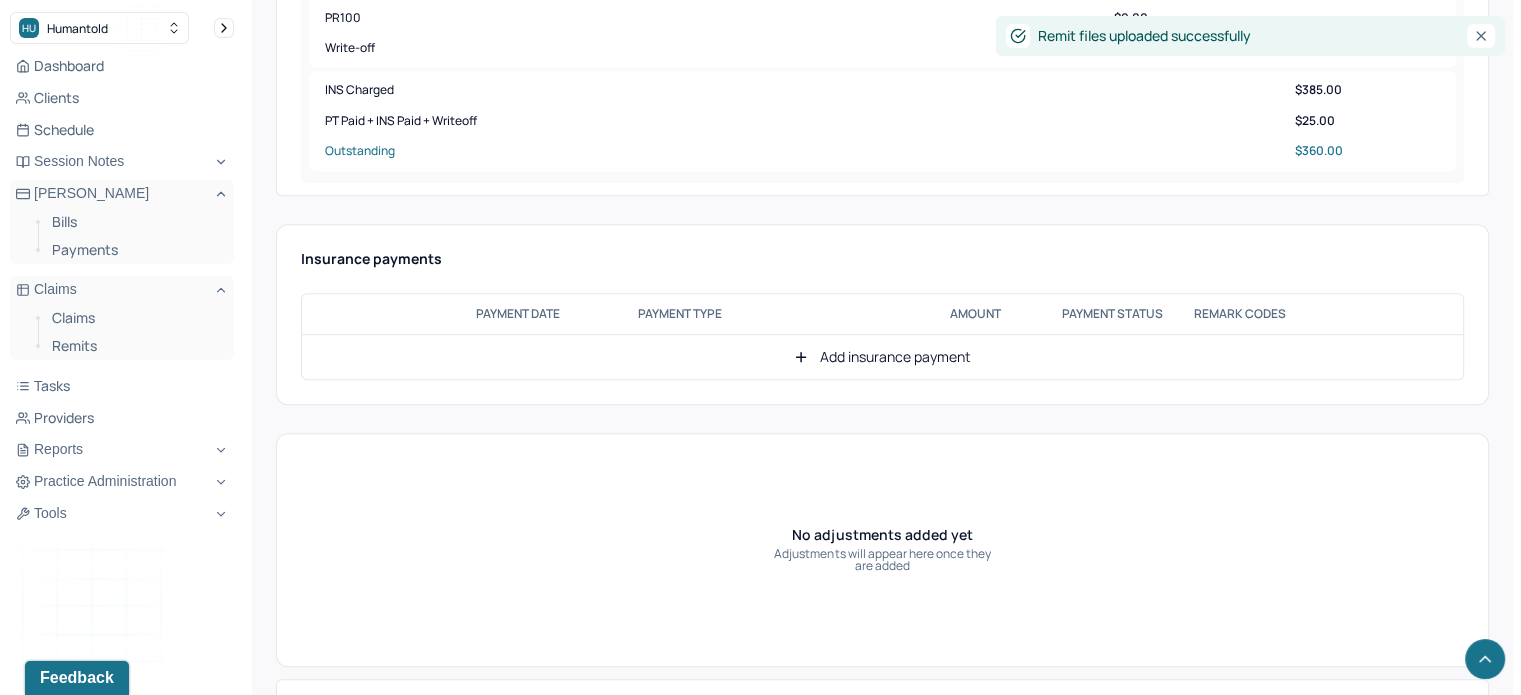 scroll, scrollTop: 900, scrollLeft: 0, axis: vertical 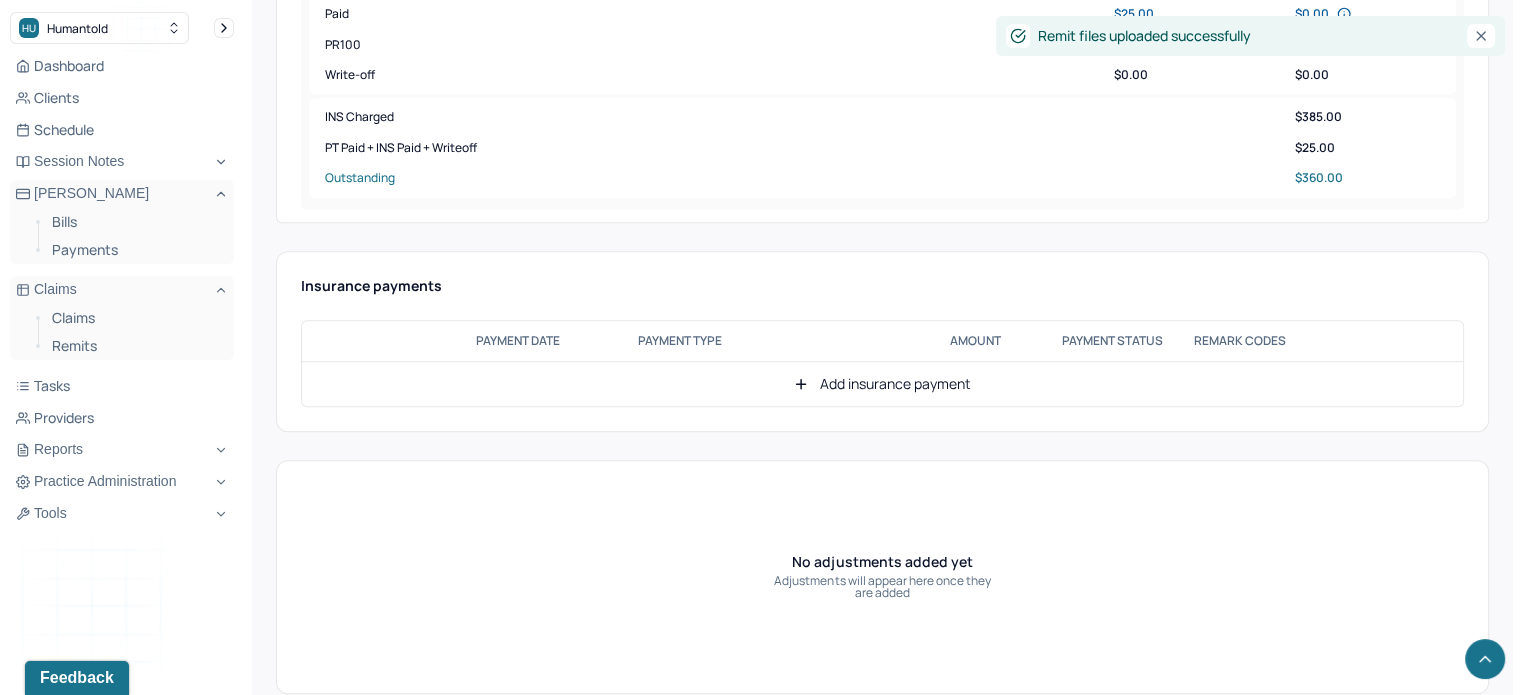 click on "Add insurance payment" at bounding box center (882, 384) 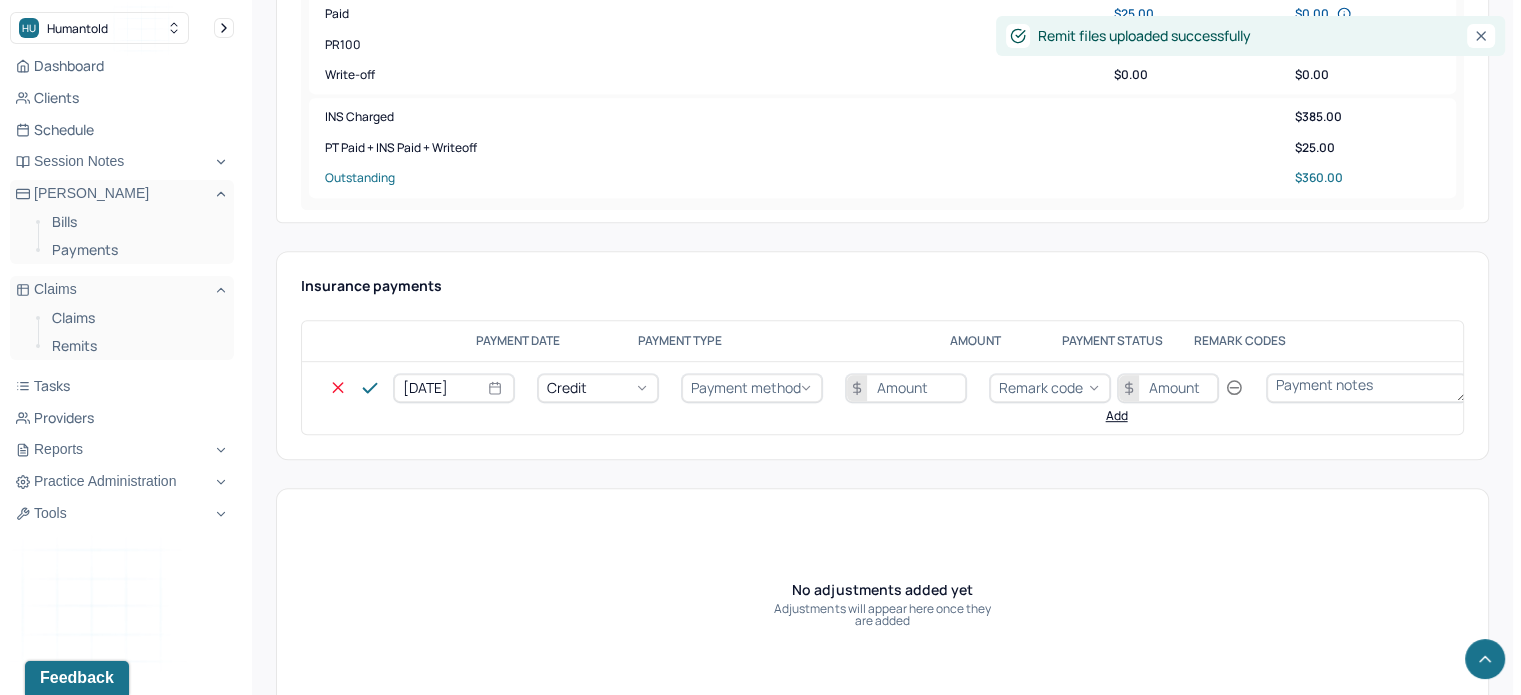 click on "Credit" at bounding box center (598, 388) 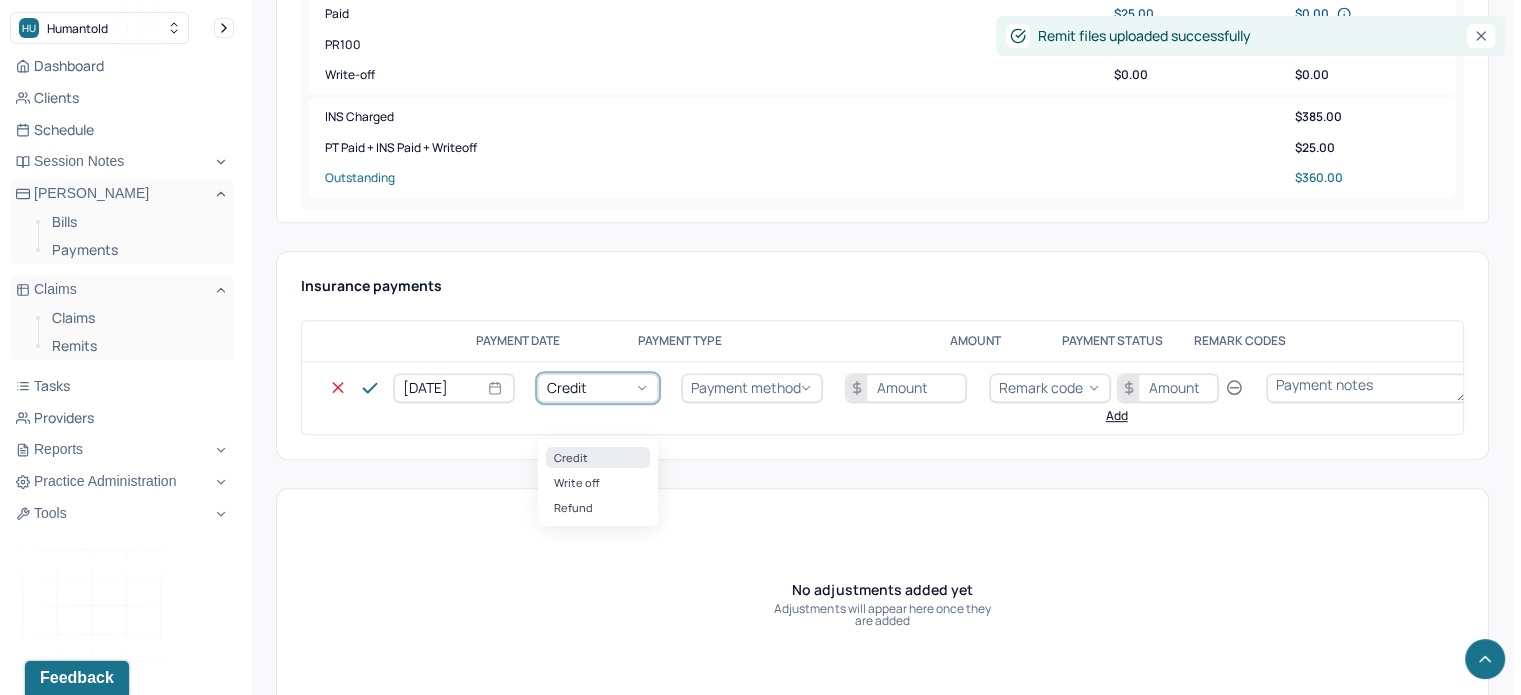 click on "Payment method" at bounding box center [746, 387] 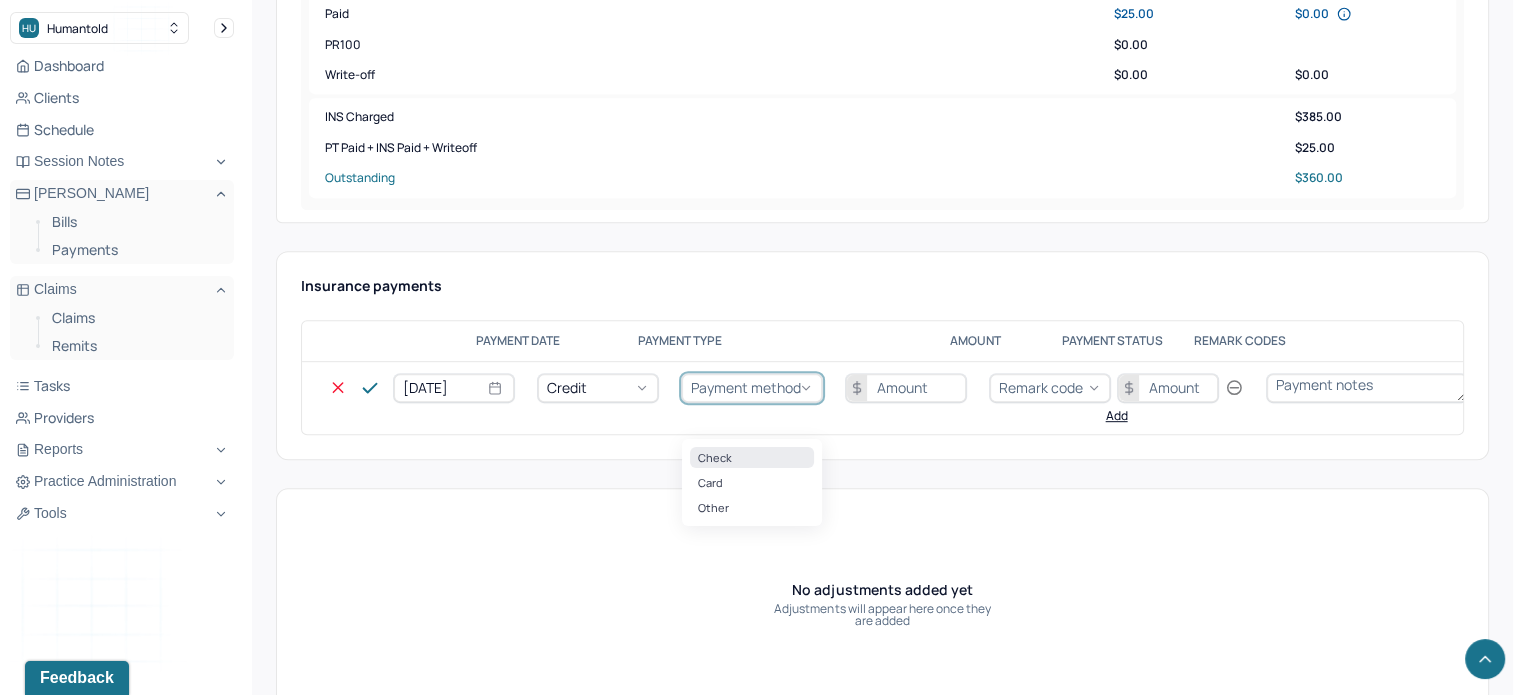 click on "Check" at bounding box center (752, 457) 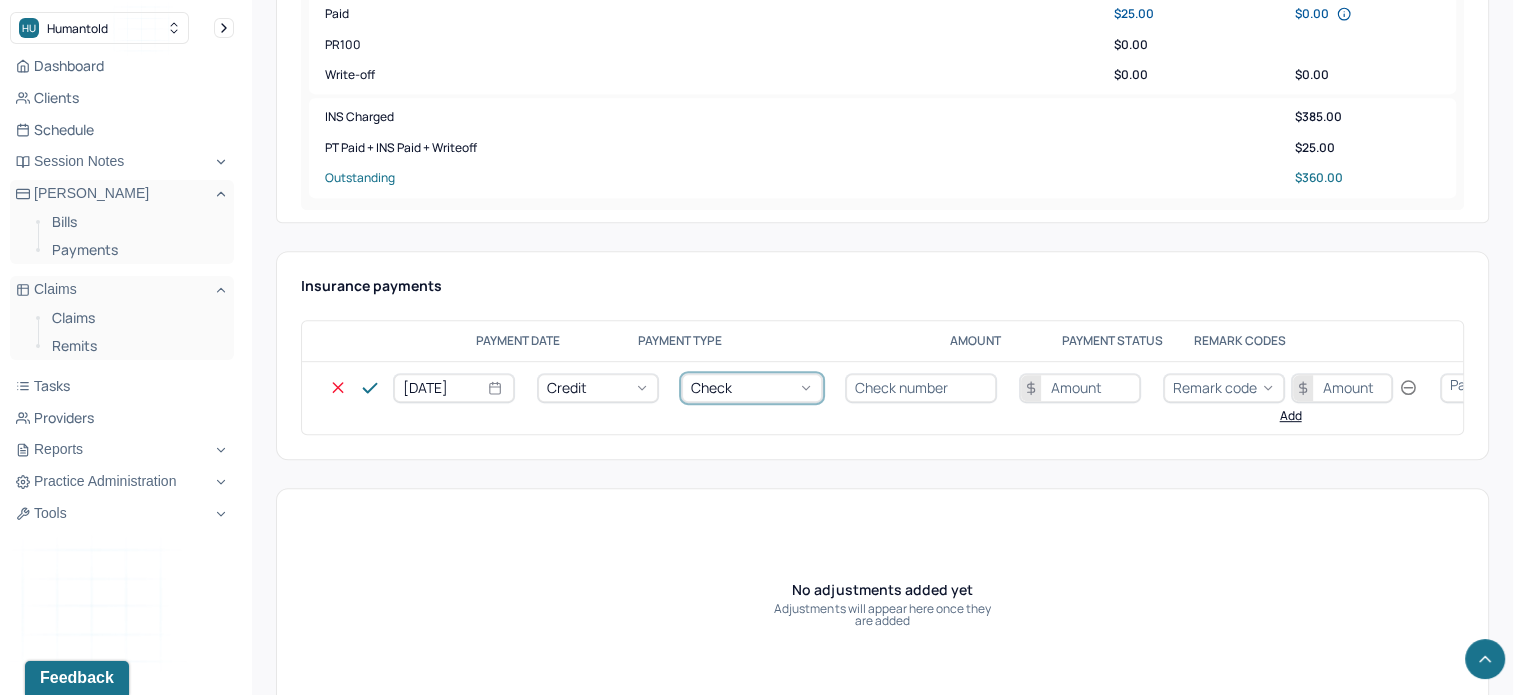click at bounding box center (921, 388) 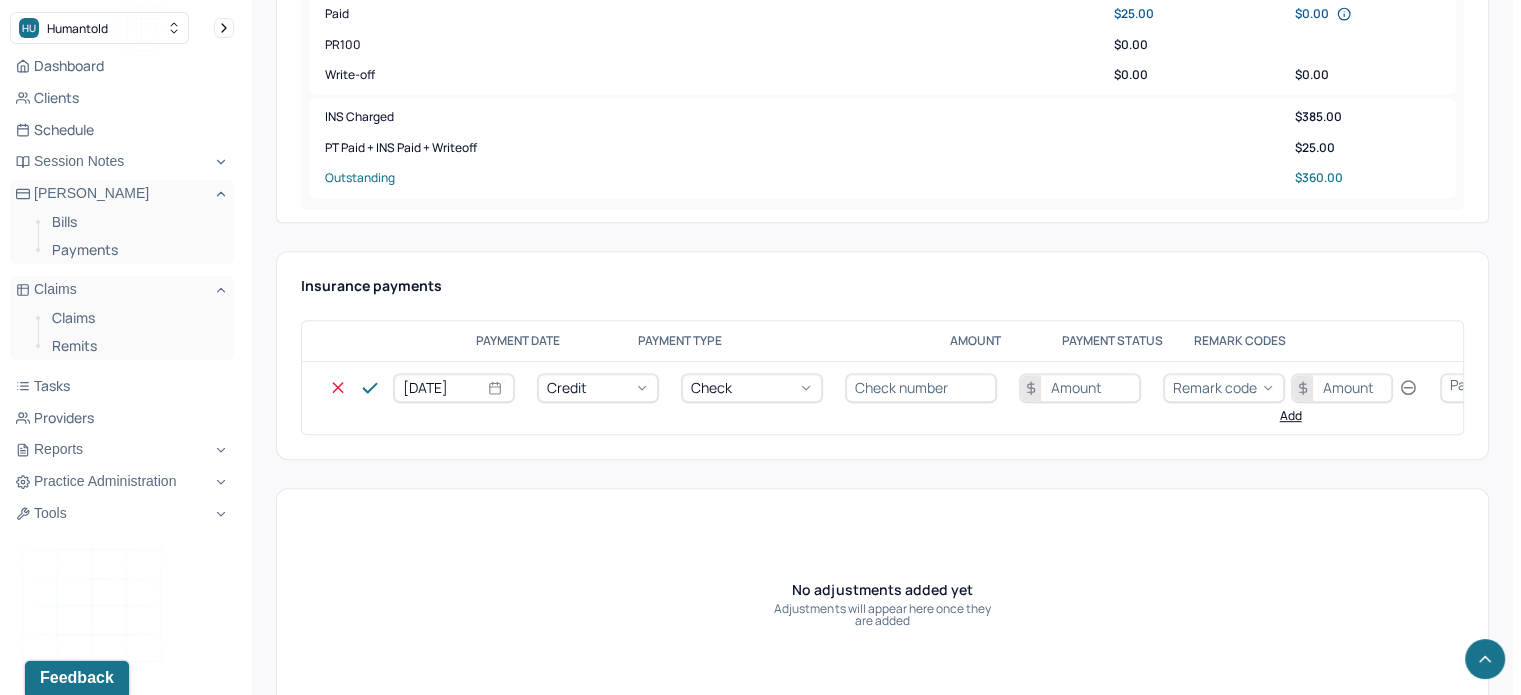 type on "N/A" 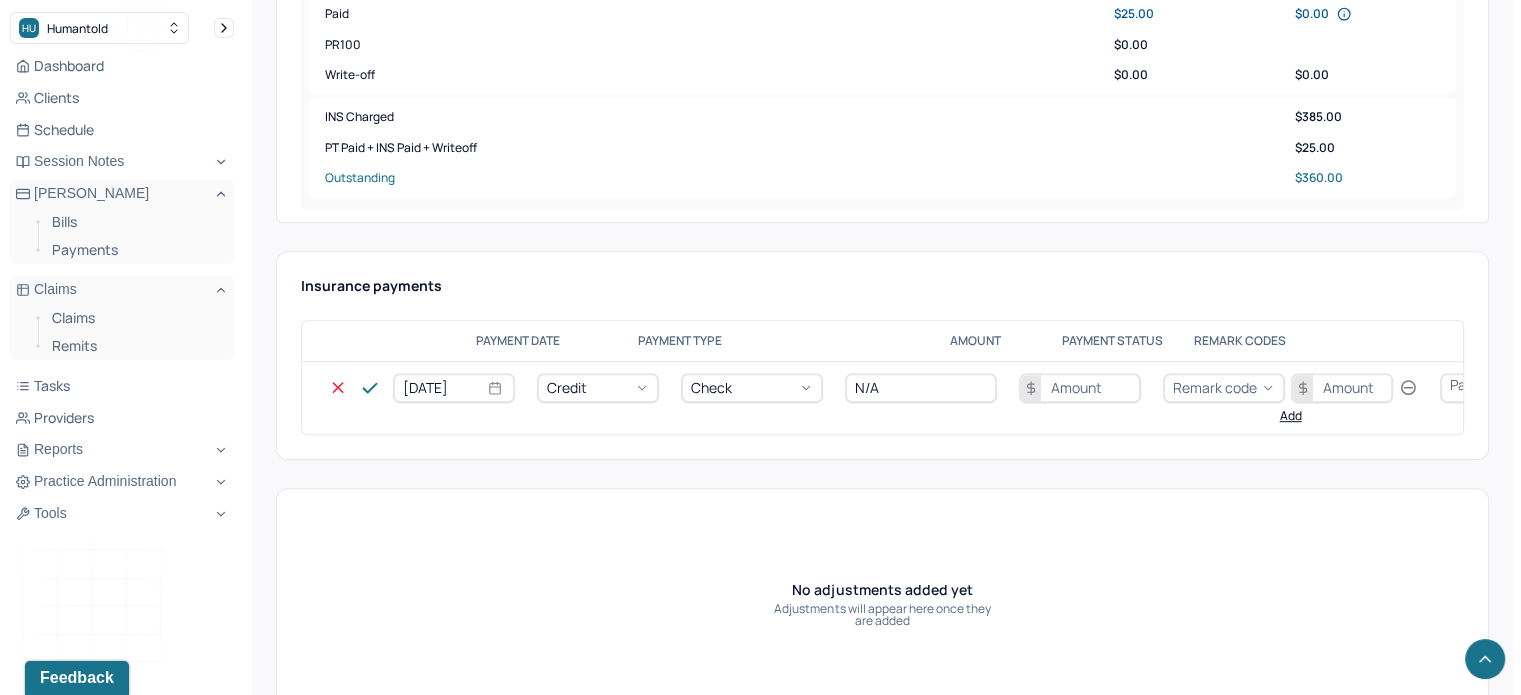 click at bounding box center [1080, 388] 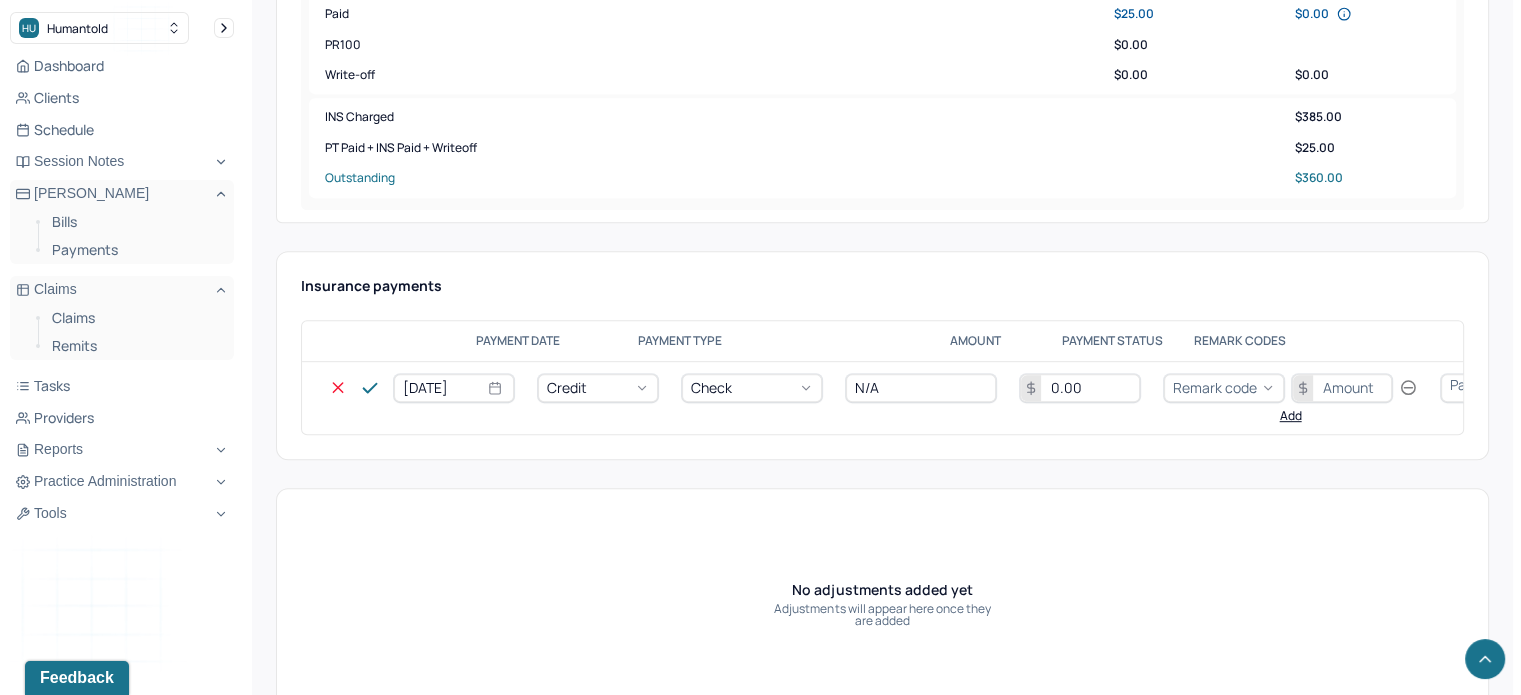 type on "0.00" 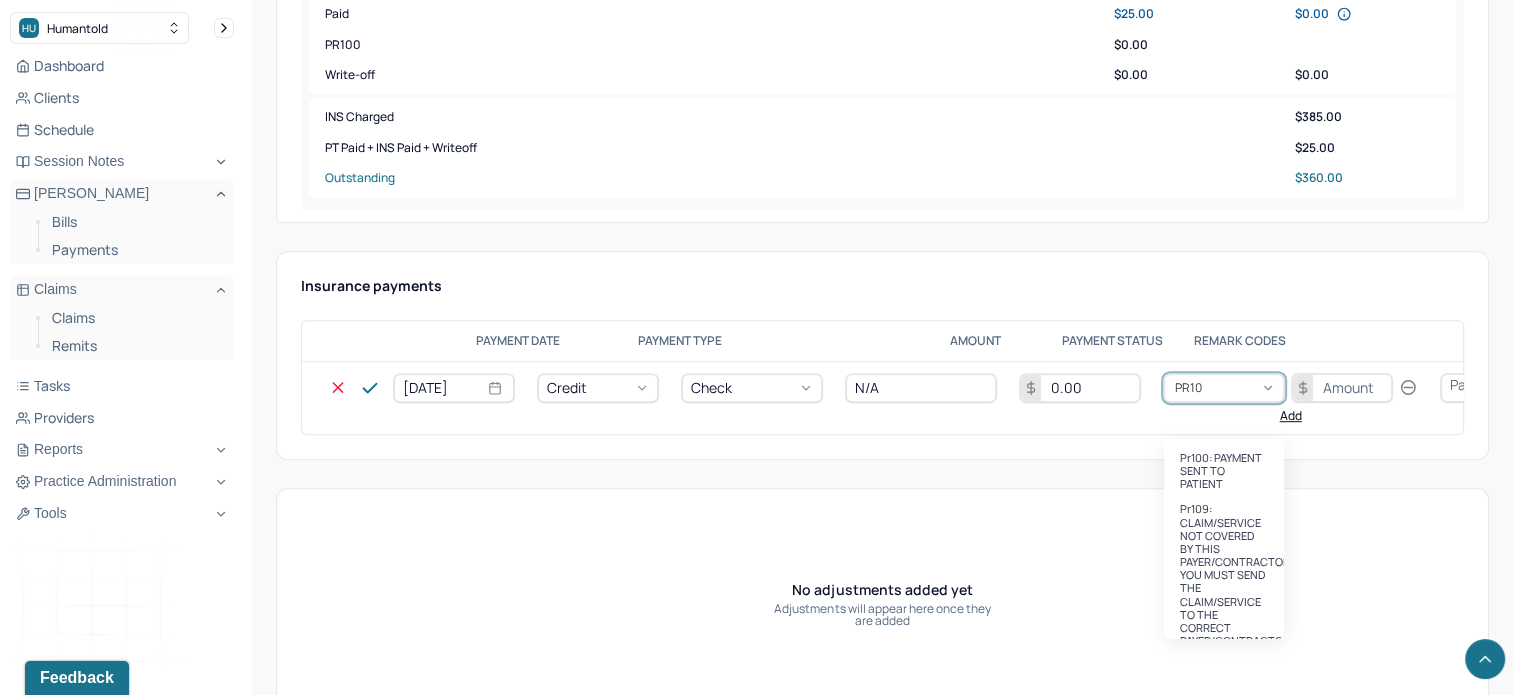 type on "PR100" 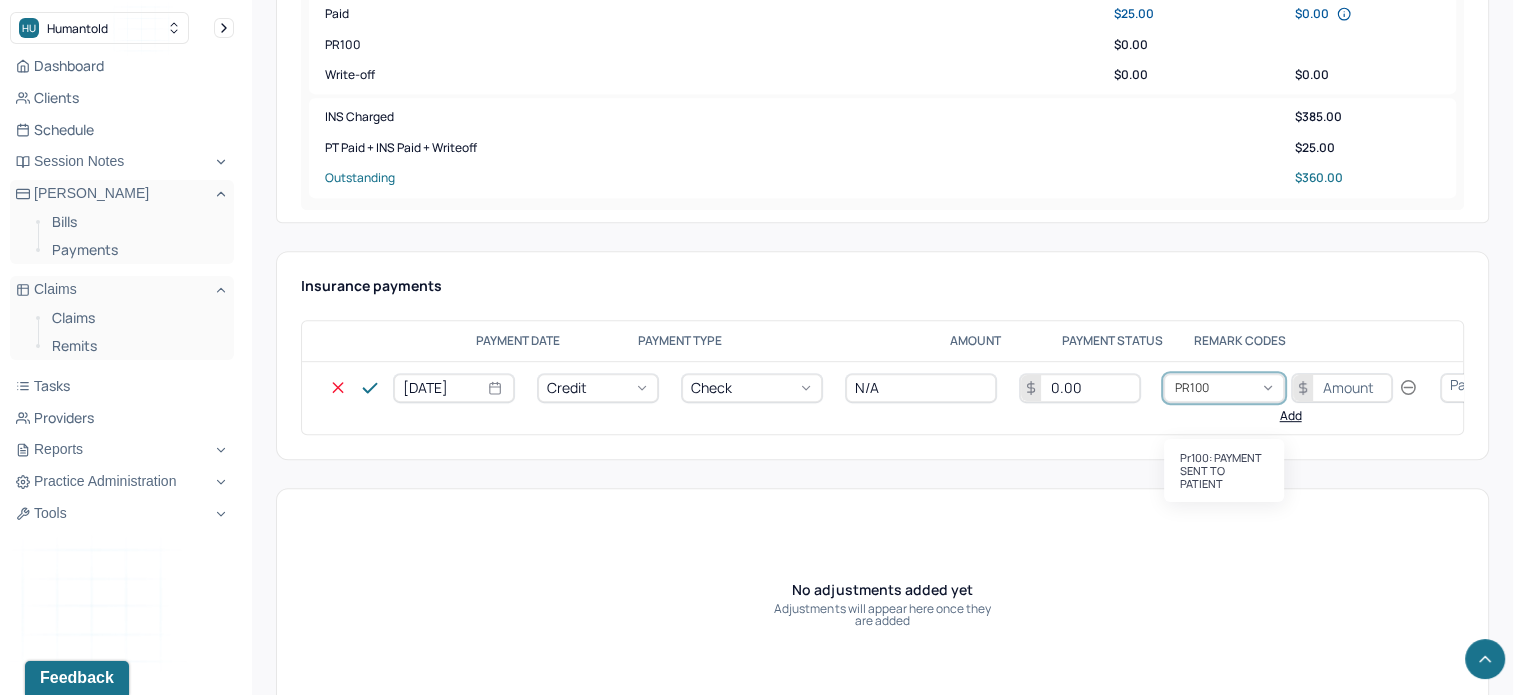 type 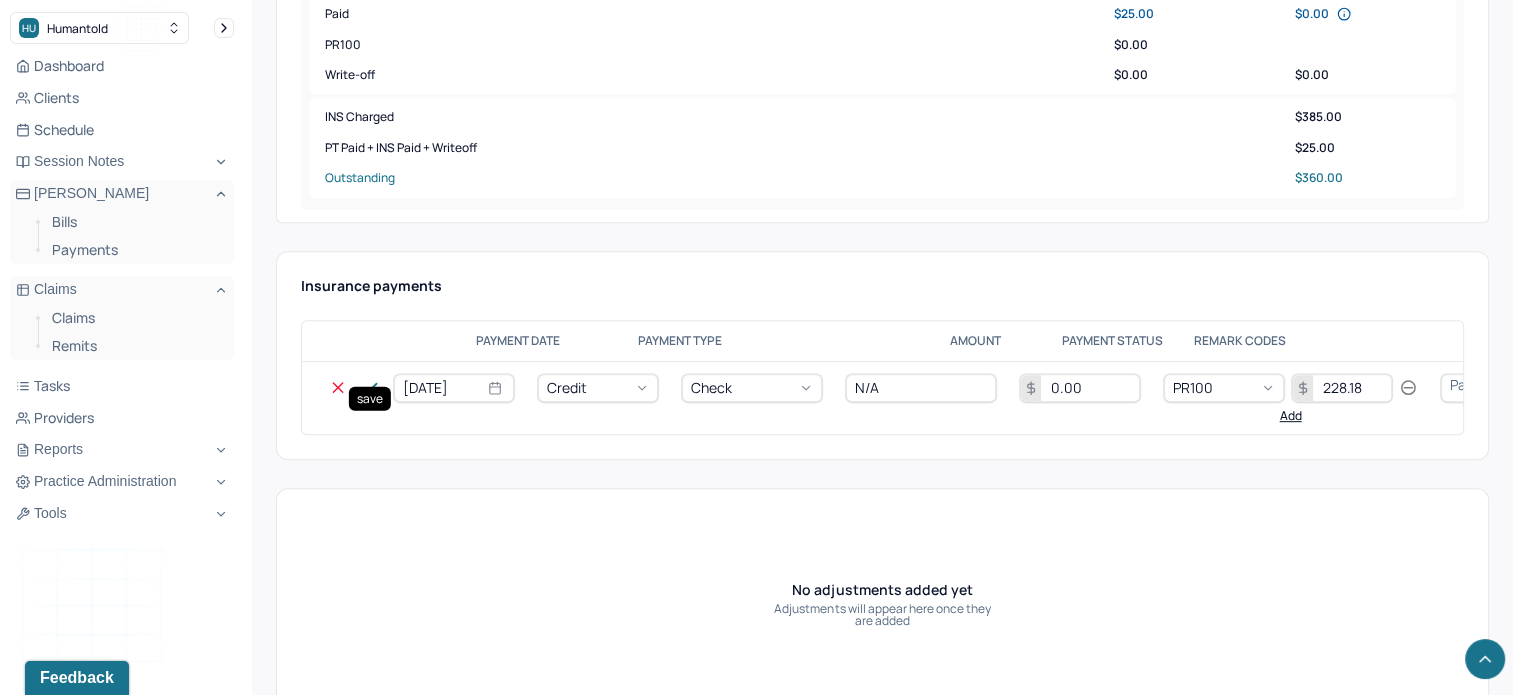 type on "228.18" 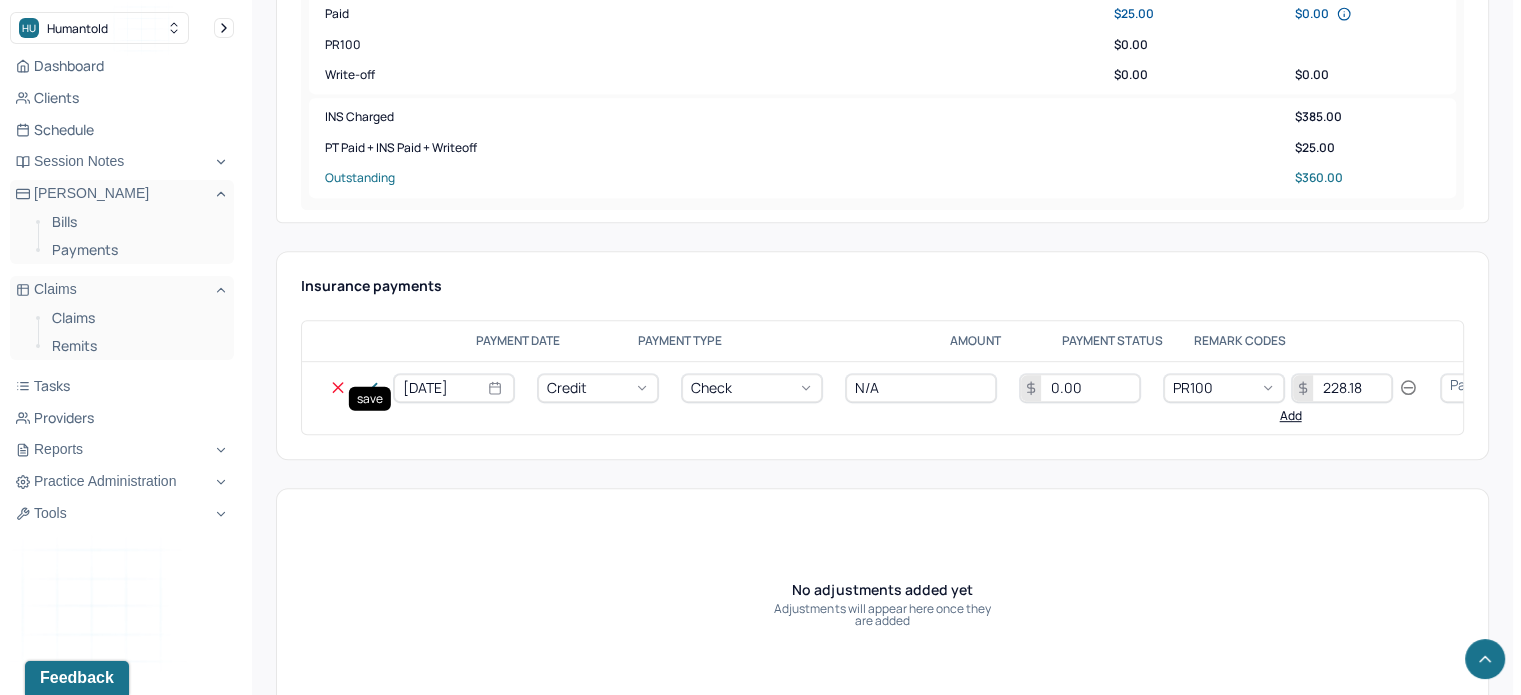 click 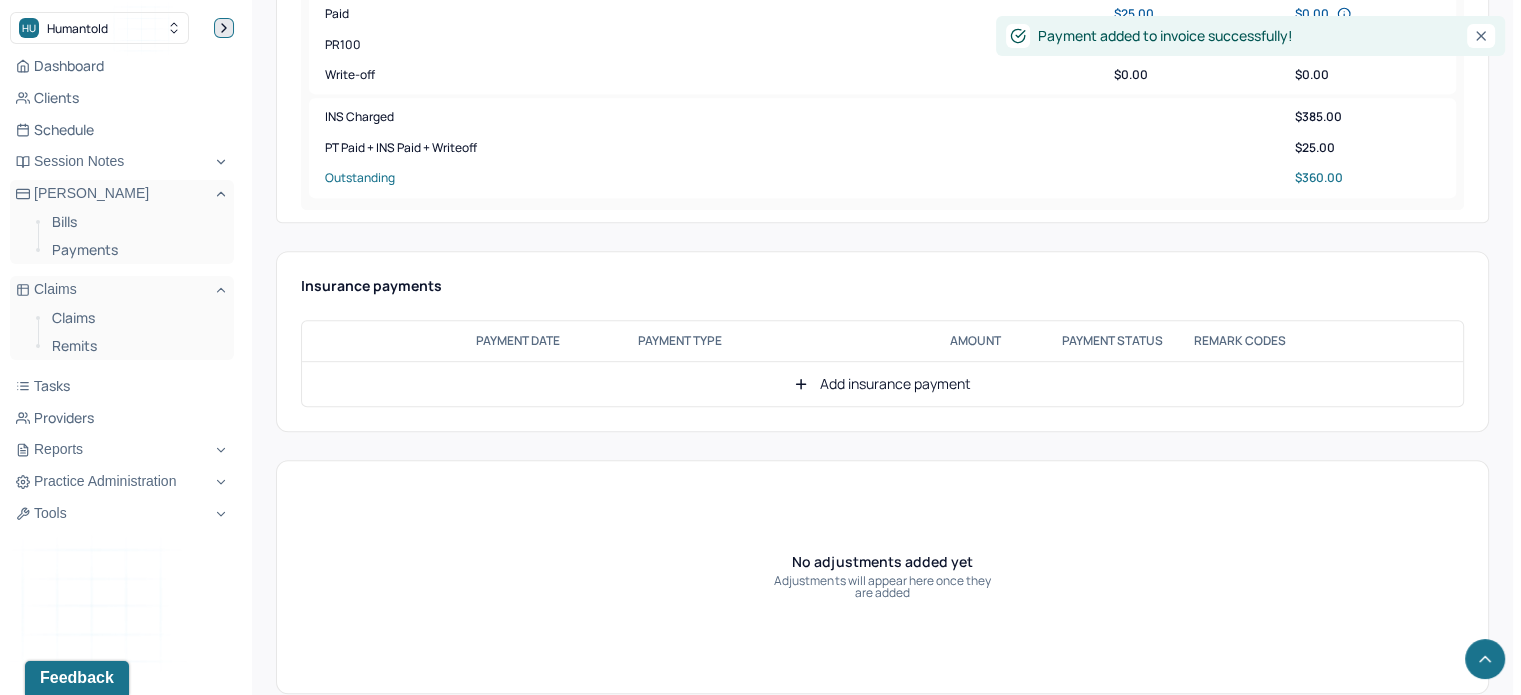 click 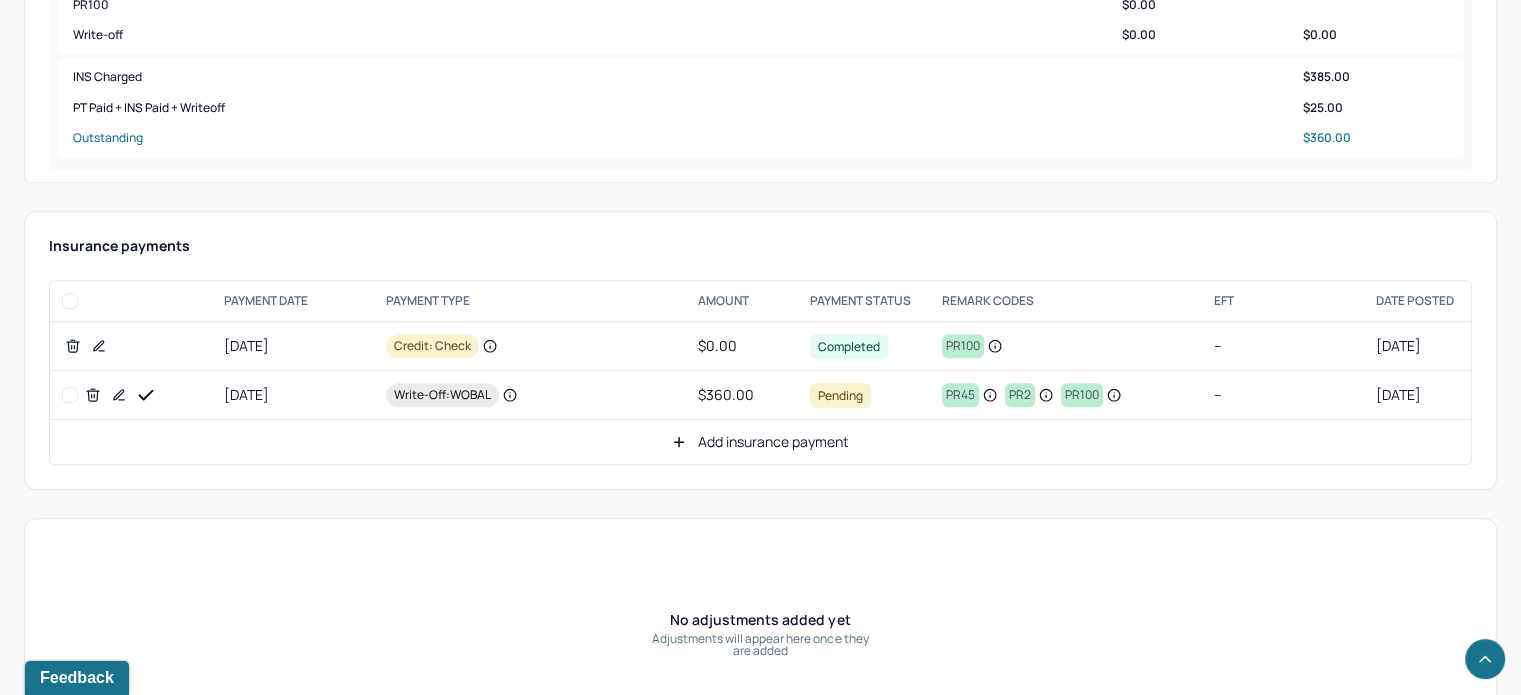 click 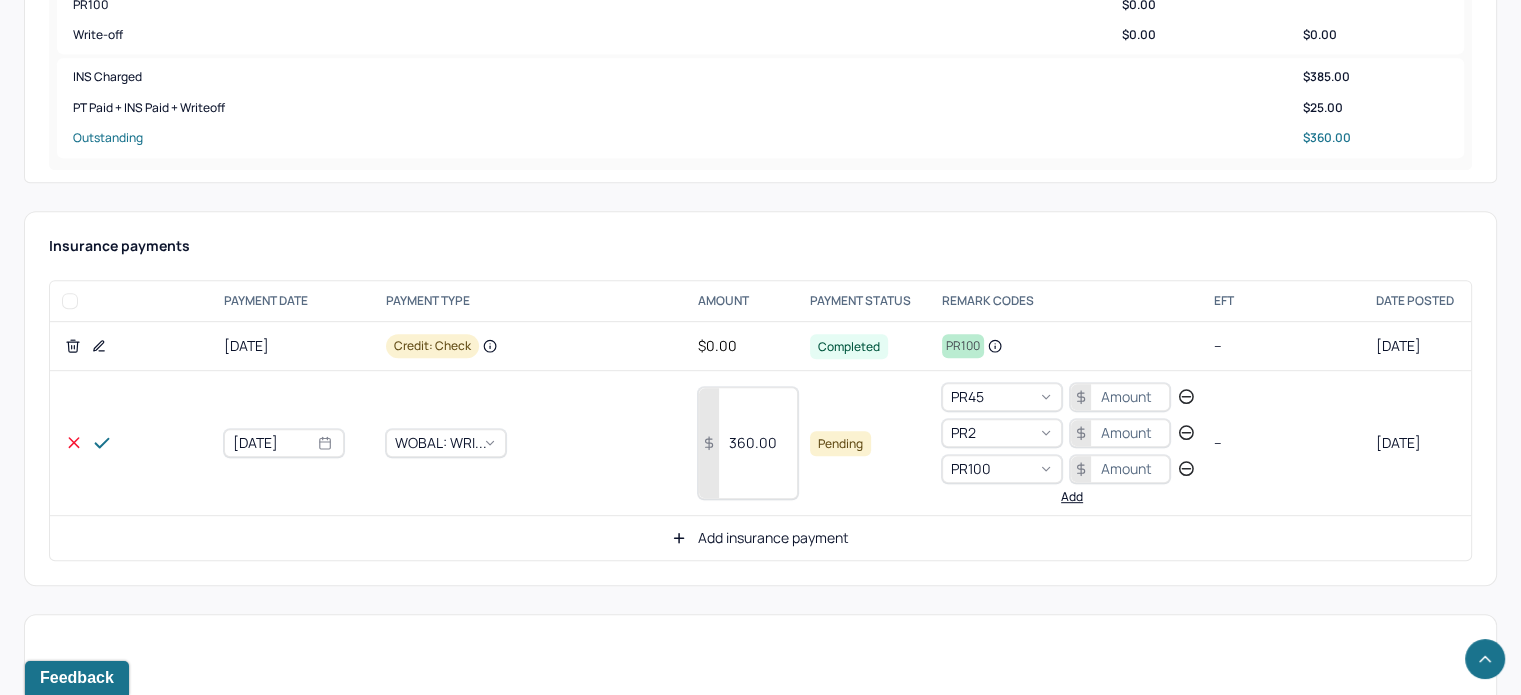 click on "360.00" at bounding box center (748, 443) 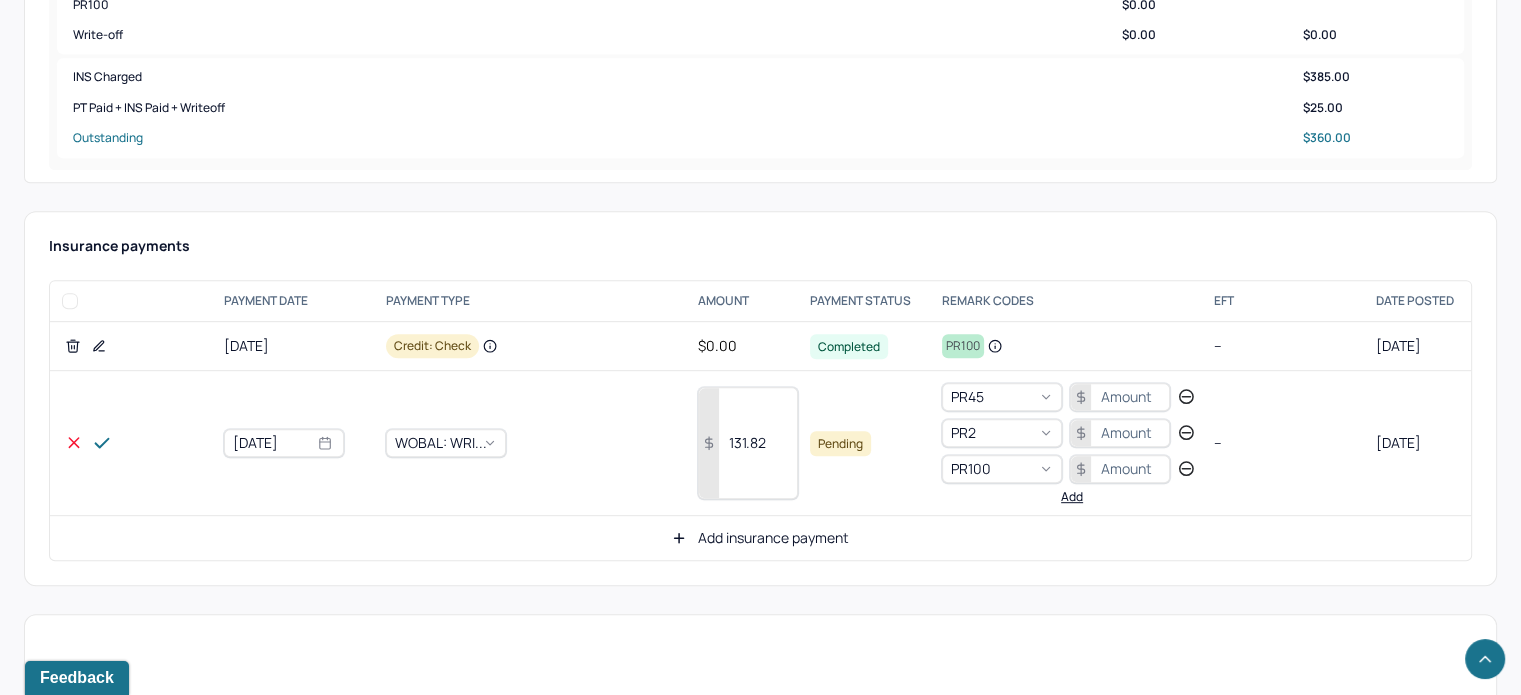 type on "131.82" 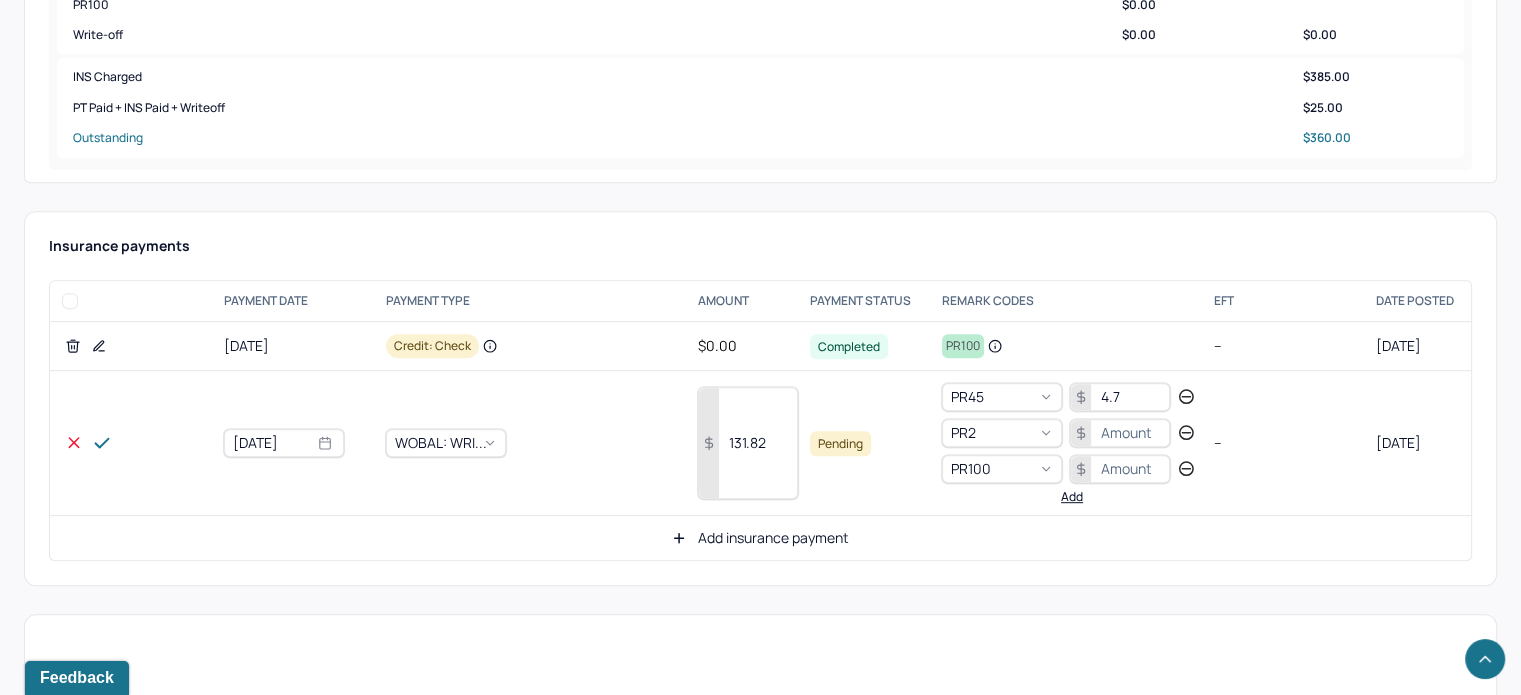 type on "4.7" 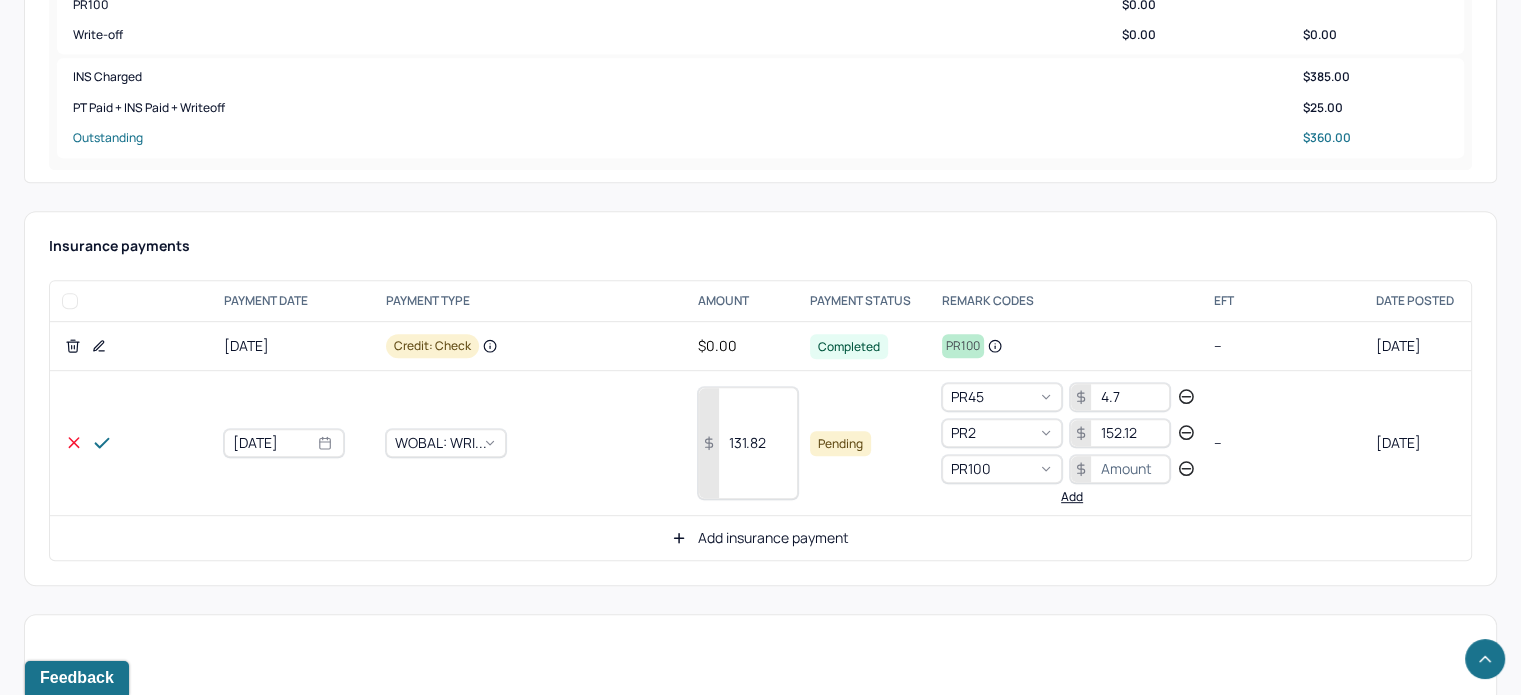 type on "152.12" 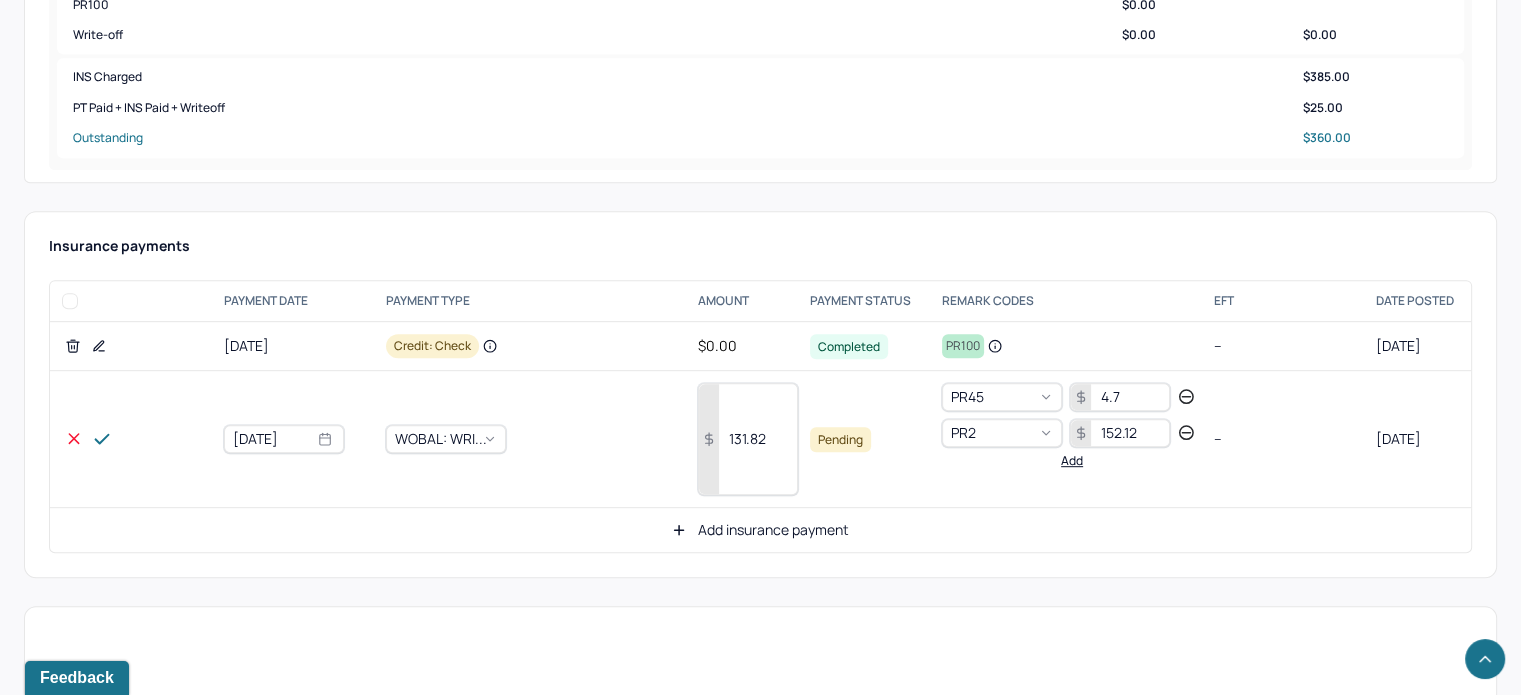 click 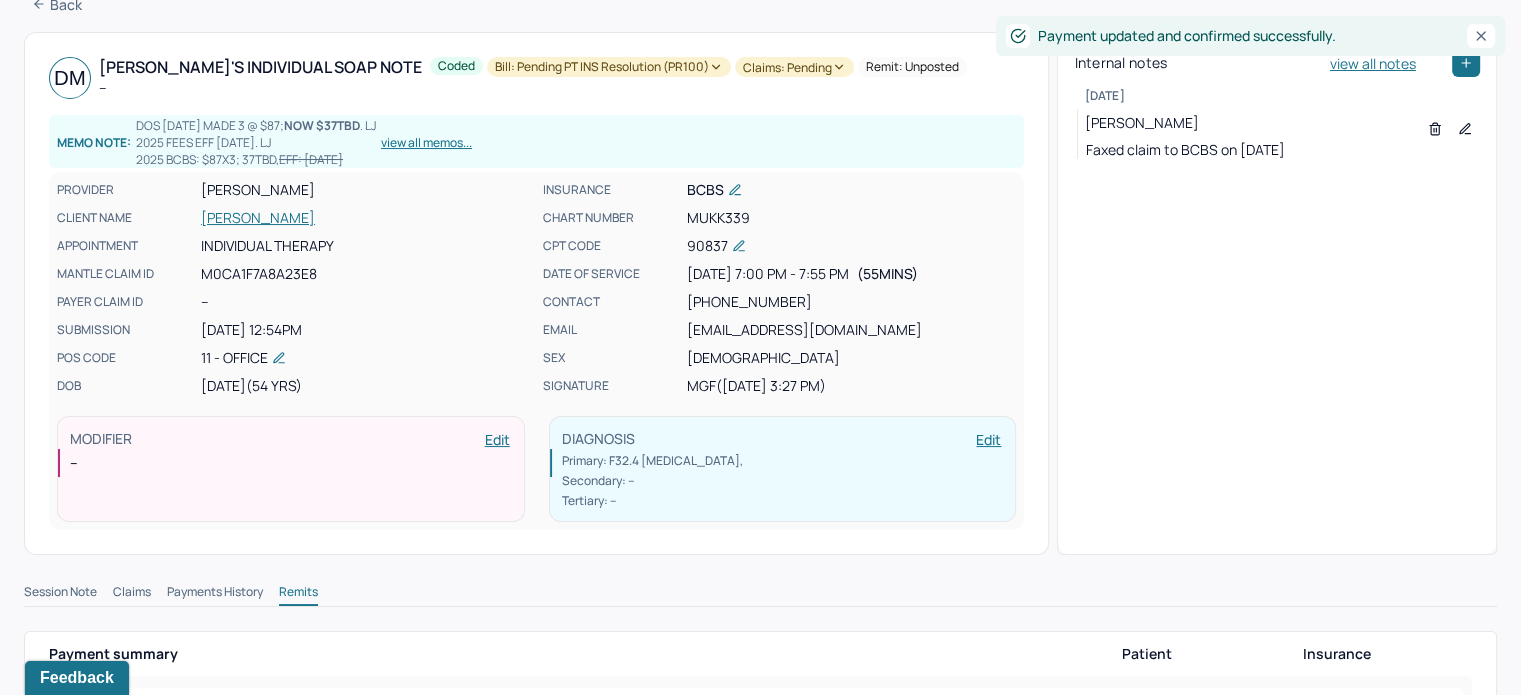 scroll, scrollTop: 0, scrollLeft: 0, axis: both 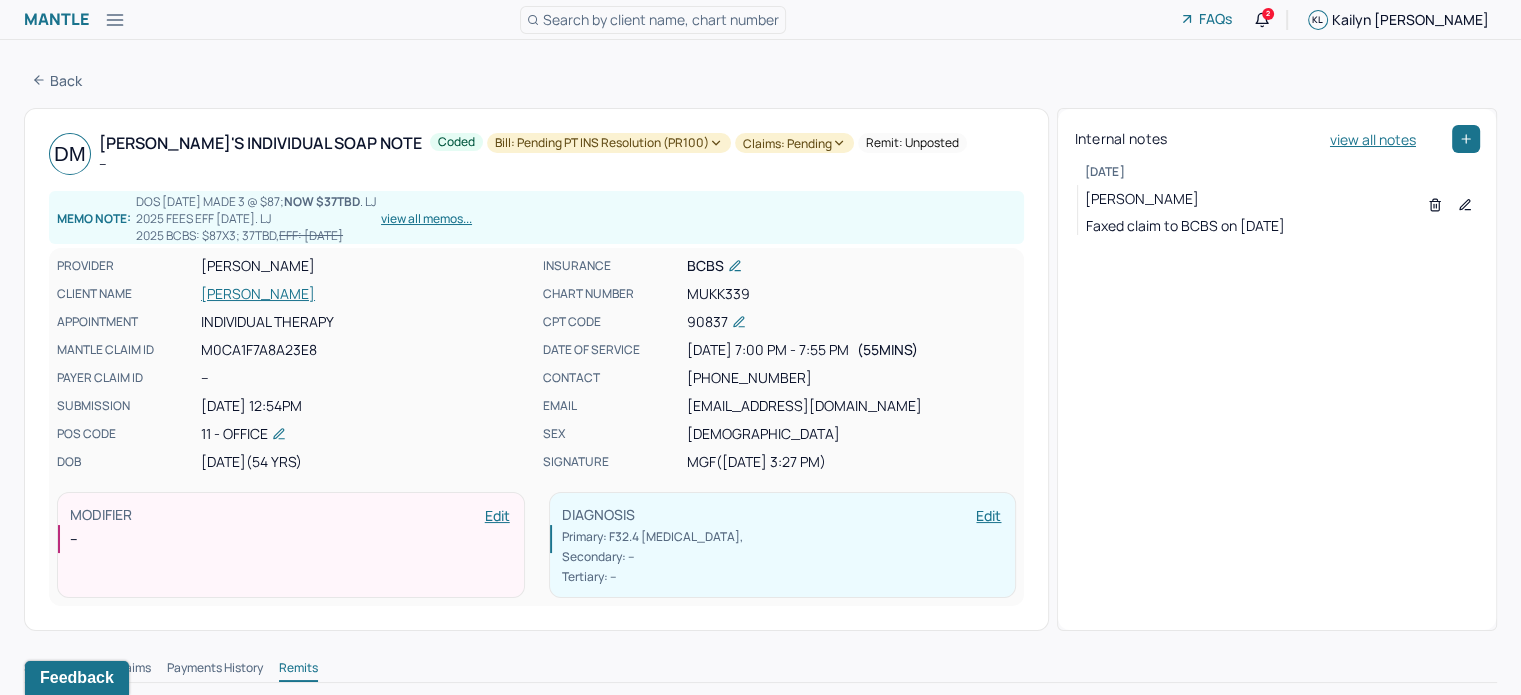 click on "Claims: pending" at bounding box center (794, 143) 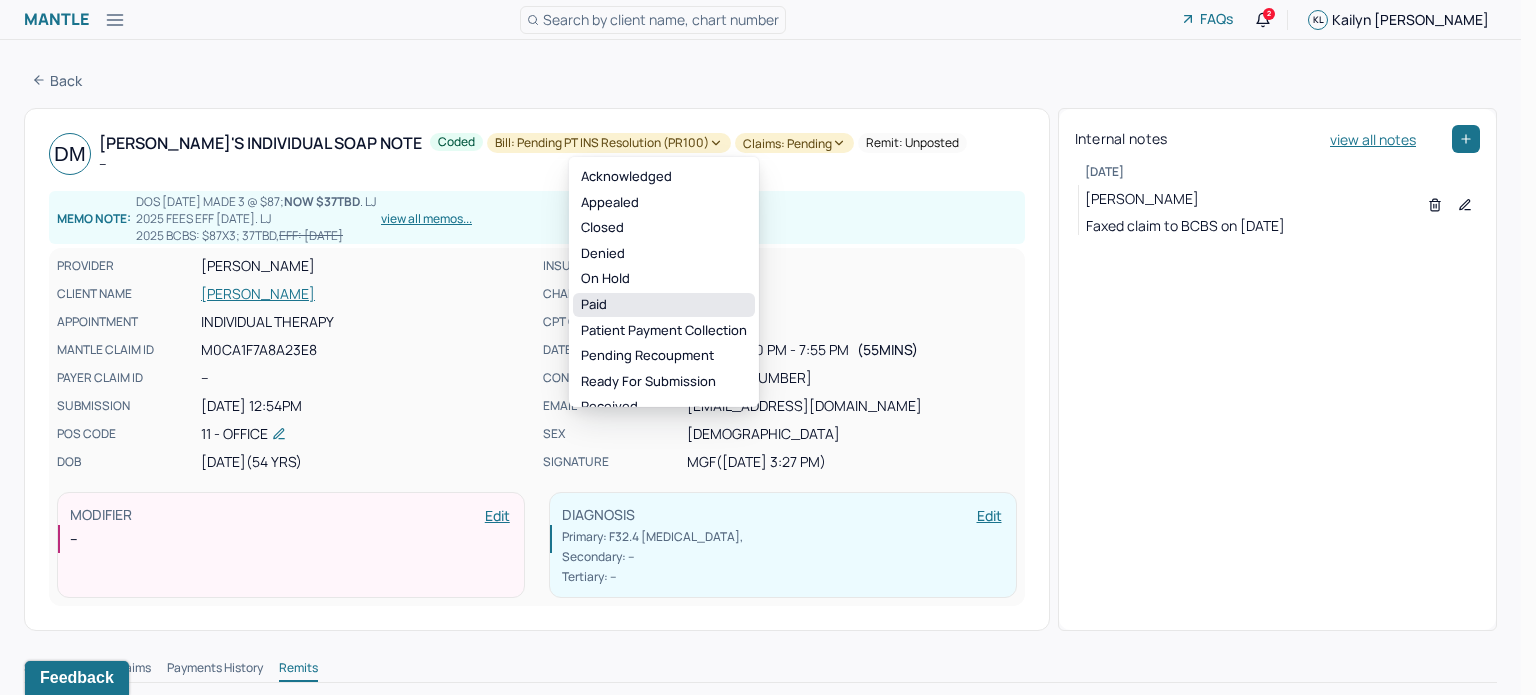 click on "Paid" at bounding box center [664, 305] 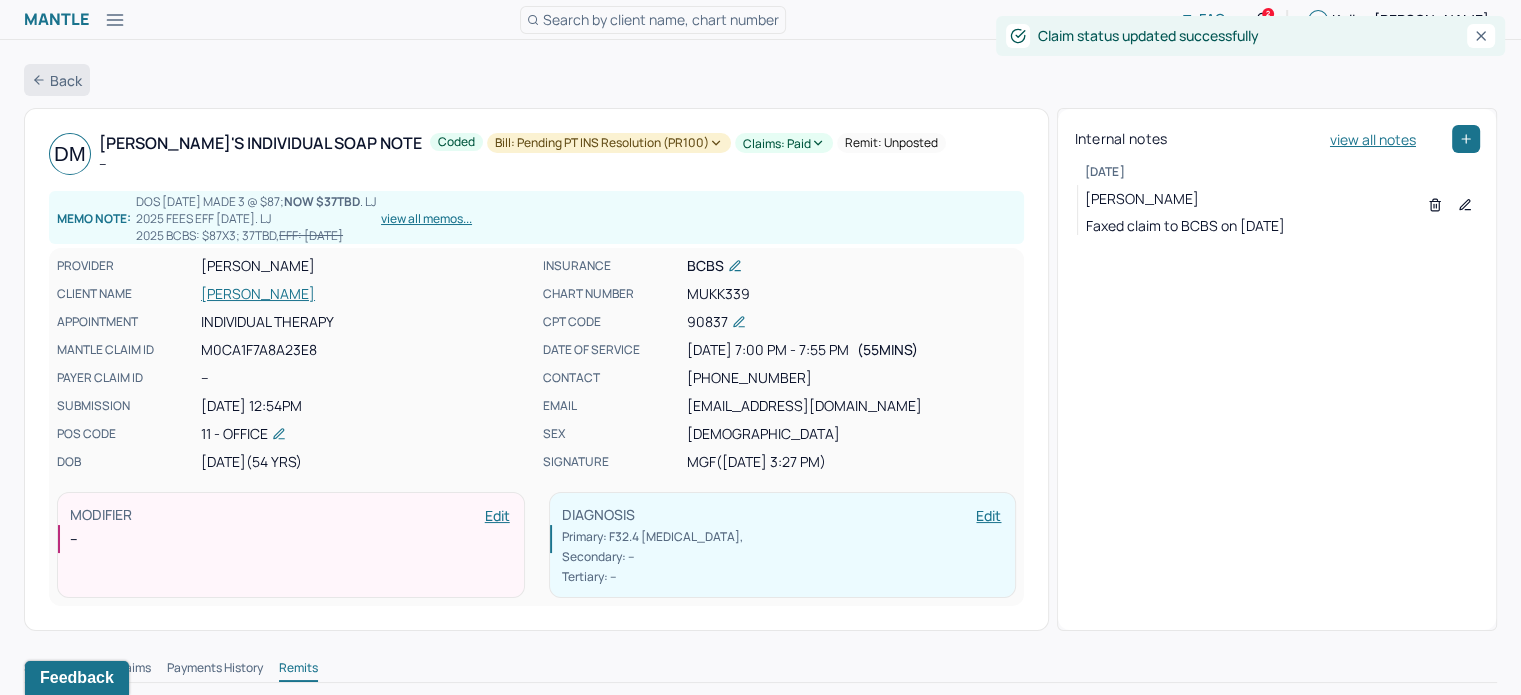 click on "Back" at bounding box center (57, 80) 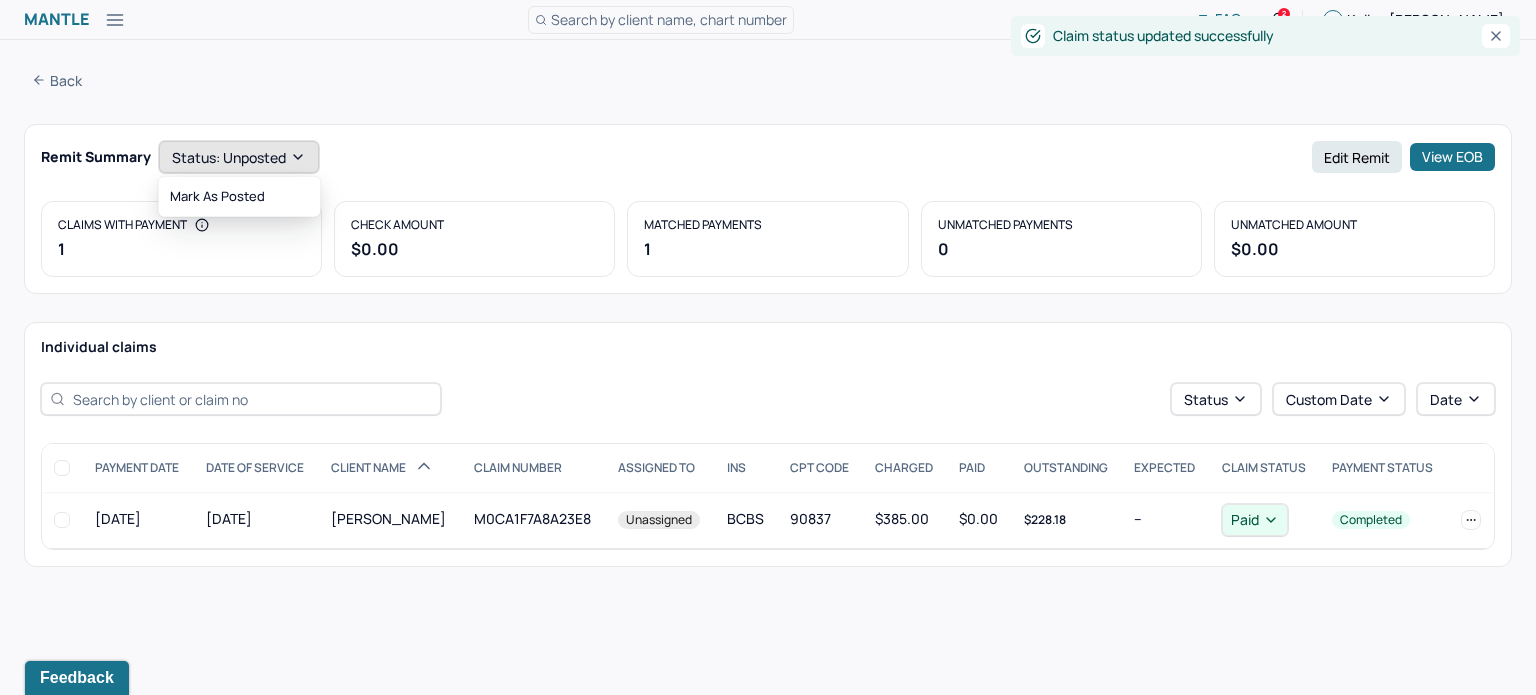 click 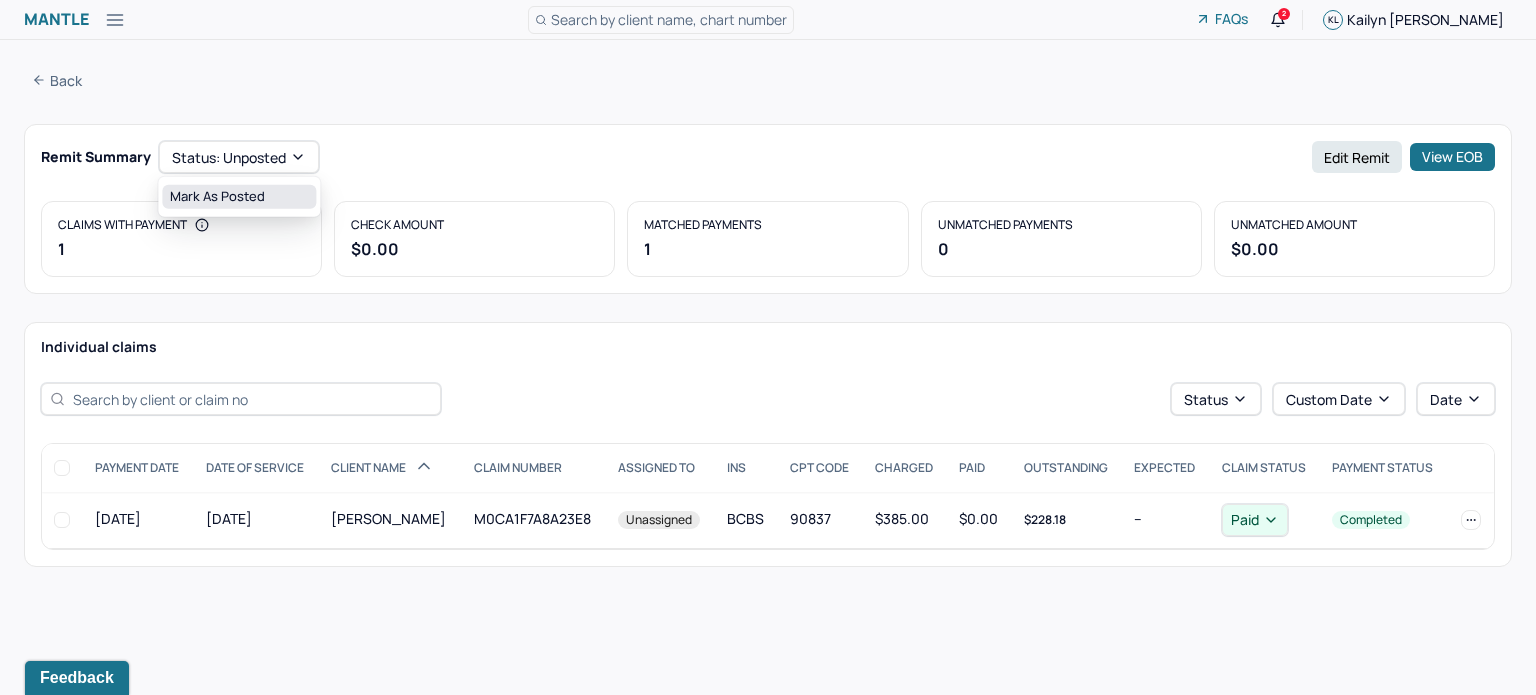 click on "Mark as Posted" at bounding box center [239, 197] 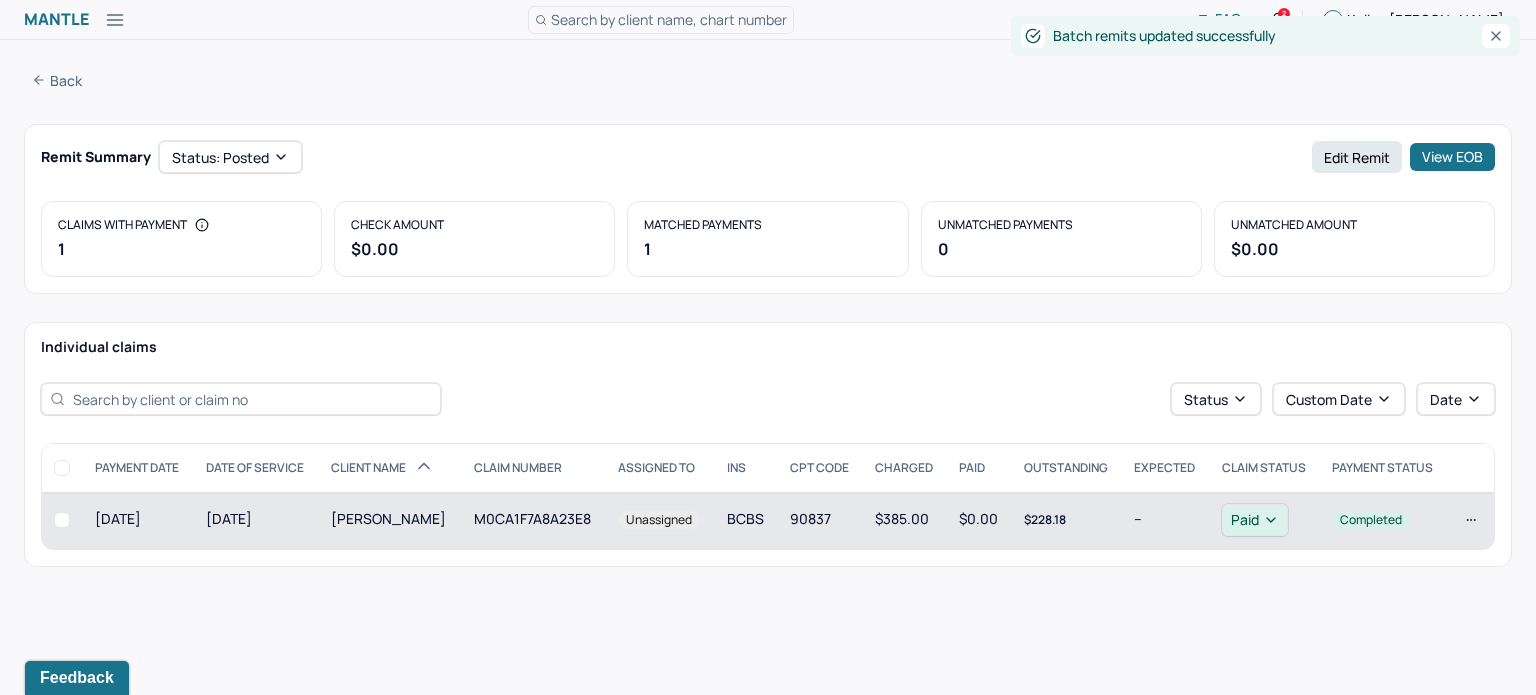 click on "M0CA1F7A8A23E8" at bounding box center (534, 520) 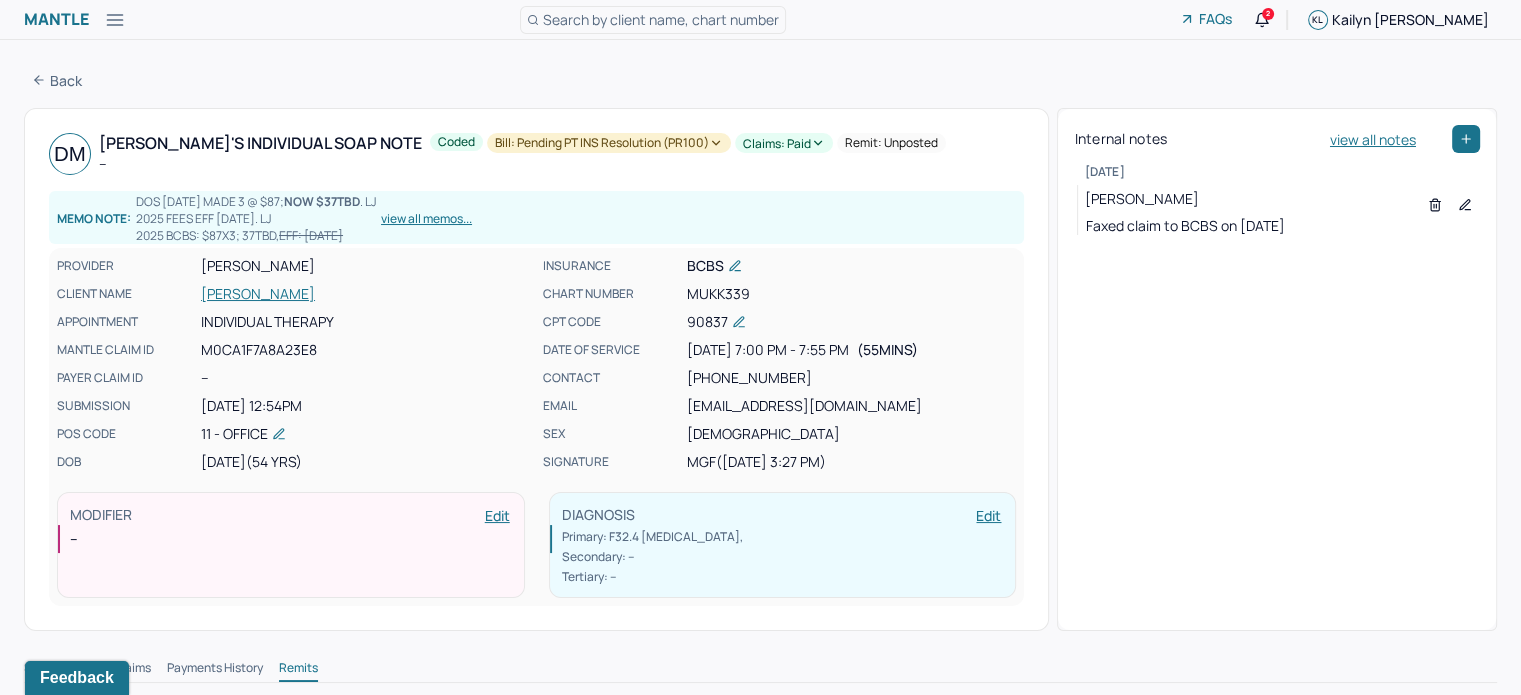 click on "[PERSON_NAME]" at bounding box center (366, 294) 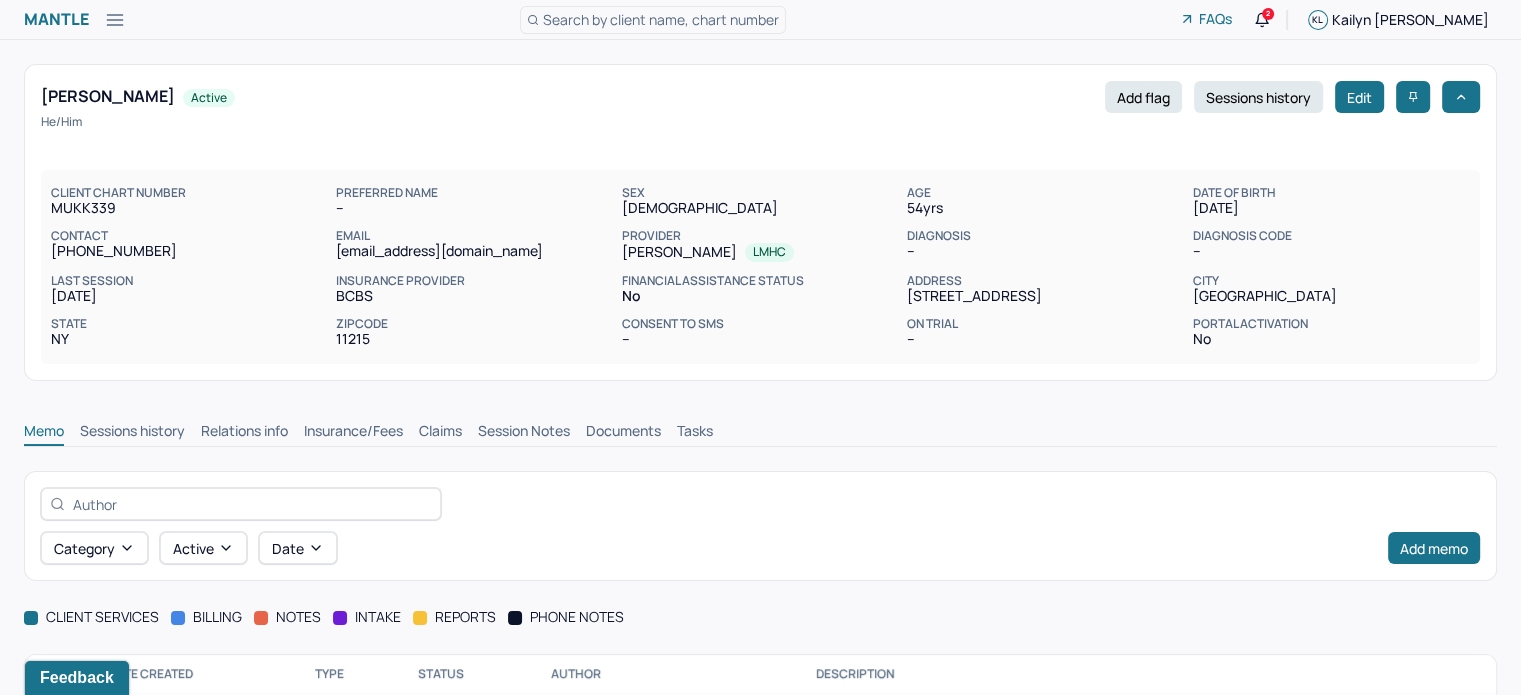 click on "Claims" at bounding box center (440, 433) 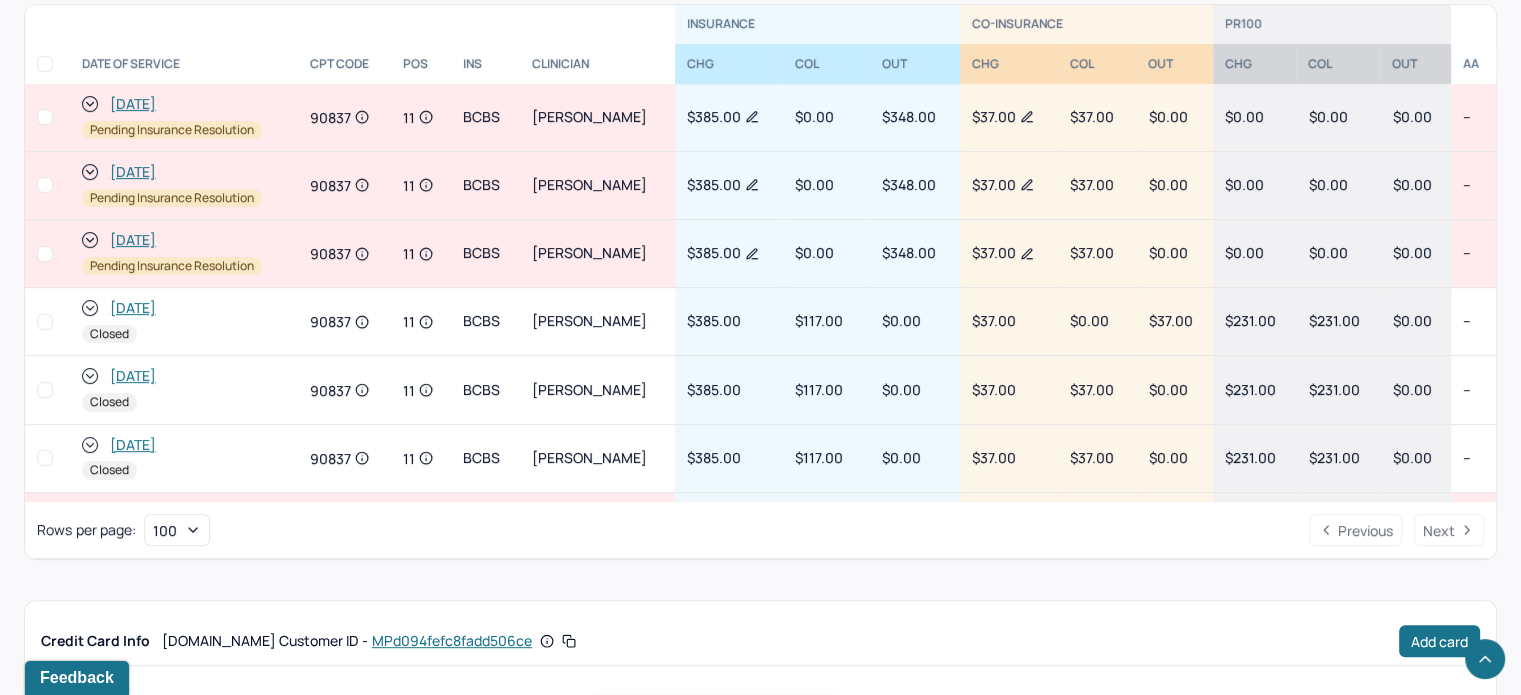 scroll, scrollTop: 634, scrollLeft: 0, axis: vertical 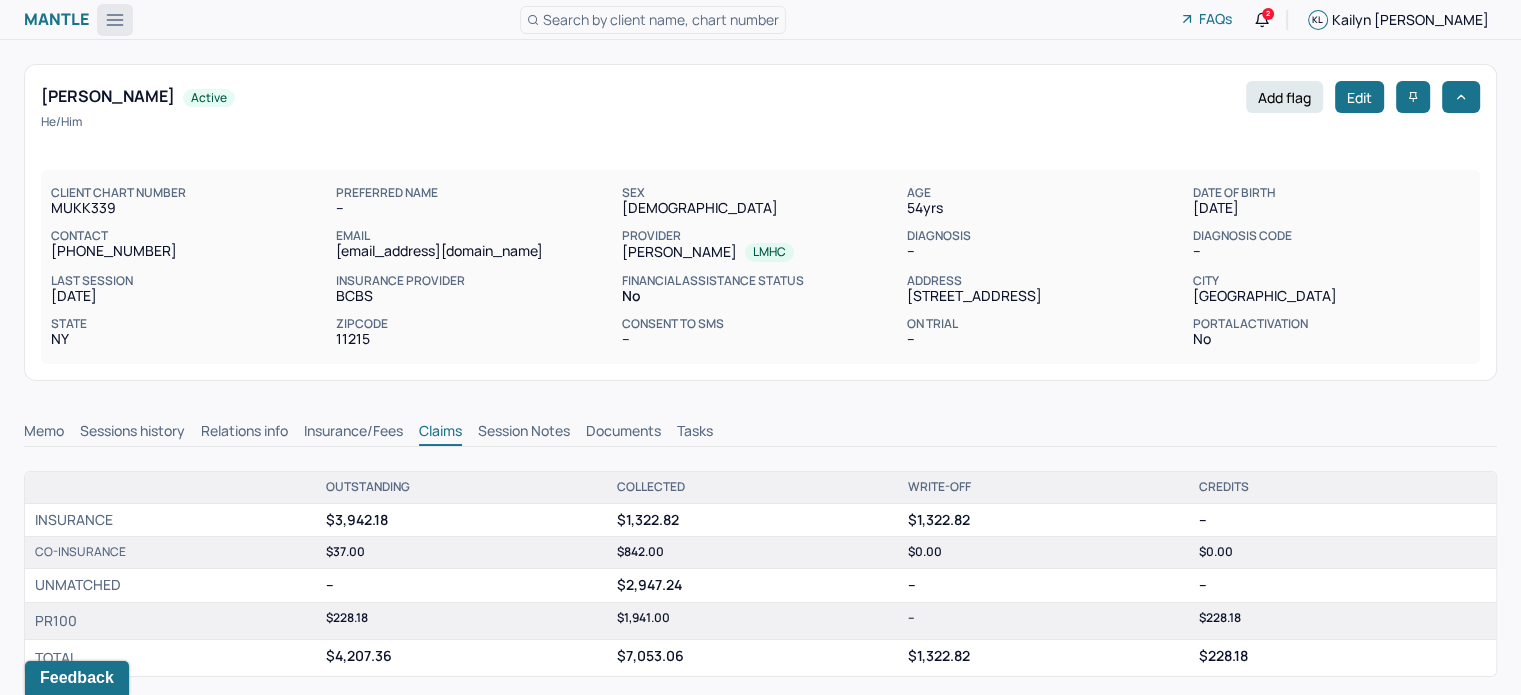 click 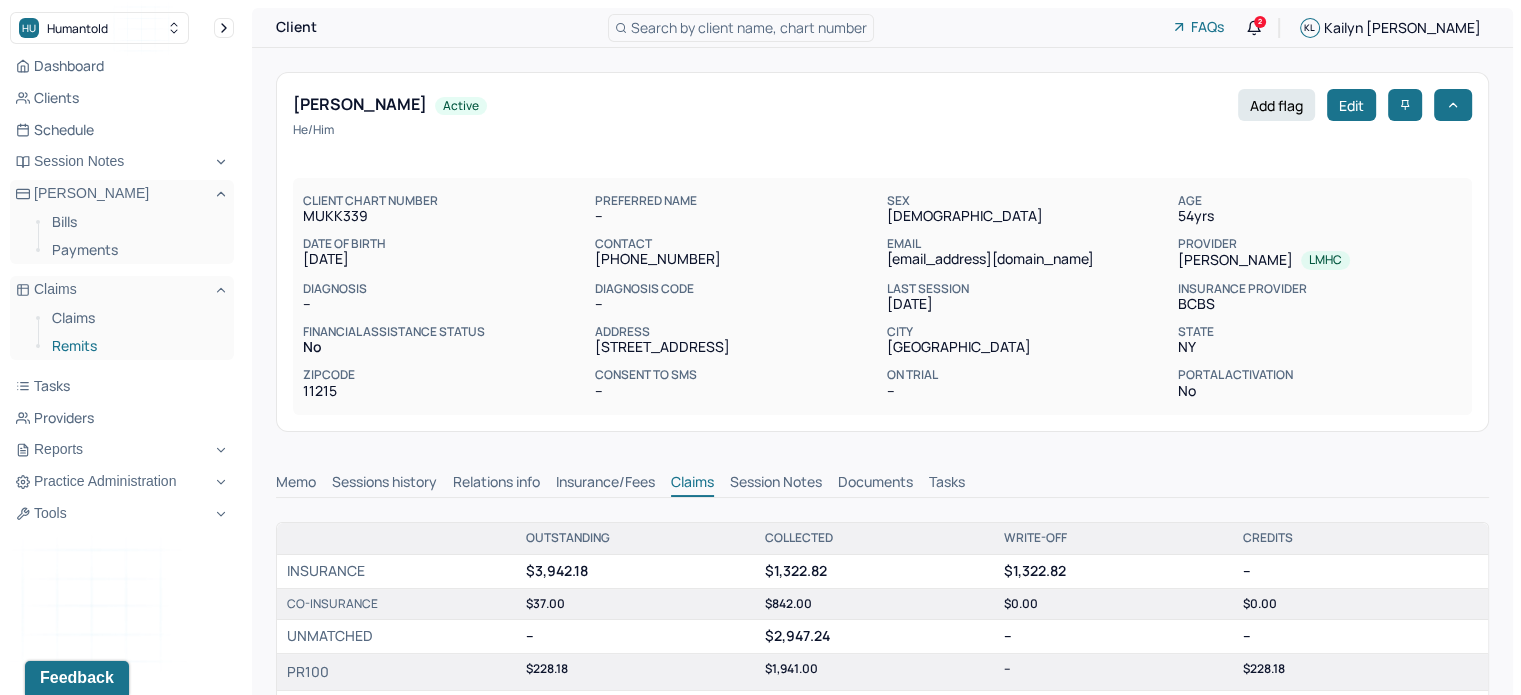 click on "Remits" at bounding box center [135, 346] 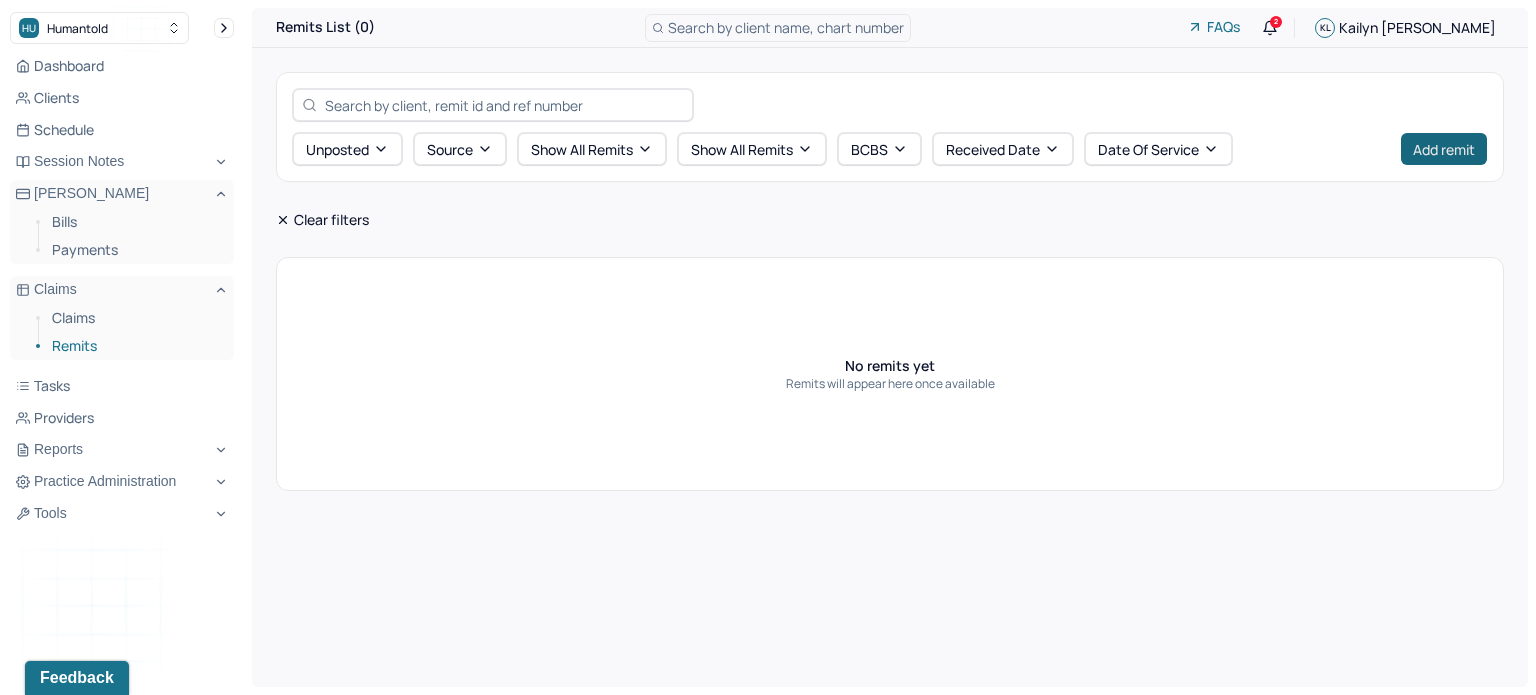 click on "Add remit" at bounding box center (1444, 149) 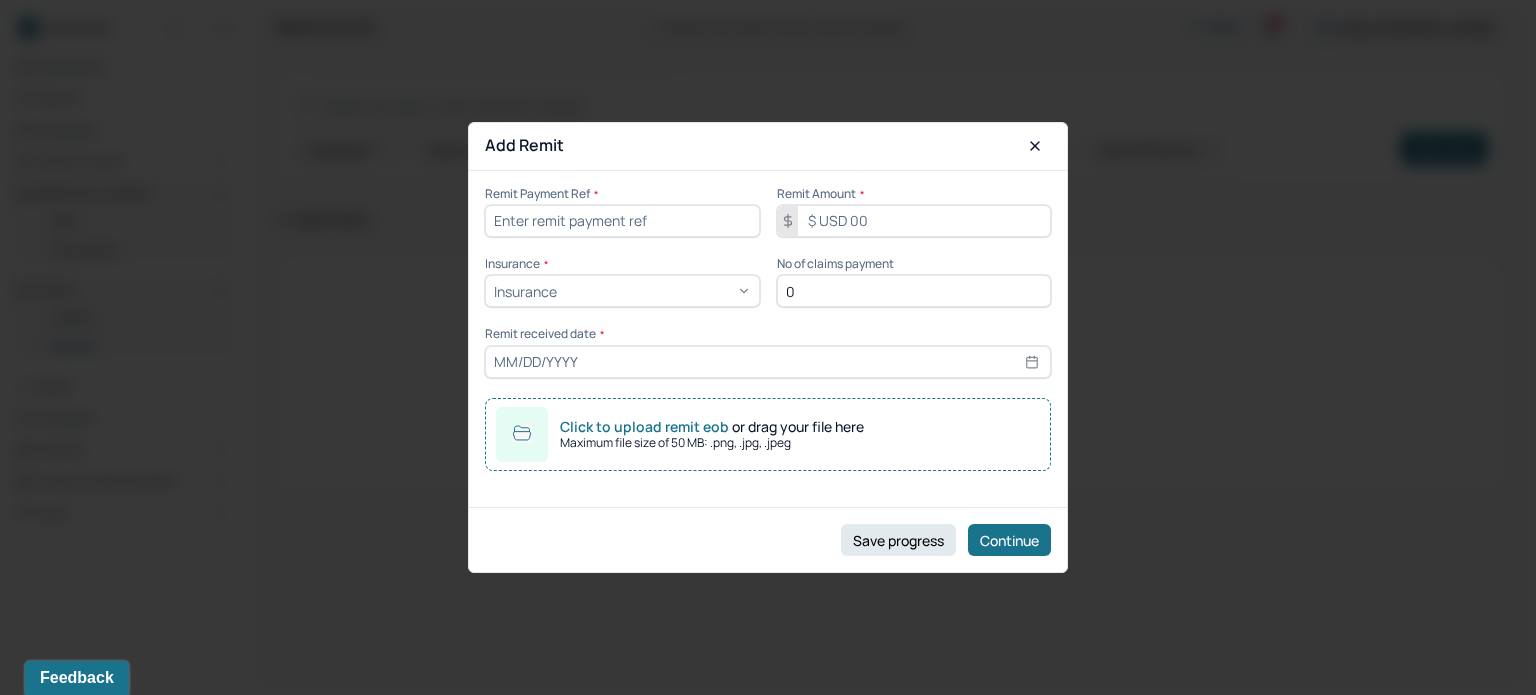 click on "Remit Payment Ref *" at bounding box center (622, 212) 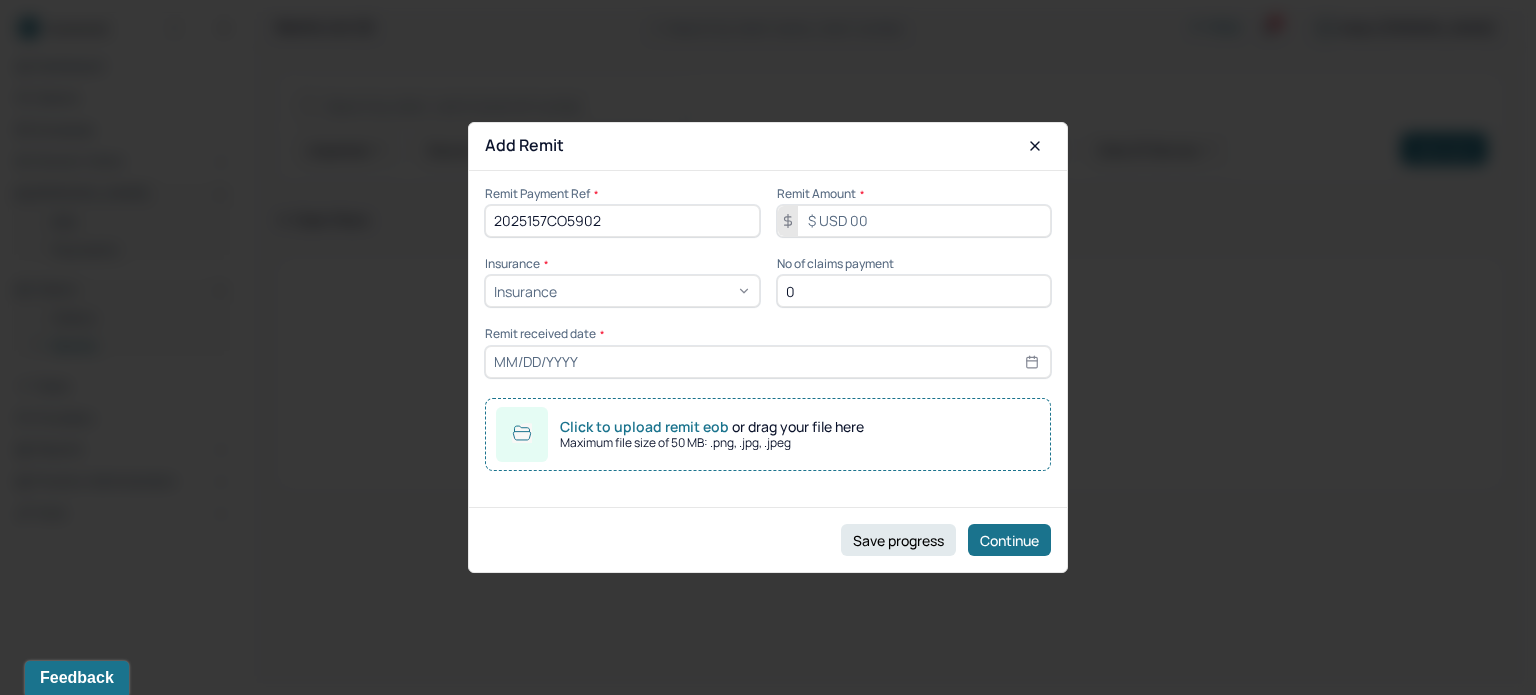 type on "2025157CO5902" 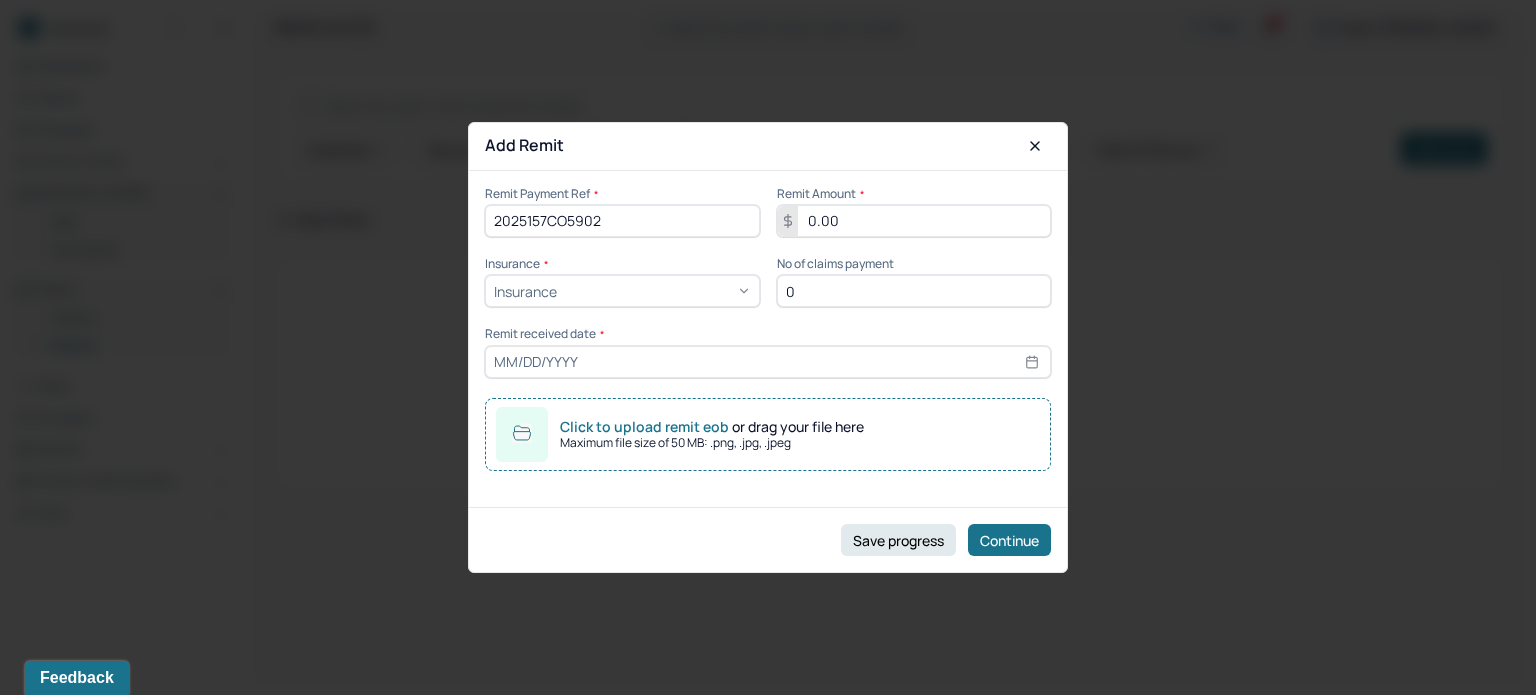 type on "0.00" 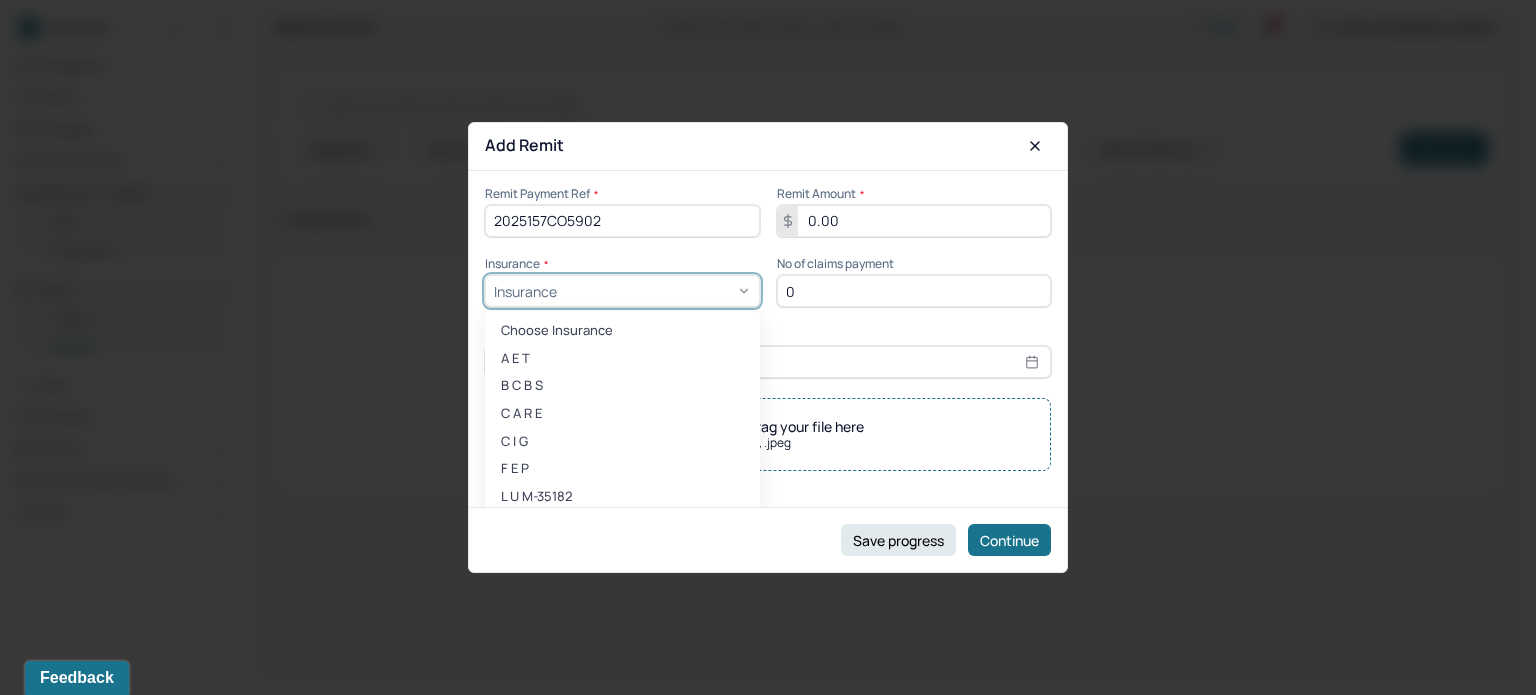click at bounding box center (656, 291) 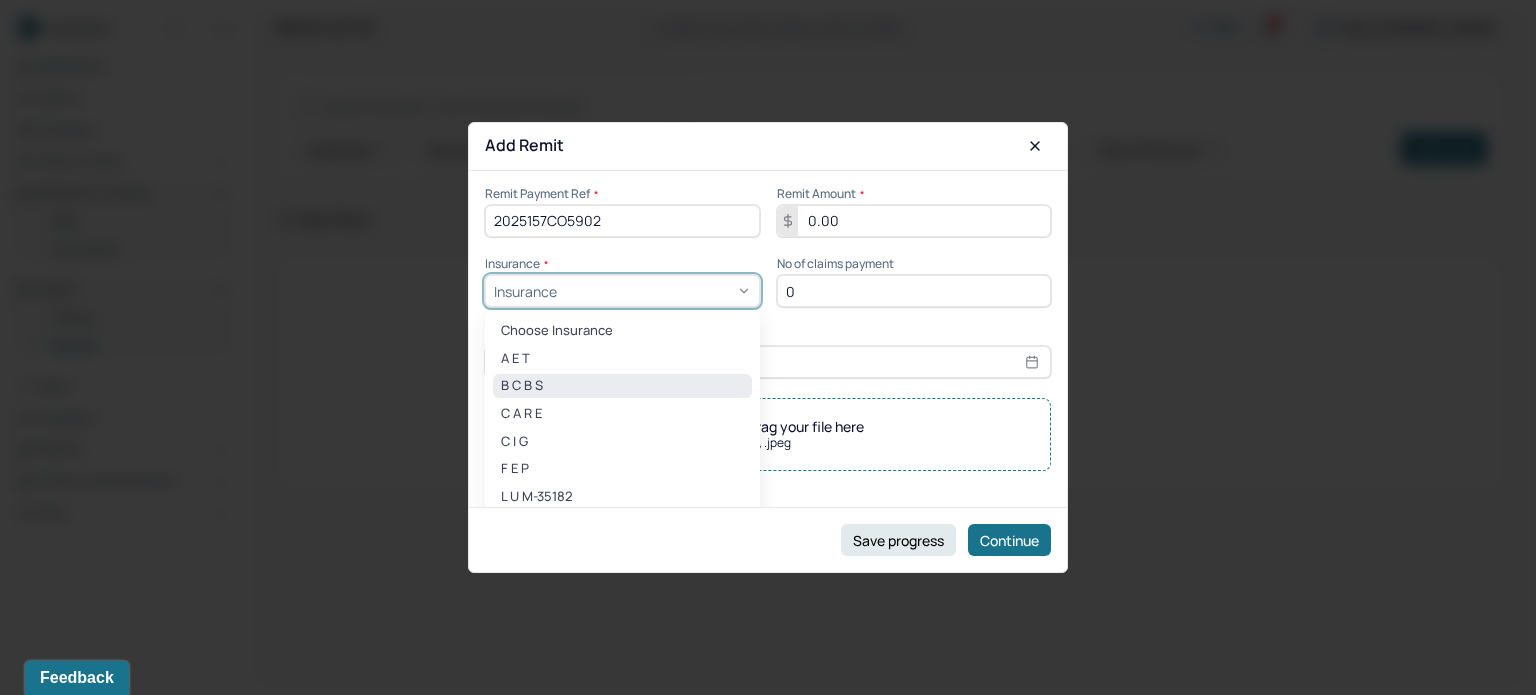 click on "B C B S" at bounding box center [622, 386] 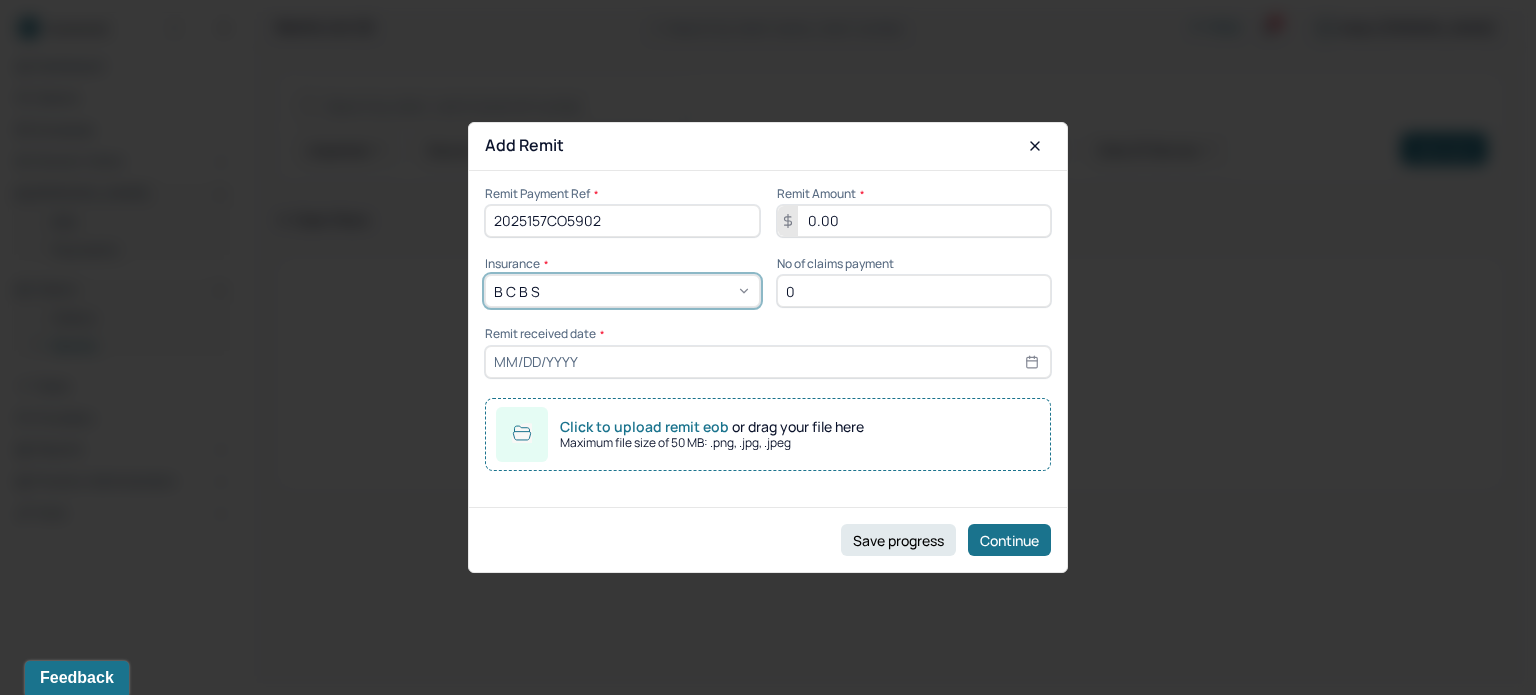 click on "0" at bounding box center (914, 291) 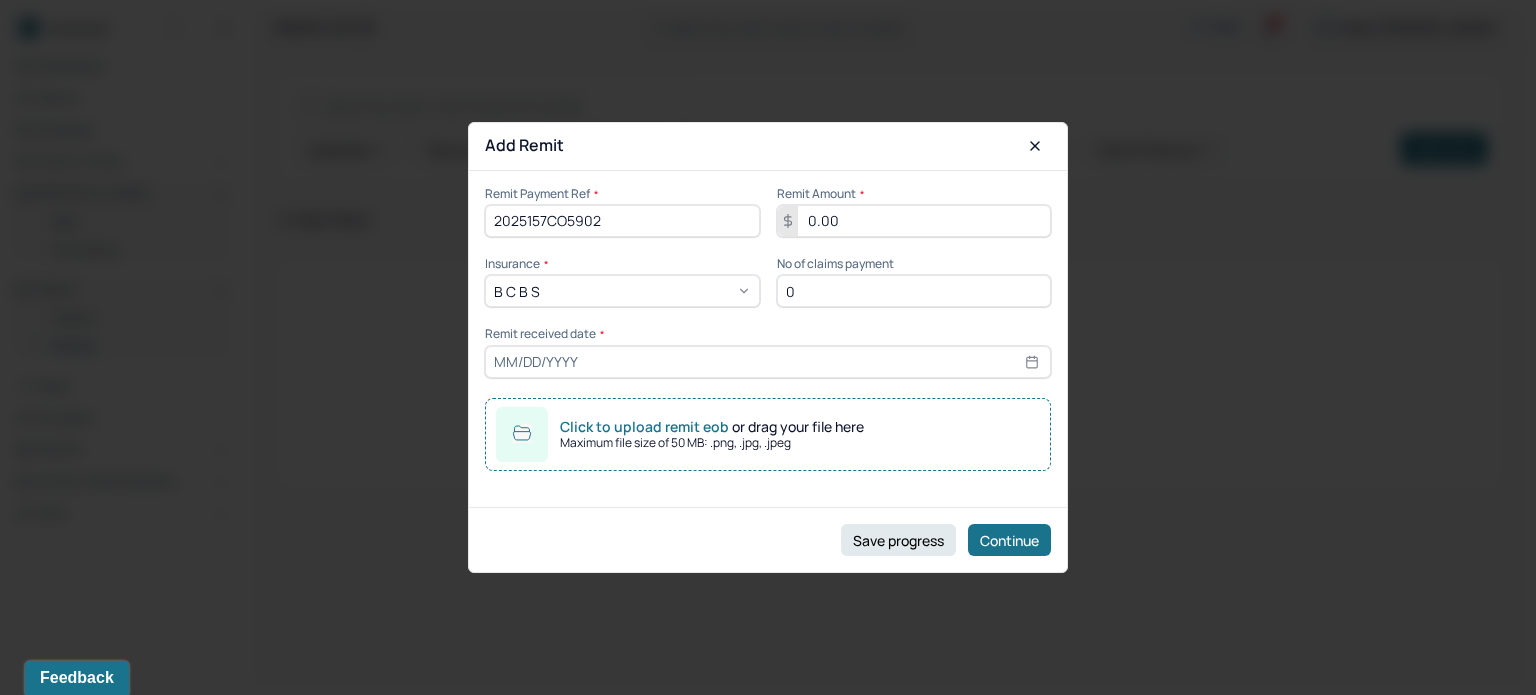 click on "0" at bounding box center (914, 291) 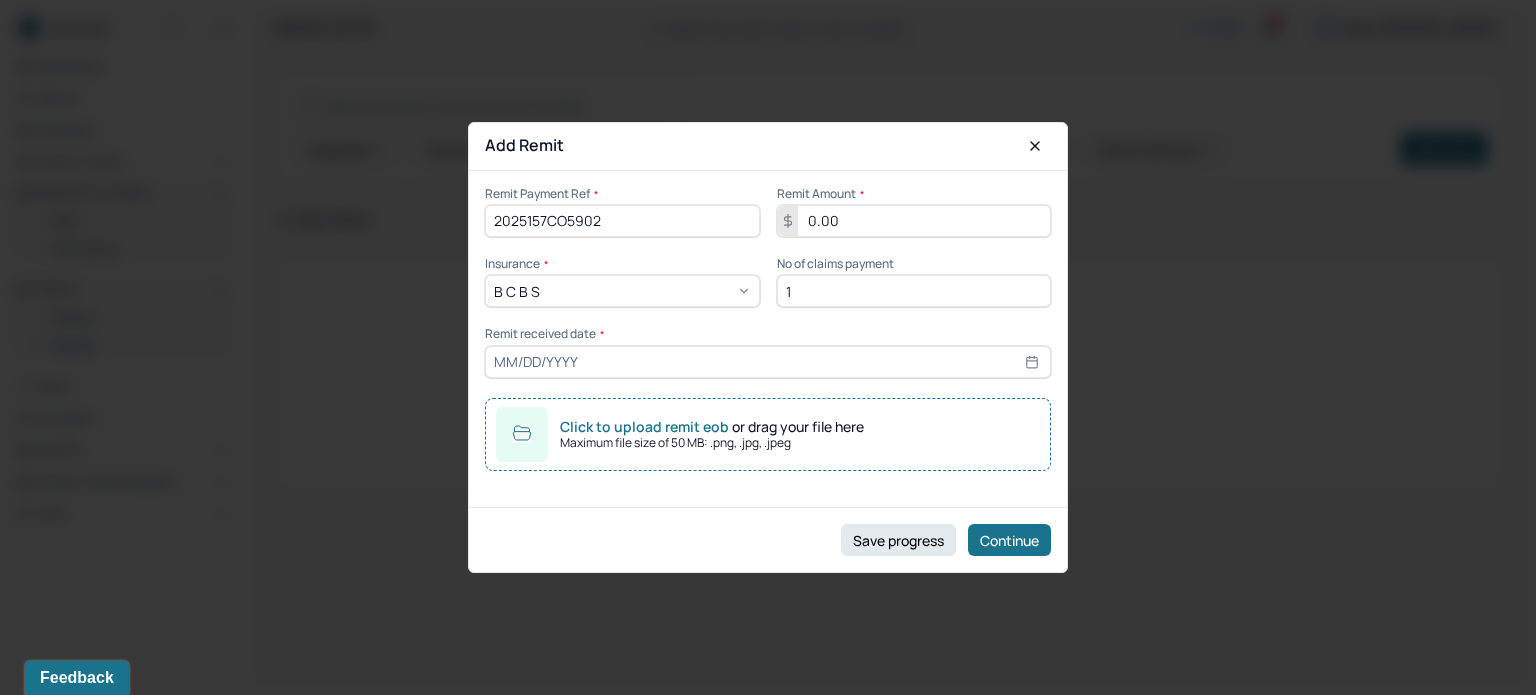 type on "1" 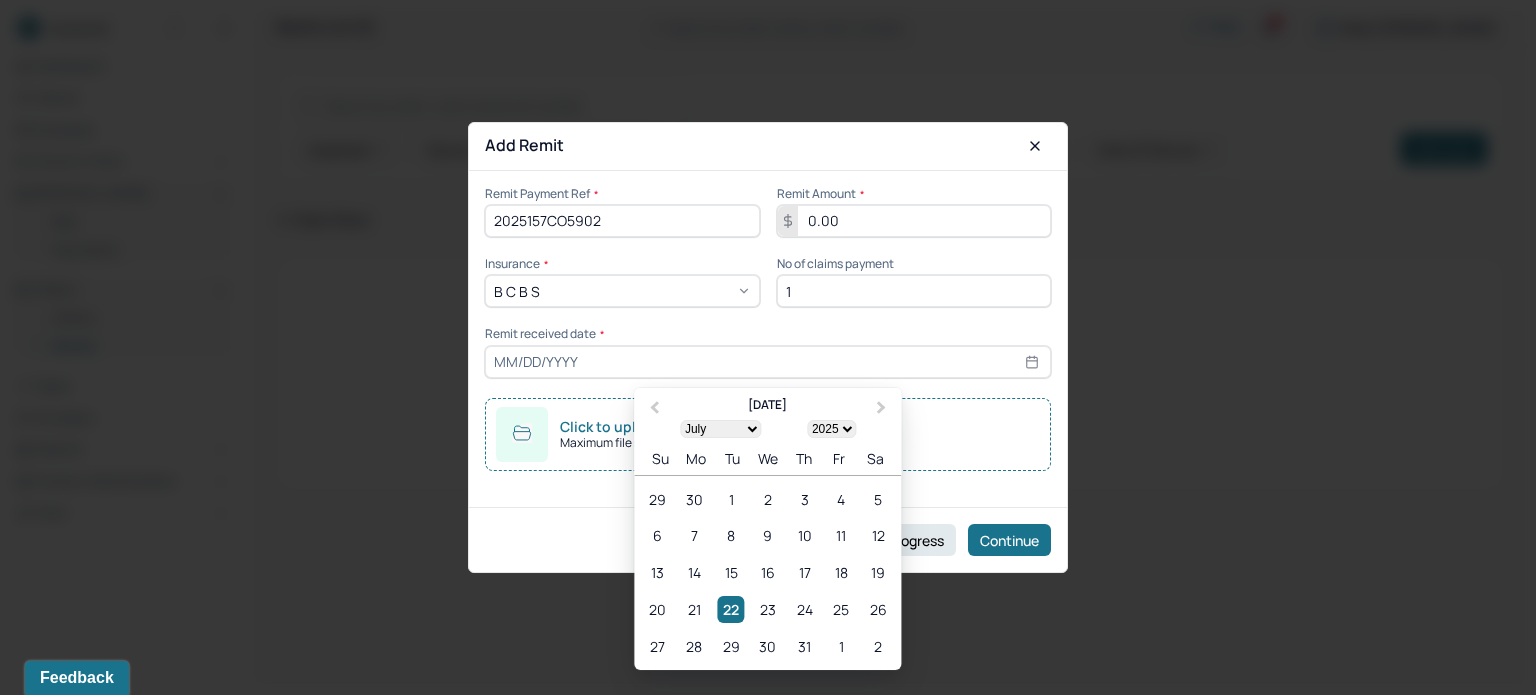click at bounding box center (768, 362) 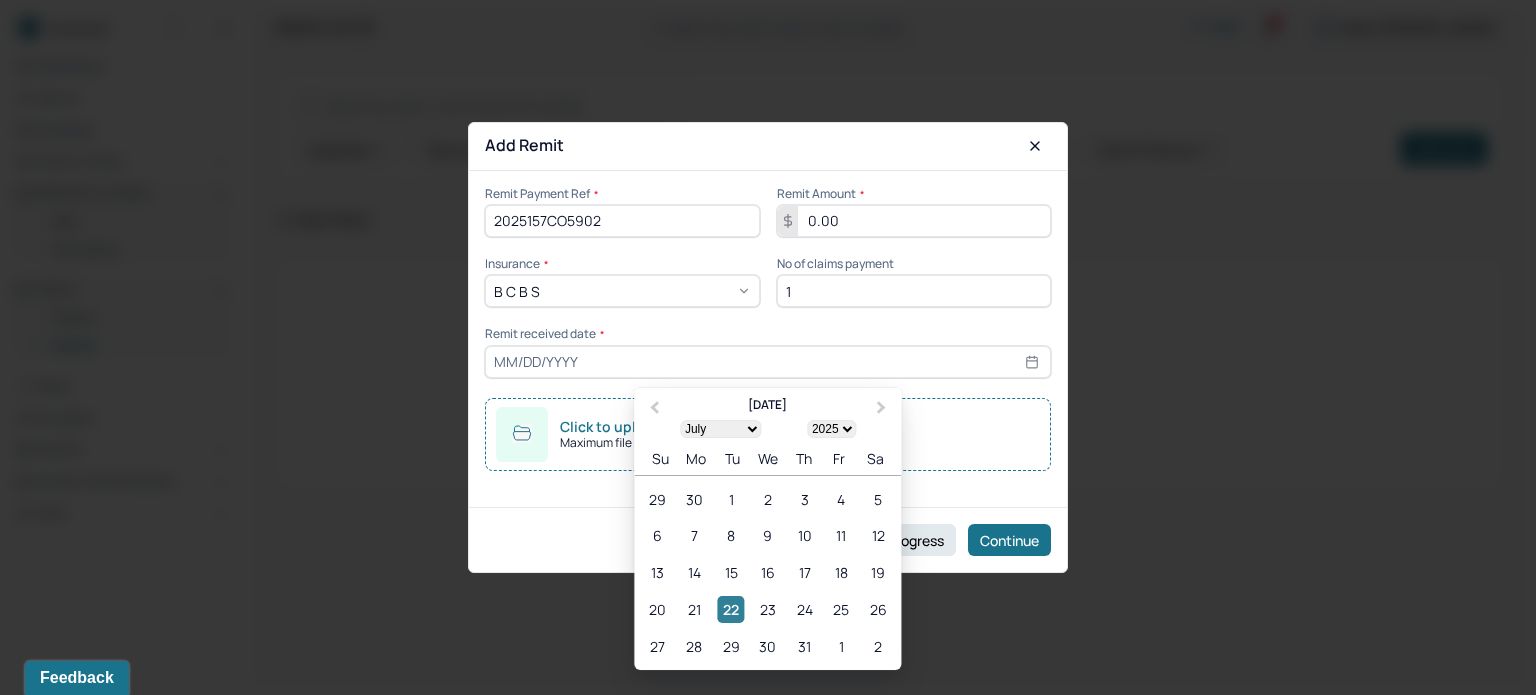 click on "22" at bounding box center (731, 609) 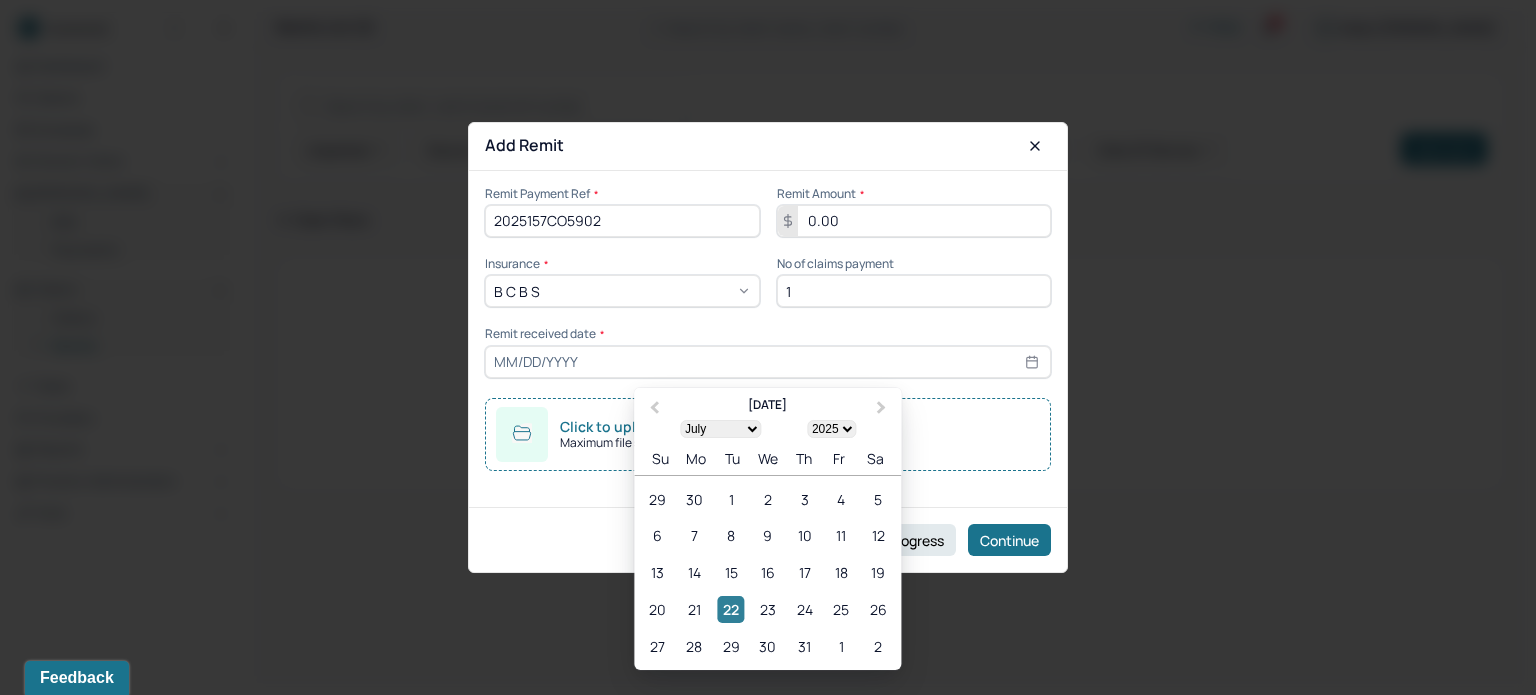 type on "[DATE]" 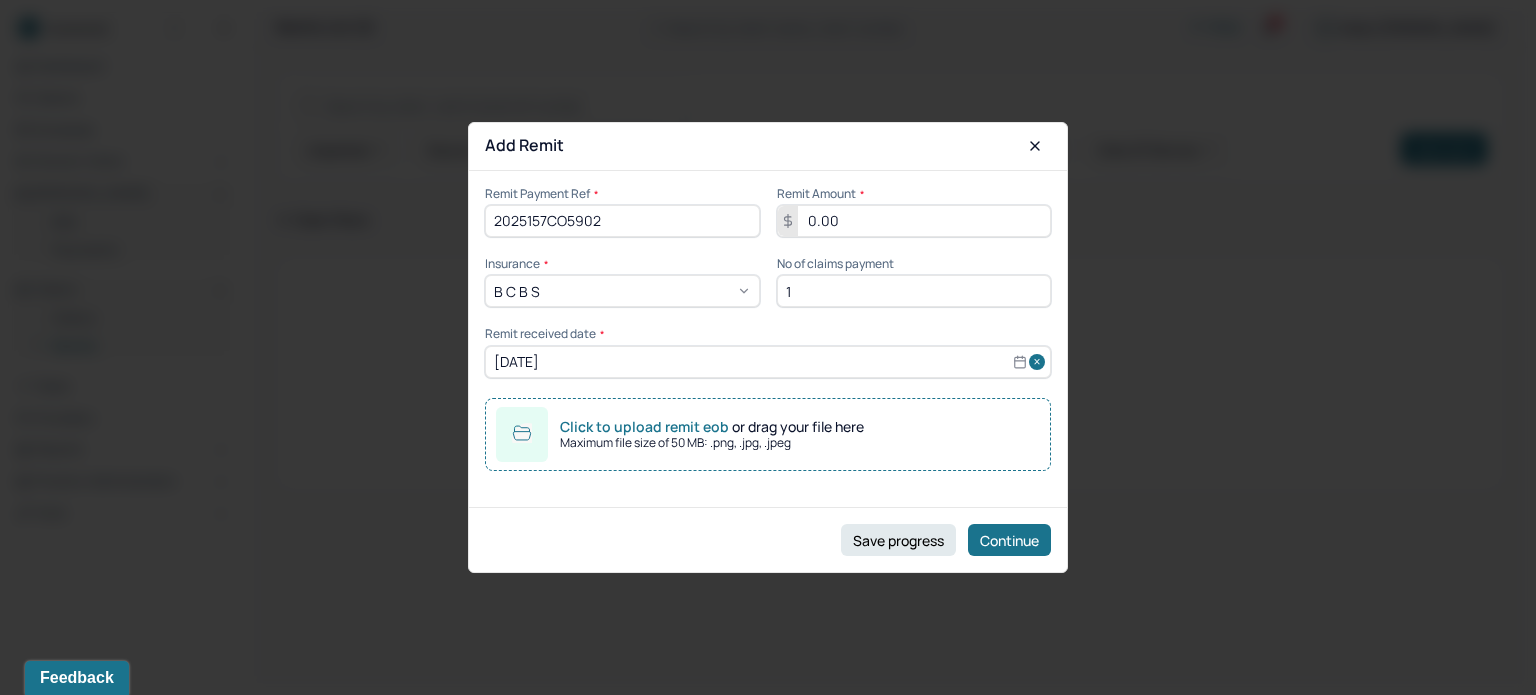 click on "Maximum file size of 50 MB: .png, .jpg, .jpeg" at bounding box center (712, 443) 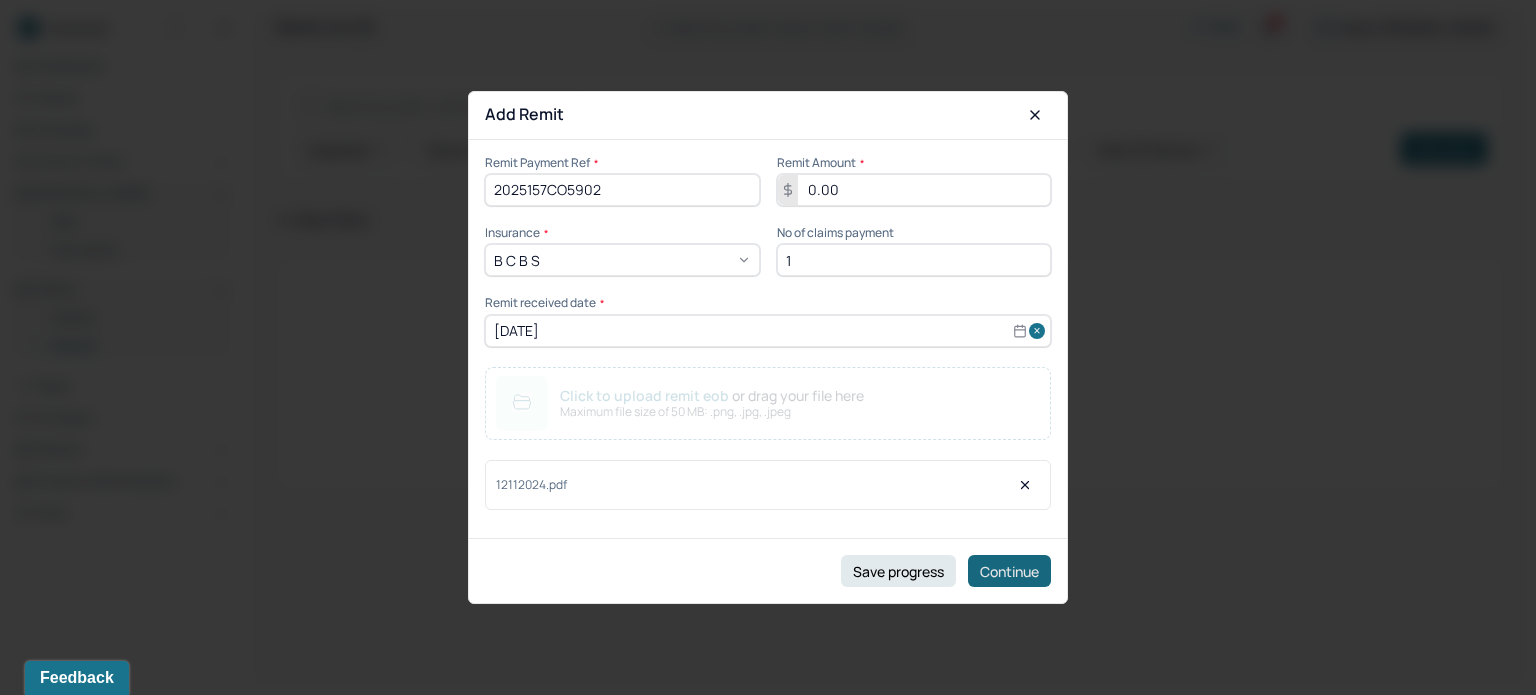 click on "Continue" at bounding box center (1009, 571) 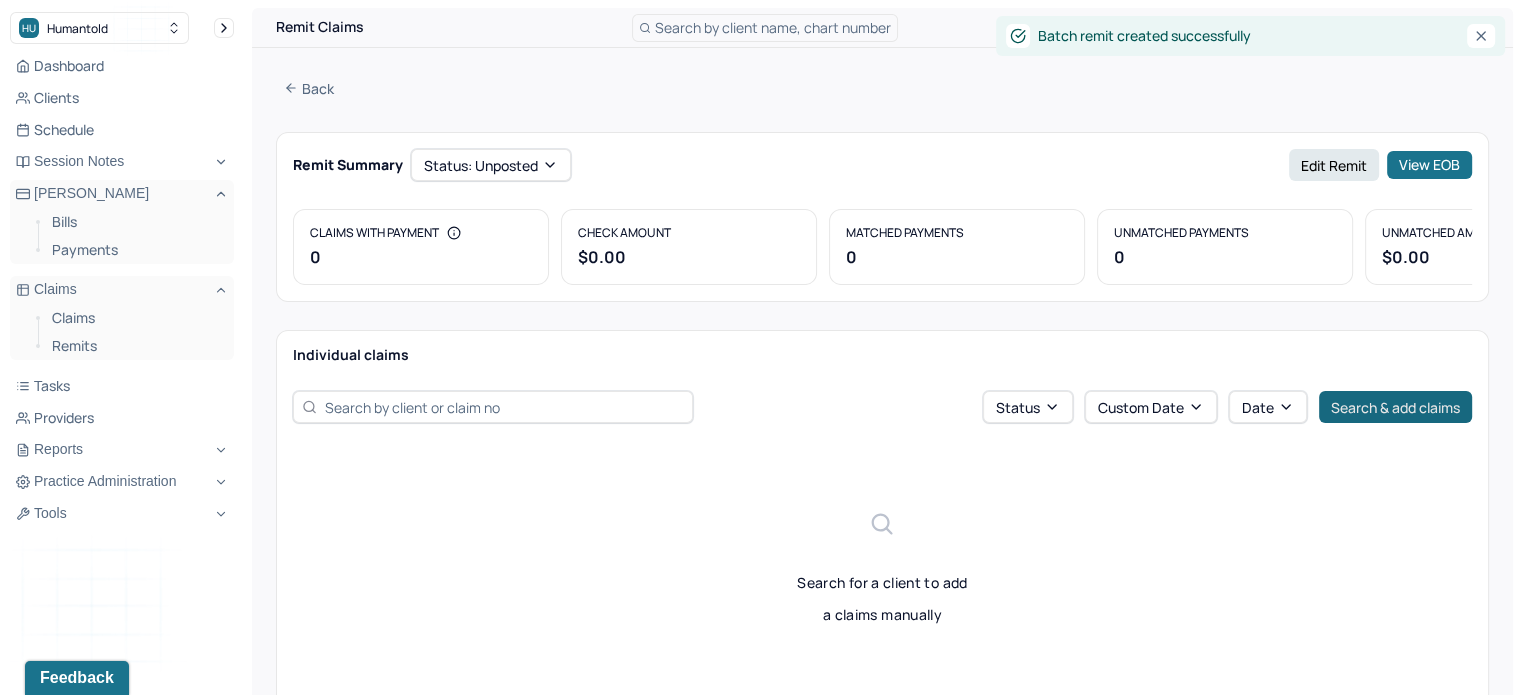 click on "Search & add claims" at bounding box center [1395, 407] 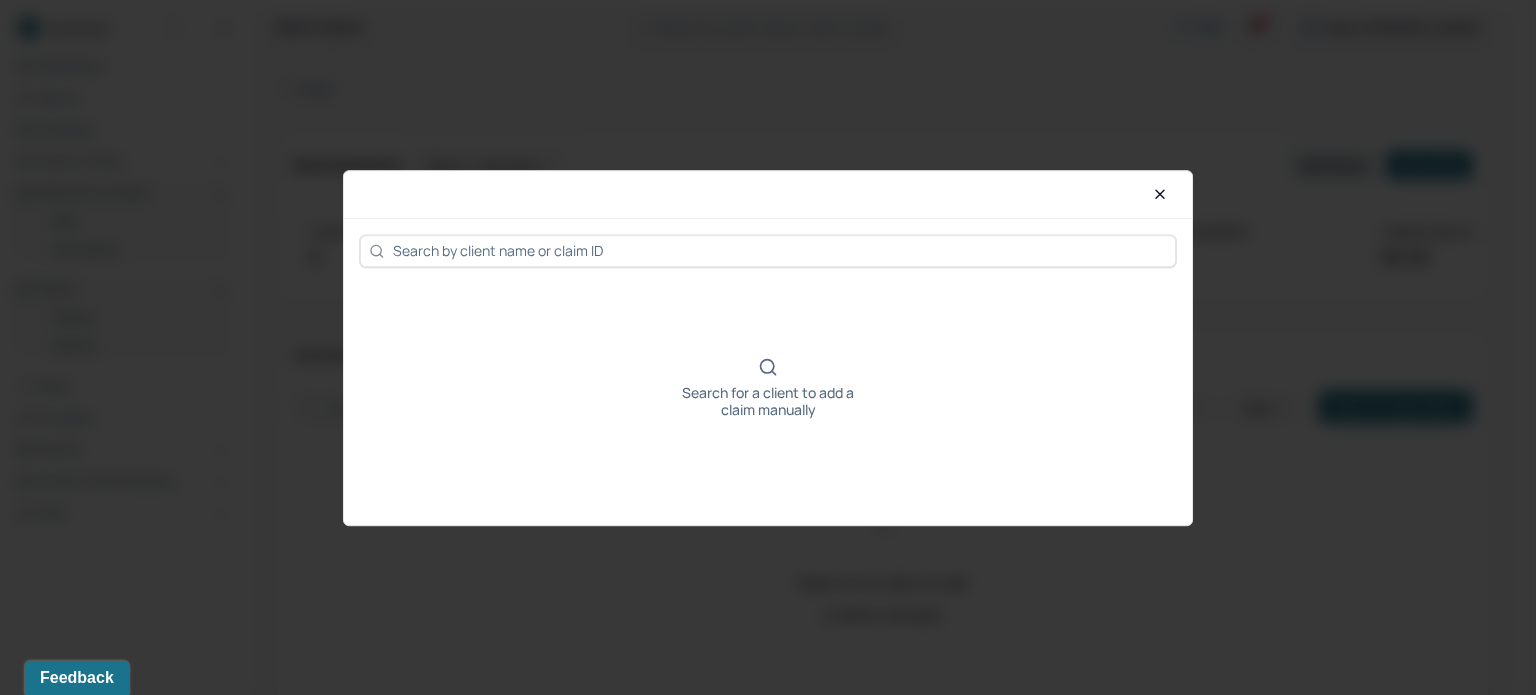 click at bounding box center [780, 250] 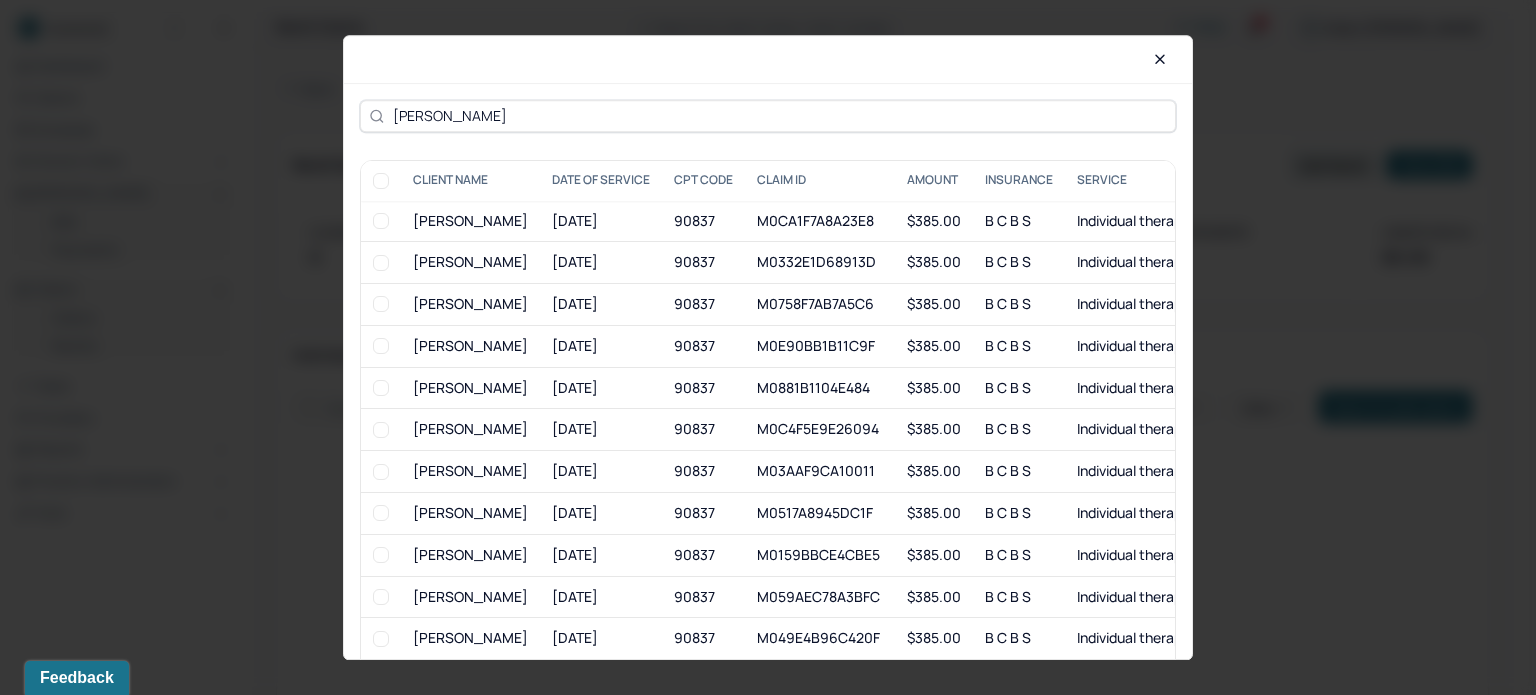 type on "[PERSON_NAME]" 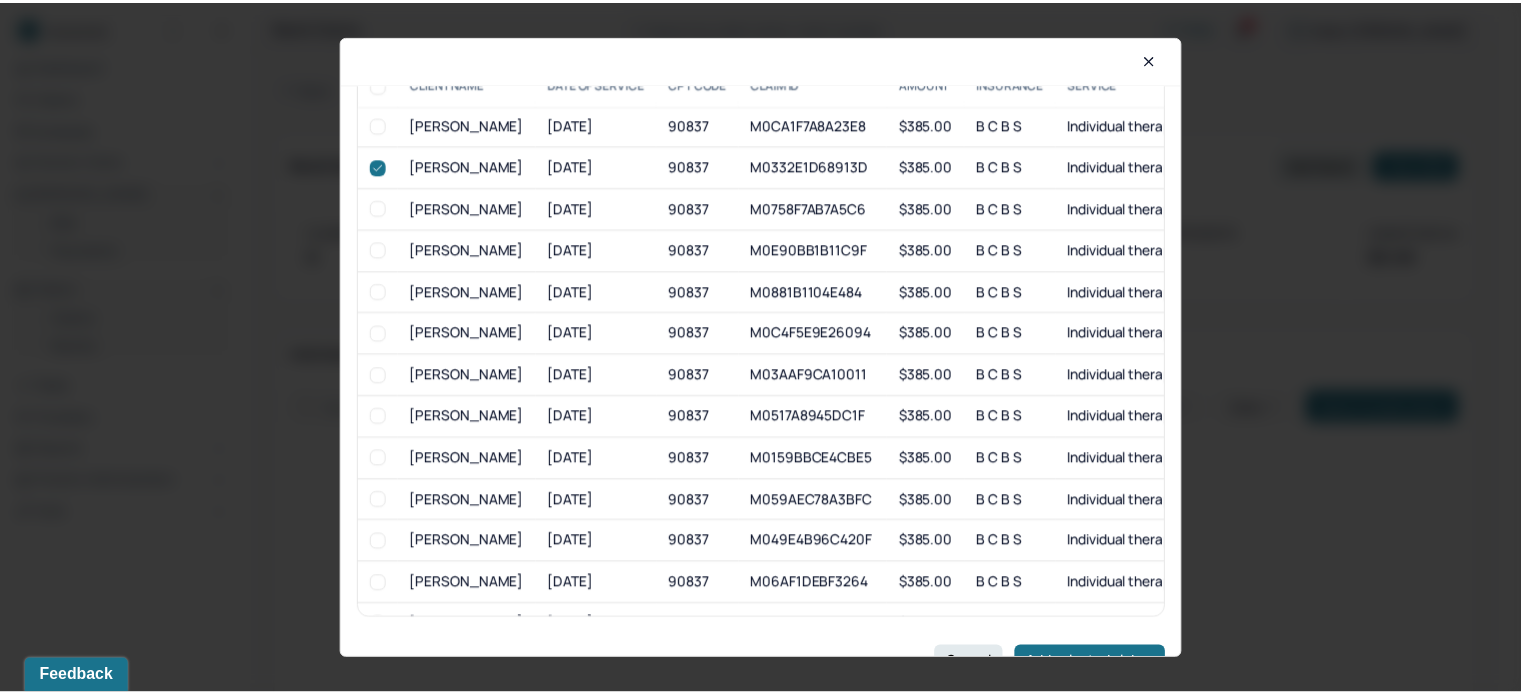 scroll, scrollTop: 132, scrollLeft: 0, axis: vertical 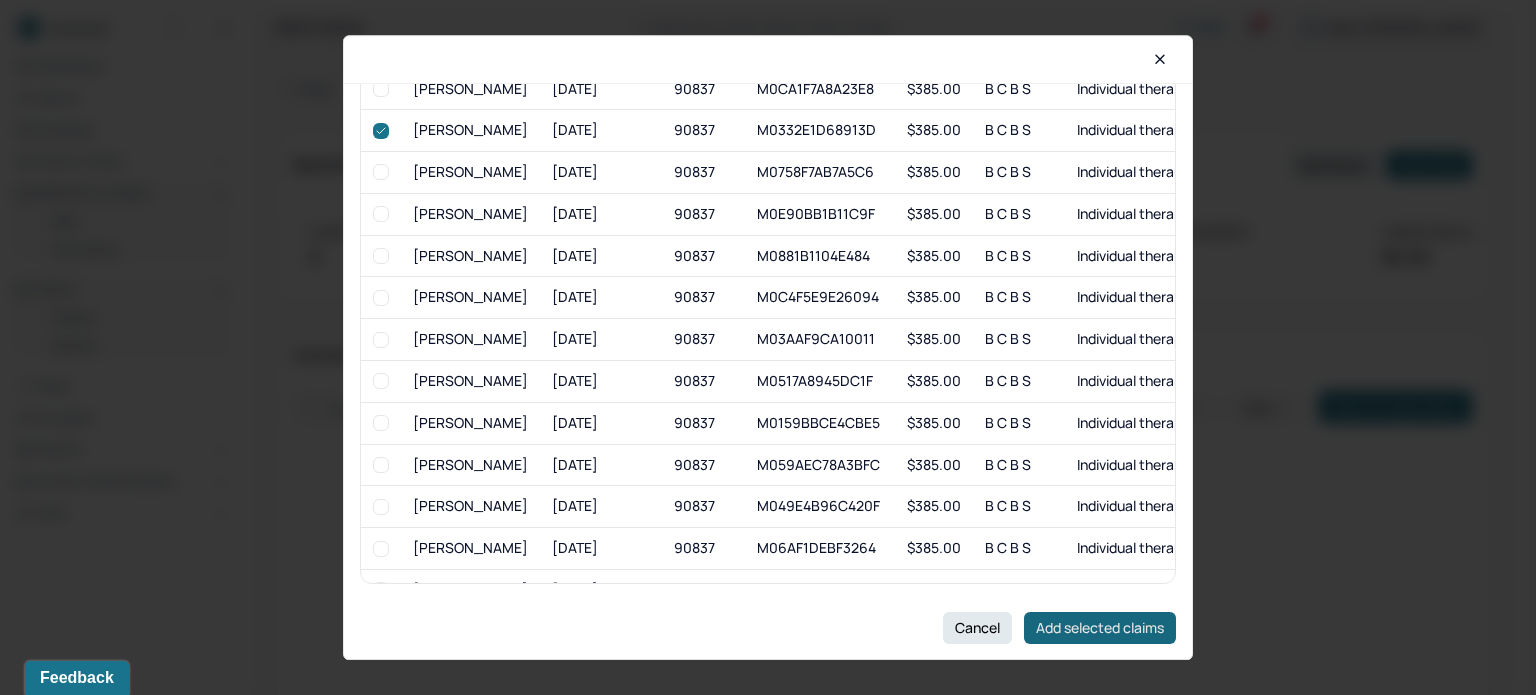 click on "Add selected claims" at bounding box center [1100, 628] 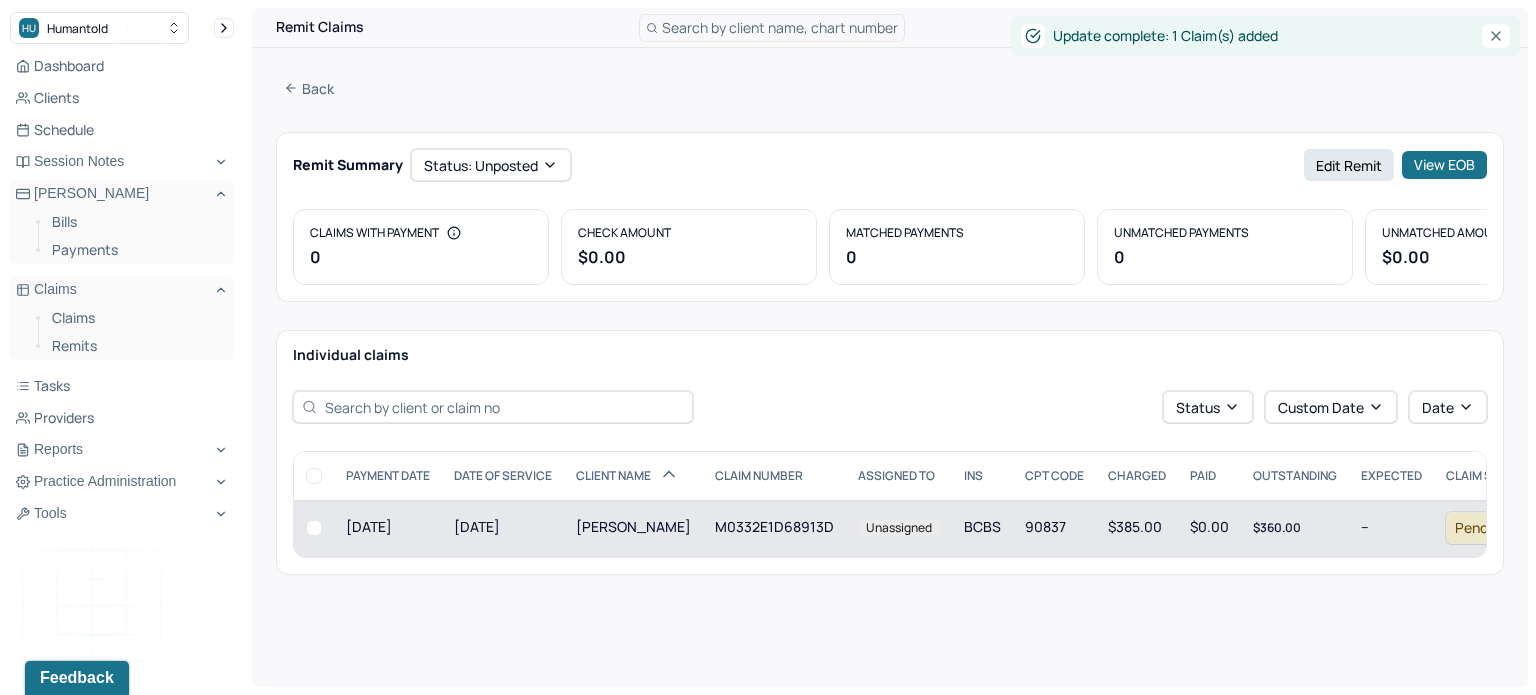 click on "$360.00" at bounding box center [1277, 527] 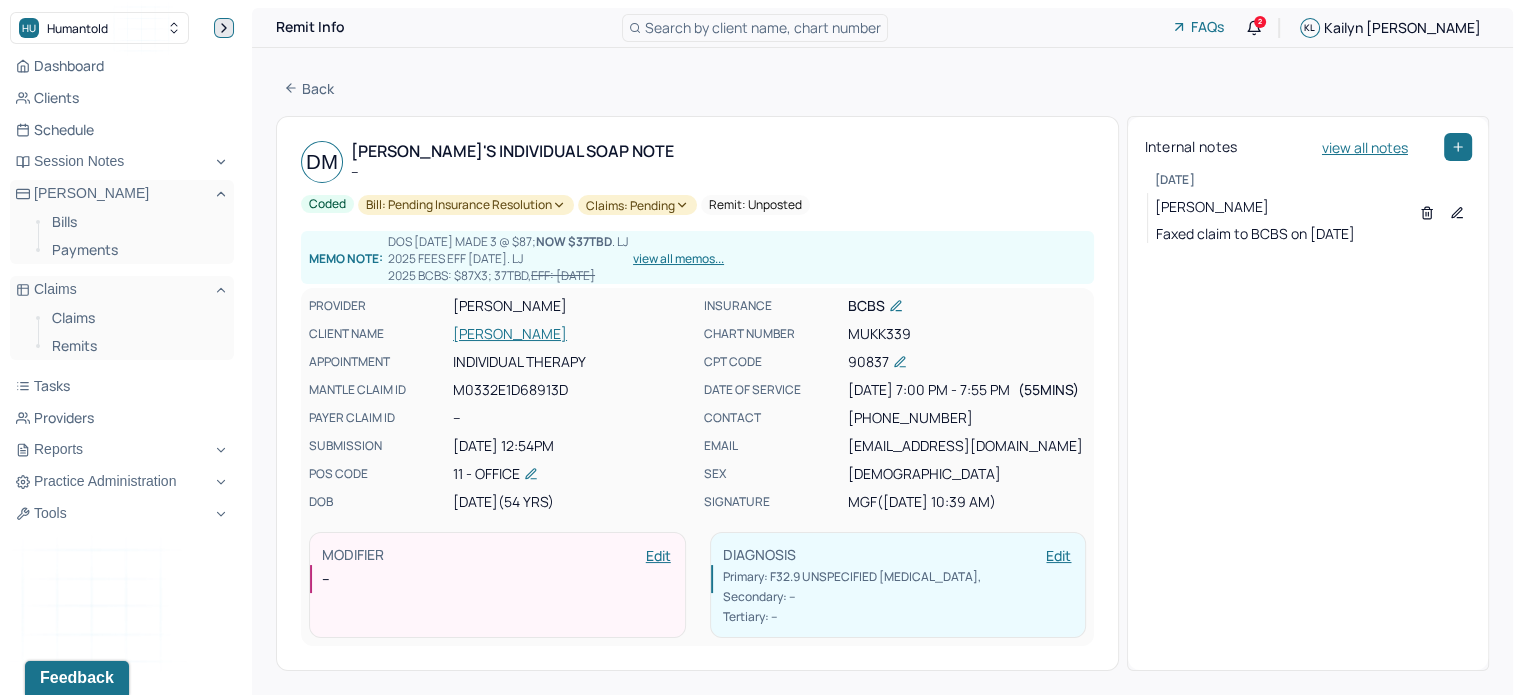 click 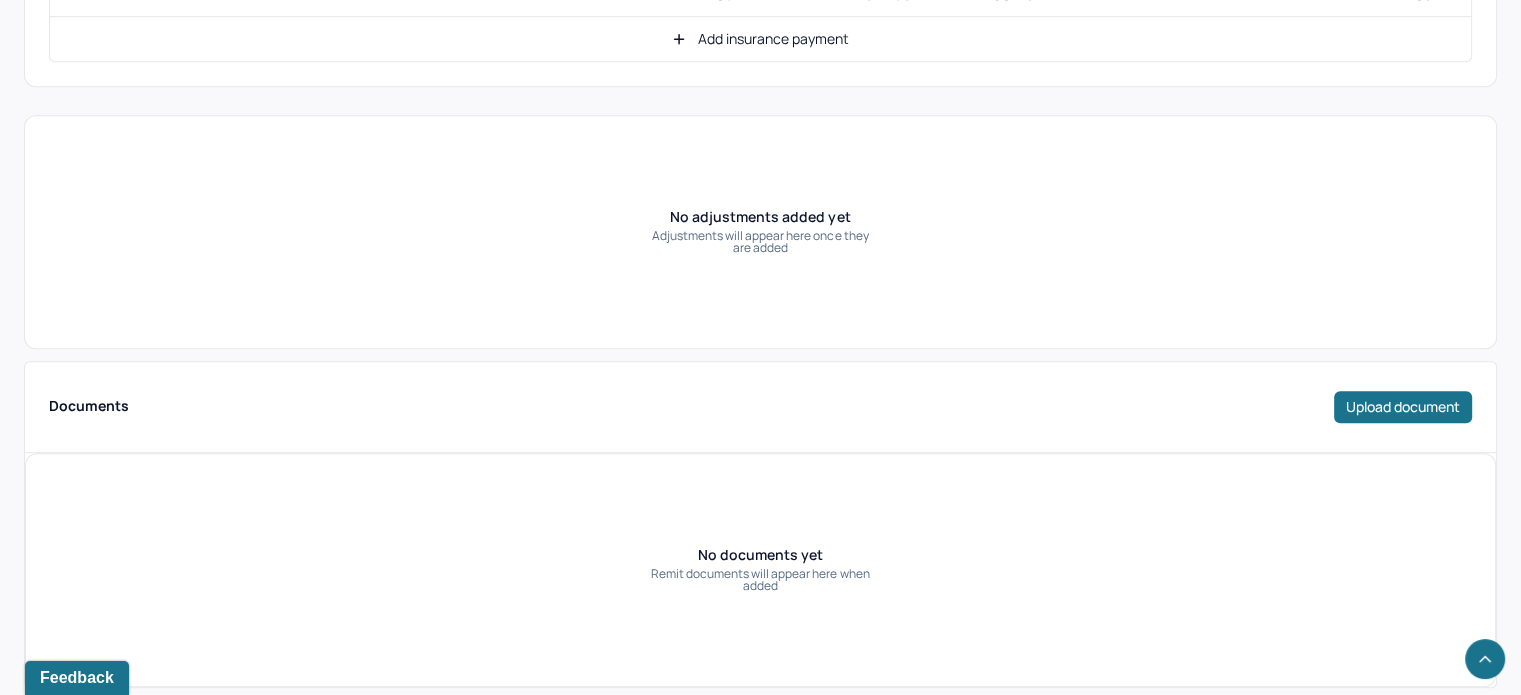 scroll, scrollTop: 1232, scrollLeft: 0, axis: vertical 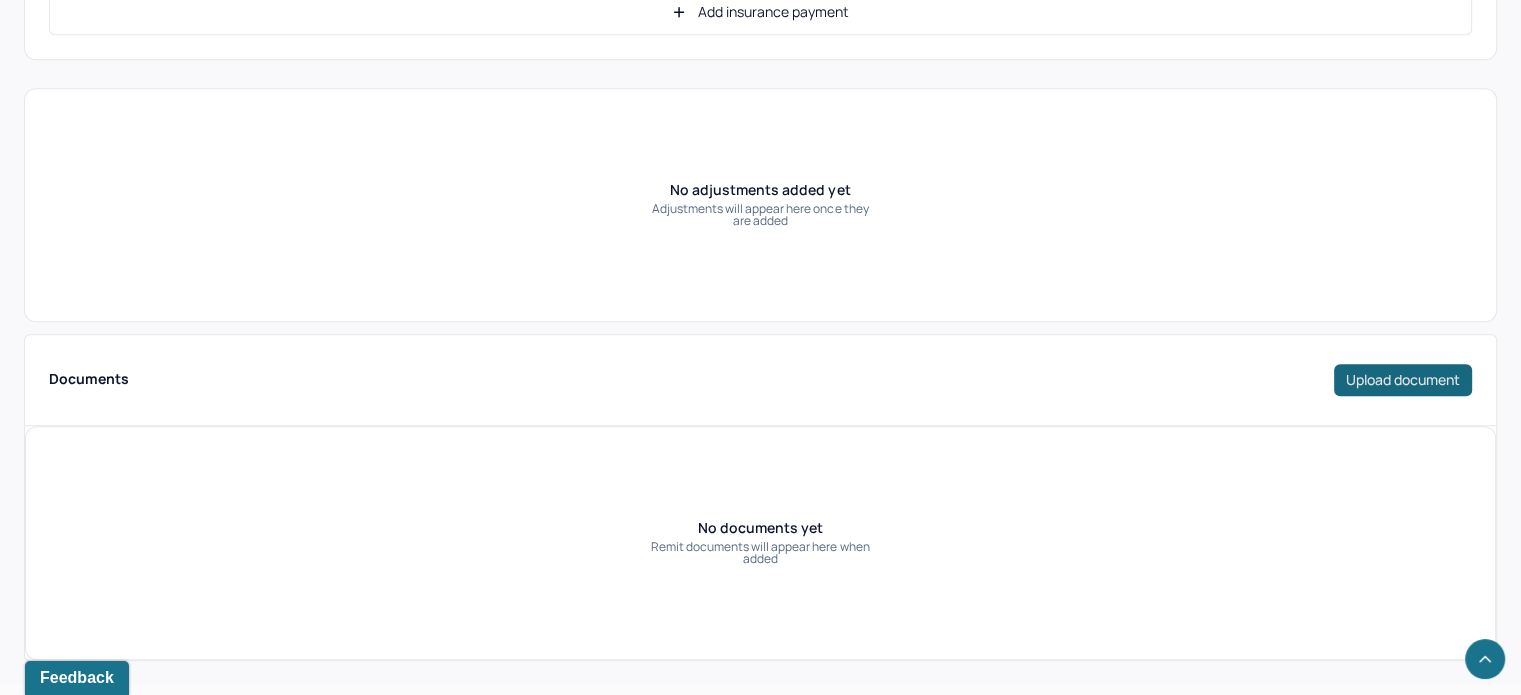 click on "Upload document" at bounding box center (1403, 380) 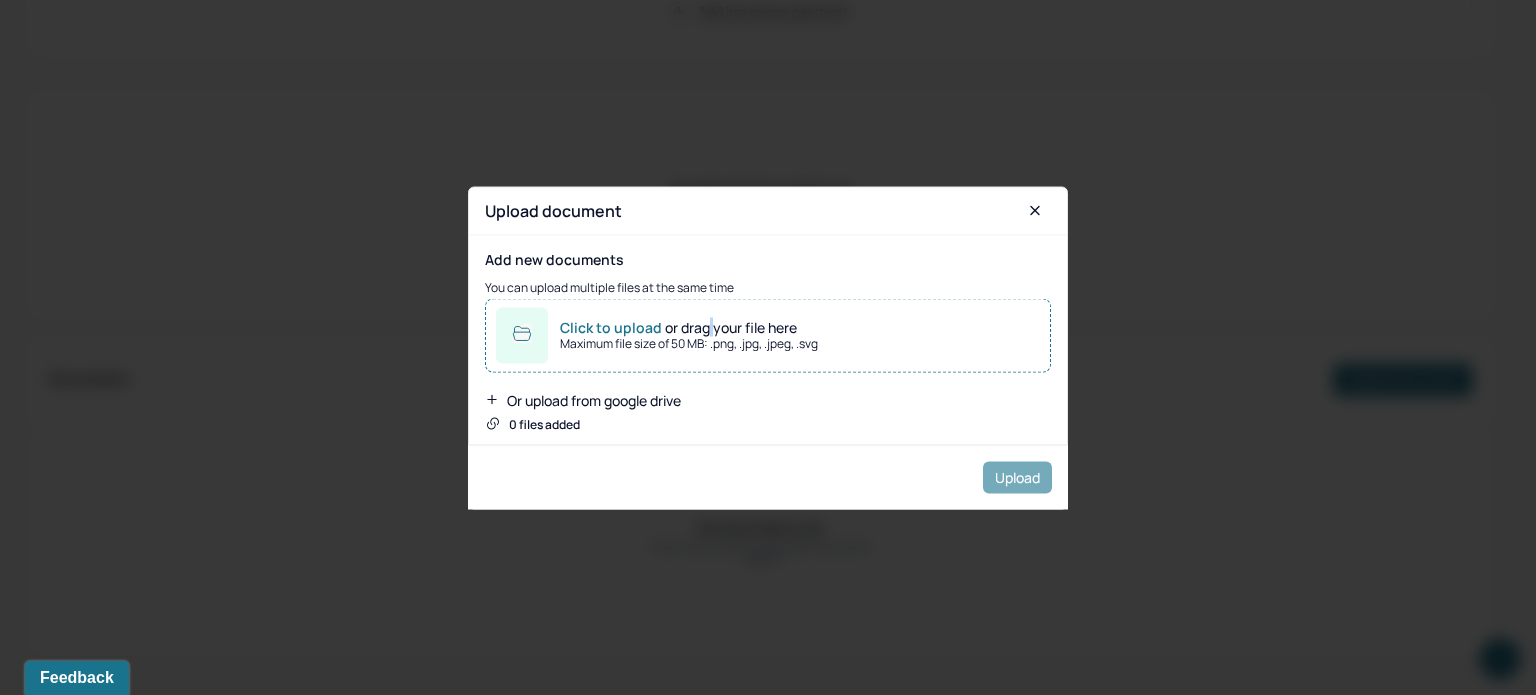 click on "Click to upload   or drag your file here" at bounding box center [689, 327] 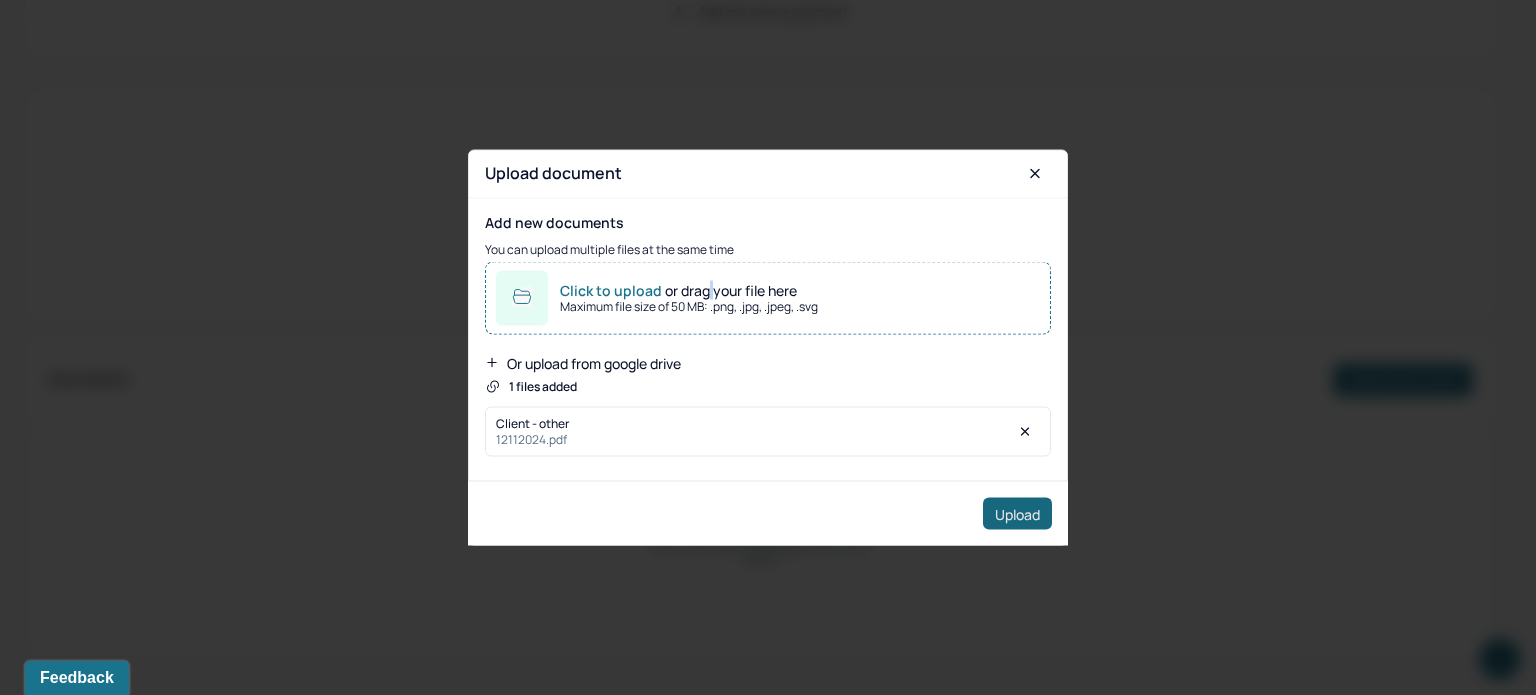 click on "Upload" at bounding box center (1017, 514) 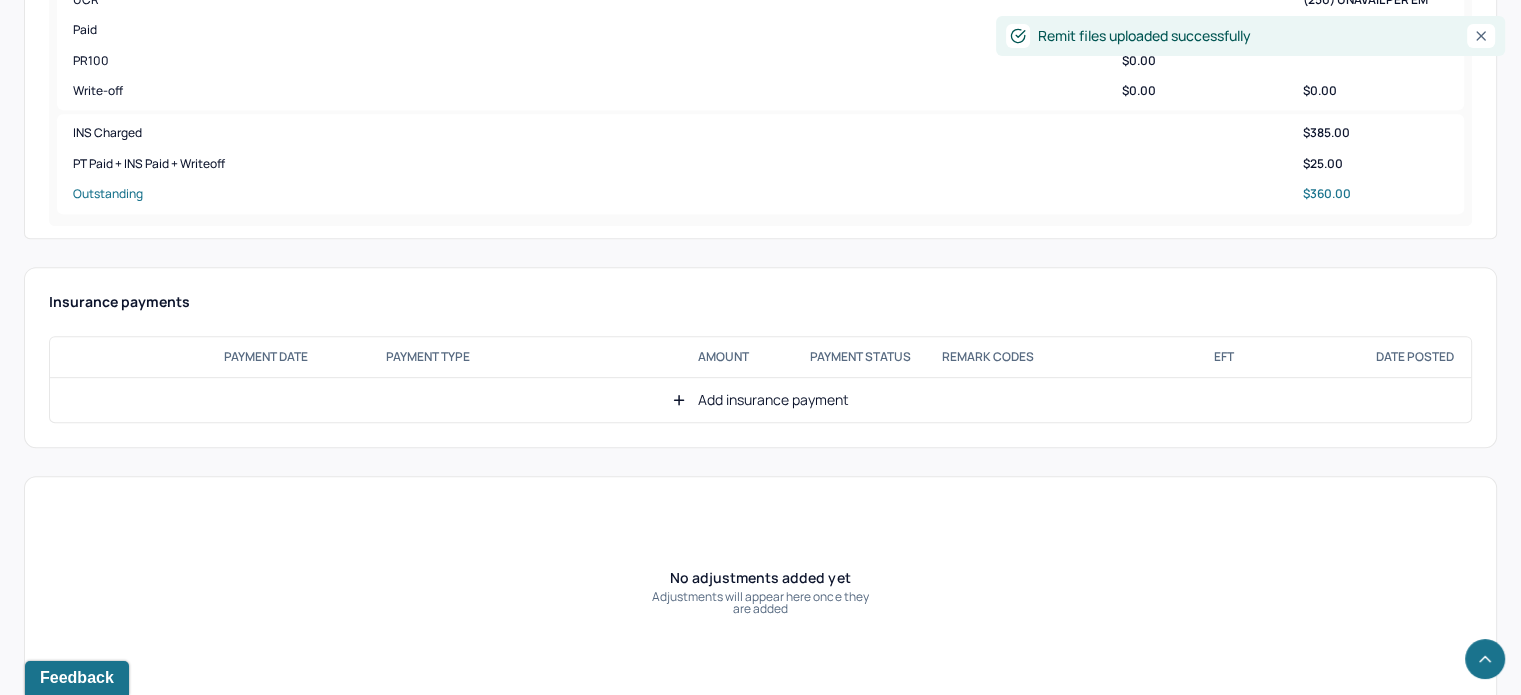 scroll, scrollTop: 834, scrollLeft: 0, axis: vertical 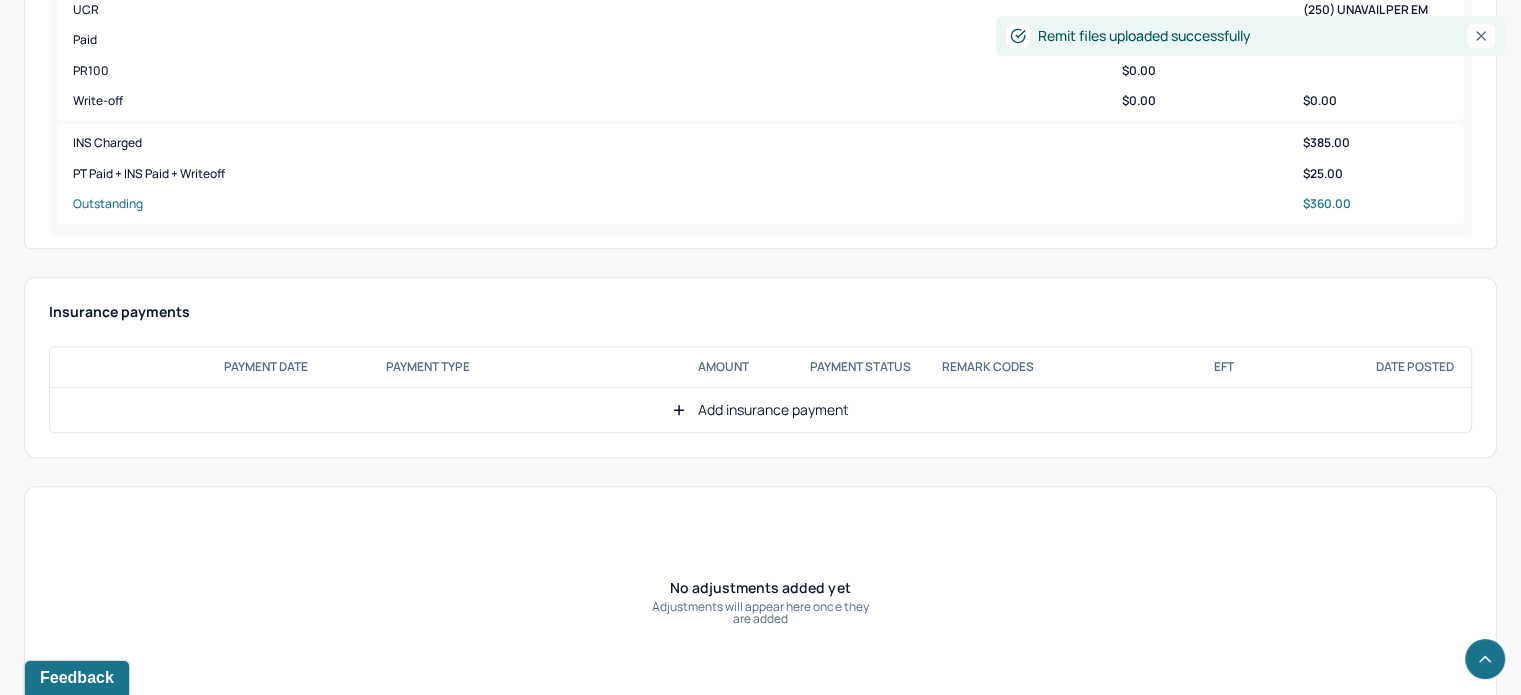 click on "Add insurance payment" at bounding box center (760, 410) 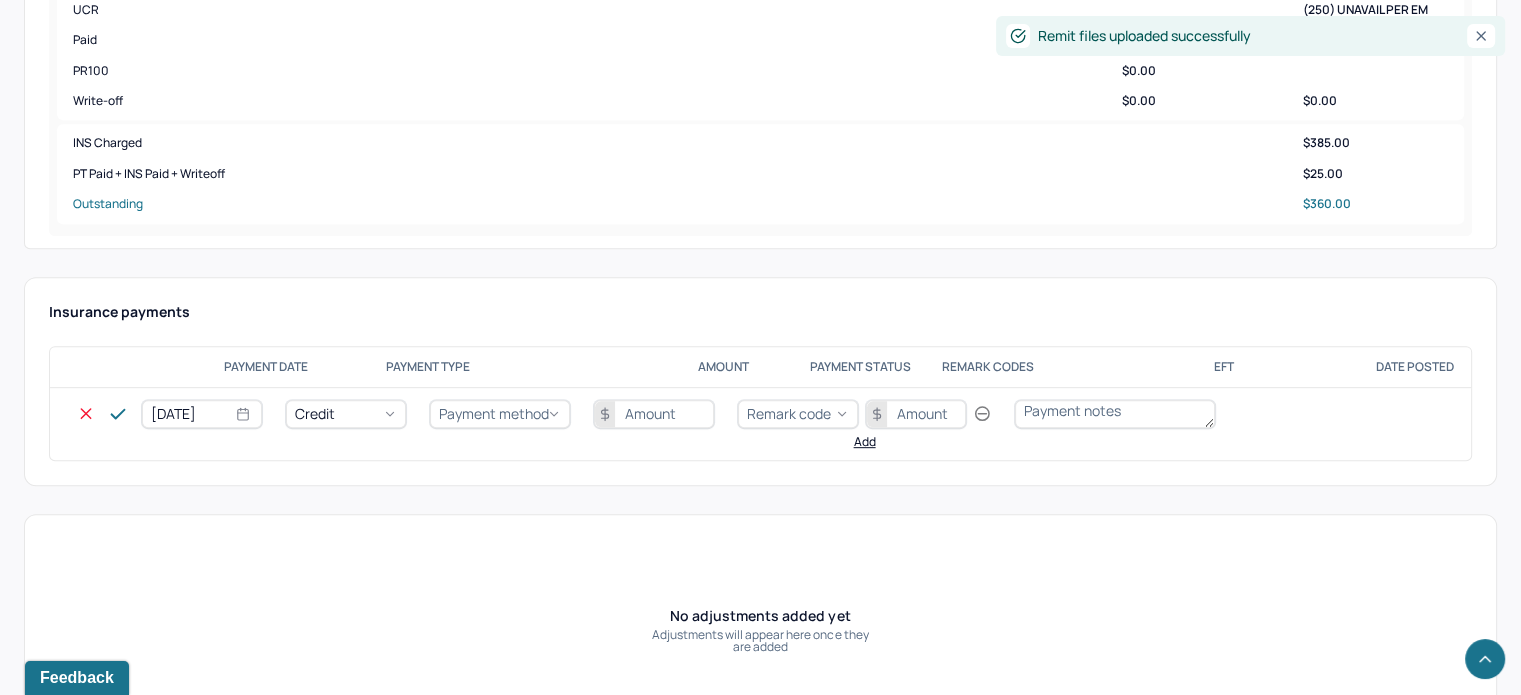 click on "Credit" at bounding box center (346, 414) 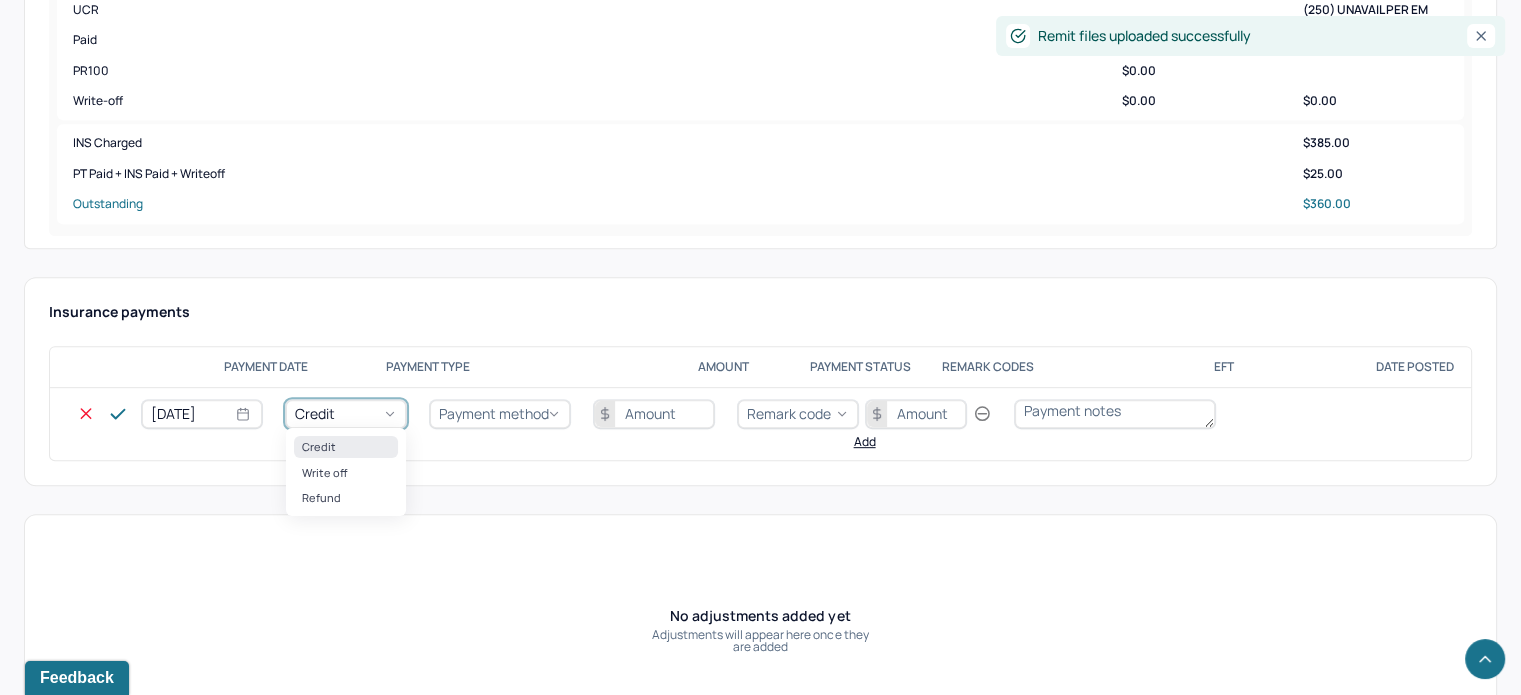 click on "Payment method" at bounding box center [494, 413] 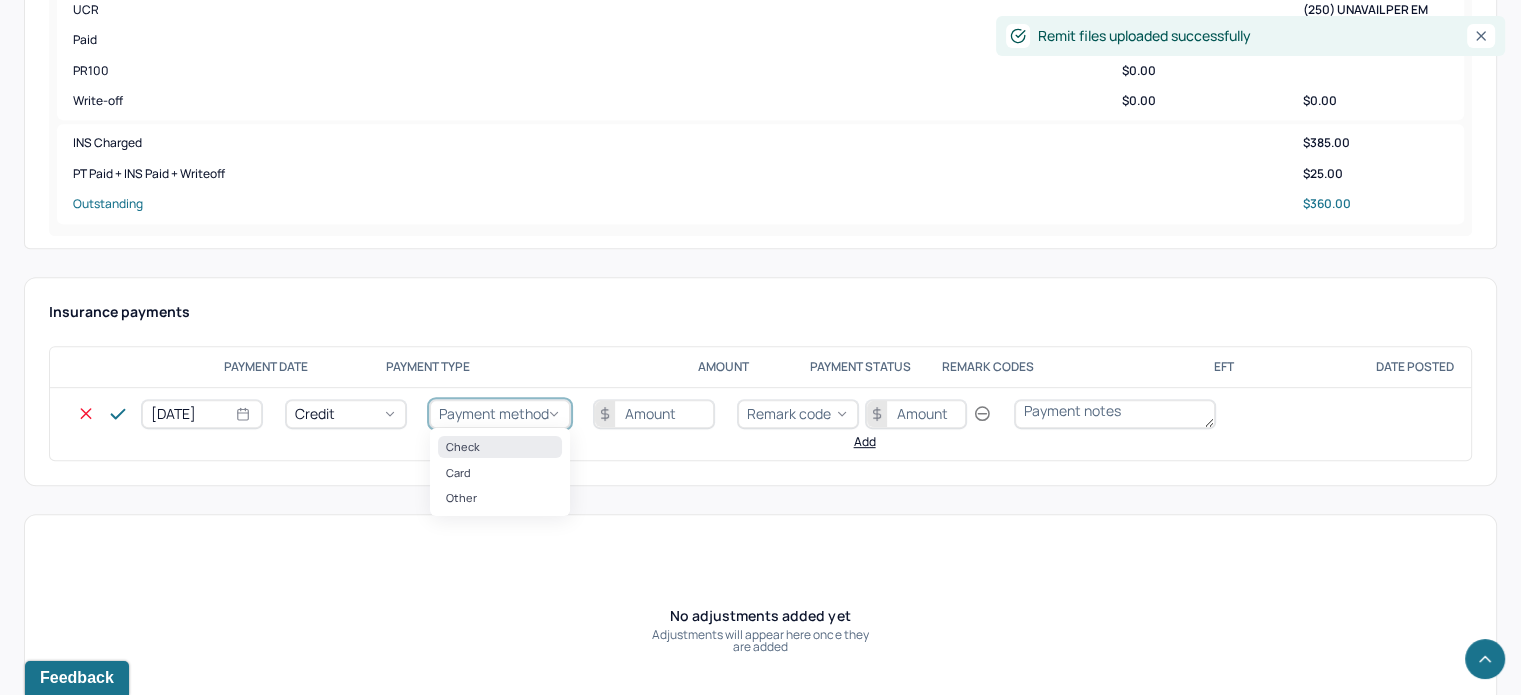 click on "Check" at bounding box center (500, 446) 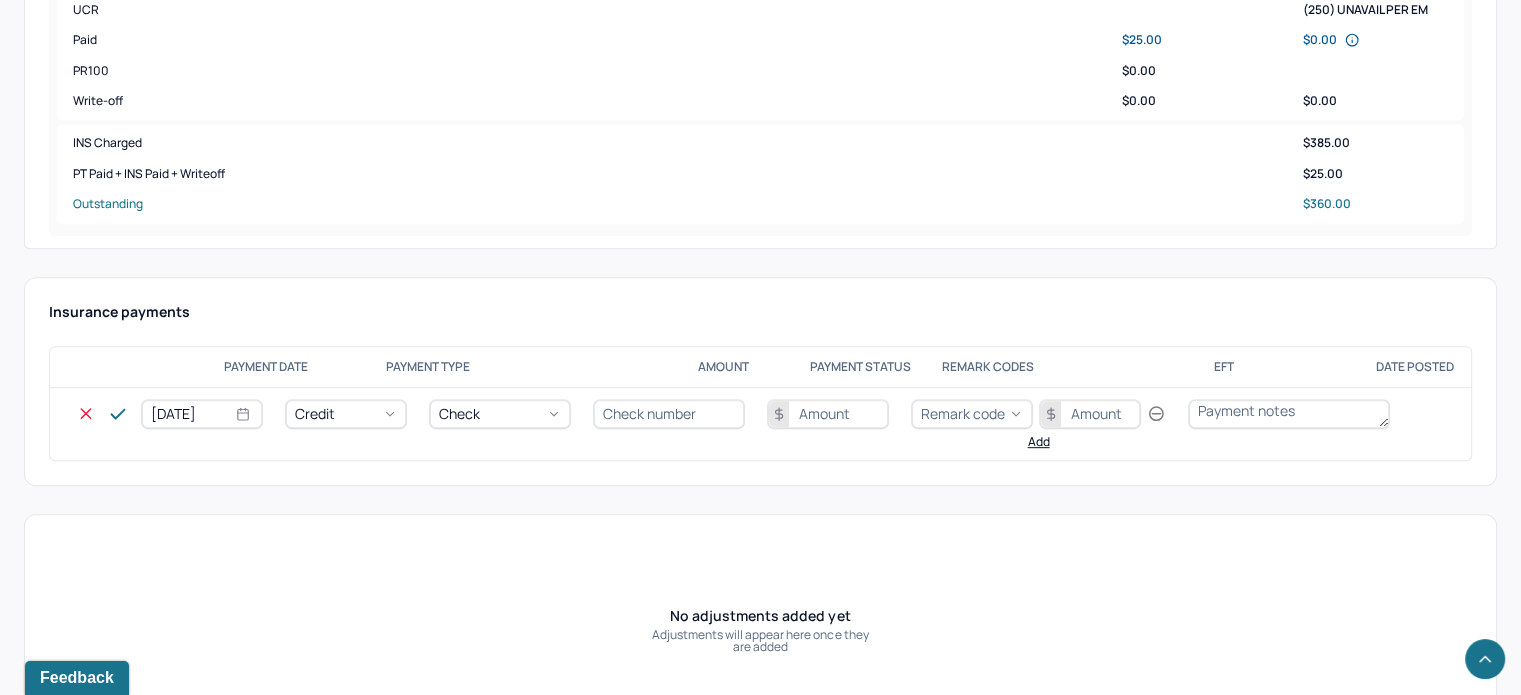 click at bounding box center [669, 414] 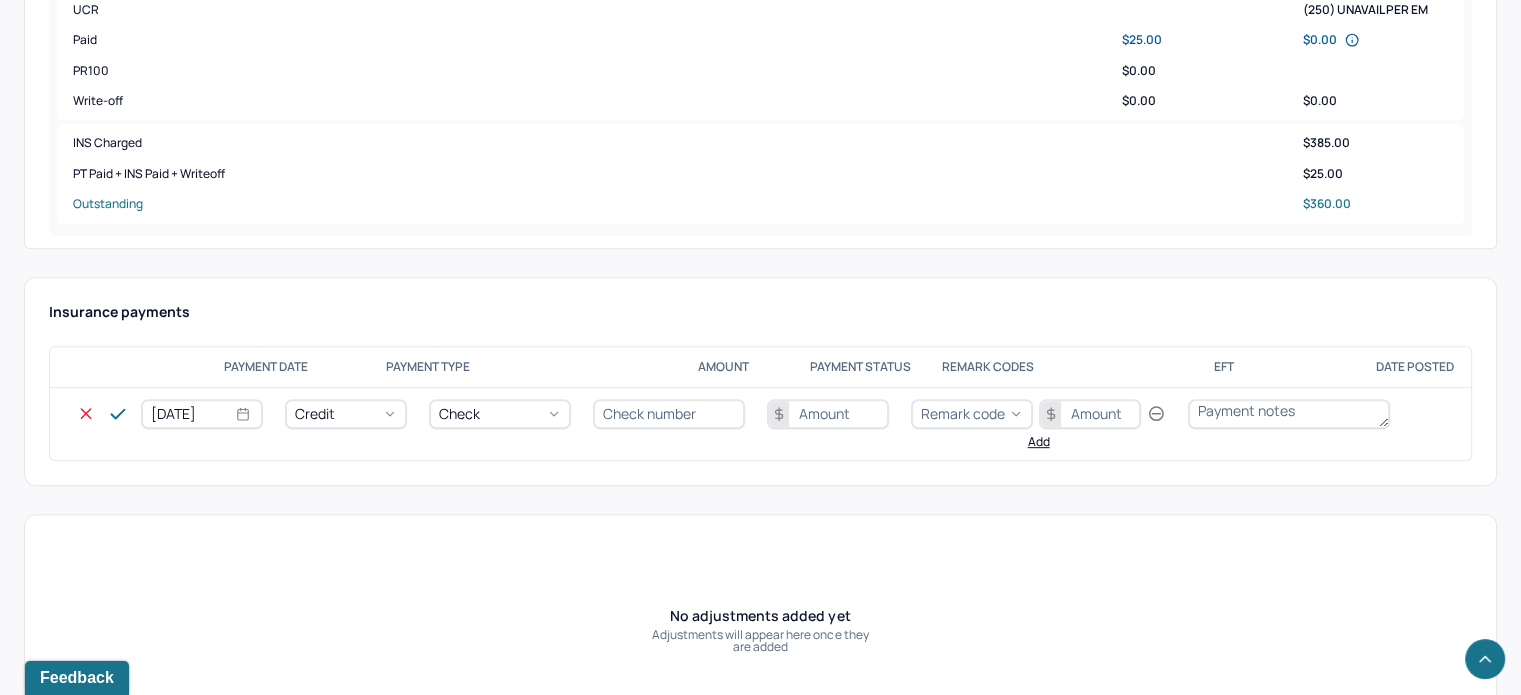 type on "N/A" 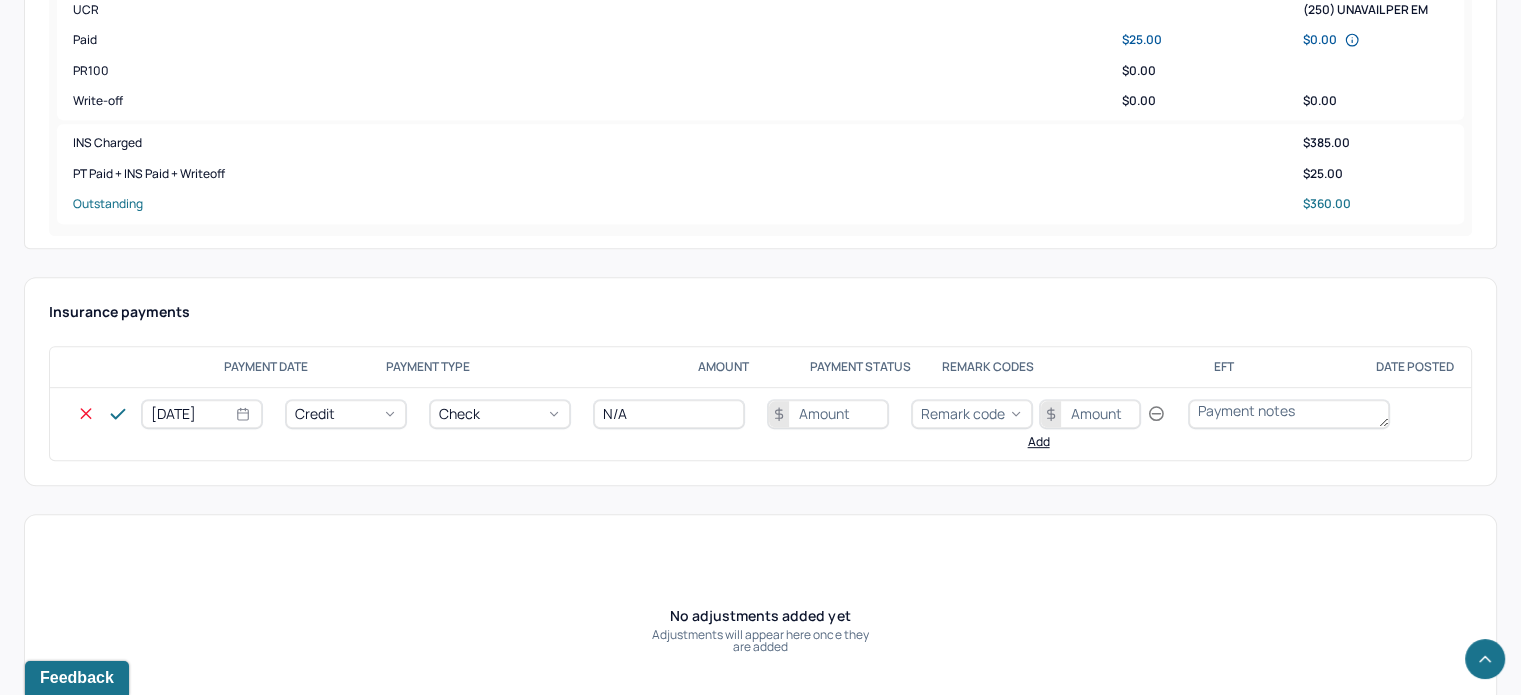 click at bounding box center [828, 414] 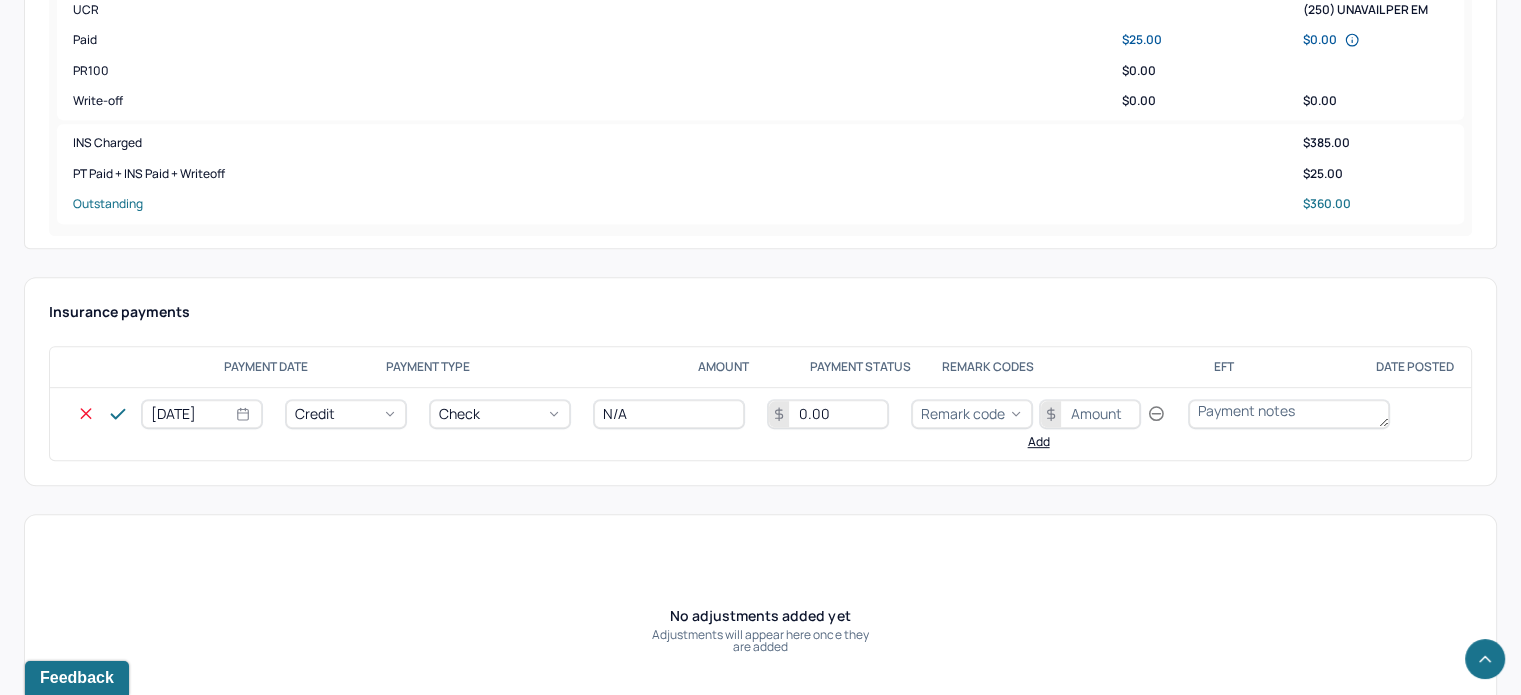 type on "0.00" 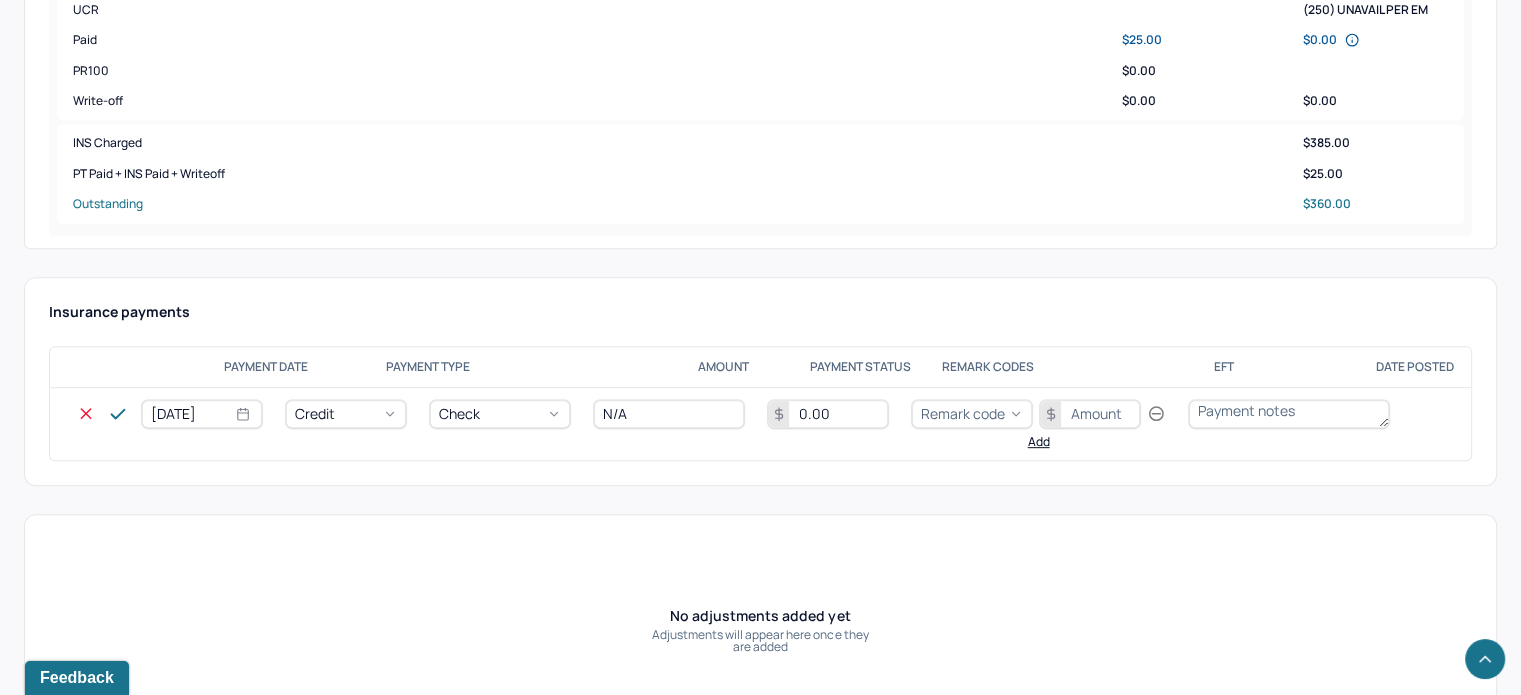 click on "[DATE] Credit Check N/A 0.00 Remark code Add" at bounding box center [768, 424] 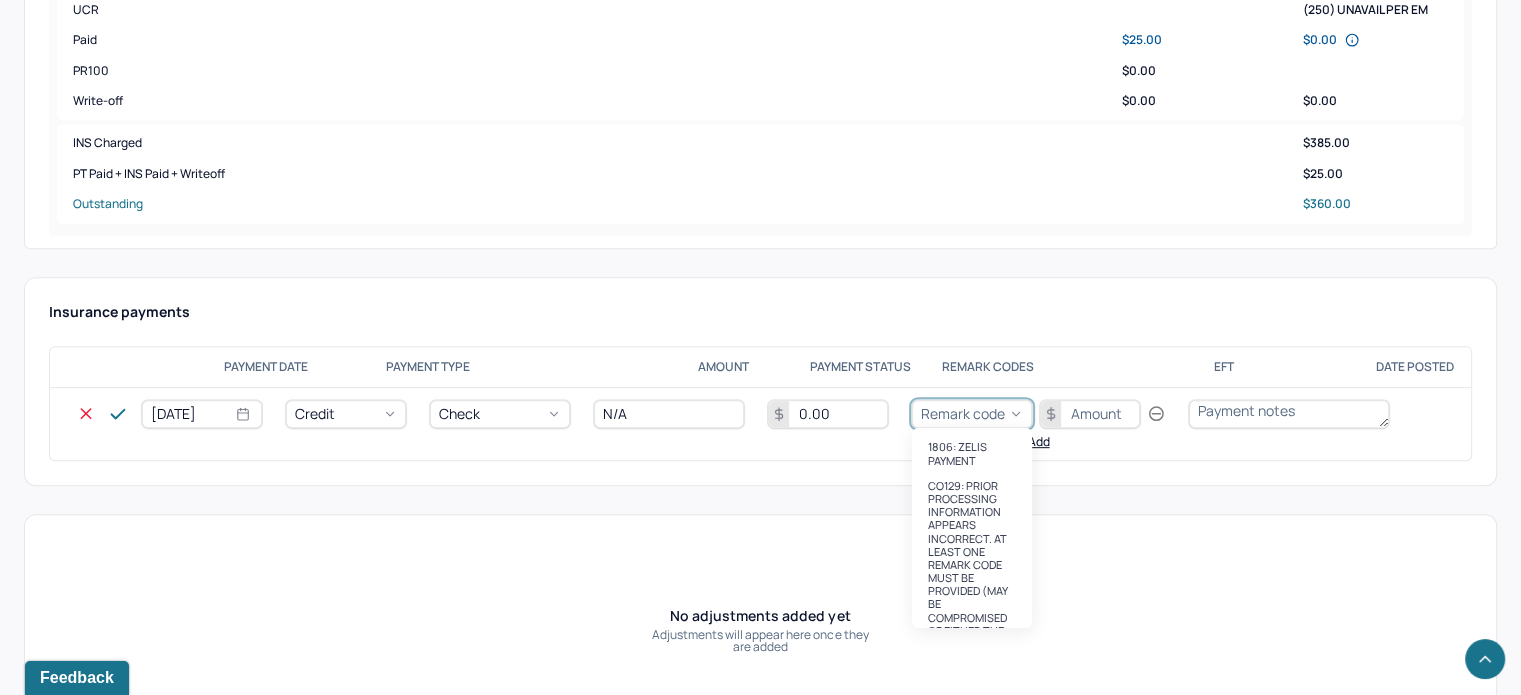 type on "O" 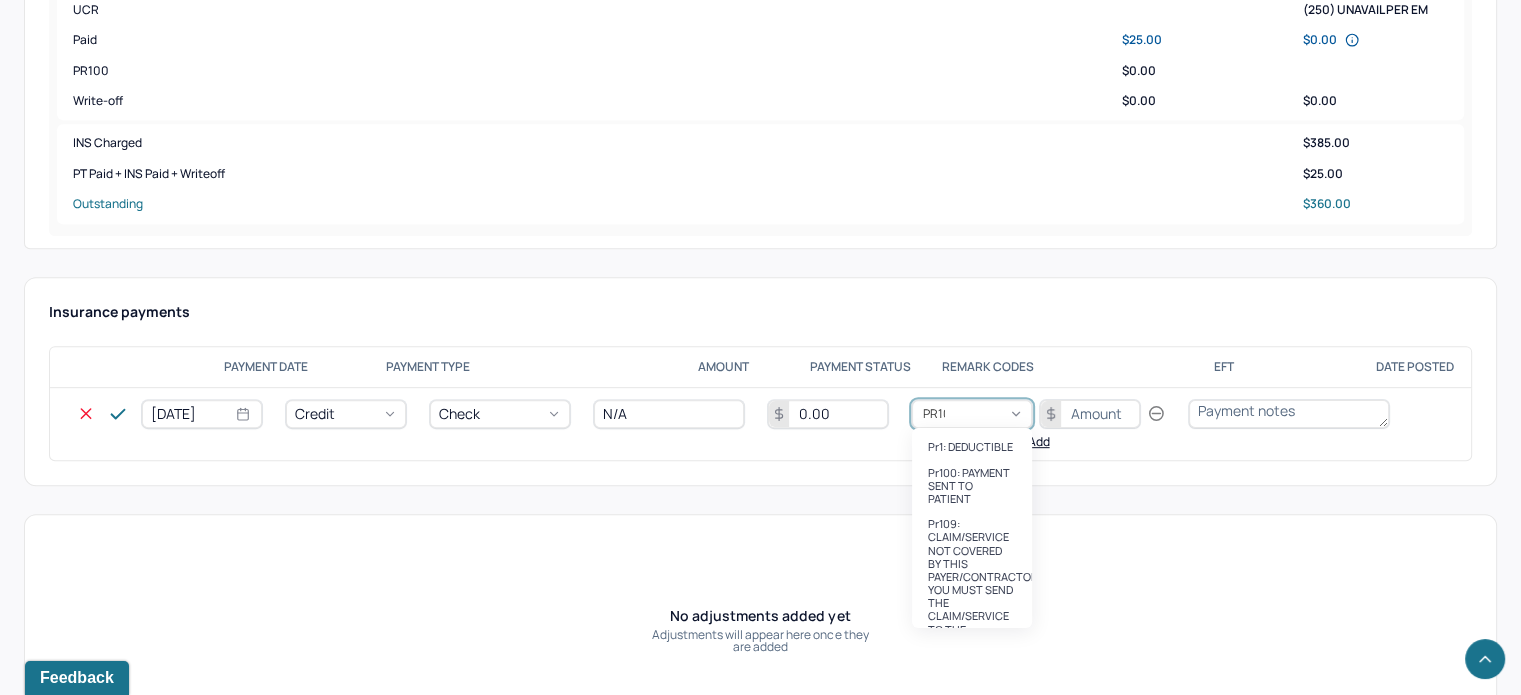 type on "PR100" 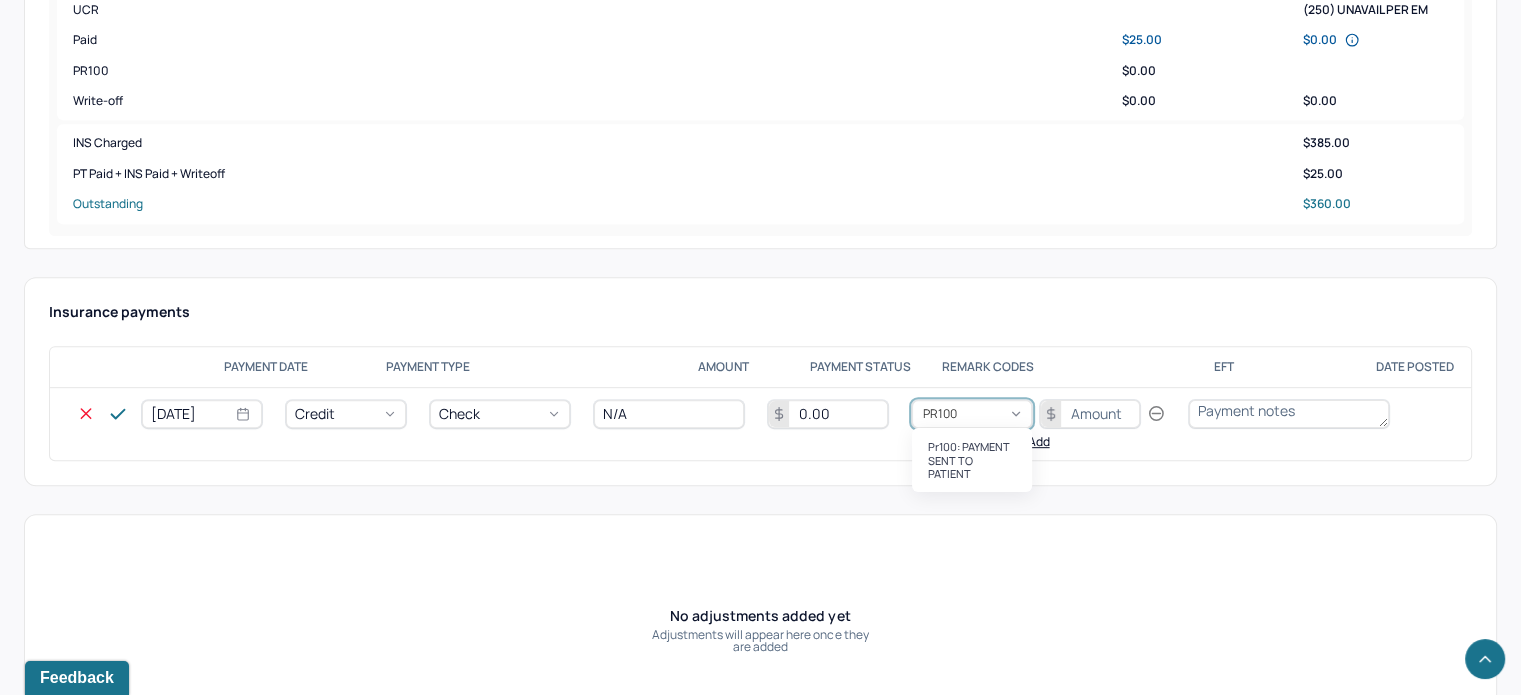 type 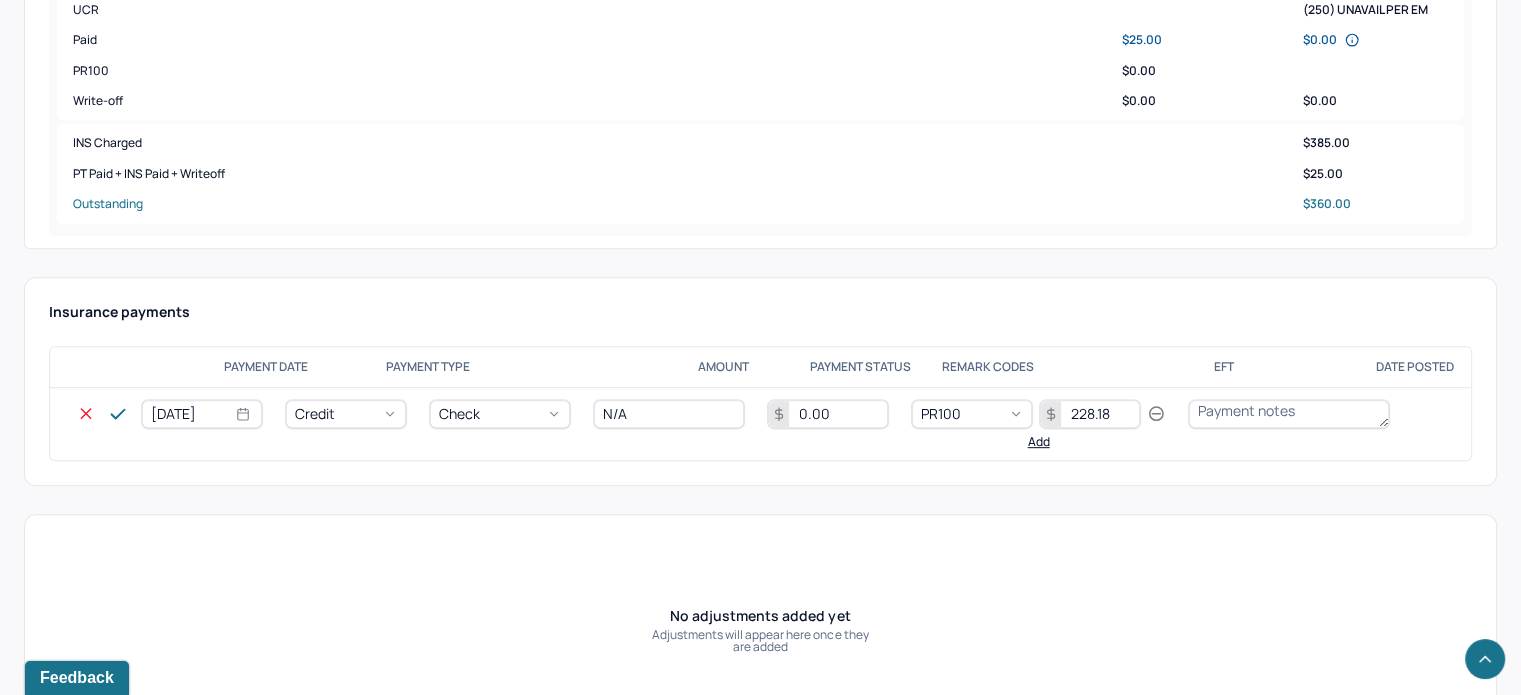 type on "228.18" 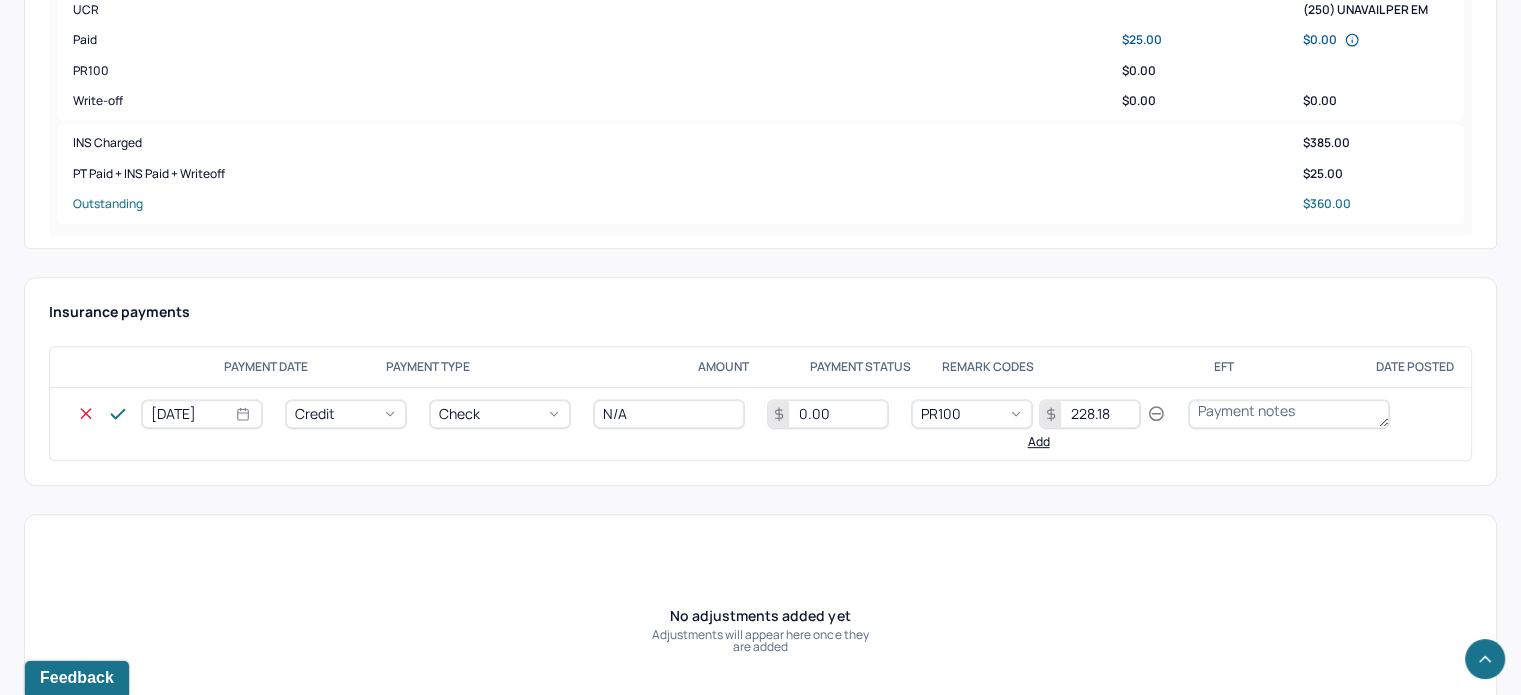 click 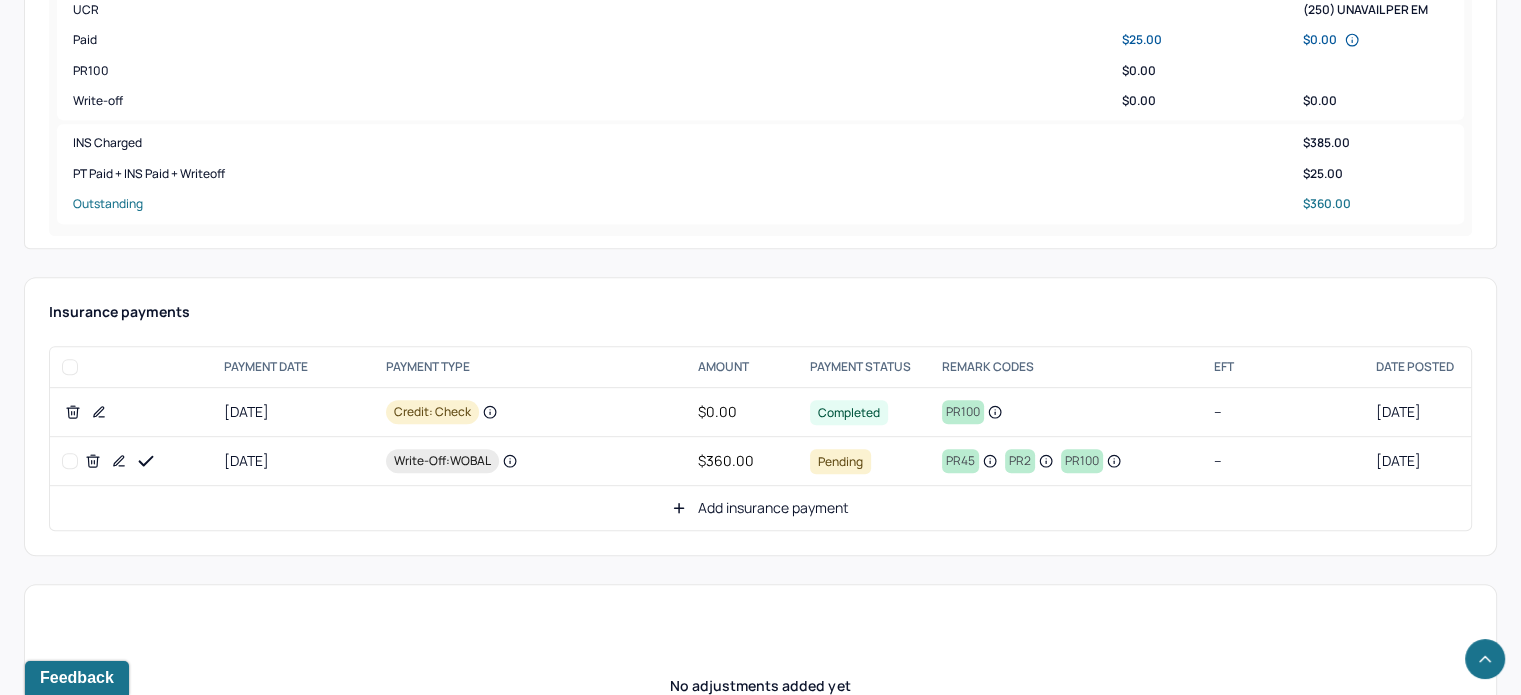 click 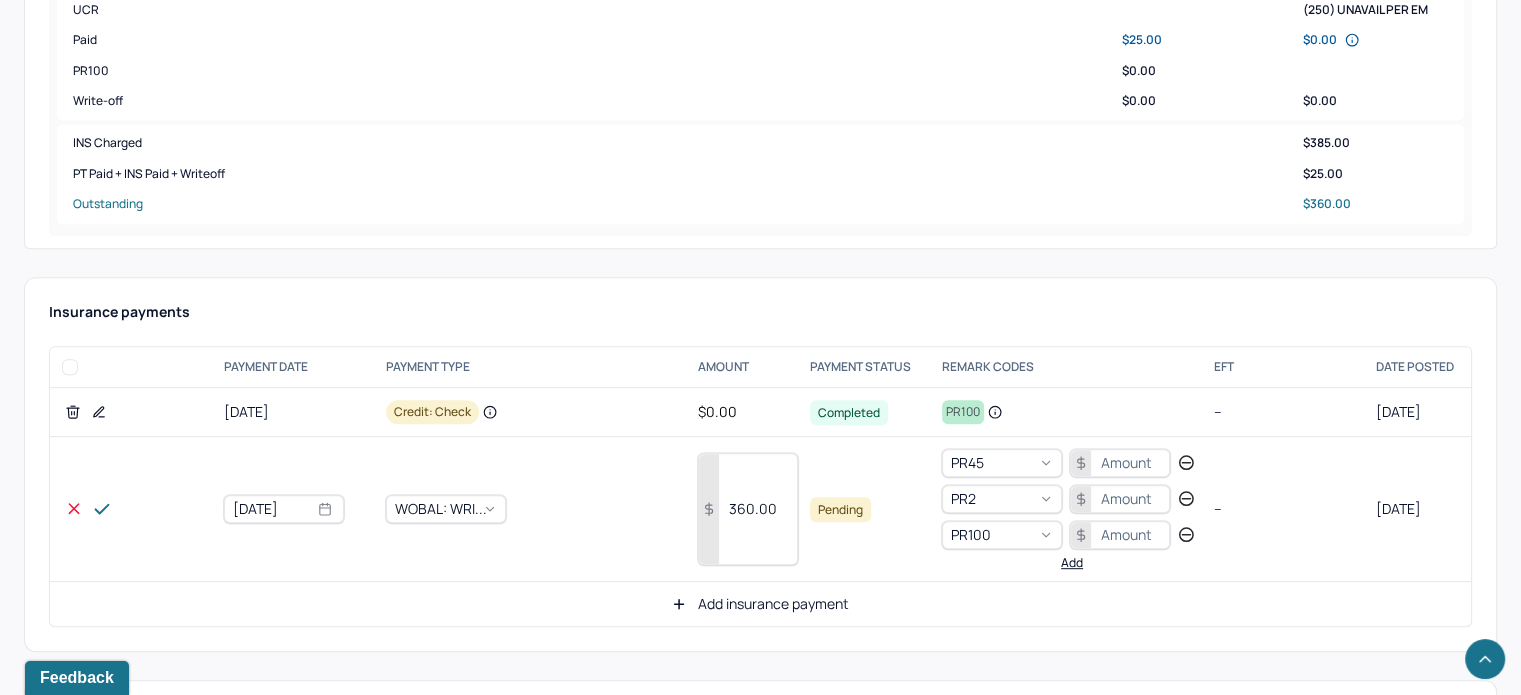 click on "360.00" at bounding box center (748, 509) 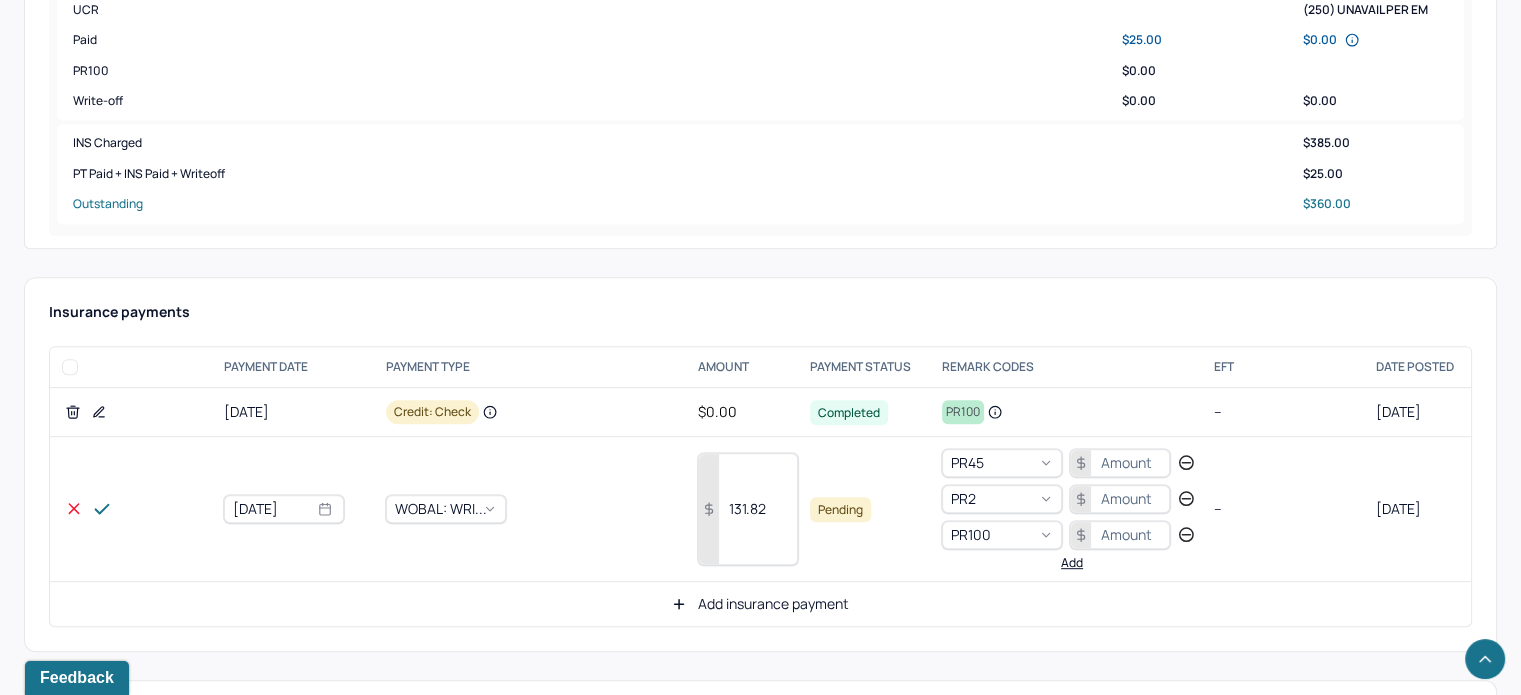 type on "131.82" 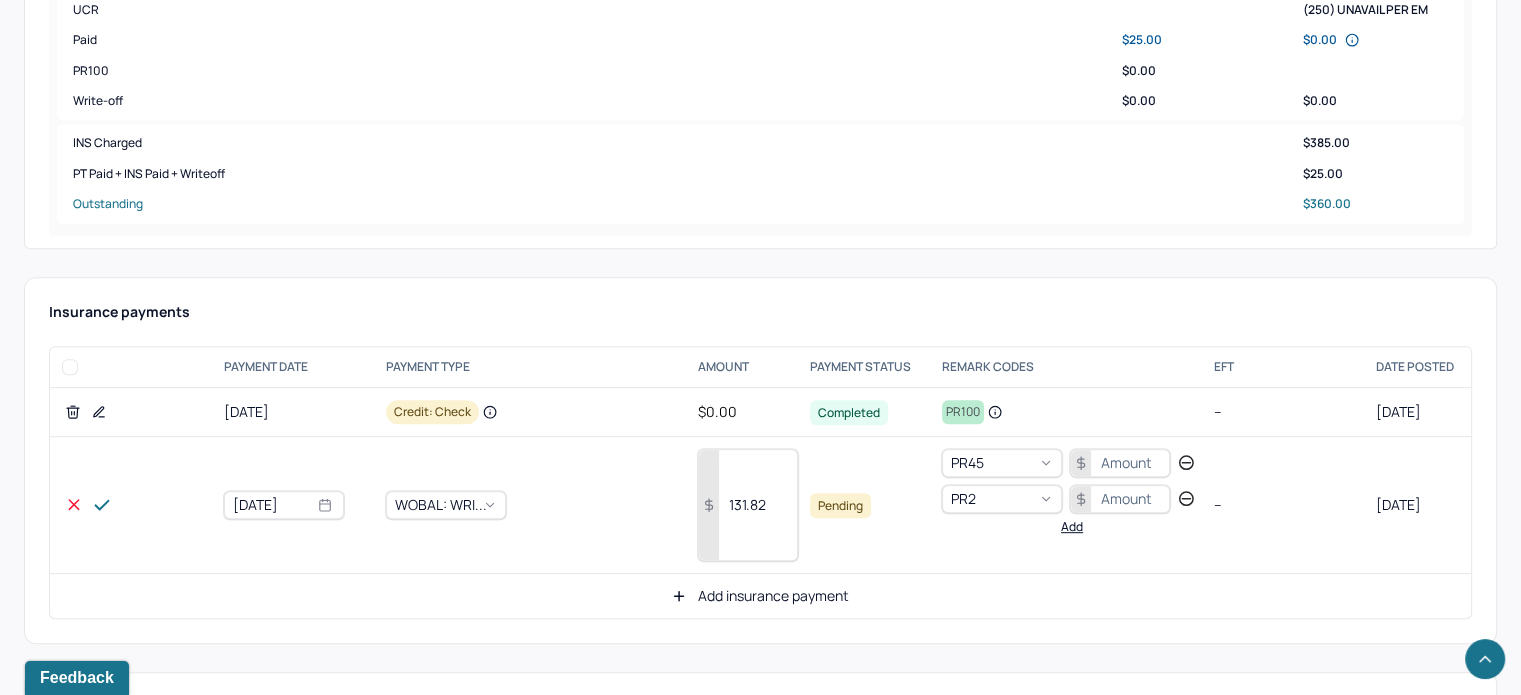 click at bounding box center [1120, 463] 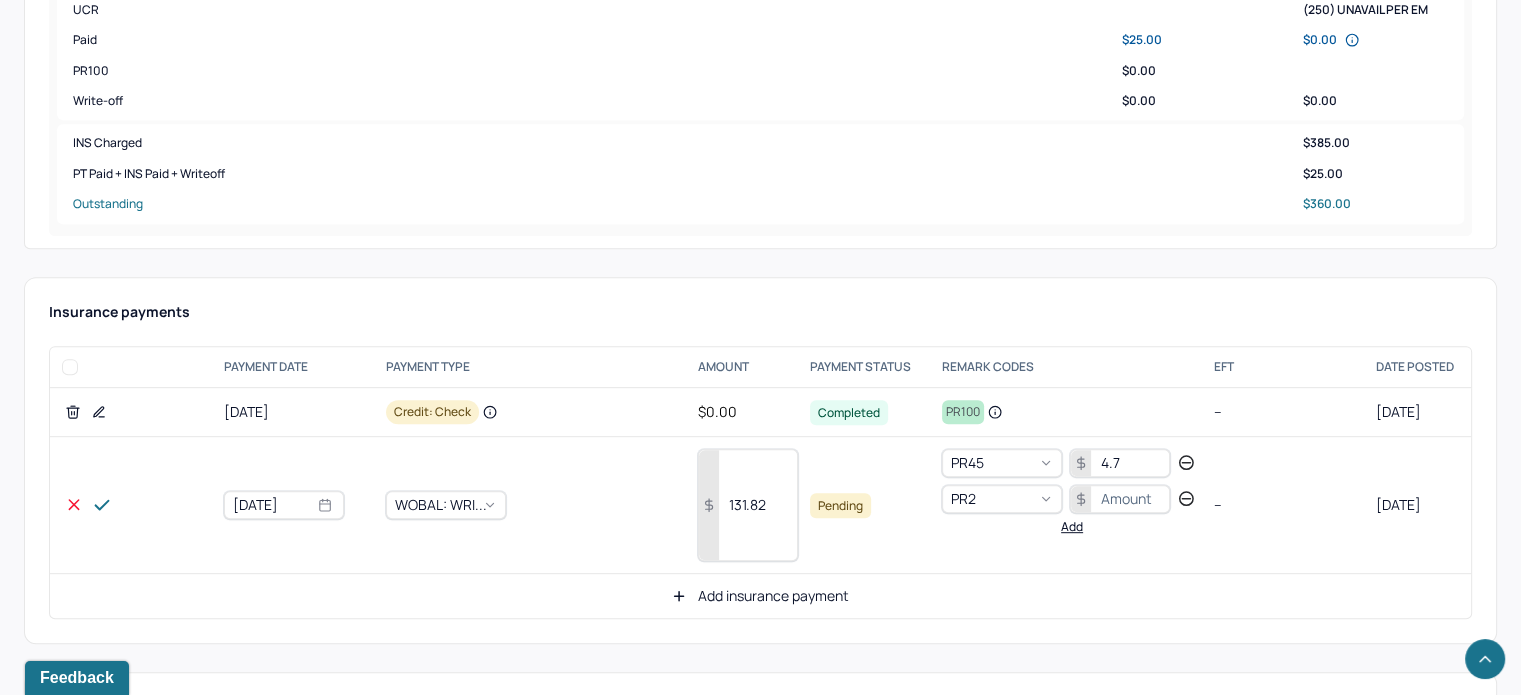 type on "4.7" 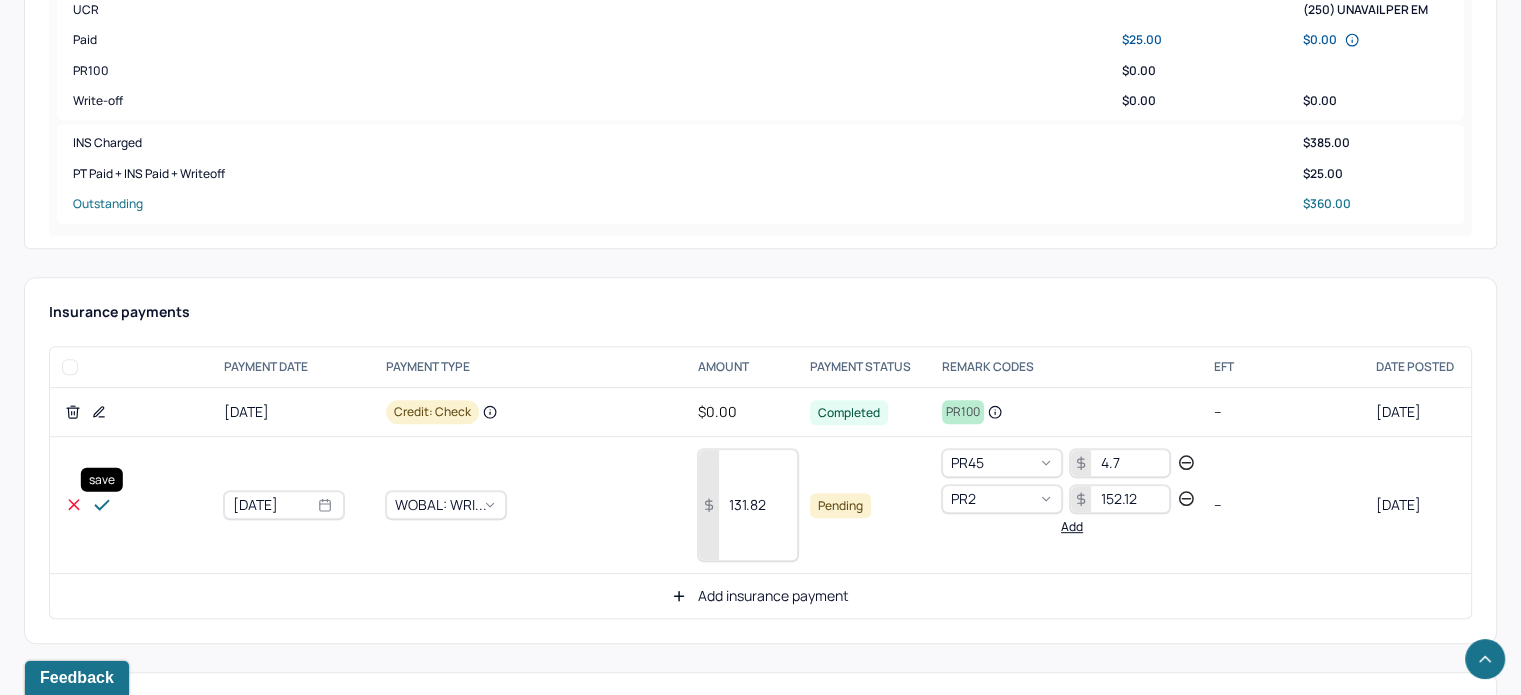 type on "152.12" 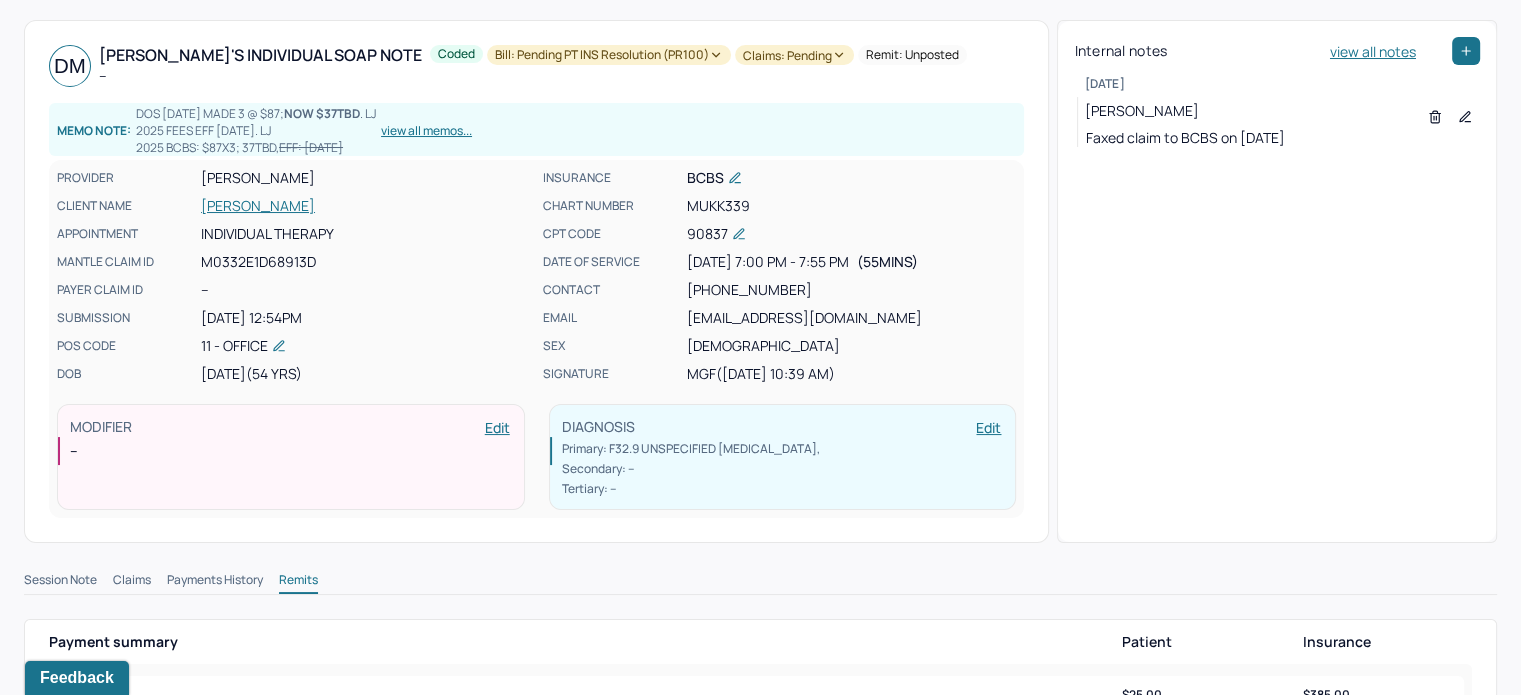 scroll, scrollTop: 0, scrollLeft: 0, axis: both 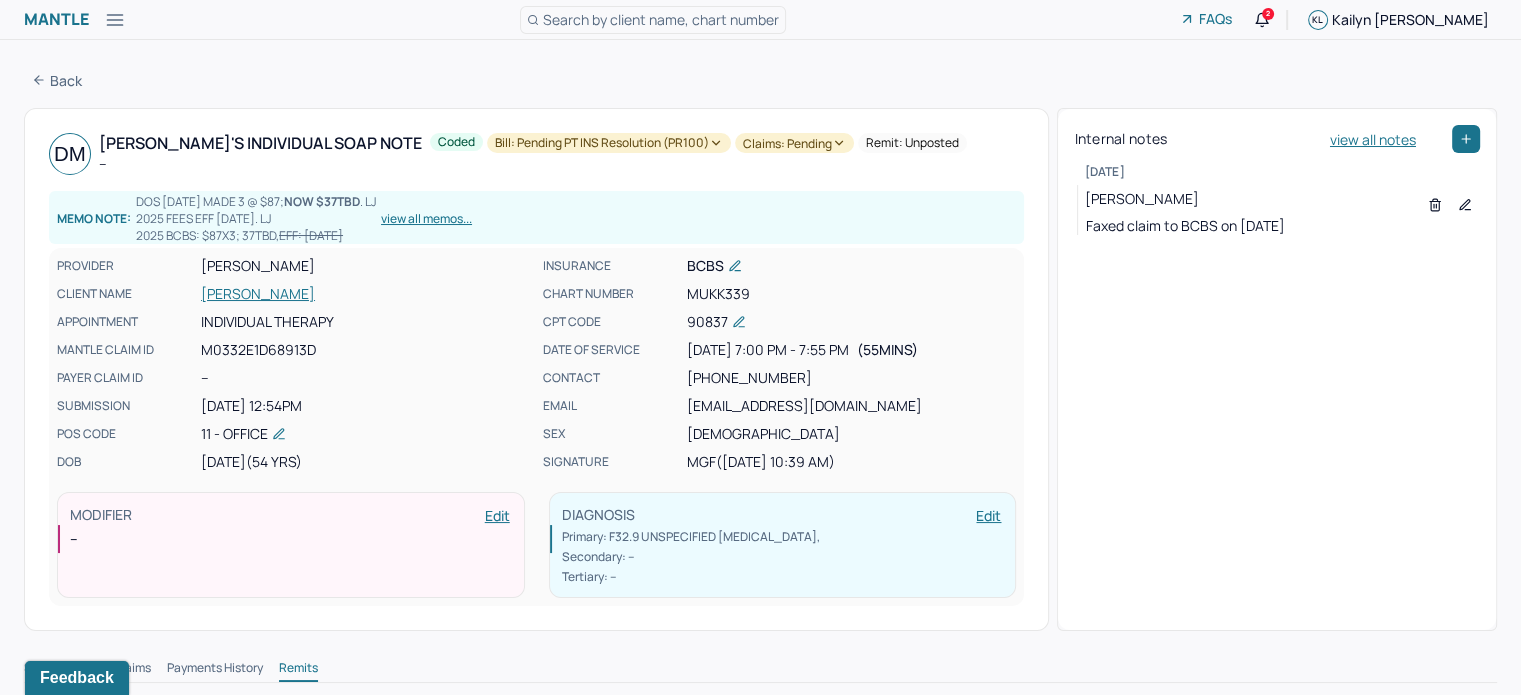 click 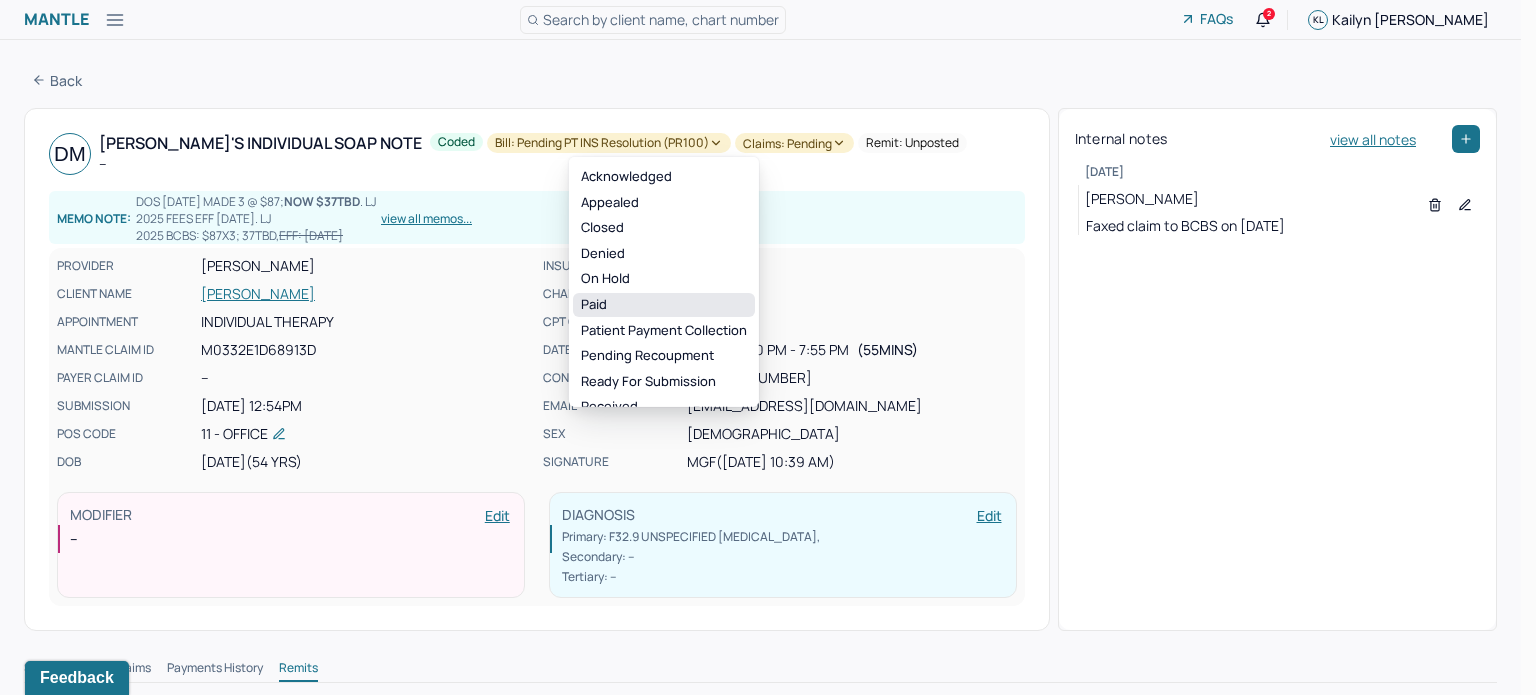 click on "Paid" at bounding box center (664, 305) 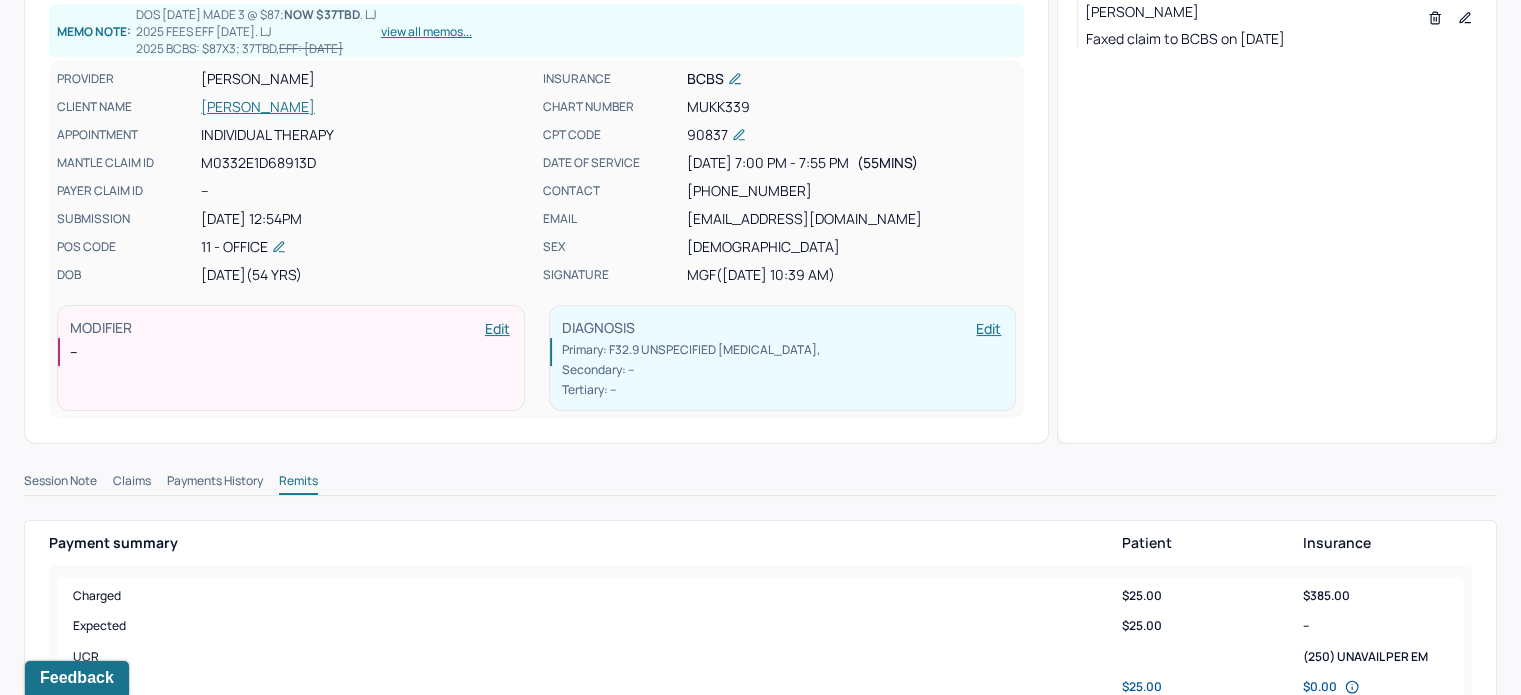 scroll, scrollTop: 0, scrollLeft: 0, axis: both 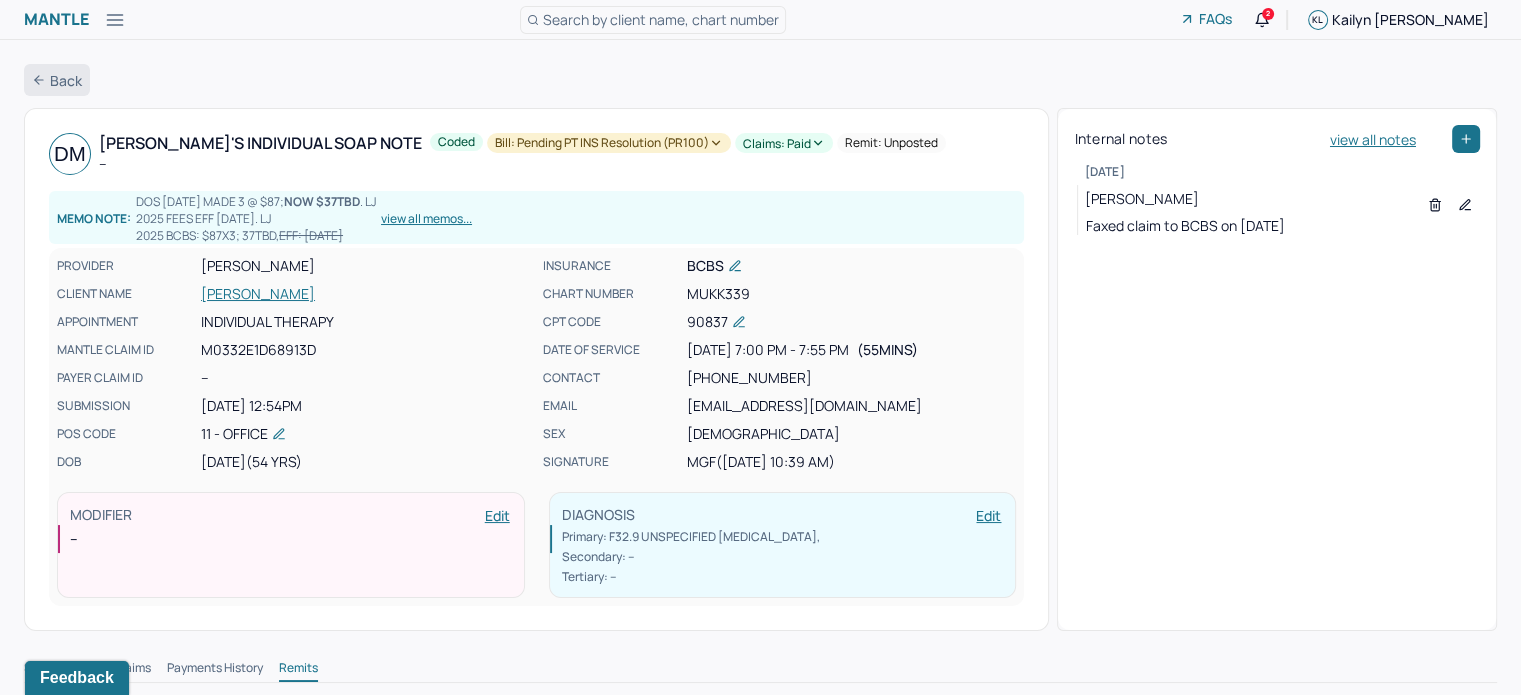 click on "Back" at bounding box center [57, 80] 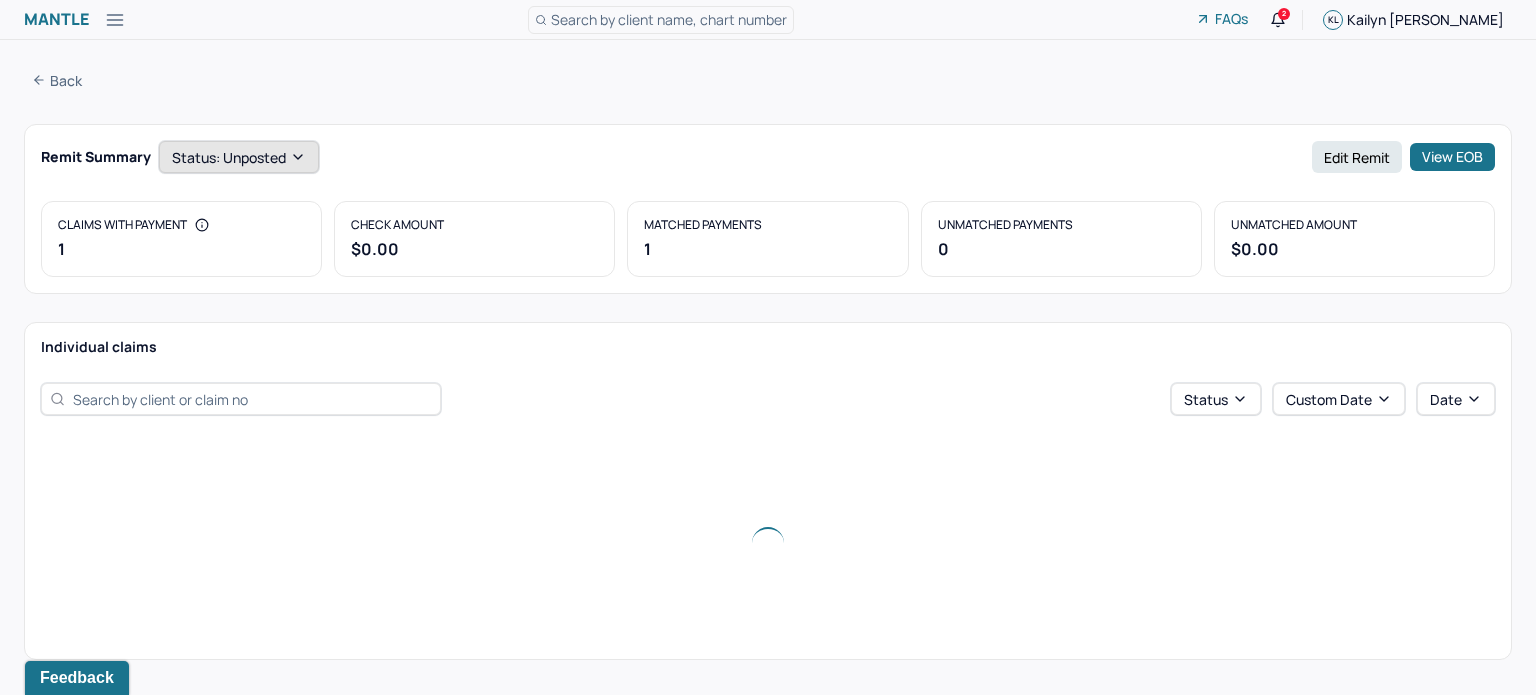click on "Status: unposted" at bounding box center (239, 157) 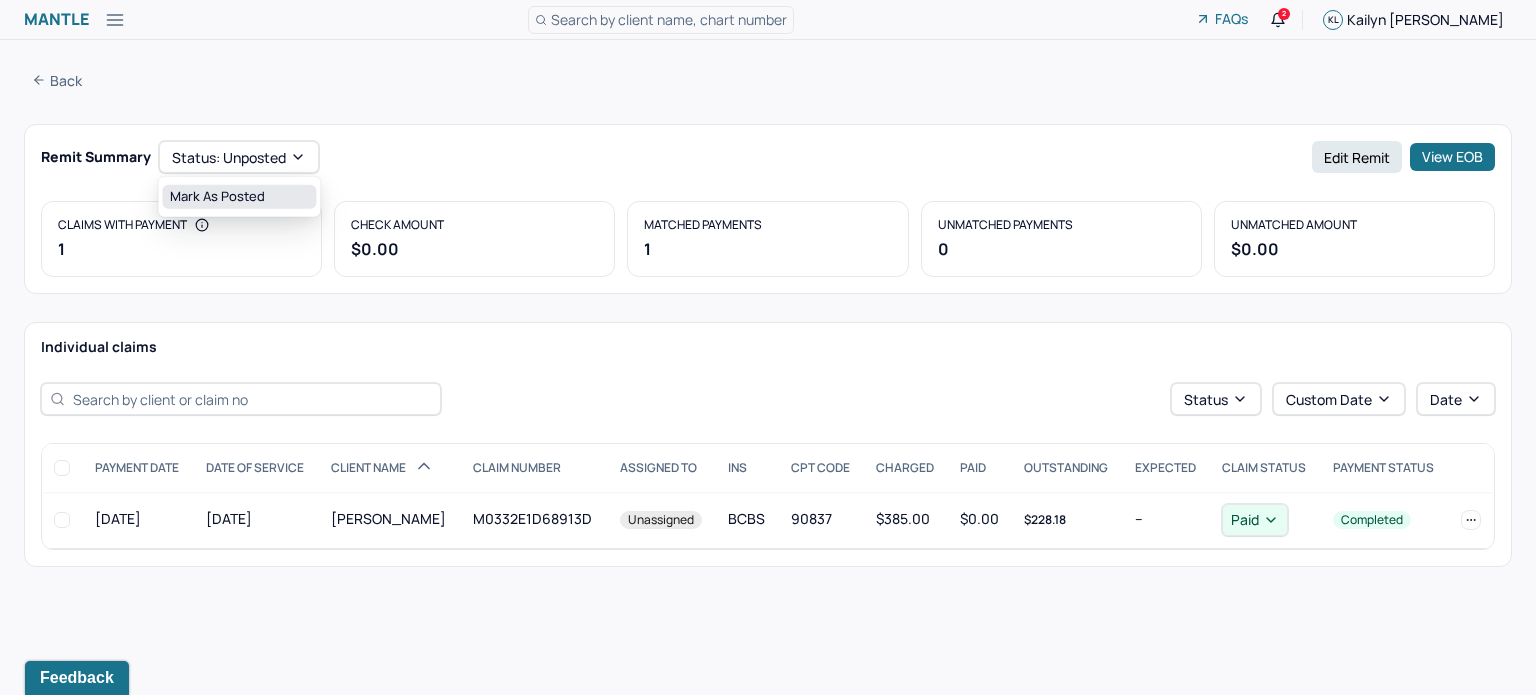 click on "Mark as Posted" at bounding box center [239, 197] 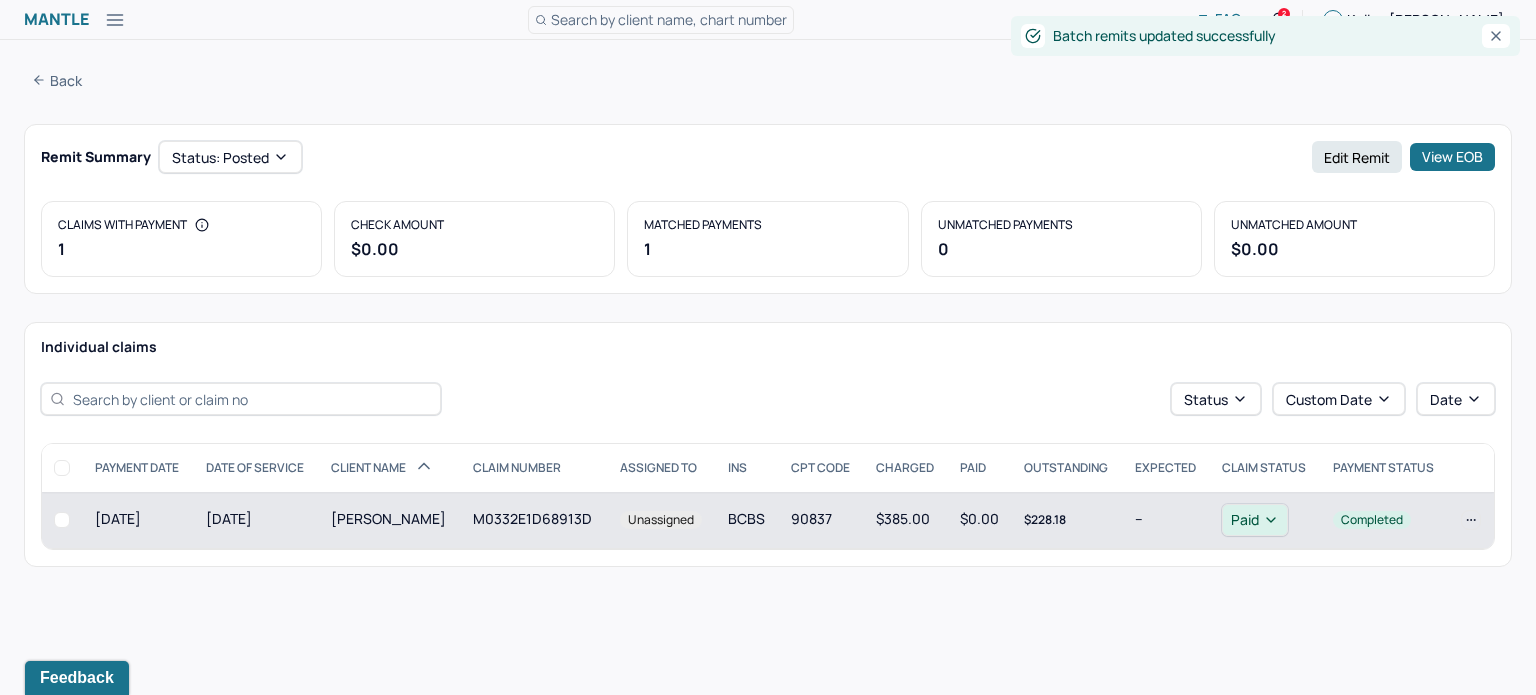 click on "Unassigned" at bounding box center [662, 520] 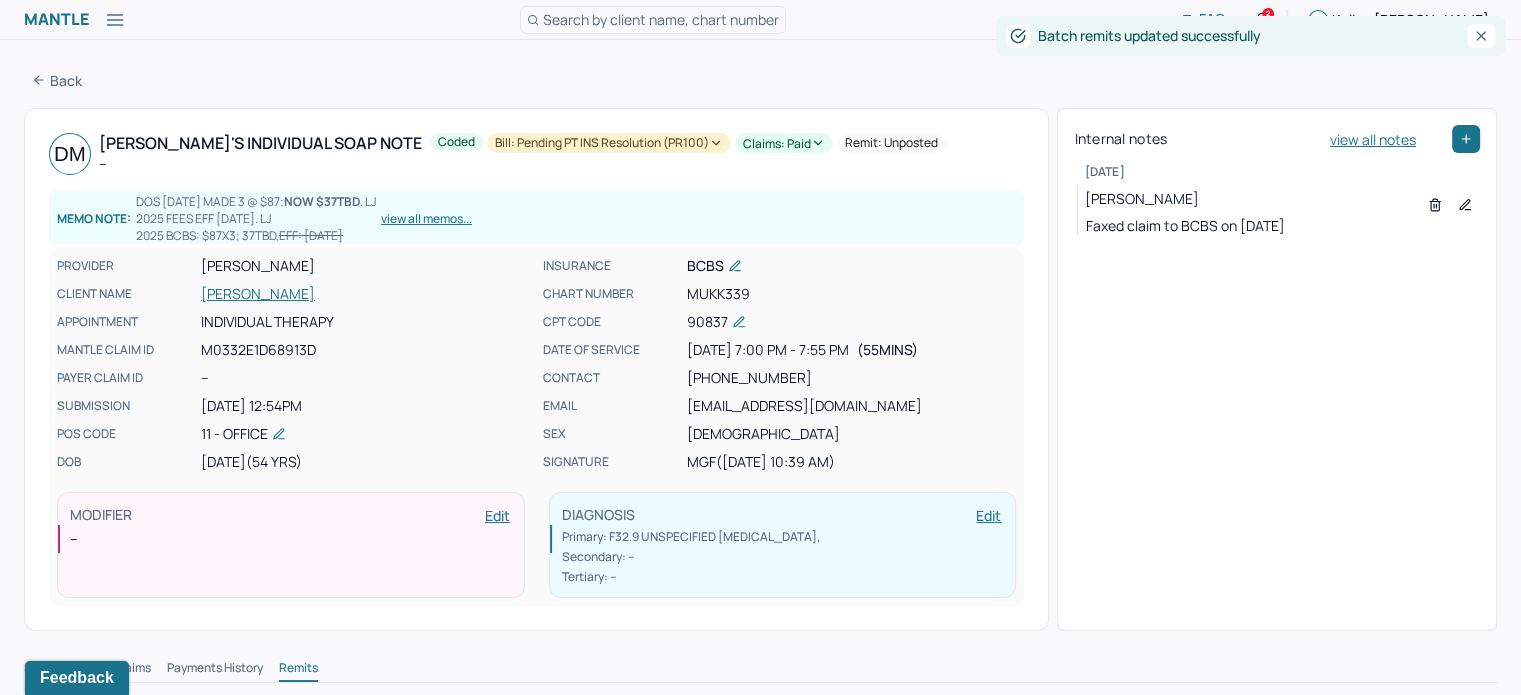 click on "[PERSON_NAME]" at bounding box center (366, 294) 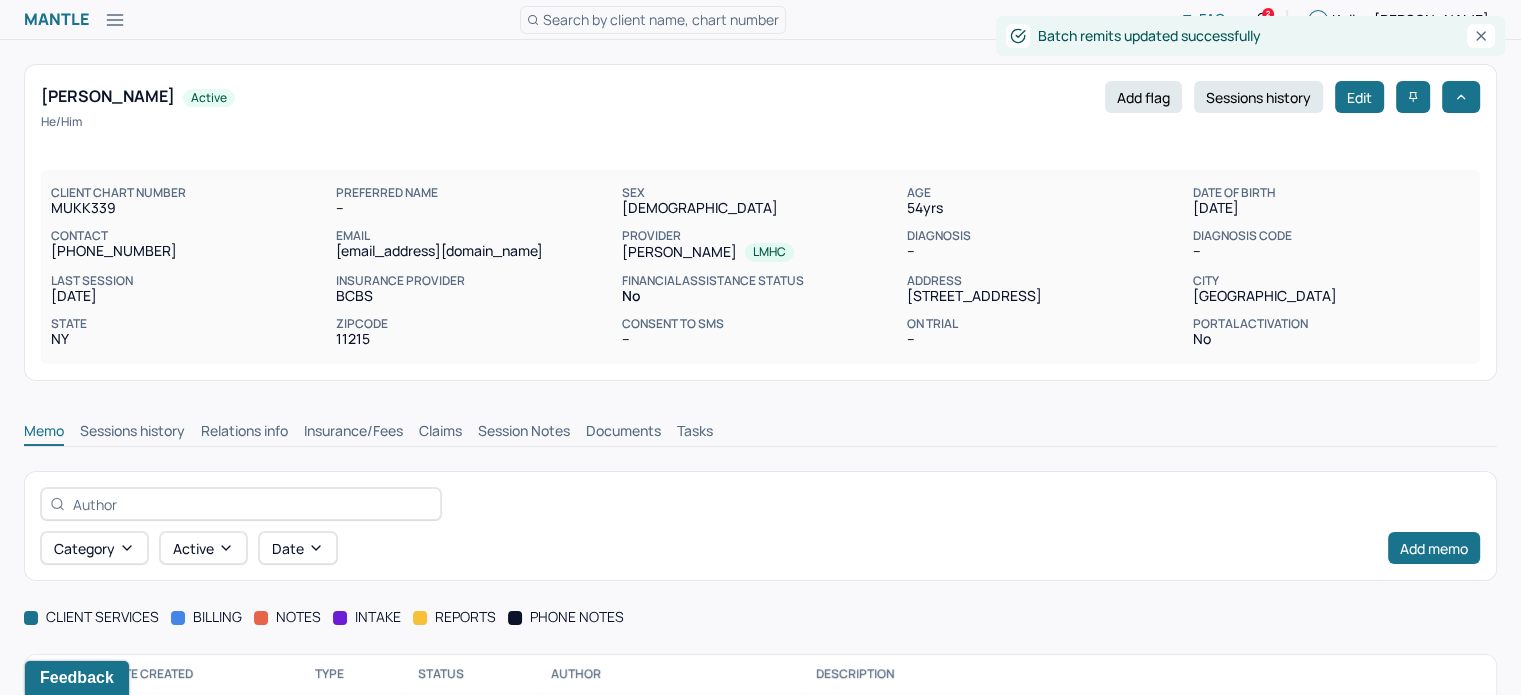click on "Claims" at bounding box center (440, 433) 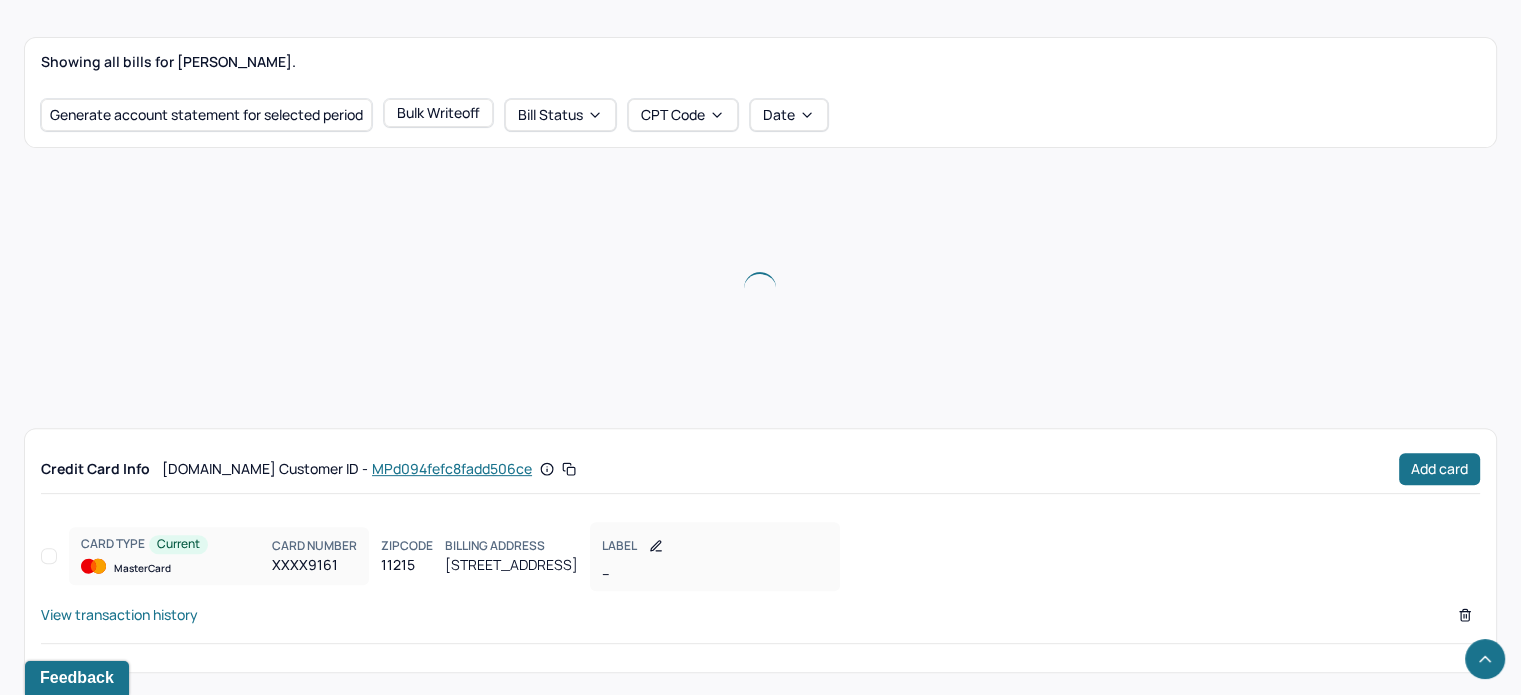 scroll, scrollTop: 678, scrollLeft: 0, axis: vertical 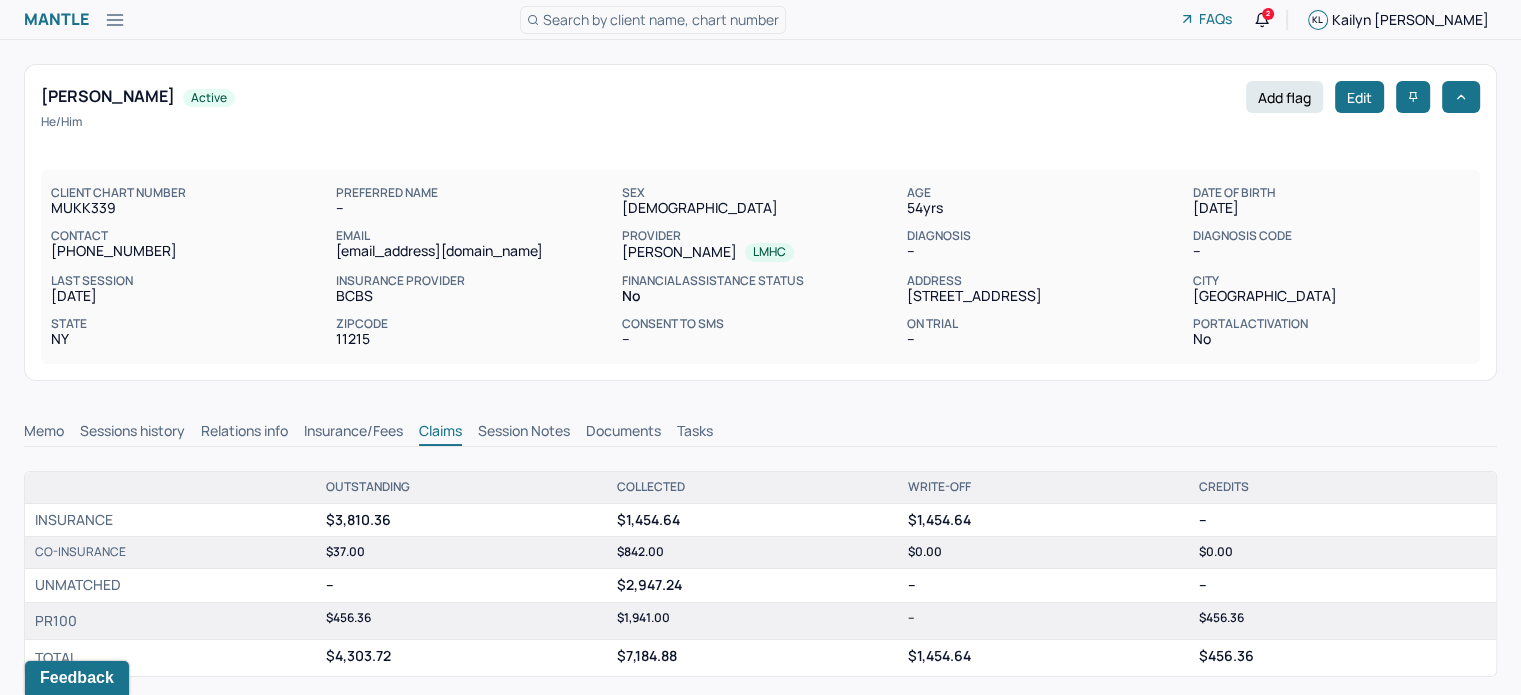 drag, startPoint x: 107, startPoint y: 22, endPoint x: 123, endPoint y: 42, distance: 25.612497 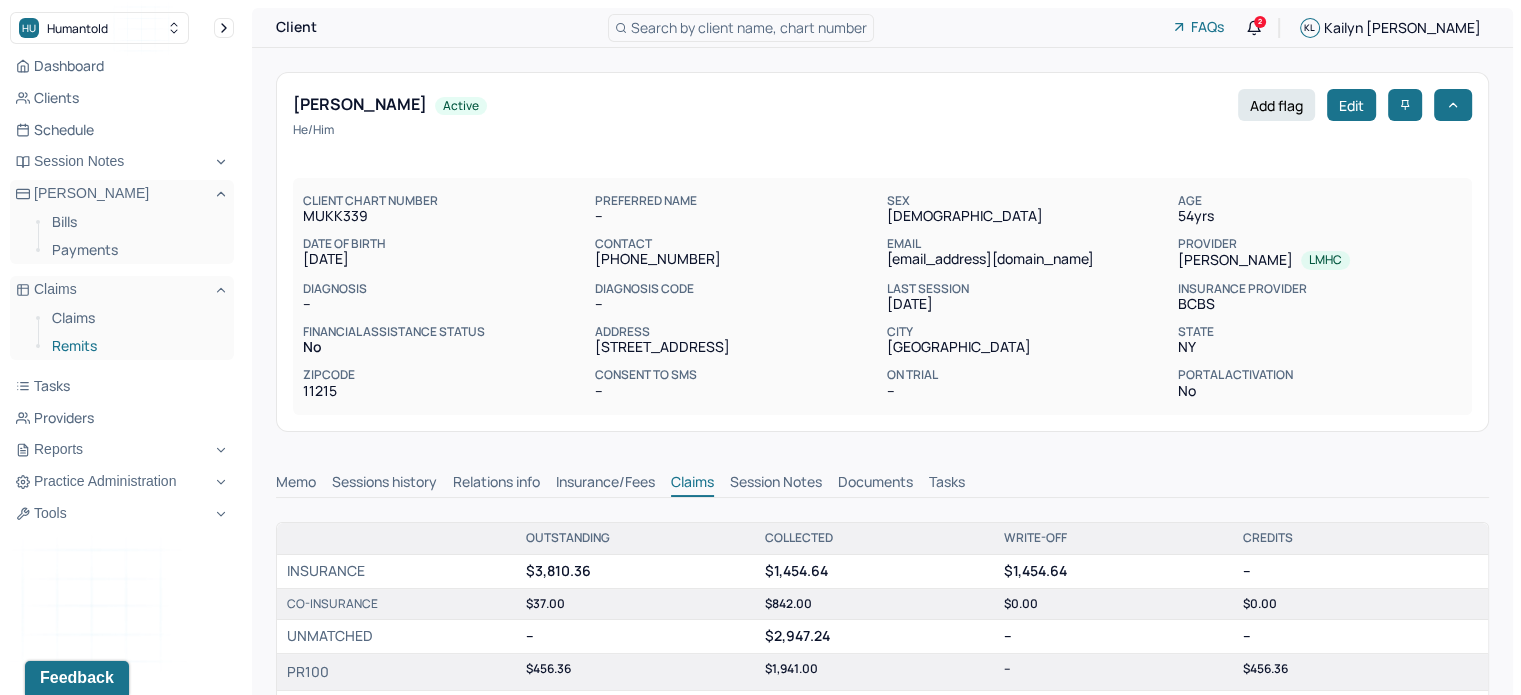 click on "Remits" at bounding box center (135, 346) 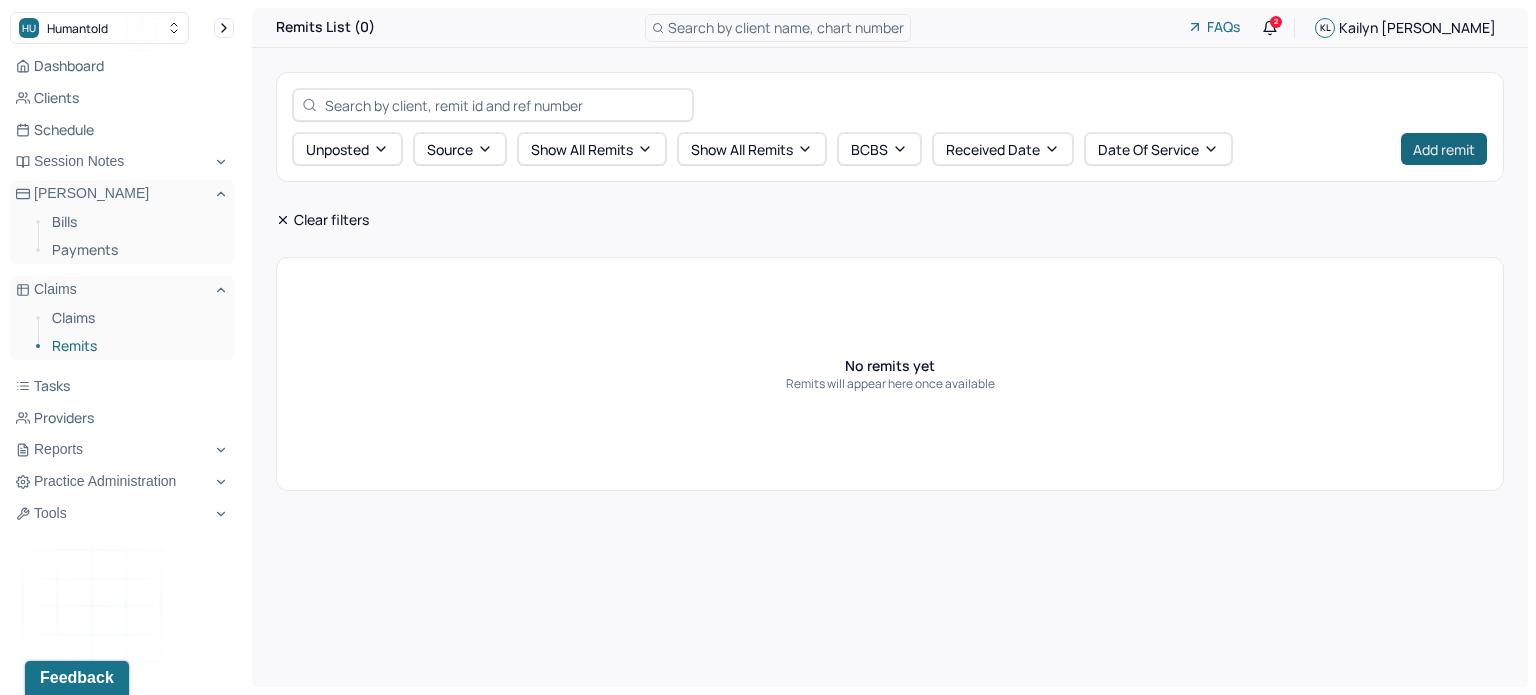 click on "Add remit" at bounding box center [1444, 149] 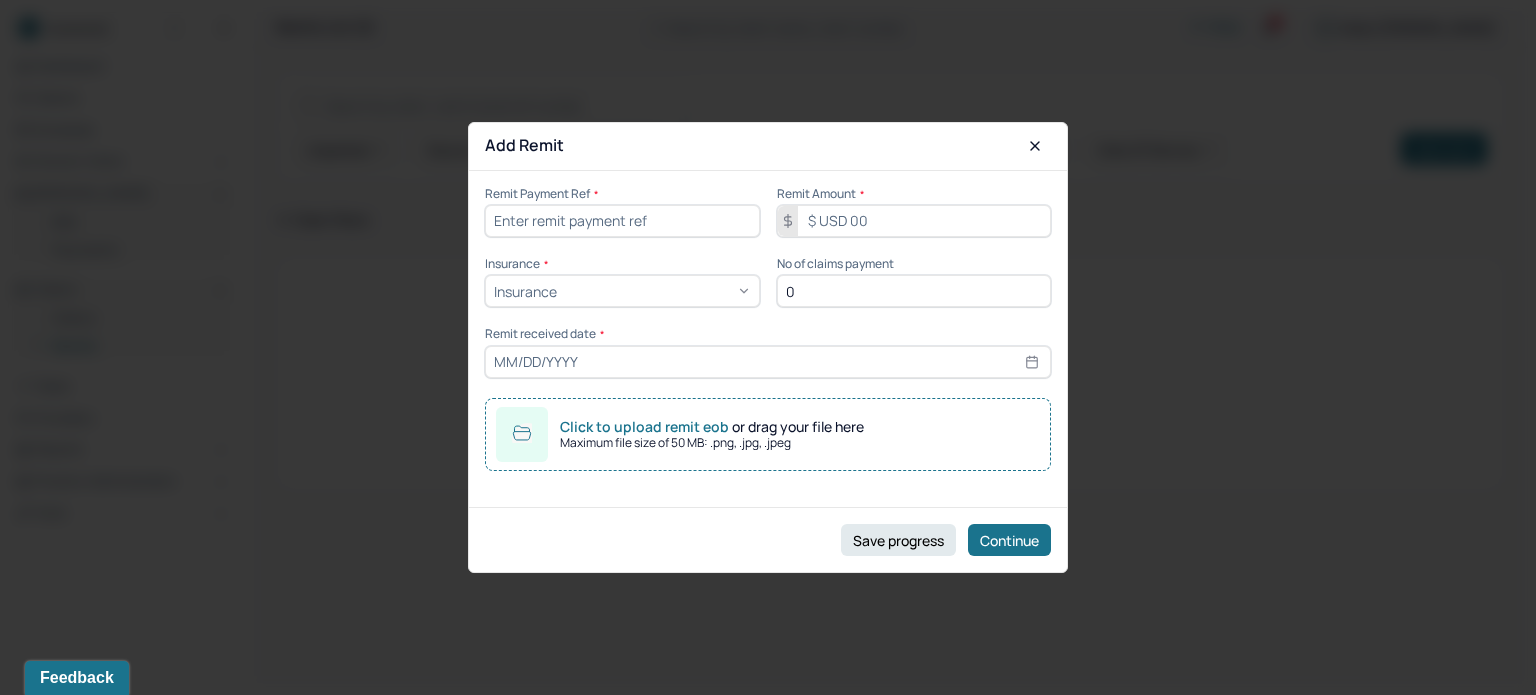 click at bounding box center (622, 221) 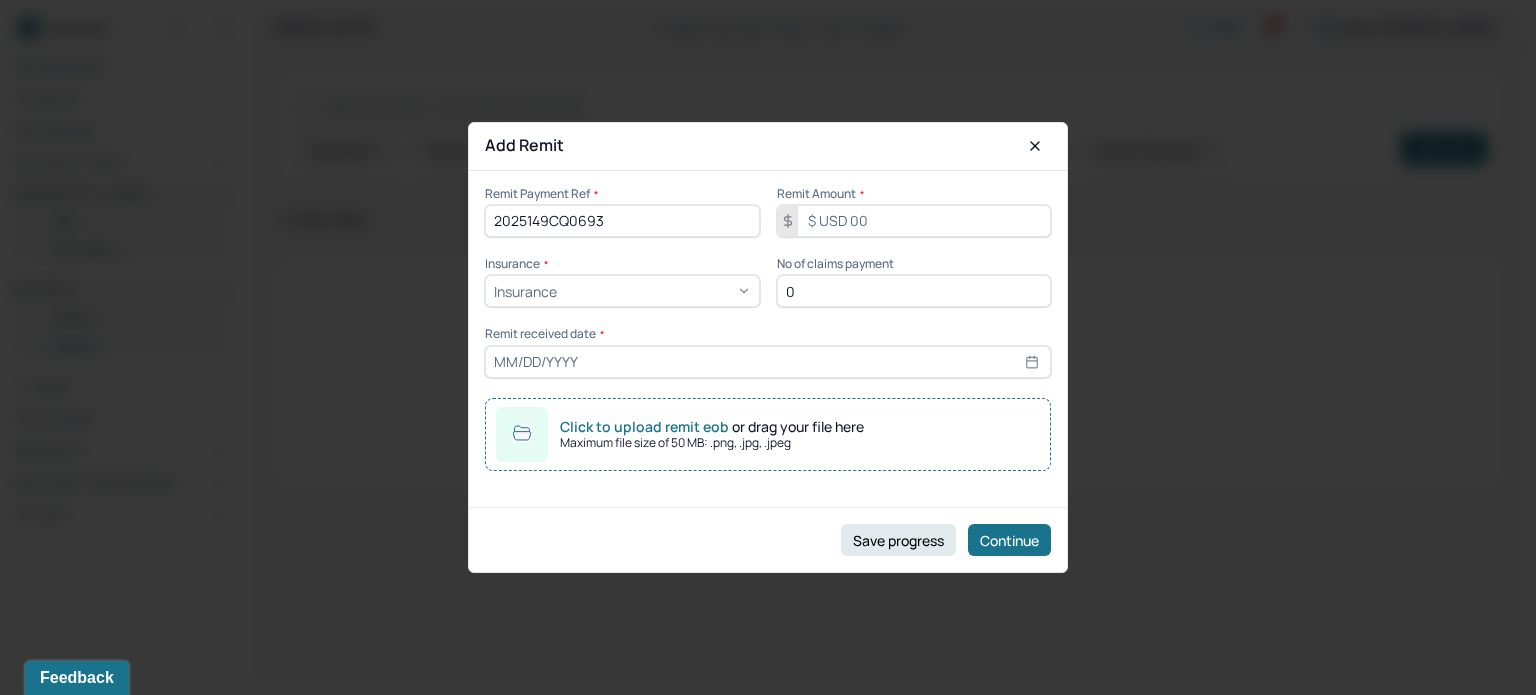 type on "2025149CQ0693" 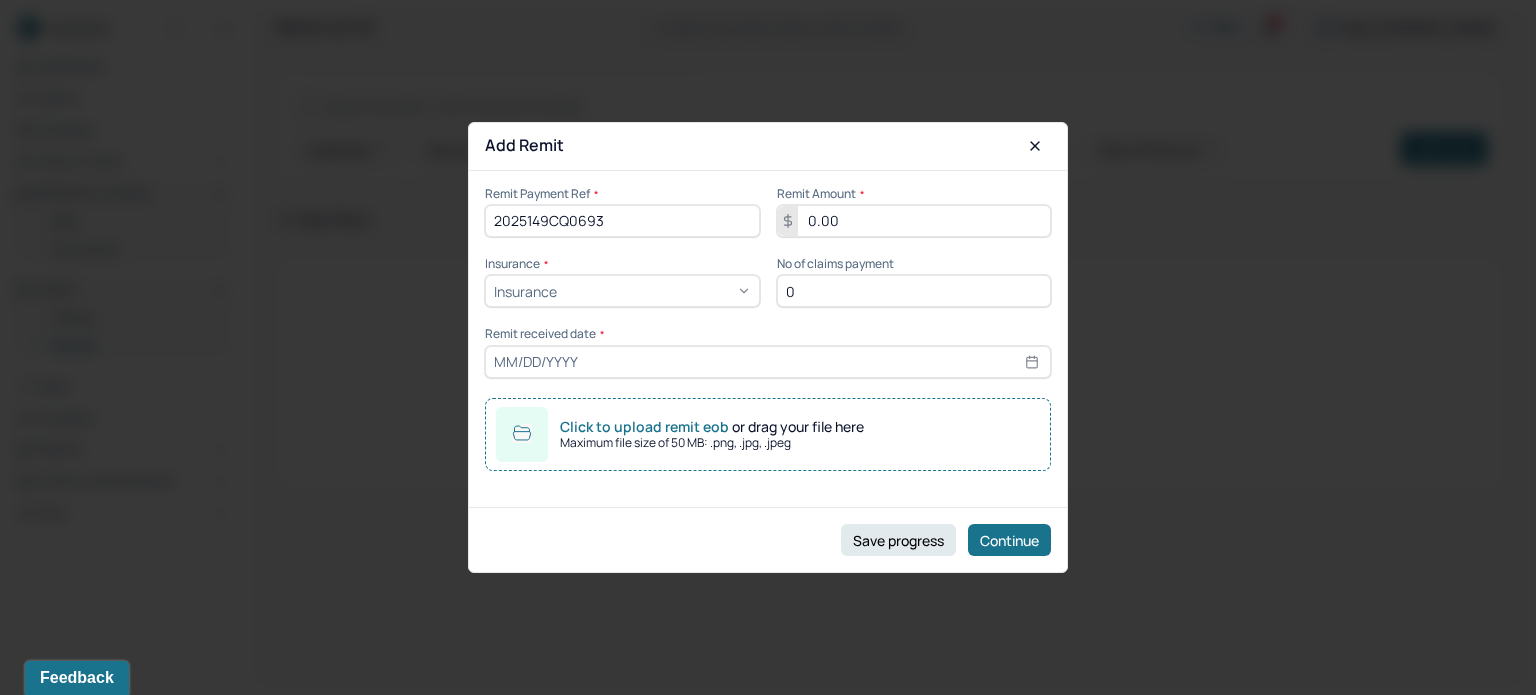 type on "0.00" 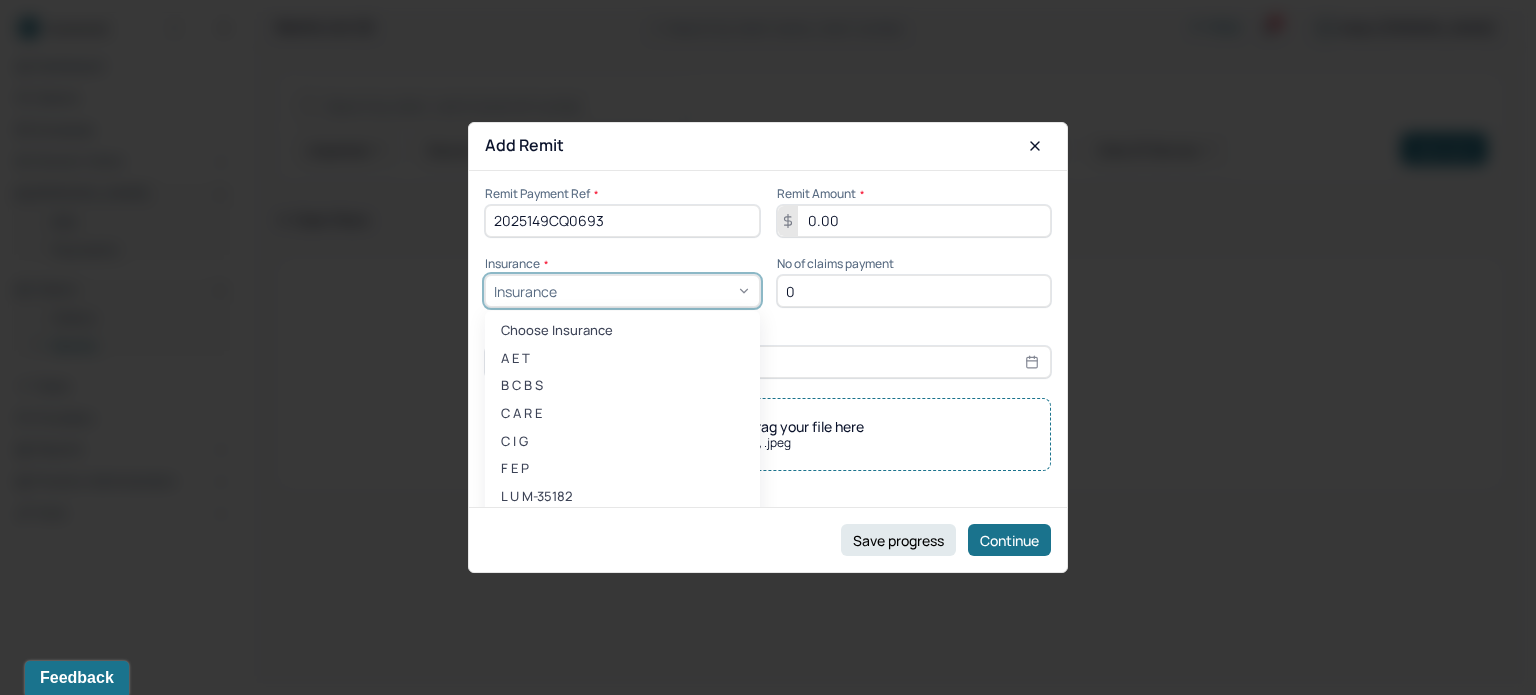 click at bounding box center (656, 291) 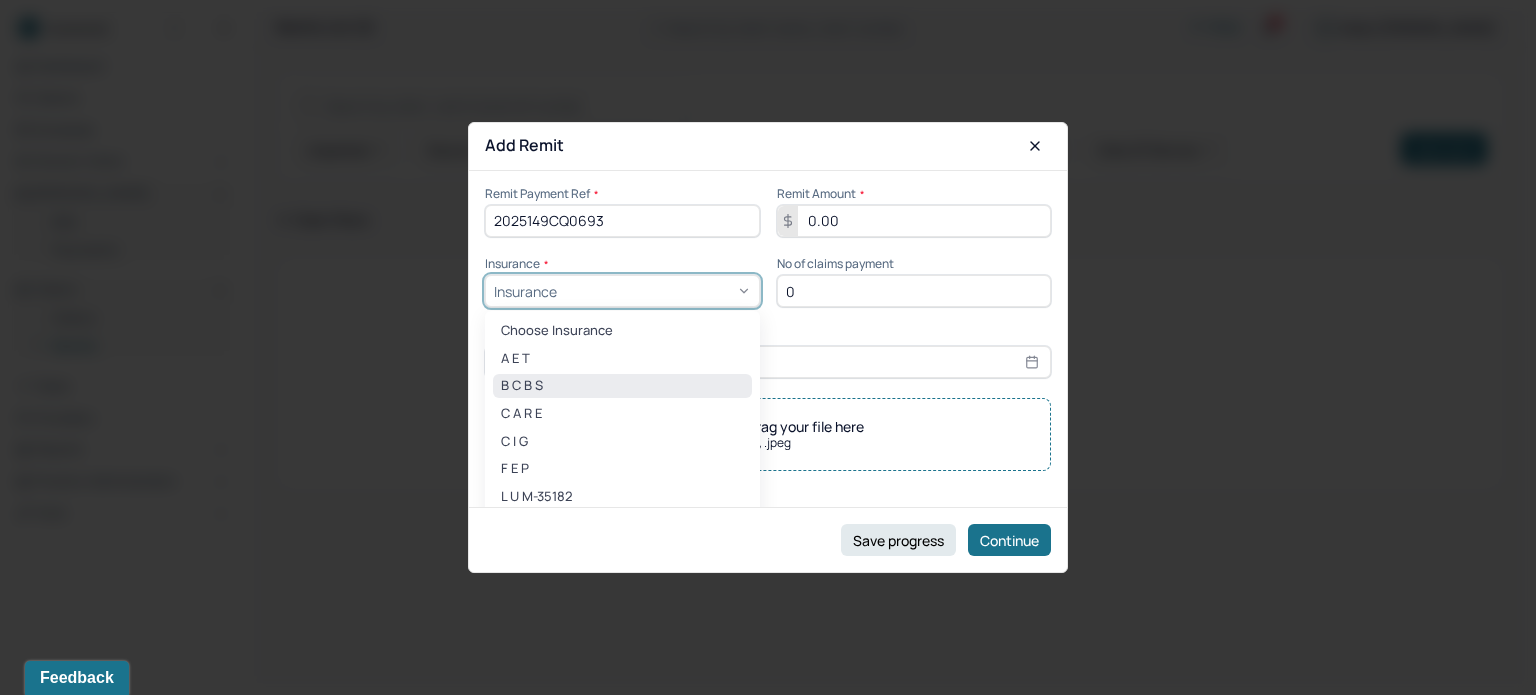 click on "B C B S" at bounding box center (622, 386) 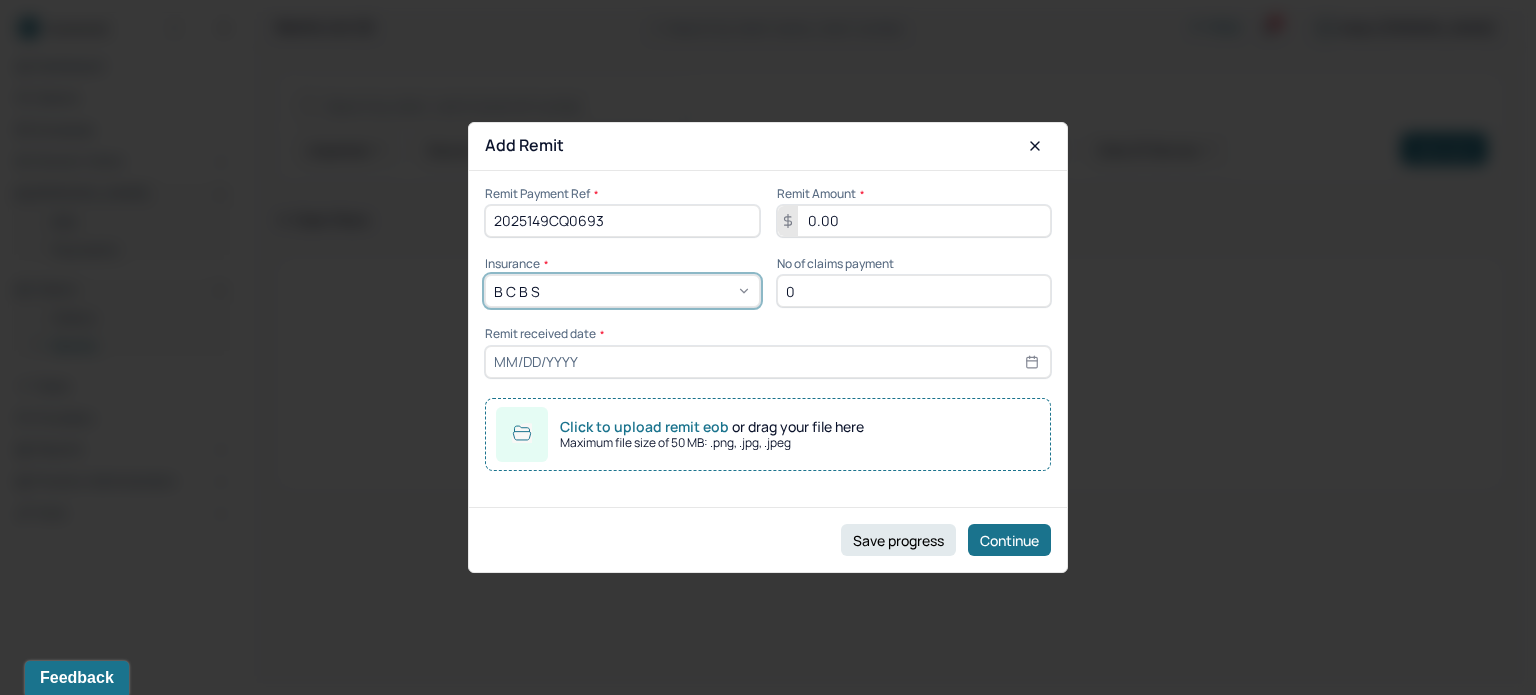 click on "0" at bounding box center [914, 291] 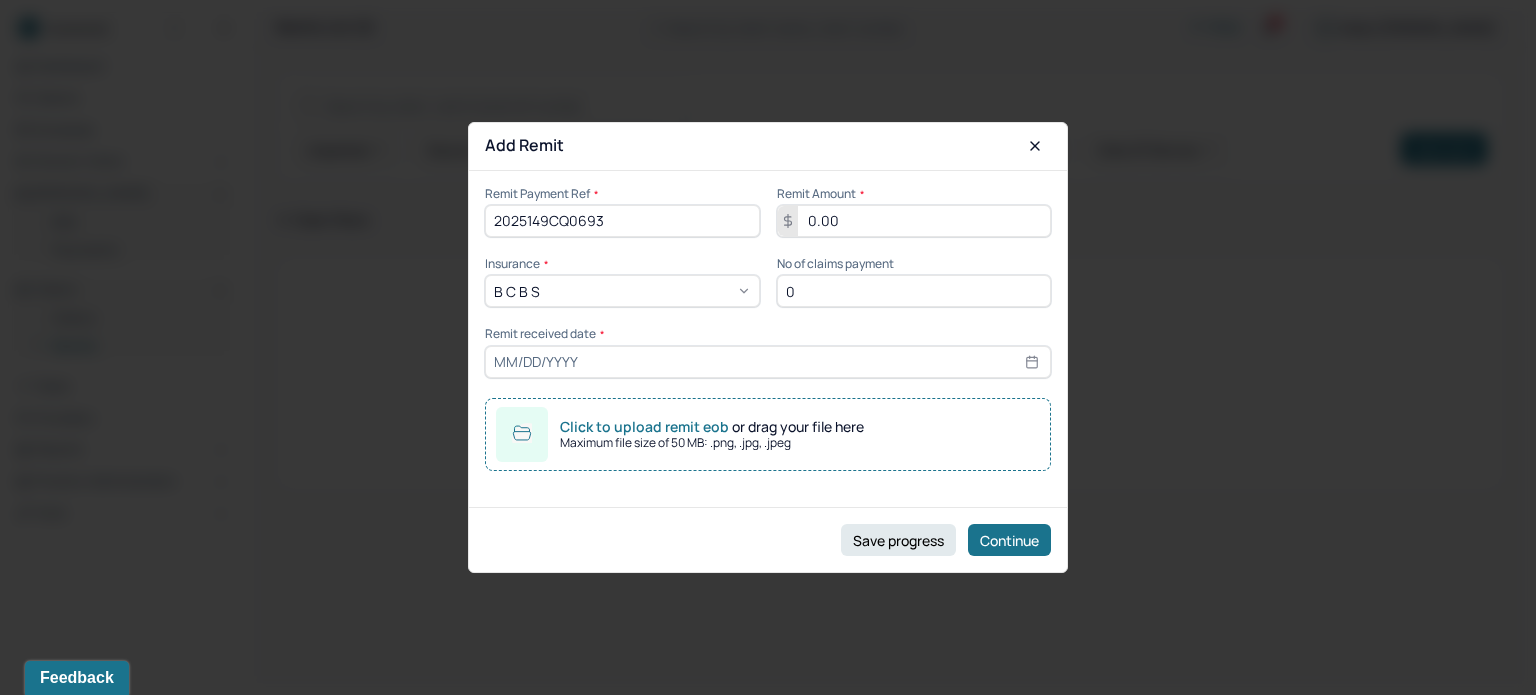 click on "0" at bounding box center (914, 291) 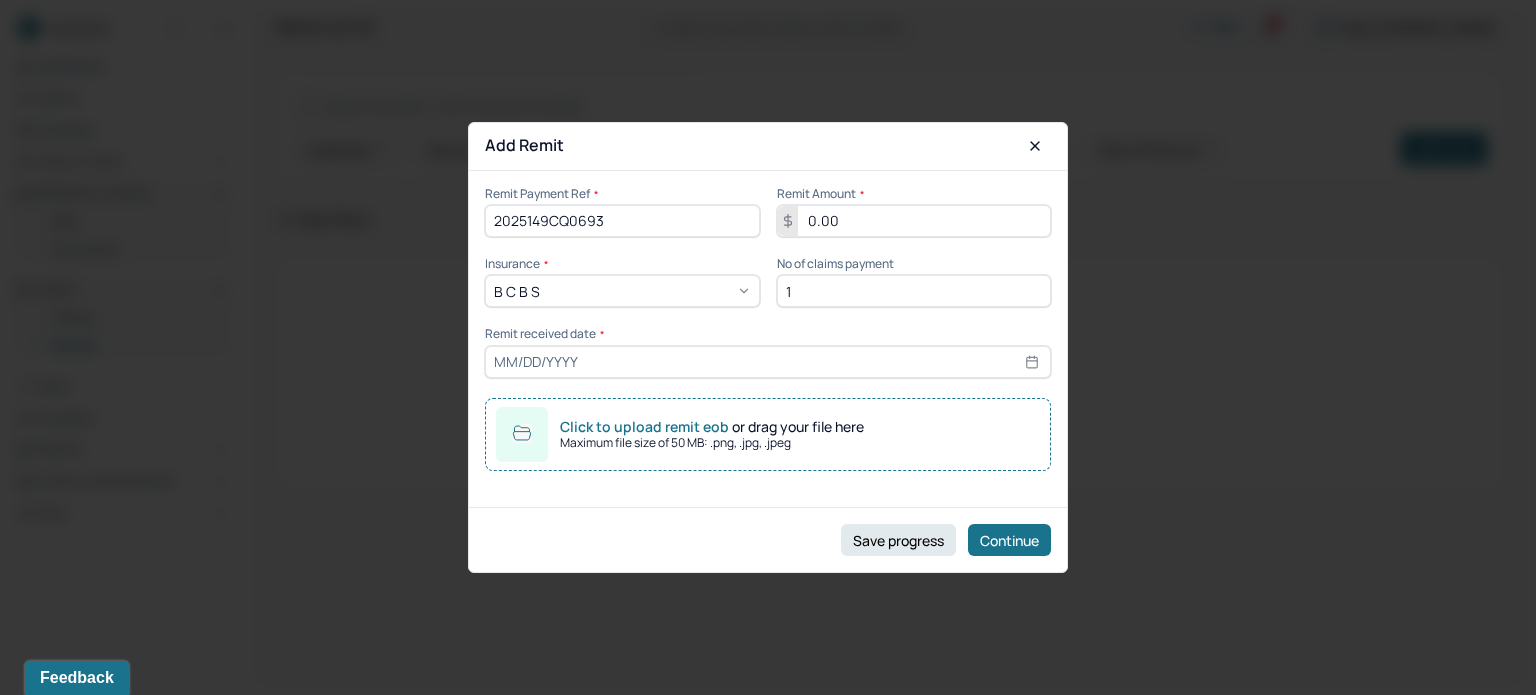type on "1" 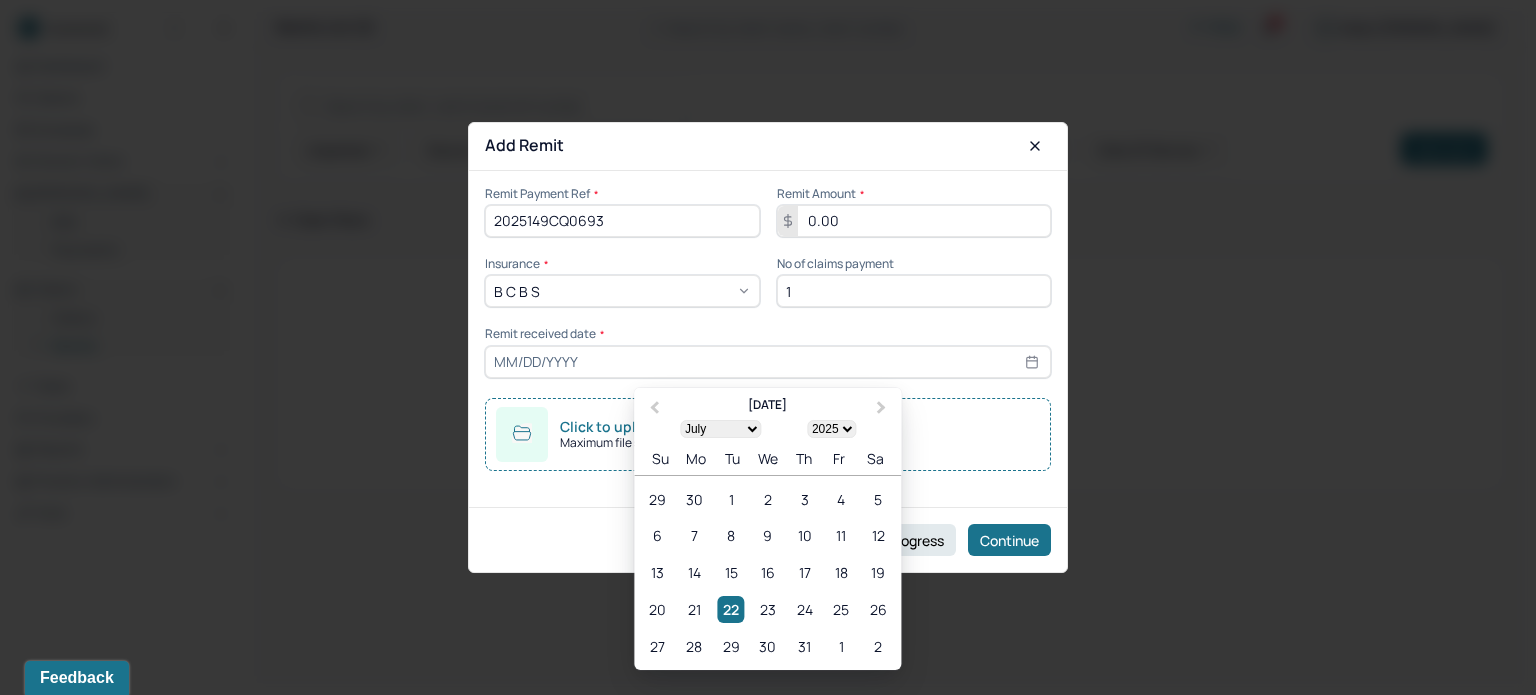 click at bounding box center (768, 362) 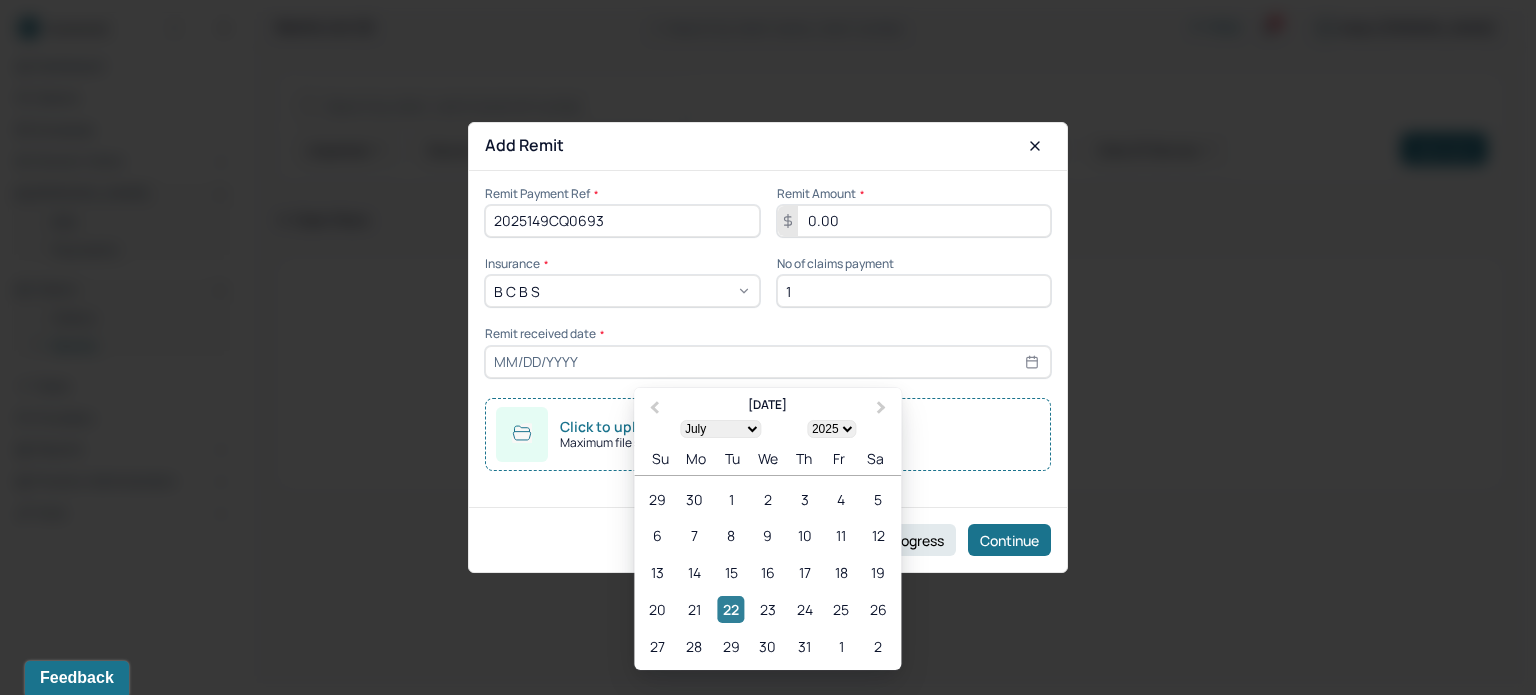 click on "22" at bounding box center (731, 609) 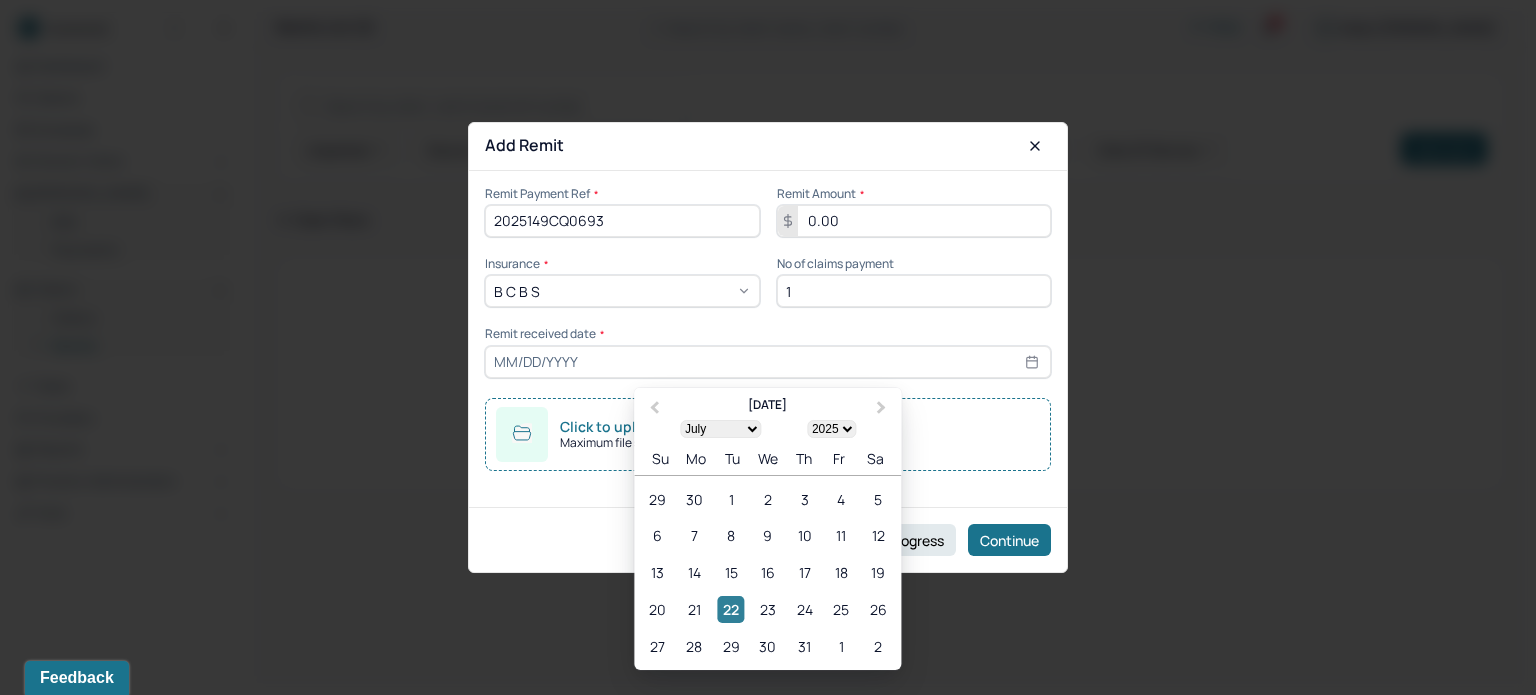 type on "[DATE]" 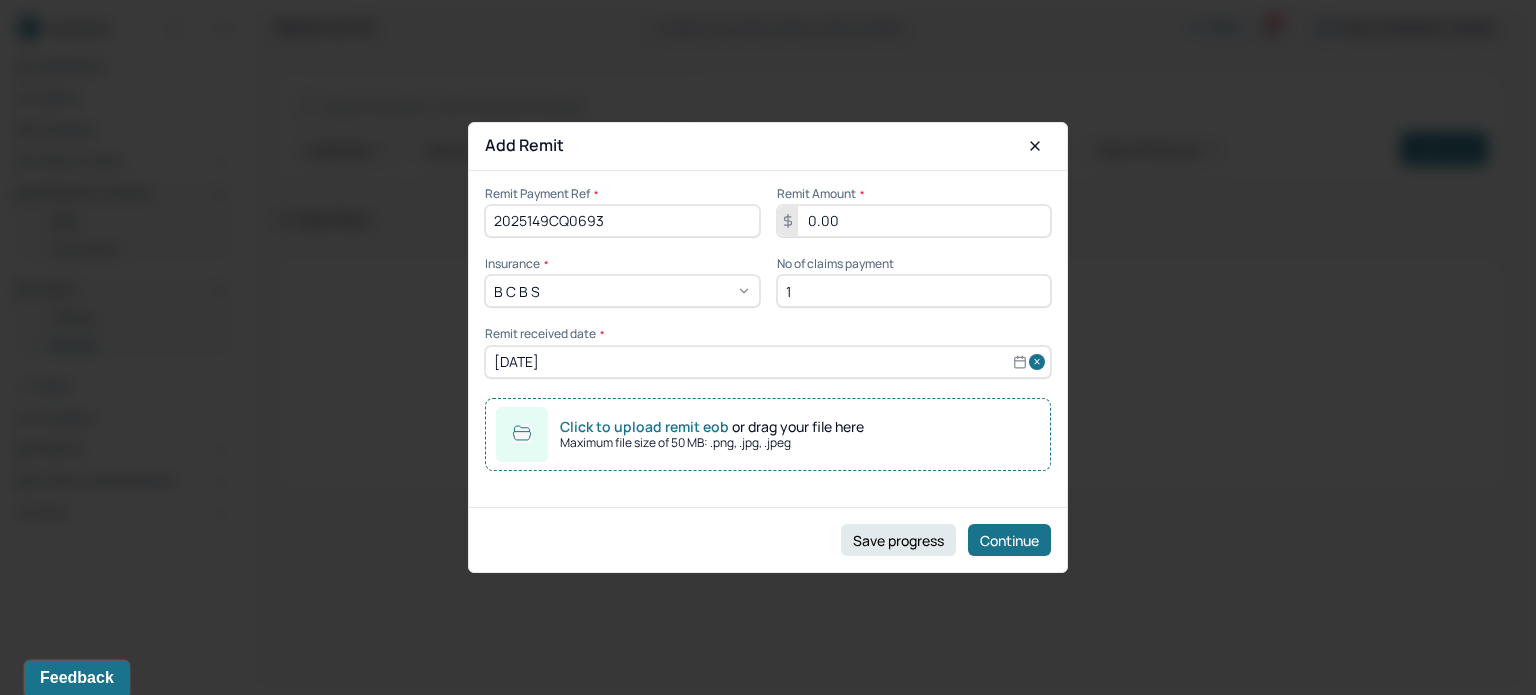 click on "Click to upload remit eob   or drag your file here" at bounding box center [712, 427] 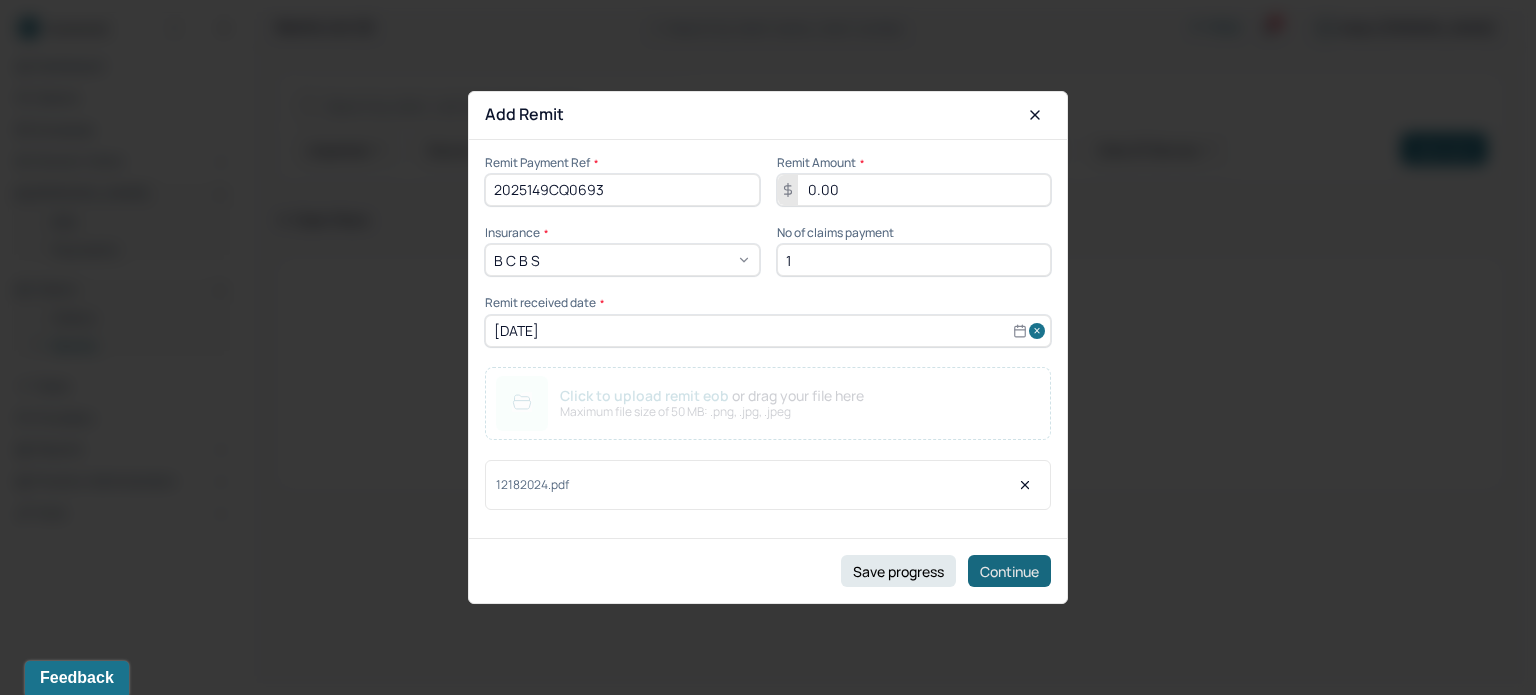 click on "Continue" at bounding box center (1009, 571) 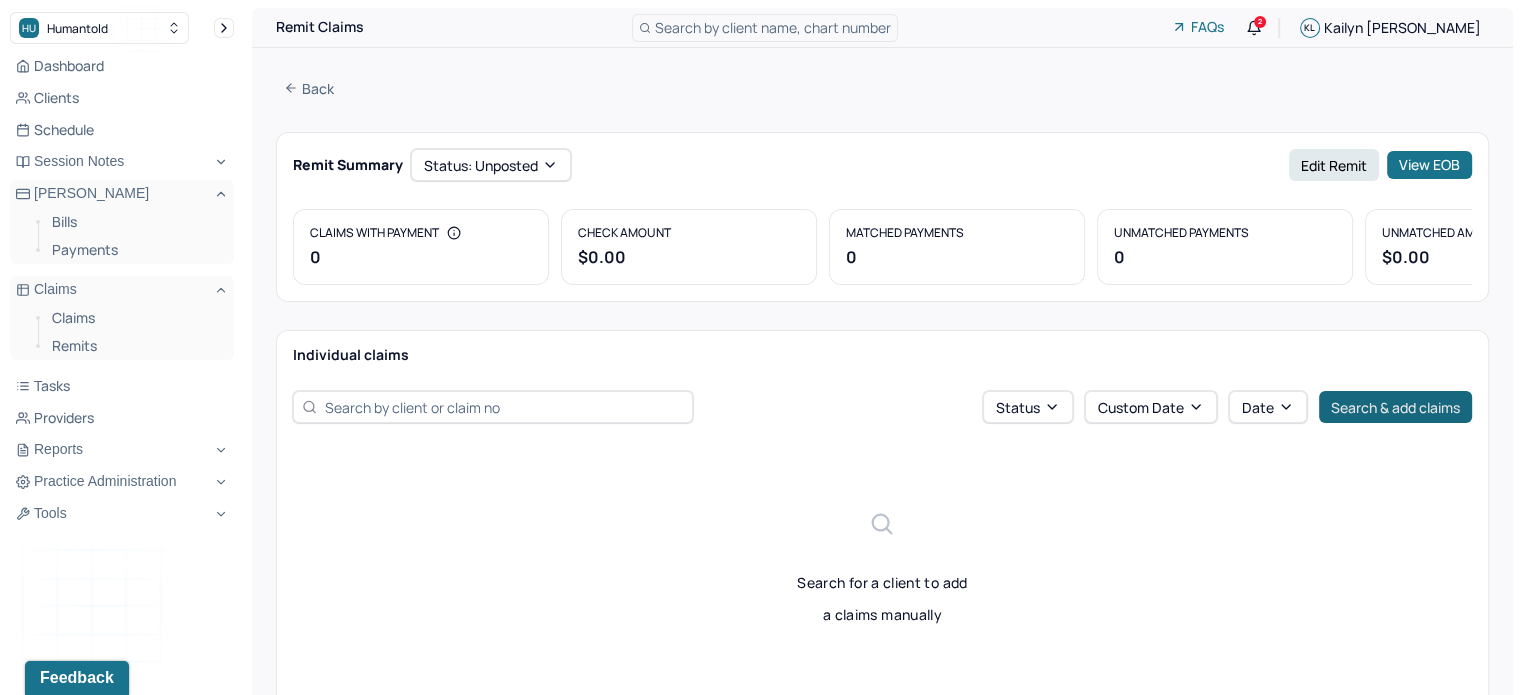 click on "Search & add claims" at bounding box center (1395, 407) 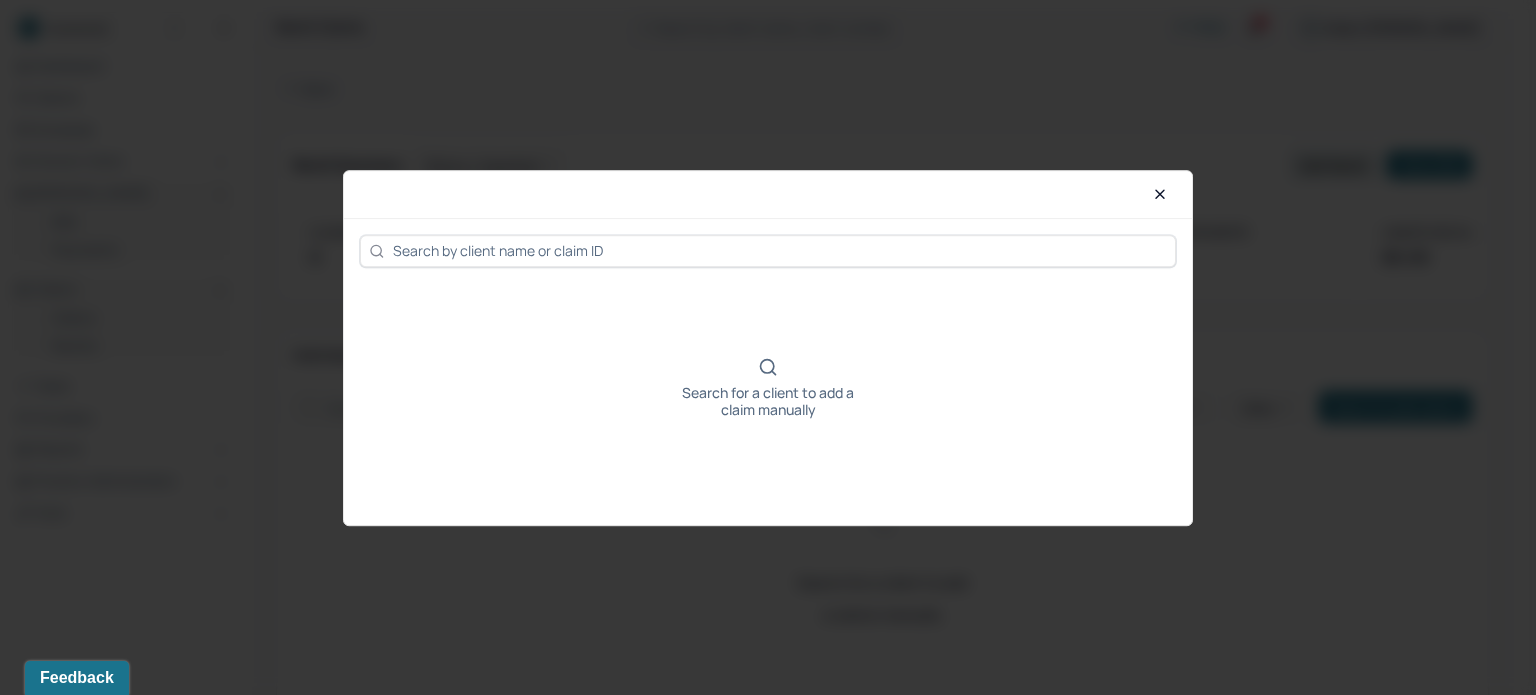 click at bounding box center [768, 251] 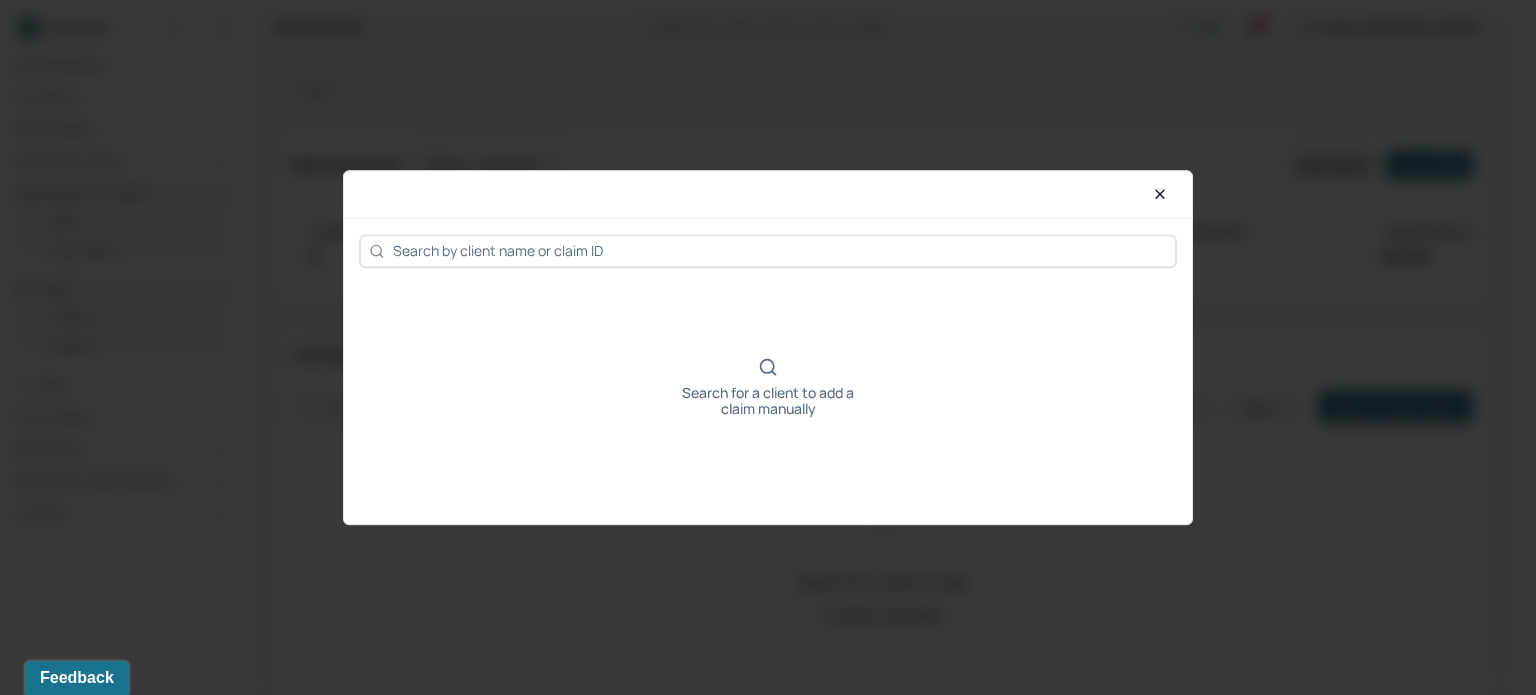 click at bounding box center (768, 251) 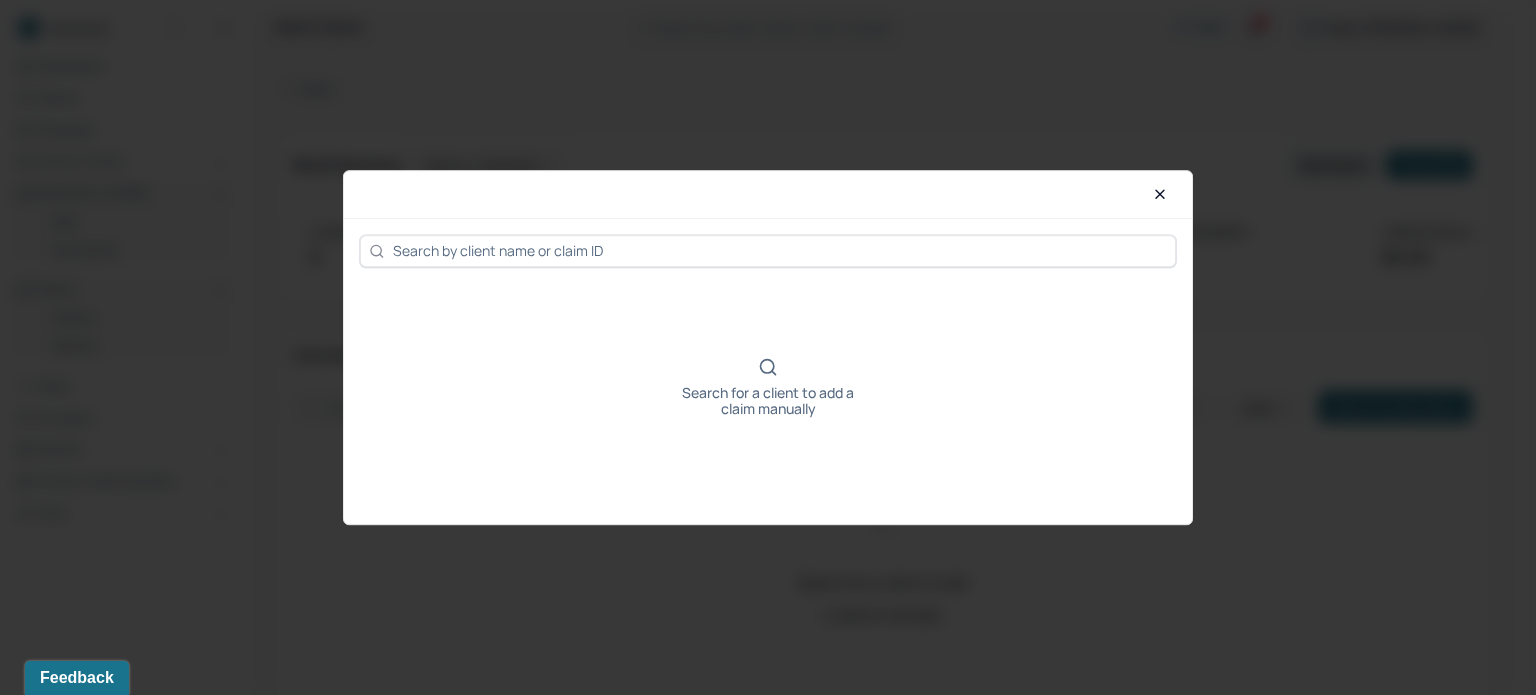 click at bounding box center (780, 250) 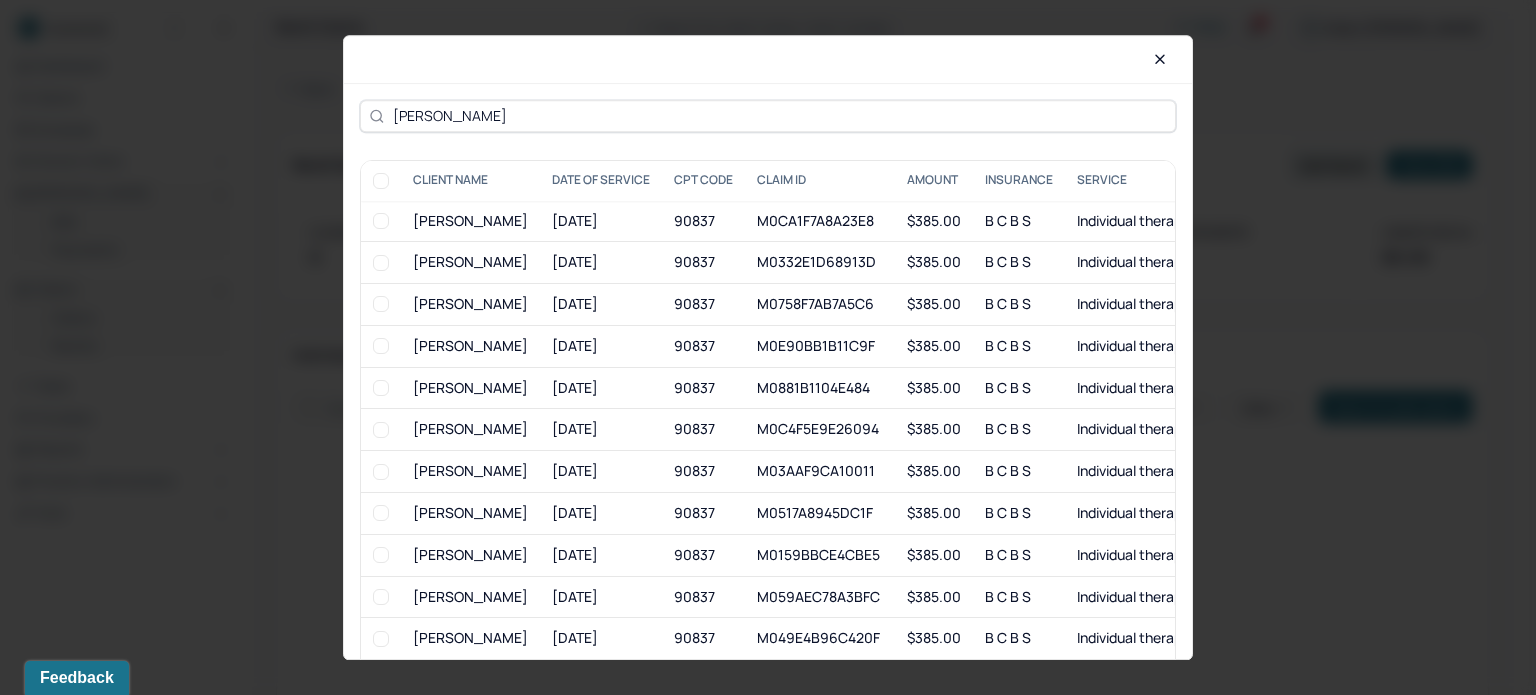 type on "[PERSON_NAME]" 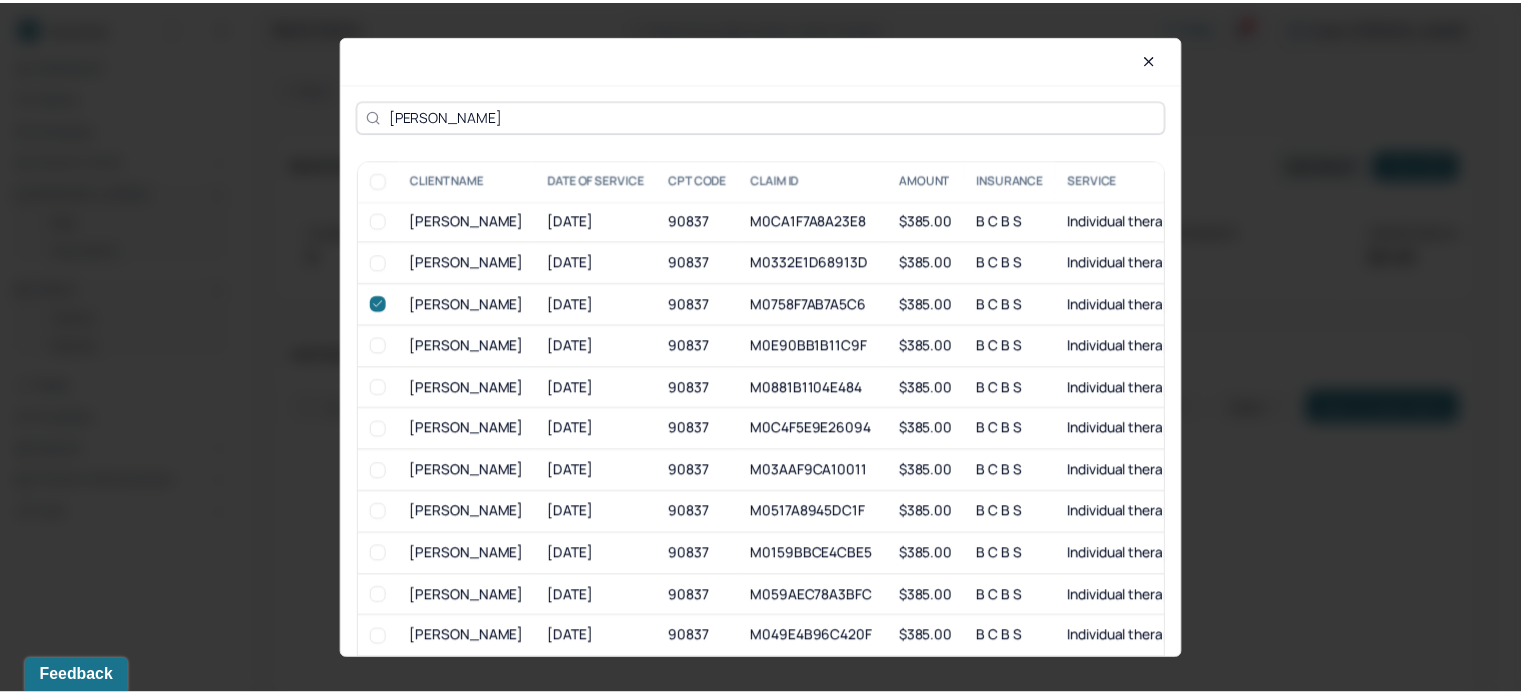scroll, scrollTop: 132, scrollLeft: 0, axis: vertical 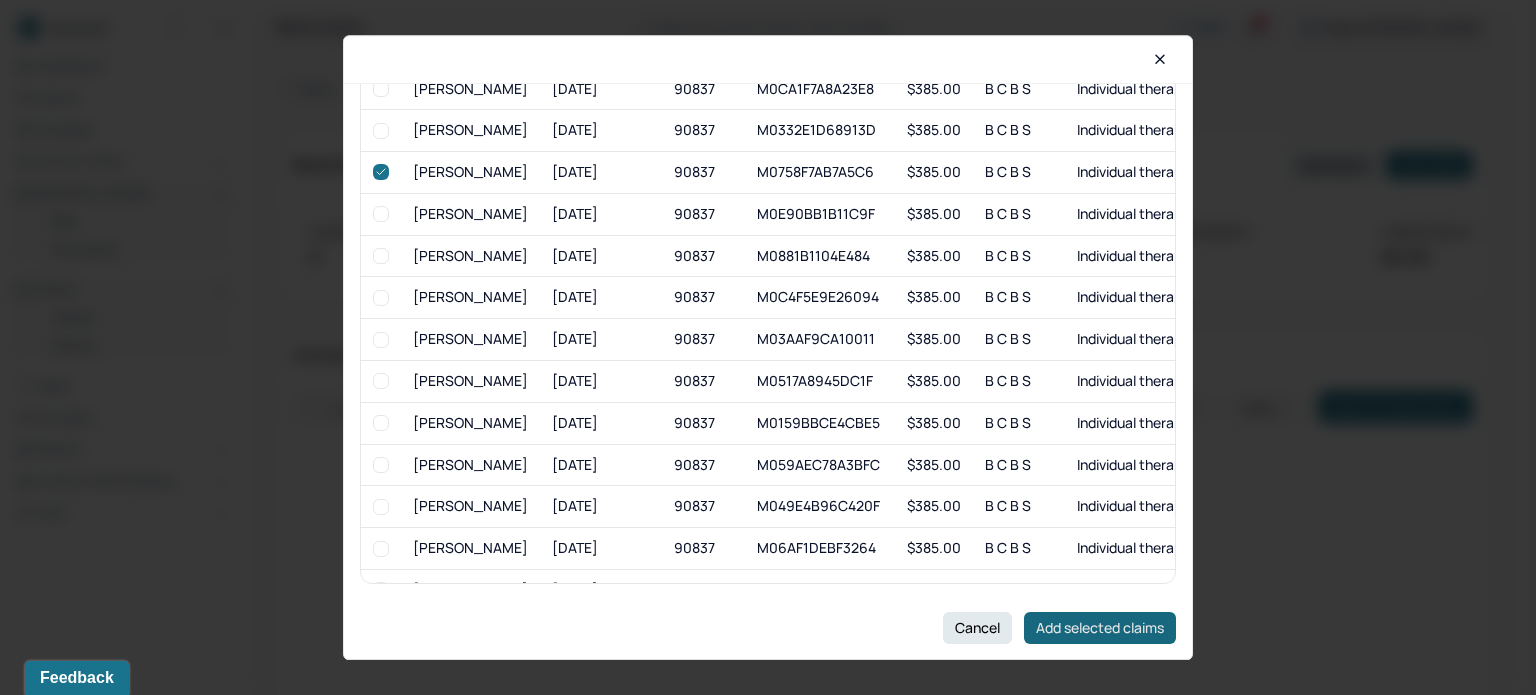 click on "Add selected claims" at bounding box center [1100, 628] 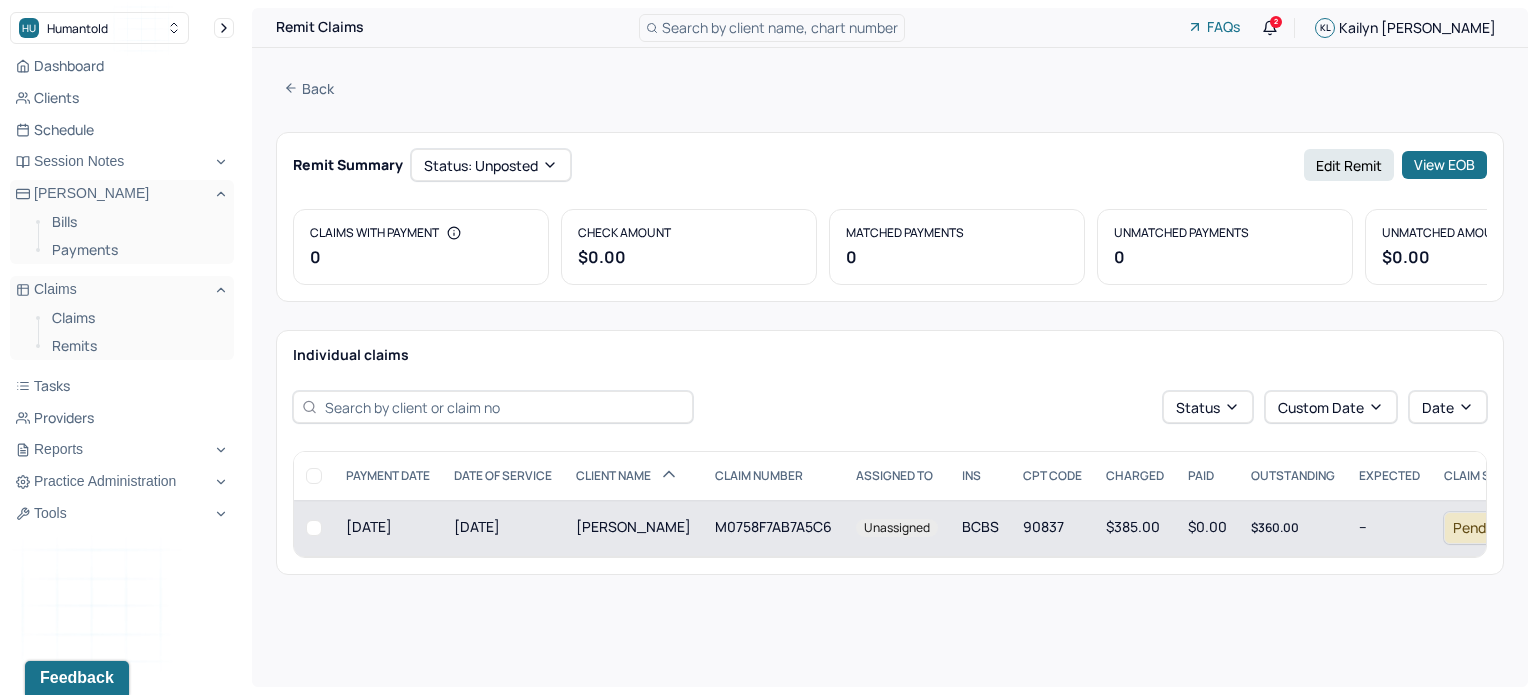 click on "90837" at bounding box center (1052, 528) 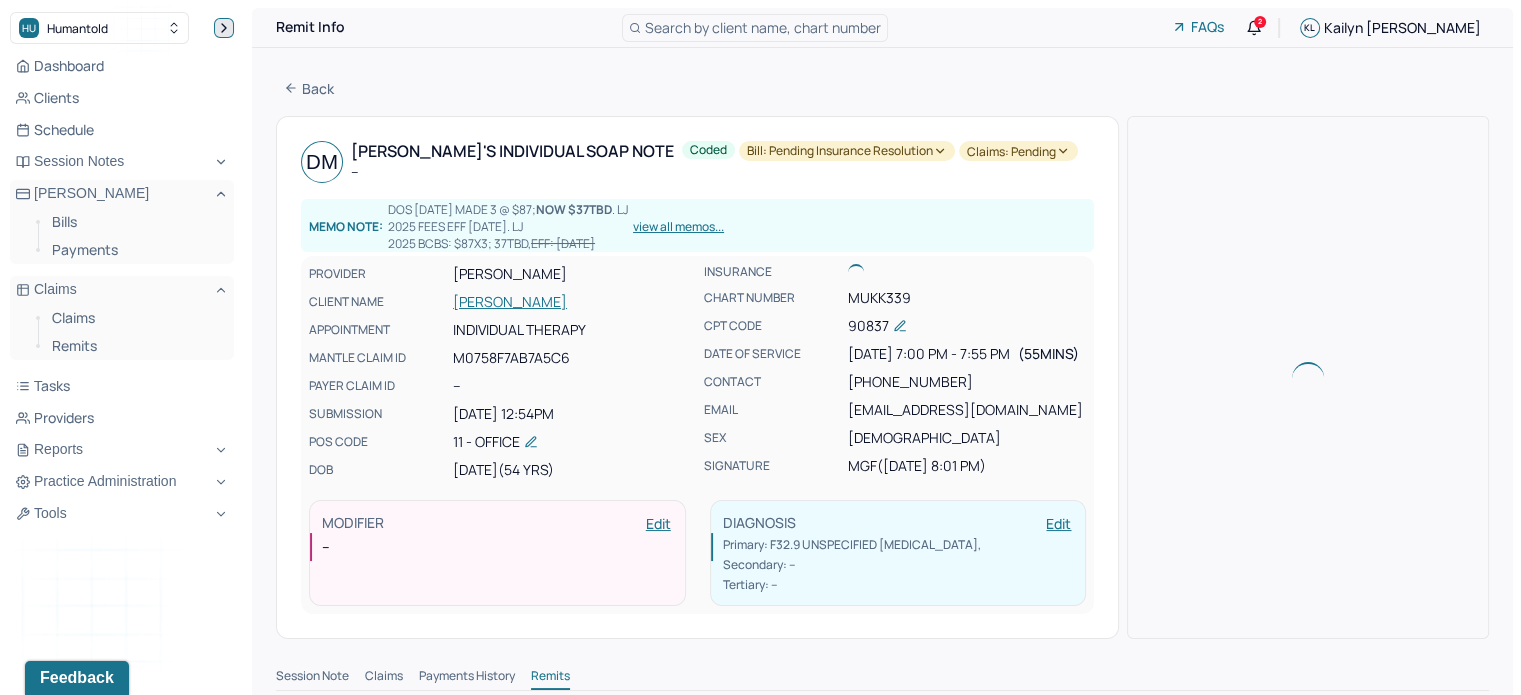 click 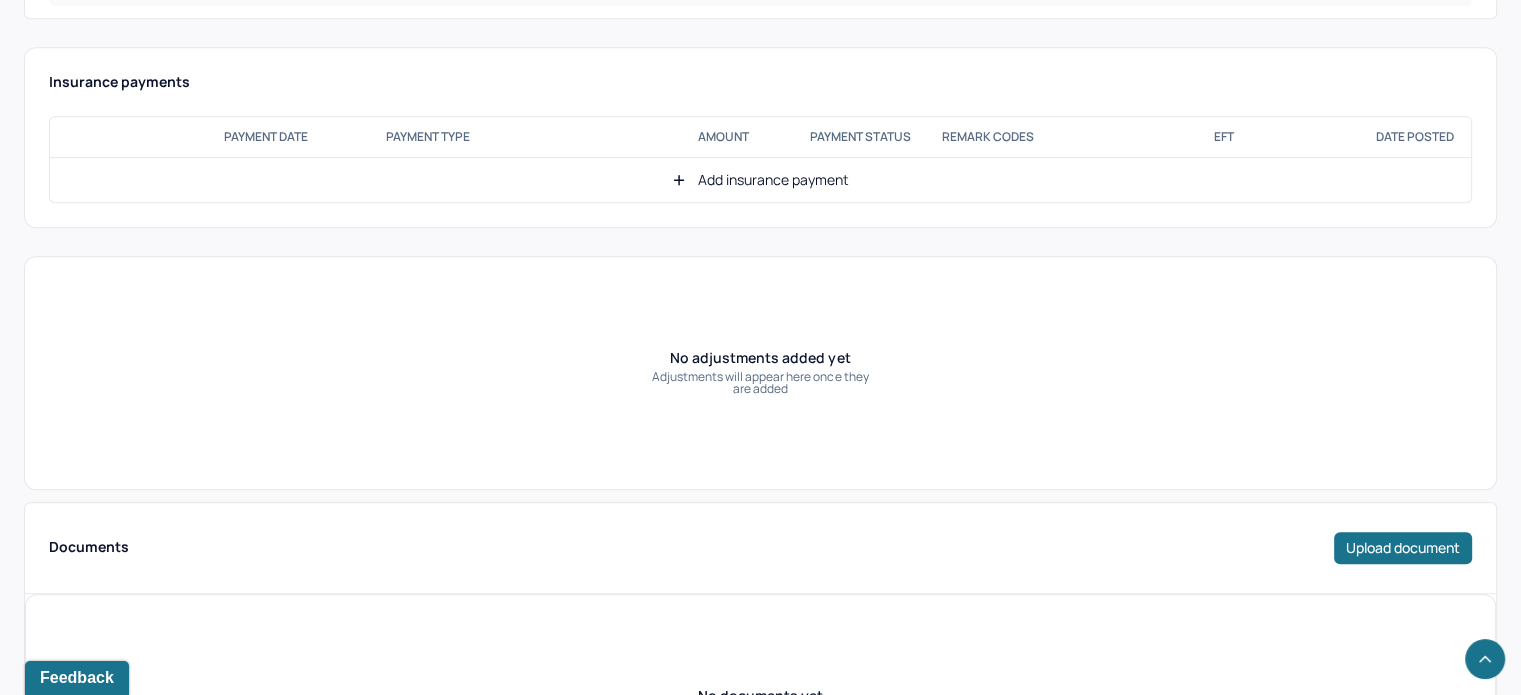 scroll, scrollTop: 1100, scrollLeft: 0, axis: vertical 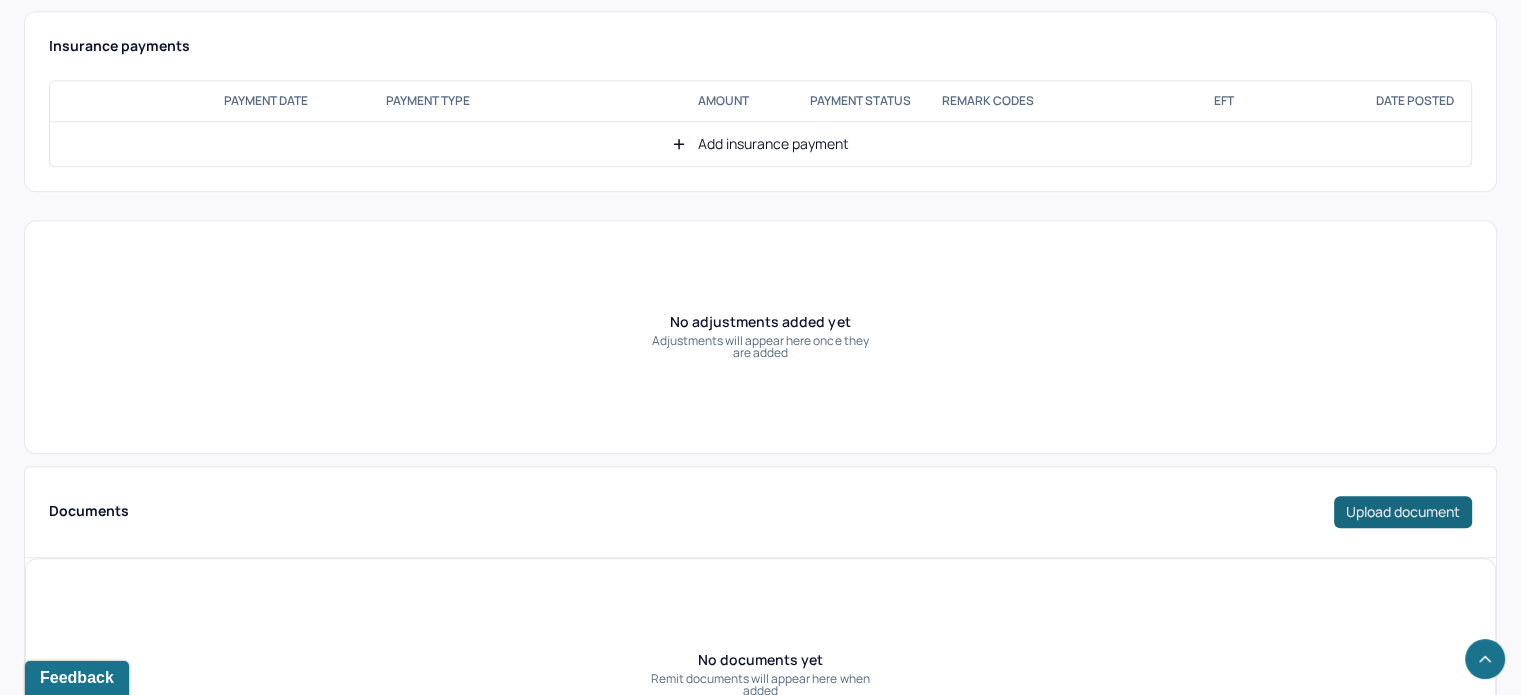 click on "Upload document" at bounding box center (1403, 512) 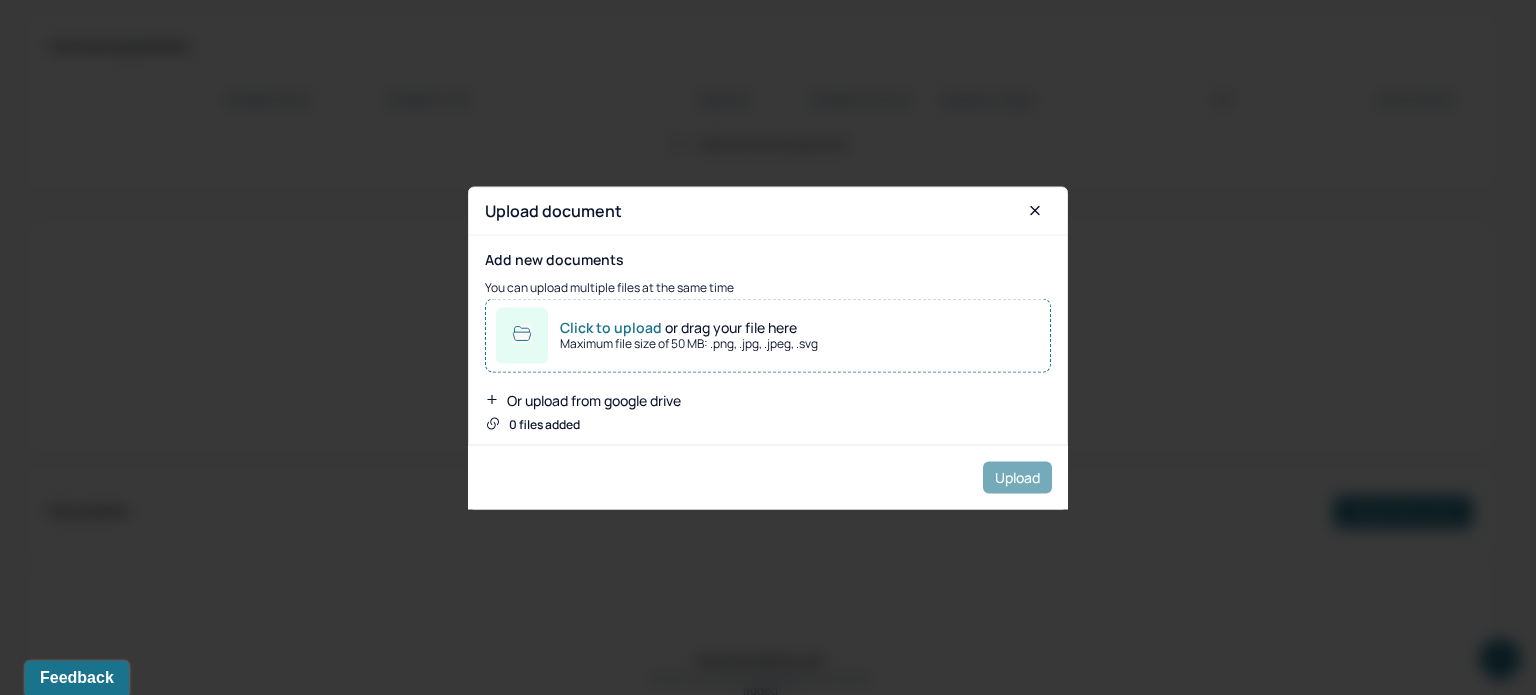 click on "Click to upload   or drag your file here" at bounding box center [689, 327] 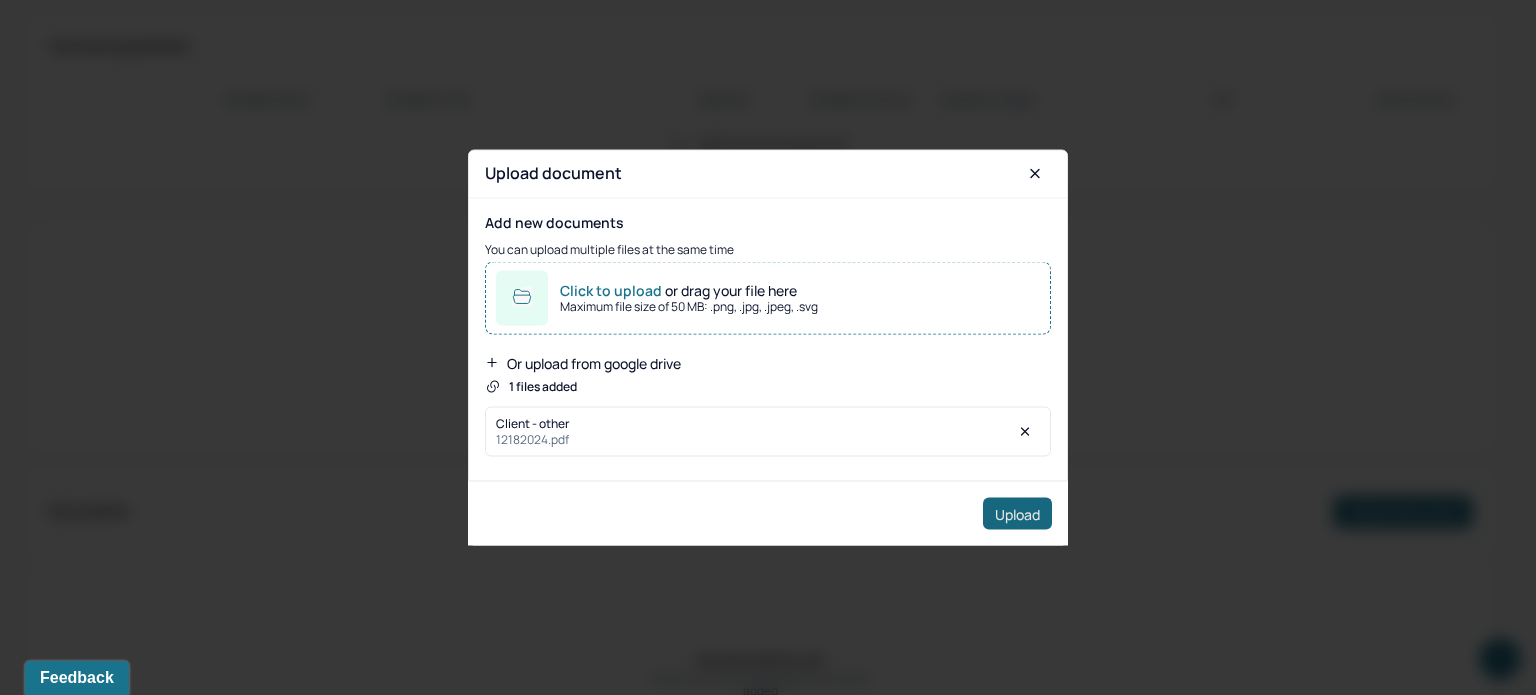 click on "Upload" at bounding box center (1017, 514) 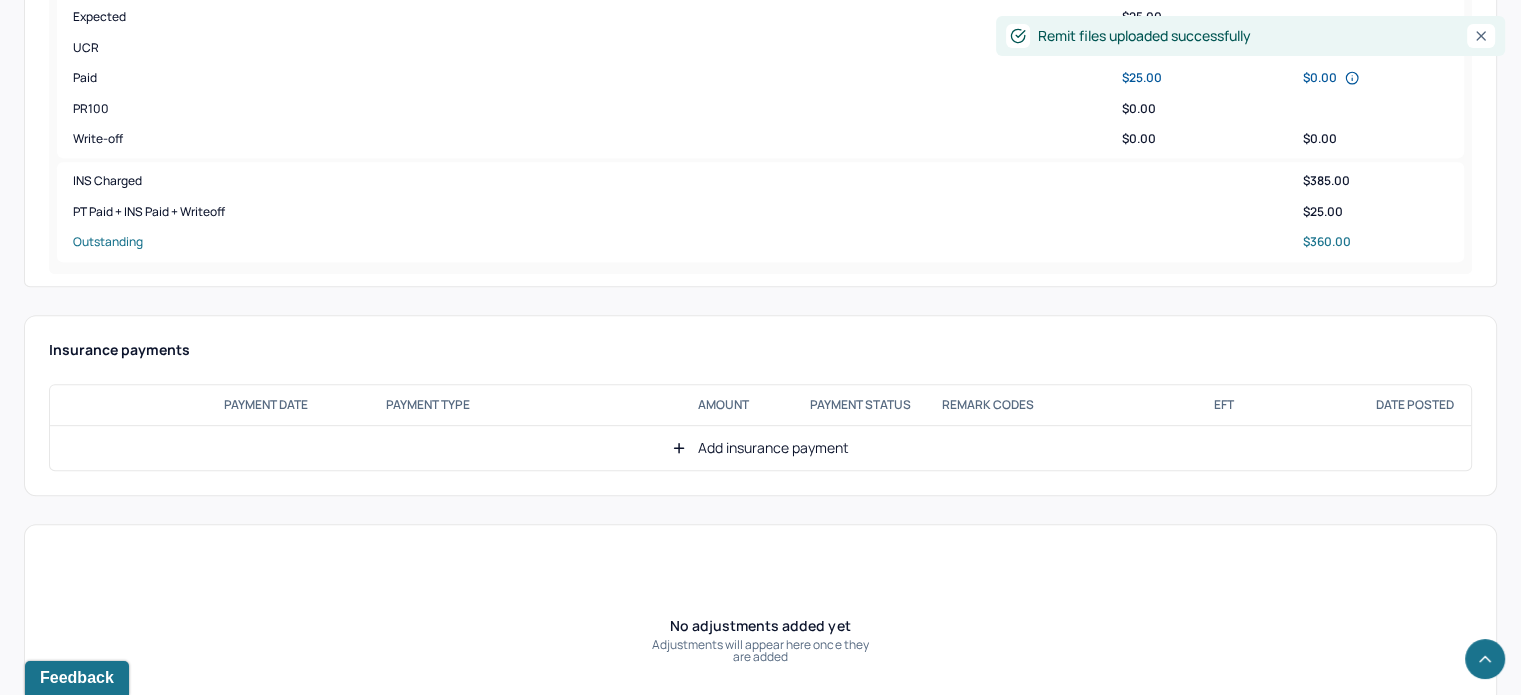 scroll, scrollTop: 800, scrollLeft: 0, axis: vertical 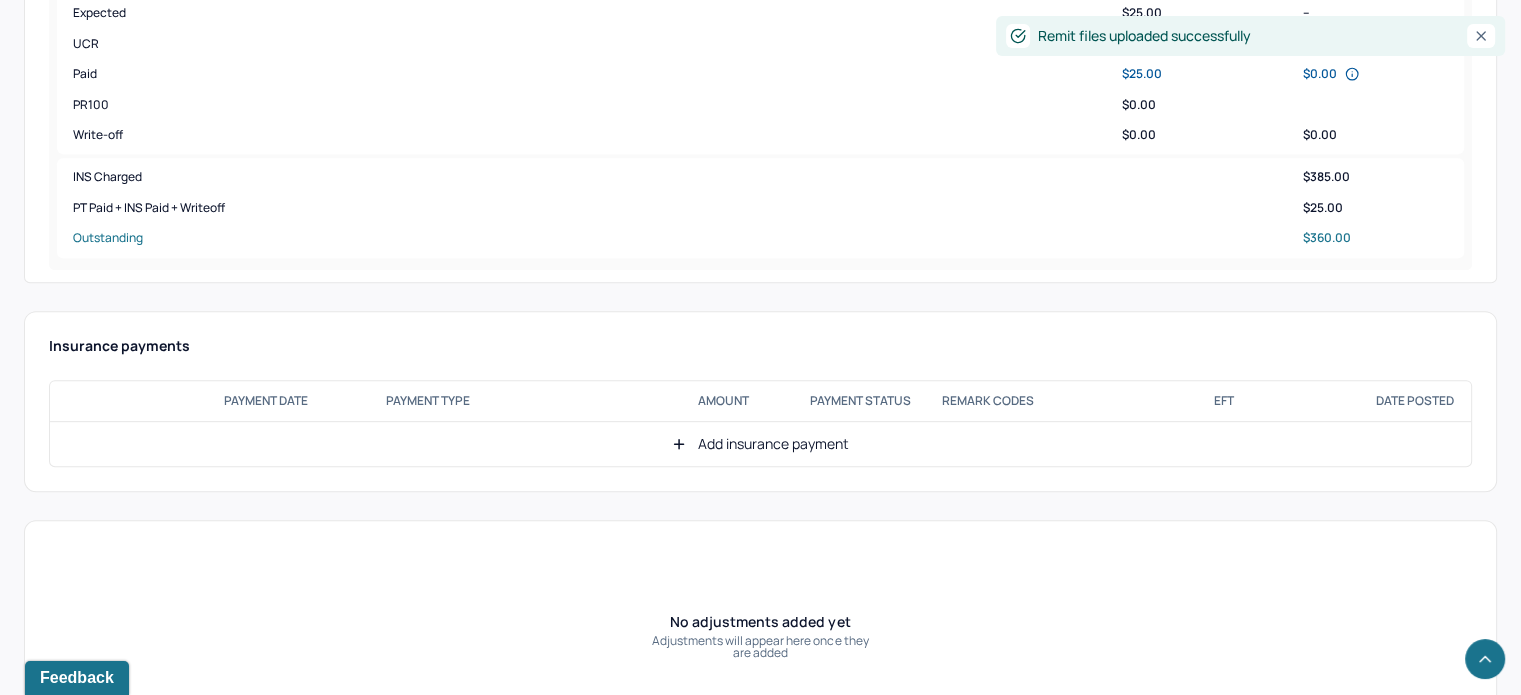 click on "Add insurance payment" at bounding box center (760, 444) 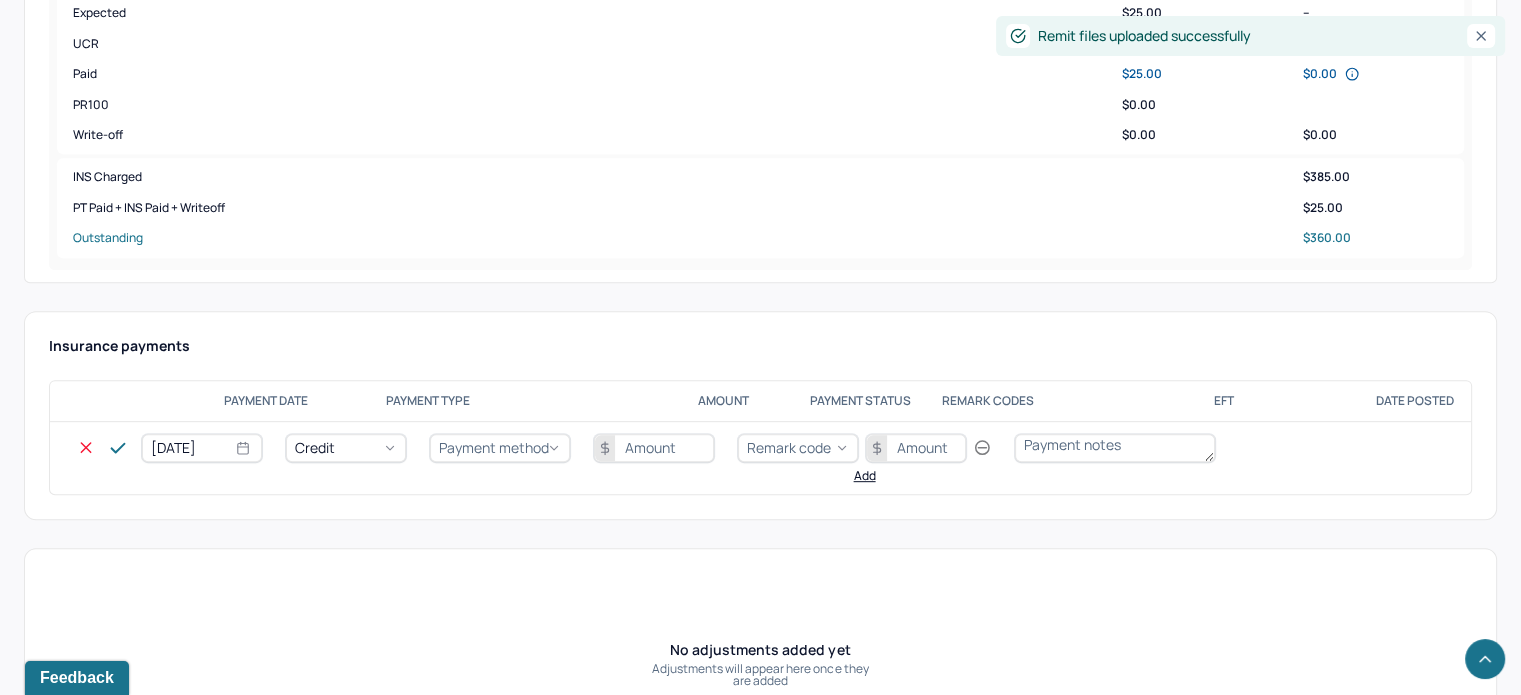 click on "Payment method" at bounding box center (494, 447) 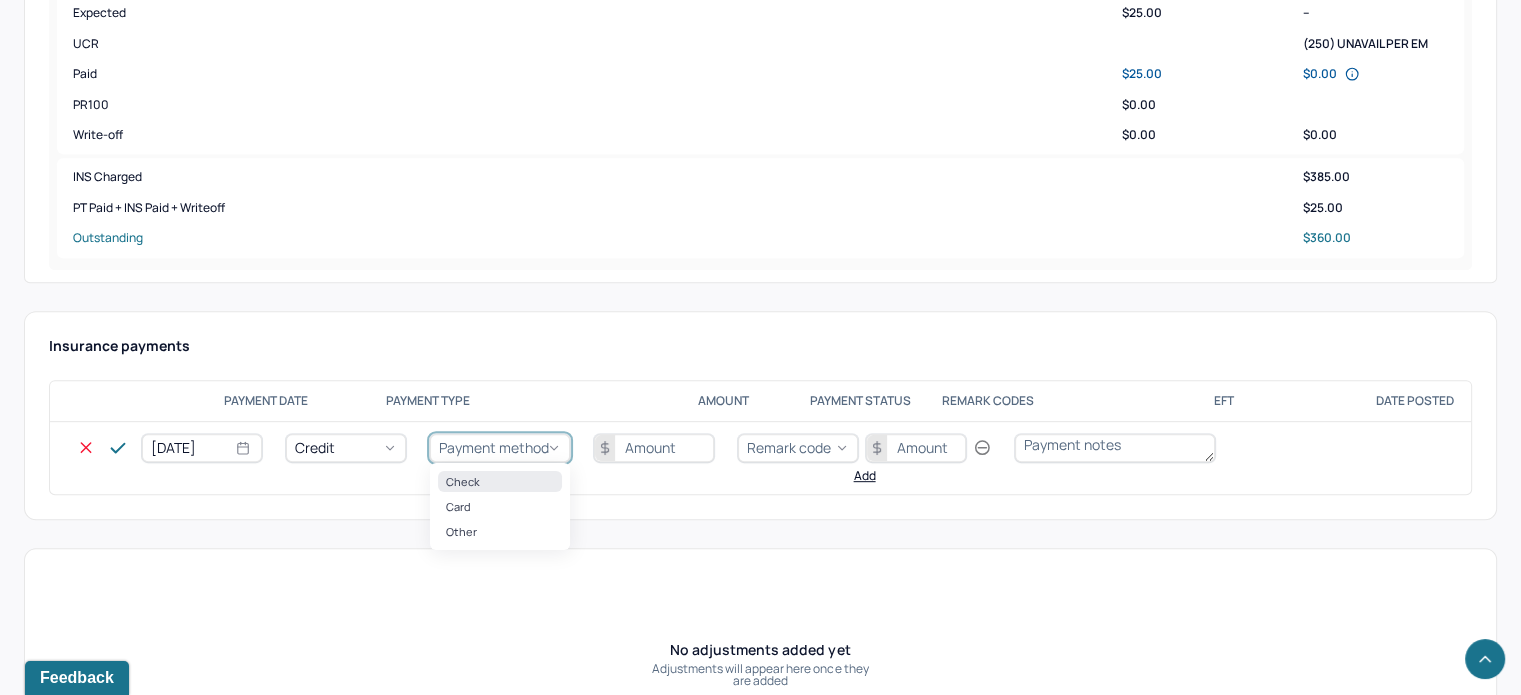 click on "Check" at bounding box center [500, 481] 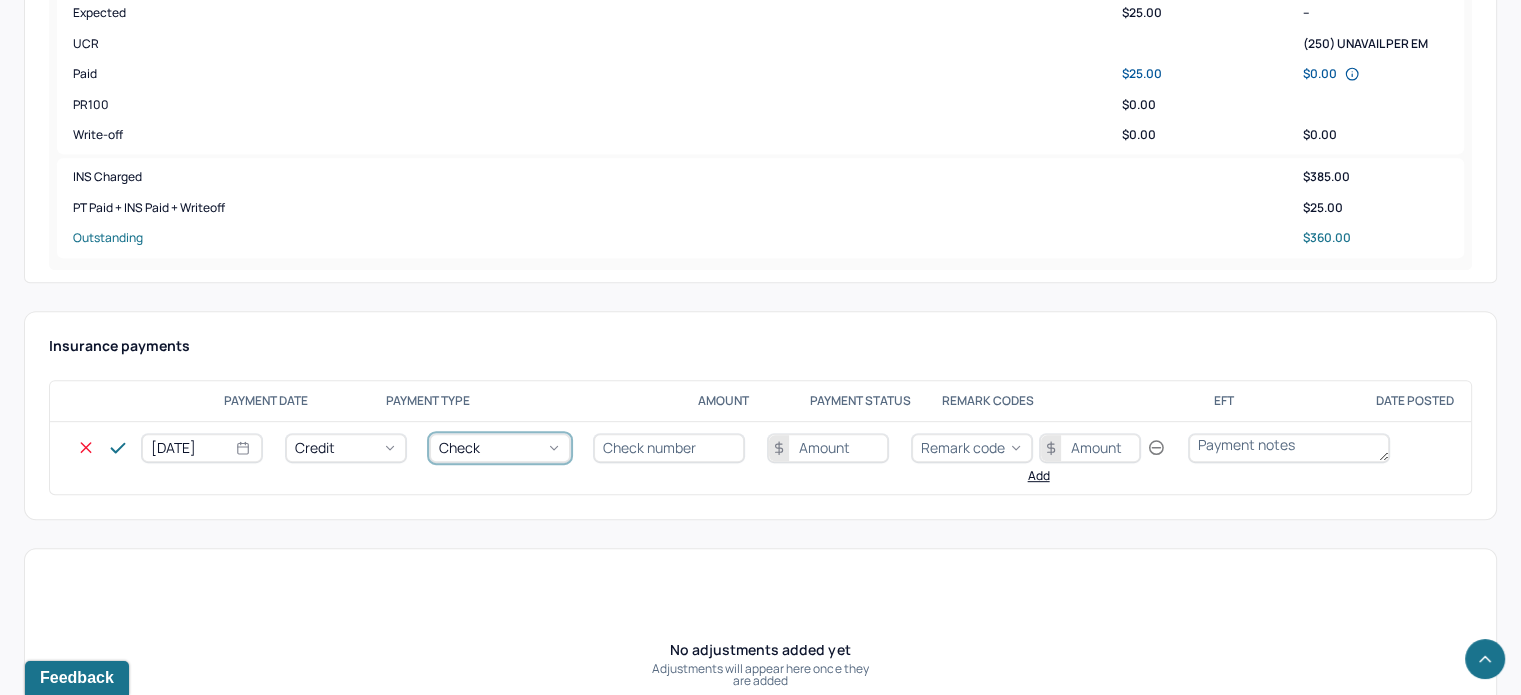 click at bounding box center [669, 448] 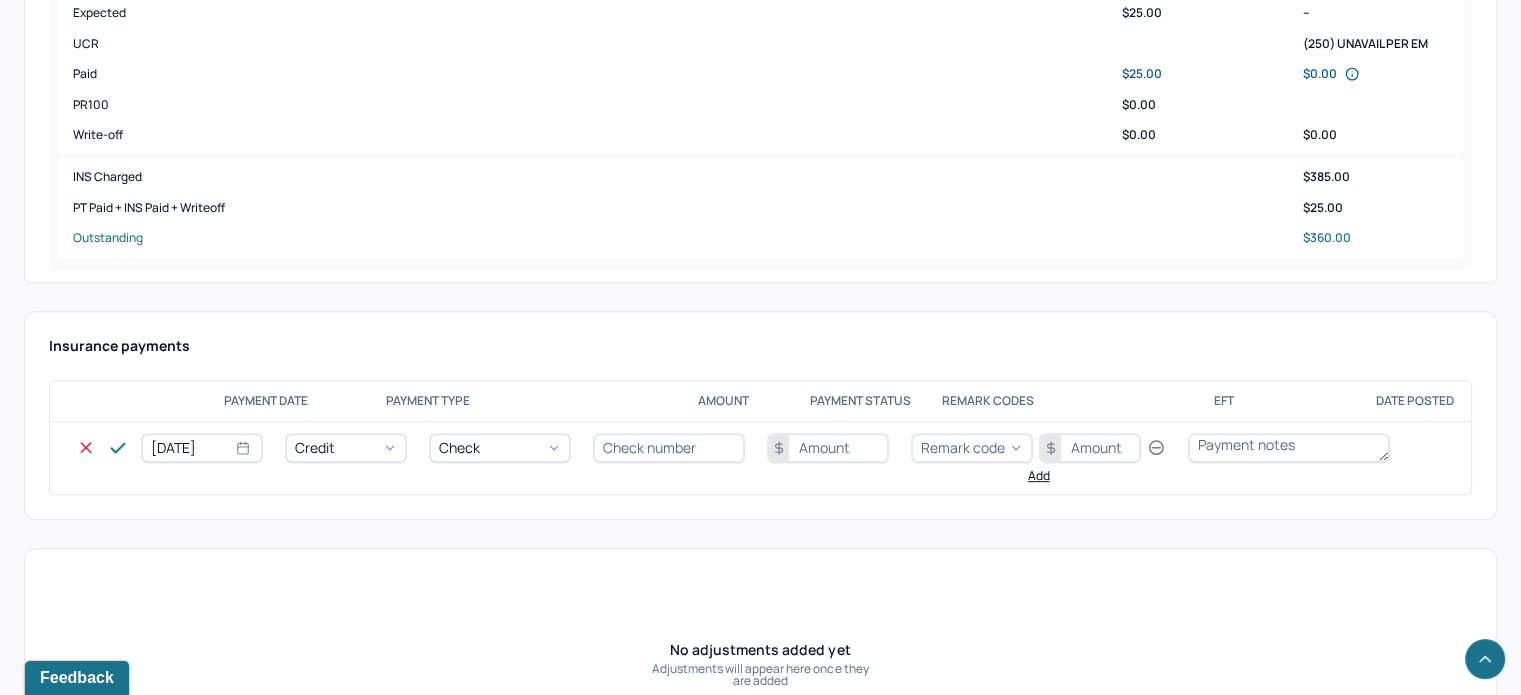 type on "N/A" 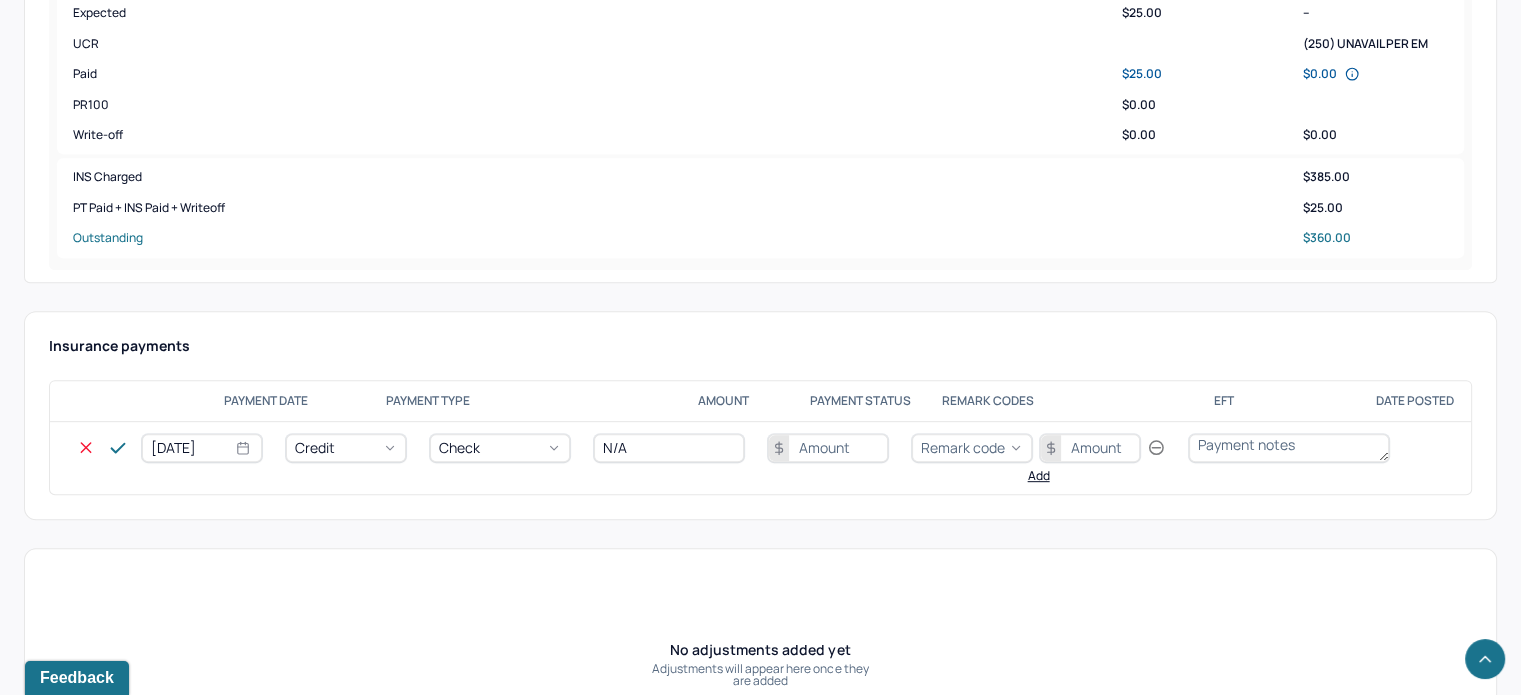 drag, startPoint x: 826, startPoint y: 437, endPoint x: 812, endPoint y: 435, distance: 14.142136 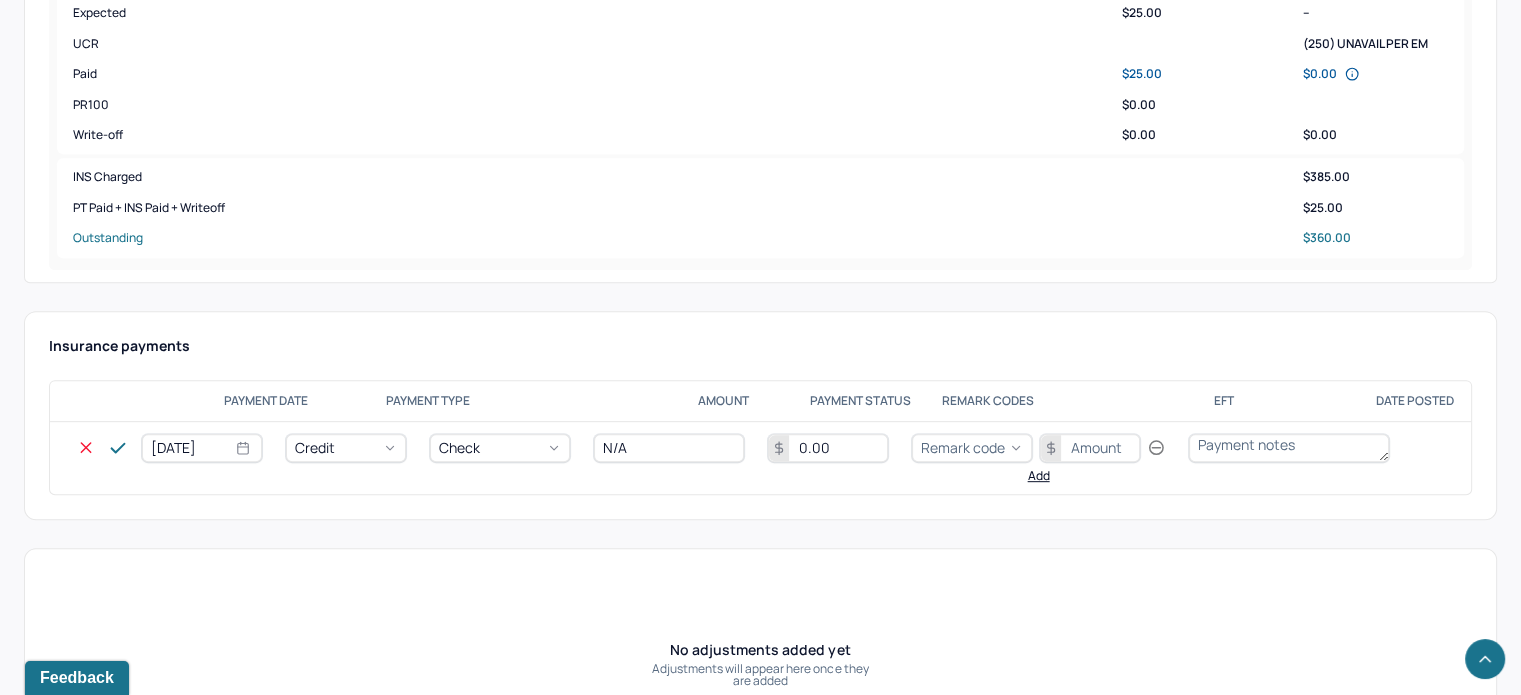 type on "0.00" 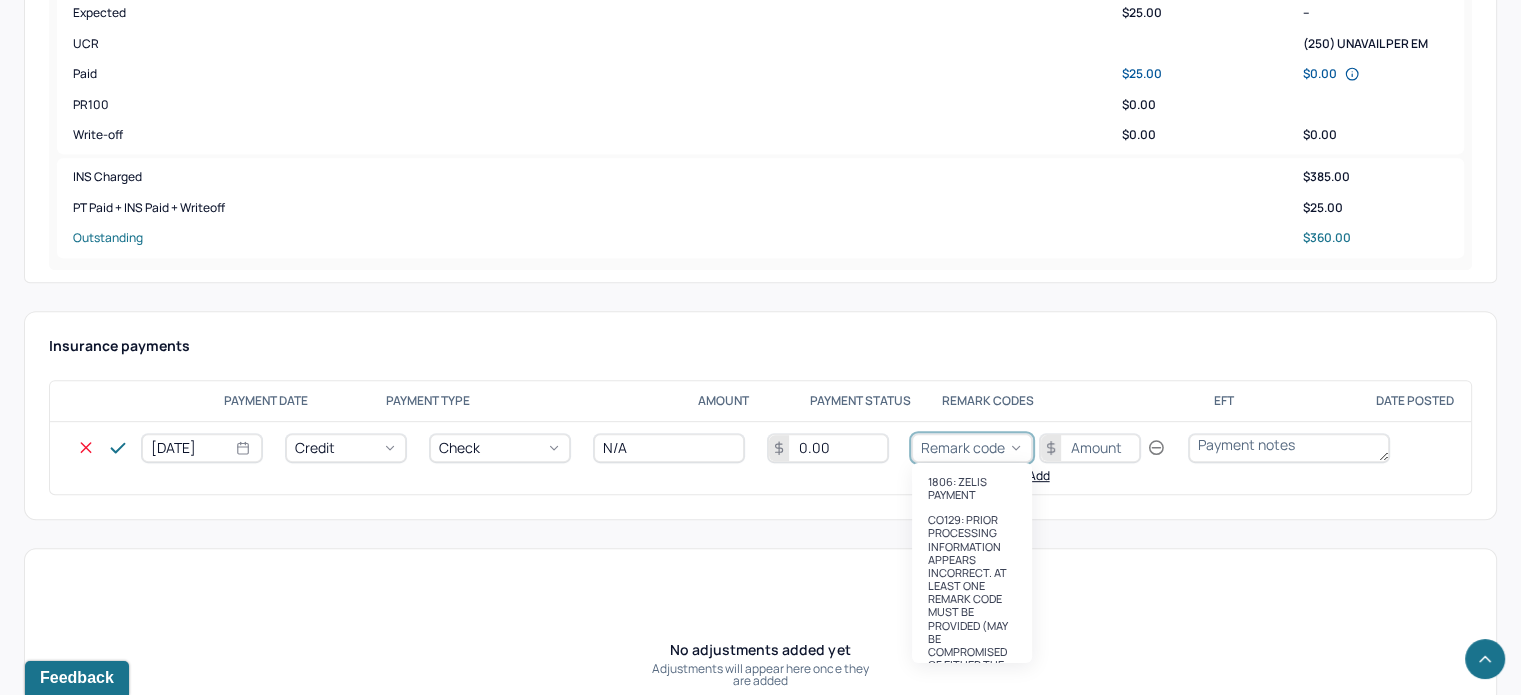 click on "Remark code" at bounding box center [972, 448] 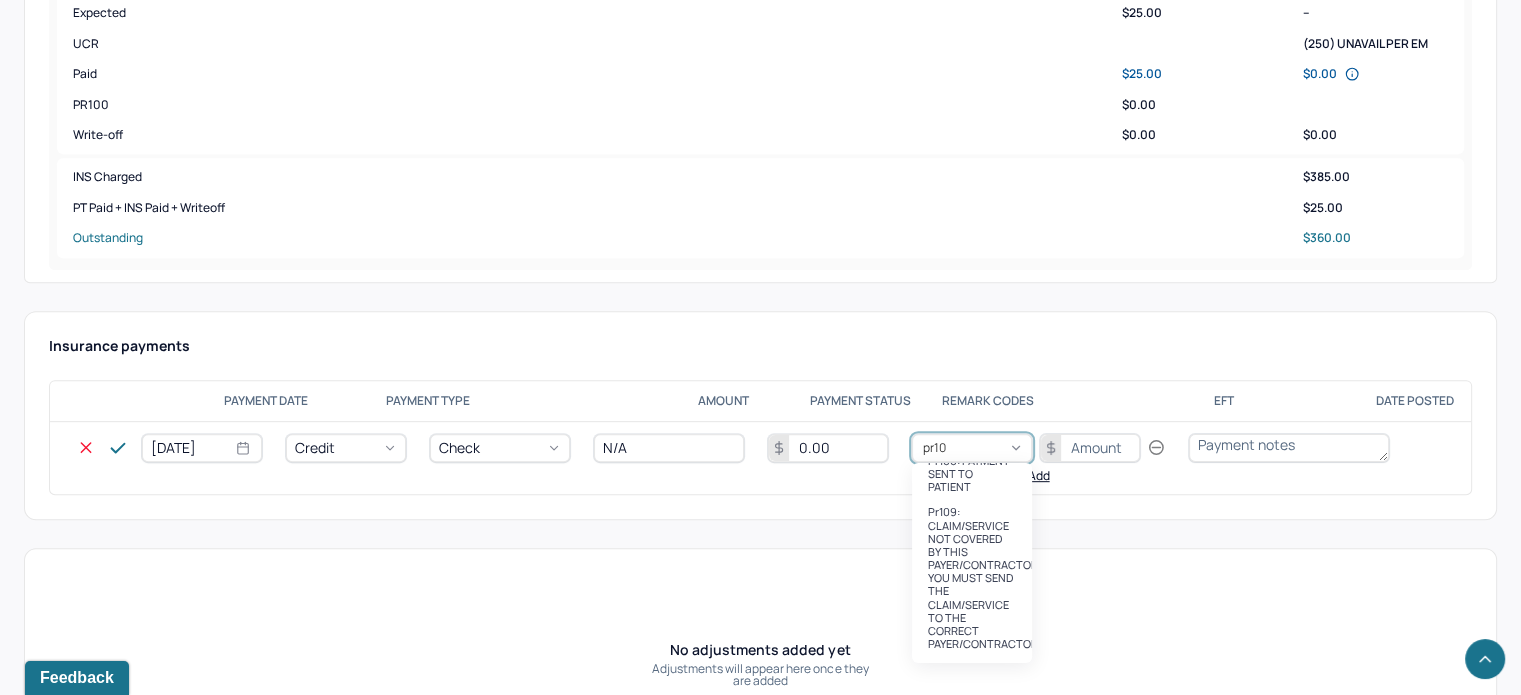 scroll, scrollTop: 62, scrollLeft: 0, axis: vertical 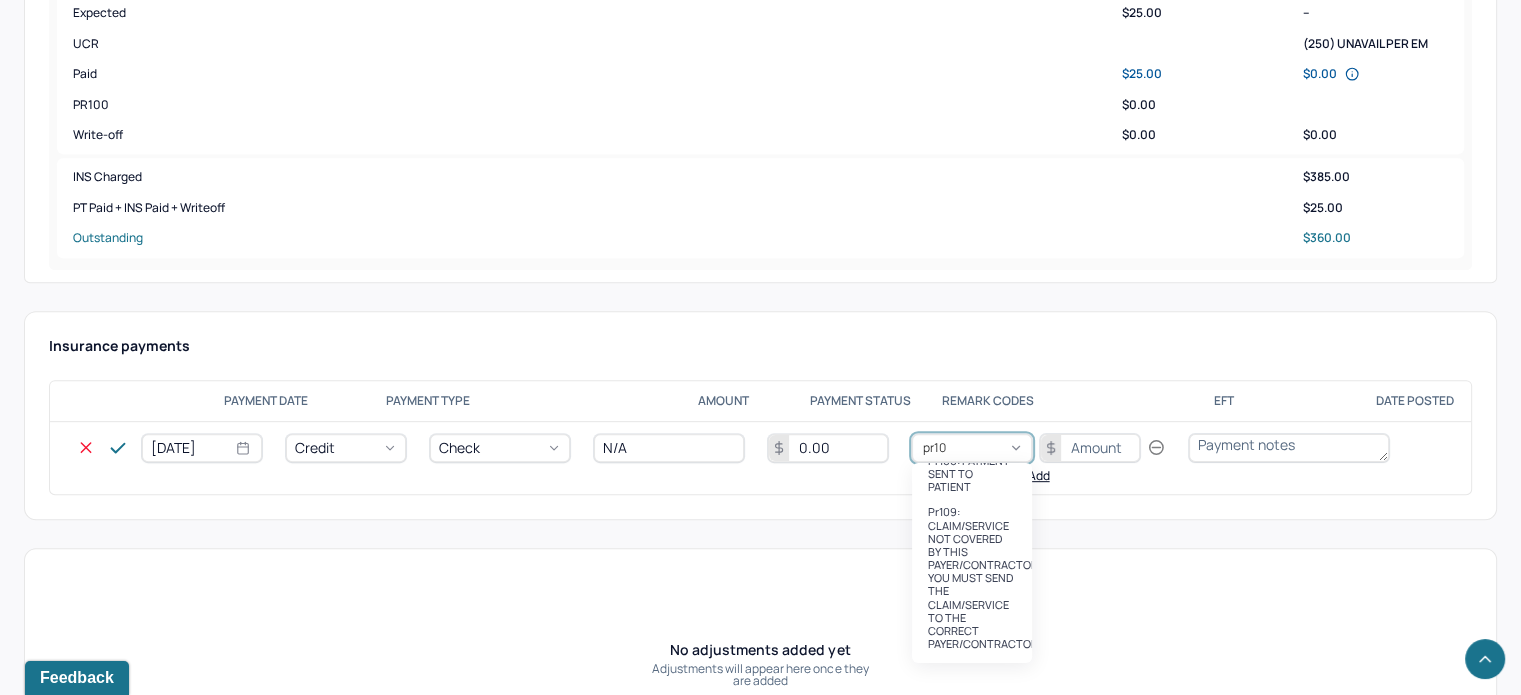 type on "pr100" 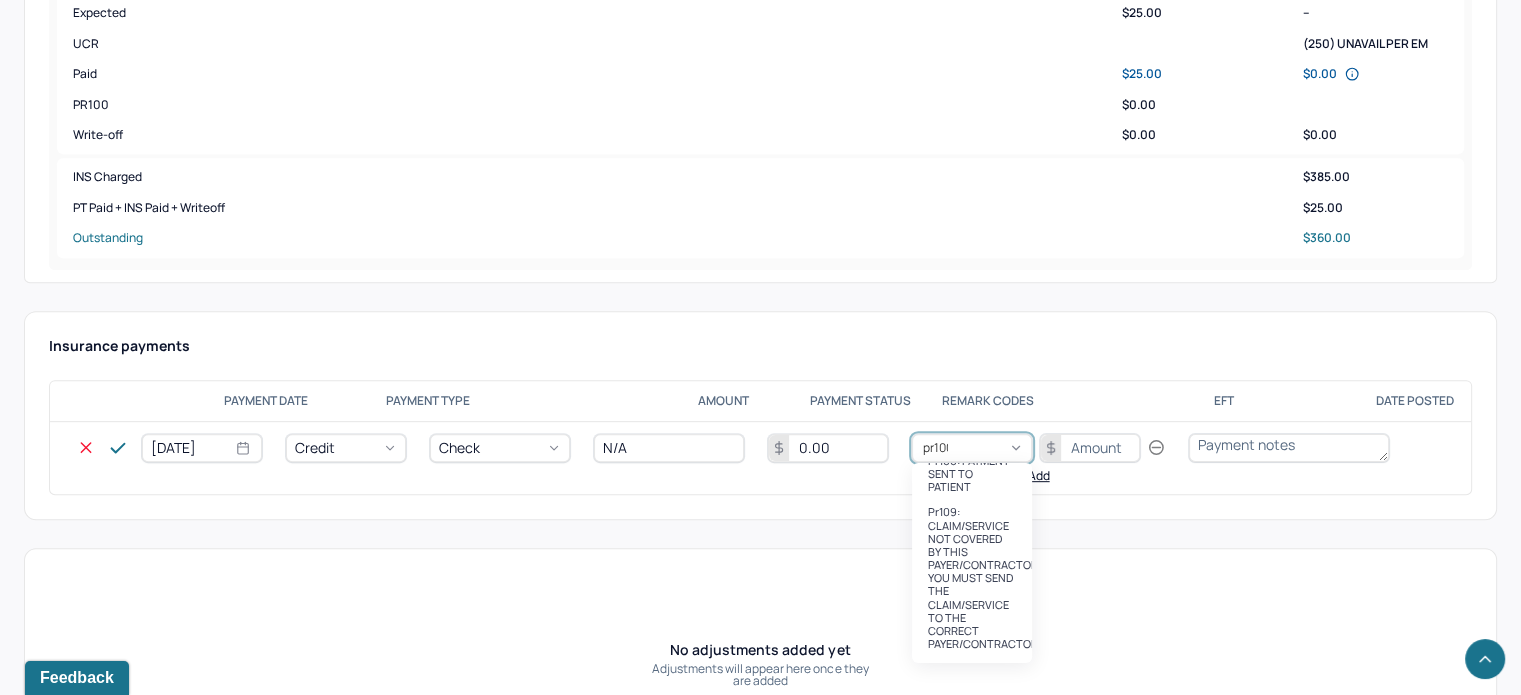 scroll, scrollTop: 0, scrollLeft: 0, axis: both 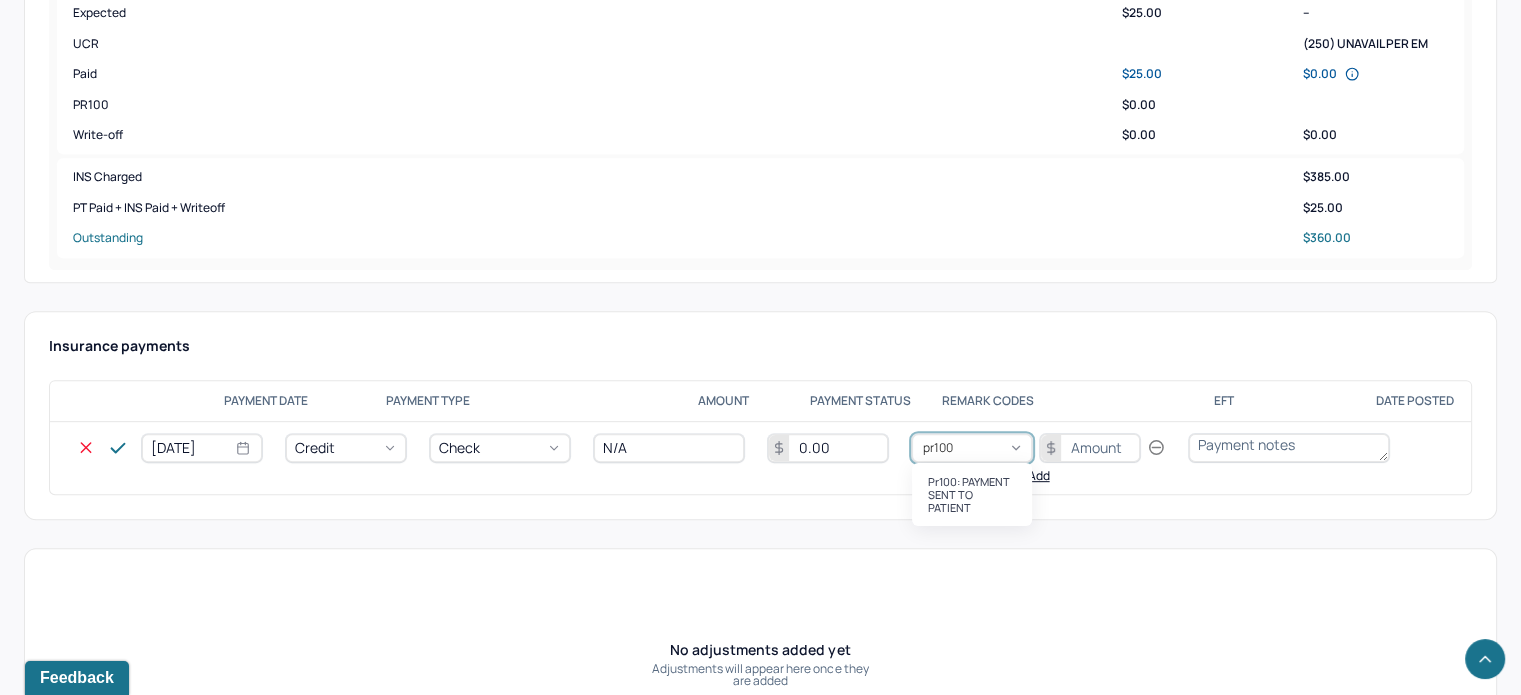 type 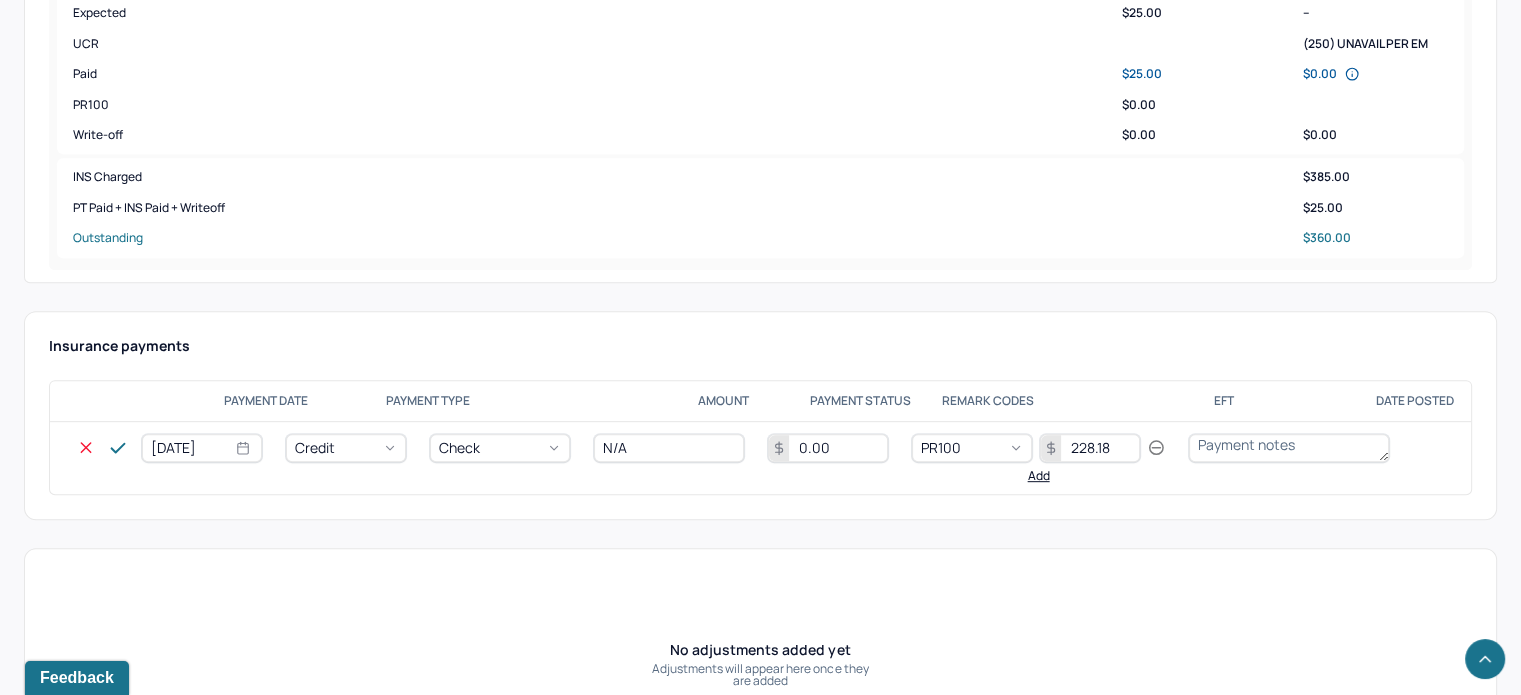 type on "228.18" 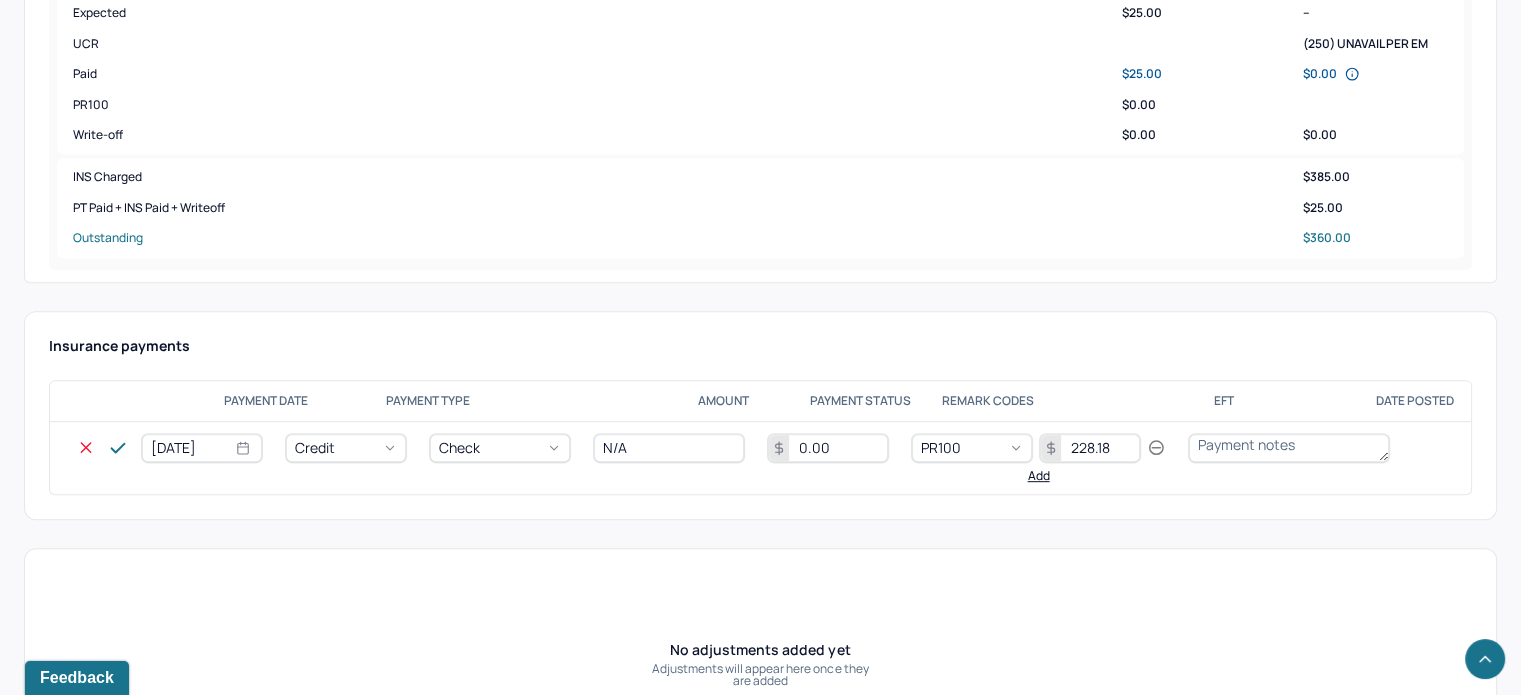 type 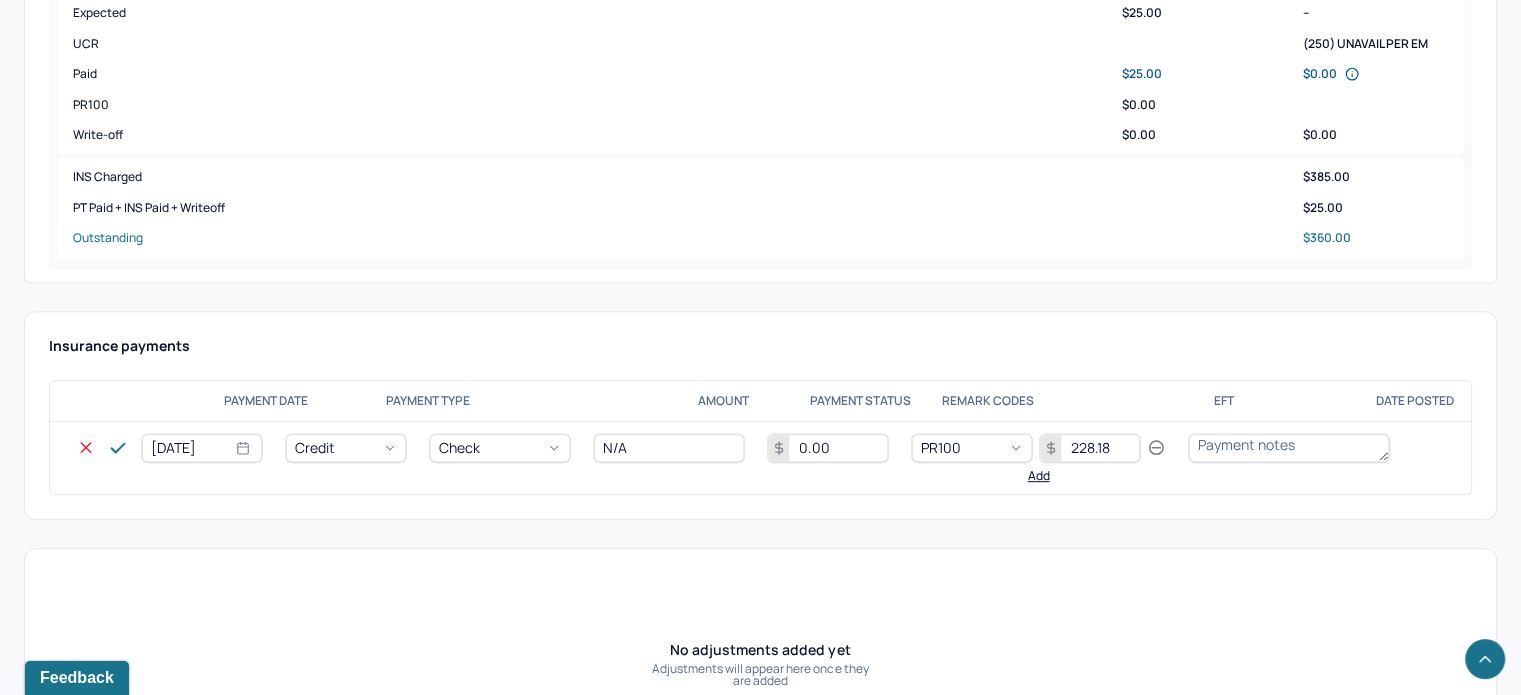 scroll, scrollTop: 1000, scrollLeft: 0, axis: vertical 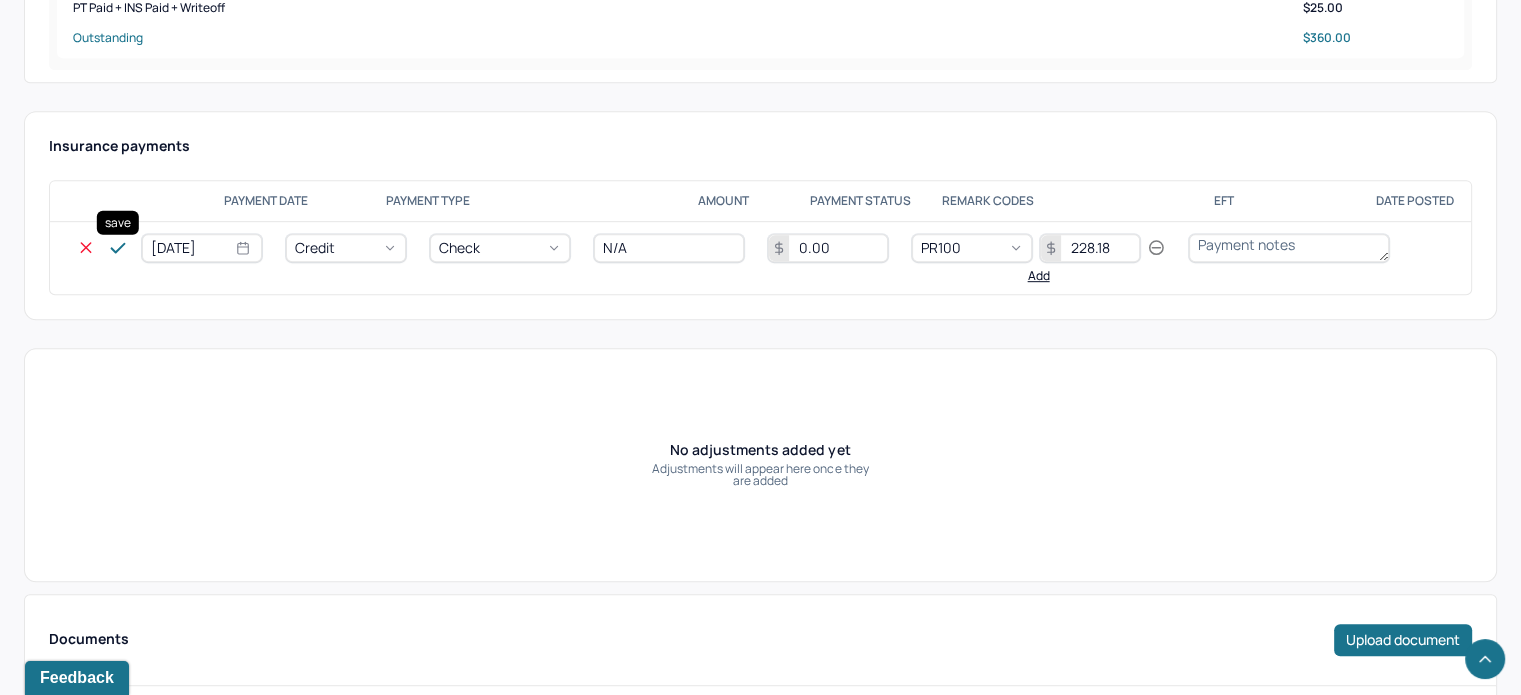 drag, startPoint x: 122, startPoint y: 243, endPoint x: 138, endPoint y: 245, distance: 16.124516 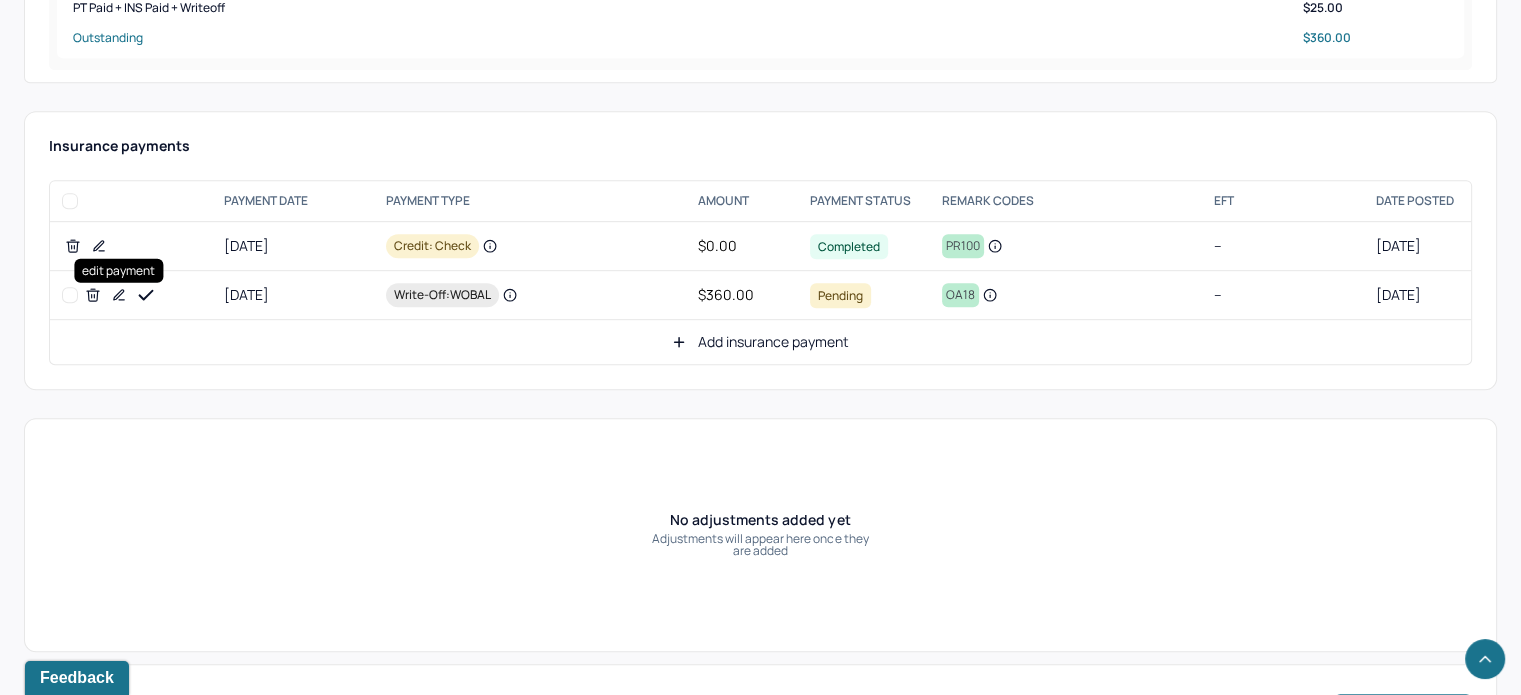 click 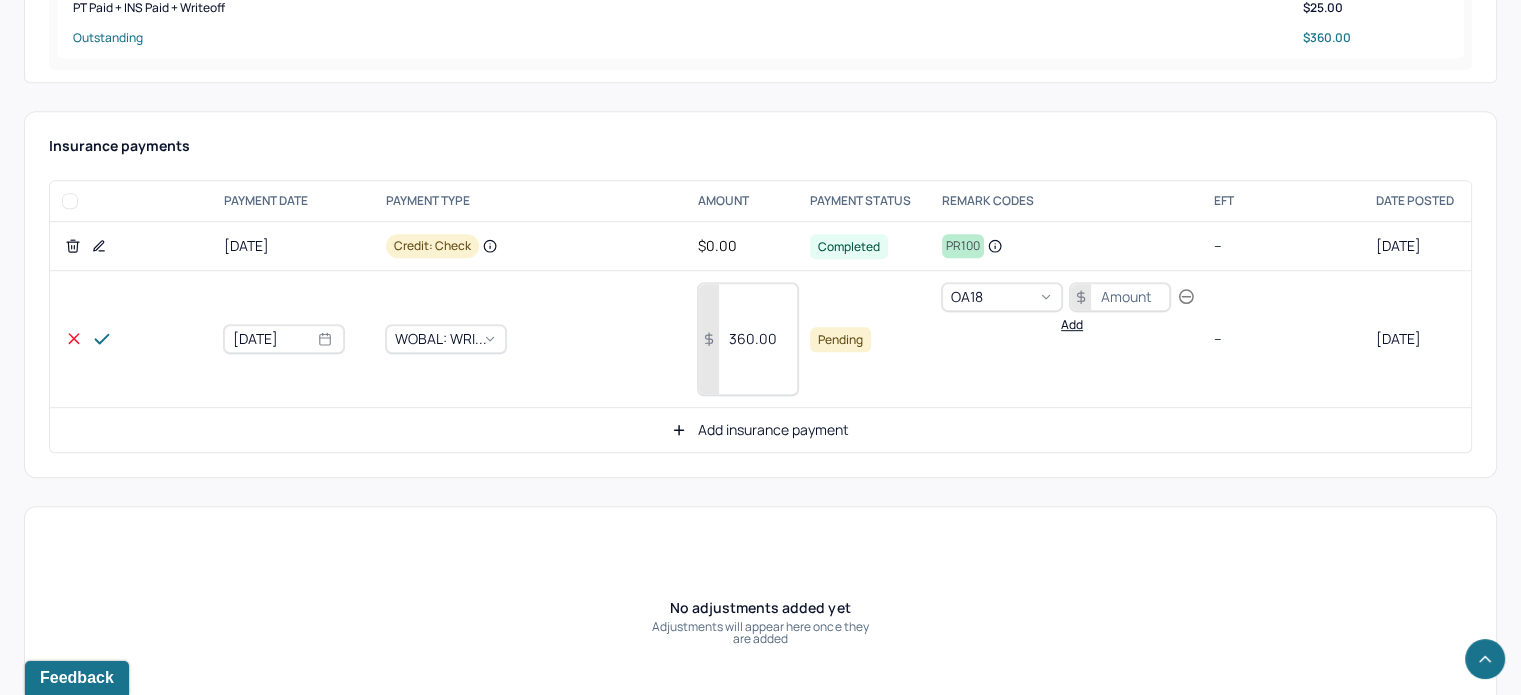 click on "360.00" at bounding box center (748, 339) 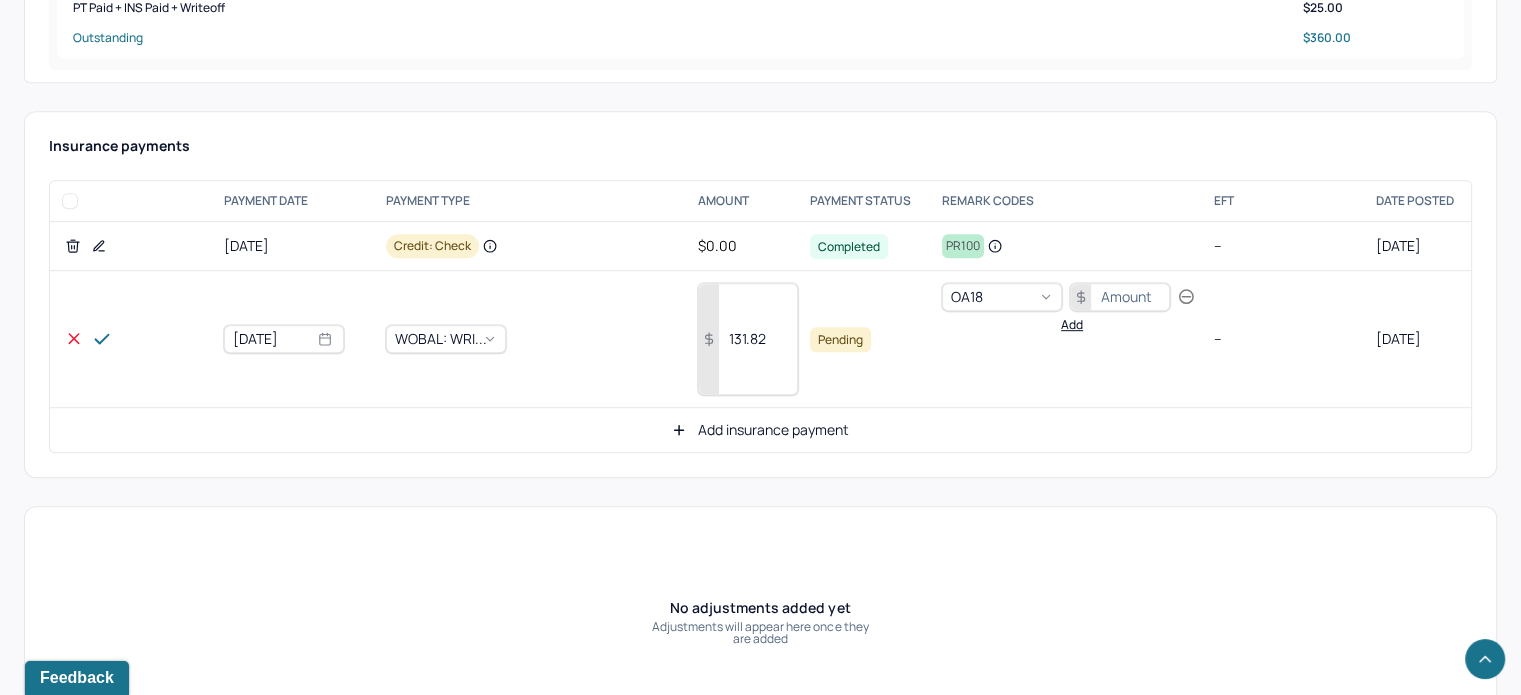 type on "131.82" 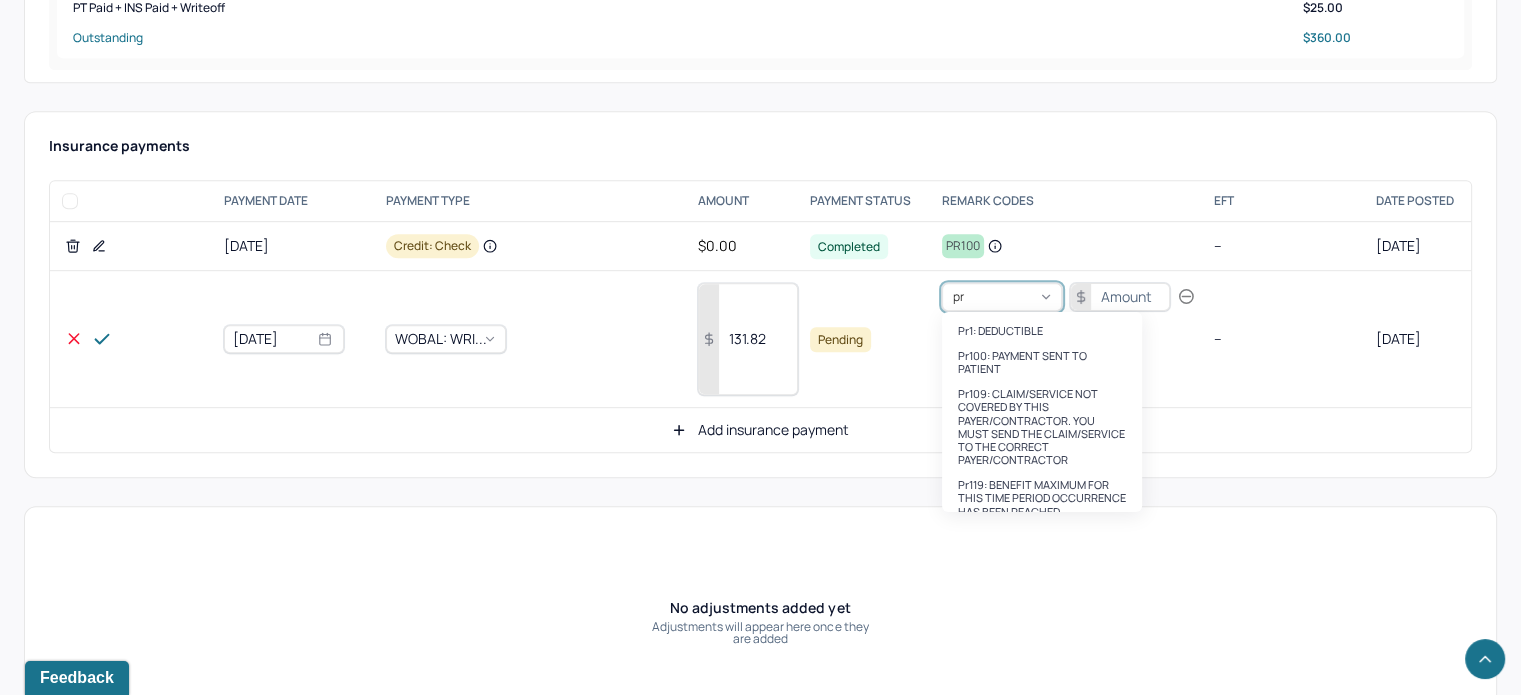type on "pr2" 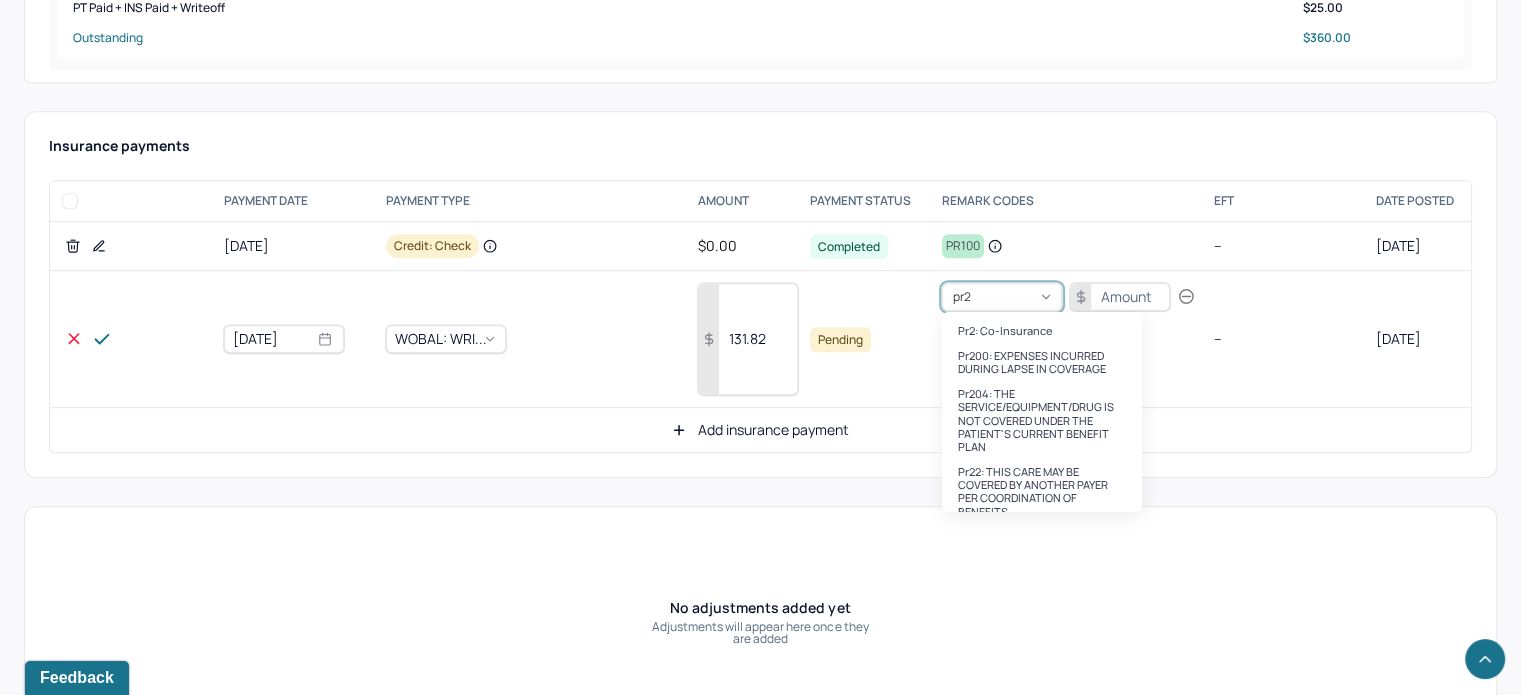 type 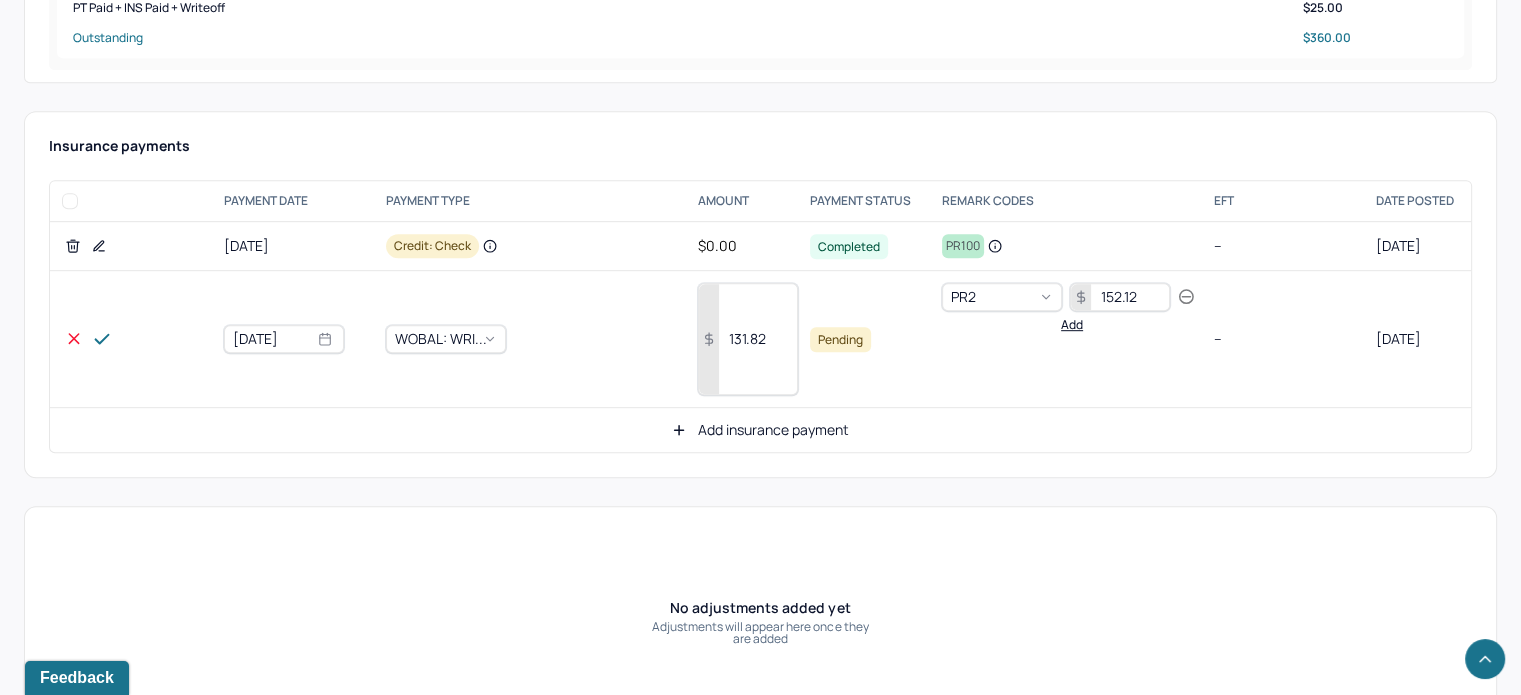 type on "152.12" 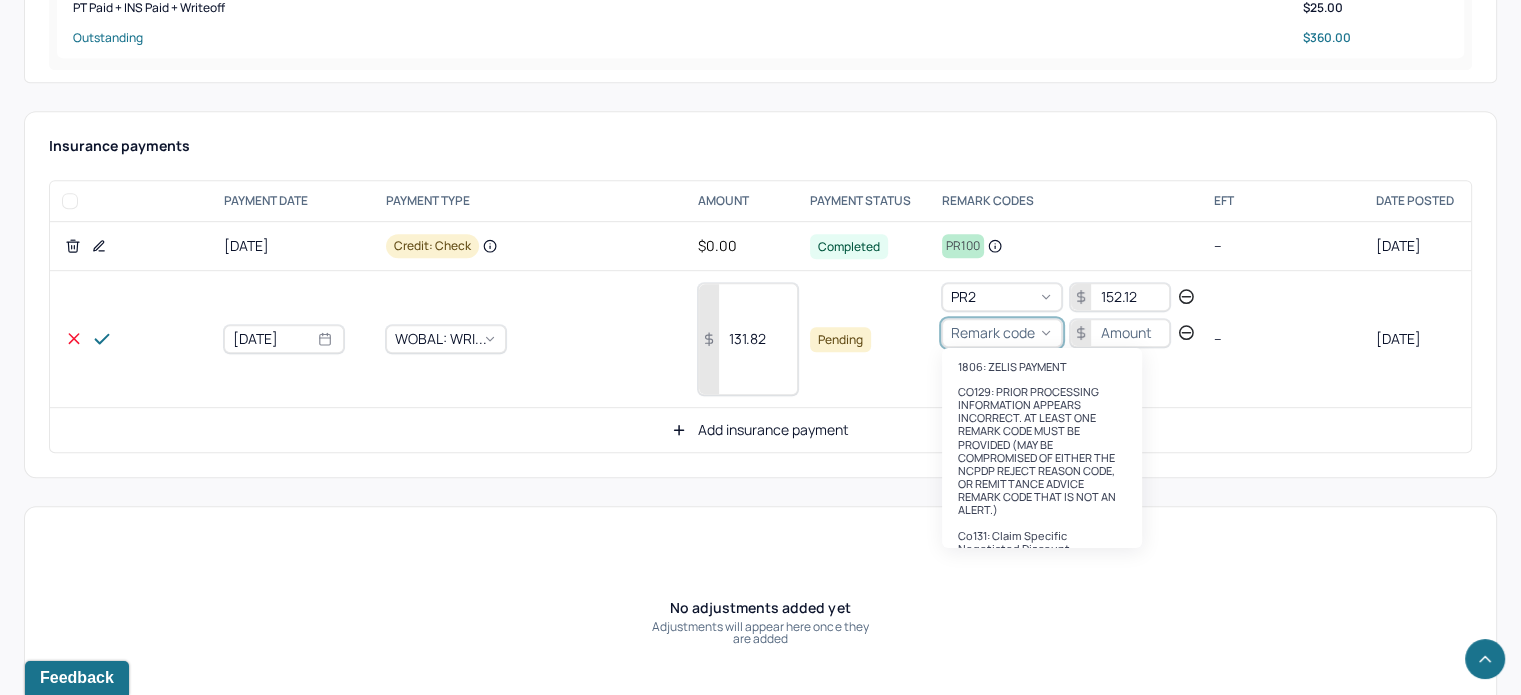 click on "Remark code" at bounding box center (993, 332) 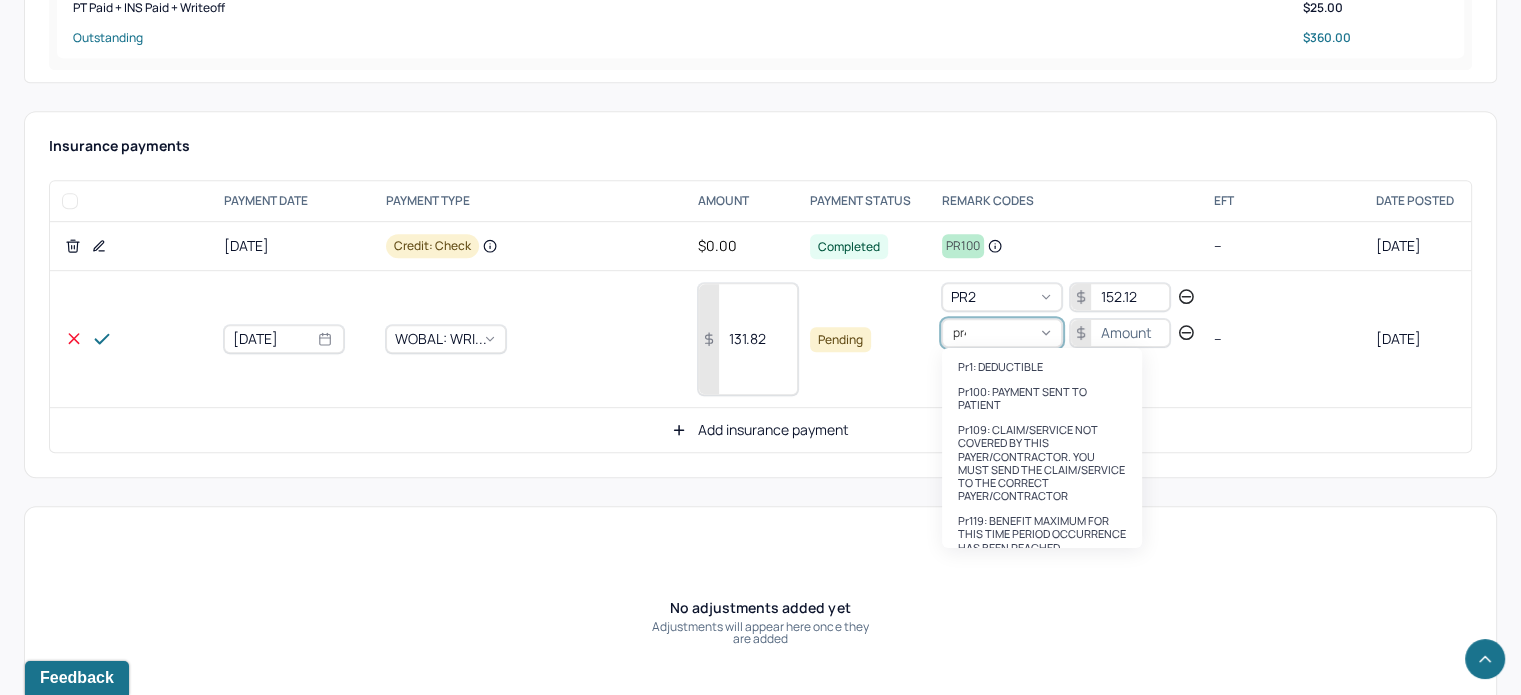type on "pr45" 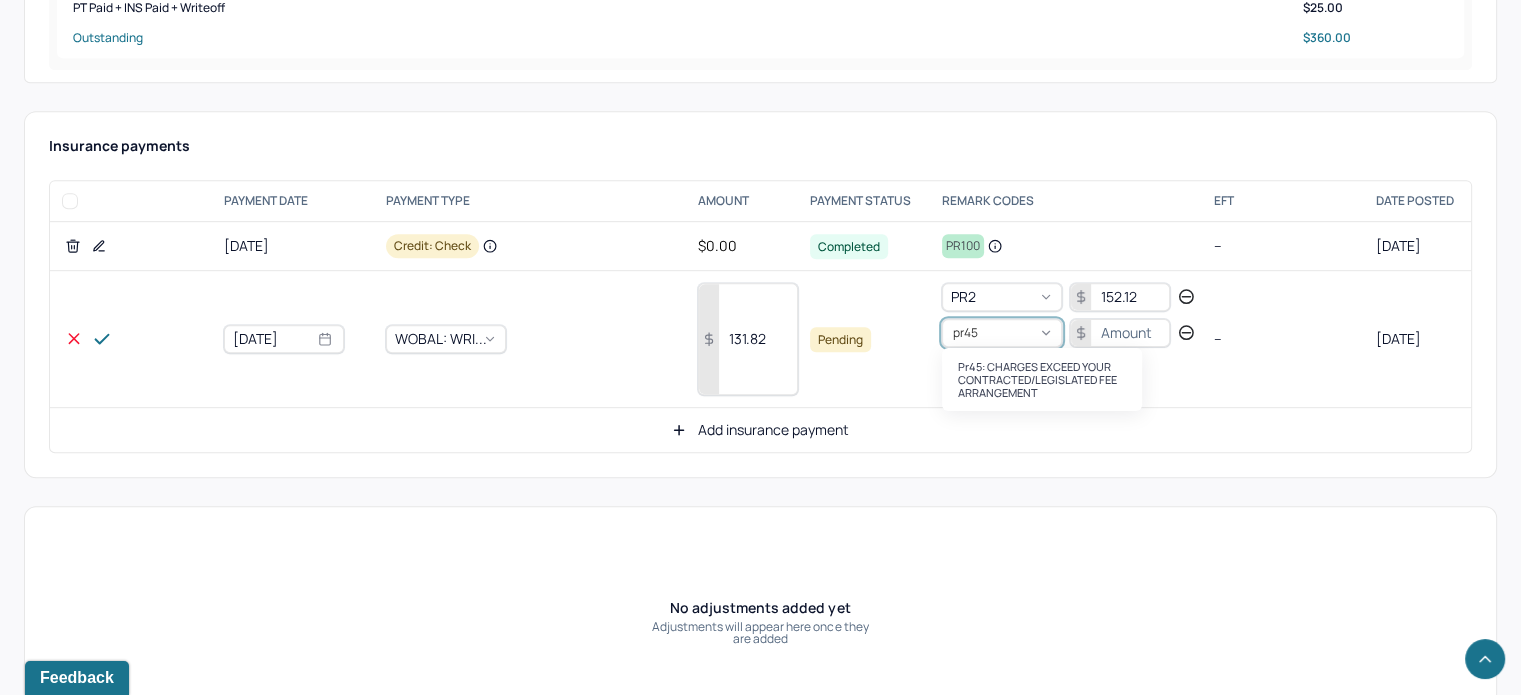 type 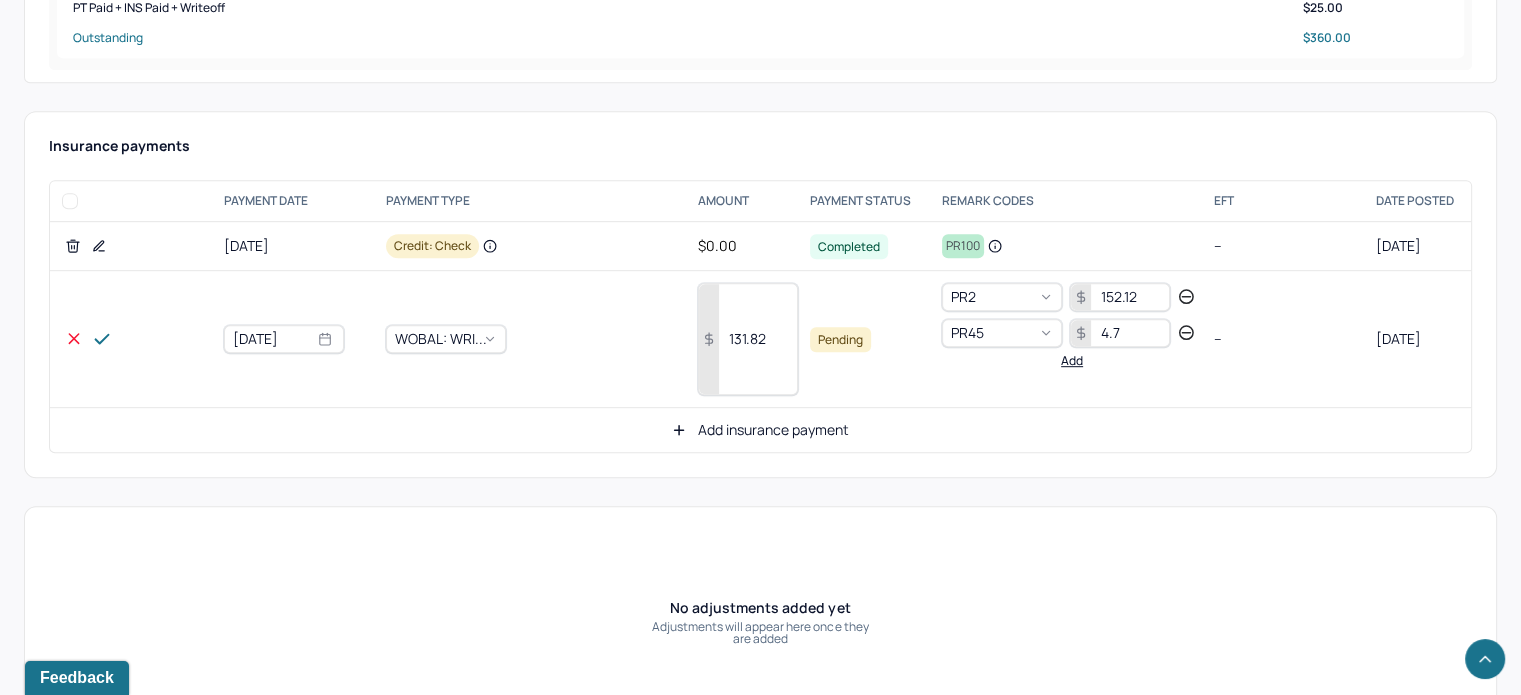 type on "4.7" 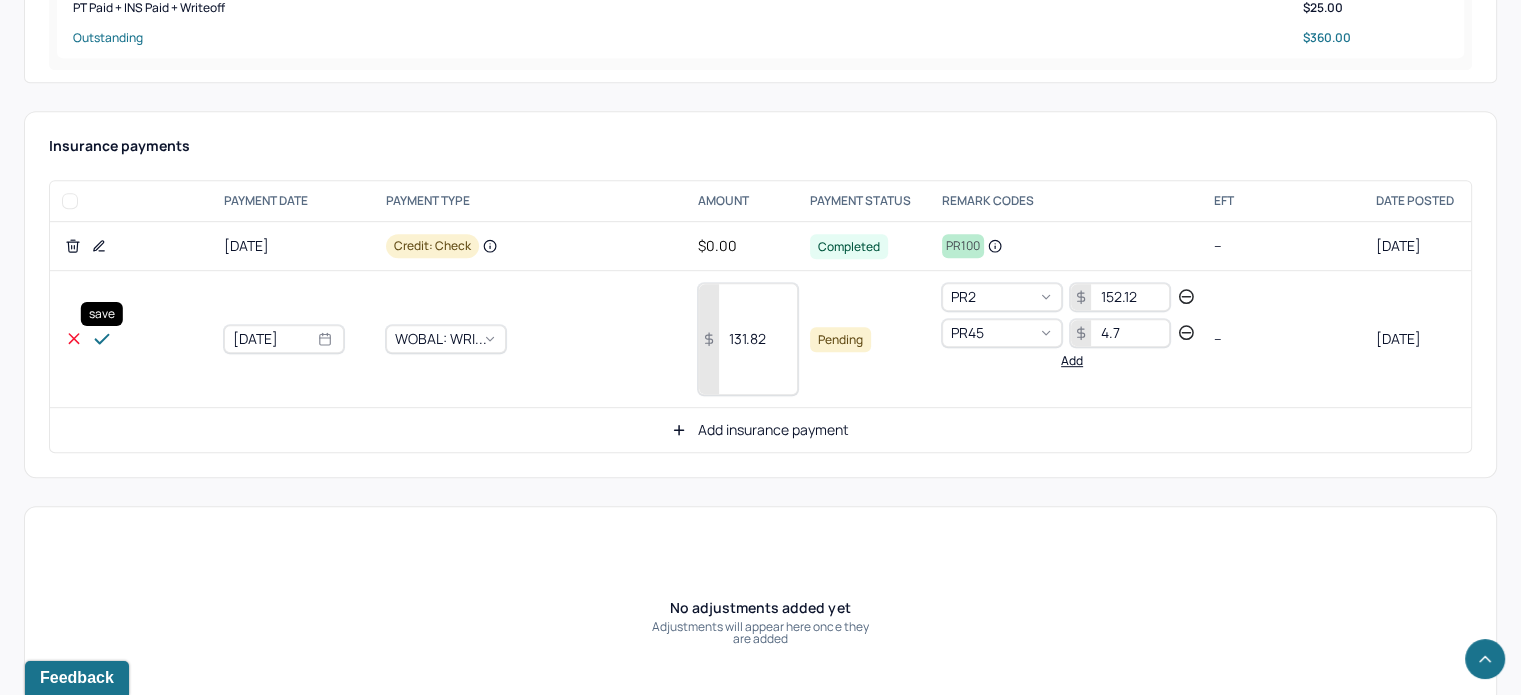 click 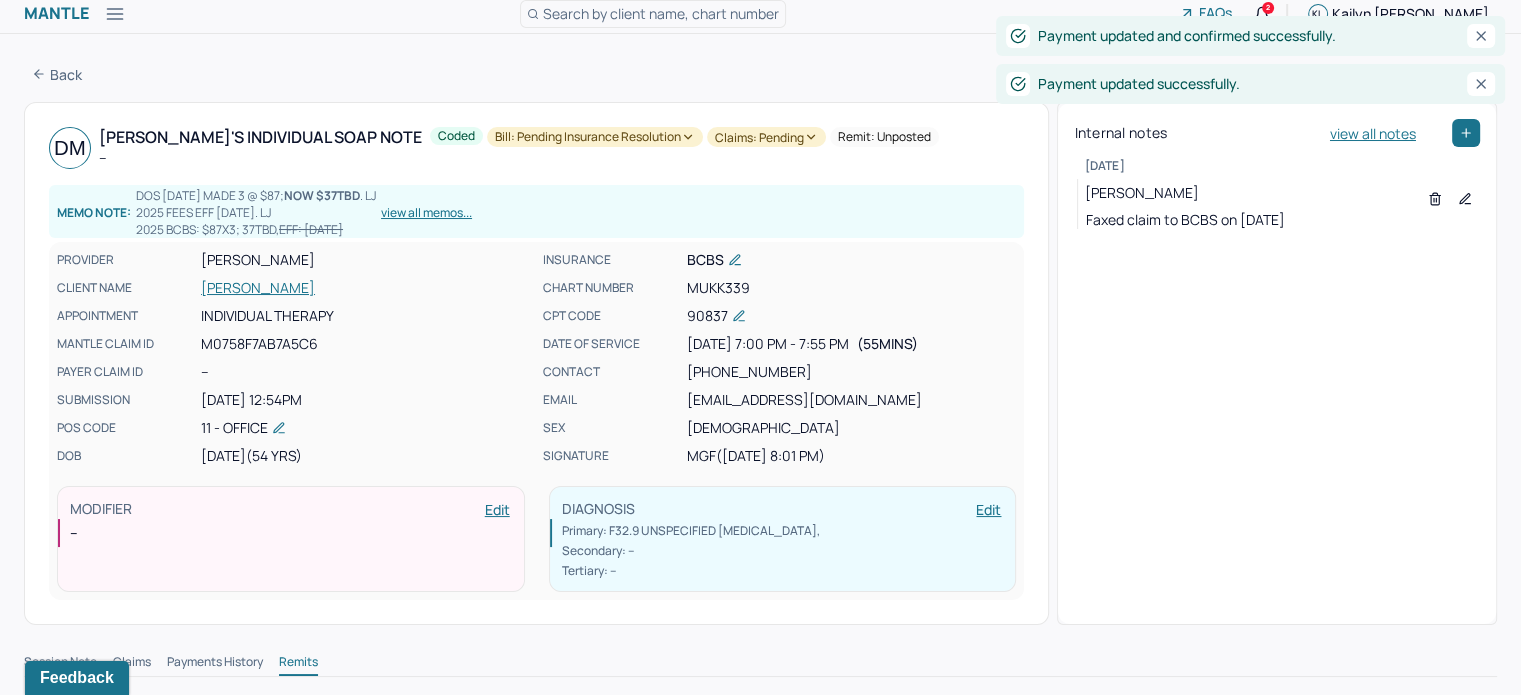 scroll, scrollTop: 0, scrollLeft: 0, axis: both 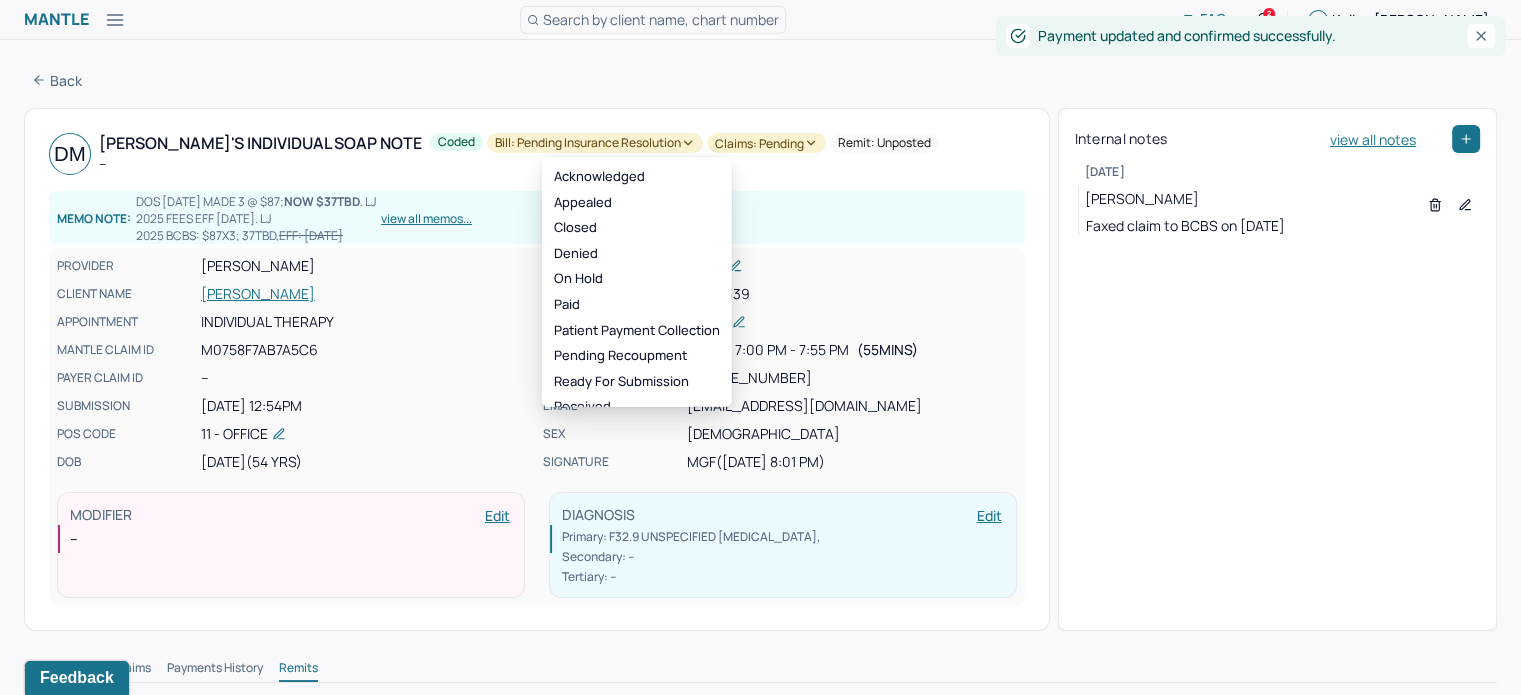 click on "Claims: pending" at bounding box center (766, 143) 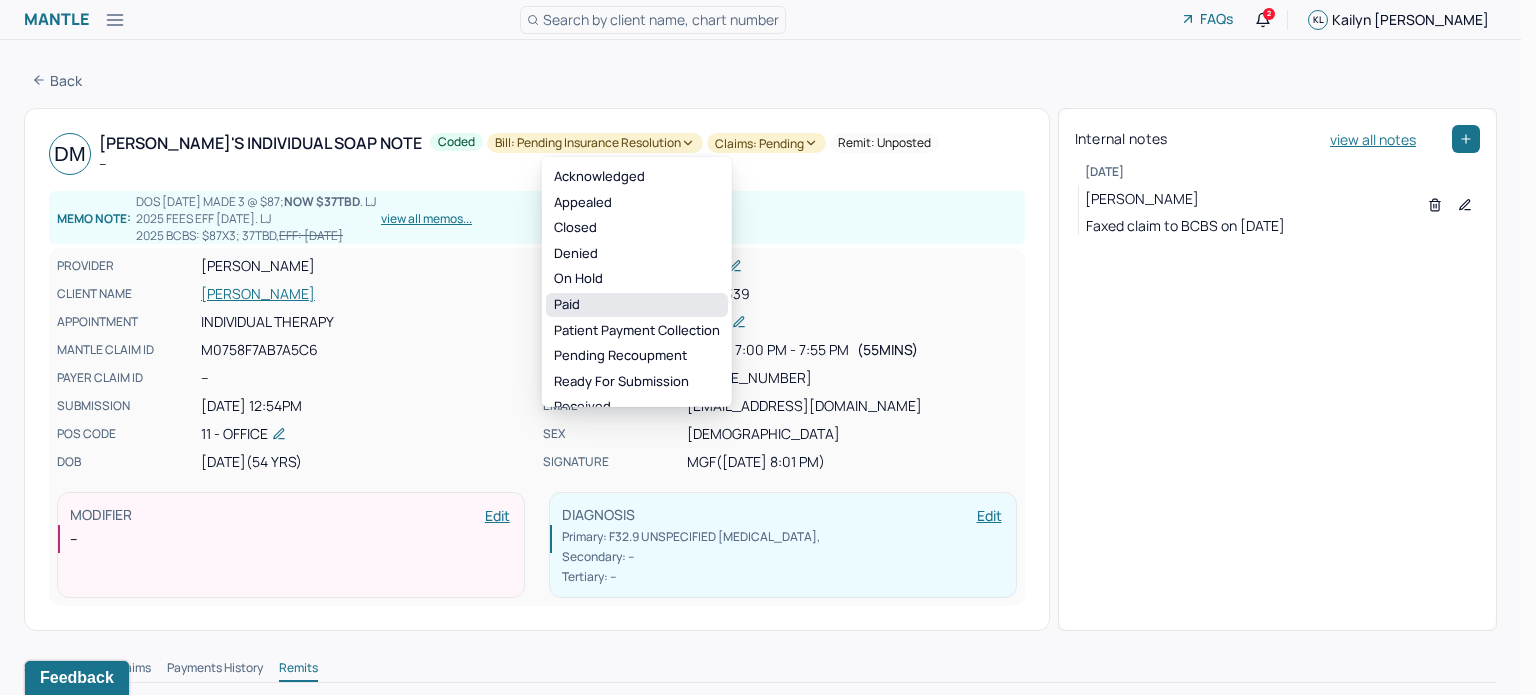 click on "Paid" at bounding box center [637, 305] 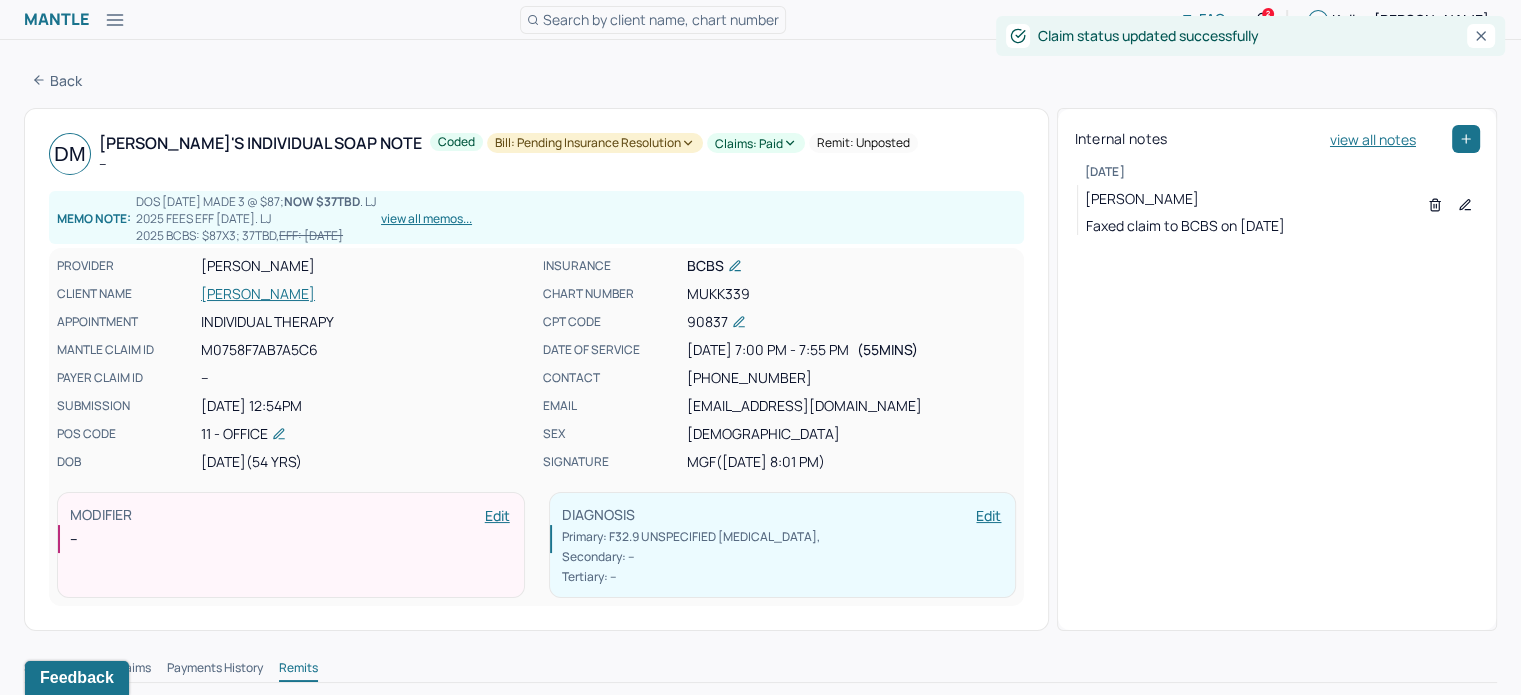click on "Bill: Pending Insurance Resolution" at bounding box center (595, 143) 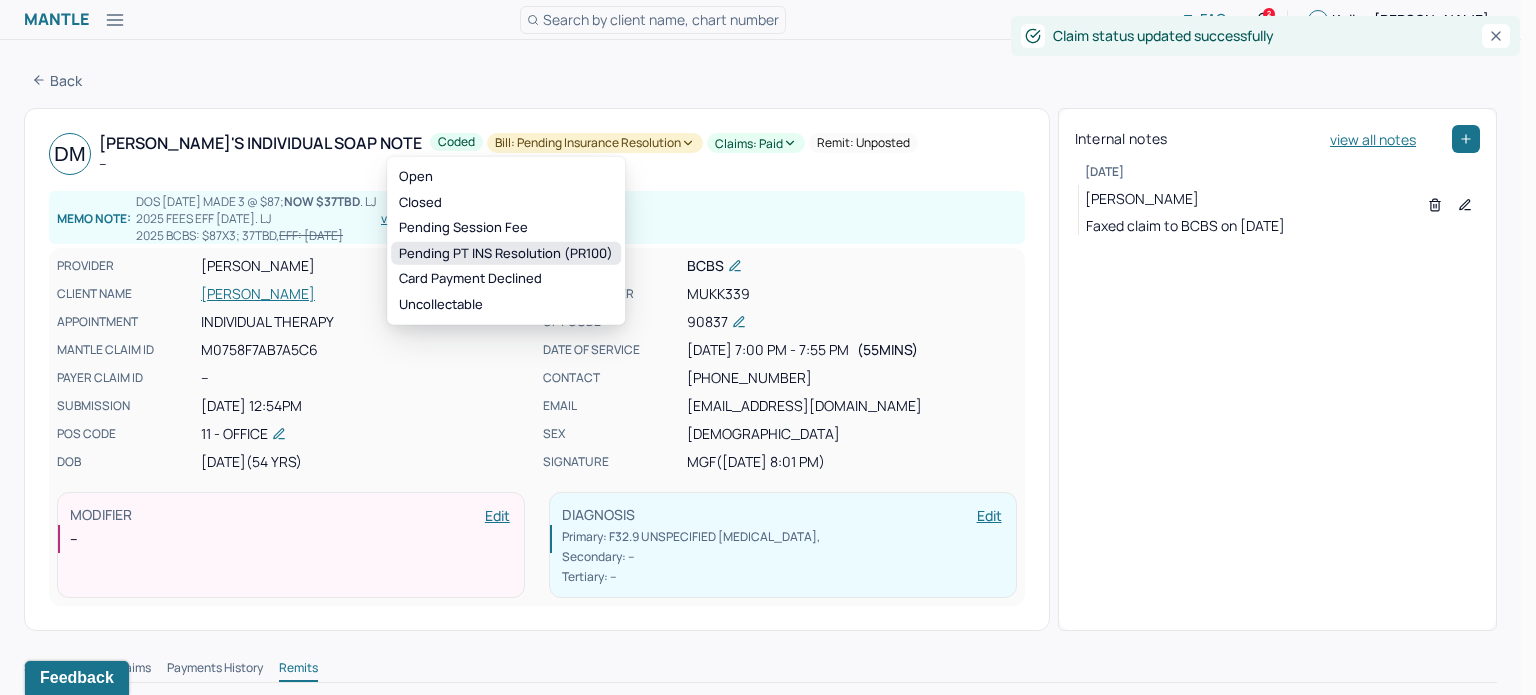 click on "Pending PT INS Resolution (PR100)" at bounding box center (506, 254) 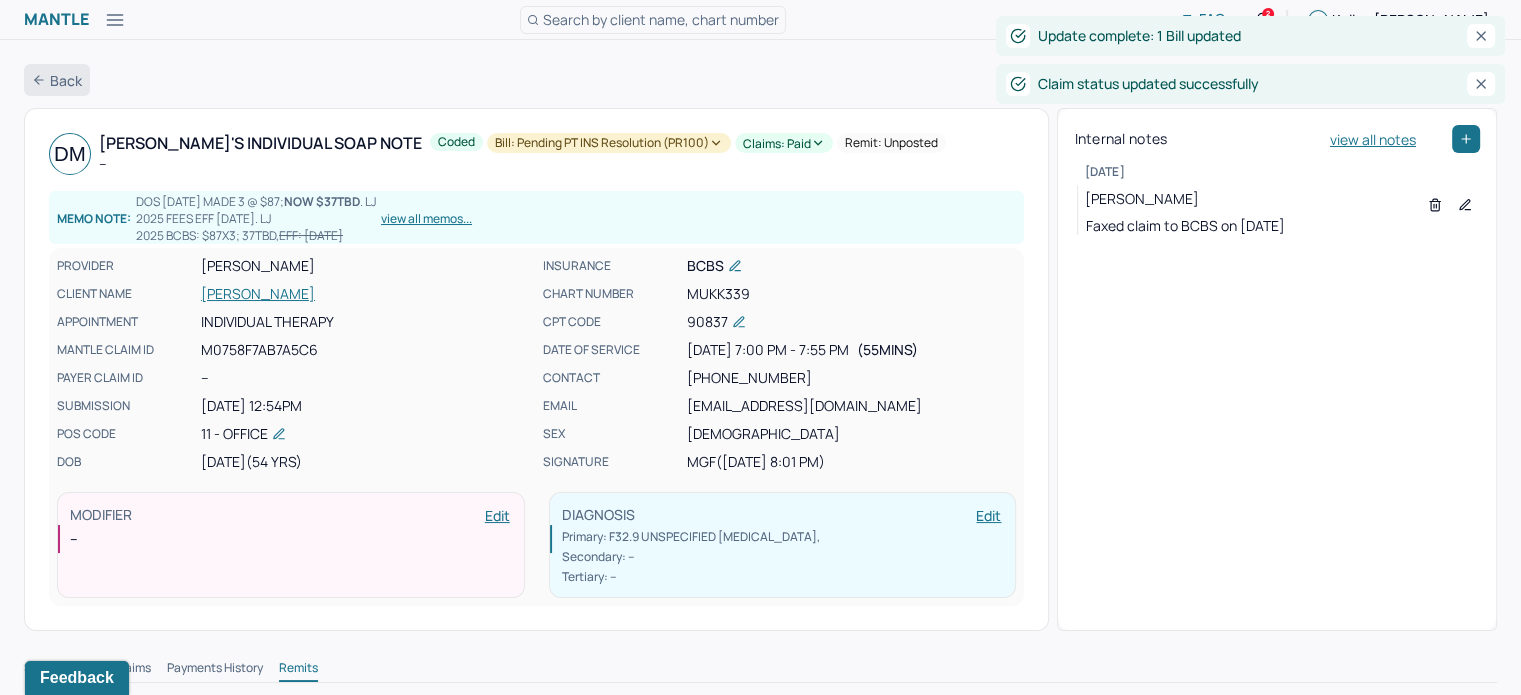 click on "Back" at bounding box center (57, 80) 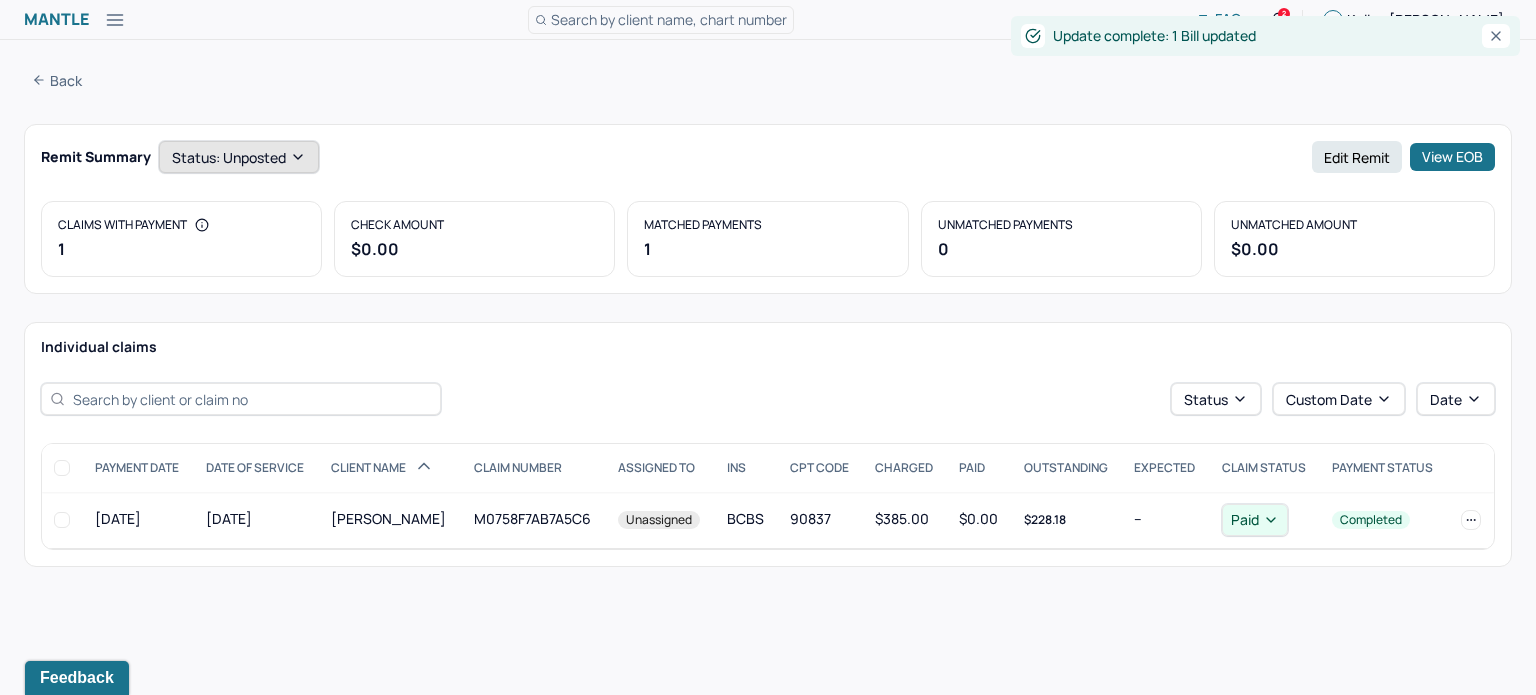 click on "Status: unposted" at bounding box center (239, 157) 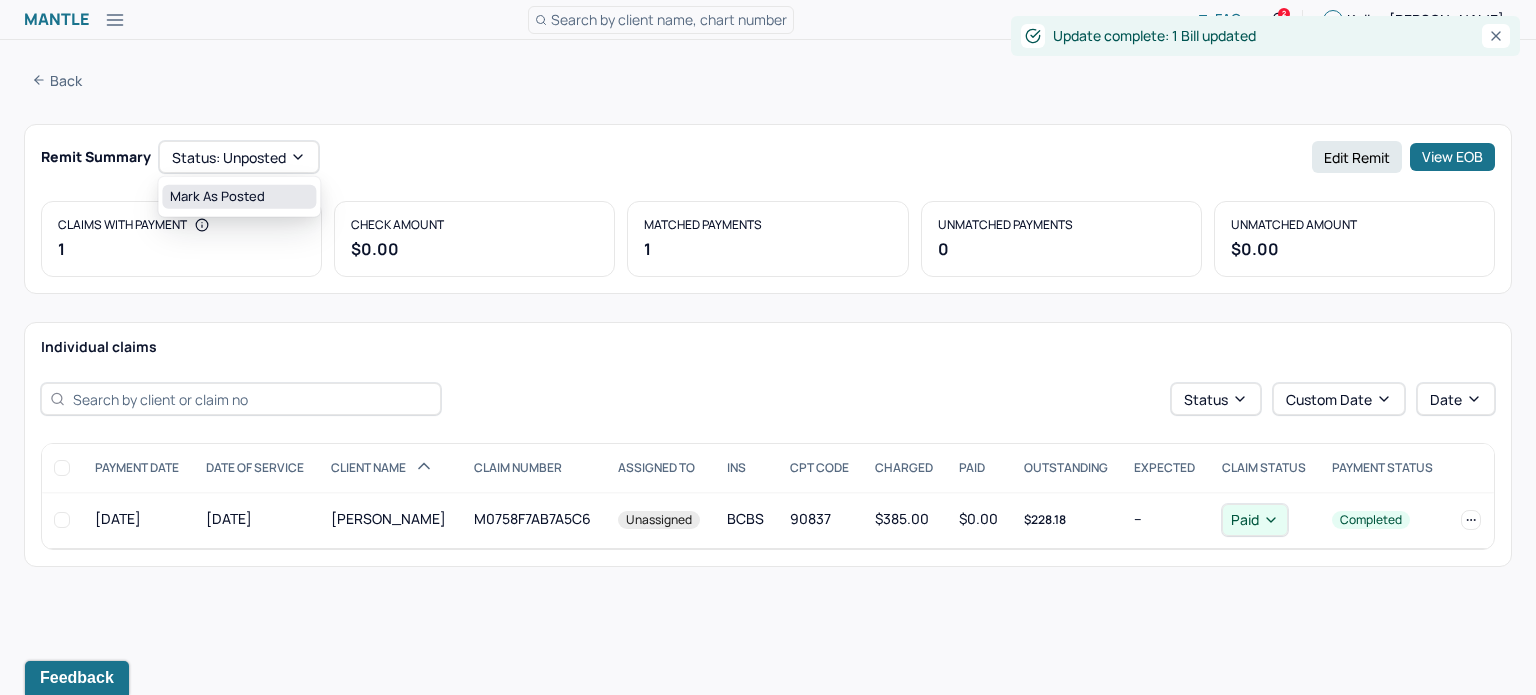 click on "Mark as Posted" at bounding box center [239, 197] 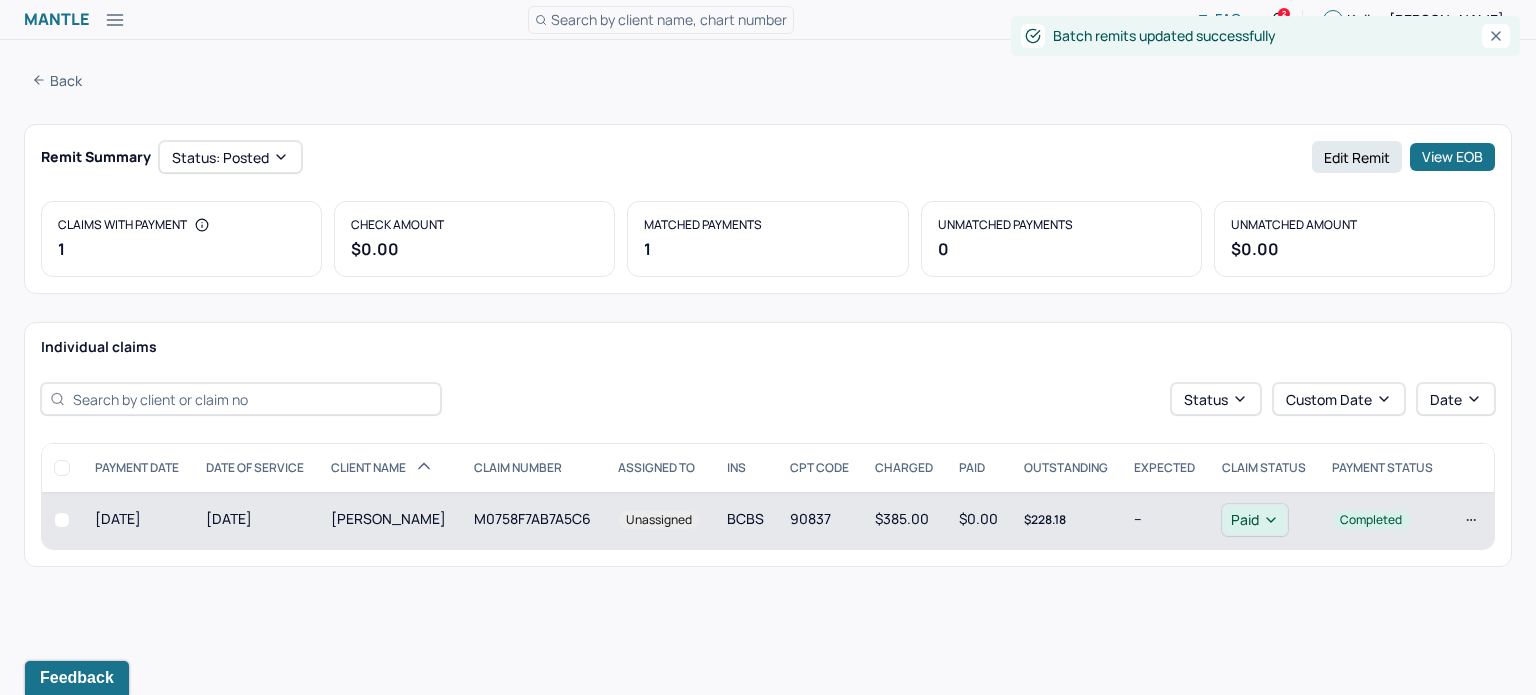 click on "M0758F7AB7A5C6" at bounding box center [534, 520] 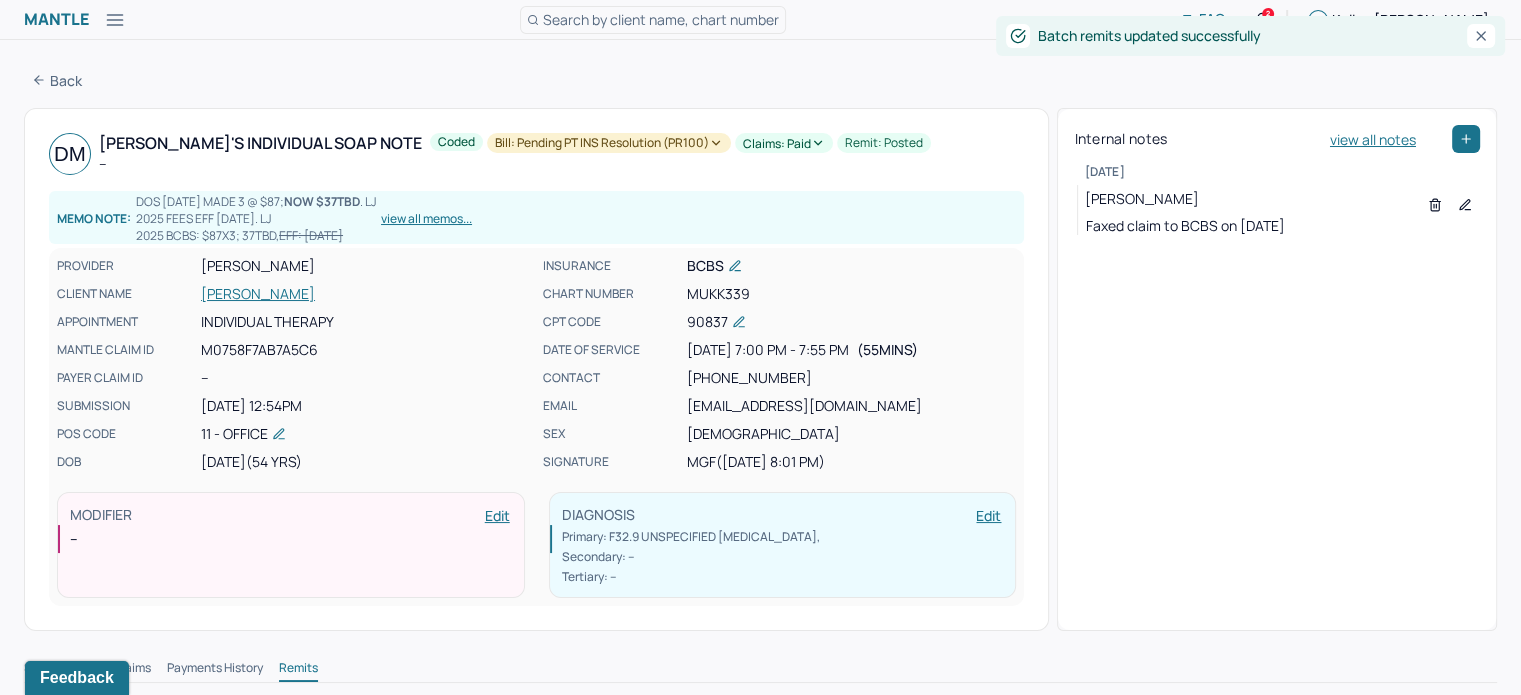 click on "[PERSON_NAME]" at bounding box center [366, 294] 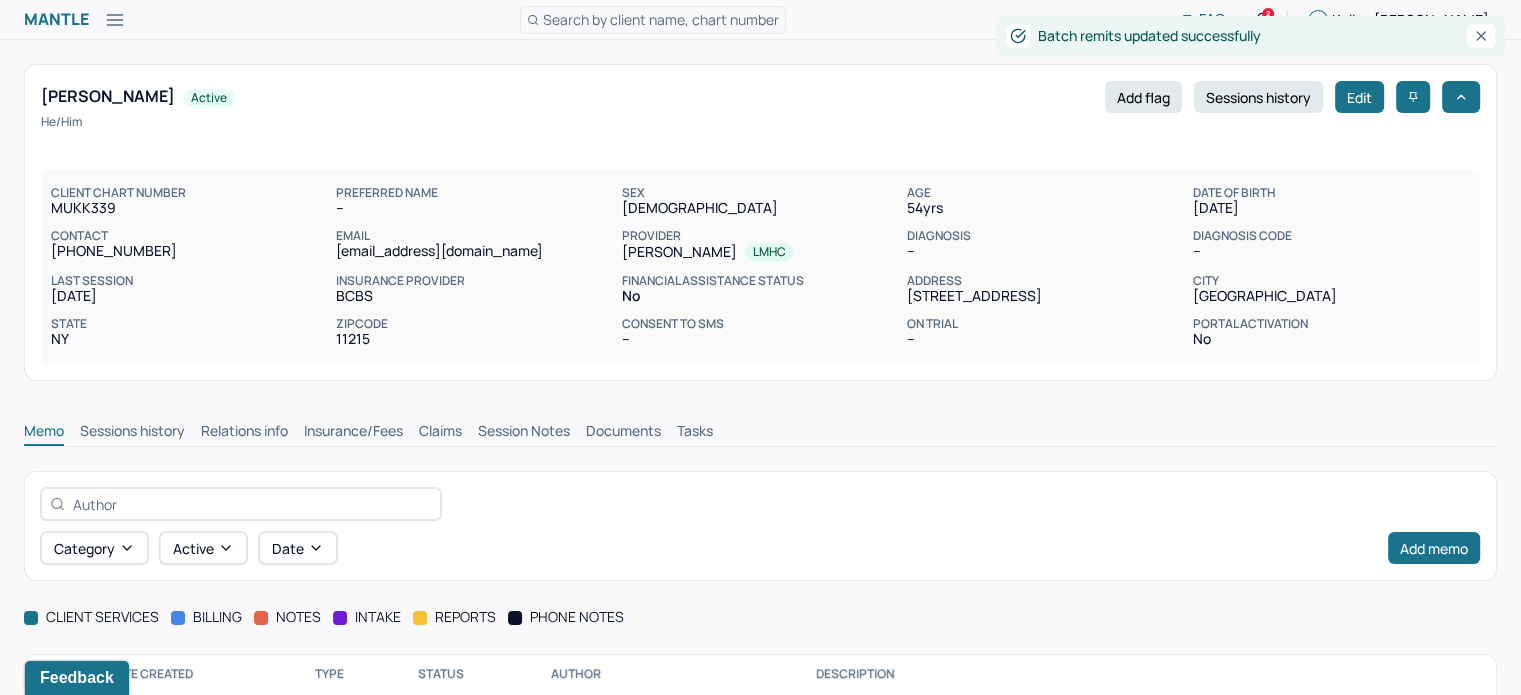 click on "Claims" at bounding box center (440, 433) 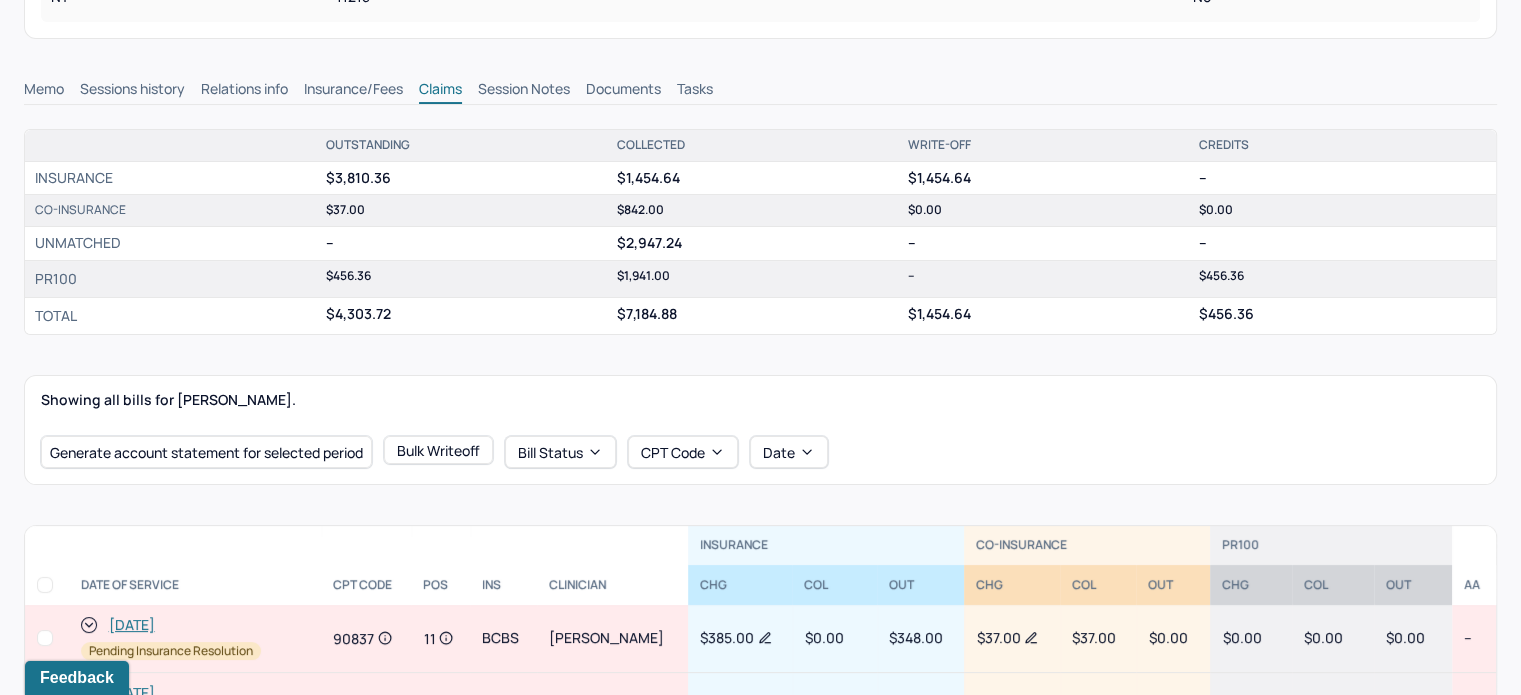 scroll, scrollTop: 500, scrollLeft: 0, axis: vertical 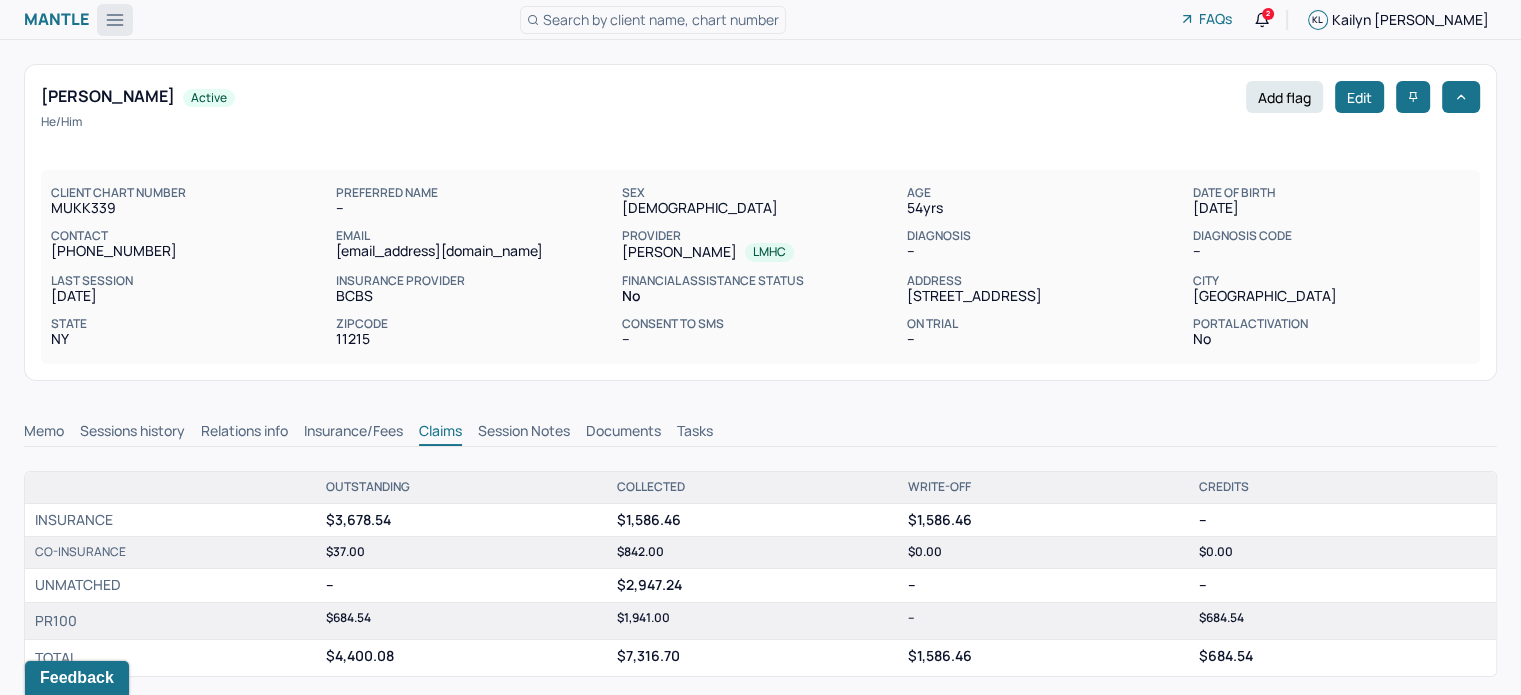 click 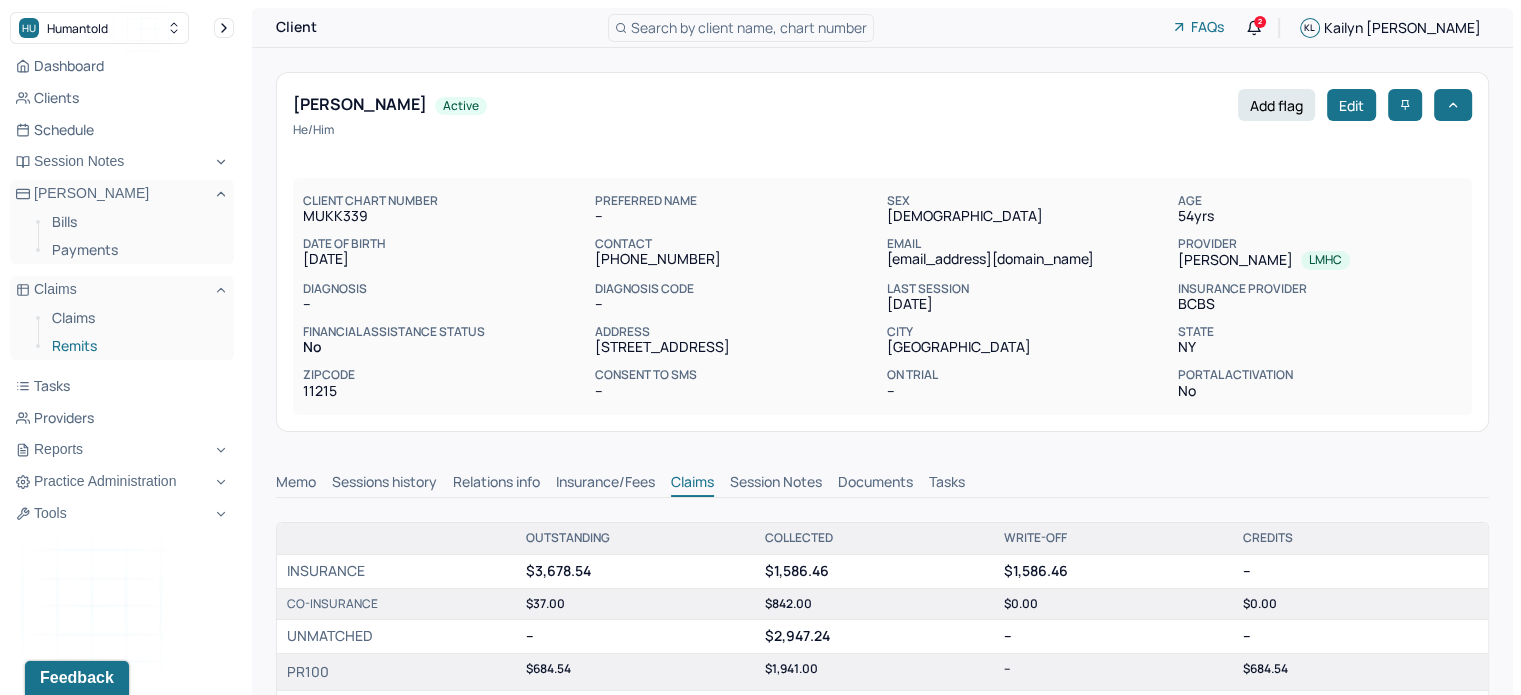 click on "Remits" at bounding box center (135, 346) 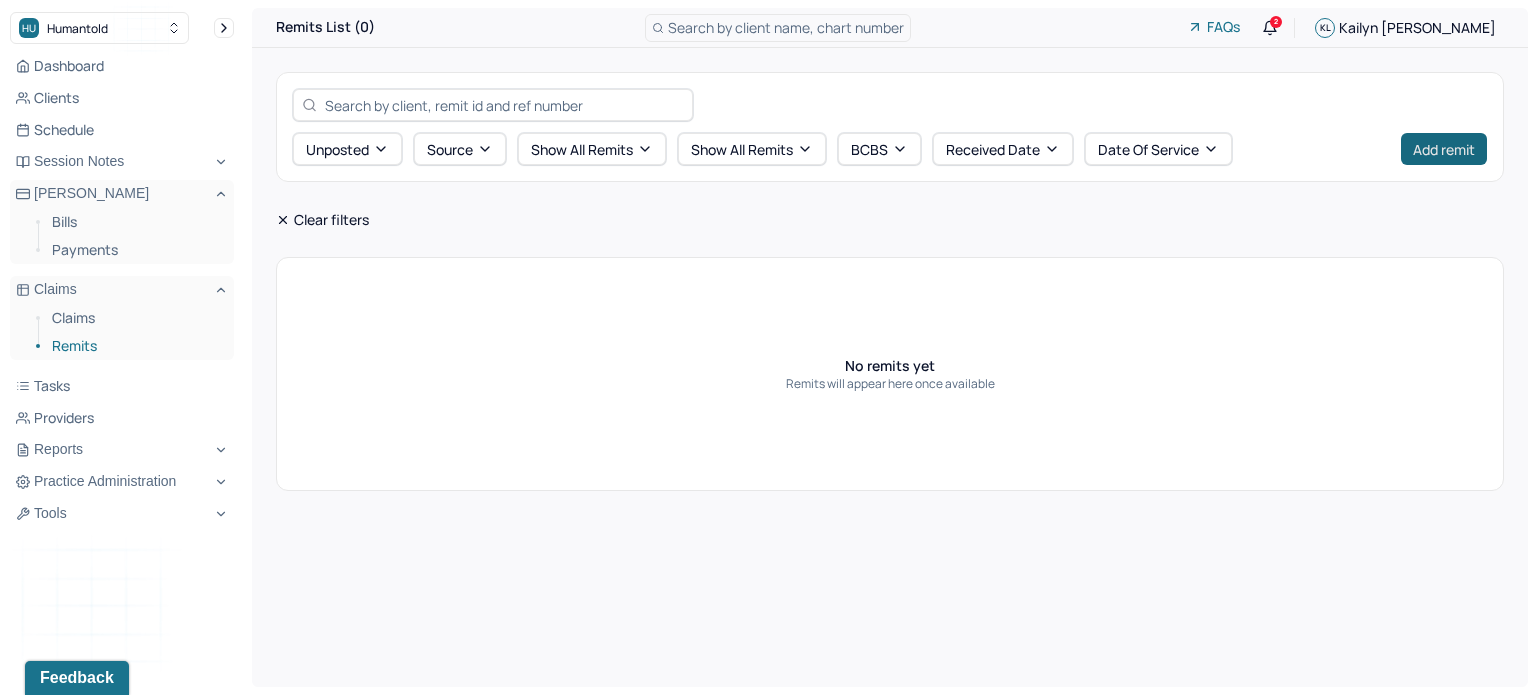 click on "Add remit" at bounding box center (1444, 149) 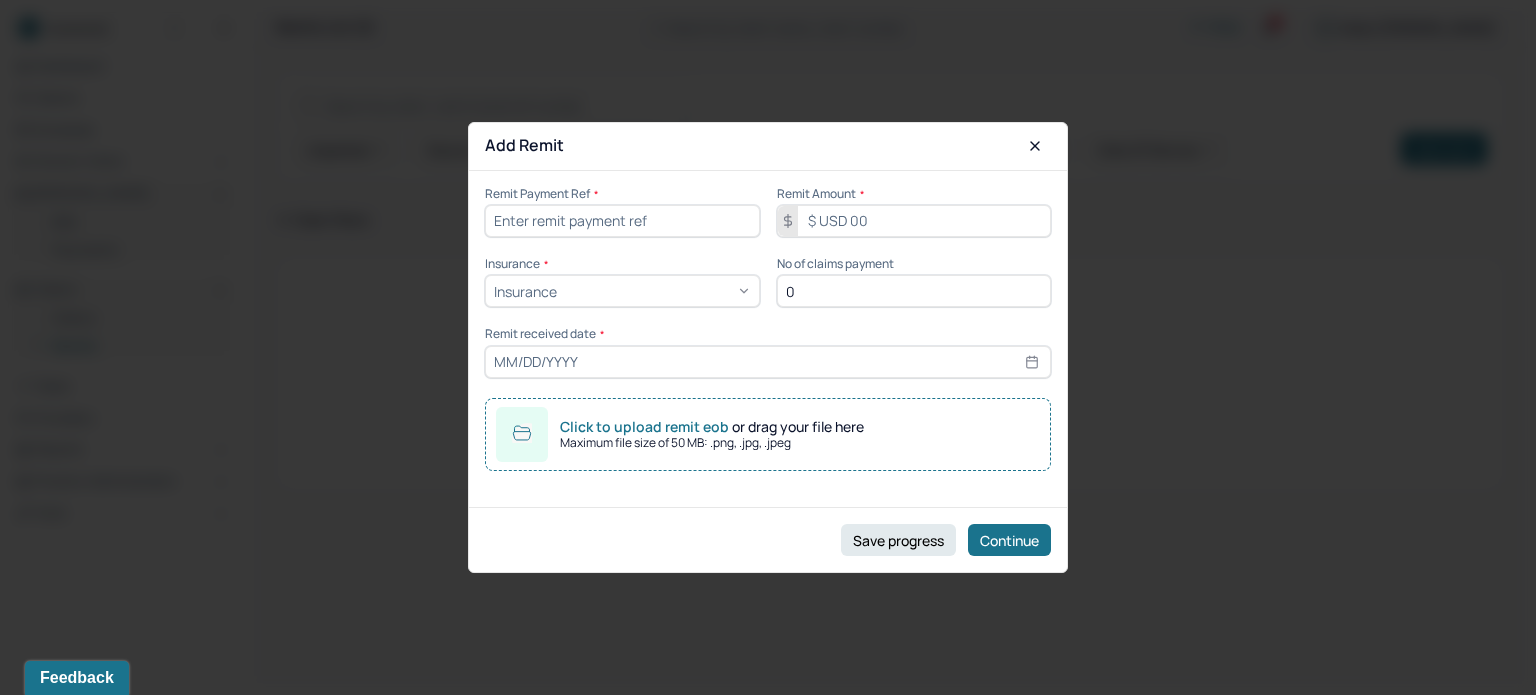 click at bounding box center (622, 221) 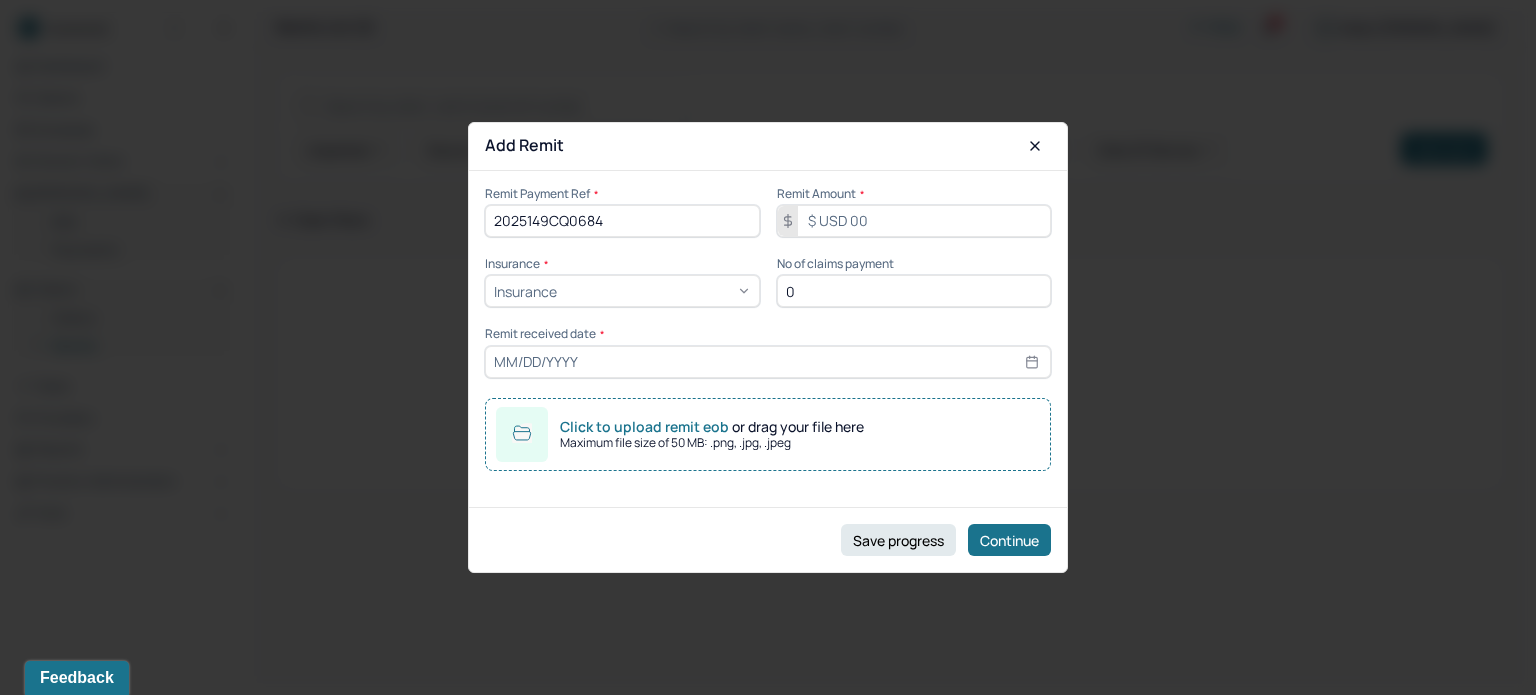 type on "2025149CQ0684" 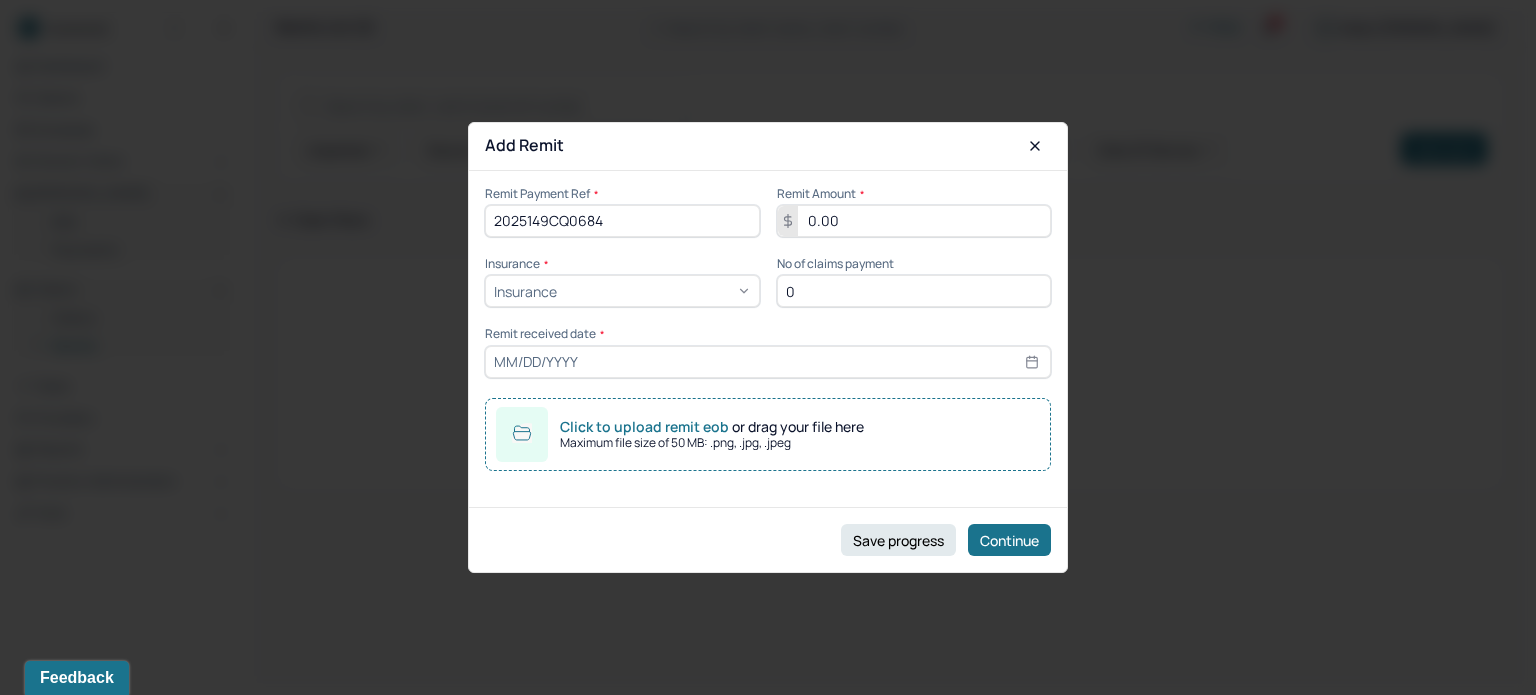 type on "0.00" 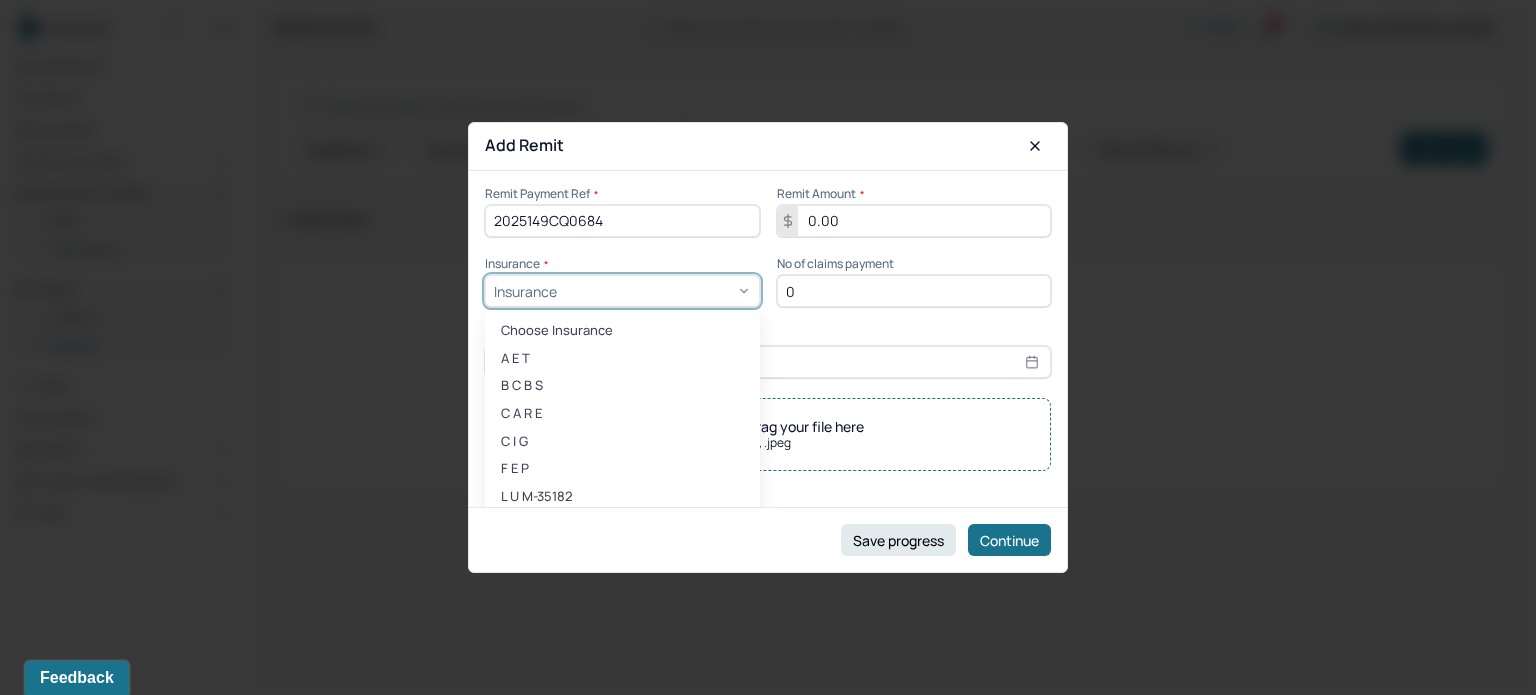 click at bounding box center (656, 291) 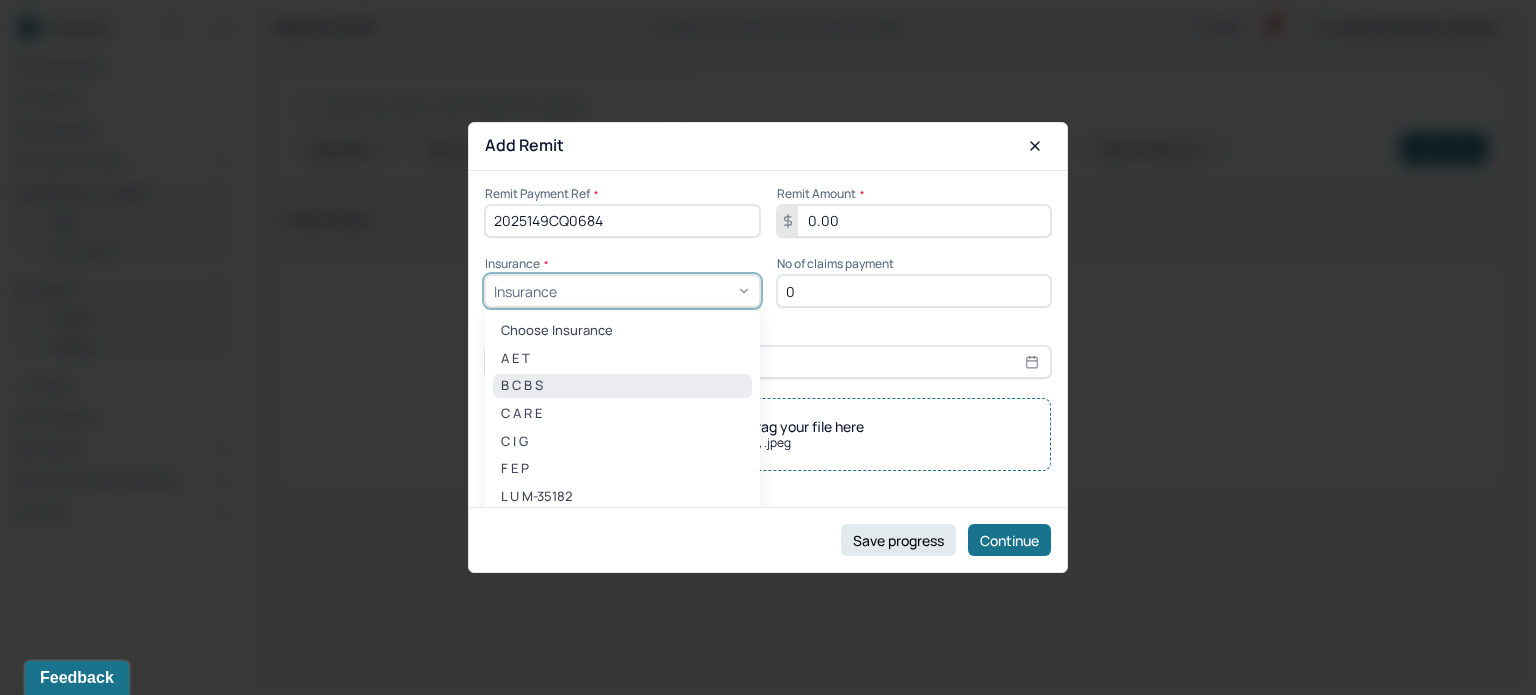 click on "B C B S" at bounding box center (622, 386) 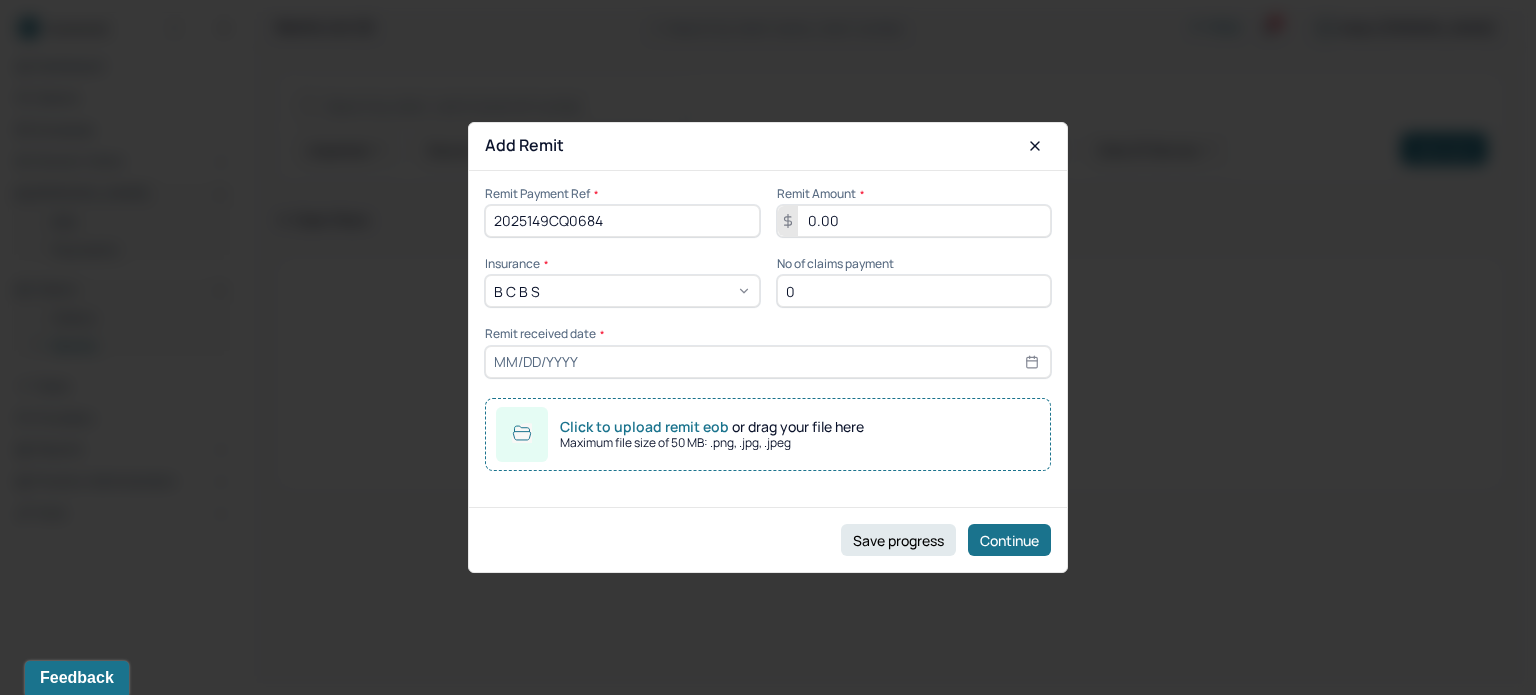 click on "0" at bounding box center (914, 291) 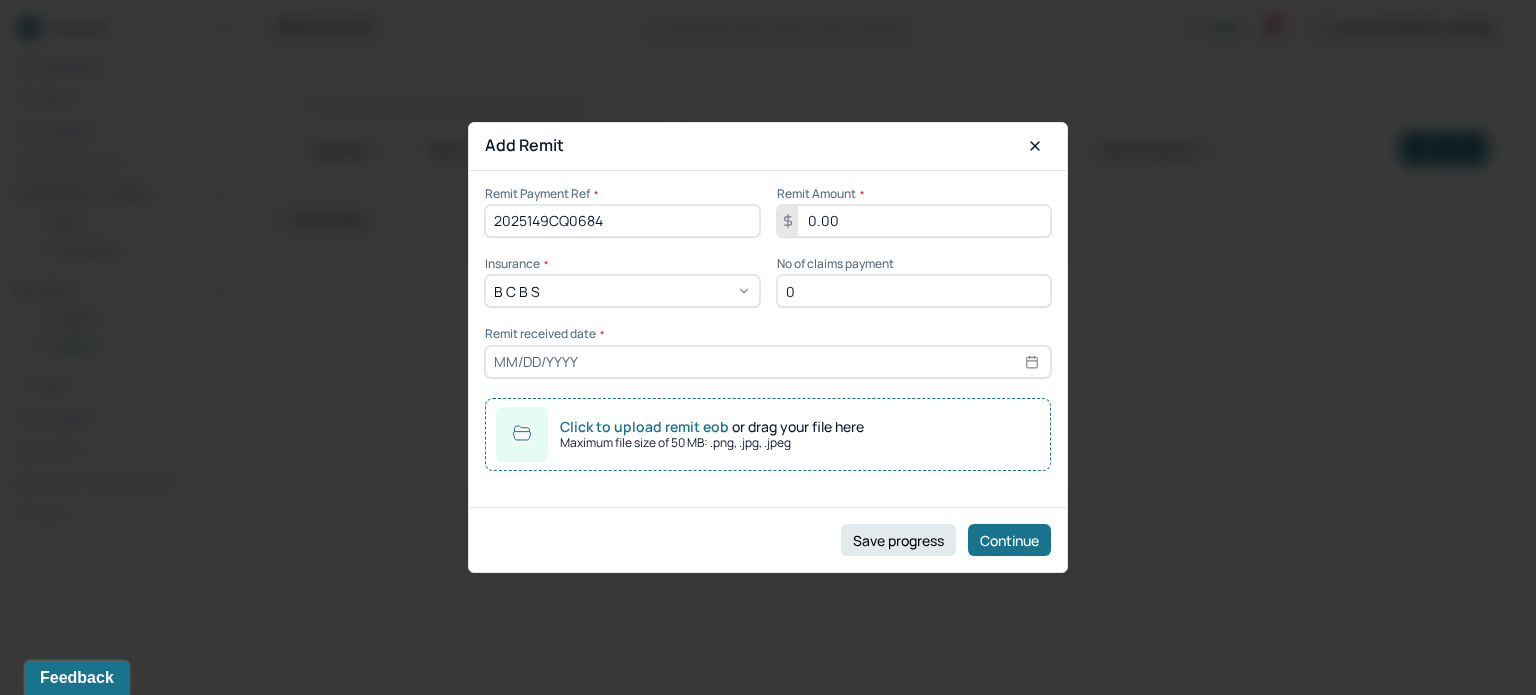 click on "0" at bounding box center [914, 291] 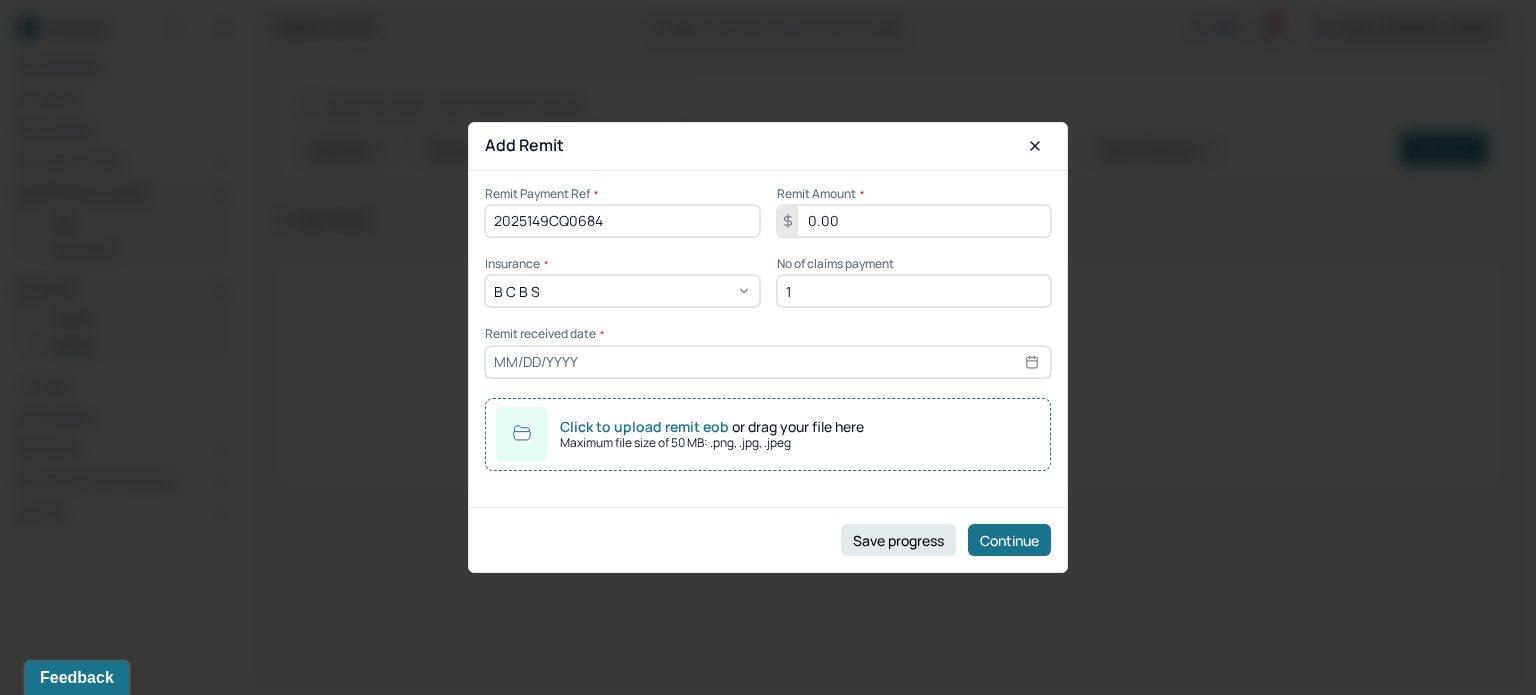 type on "1" 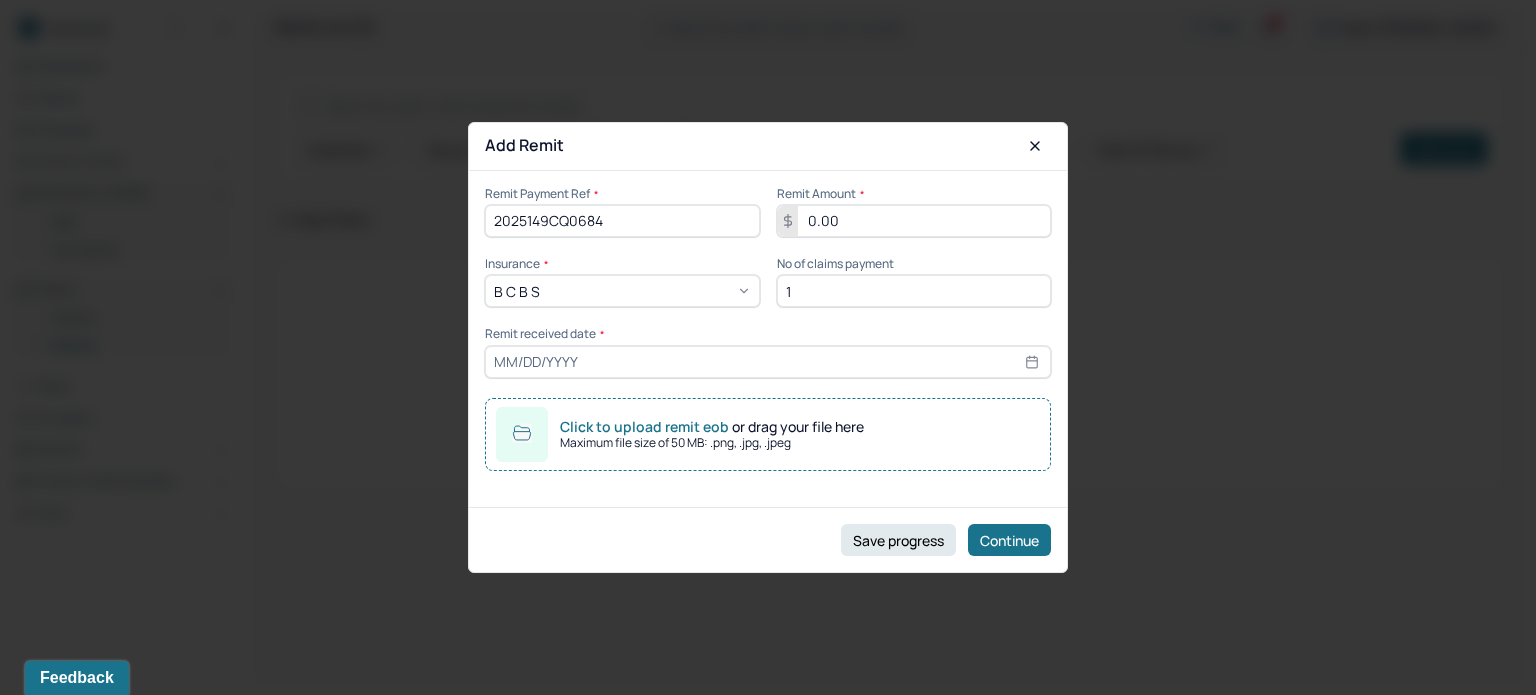 click on "Remit Payment Ref * 2025149CQ0684 Remit Amount * 0.00 Insurance * B C B S   No of claims payment 1 Remit received date * Click to upload remit eob   or drag your file here Maximum file size of 50 MB: .png, .jpg, .jpeg" at bounding box center [768, 329] 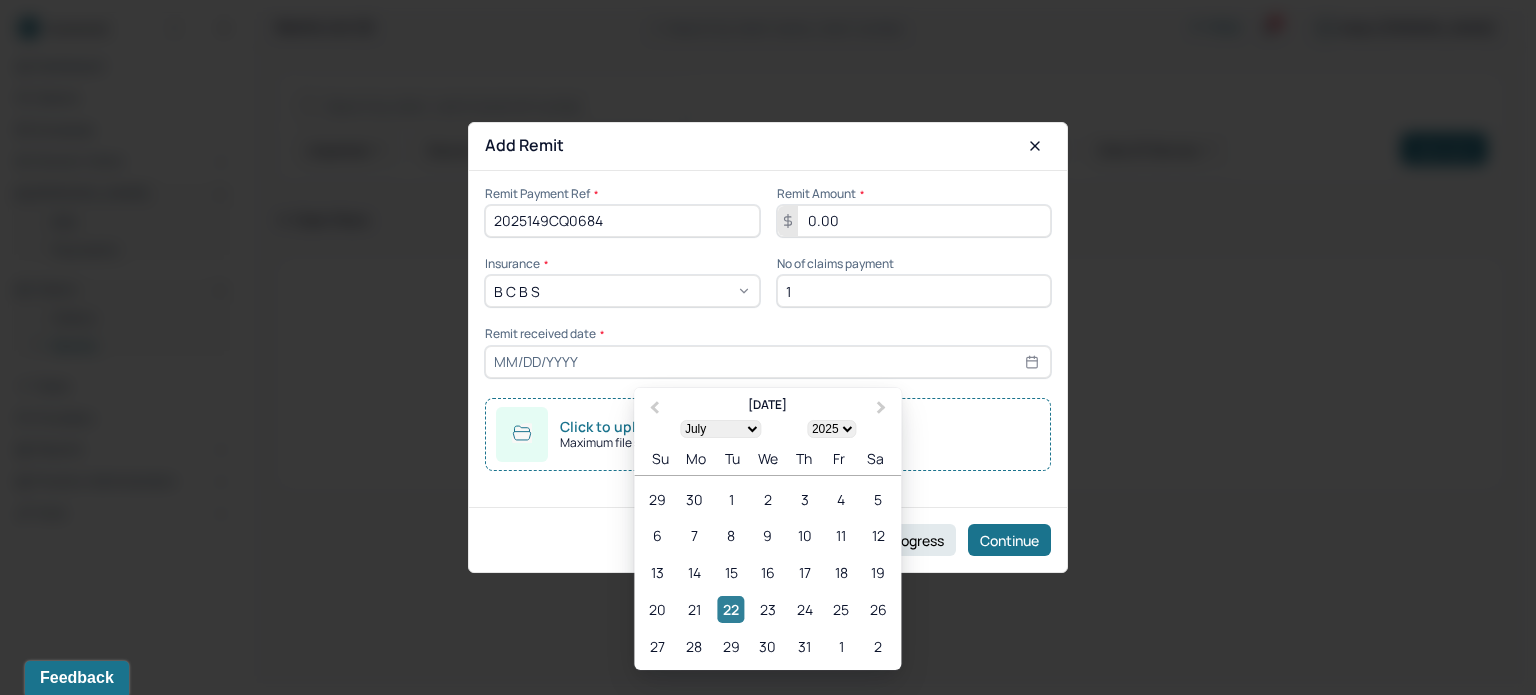 click on "22" at bounding box center (731, 609) 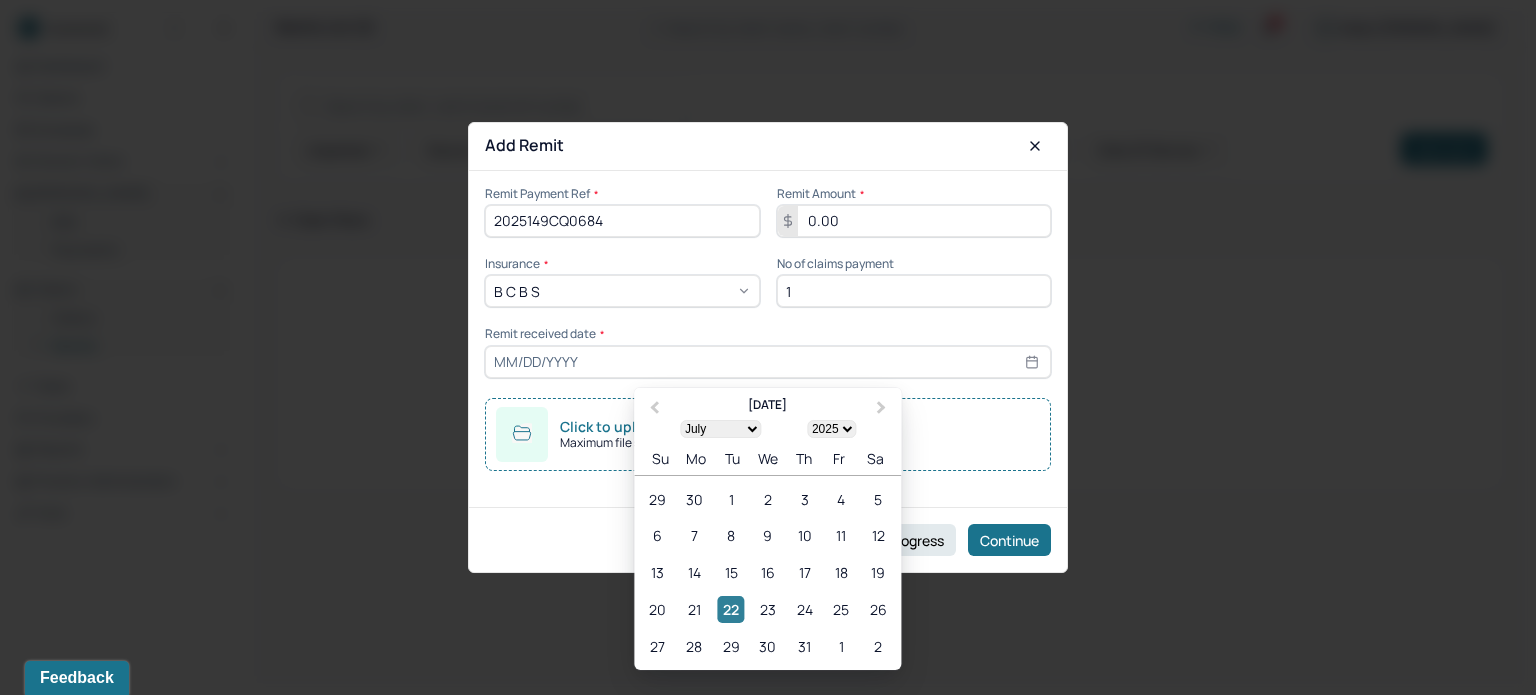 type on "[DATE]" 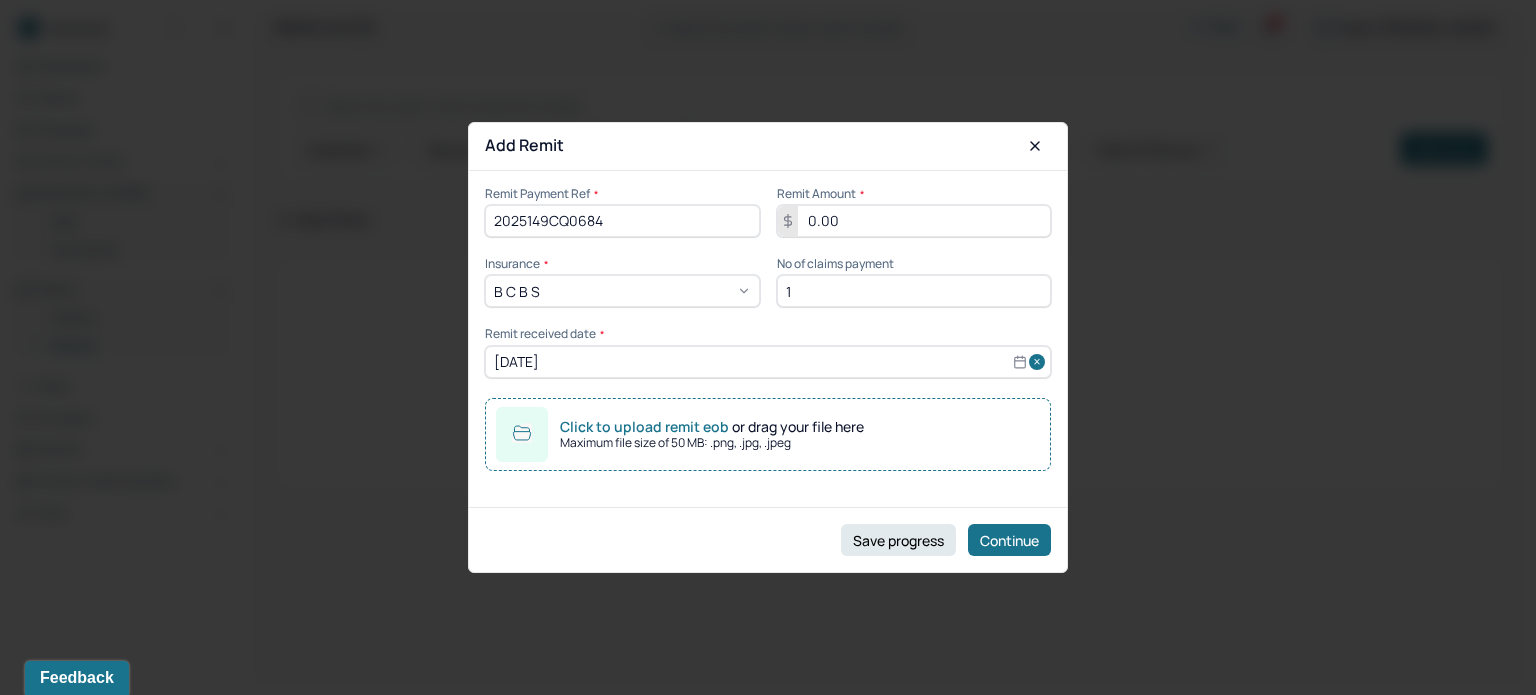 click on "Maximum file size of 50 MB: .png, .jpg, .jpeg" at bounding box center [712, 443] 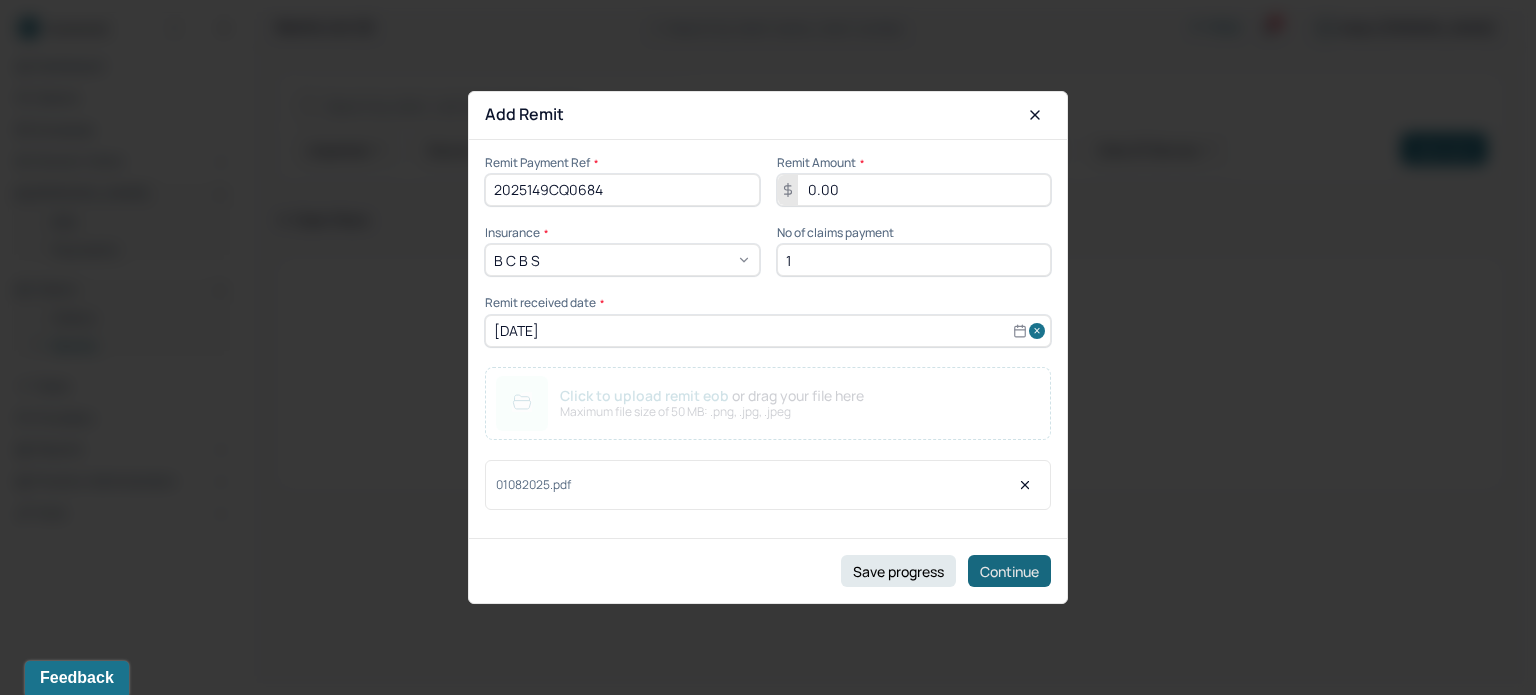 click on "Continue" at bounding box center [1009, 571] 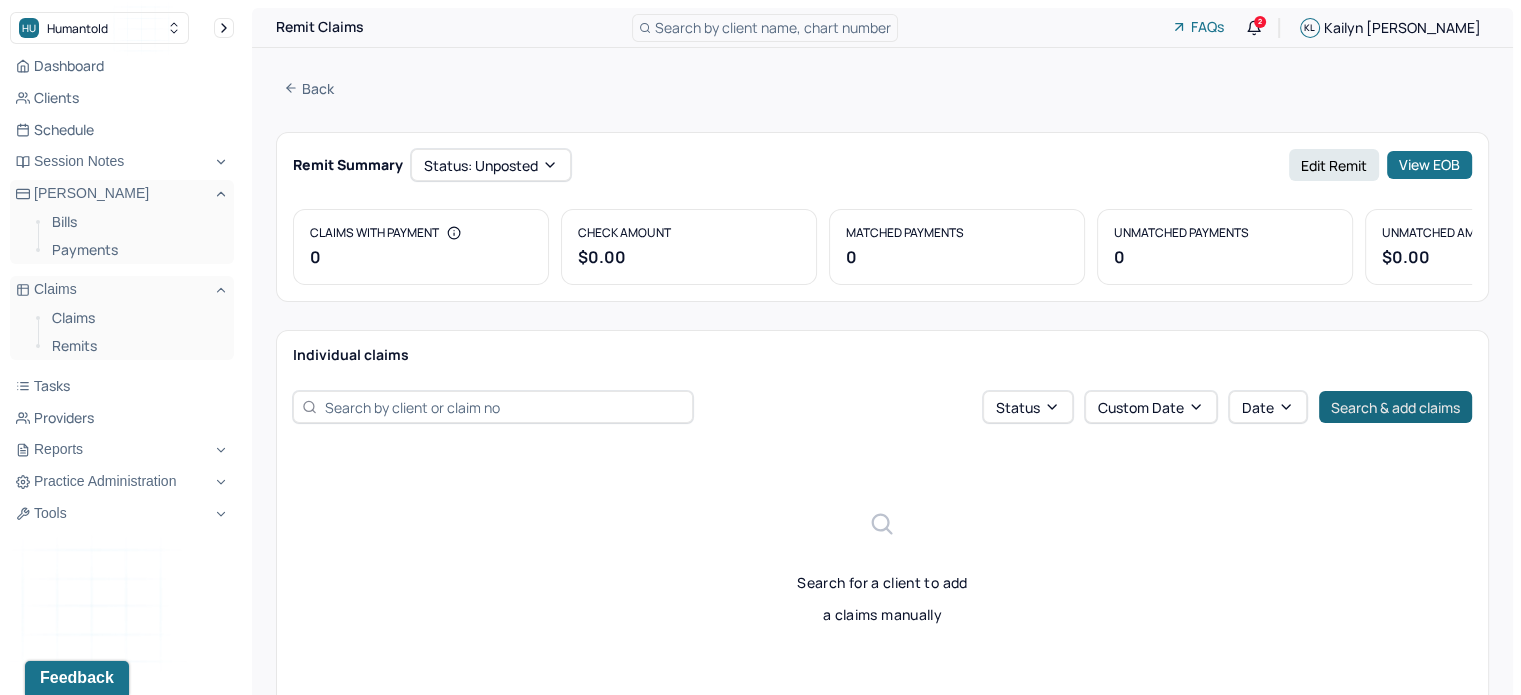 click on "Search & add claims" at bounding box center [1395, 407] 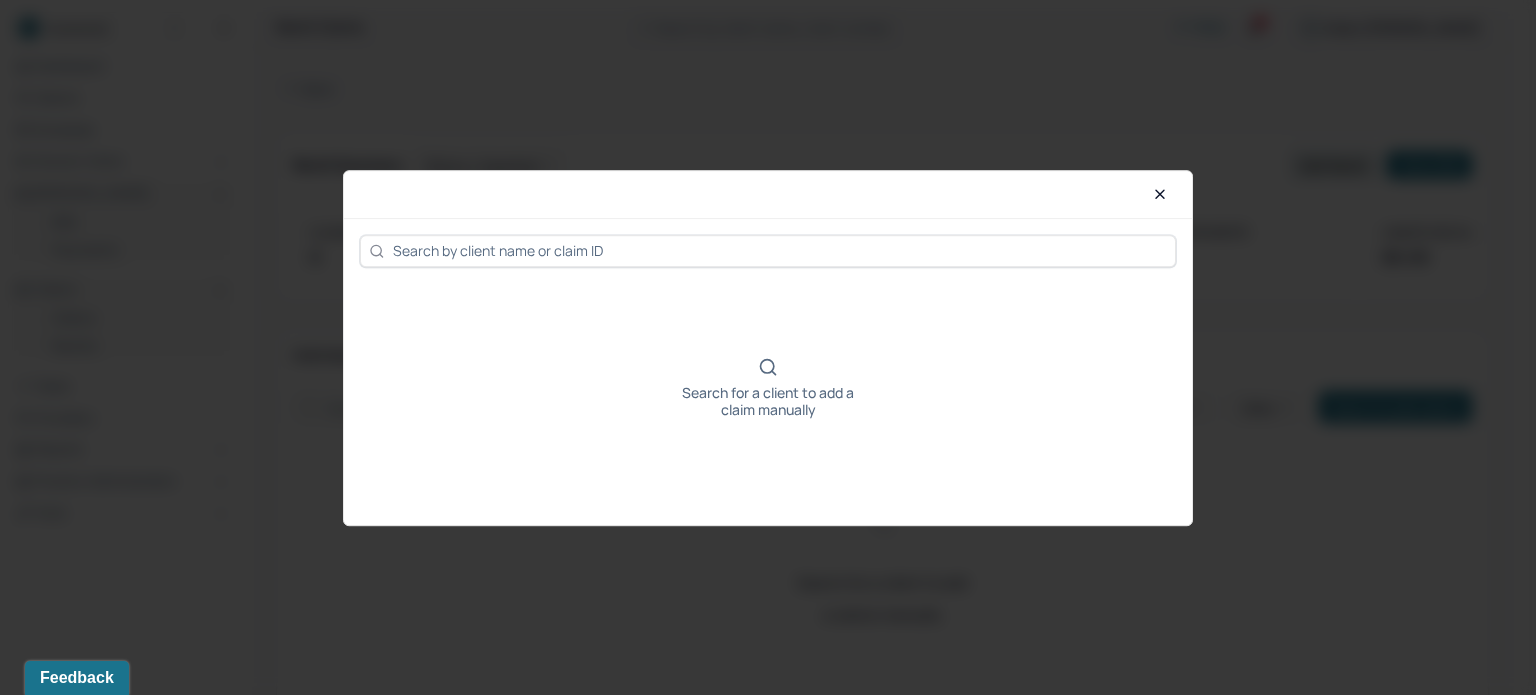 click at bounding box center (768, 251) 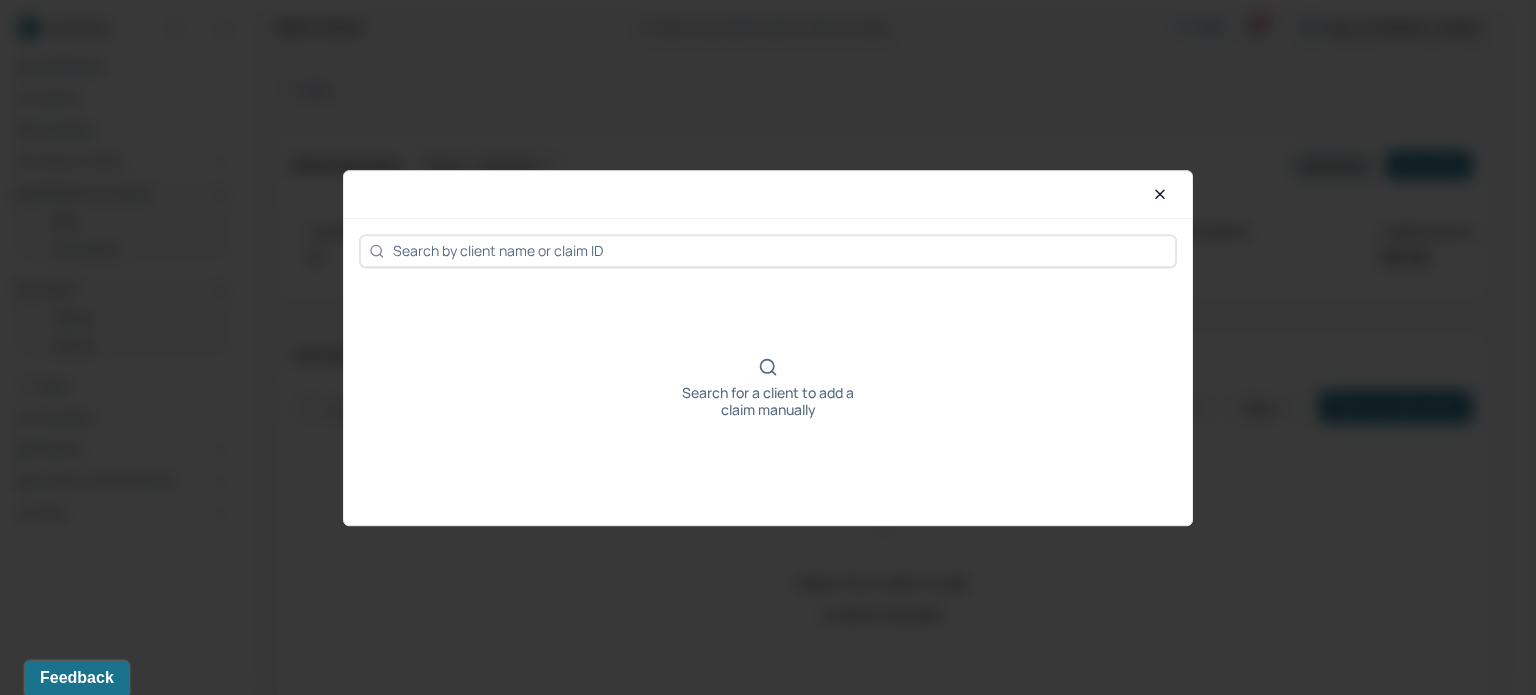 click at bounding box center [780, 250] 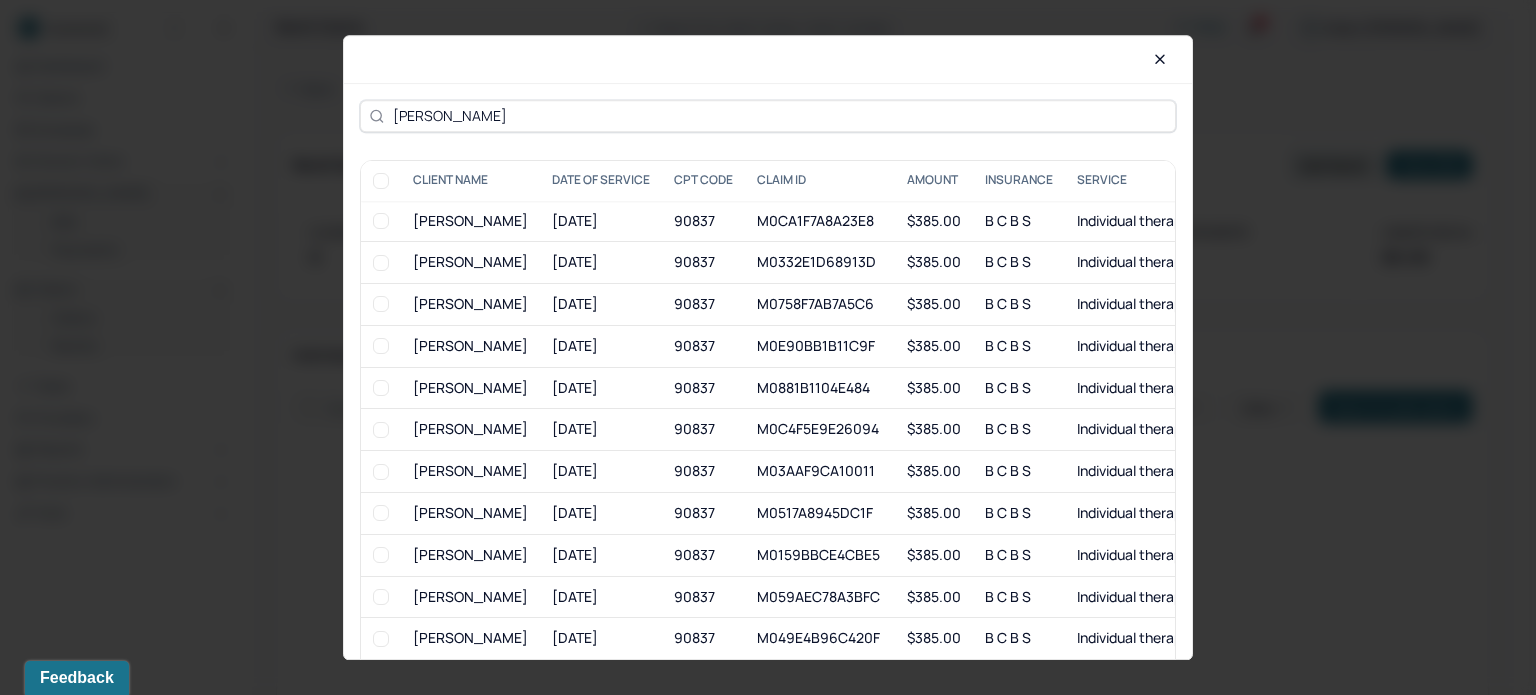type on "[PERSON_NAME]" 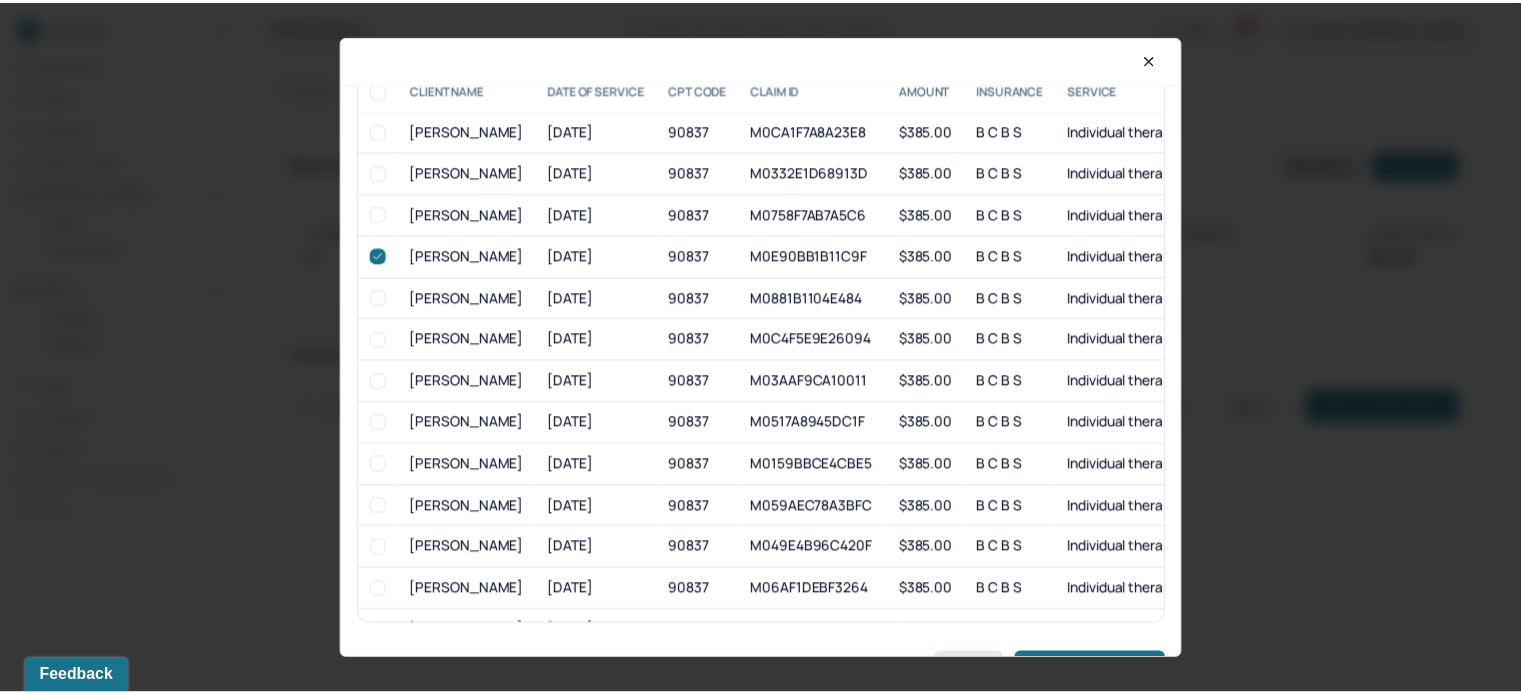 scroll, scrollTop: 132, scrollLeft: 0, axis: vertical 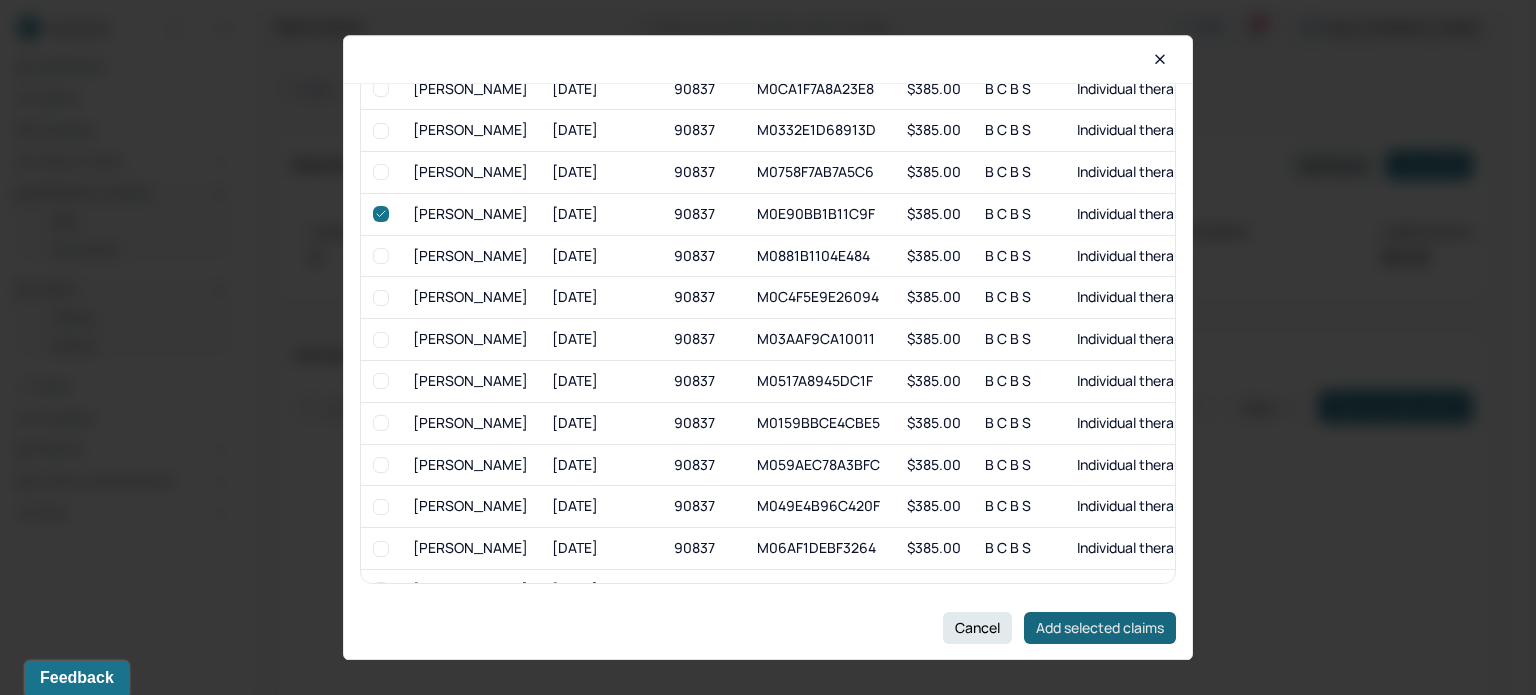 click on "Add selected claims" at bounding box center (1100, 628) 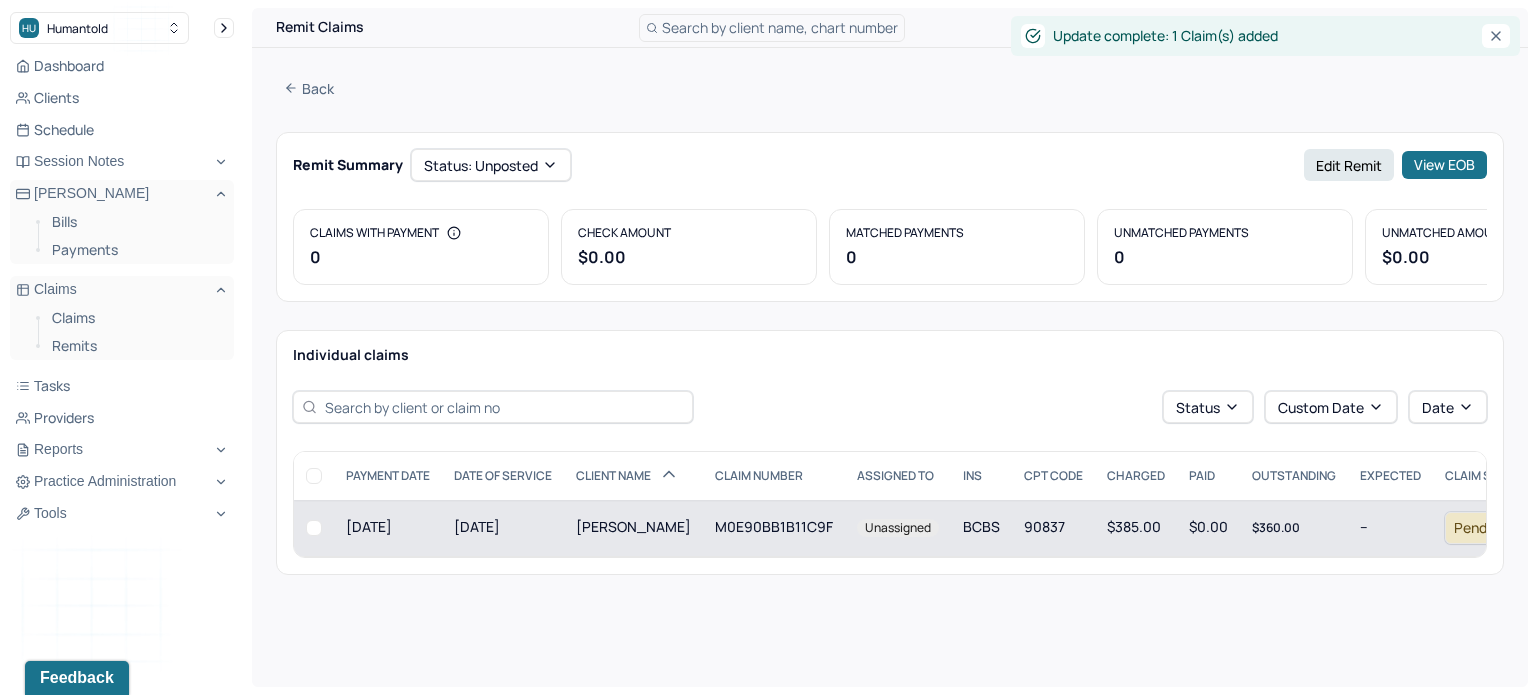 click on "90837" at bounding box center (1053, 528) 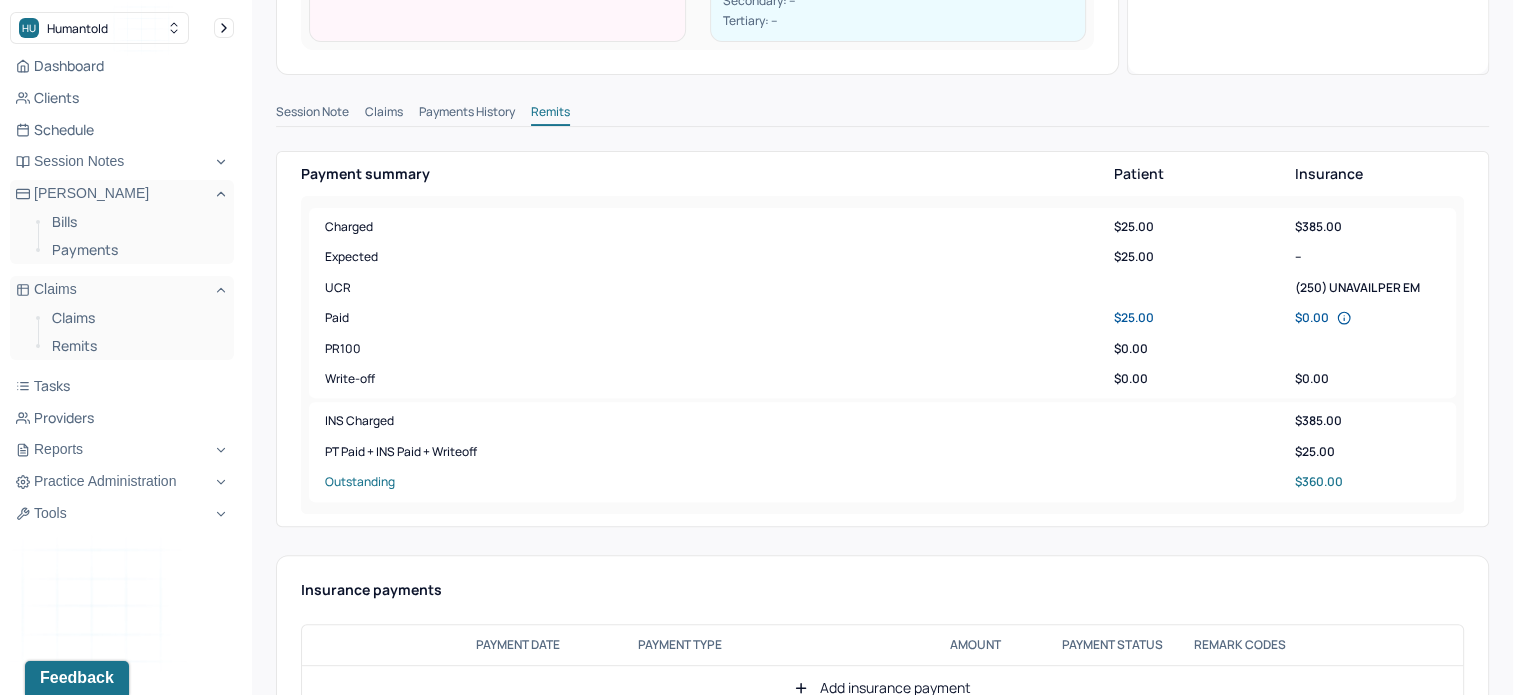 scroll, scrollTop: 600, scrollLeft: 0, axis: vertical 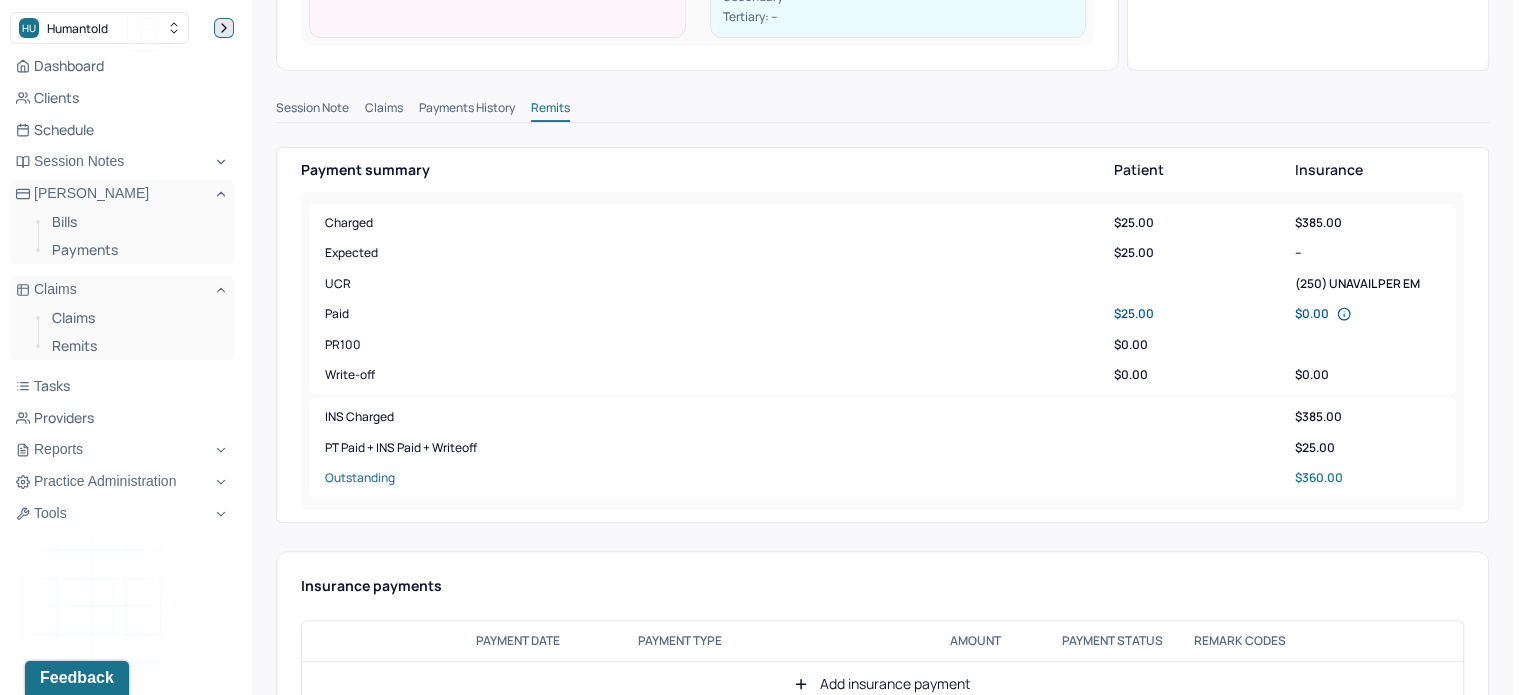 click at bounding box center [224, 28] 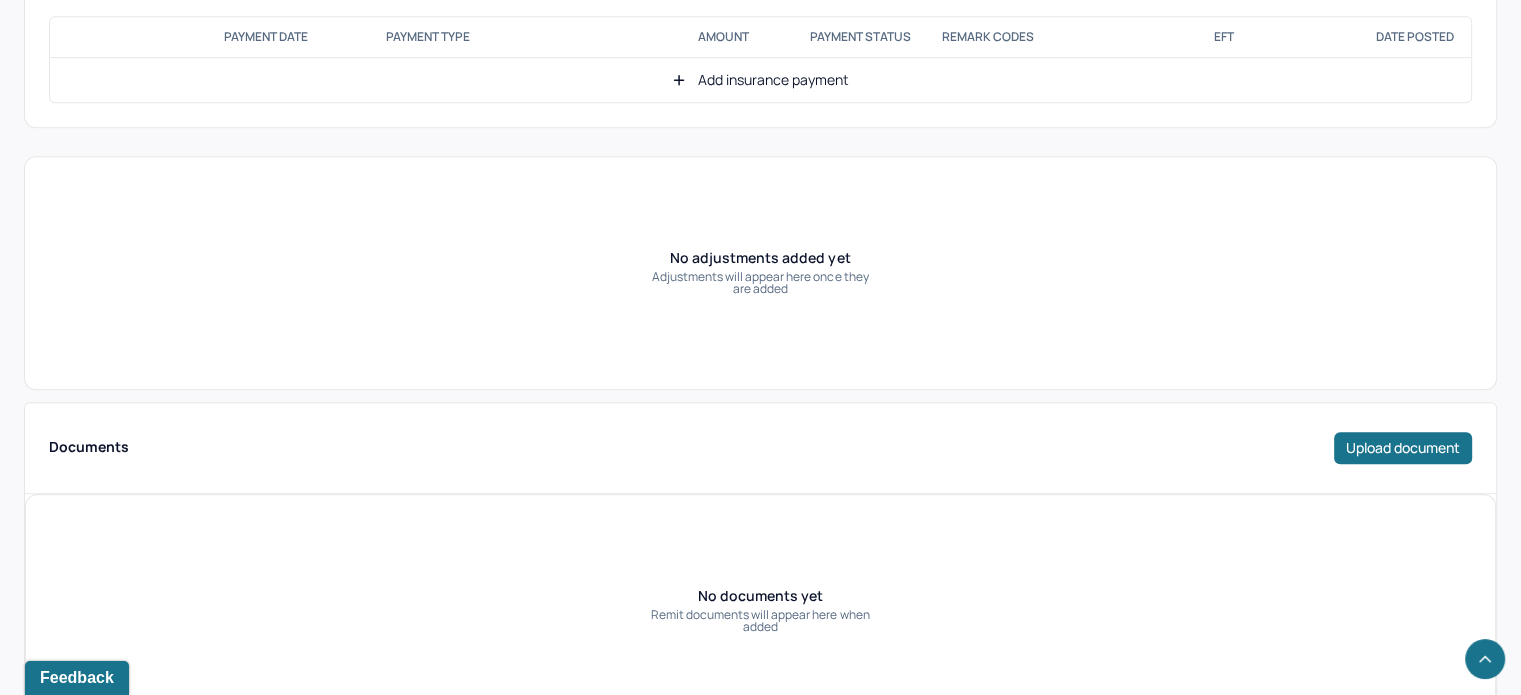 scroll, scrollTop: 1200, scrollLeft: 0, axis: vertical 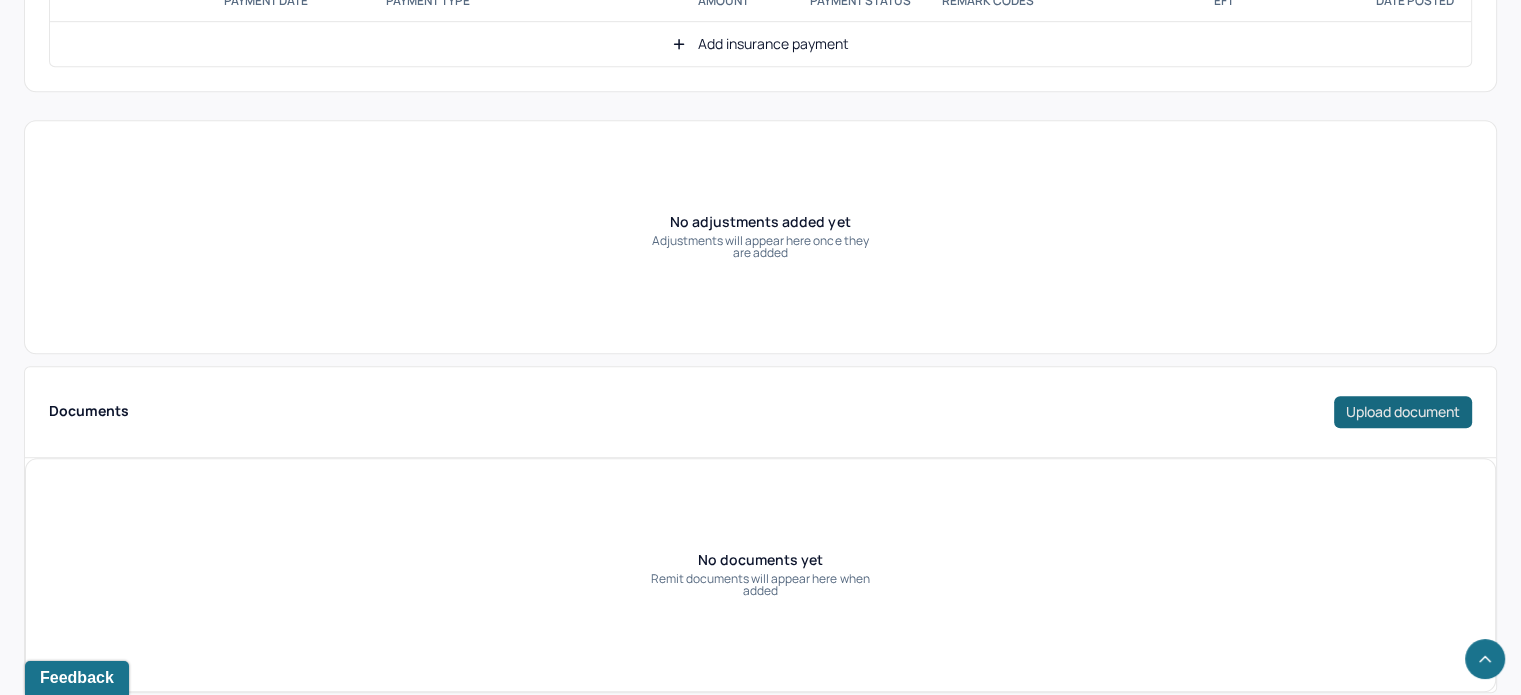 click on "Upload document" at bounding box center (1403, 412) 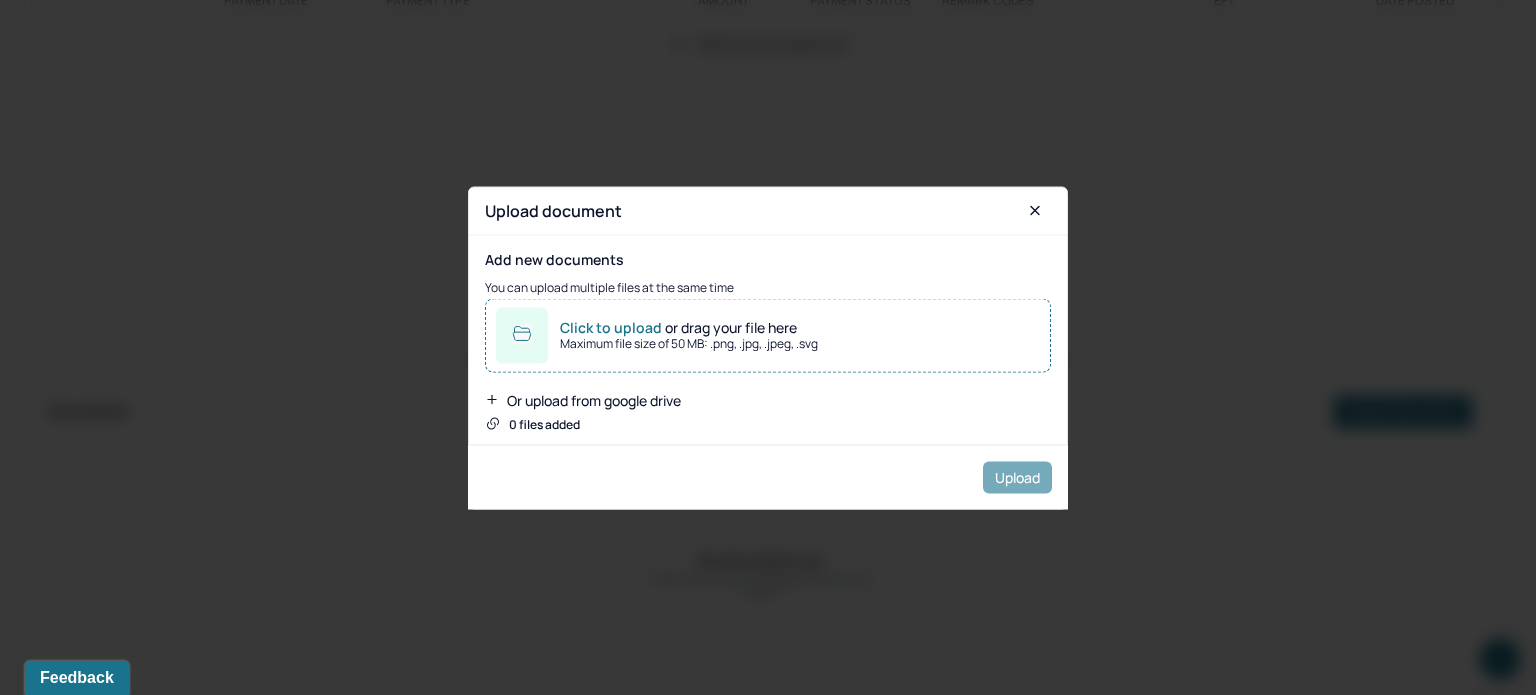 click on "Click to upload   or drag your file here Maximum file size of 50 MB: .png, .jpg, .jpeg, .svg" at bounding box center (768, 335) 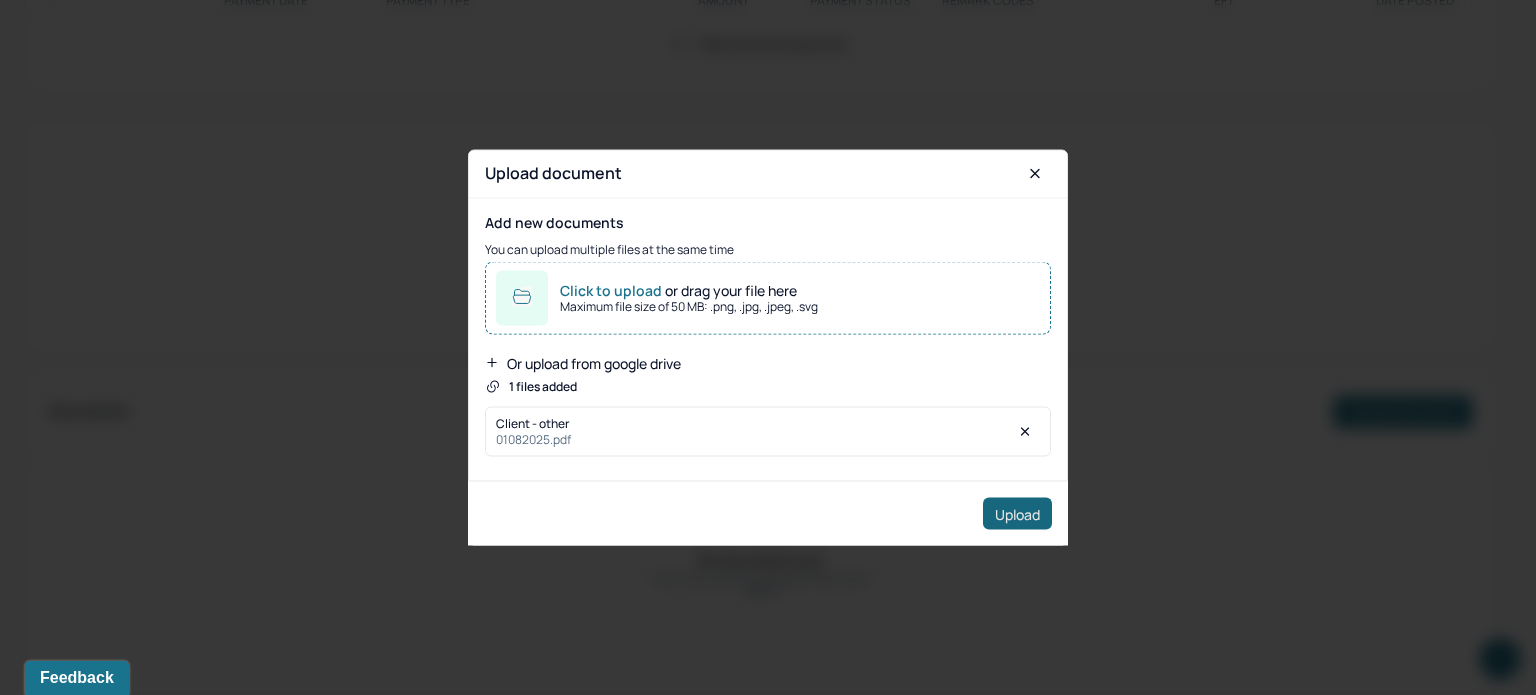click on "Upload" at bounding box center (1017, 514) 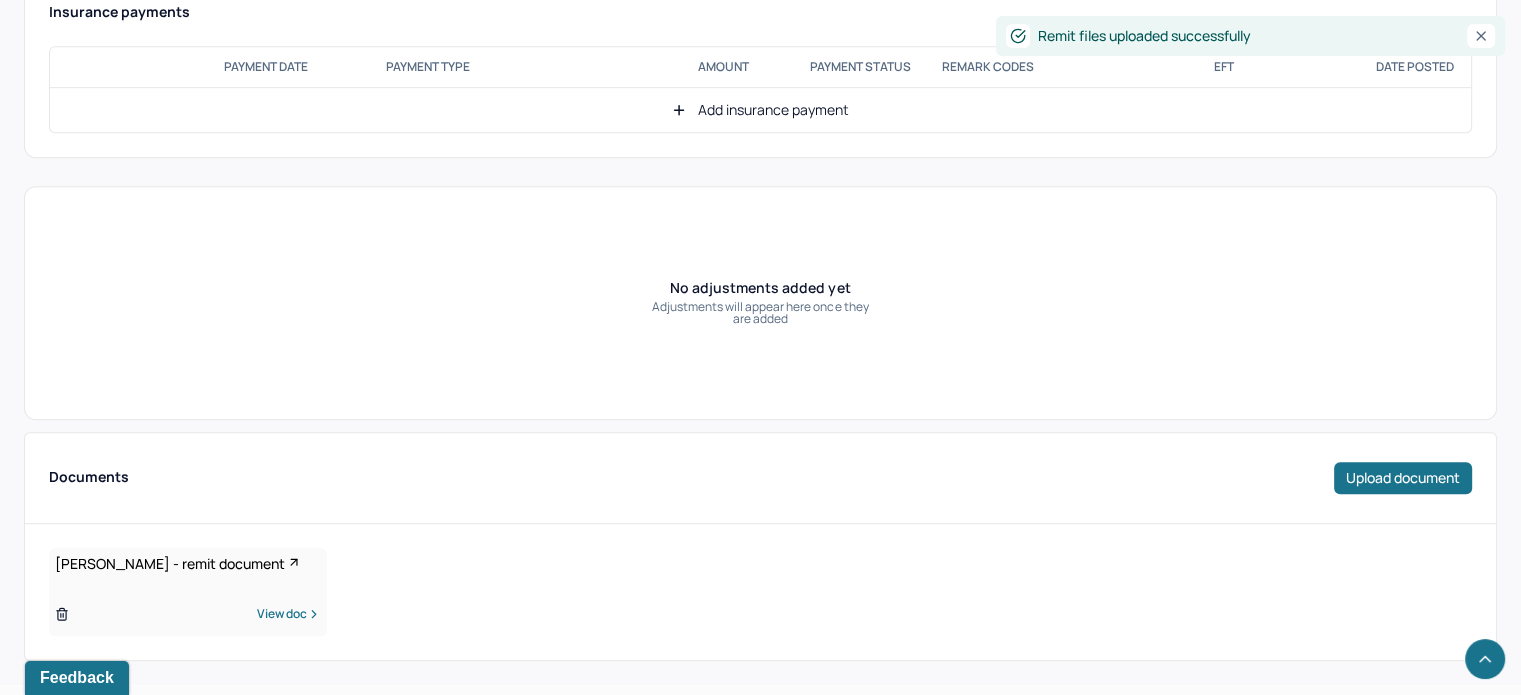 scroll, scrollTop: 934, scrollLeft: 0, axis: vertical 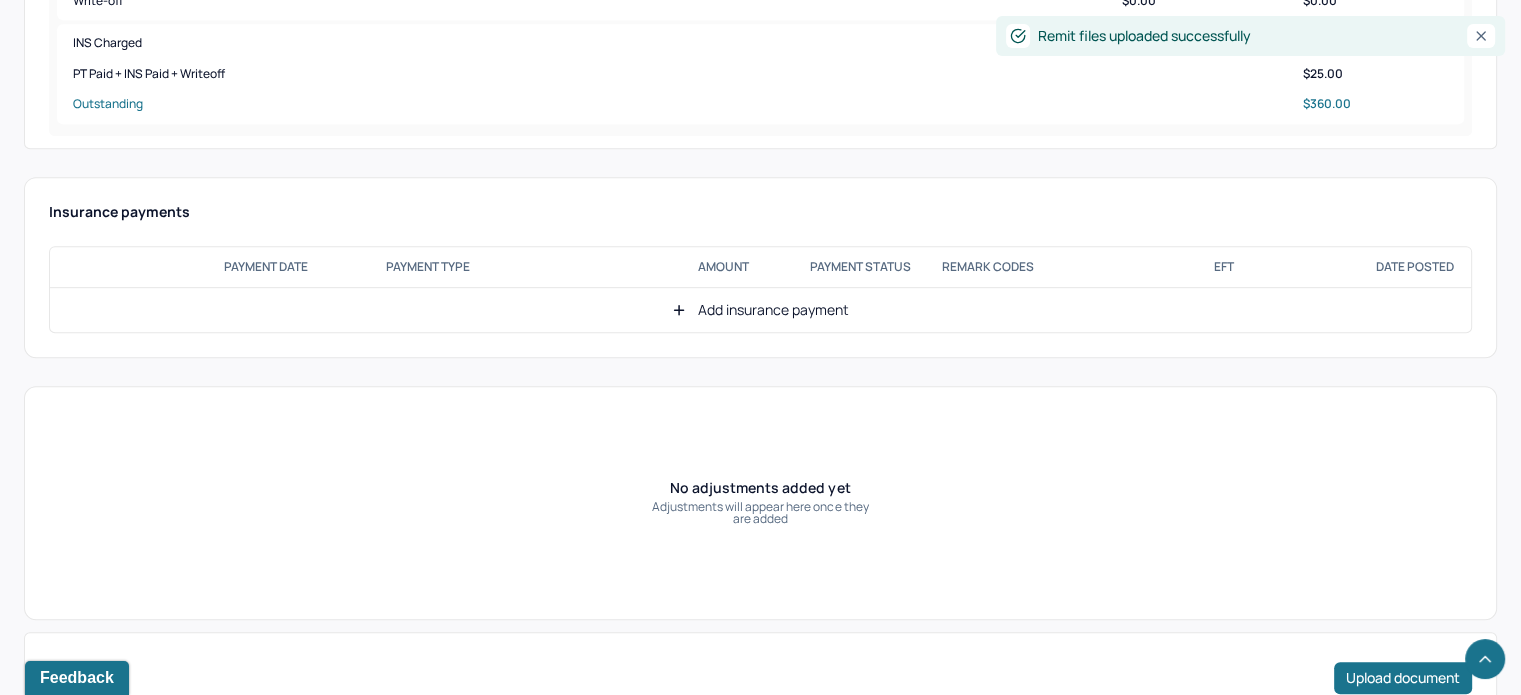 click on "Add insurance payment" at bounding box center (760, 310) 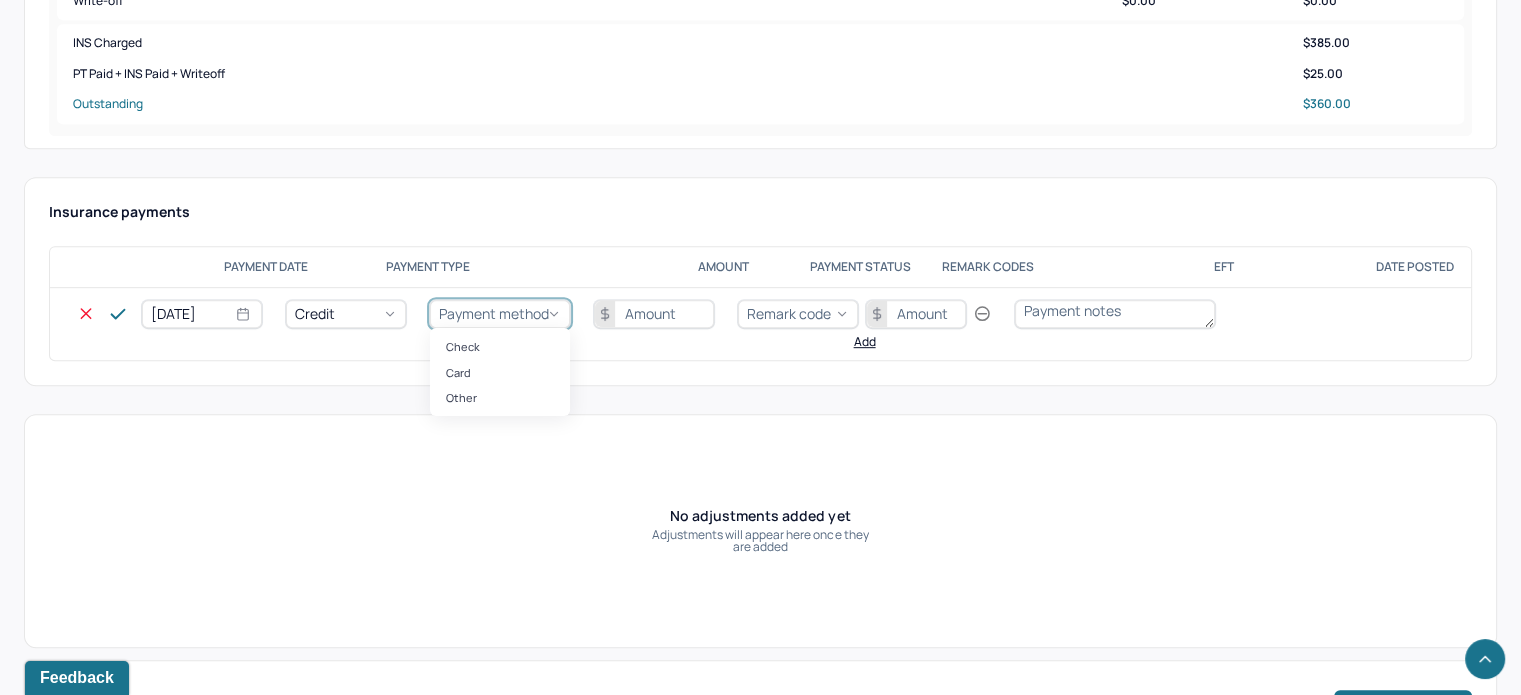 click on "Payment method" at bounding box center [494, 313] 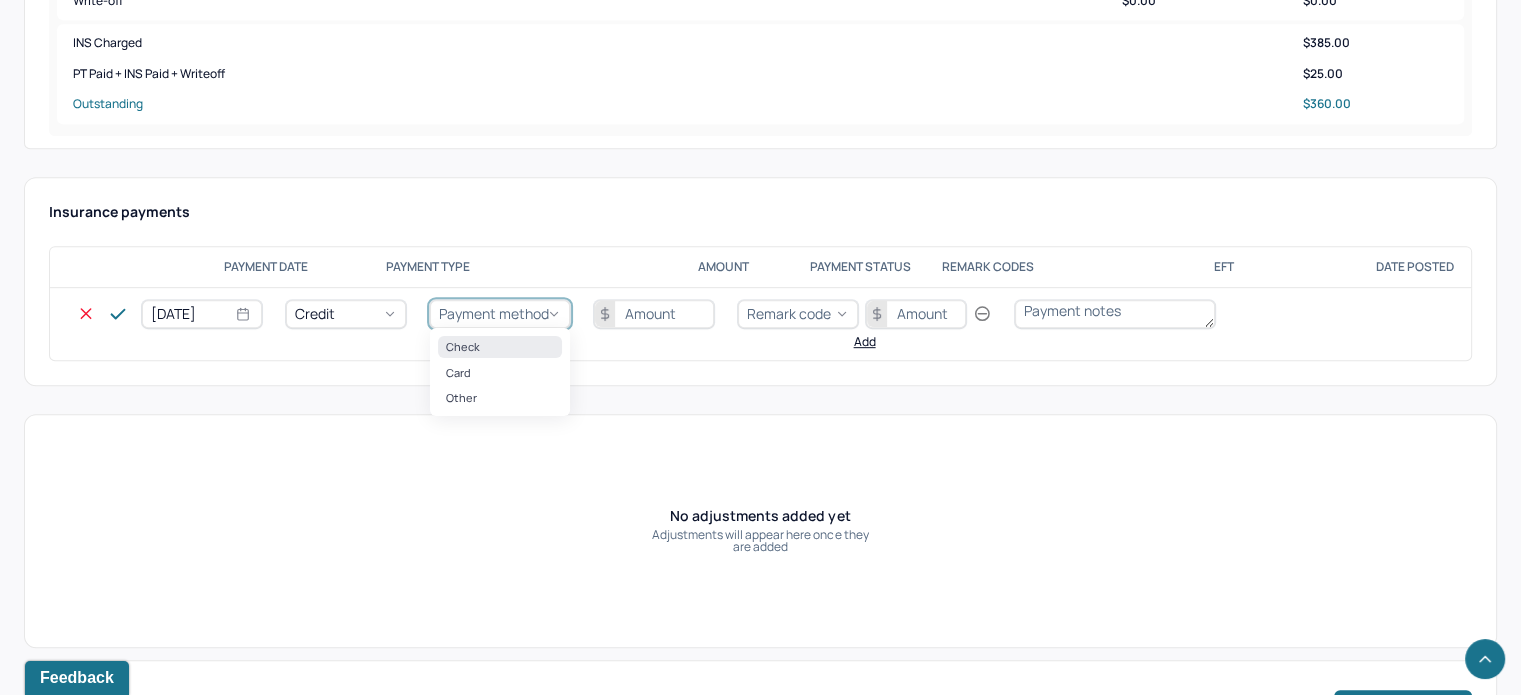 click on "Check" at bounding box center [500, 346] 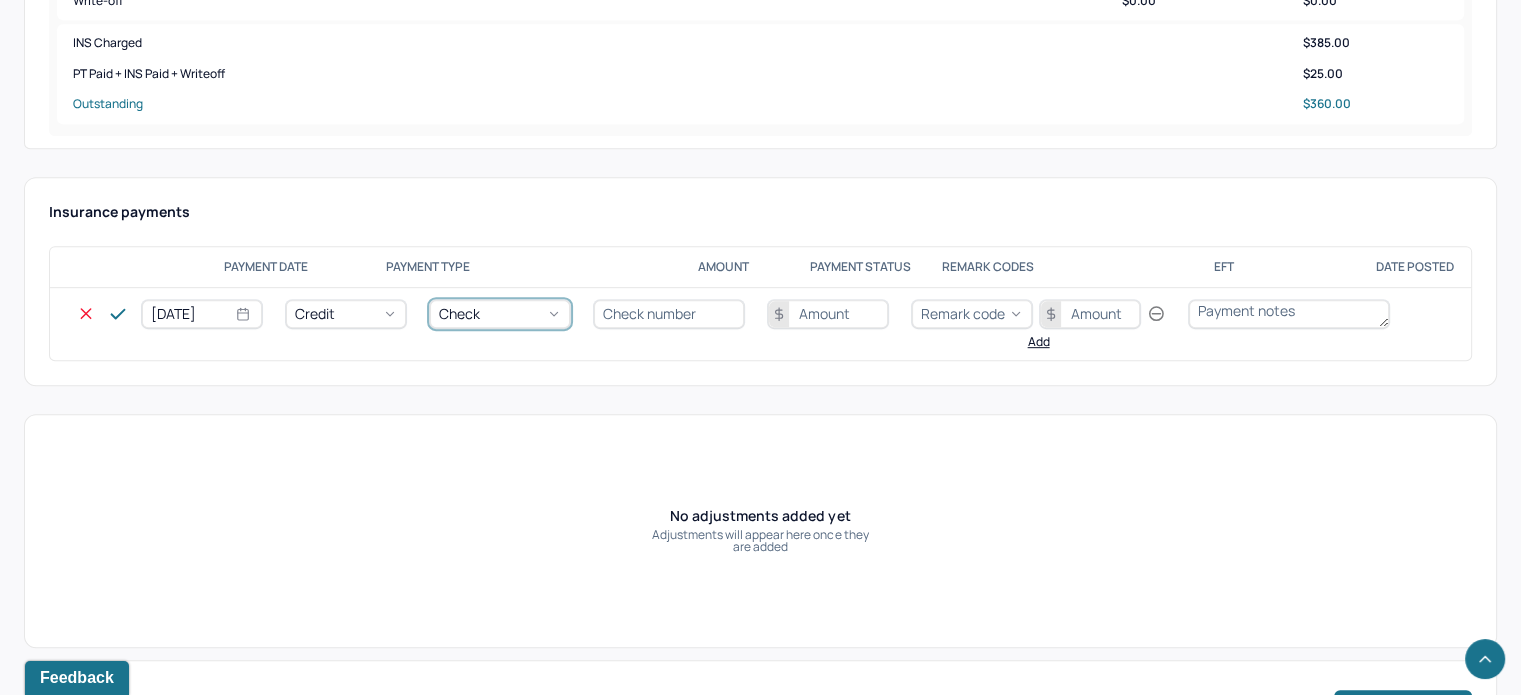 click at bounding box center (669, 314) 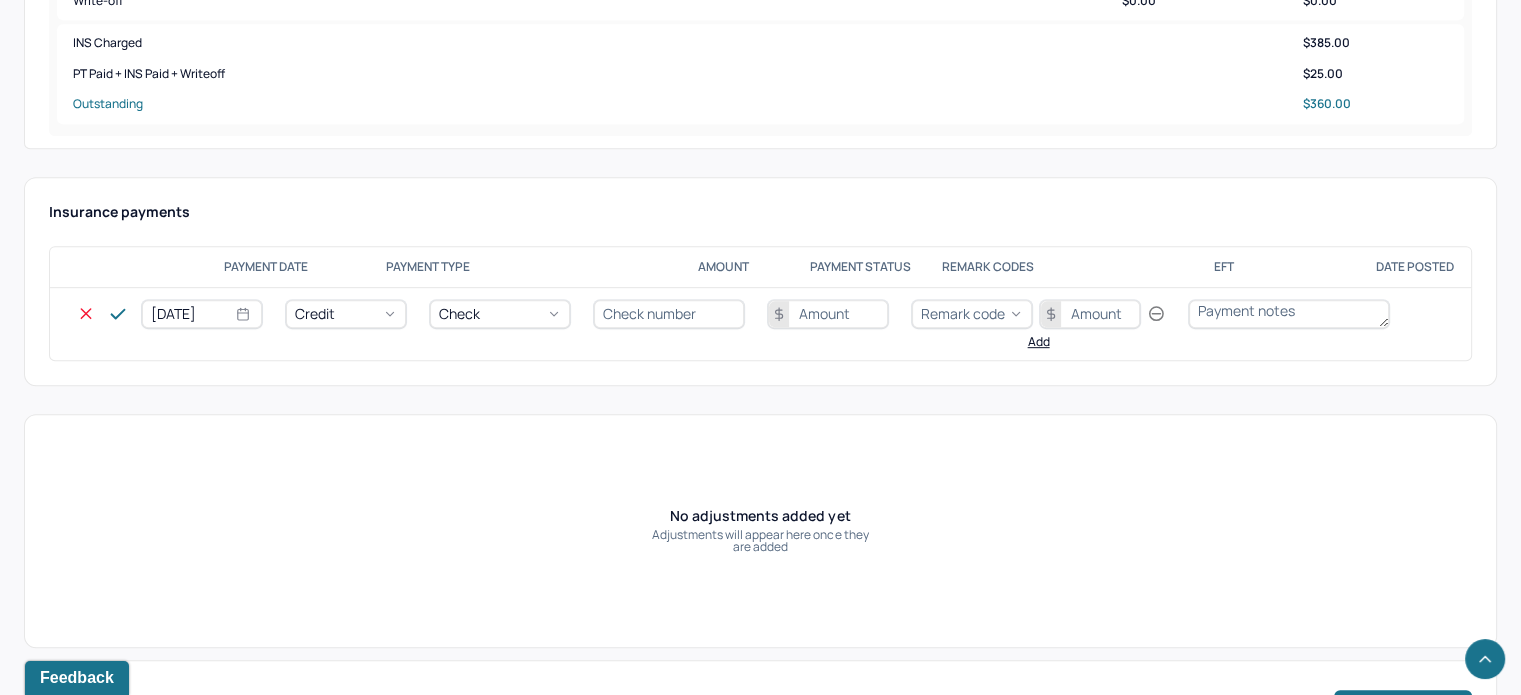 type on "N/A" 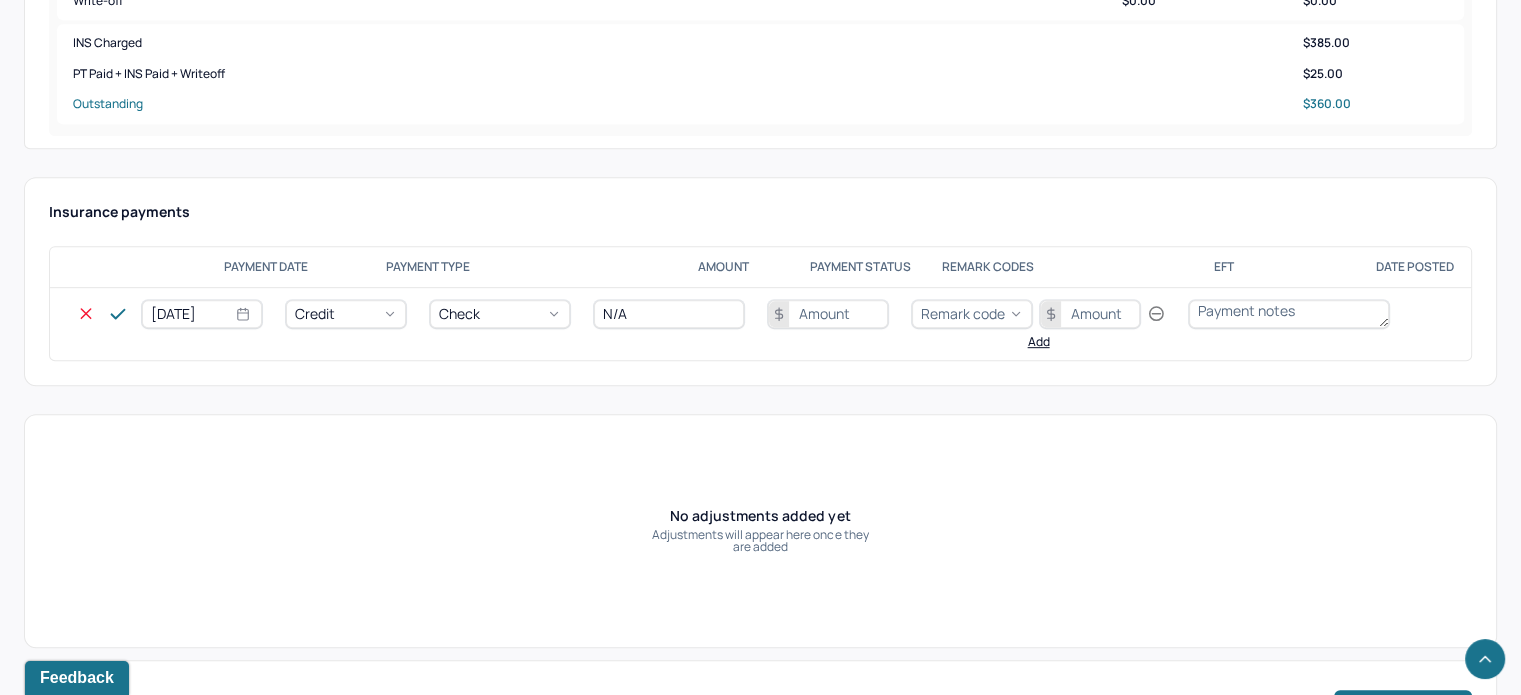 click at bounding box center (828, 314) 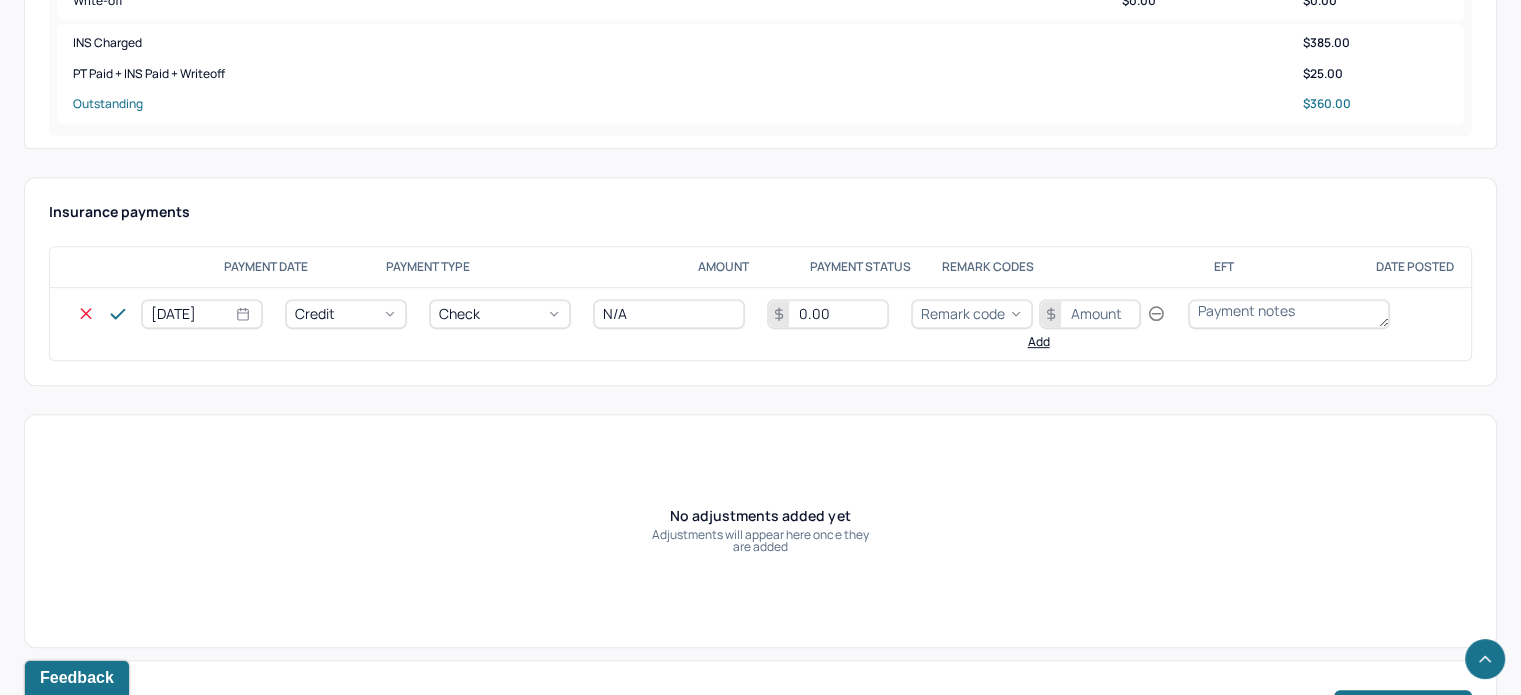 type on "0.00" 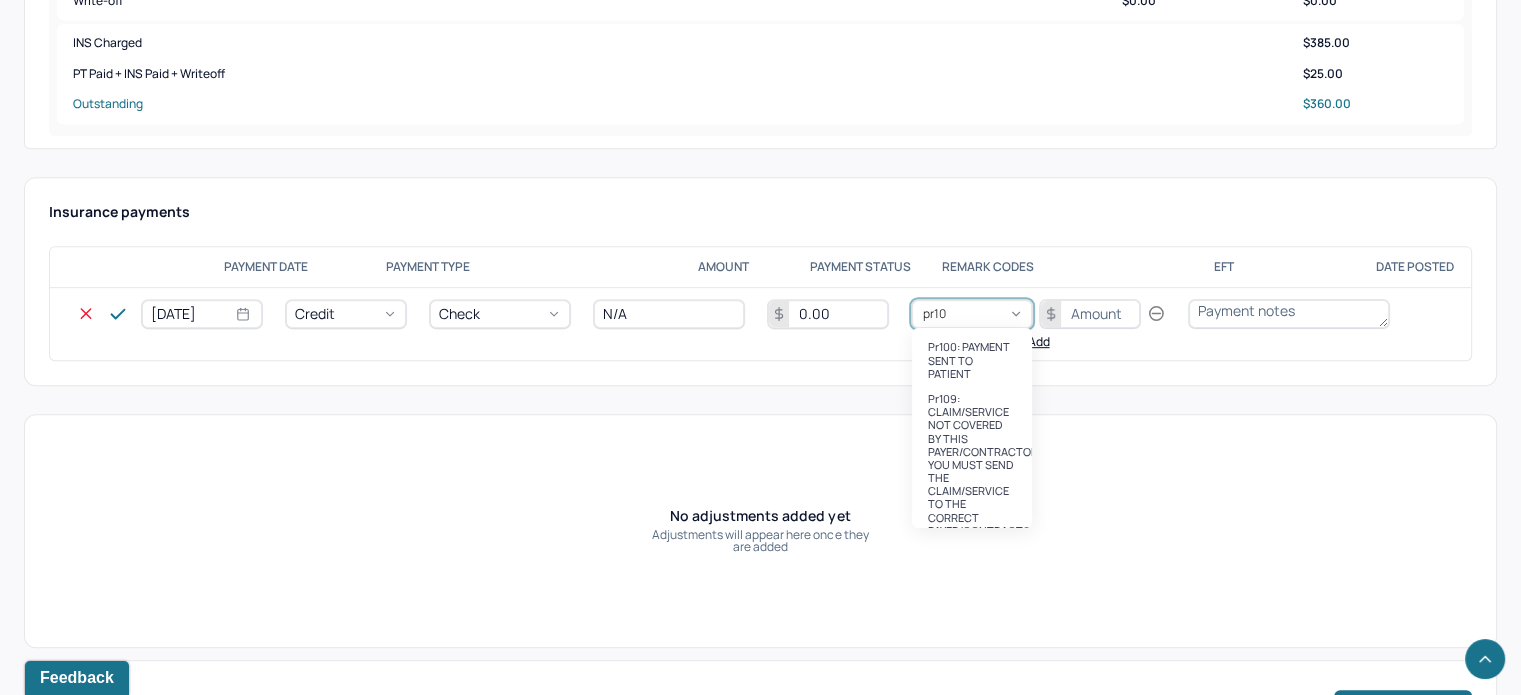 type on "pr100" 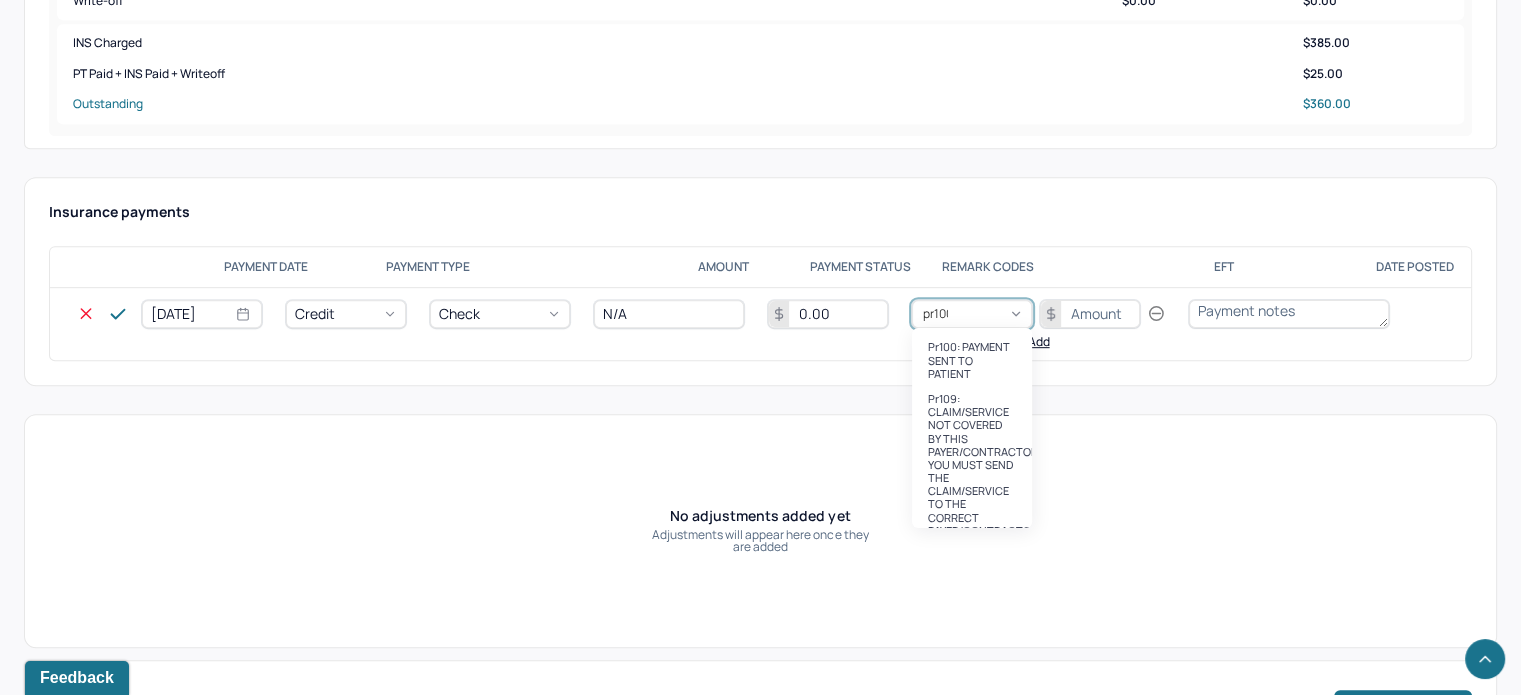 type 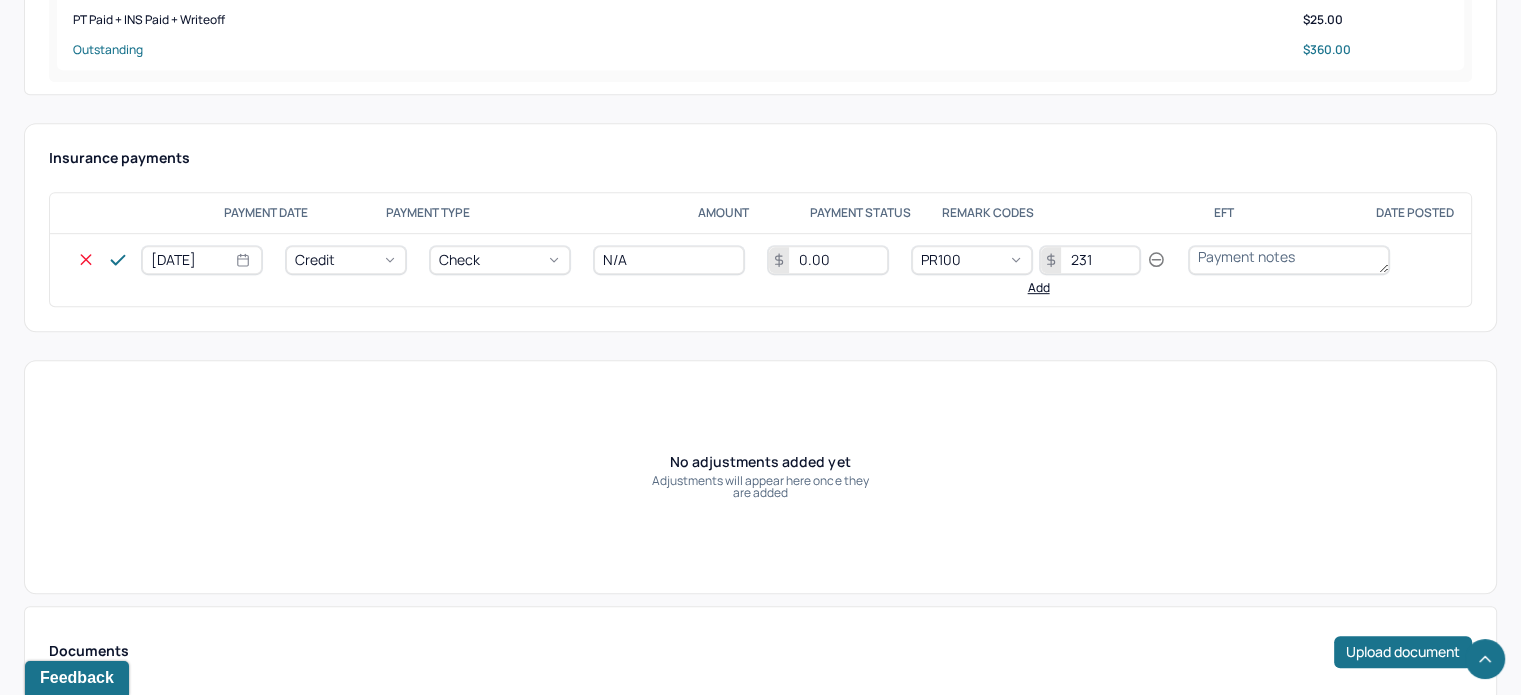 scroll, scrollTop: 1034, scrollLeft: 0, axis: vertical 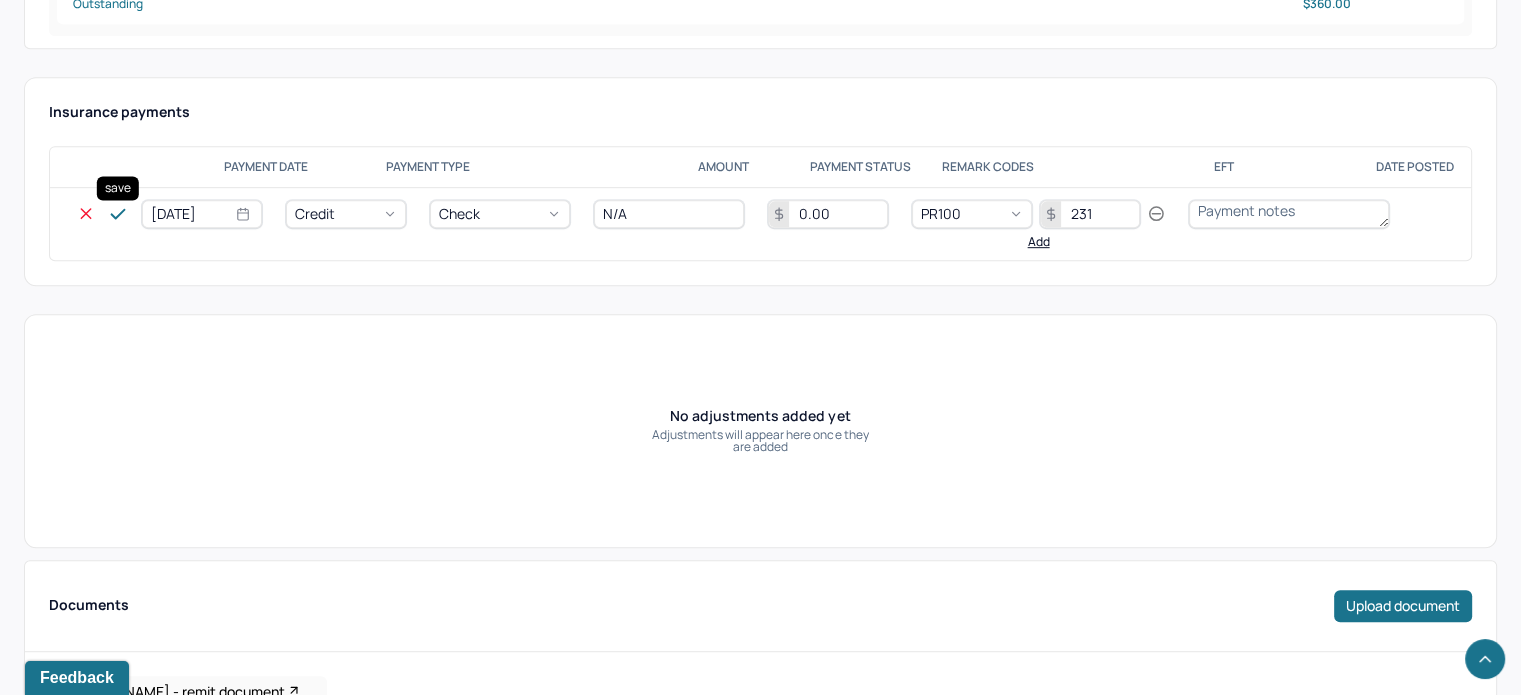 type on "231" 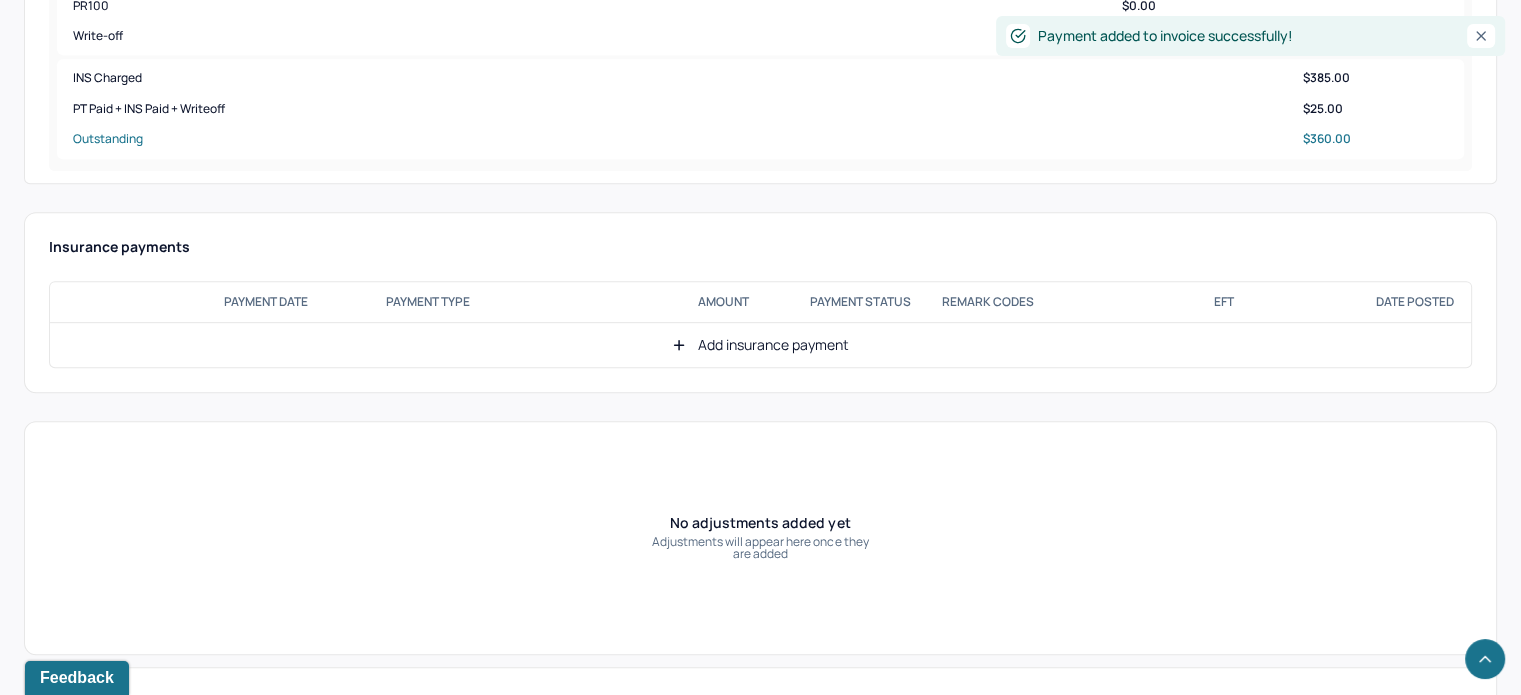 scroll, scrollTop: 834, scrollLeft: 0, axis: vertical 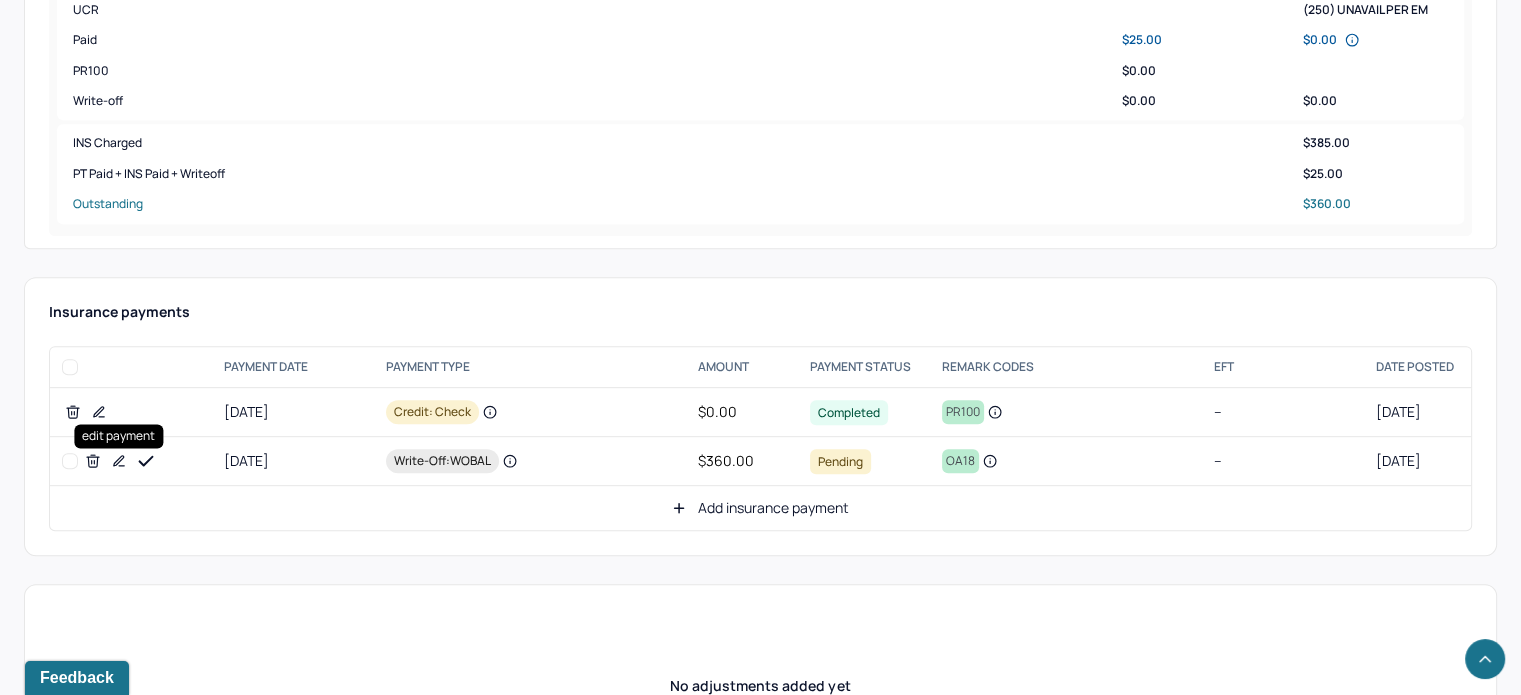 drag, startPoint x: 123, startPoint y: 455, endPoint x: 312, endPoint y: 455, distance: 189 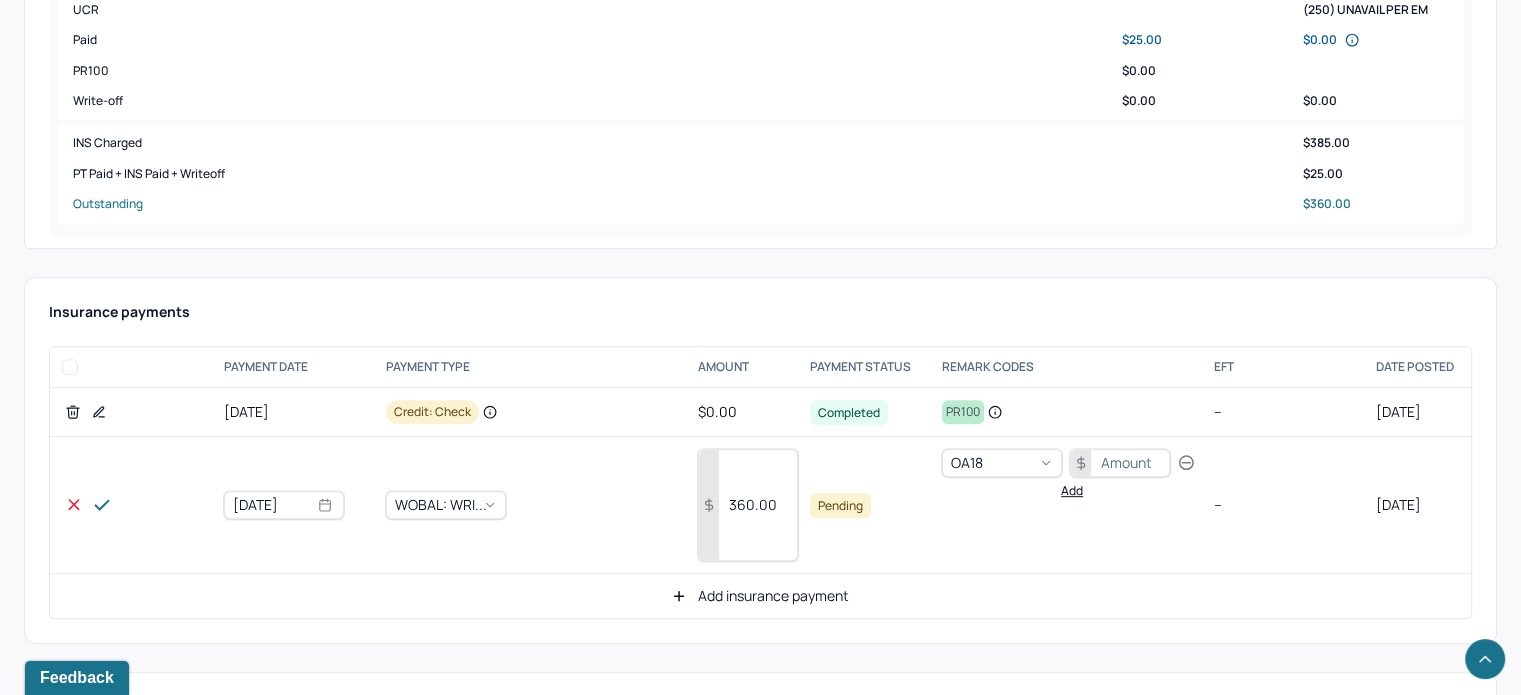 click on "360.00" at bounding box center (748, 505) 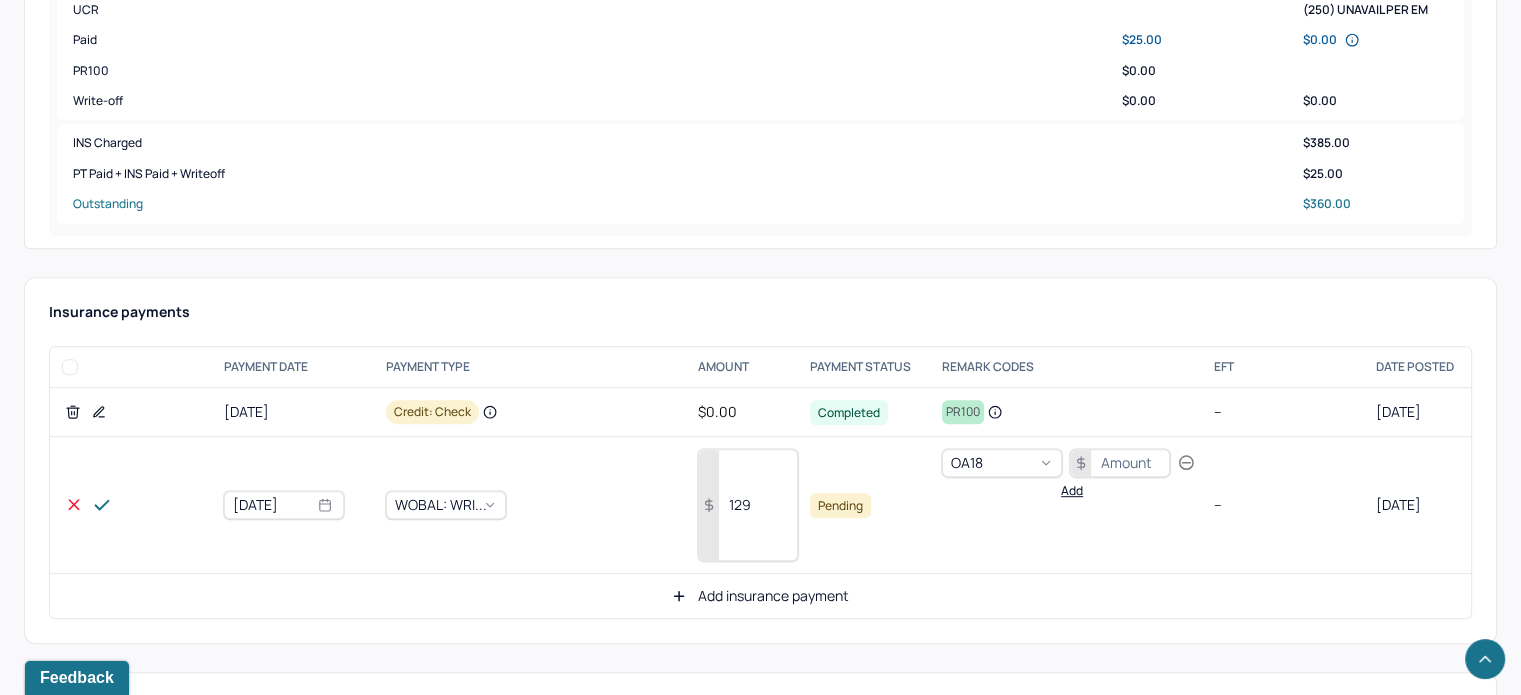 type on "129" 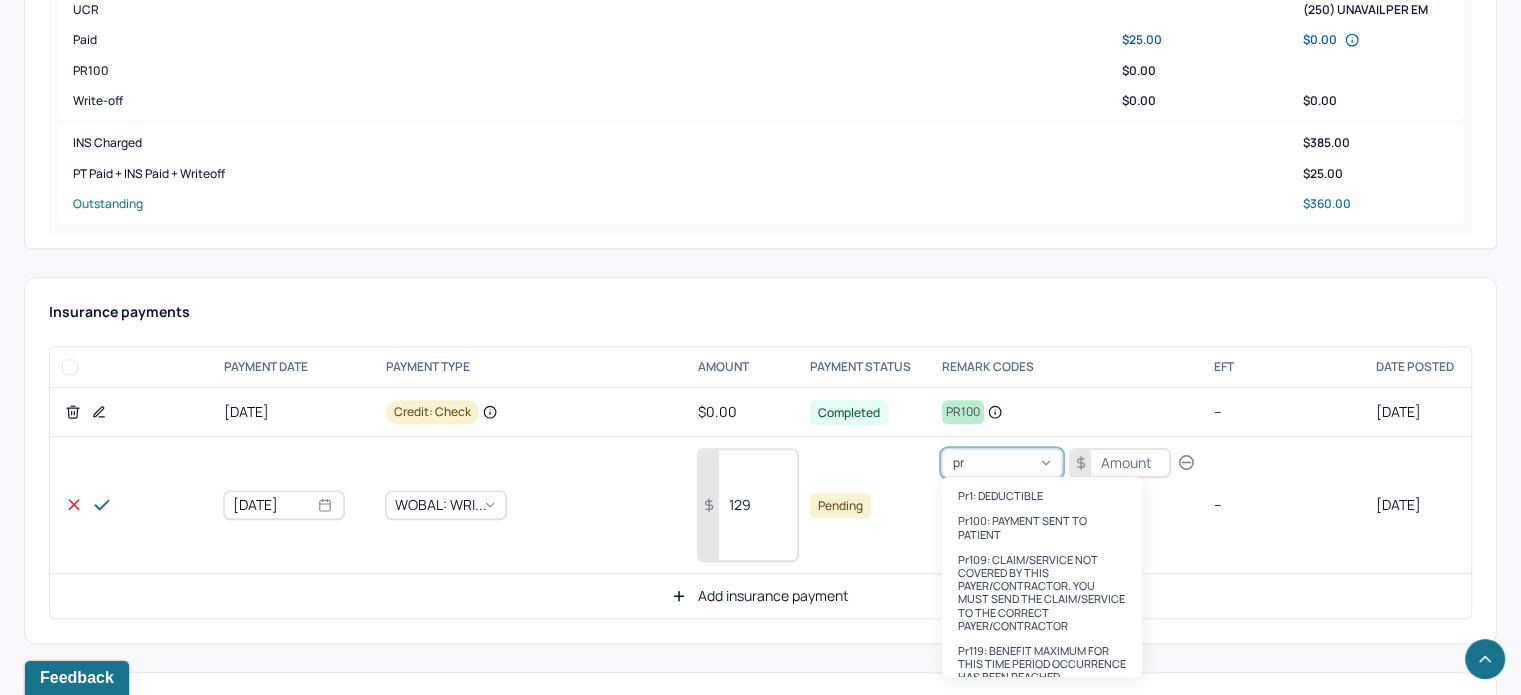 type on "pr2" 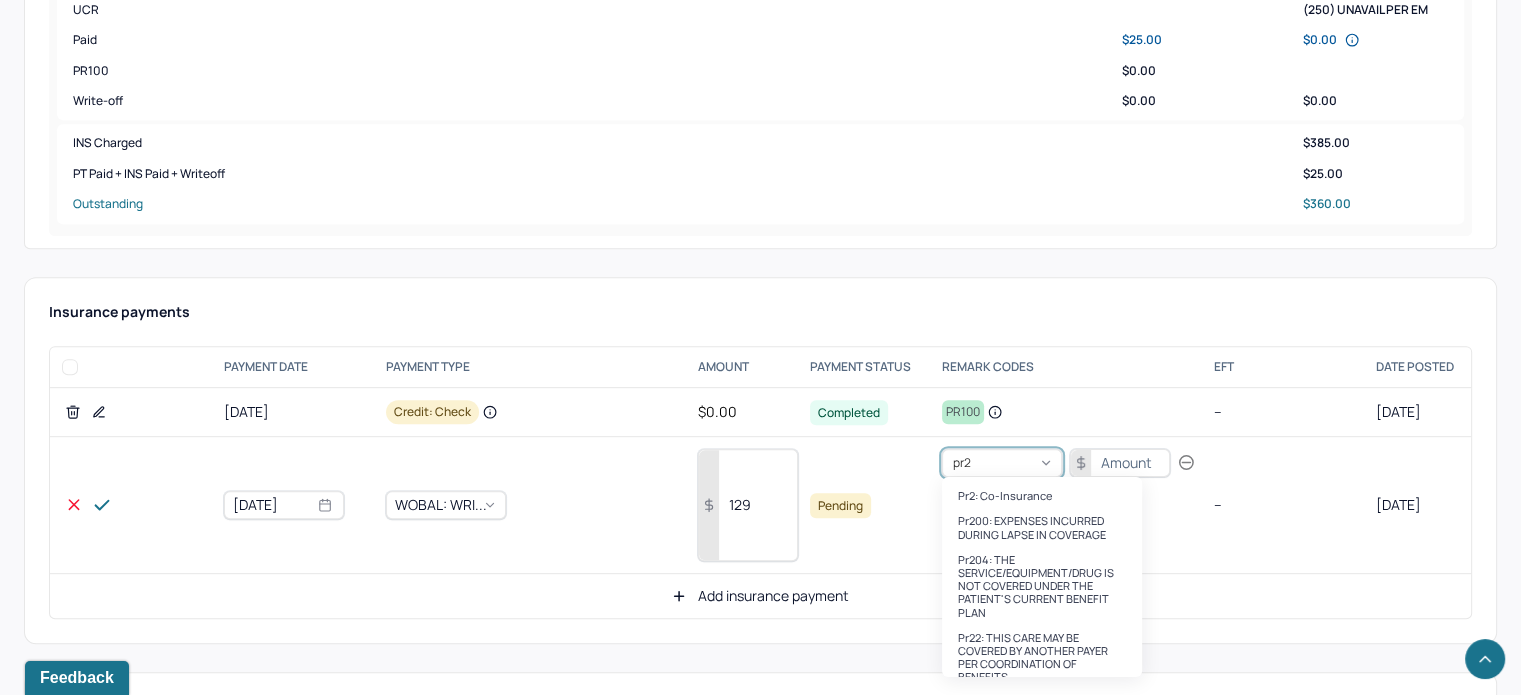 type 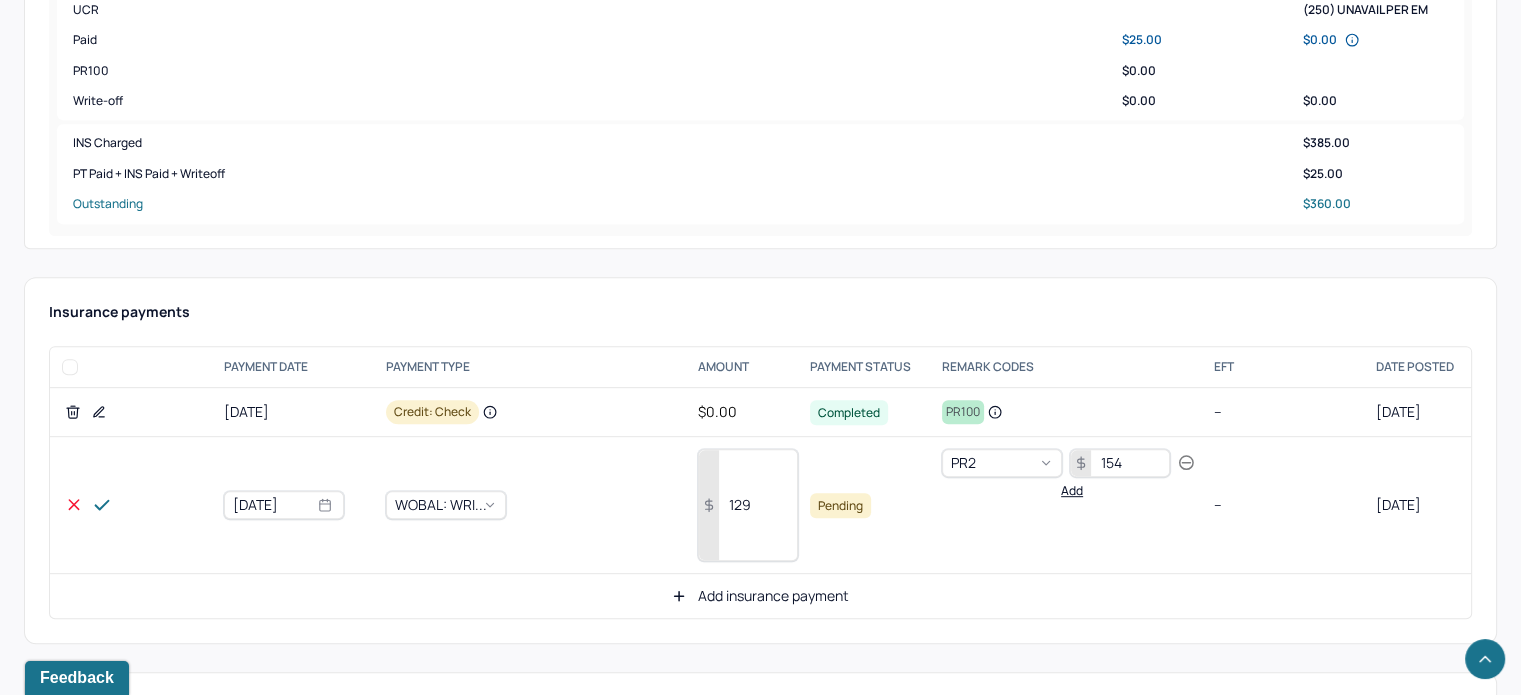 type on "154" 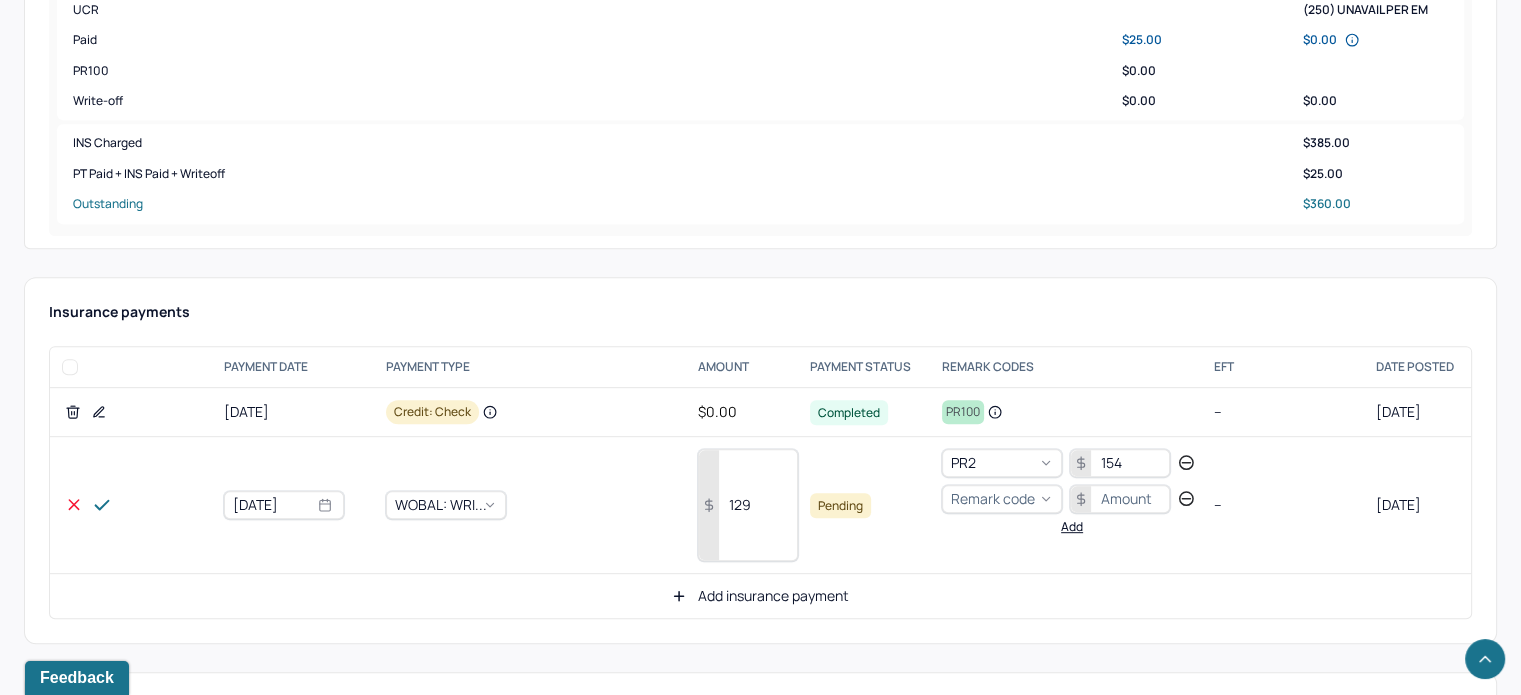 click 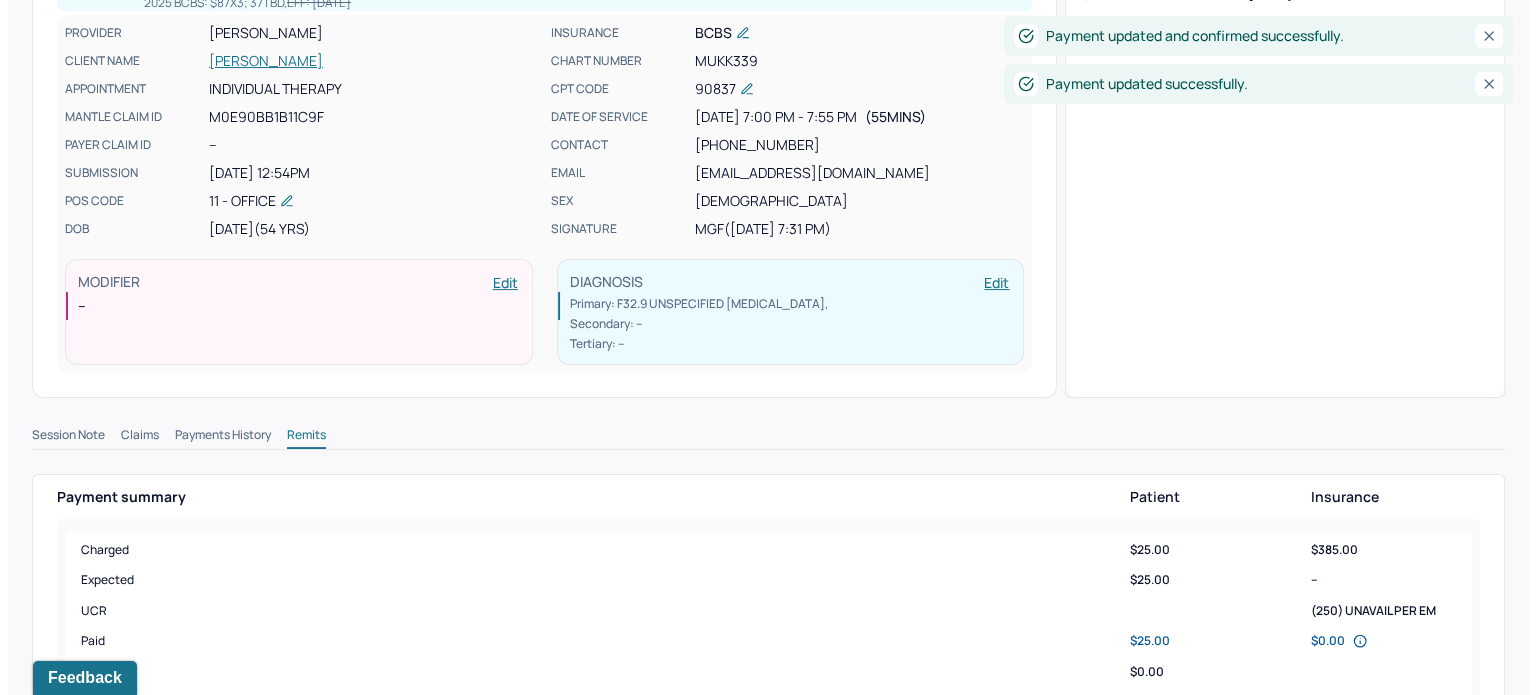 scroll, scrollTop: 0, scrollLeft: 0, axis: both 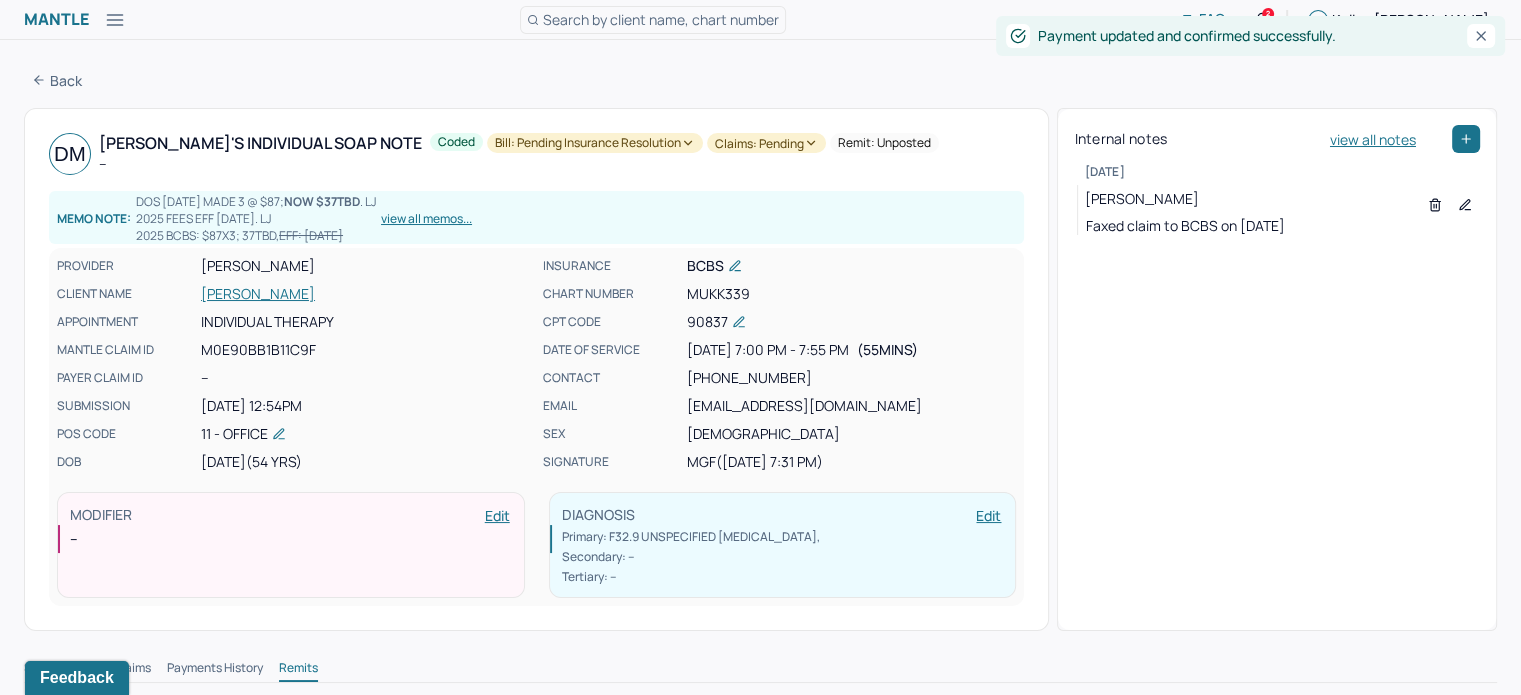 click on "Claims: pending" at bounding box center (766, 143) 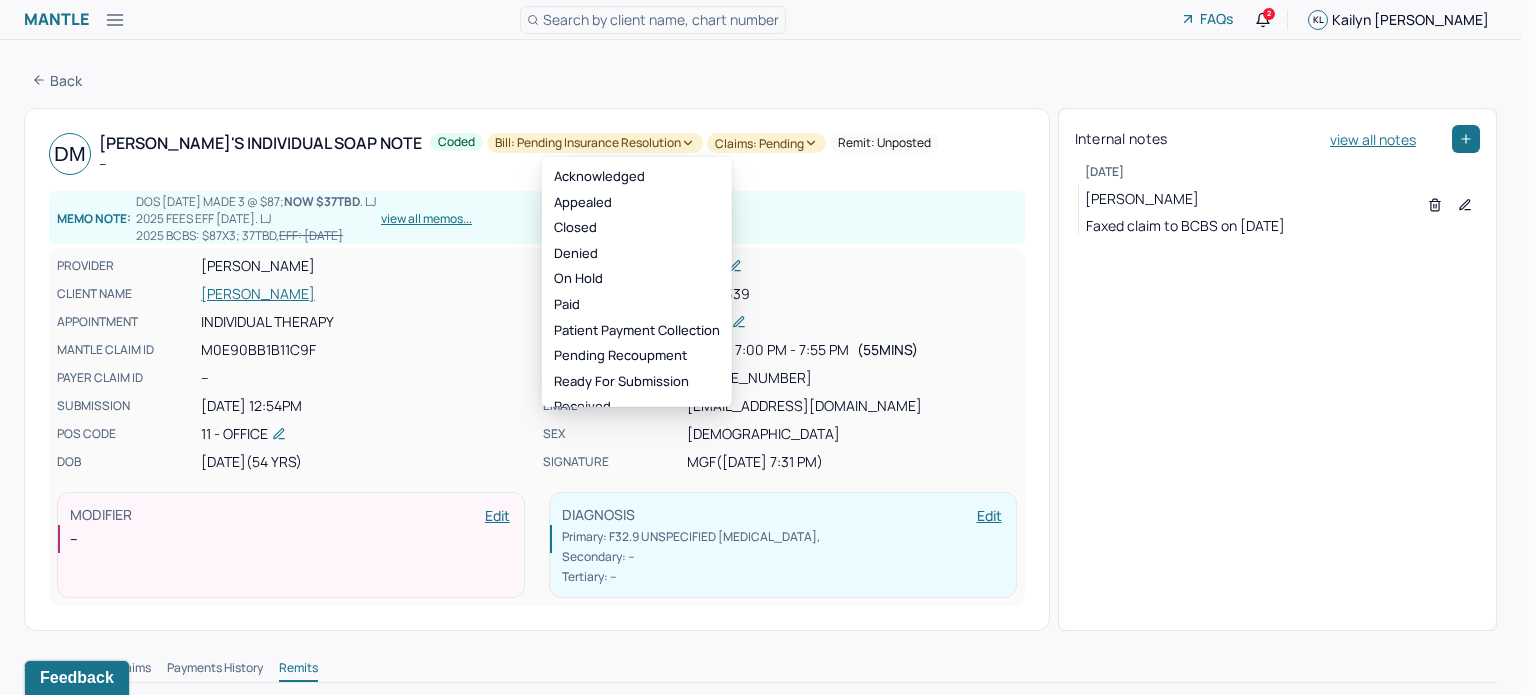 drag, startPoint x: 643, startPoint y: 319, endPoint x: 635, endPoint y: 256, distance: 63.505905 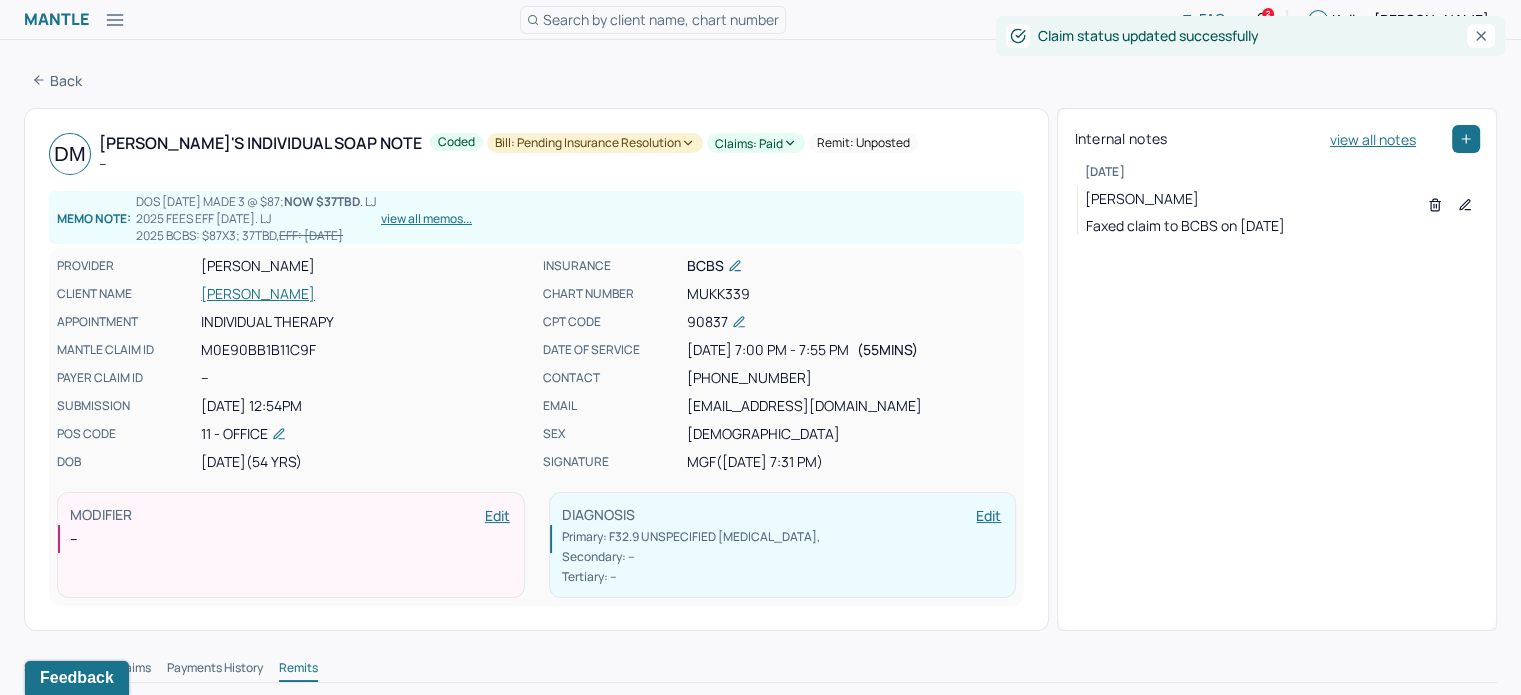click on "[PERSON_NAME]   Individual soap note -- Coded Bill: Pending Insurance Resolution Claims: paid Remit: unposted Memo note: DOS [DATE] made 3 @ $87;  now $37TBD . LJ
2025 Fees EFF [DATE]. LJ 2025 BCBS: $87x3; 37TBD,  EFF: [DATE] view all memos... PROVIDER [PERSON_NAME] CLIENT NAME [PERSON_NAME] APPOINTMENT Individual therapy   MANTLE CLAIM ID M0E90BB1B11C9F PAYER CLAIM ID -- SUBMISSION [DATE] 12:54PM POS CODE 11 - Office DOB [DEMOGRAPHIC_DATA]  (54 Yrs) INSURANCE BCBS CHART NUMBER MUKK339 CPT CODE 90837 DATE OF SERVICE [DATE]   7:00 PM   -   7:55 PM ( 55mins ) CONTACT [PHONE_NUMBER] EMAIL [EMAIL_ADDRESS][DOMAIN_NAME] SEX [DEMOGRAPHIC_DATA] SIGNATURE MGF  ([DATE] 7:31 PM) MODIFIER Edit -- DIAGNOSIS Edit Primary:   F32.9 UNSPECIFIED [MEDICAL_DATA] ,  Secondary:   -- Tertiary:   --" at bounding box center [536, 369] 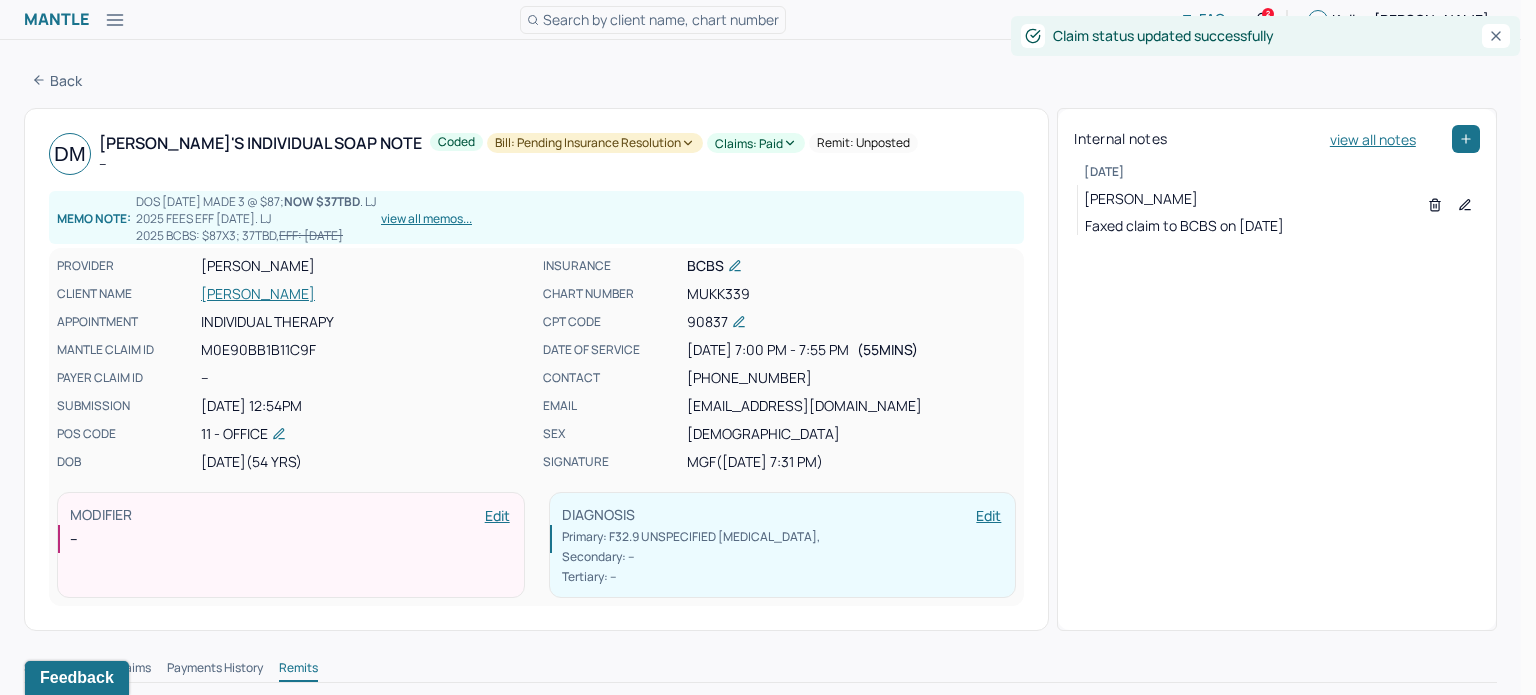 click on "Claims: paid" at bounding box center (756, 143) 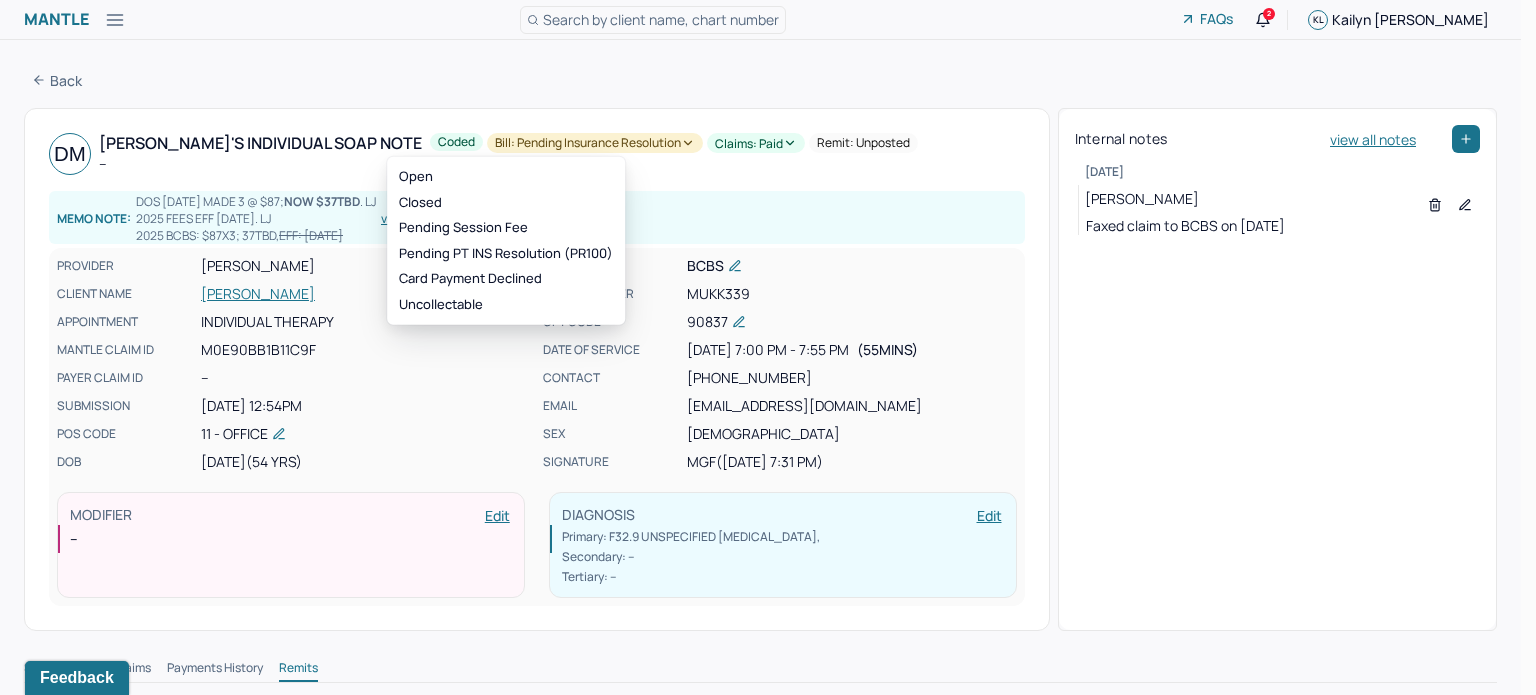 click on "Bill: Pending Insurance Resolution" at bounding box center [595, 143] 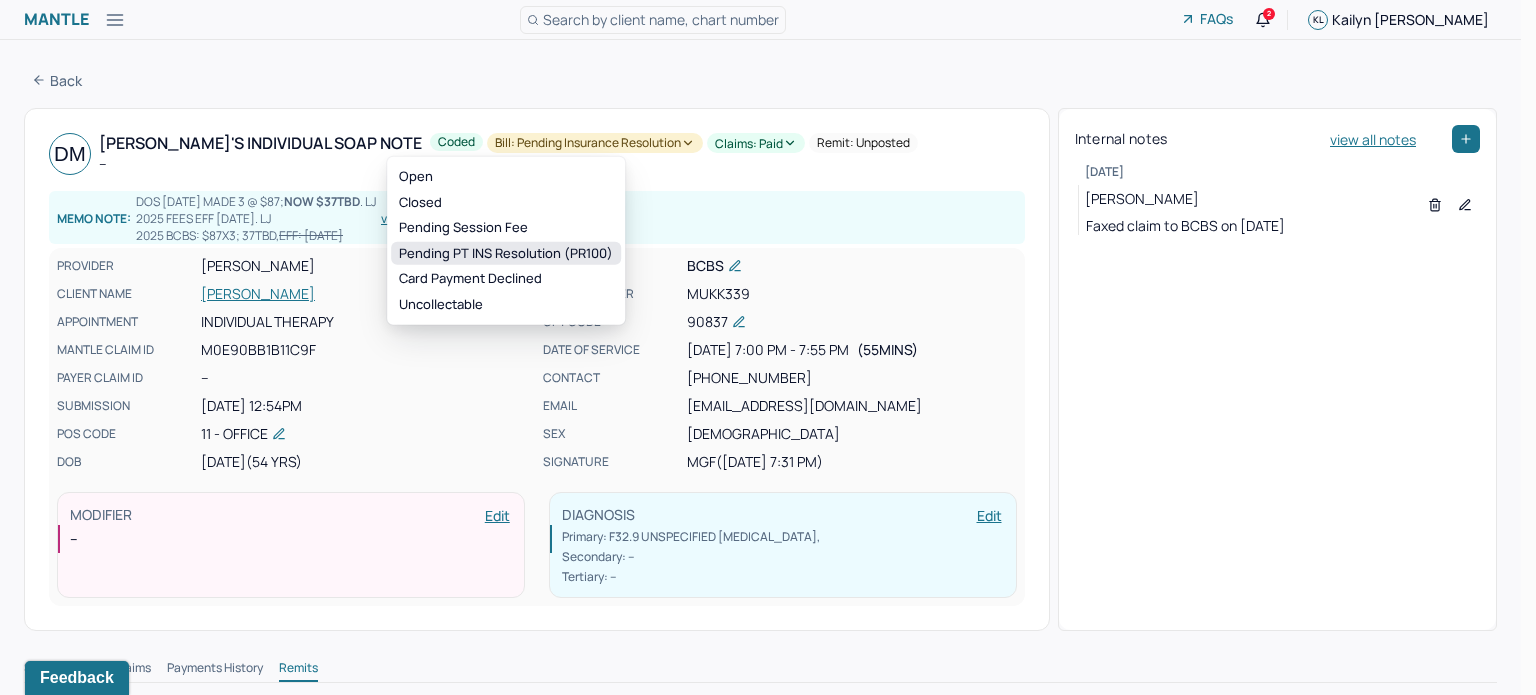click on "Pending PT INS Resolution (PR100)" at bounding box center [506, 254] 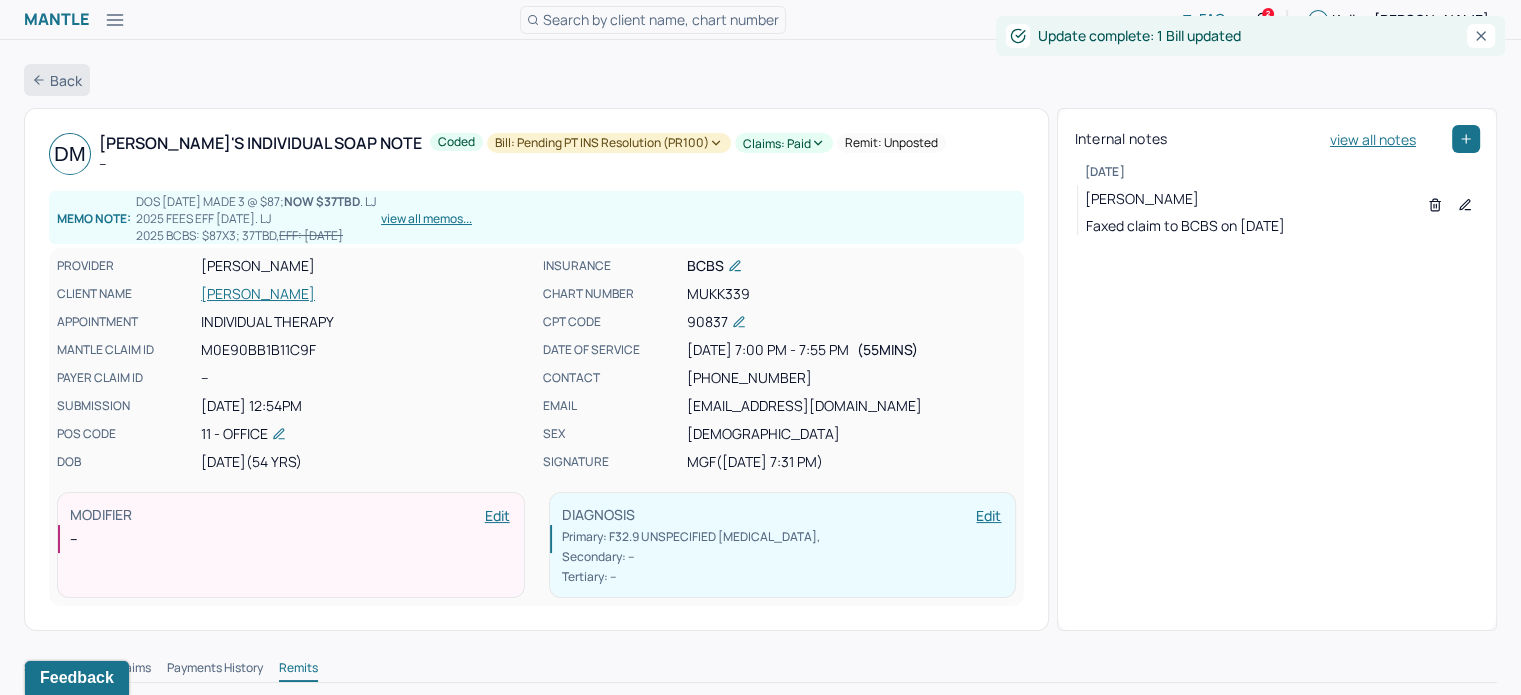 click on "Back" at bounding box center [57, 80] 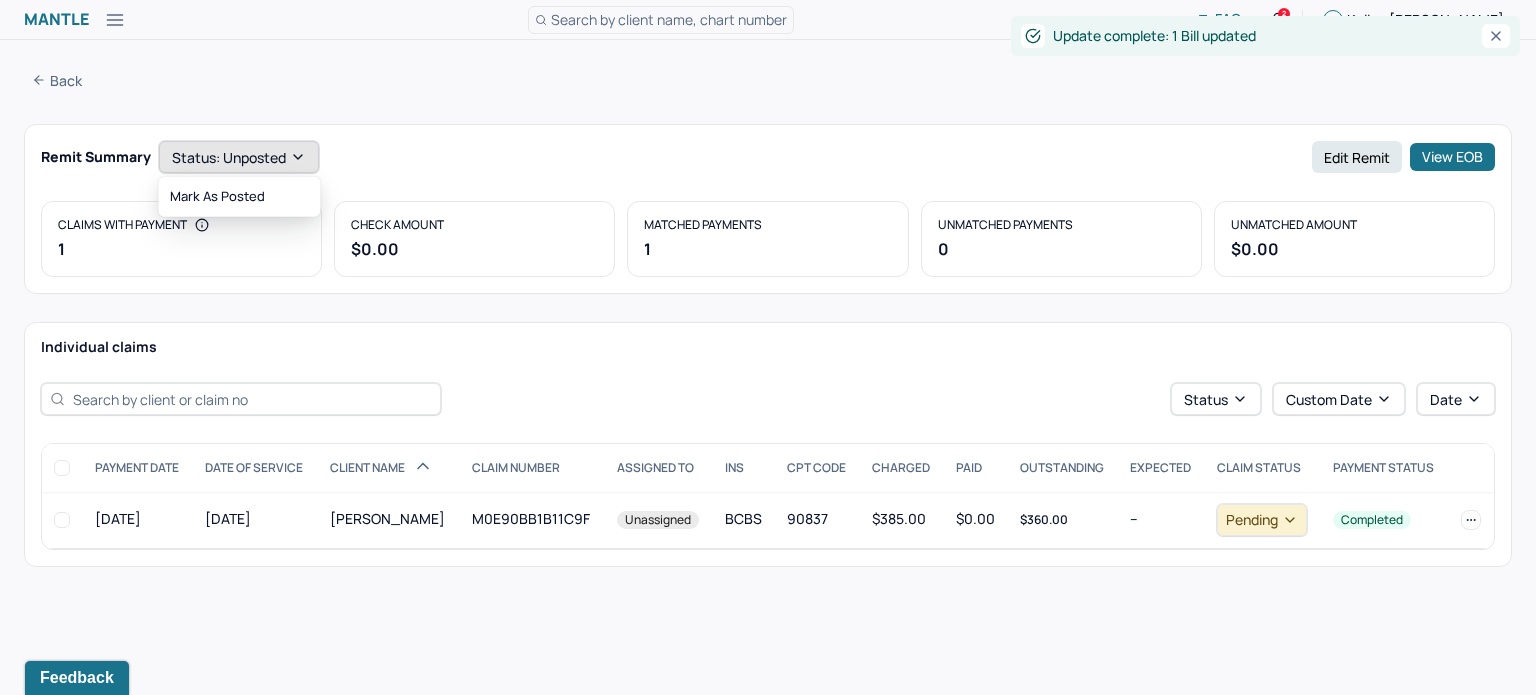 click on "Status: unposted" at bounding box center (239, 157) 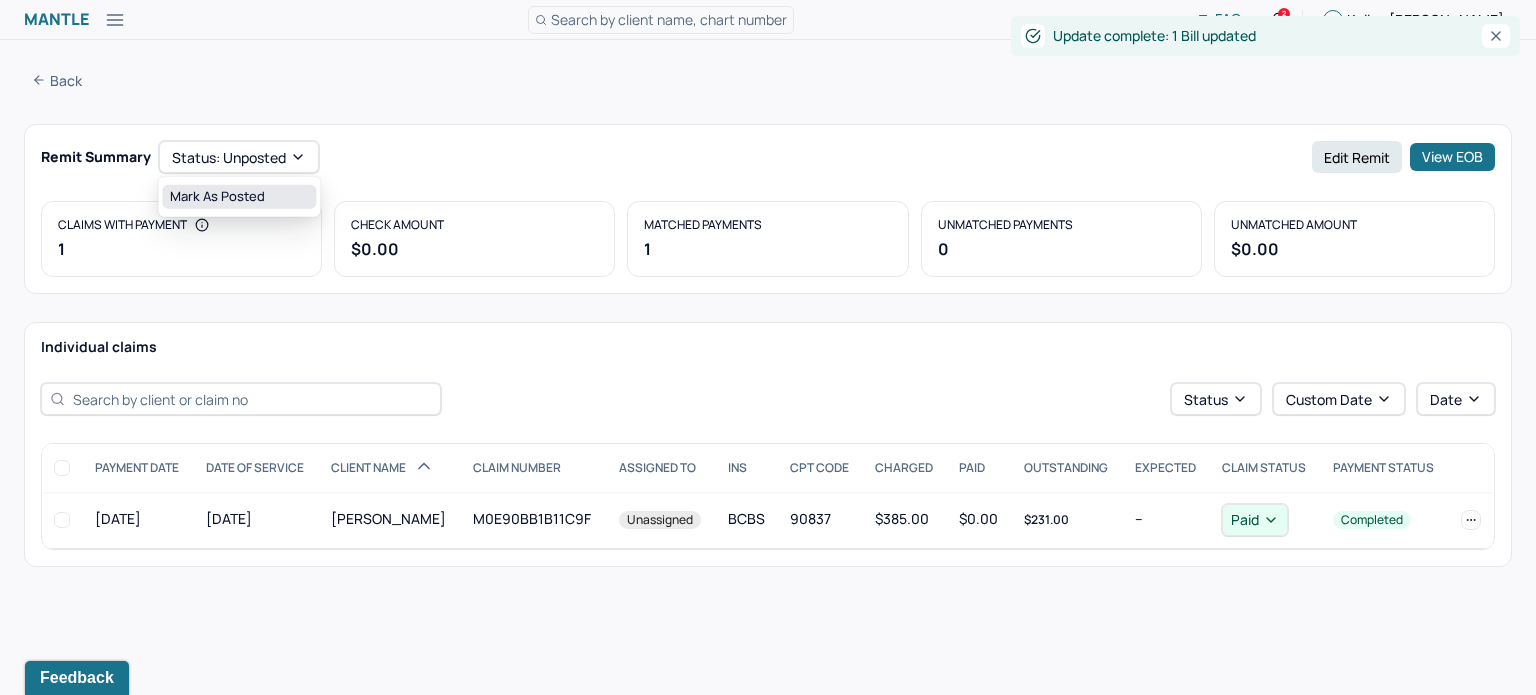 click on "Mark as Posted" at bounding box center [239, 197] 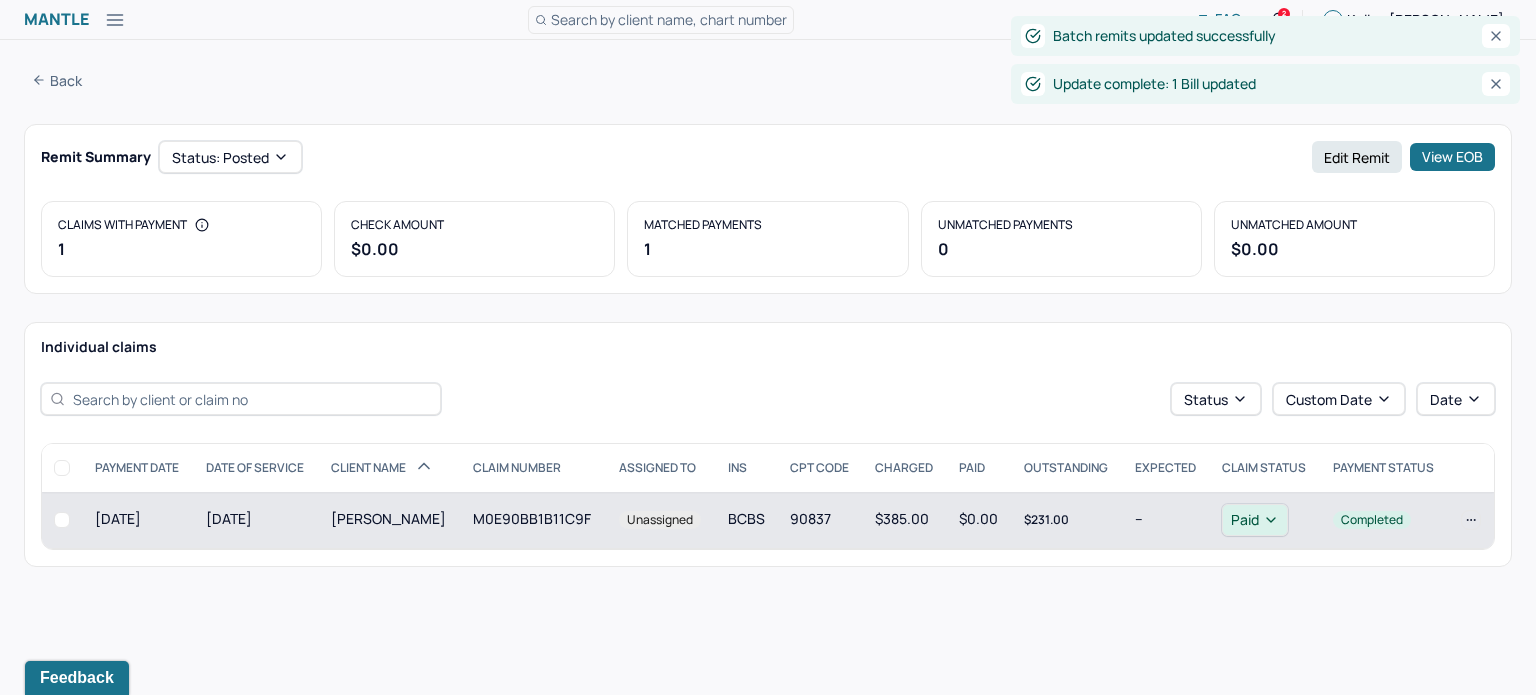 click on "M0E90BB1B11C9F" at bounding box center (534, 520) 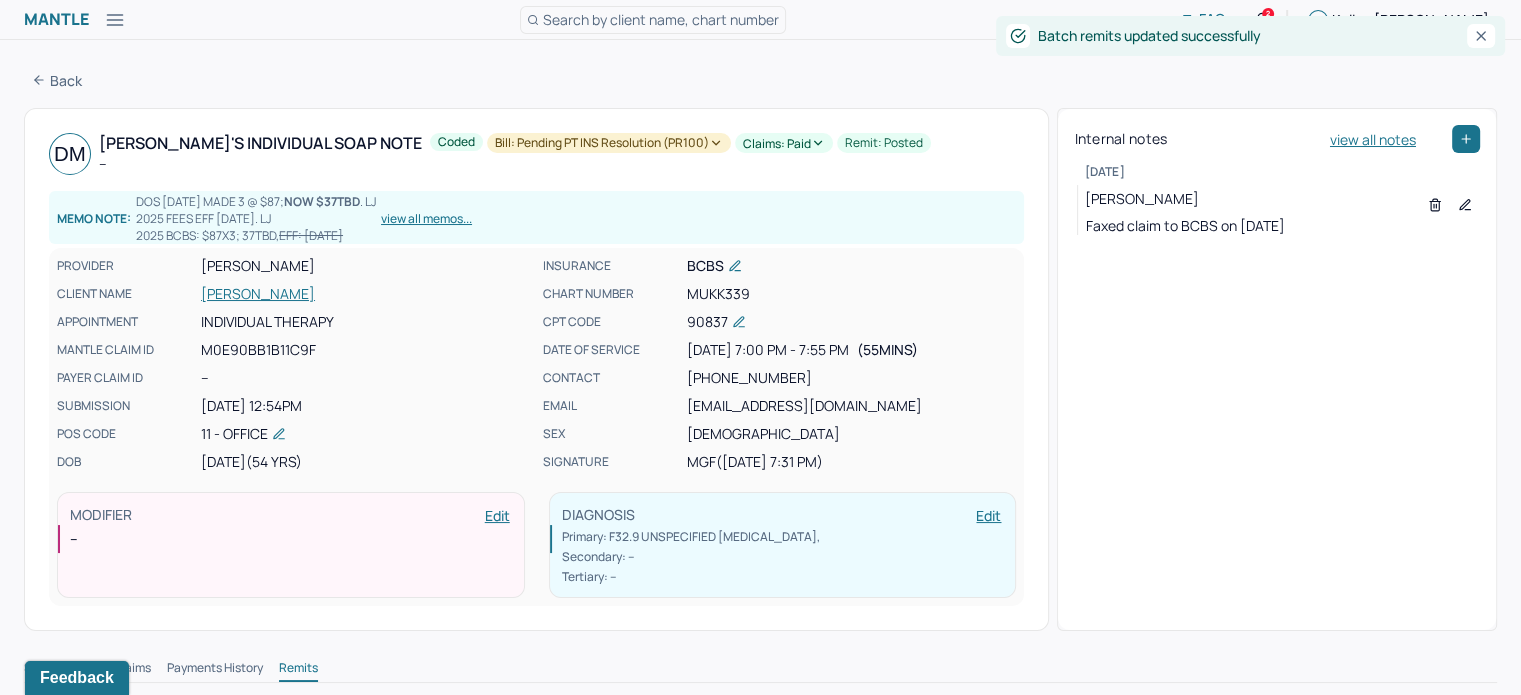 click on "[PERSON_NAME]" at bounding box center (366, 294) 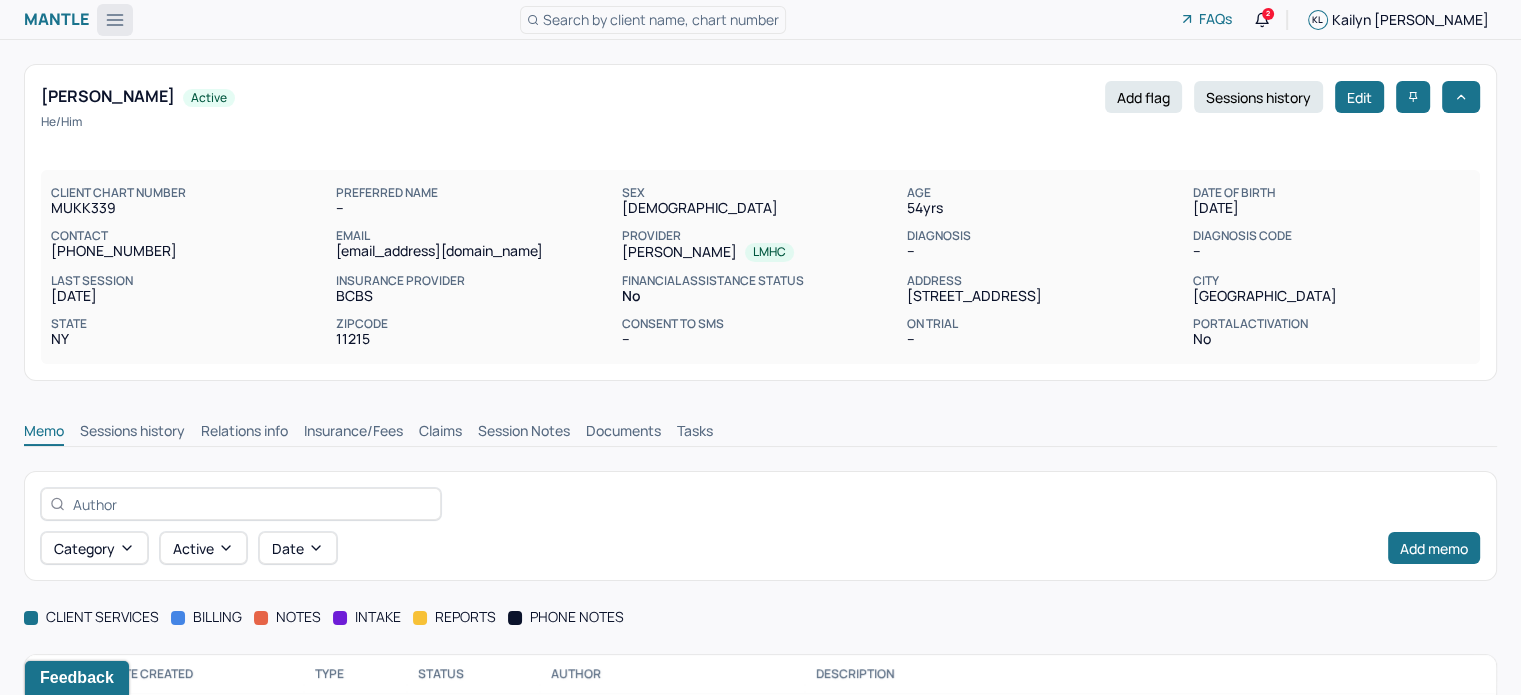 click 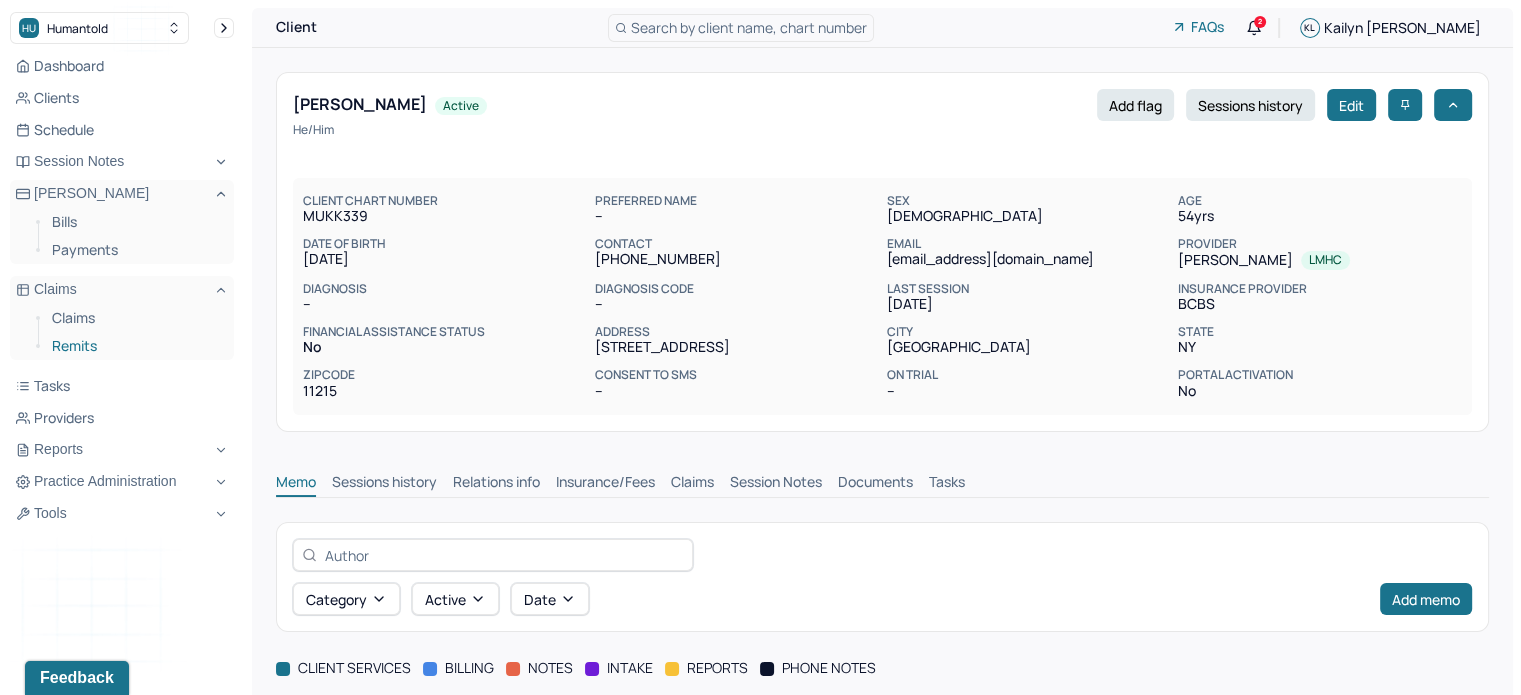 click on "Remits" at bounding box center (135, 346) 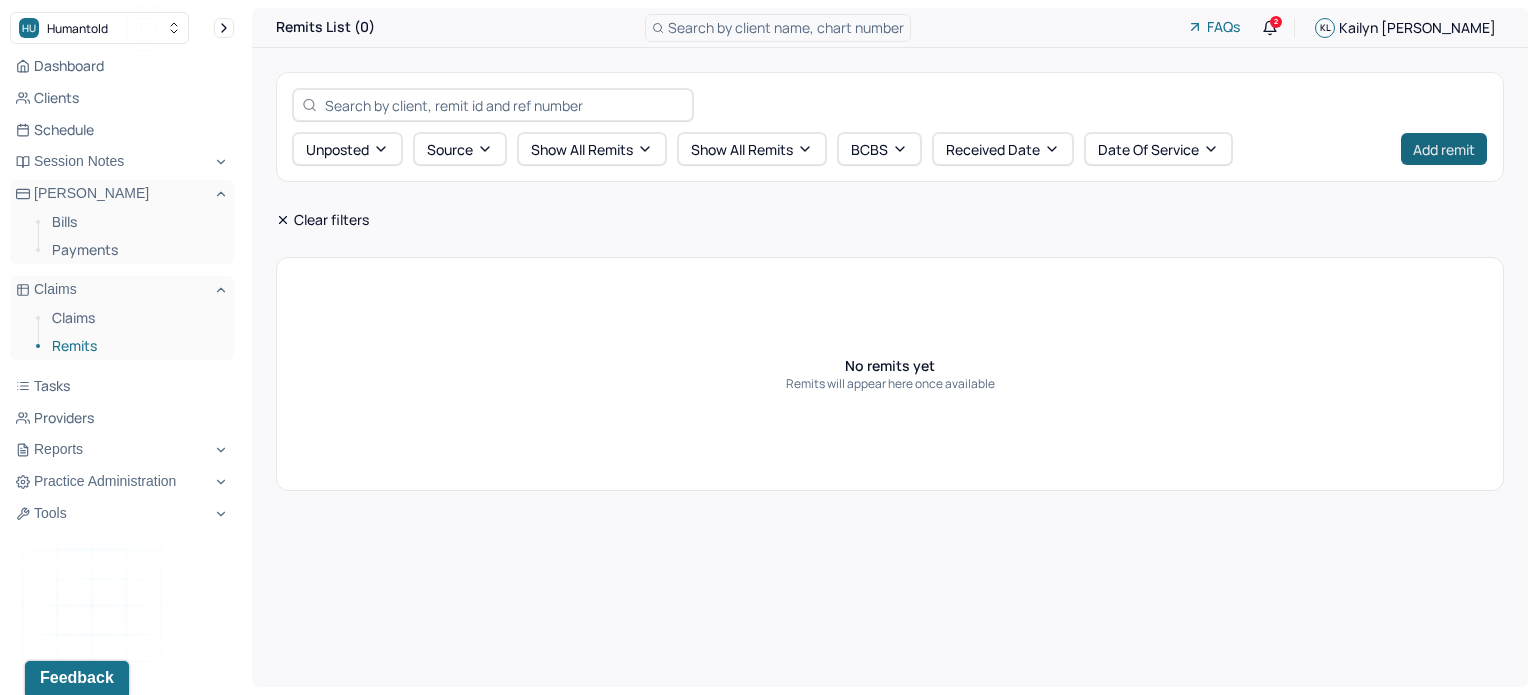 drag, startPoint x: 1476, startPoint y: 121, endPoint x: 1456, endPoint y: 140, distance: 27.58623 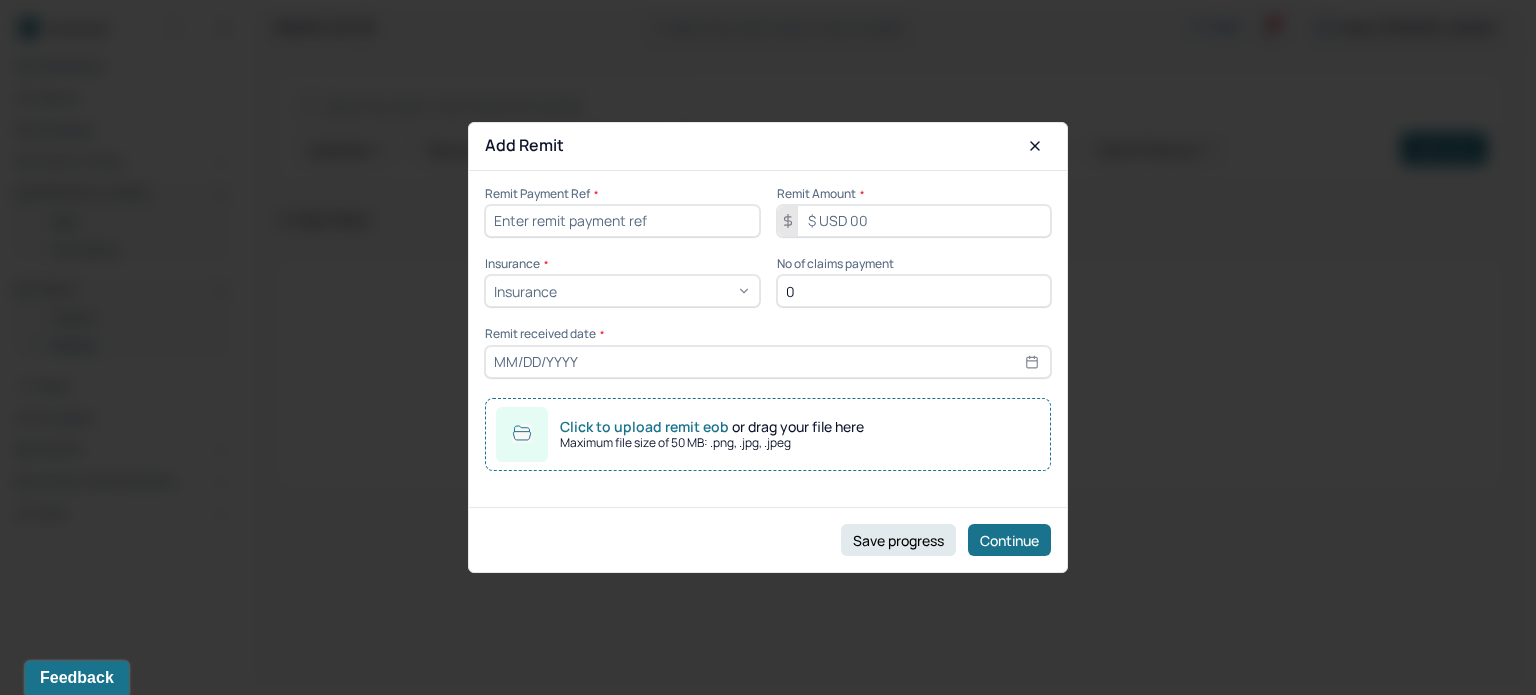 click at bounding box center (622, 221) 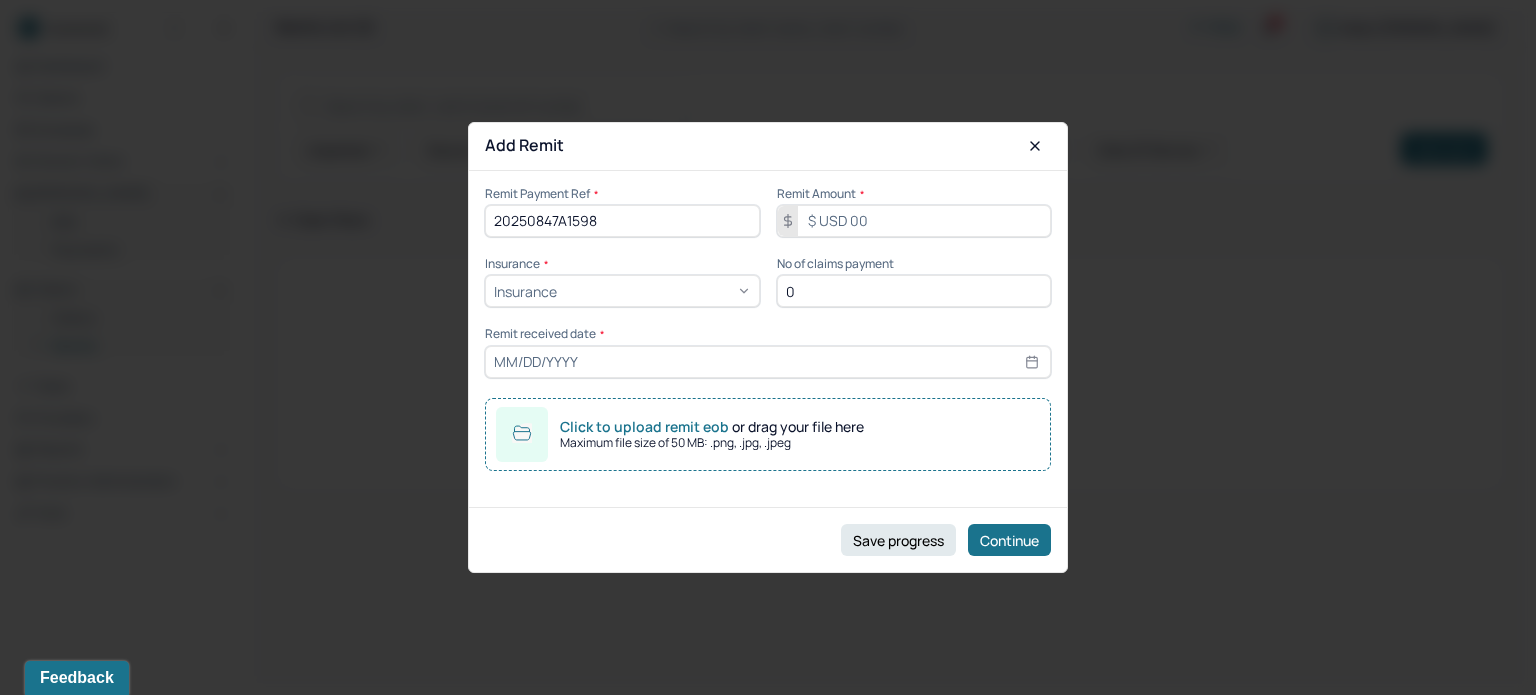type on "20250847A1598" 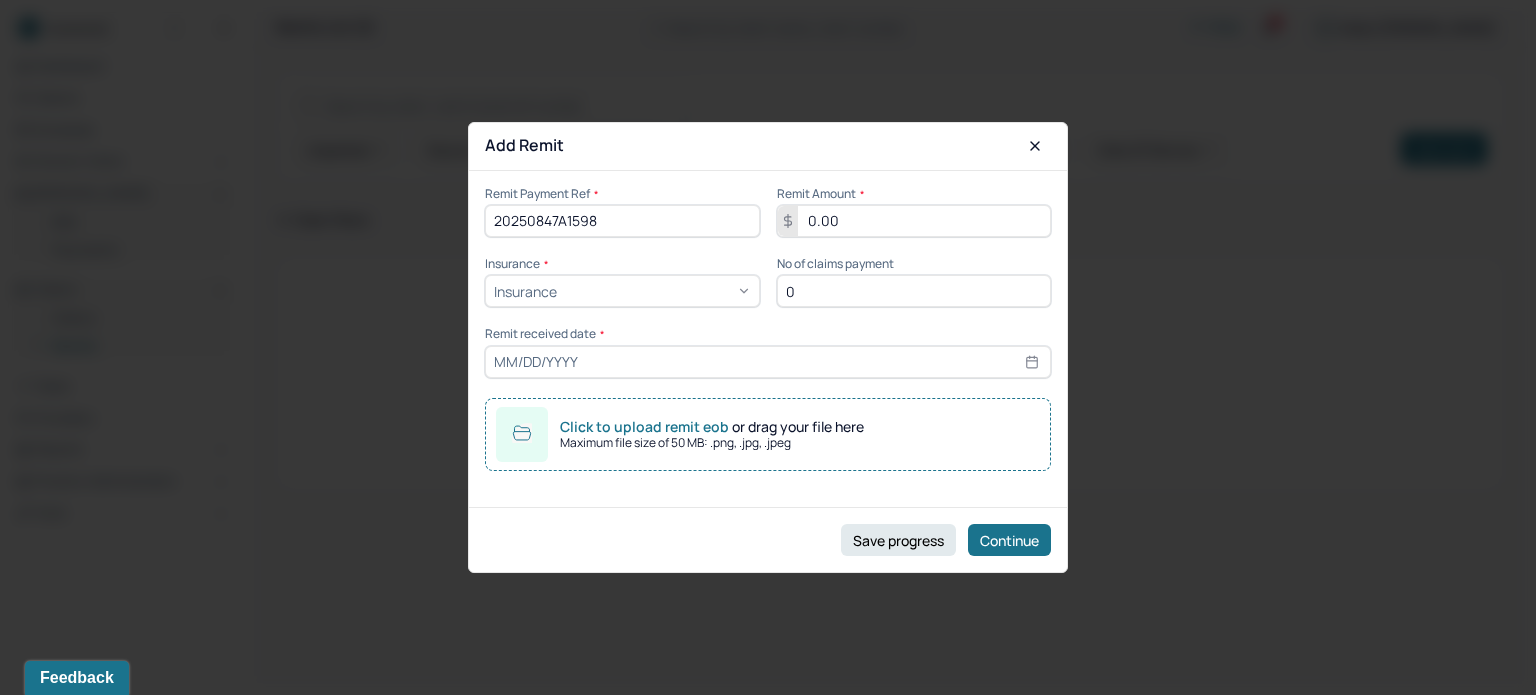 type on "0.00" 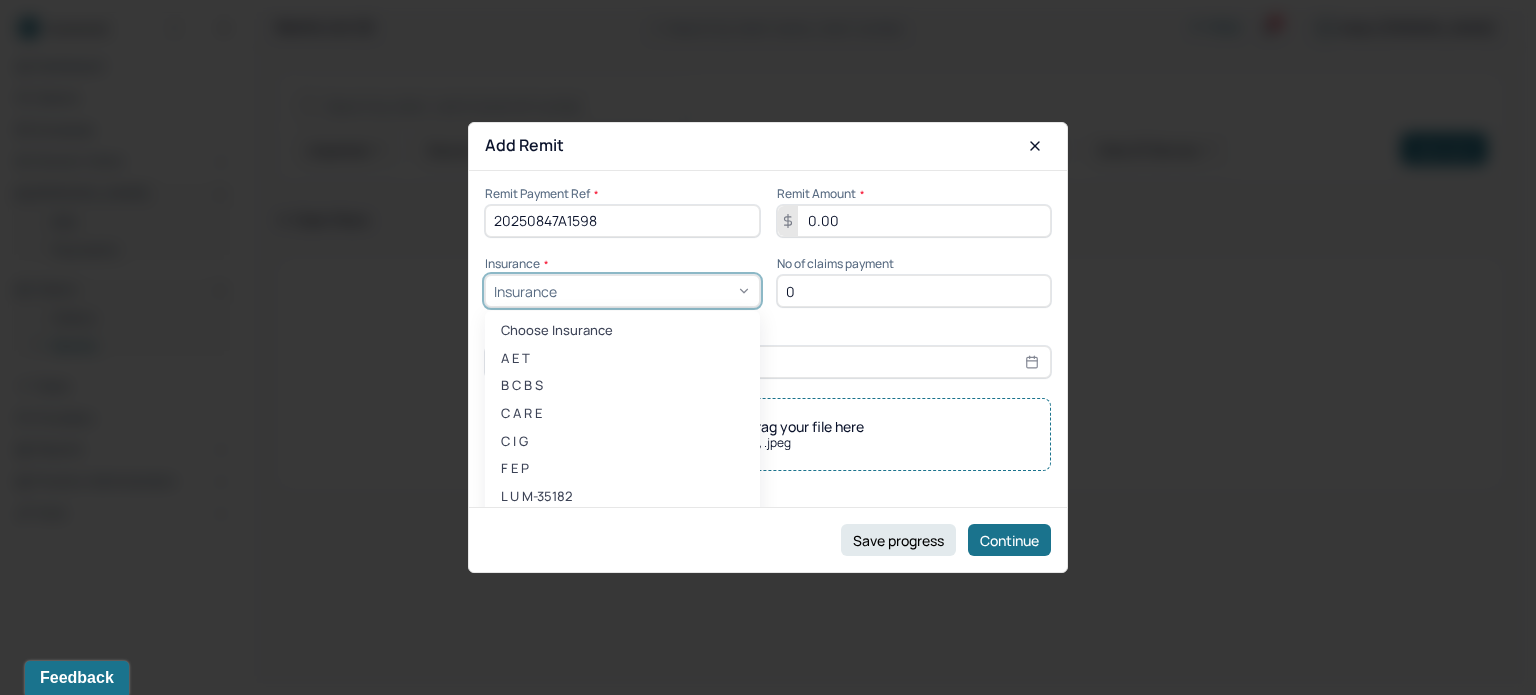 click on "Insurance" at bounding box center (622, 291) 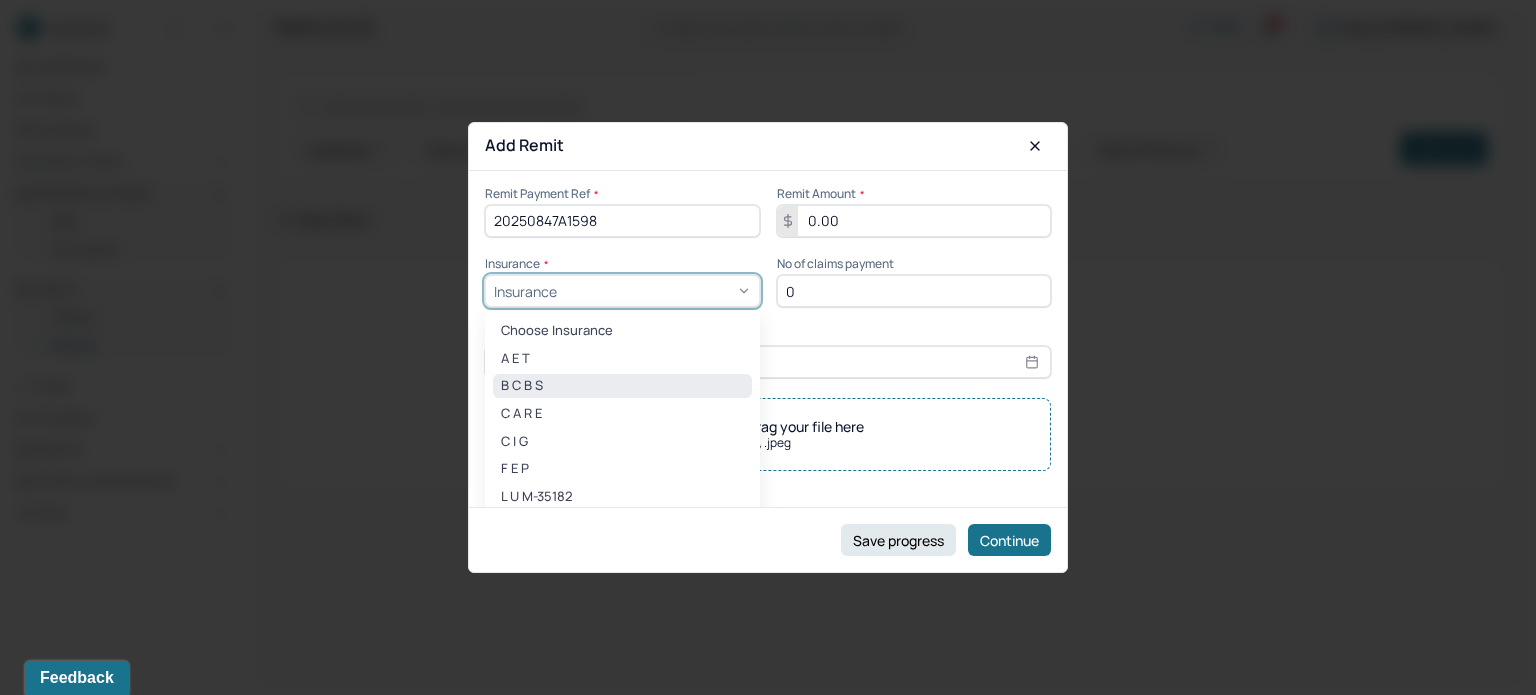 click on "B C B S" at bounding box center [622, 386] 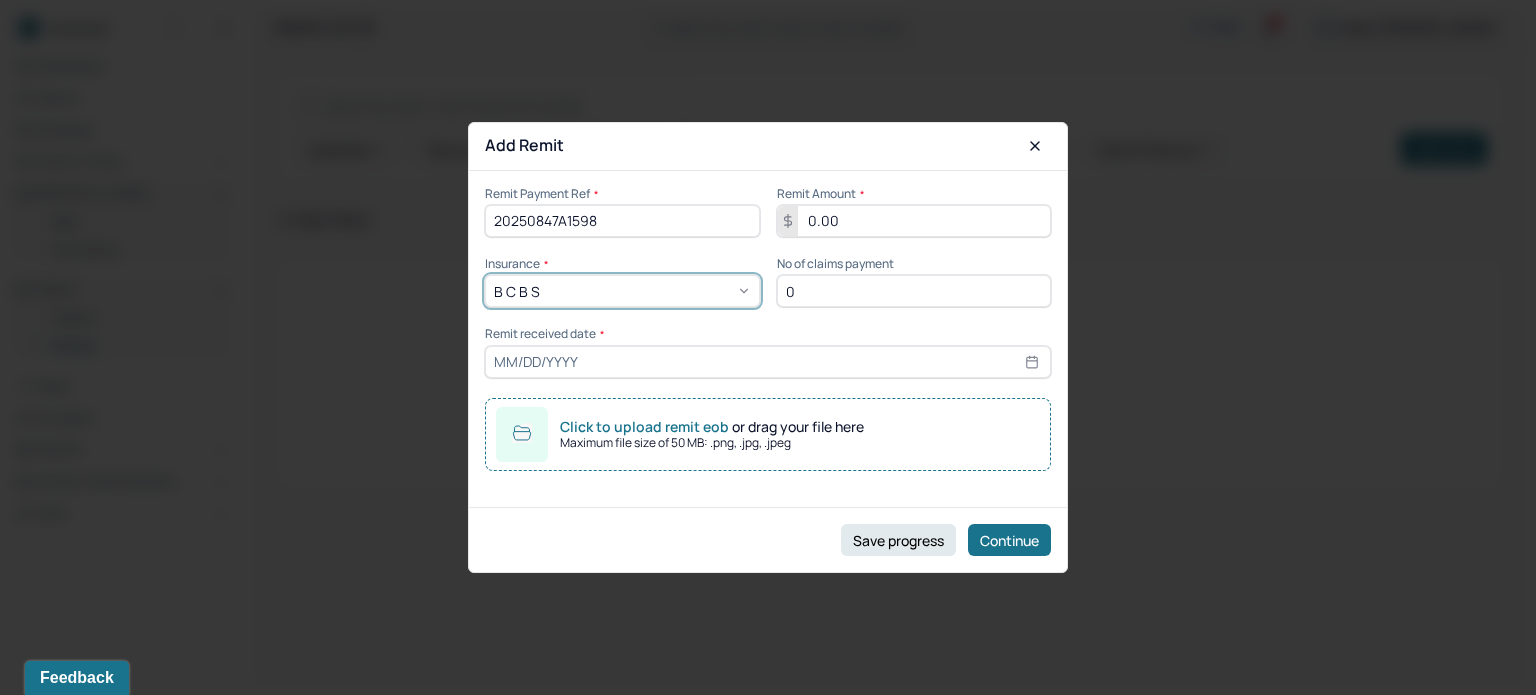 click on "0" at bounding box center (914, 291) 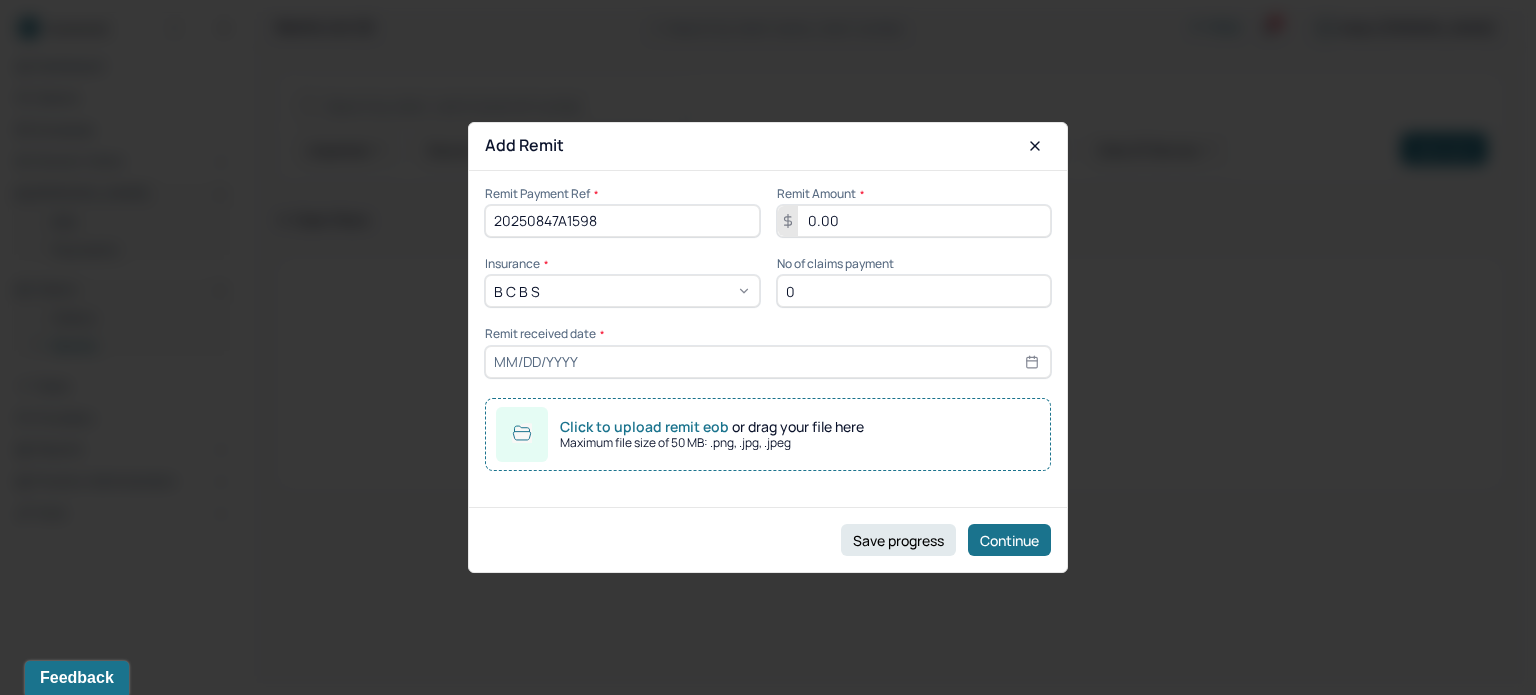 click on "0" at bounding box center (914, 291) 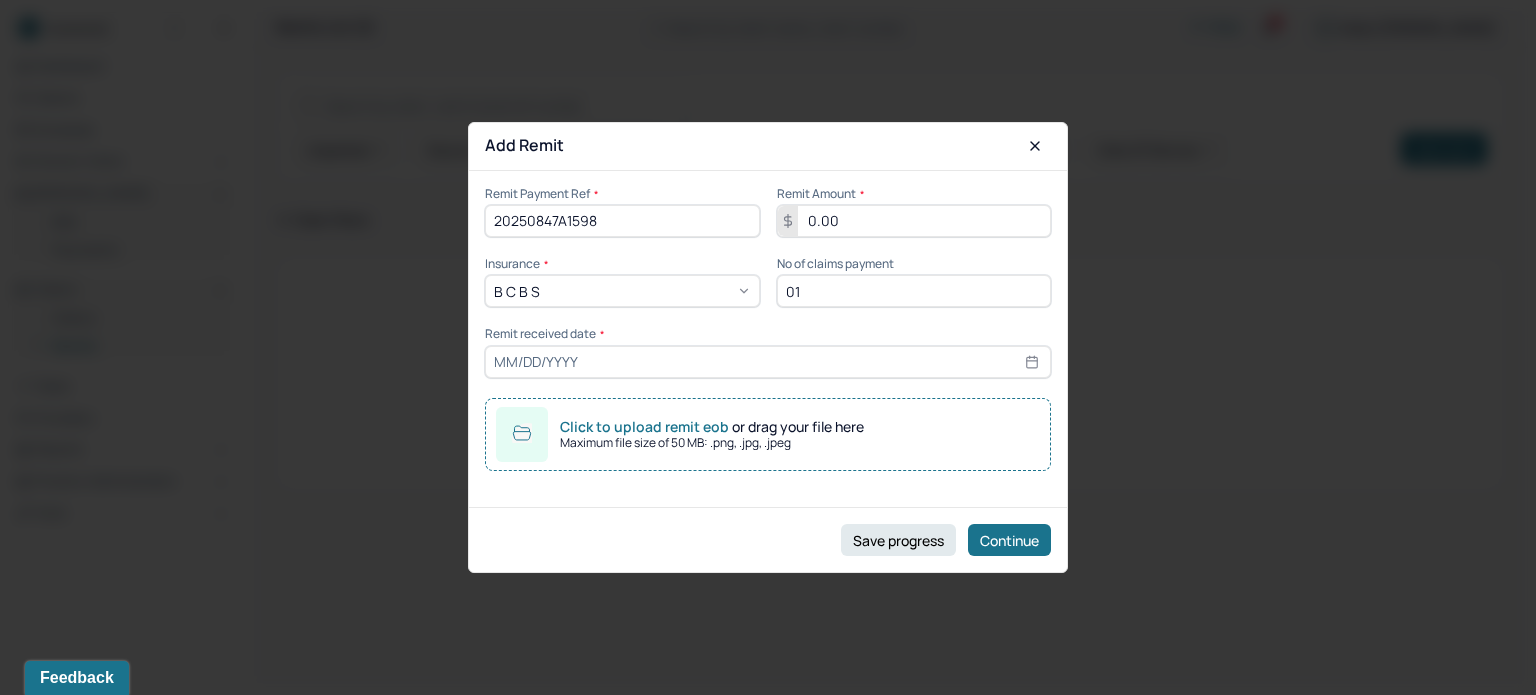 type on "0" 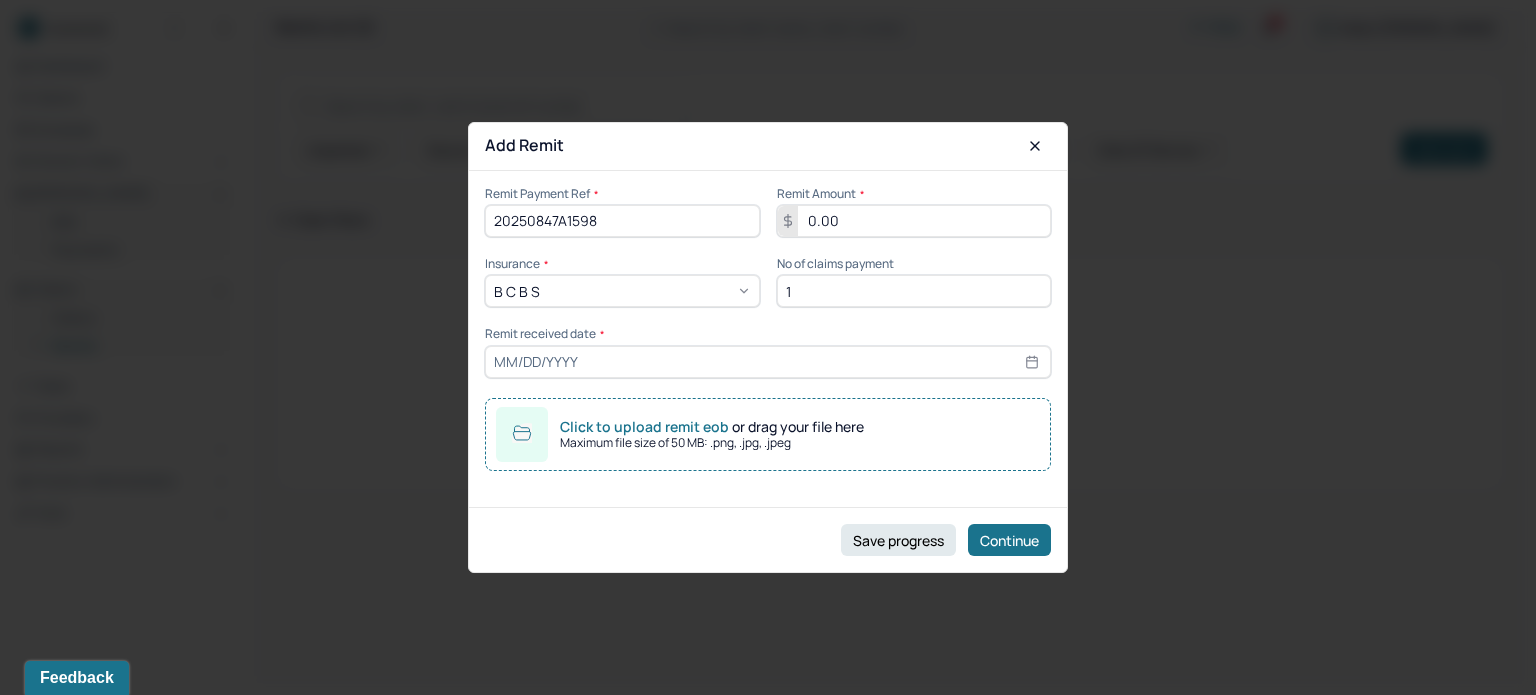 type on "1" 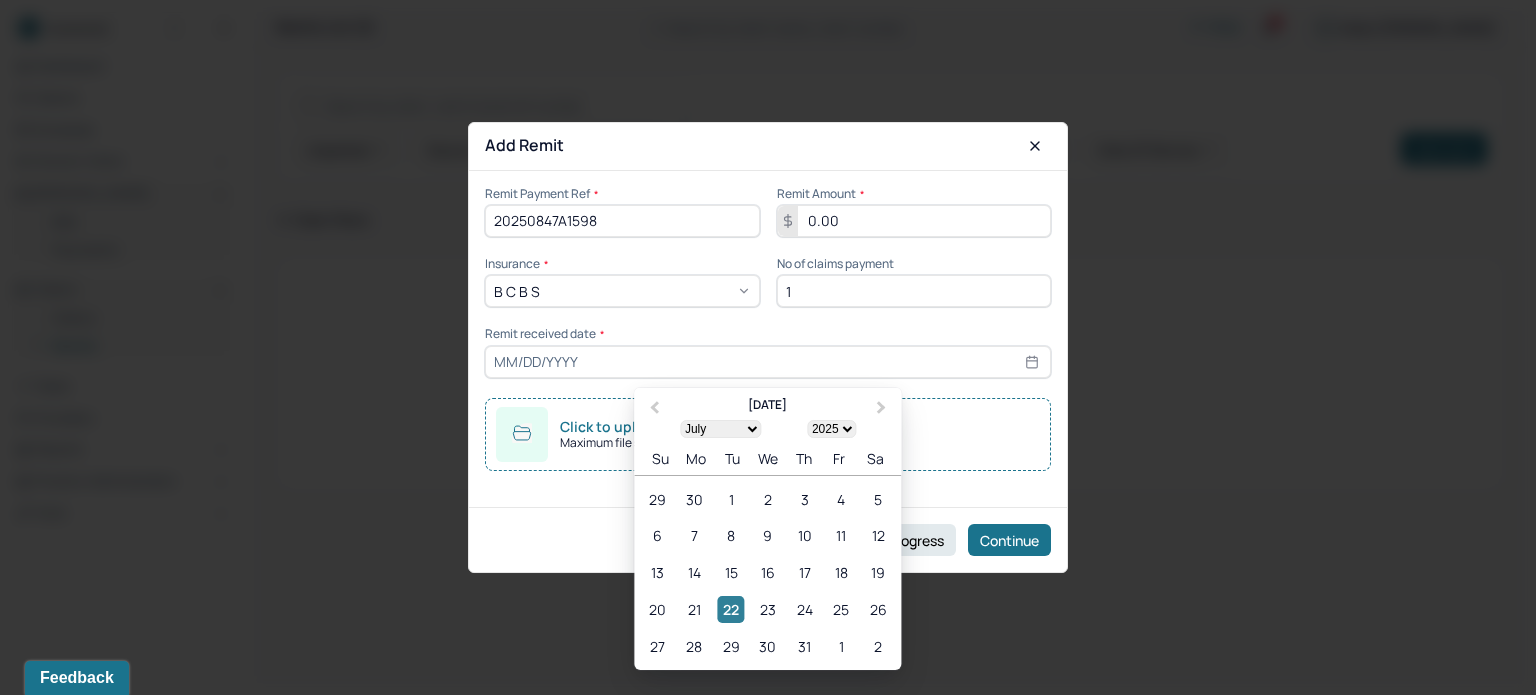 click on "22" at bounding box center [731, 609] 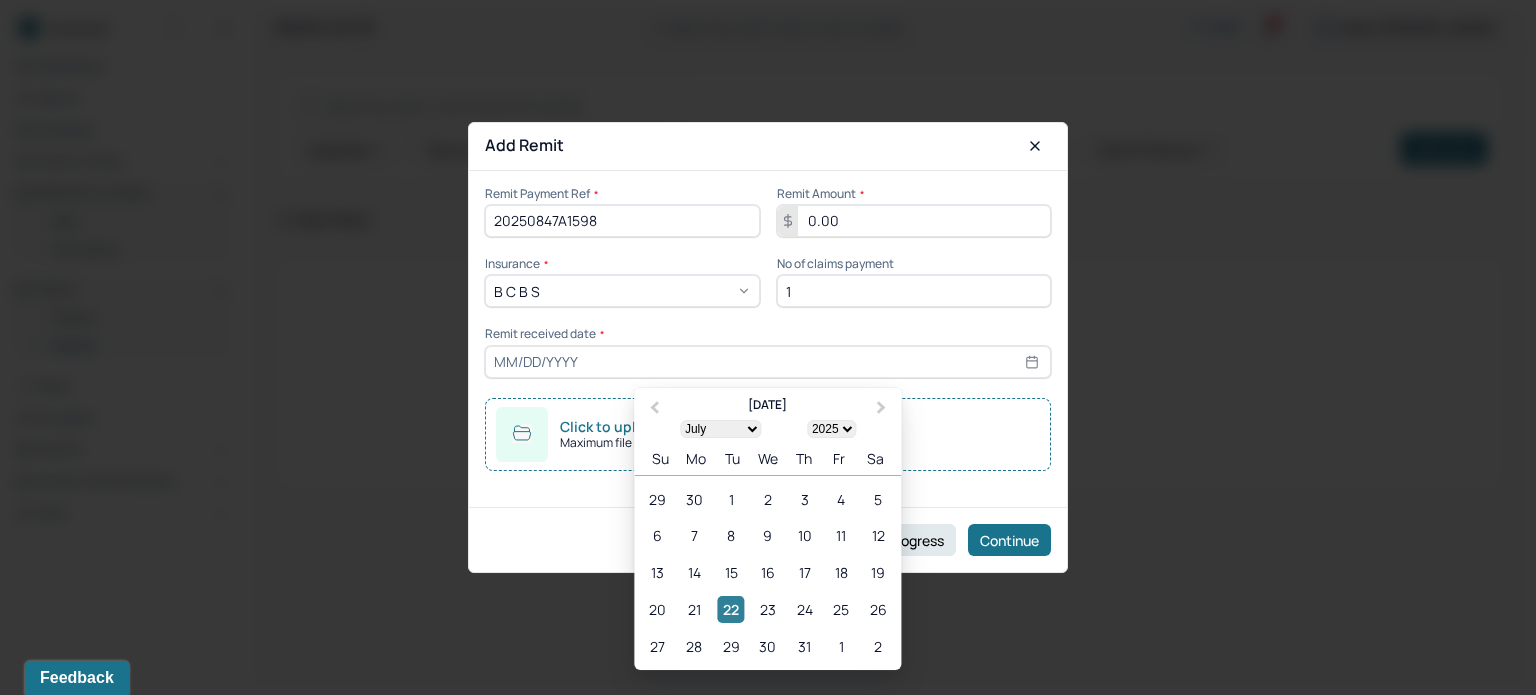 type on "[DATE]" 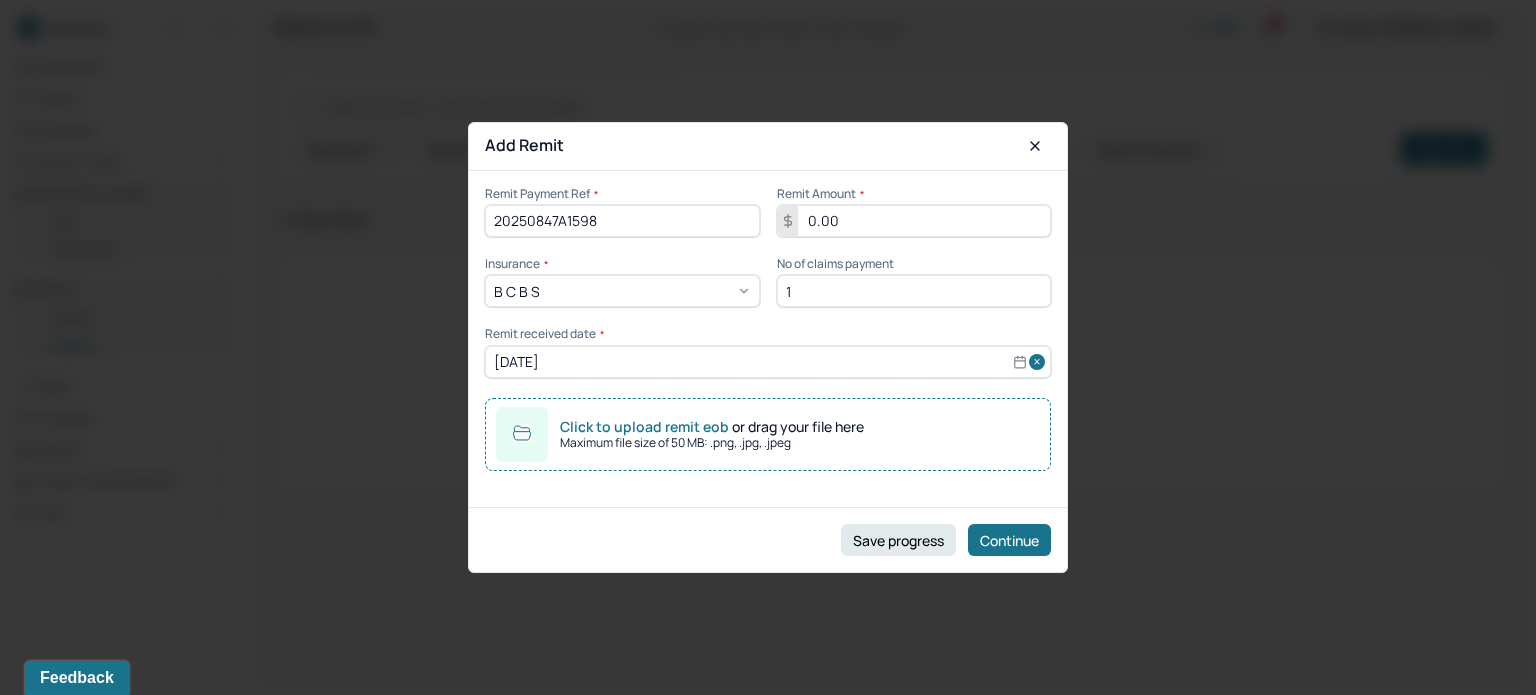 click on "Click to upload remit eob" at bounding box center [646, 426] 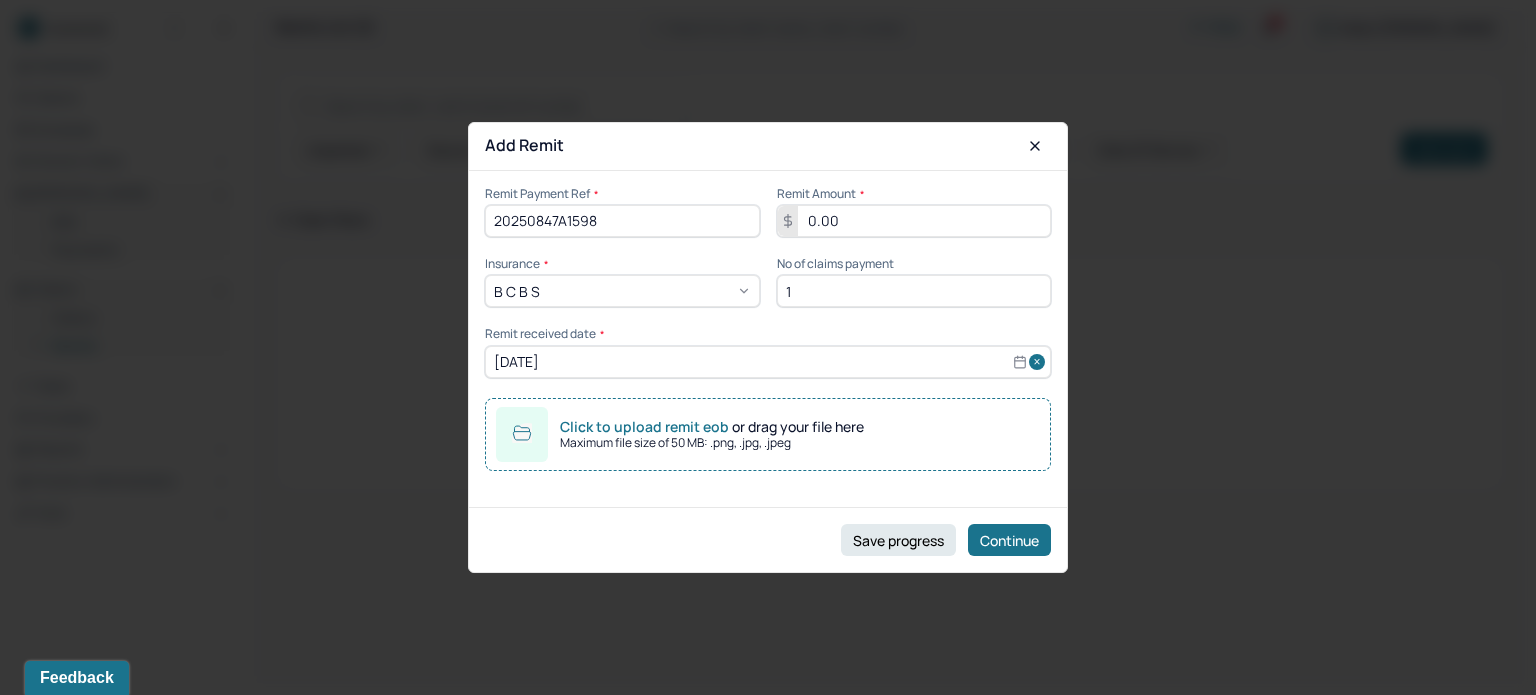 type on "C:\fakepath\01152025.pdf" 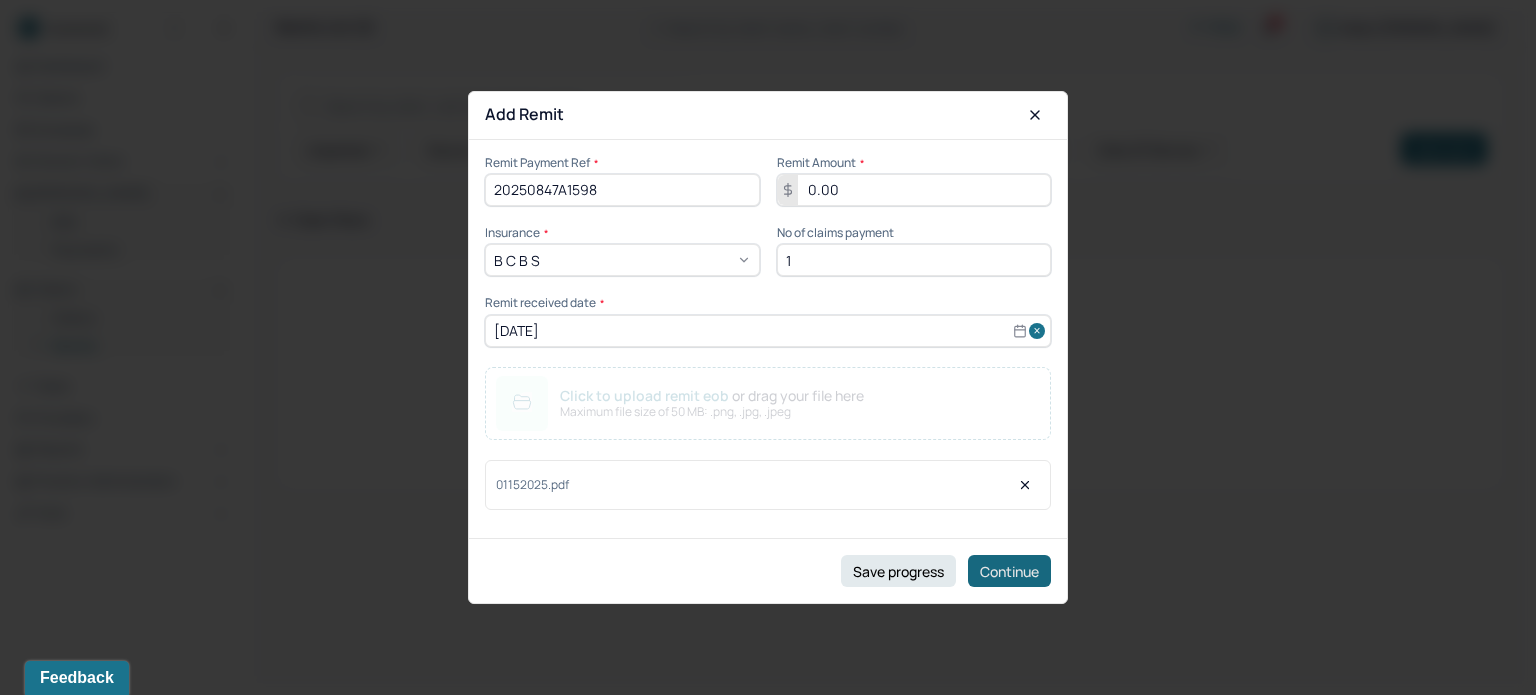 click on "Continue" at bounding box center [1009, 571] 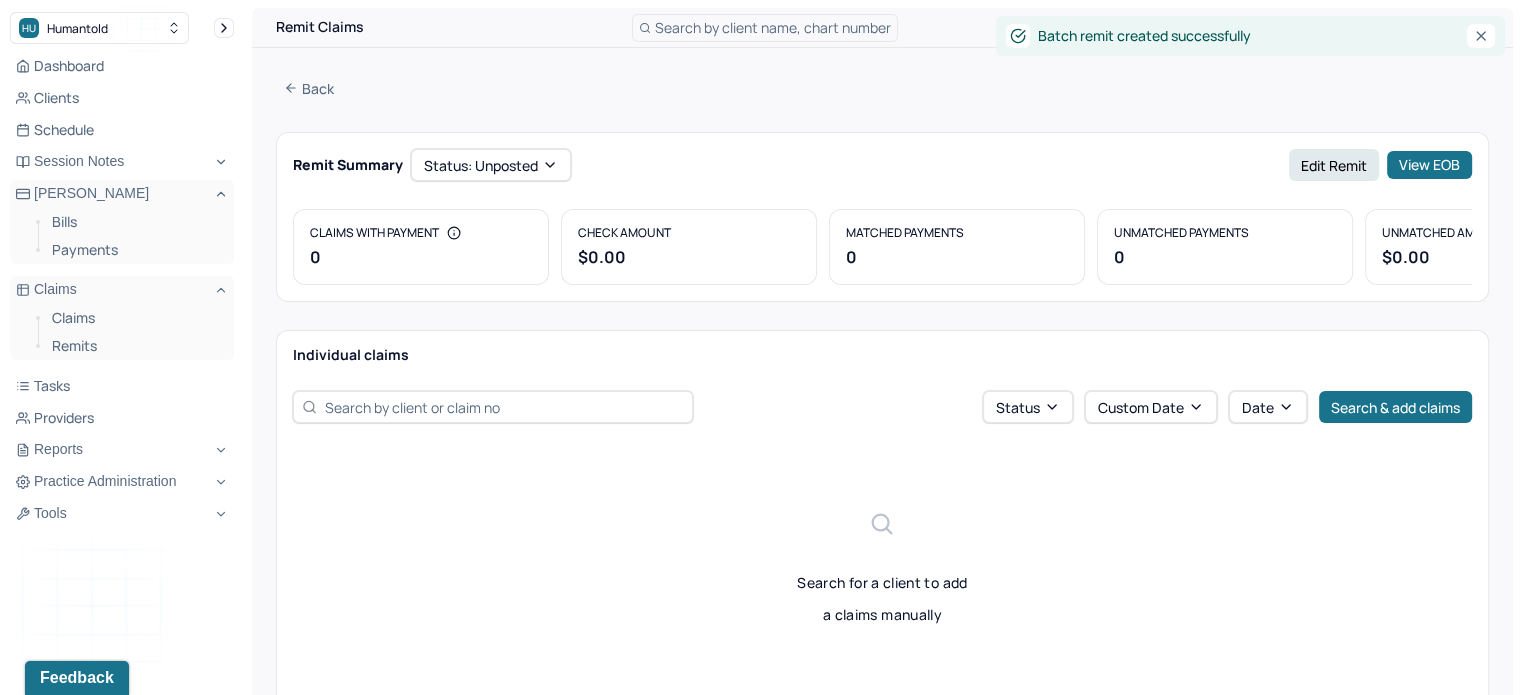 click on "Individual claims Status Custom Date Date Search & add claims Search for a client to add a claims manually" at bounding box center (882, 534) 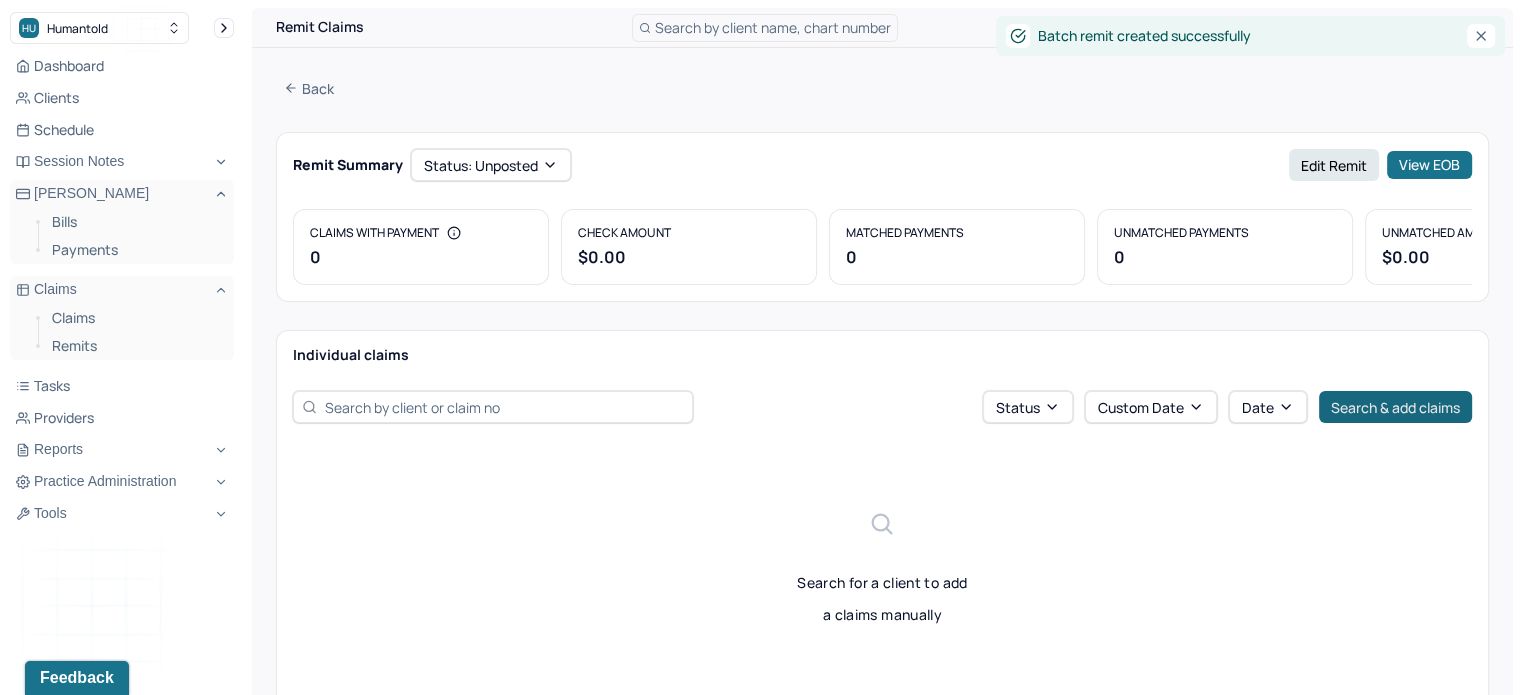click on "Search & add claims" at bounding box center [1395, 407] 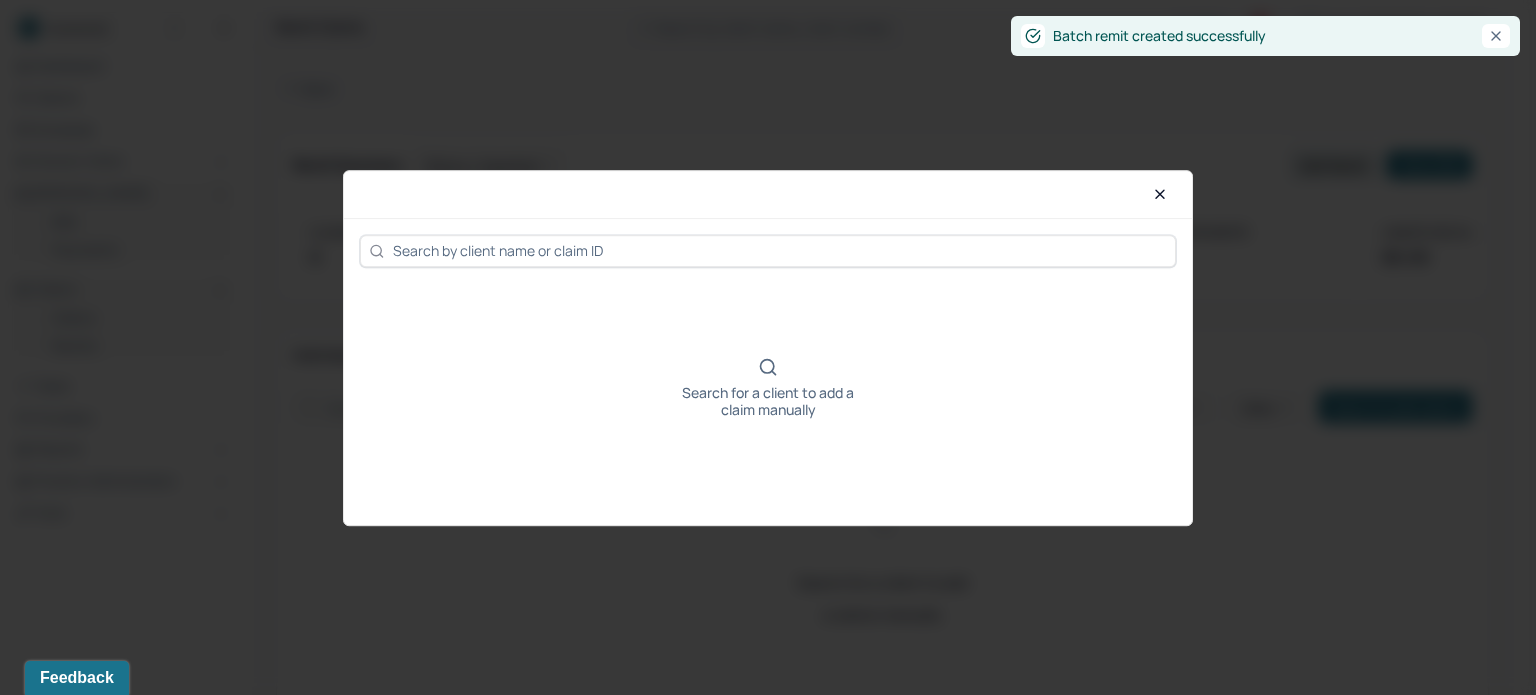 click at bounding box center [768, 251] 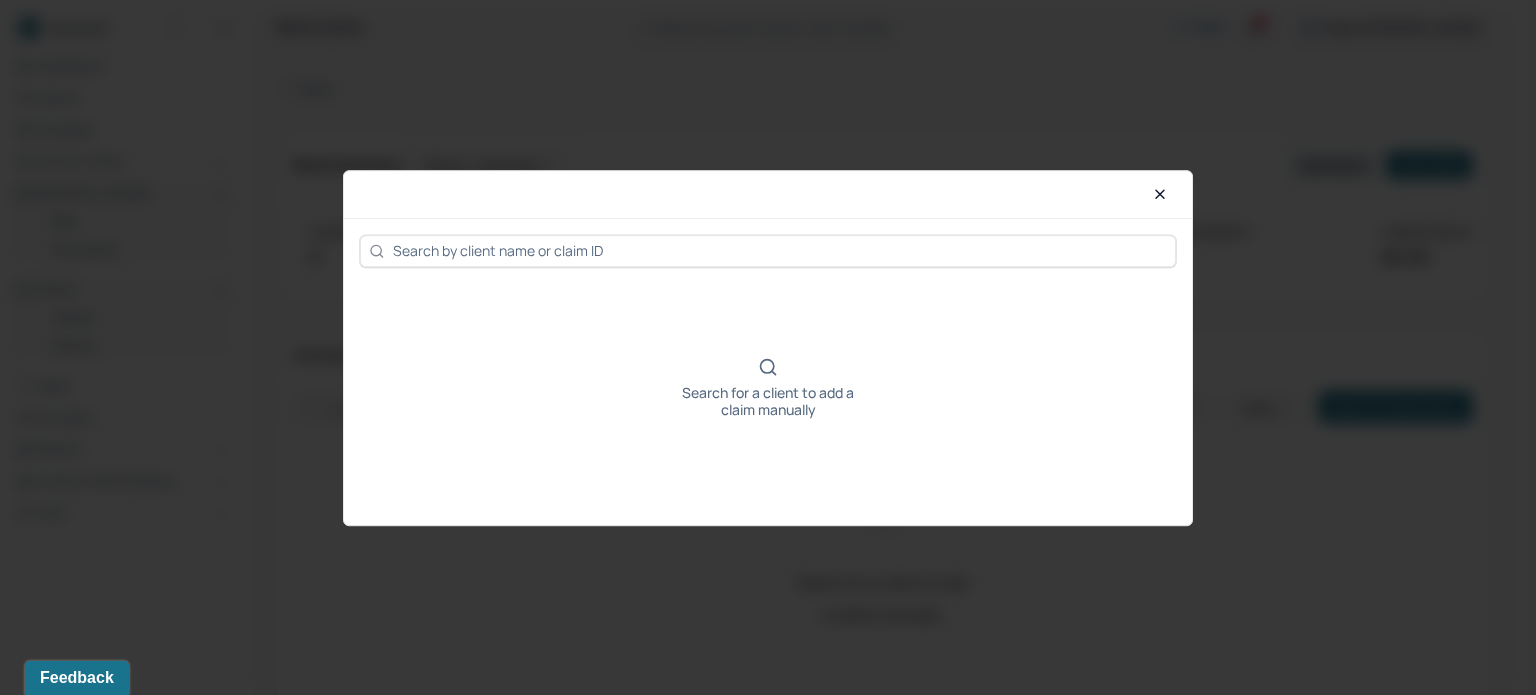 click at bounding box center [780, 250] 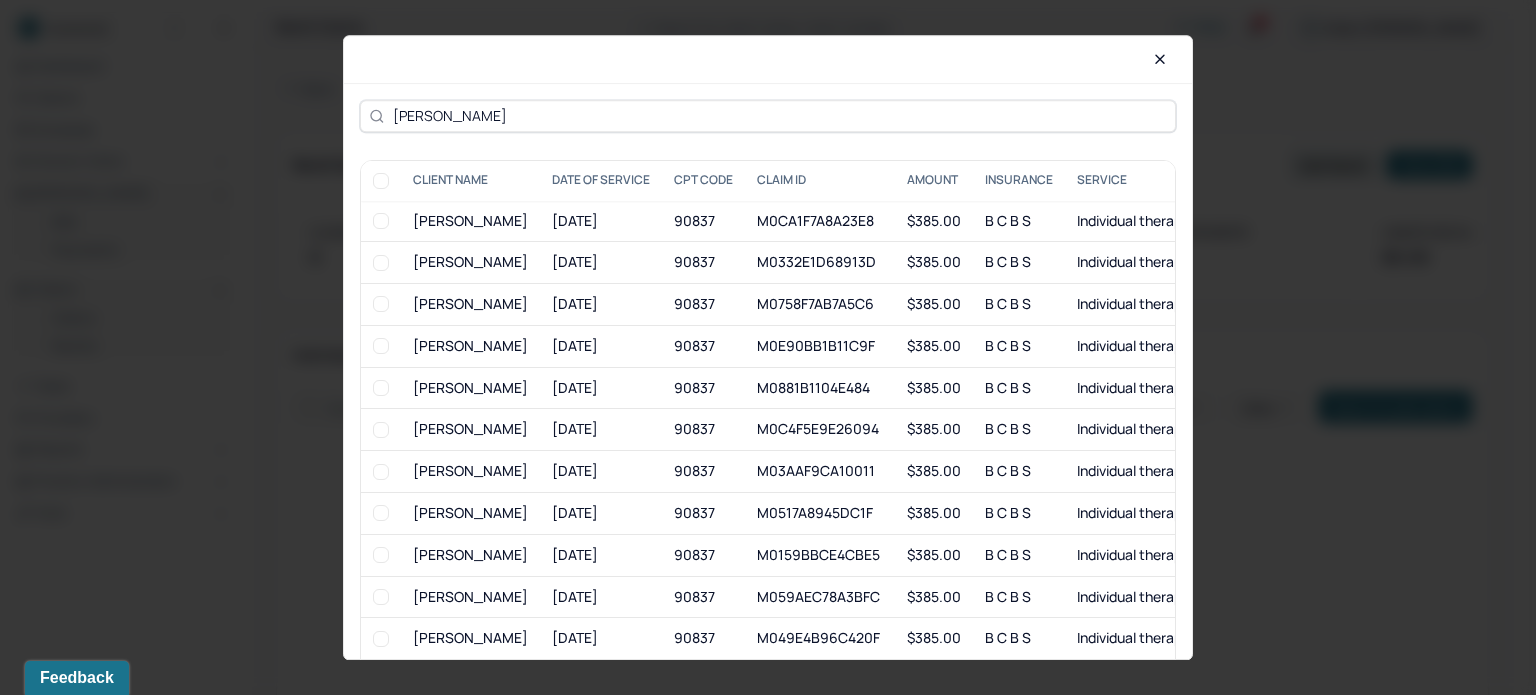 type on "[PERSON_NAME]" 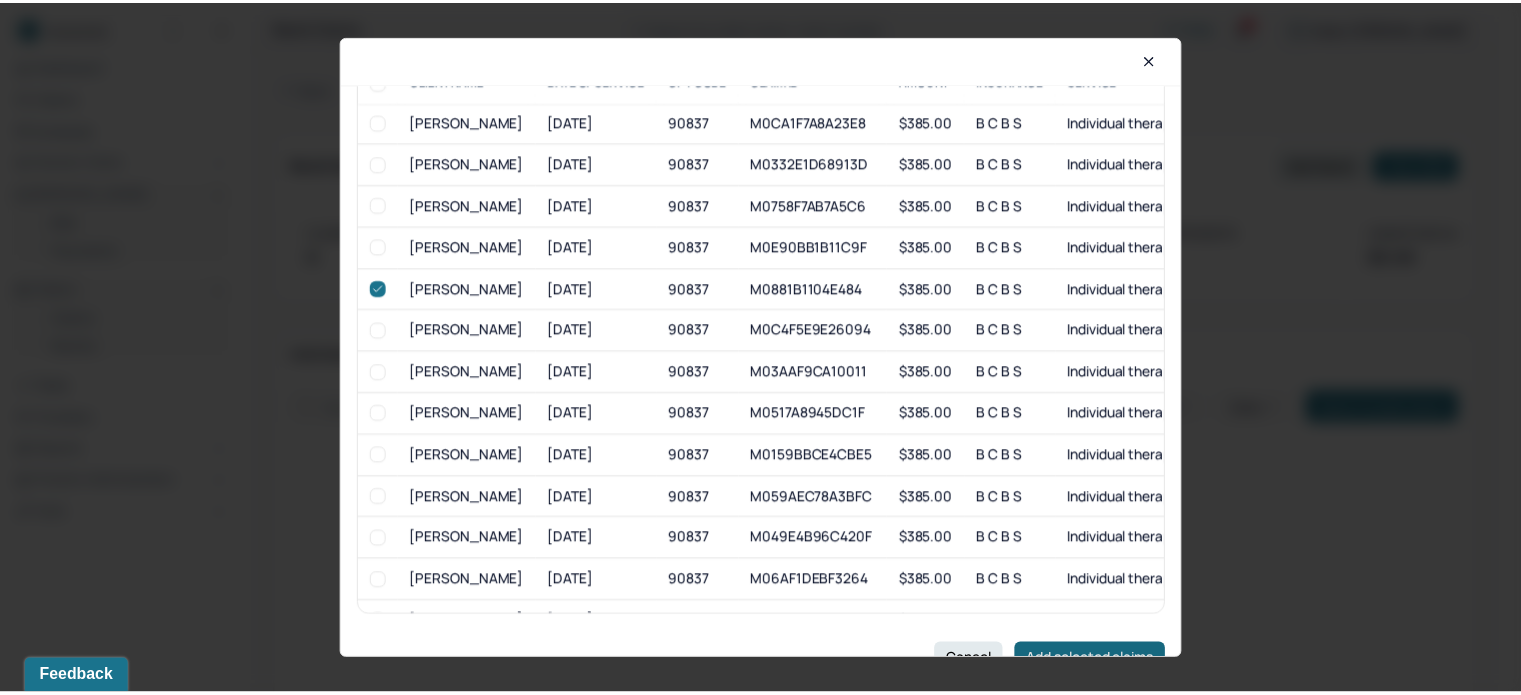 scroll, scrollTop: 132, scrollLeft: 0, axis: vertical 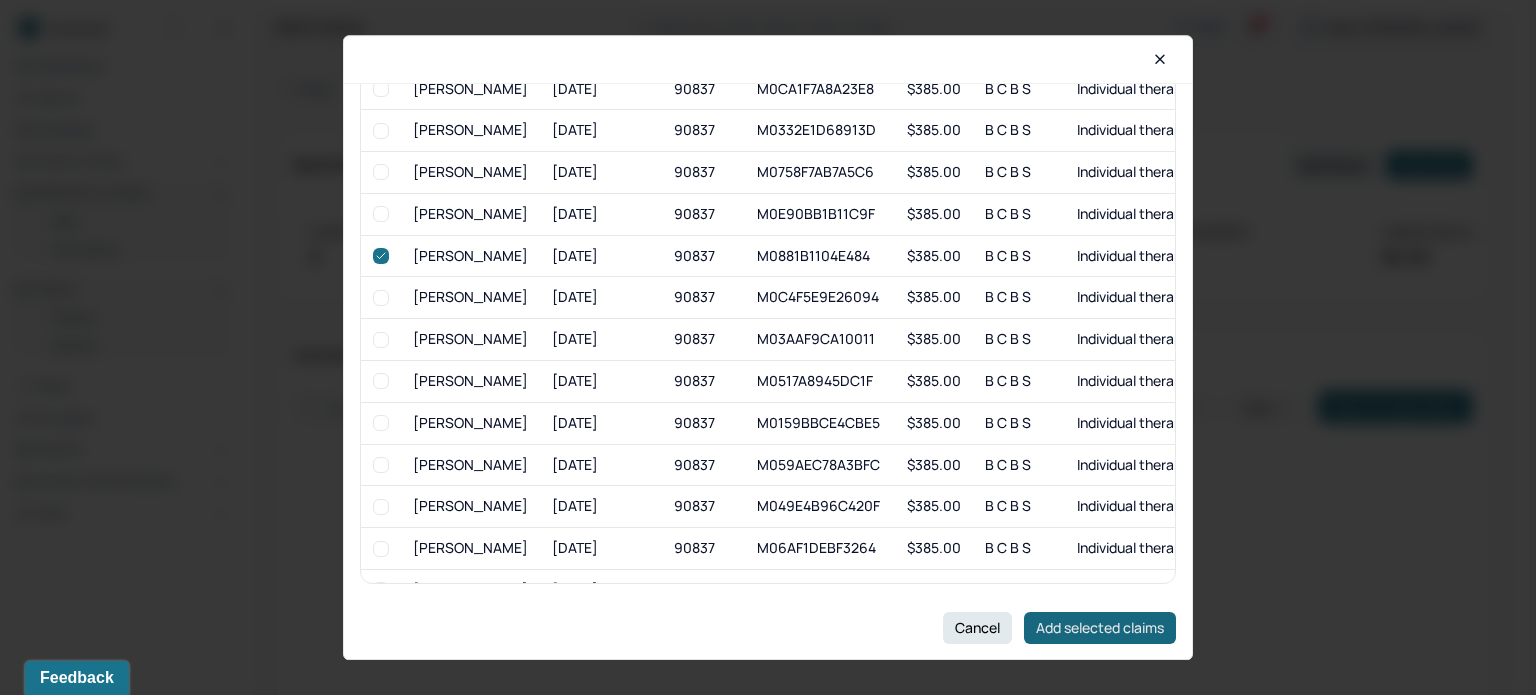 click on "Add selected claims" at bounding box center [1100, 628] 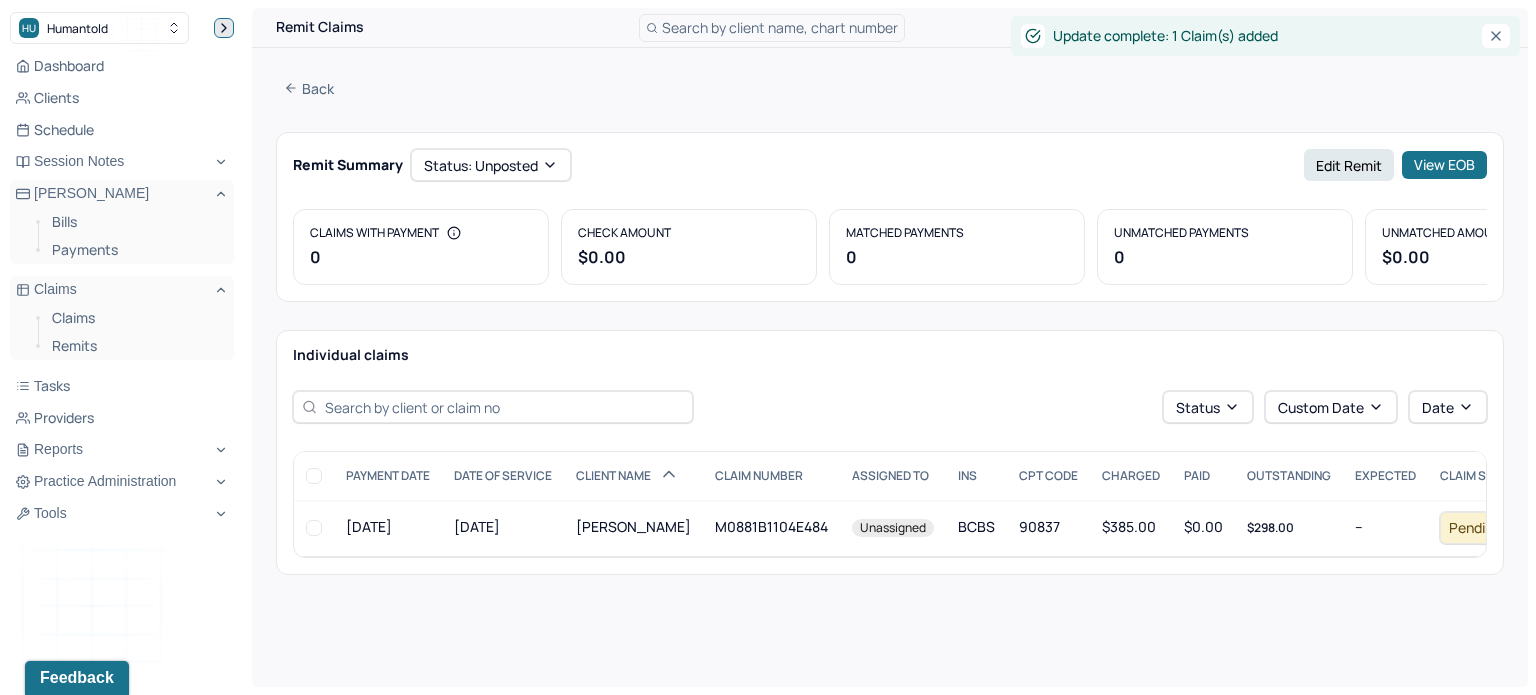 click 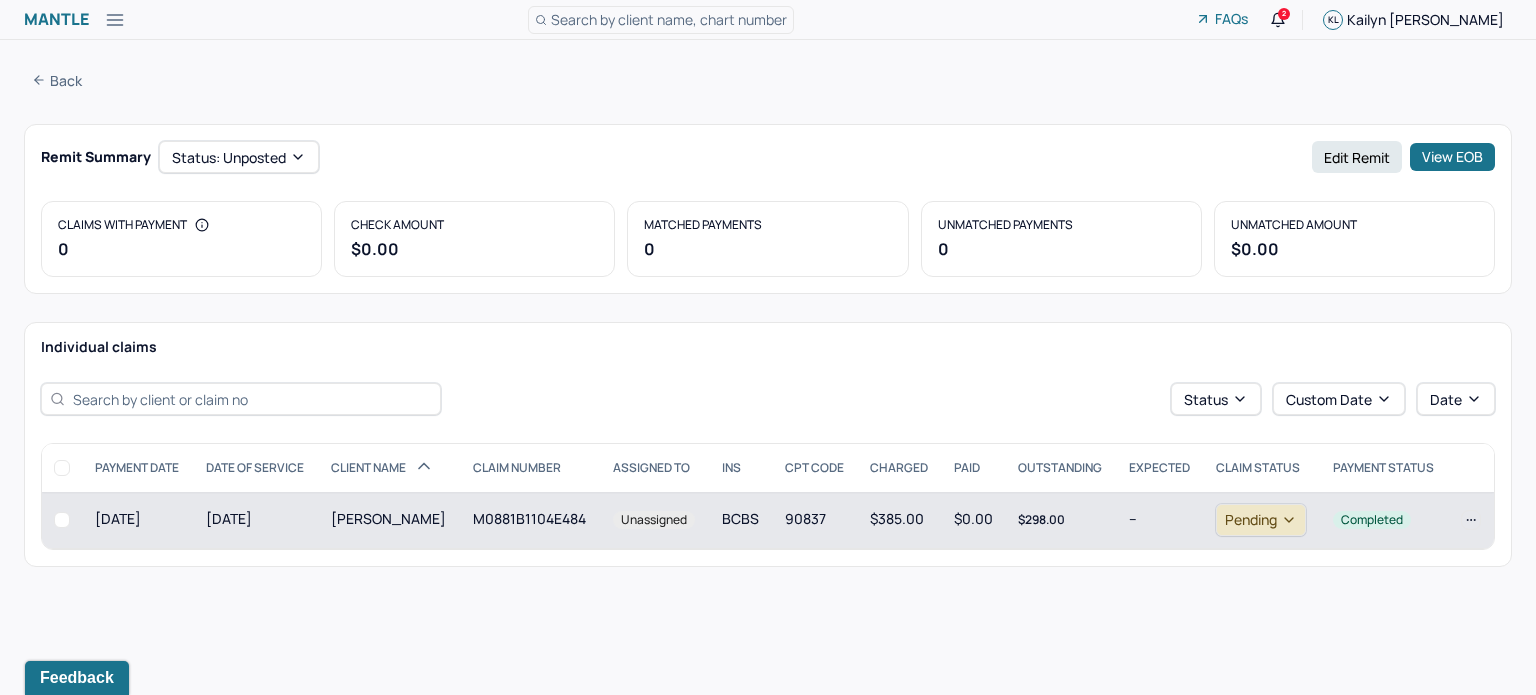 click on "BCBS" at bounding box center (740, 518) 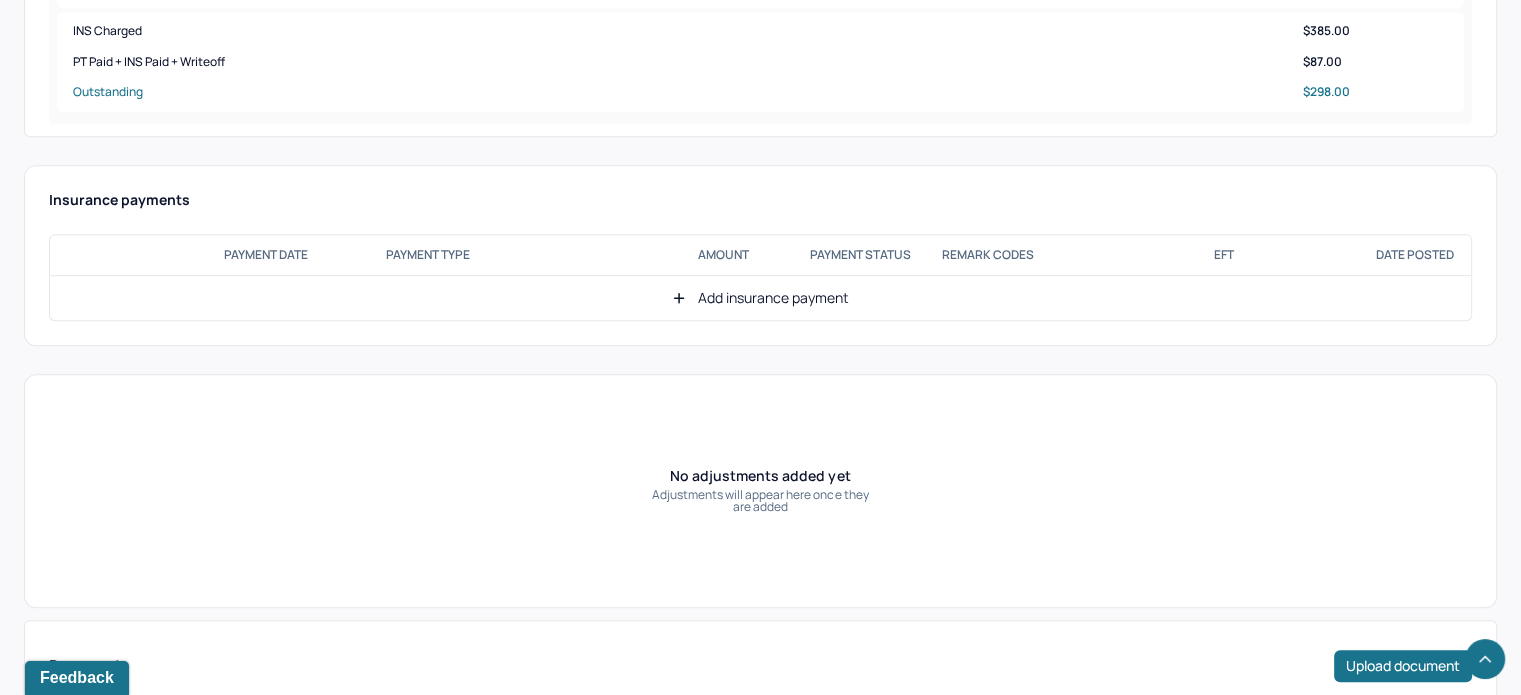 scroll, scrollTop: 1100, scrollLeft: 0, axis: vertical 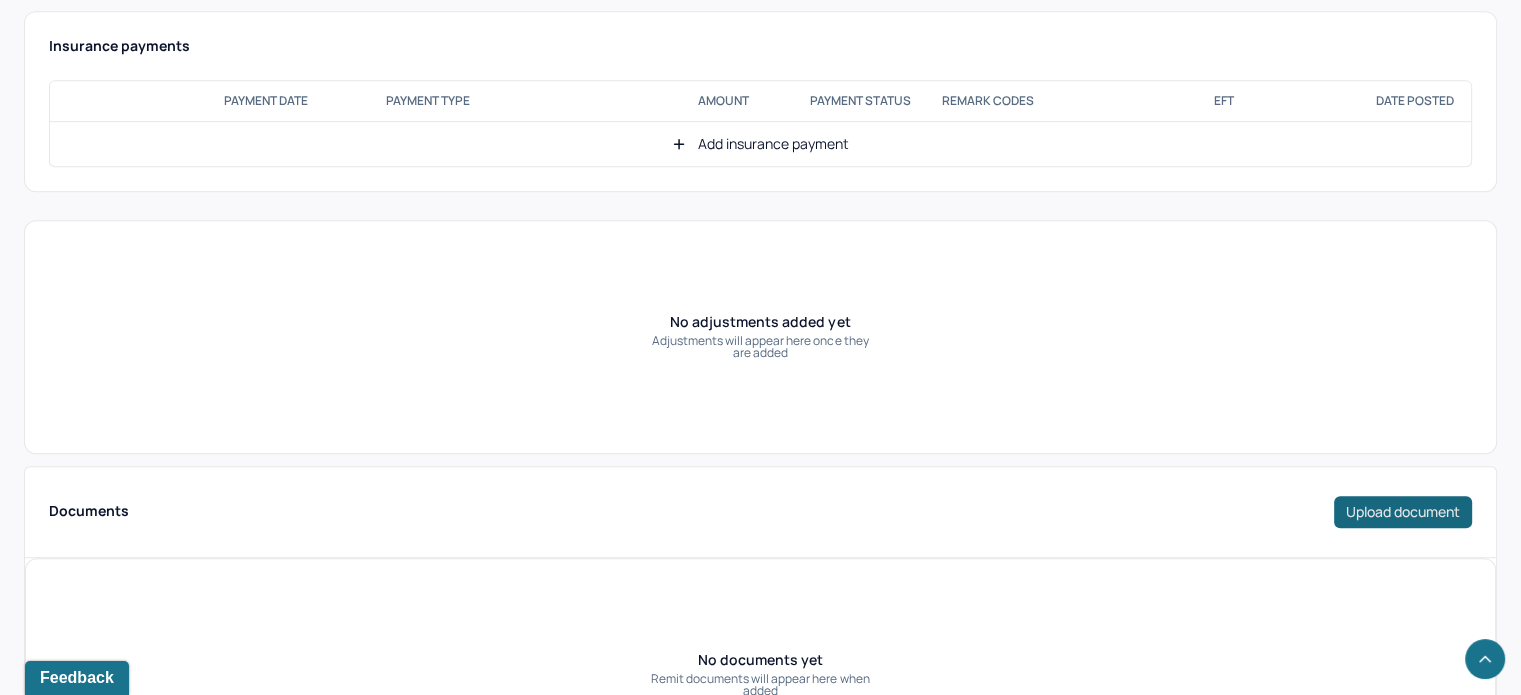 click on "Upload document" at bounding box center (1403, 512) 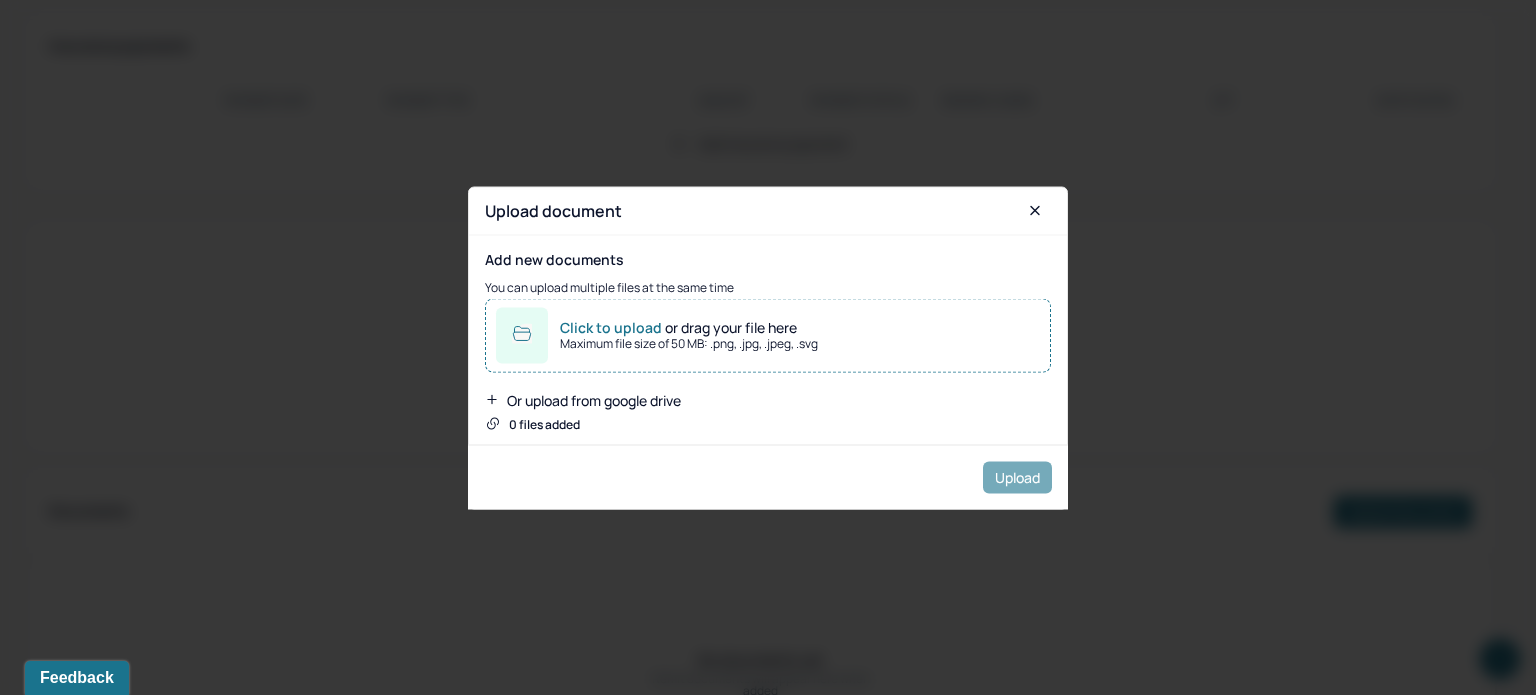 click on "Click to upload   or drag your file here Maximum file size of 50 MB: .png, .jpg, .jpeg, .svg" at bounding box center [768, 335] 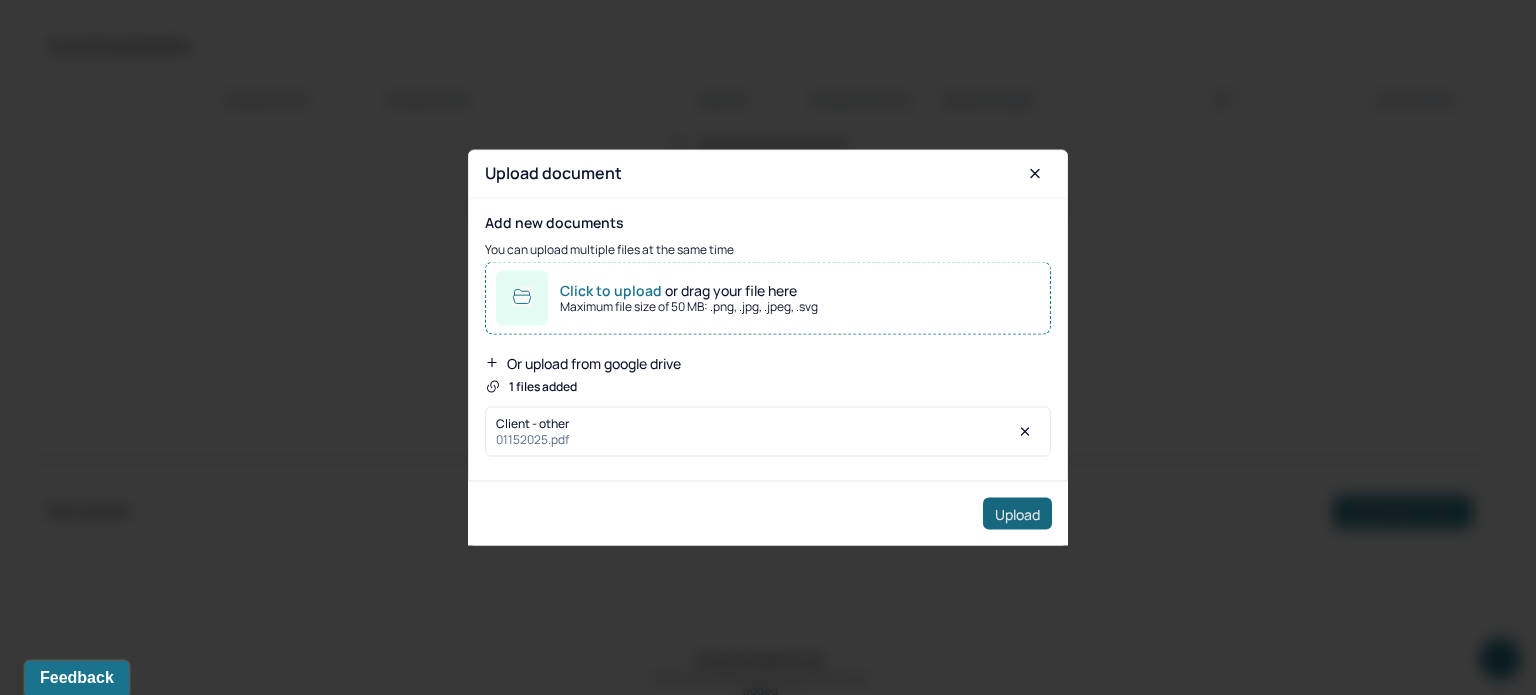 click on "Upload" at bounding box center [1017, 514] 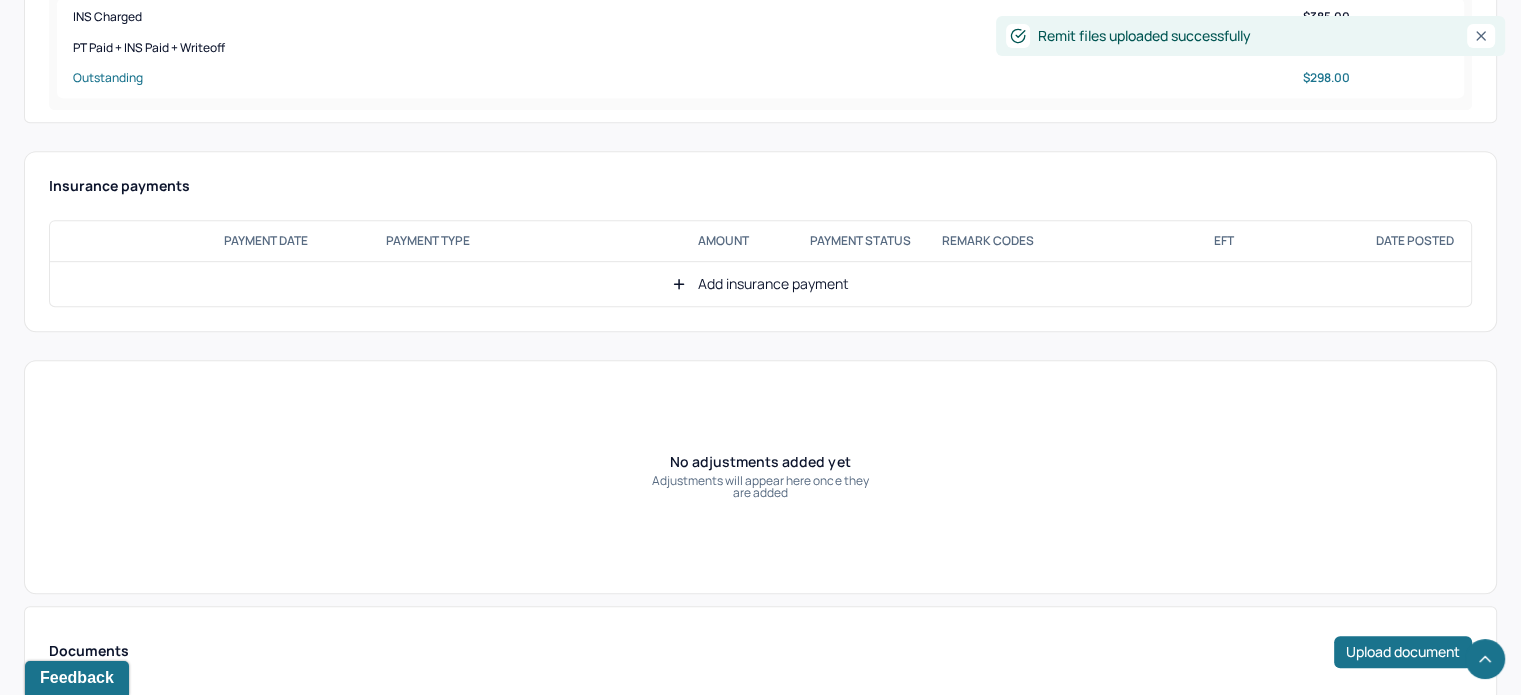 scroll, scrollTop: 700, scrollLeft: 0, axis: vertical 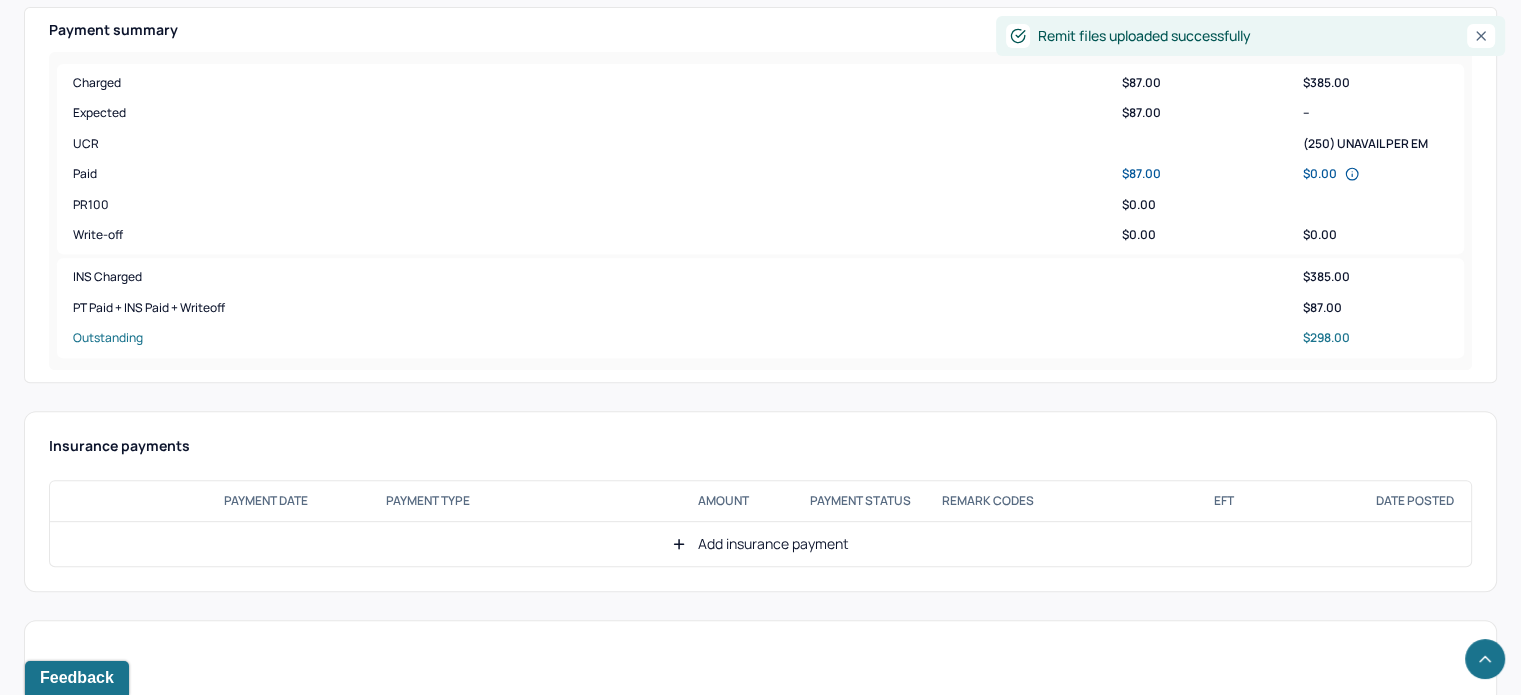 click on "Add insurance payment" at bounding box center (760, 544) 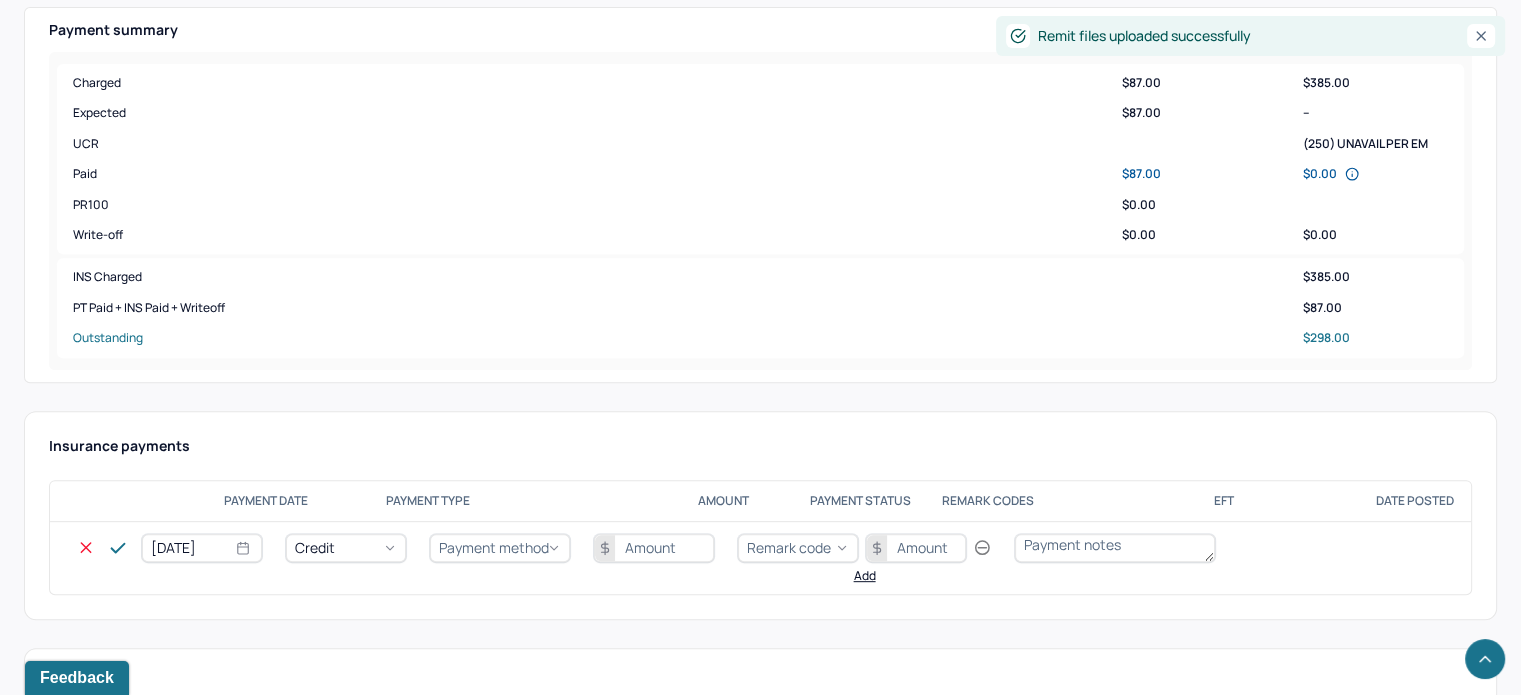 click on "Payment method" at bounding box center [494, 547] 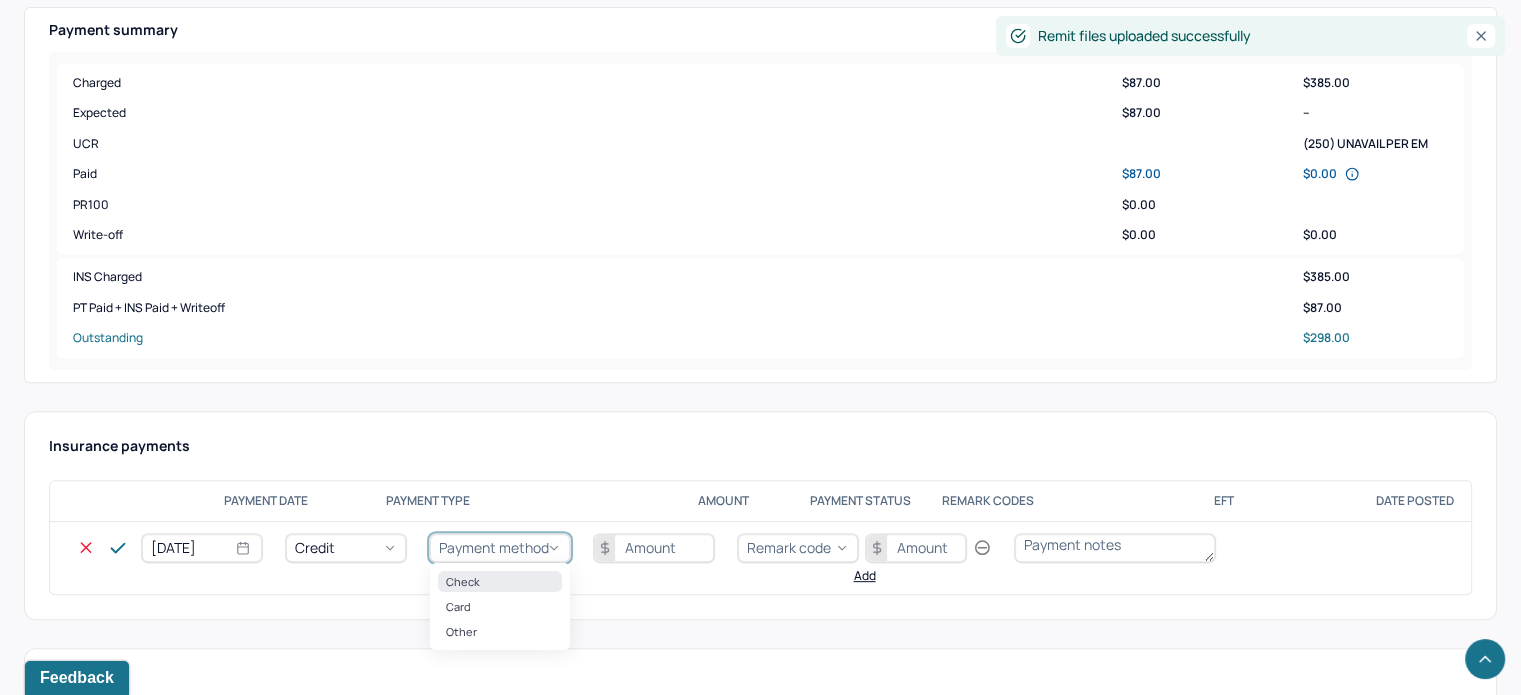 click on "Check" at bounding box center (500, 581) 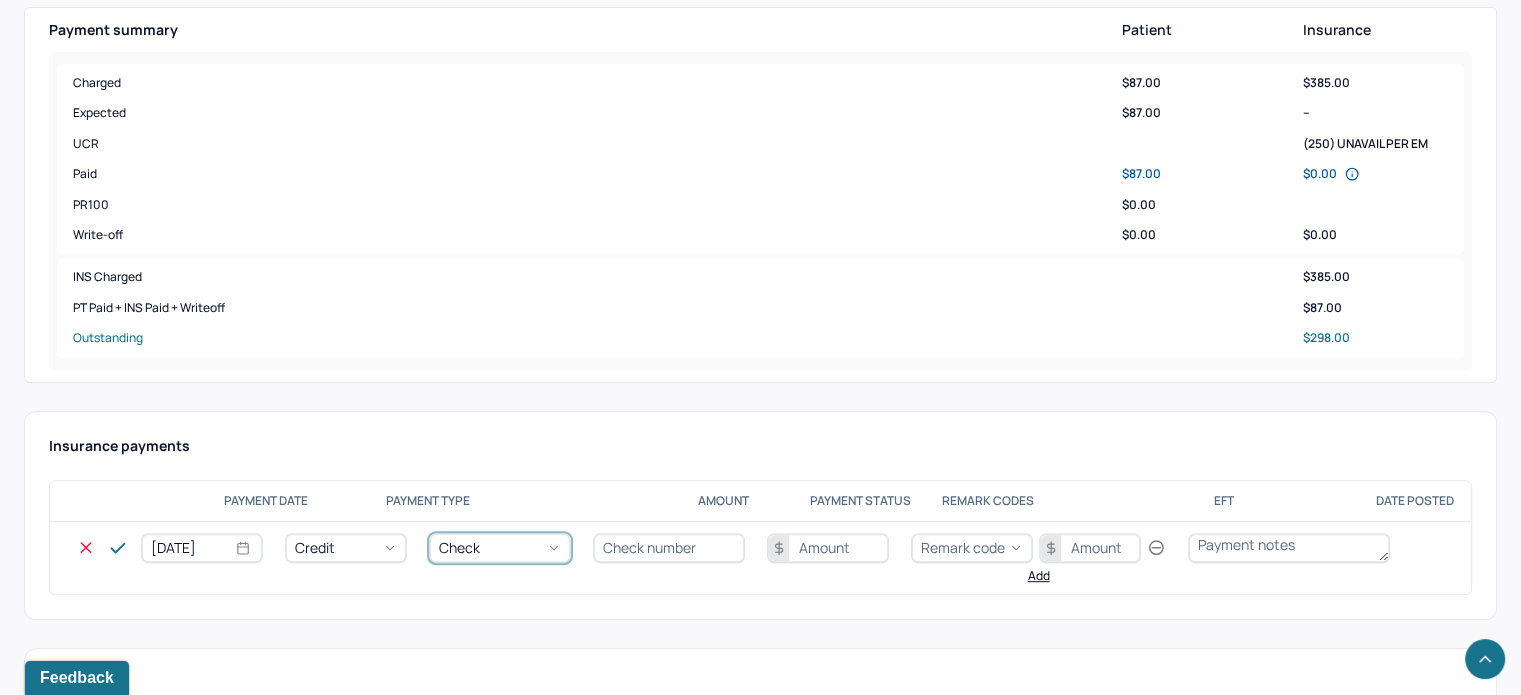 click at bounding box center (669, 548) 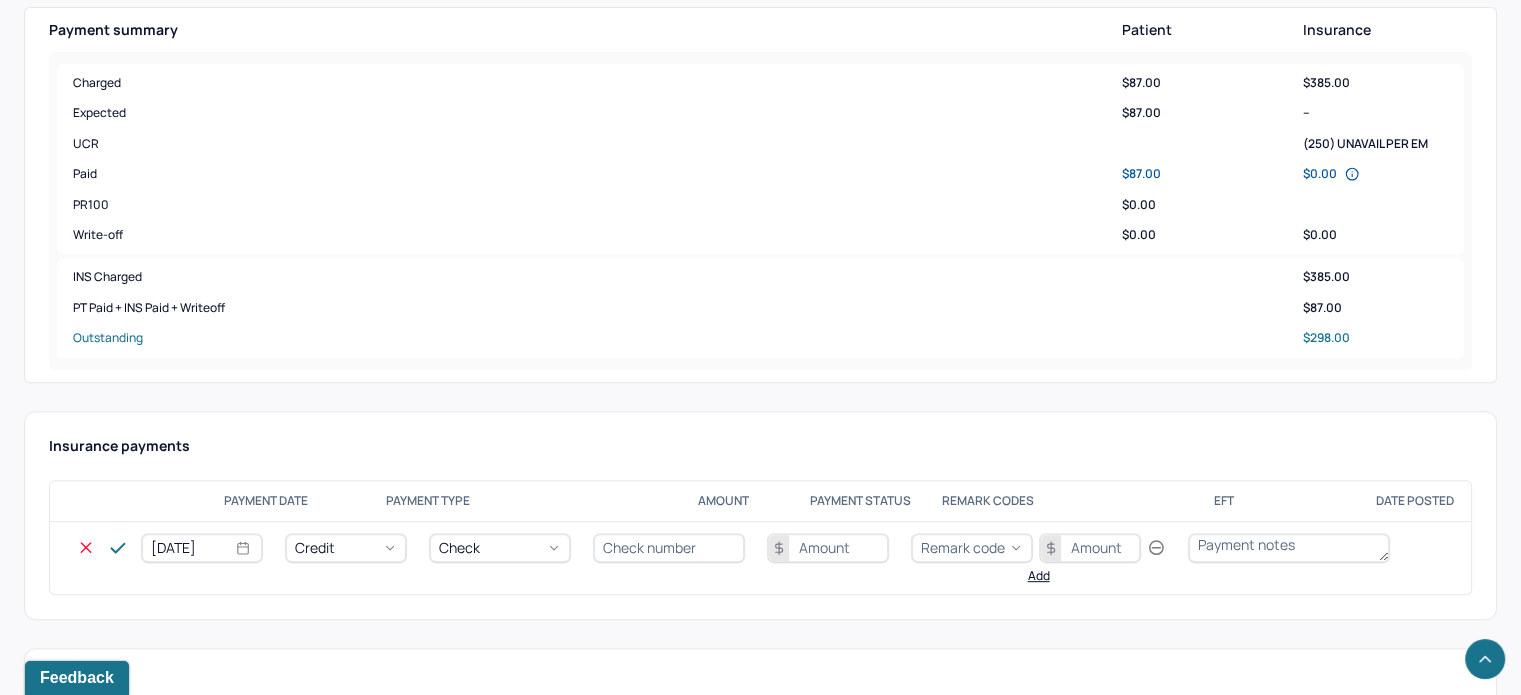 type on "N/A" 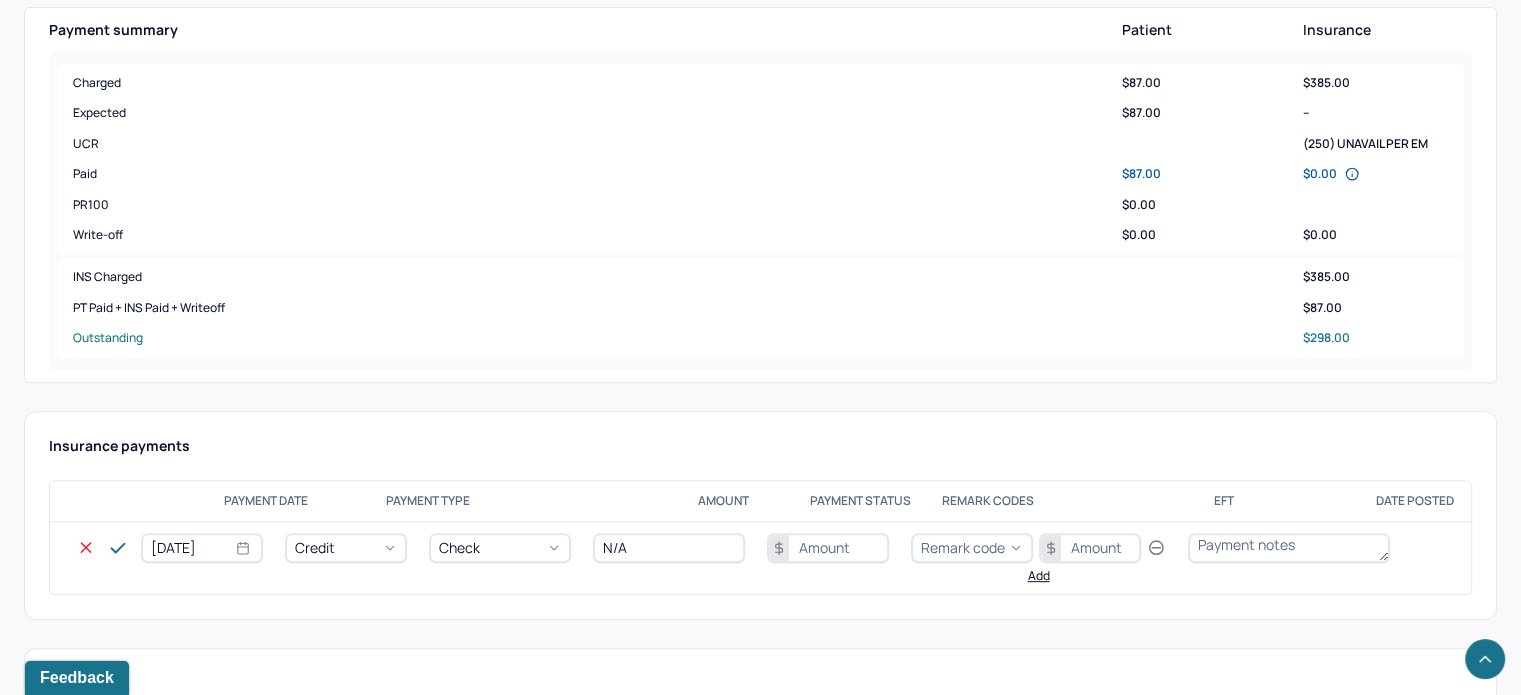 click at bounding box center (828, 548) 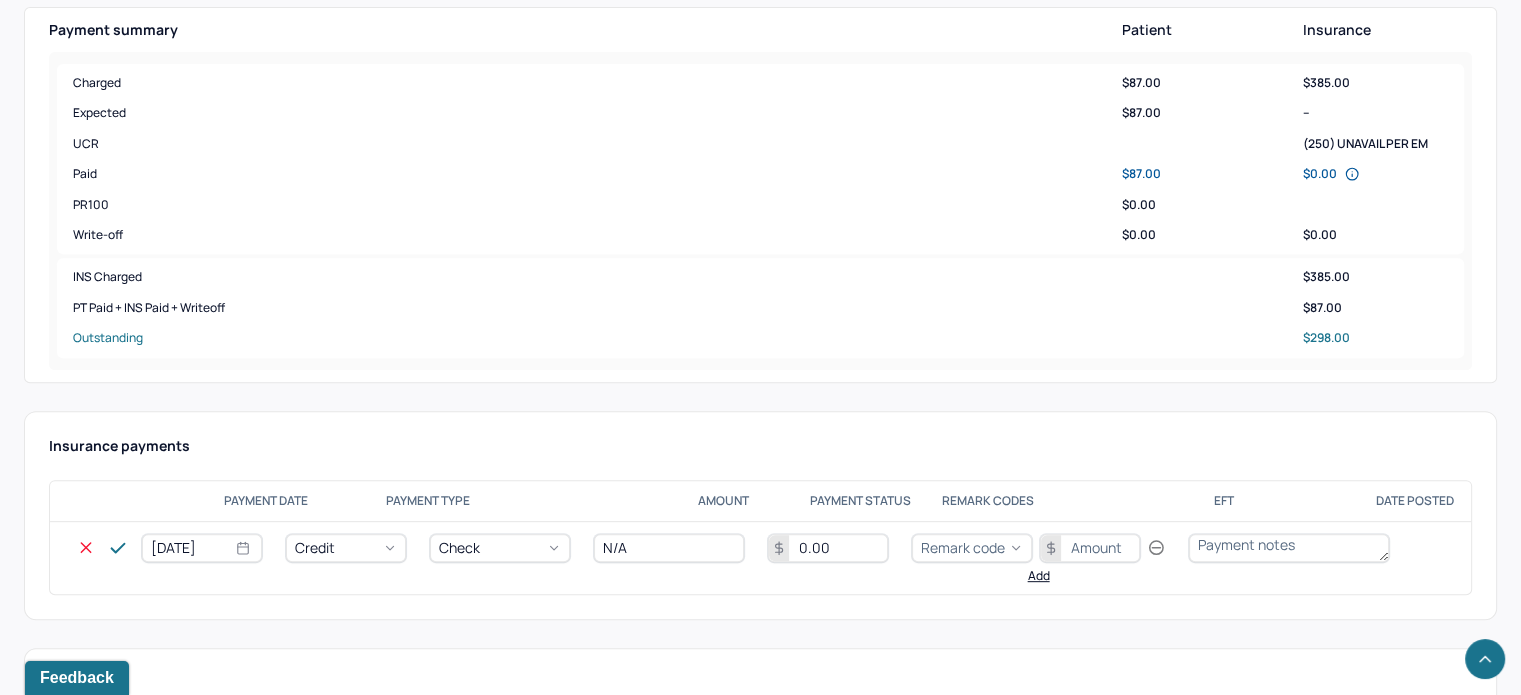 type on "0.00" 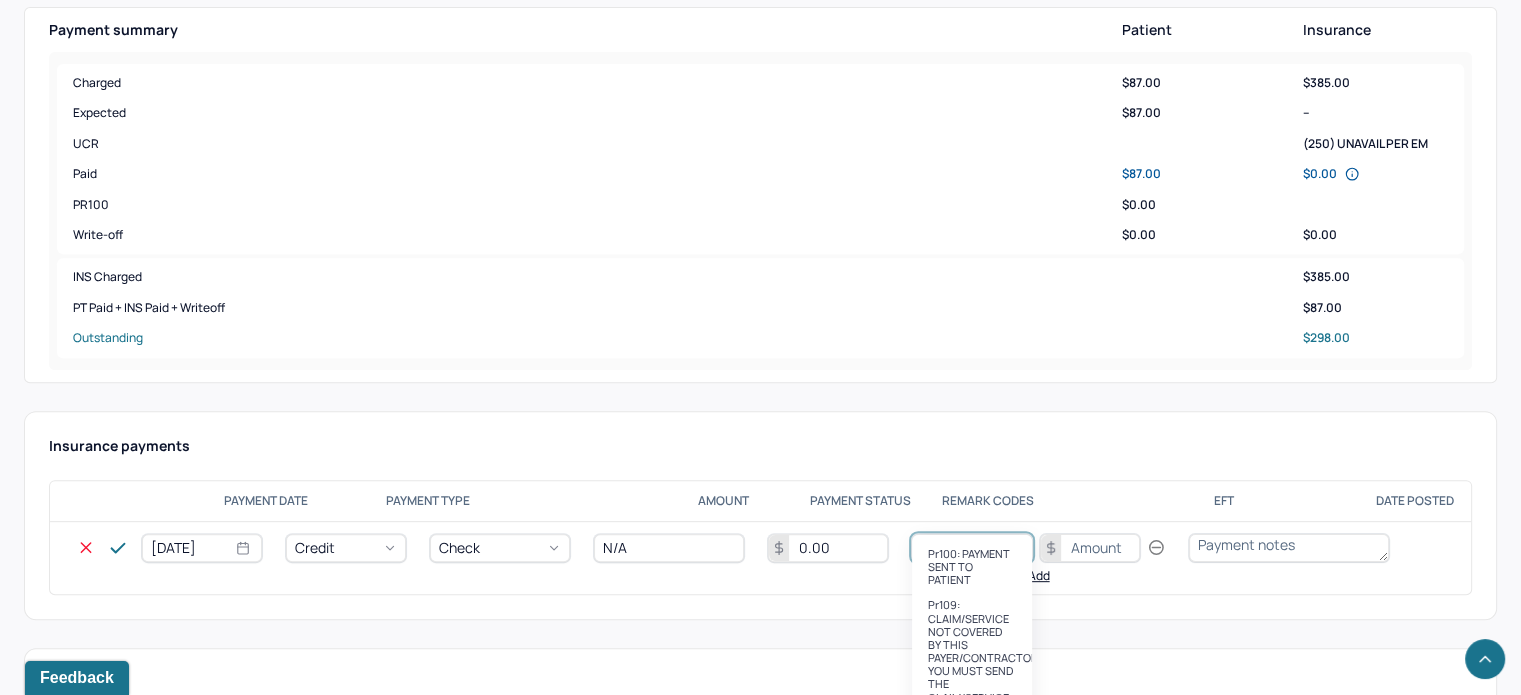 type on "pr100" 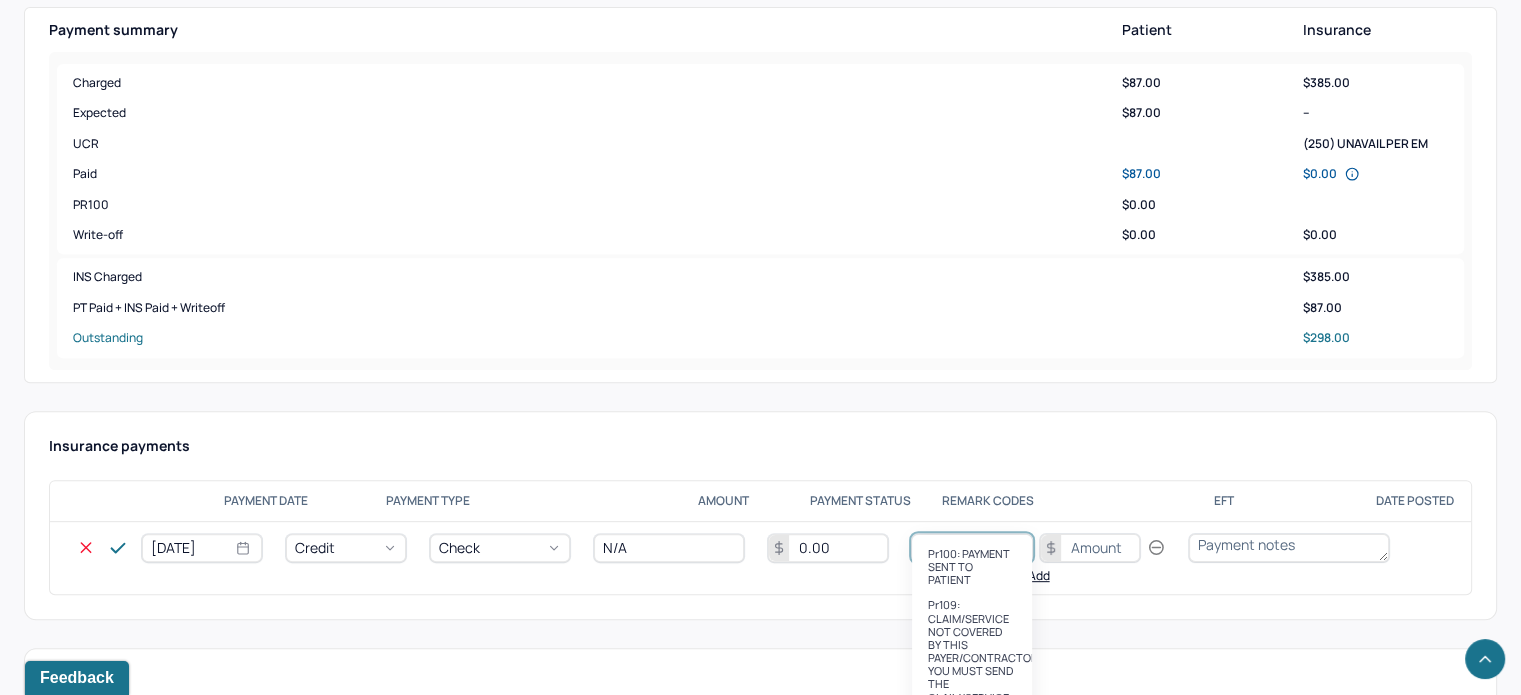 type 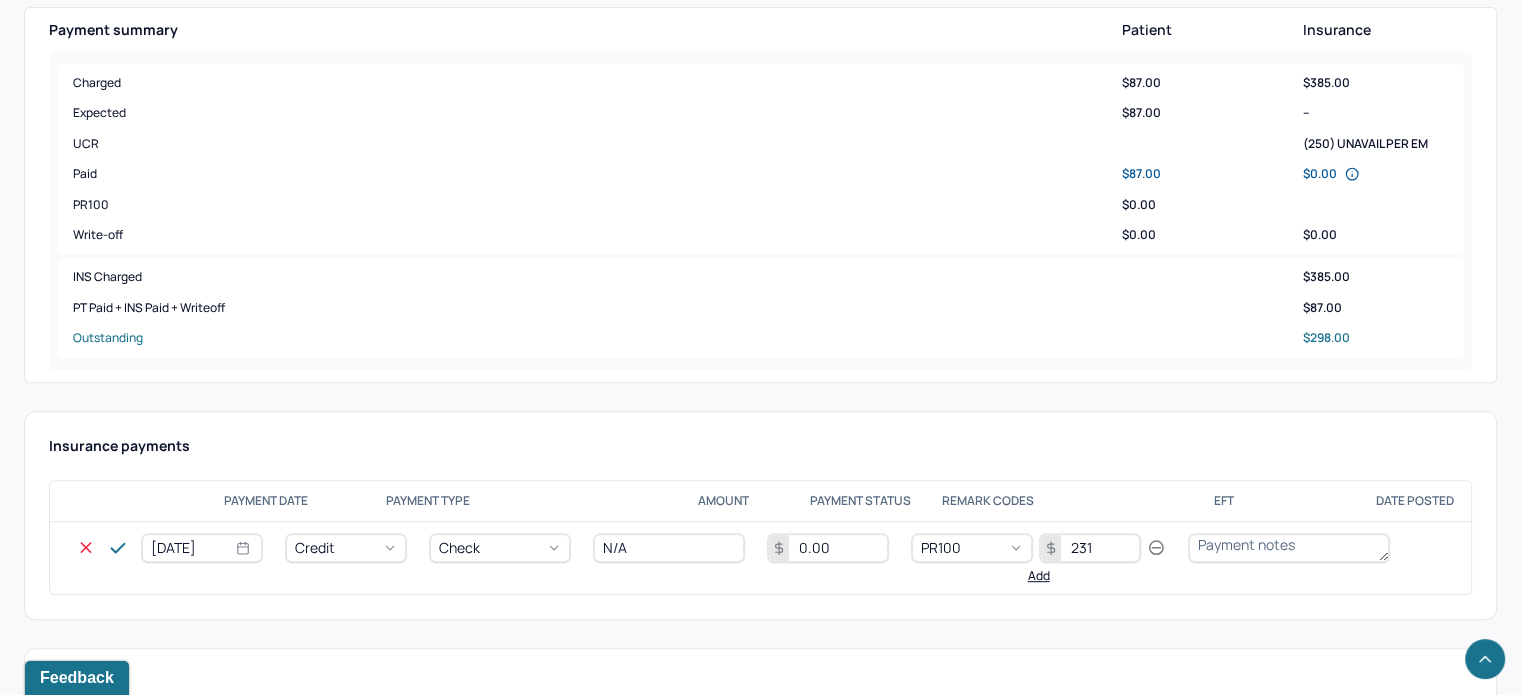type on "231" 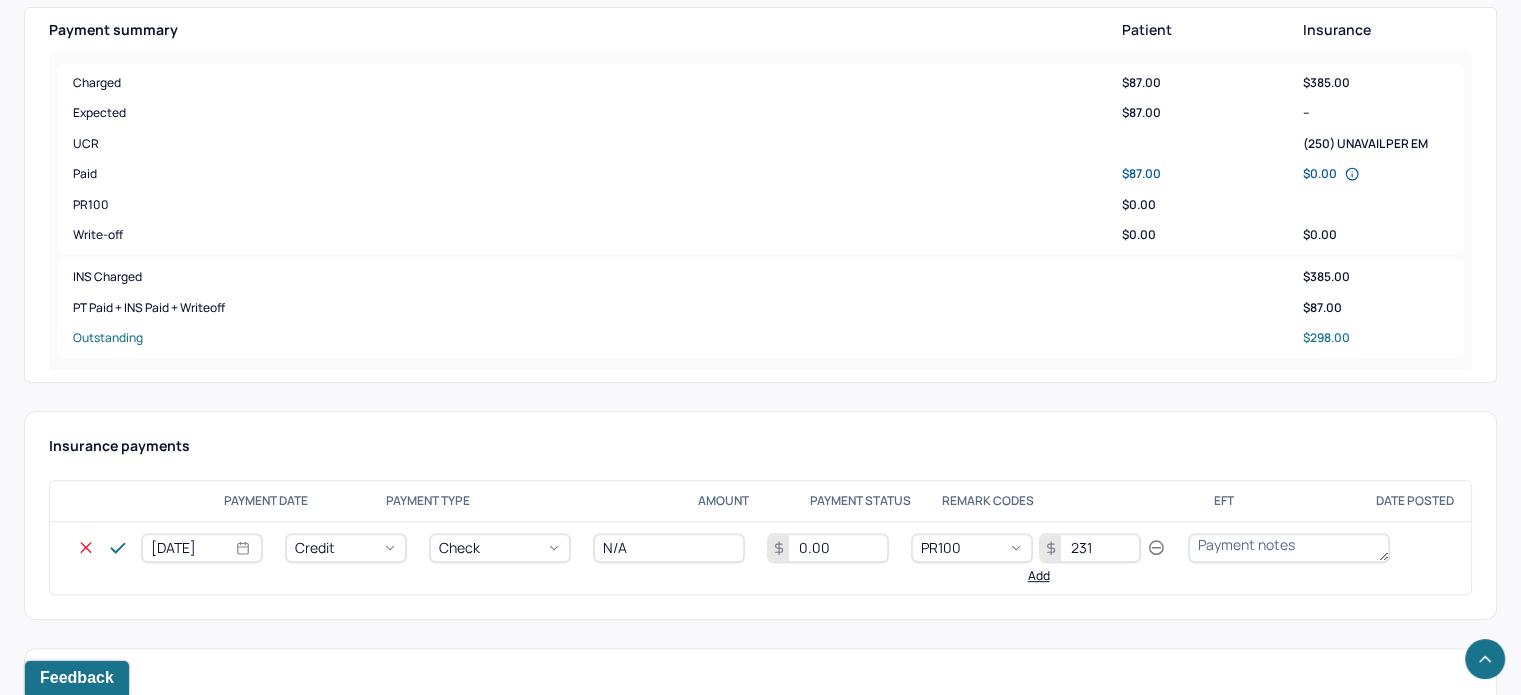 type 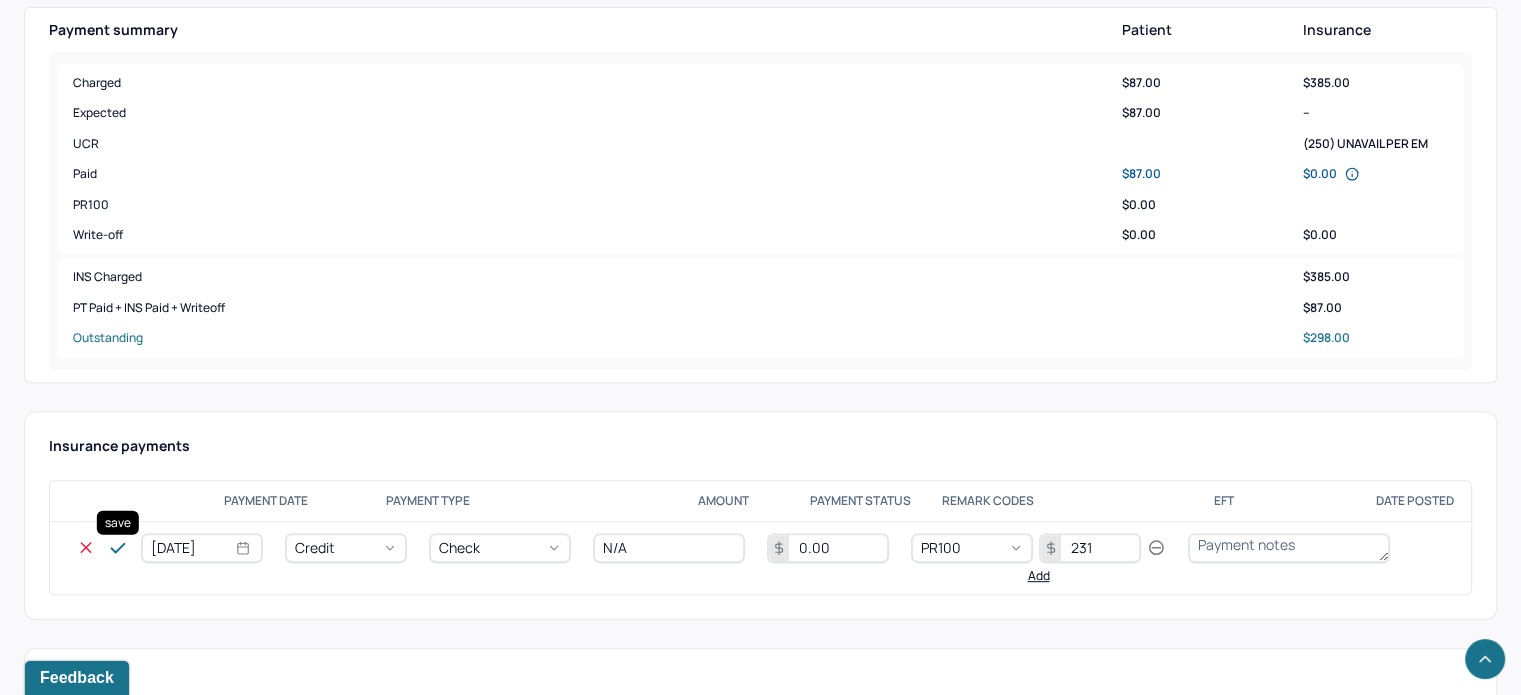 click 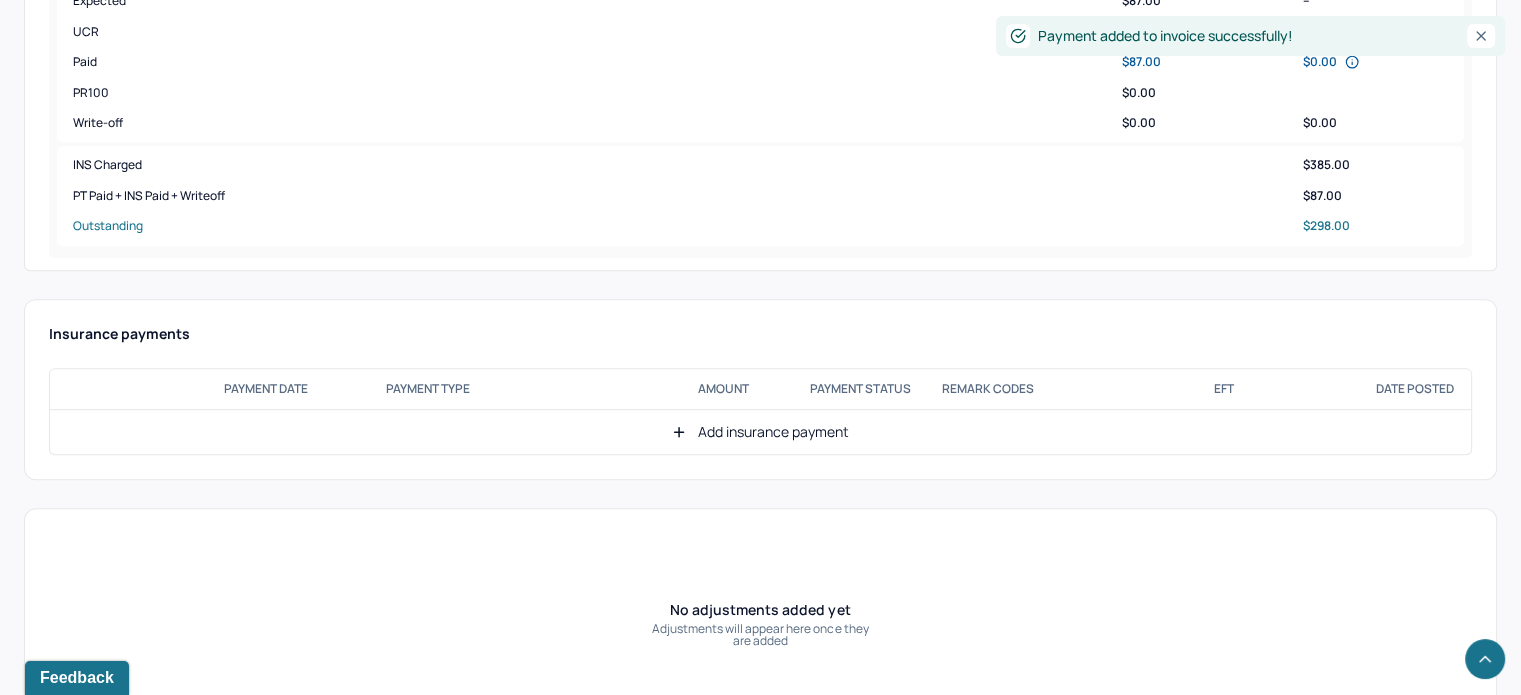 scroll, scrollTop: 900, scrollLeft: 0, axis: vertical 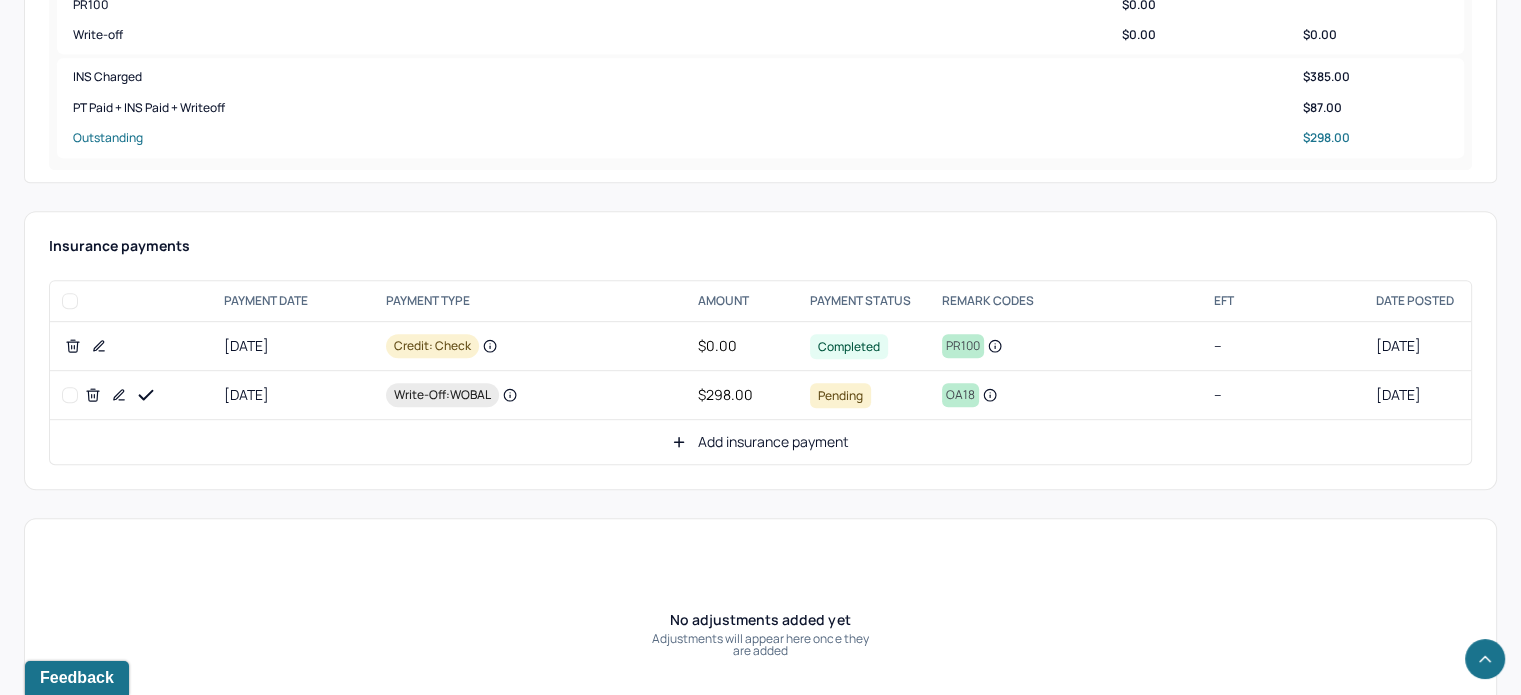 click 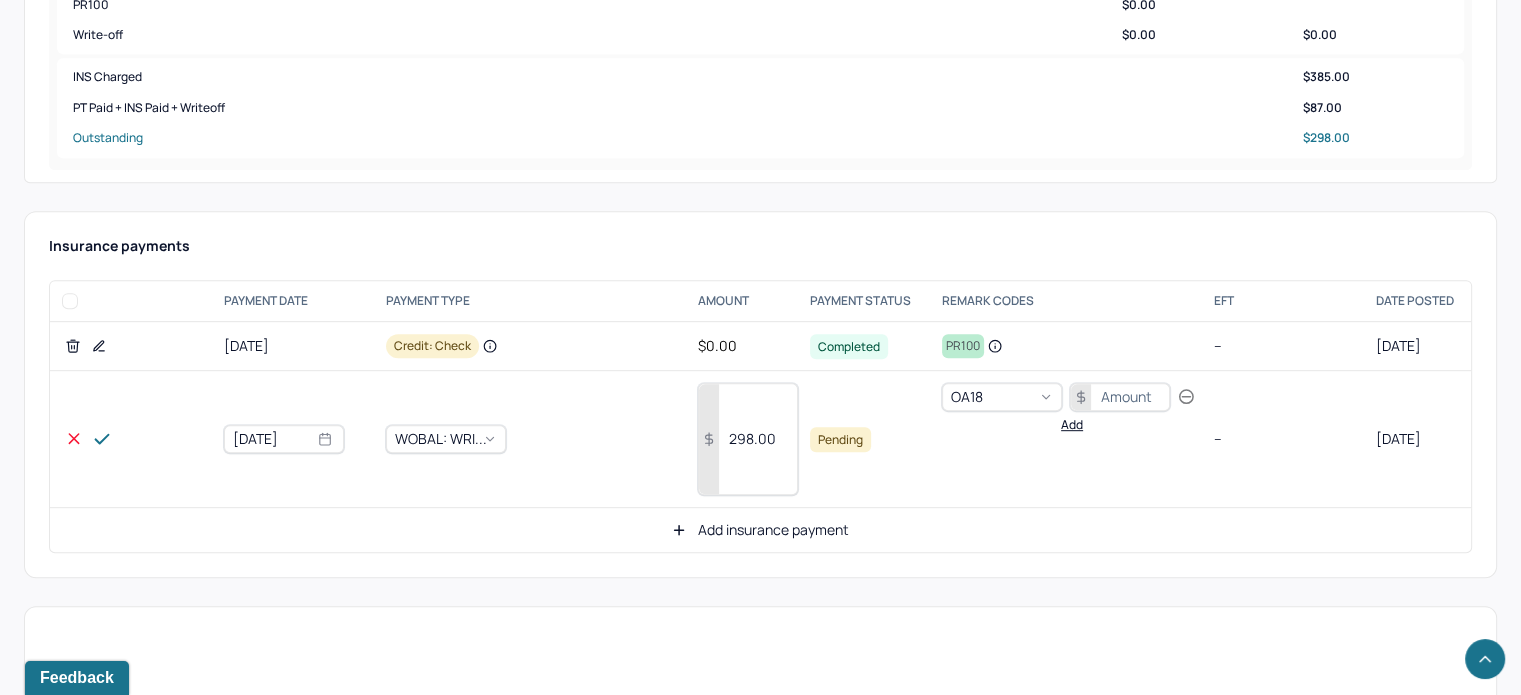 click on "298.00" at bounding box center (748, 439) 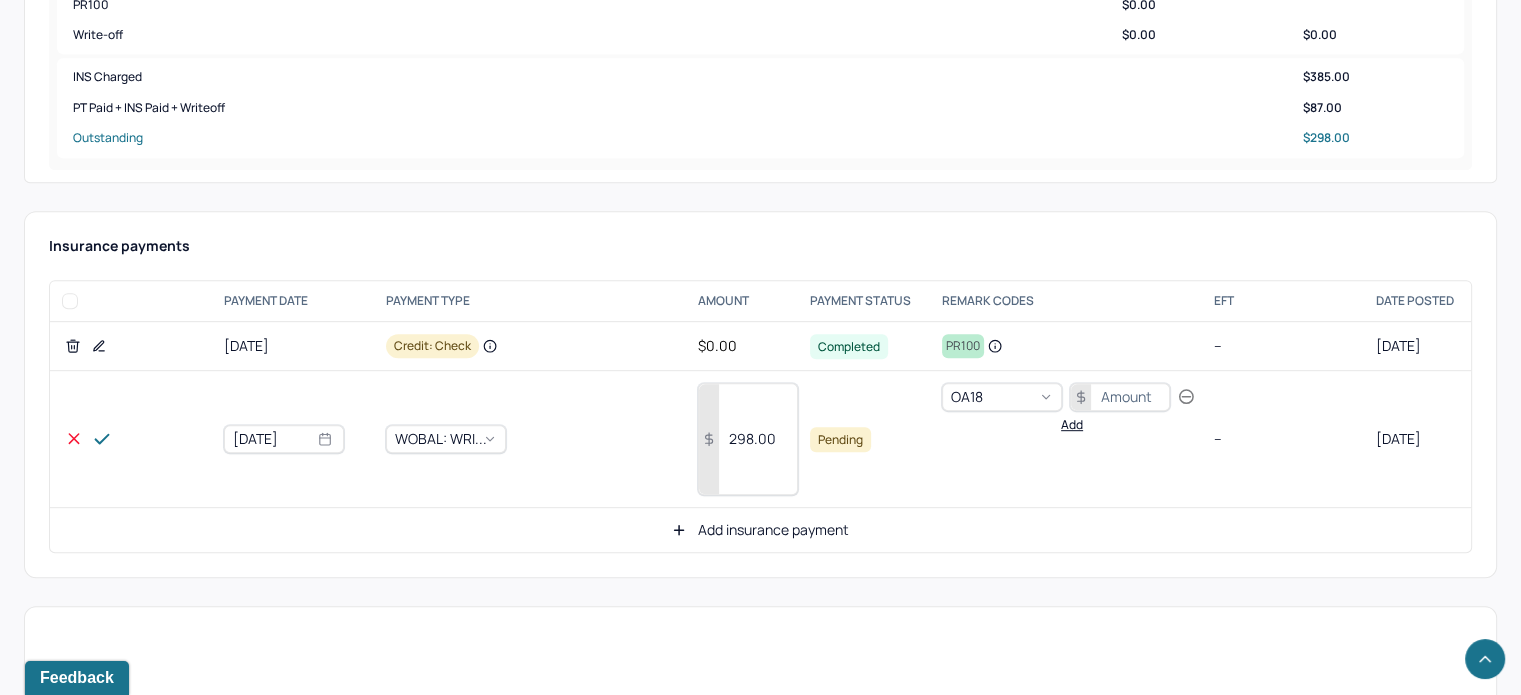 click on "298.00" at bounding box center (748, 439) 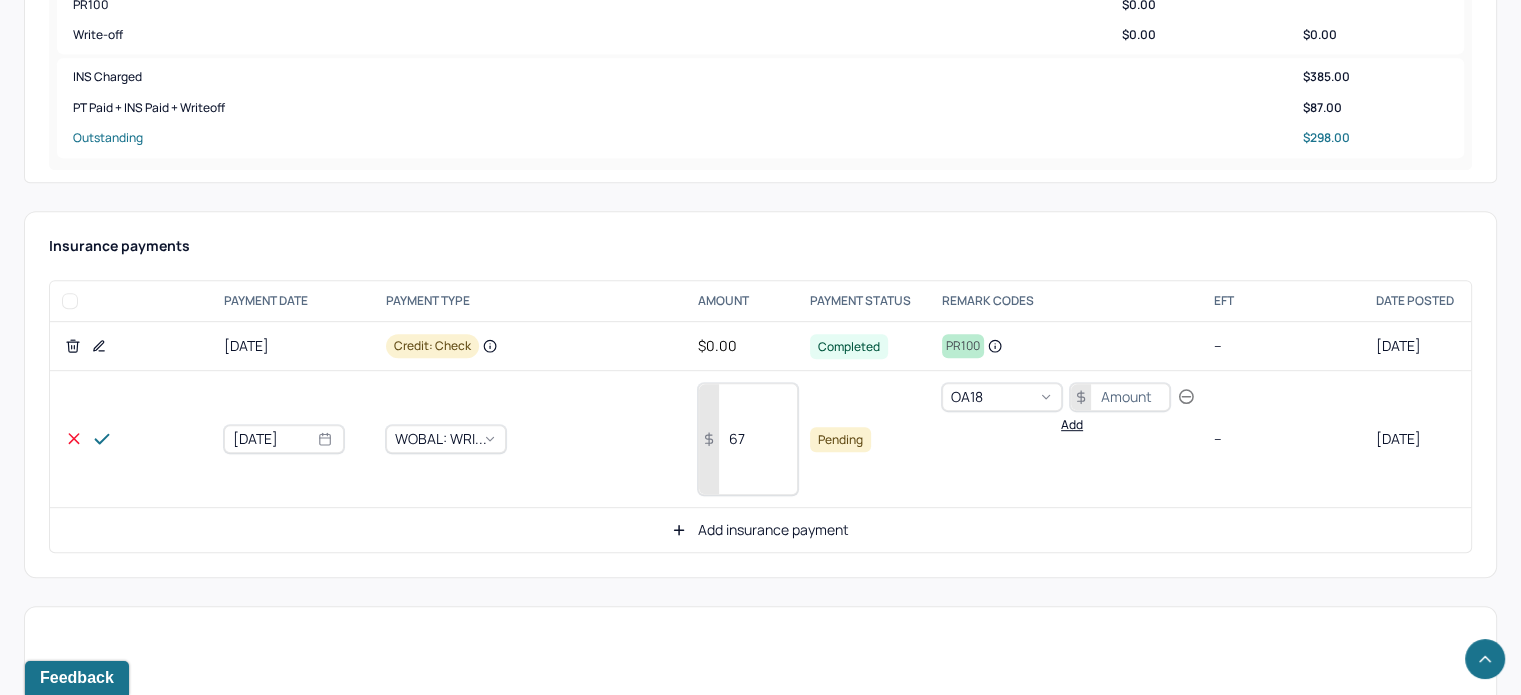 type on "67" 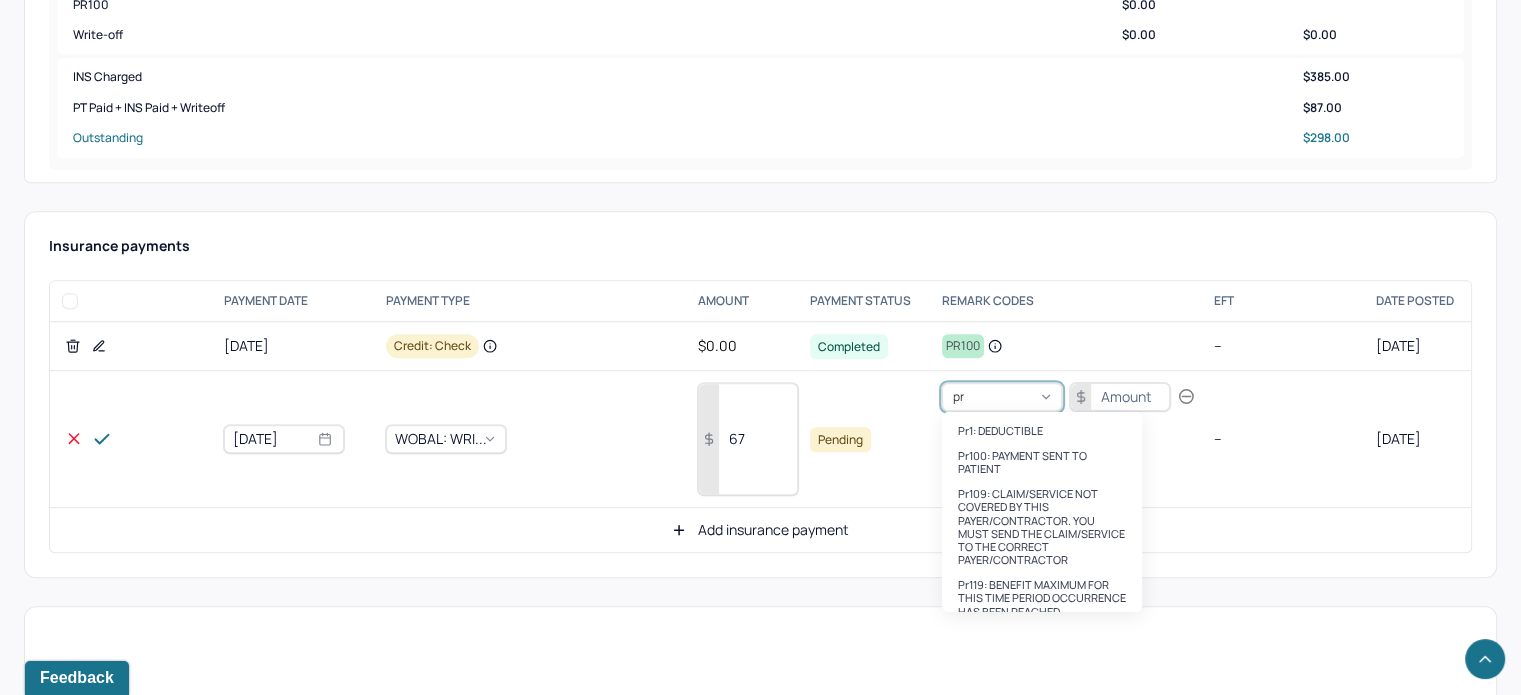 type on "pr2" 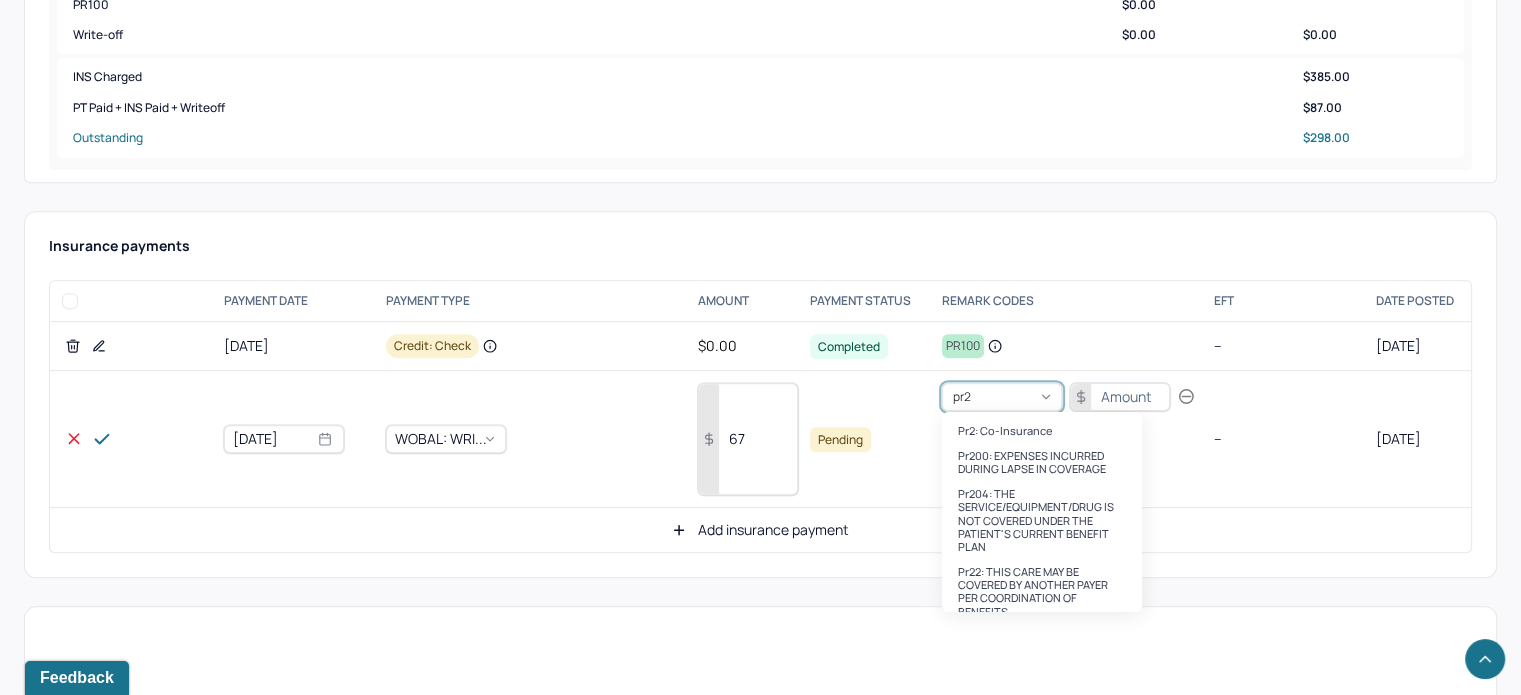 type 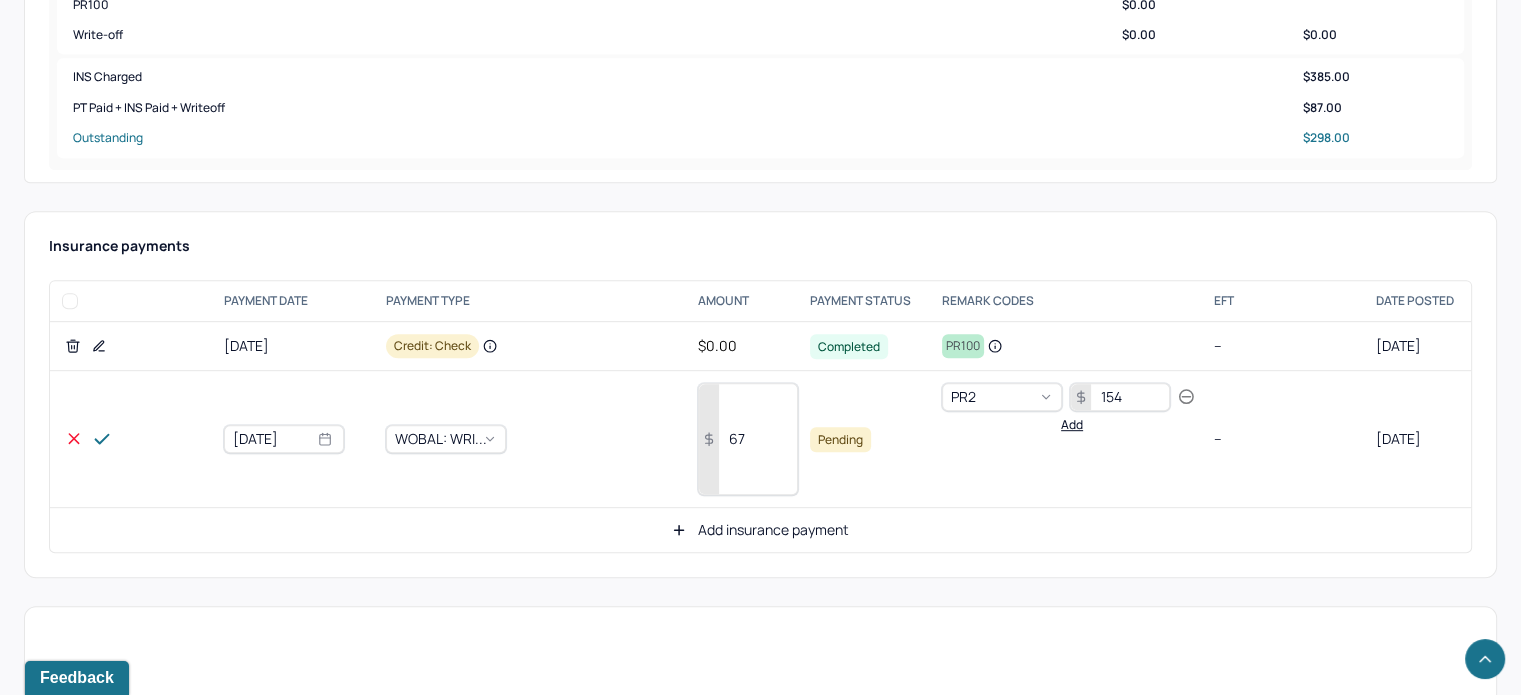 type on "154" 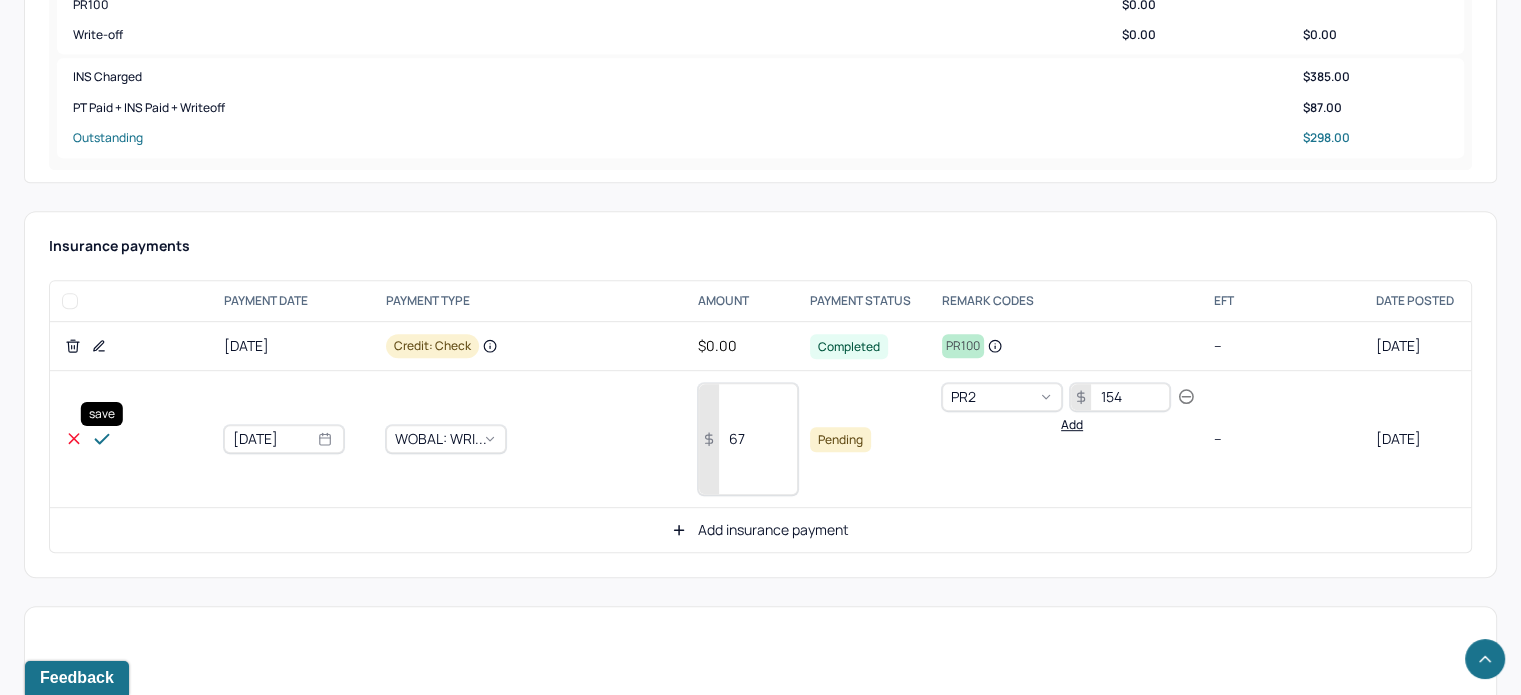 click 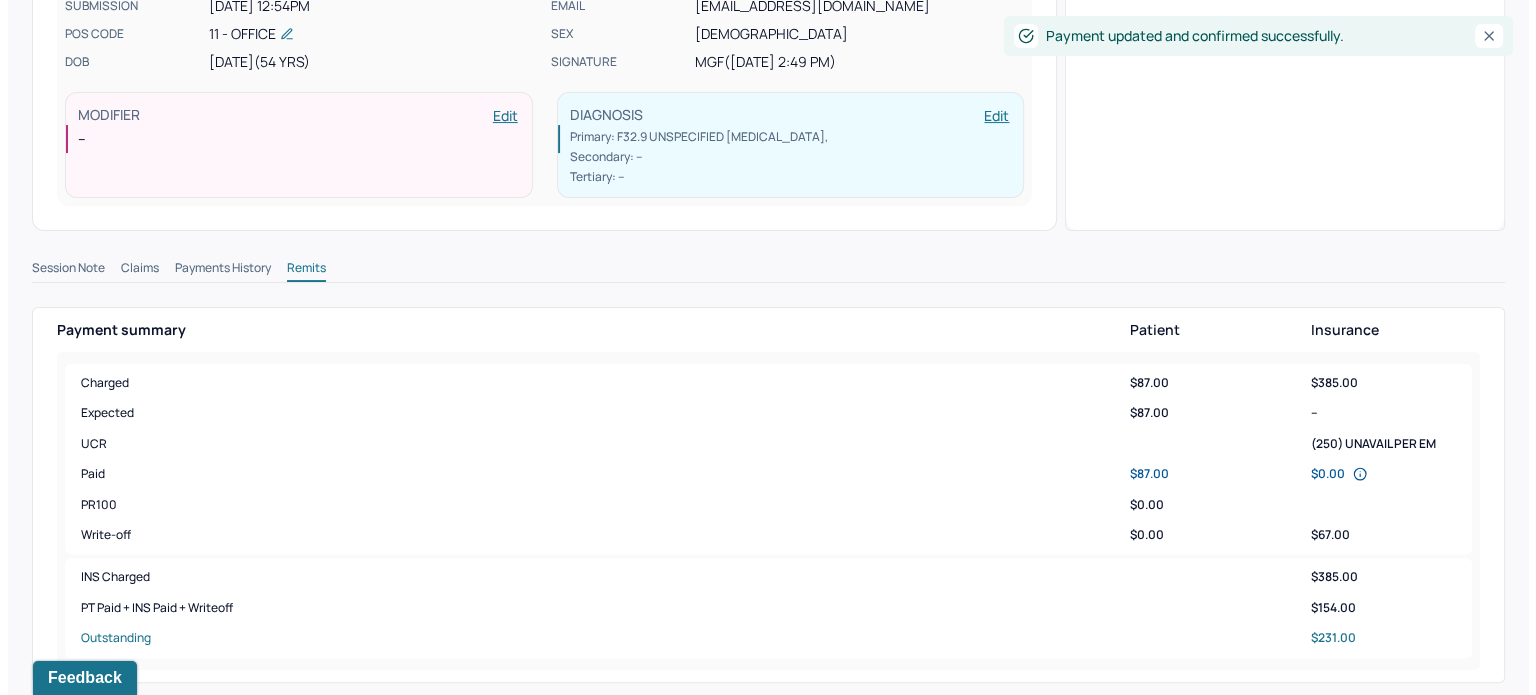 scroll, scrollTop: 0, scrollLeft: 0, axis: both 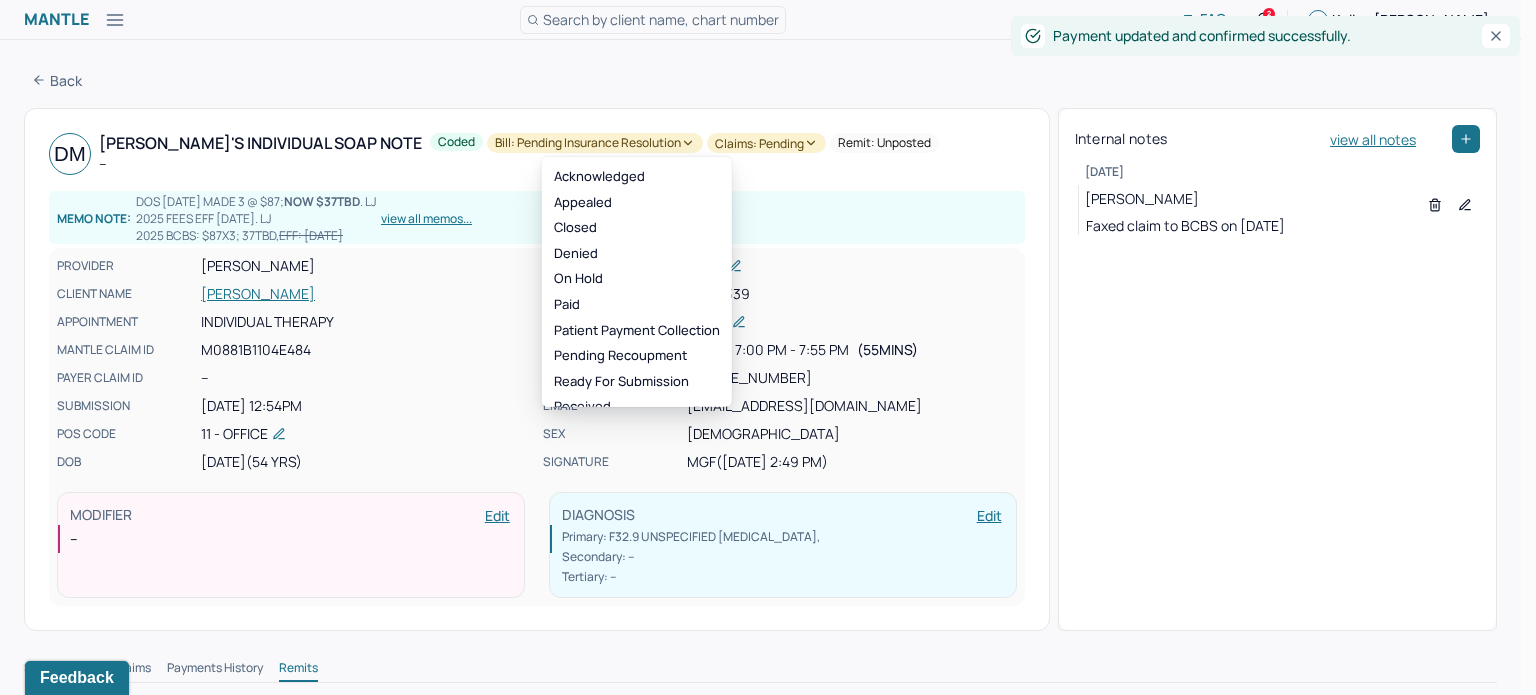 click on "Claims: pending" at bounding box center (766, 143) 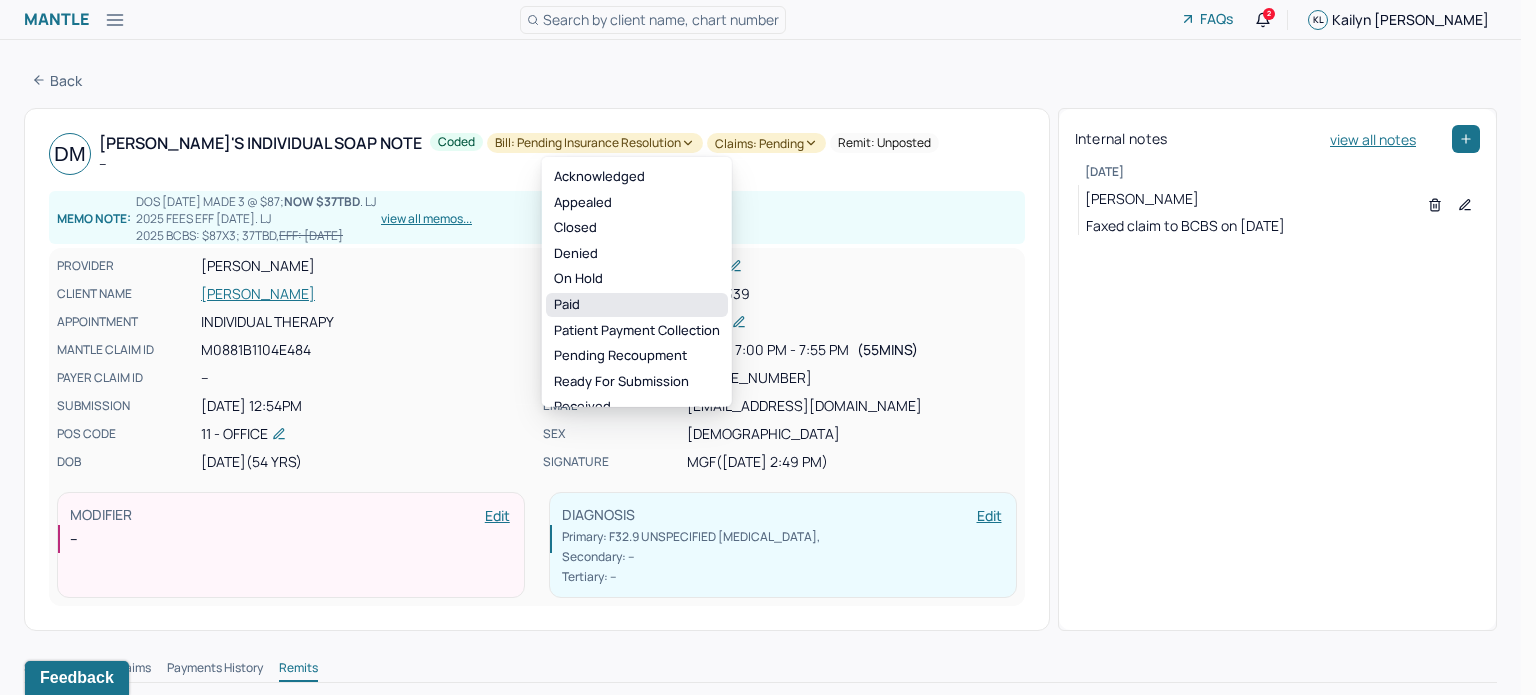 drag, startPoint x: 604, startPoint y: 304, endPoint x: 568, endPoint y: 171, distance: 137.78607 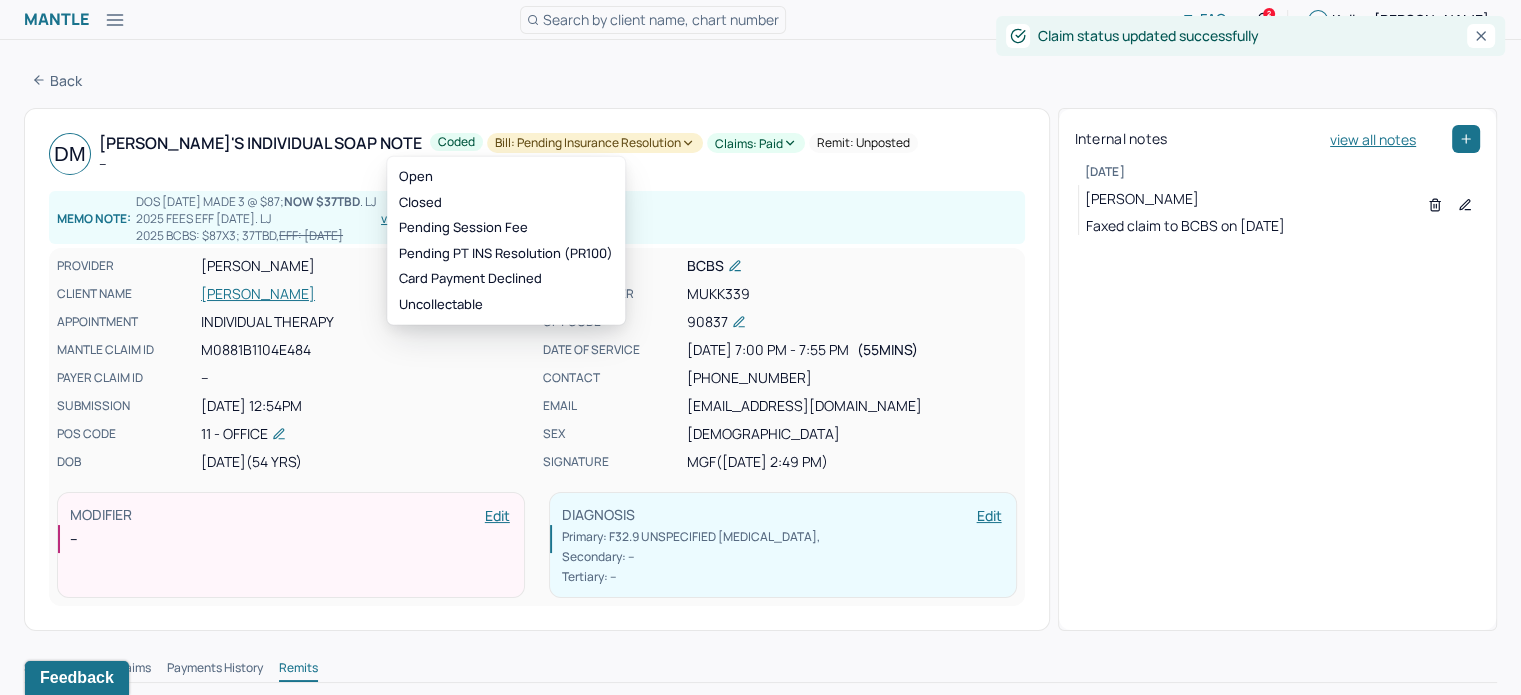 click on "Bill: Pending Insurance Resolution" at bounding box center [595, 143] 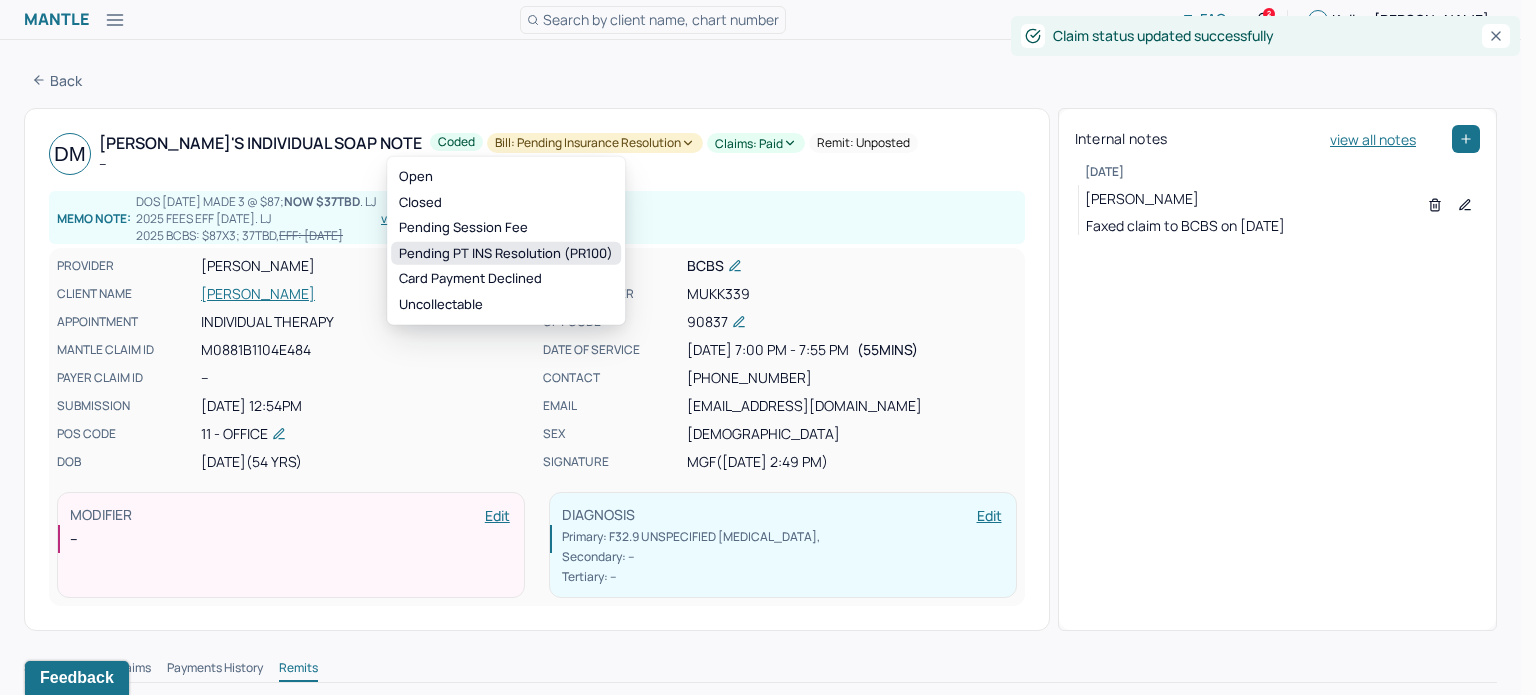 click on "Pending PT INS Resolution (PR100)" at bounding box center [506, 254] 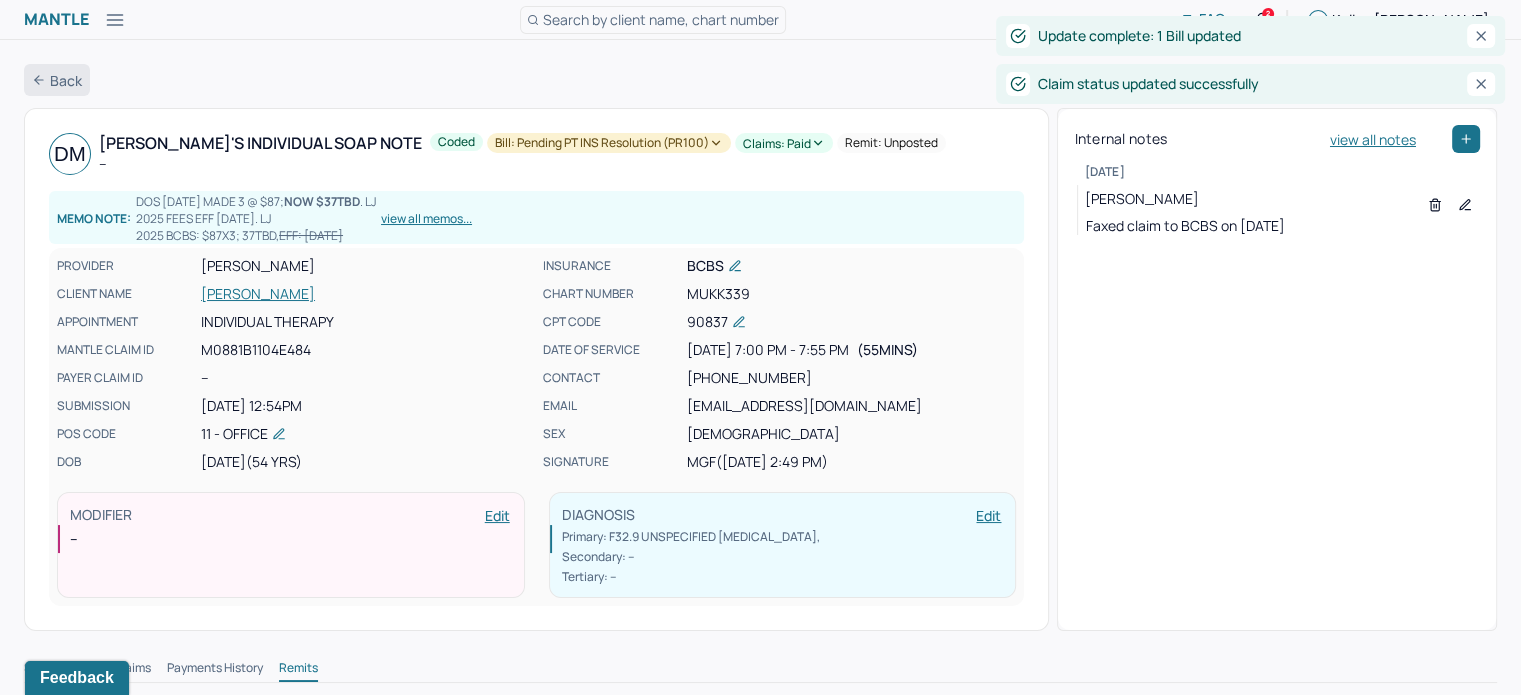 click on "Back" at bounding box center [57, 80] 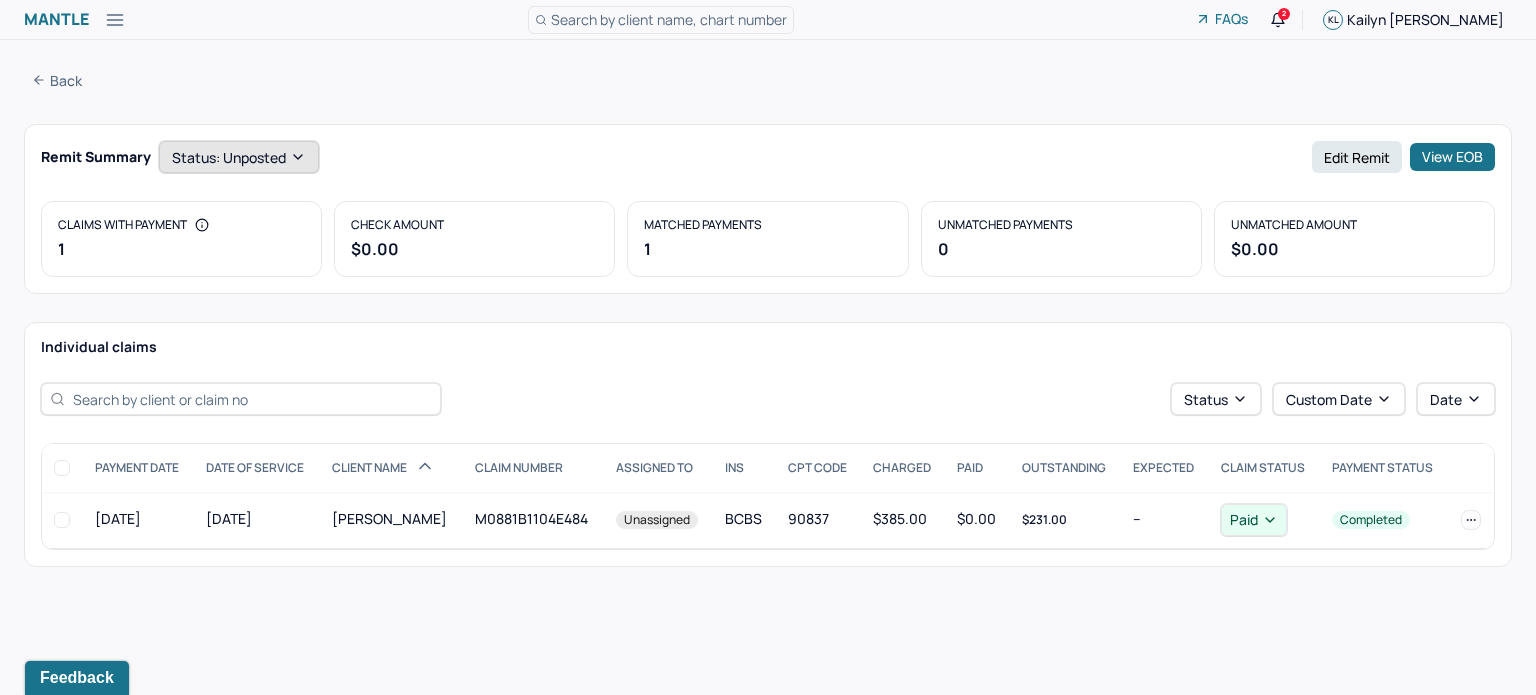 click 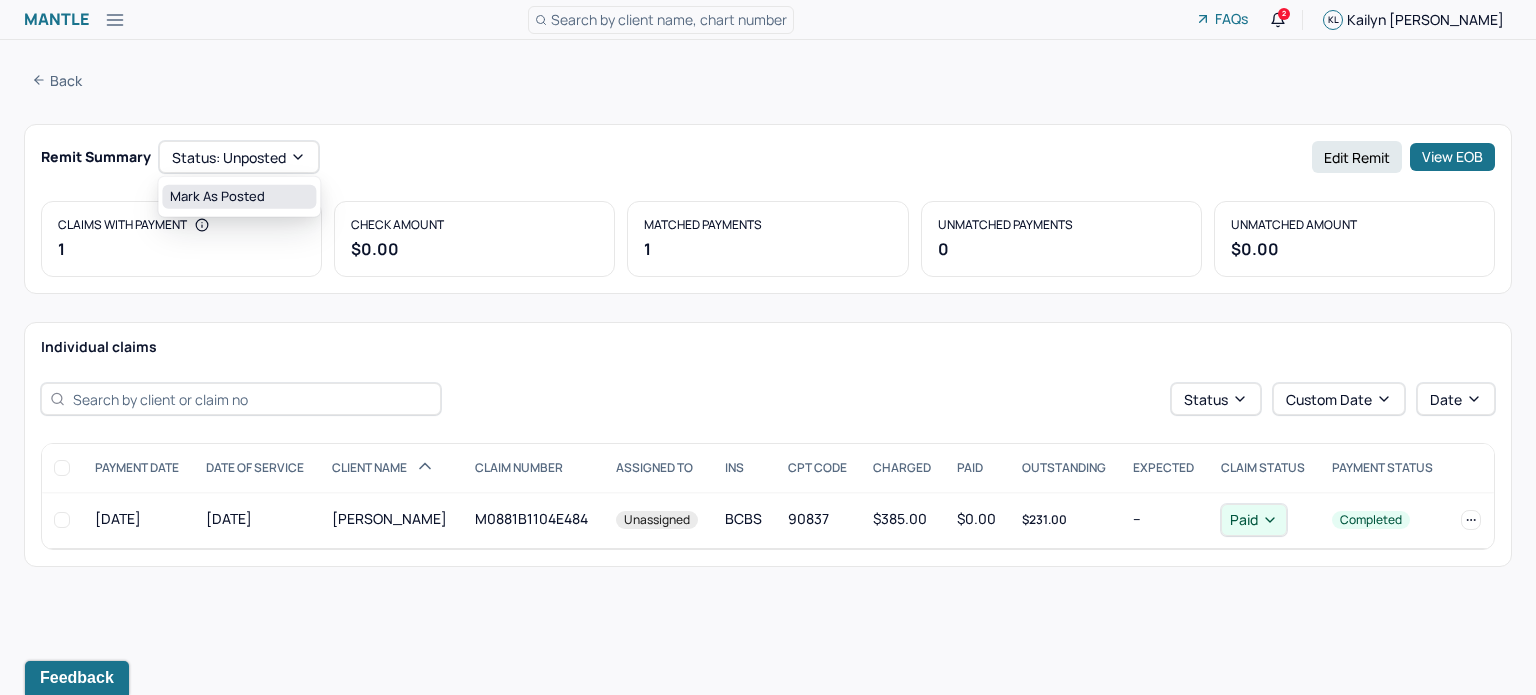click on "Mark as Posted" at bounding box center (239, 197) 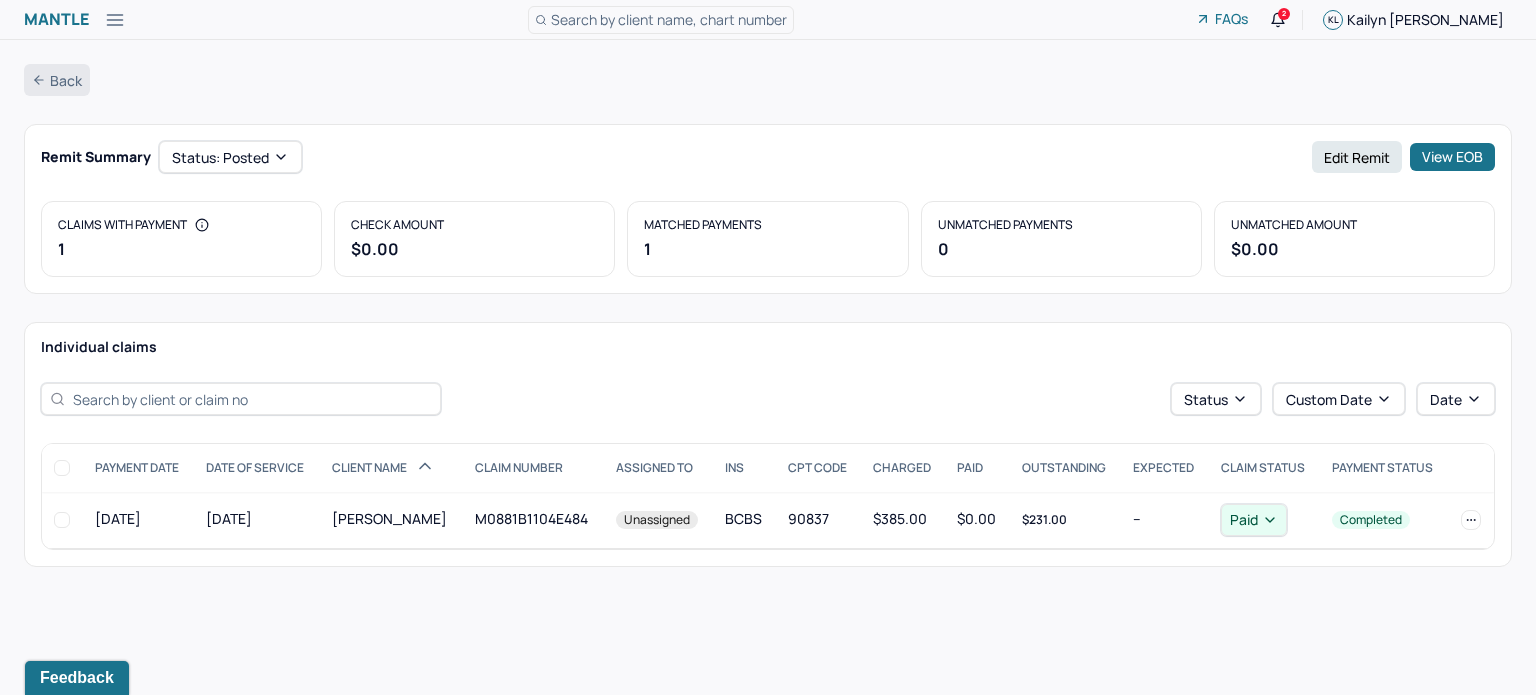click on "Back" at bounding box center [57, 80] 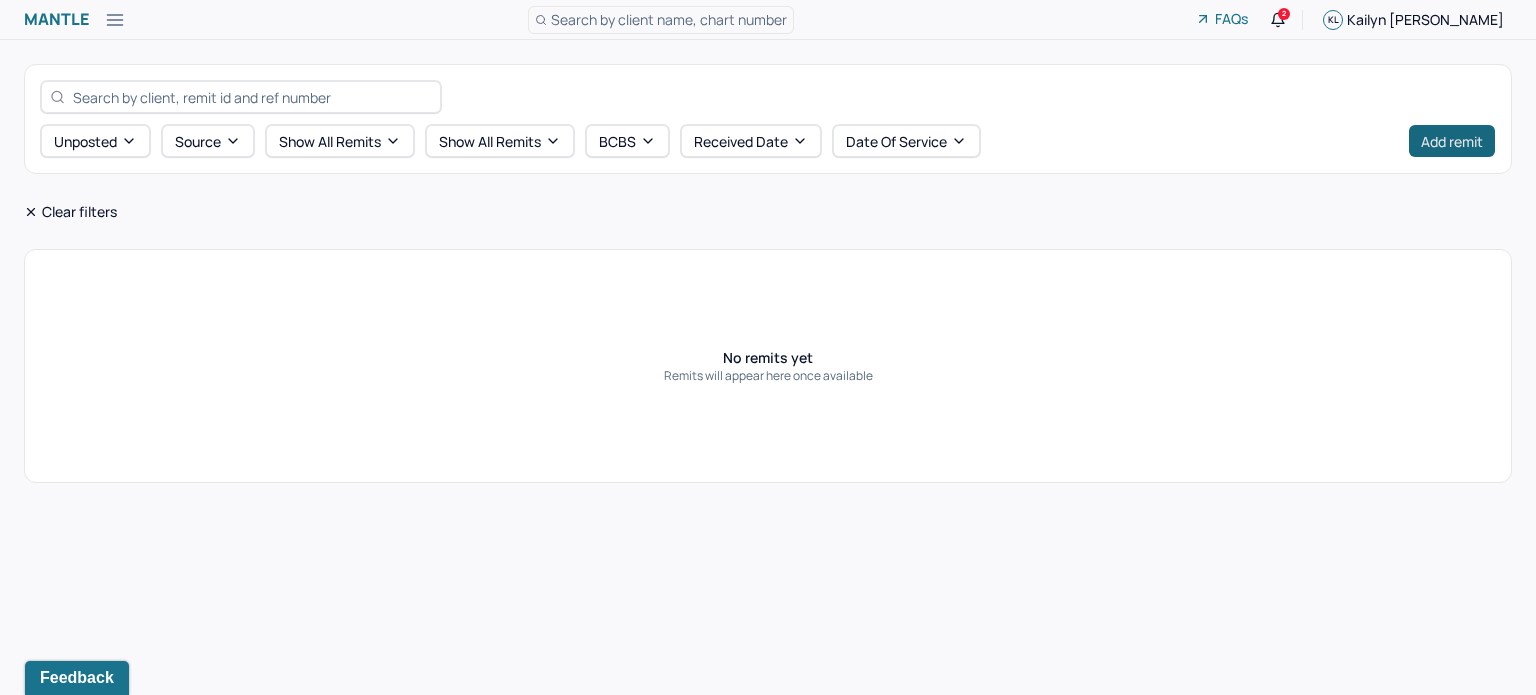 click on "Add remit" at bounding box center (1452, 141) 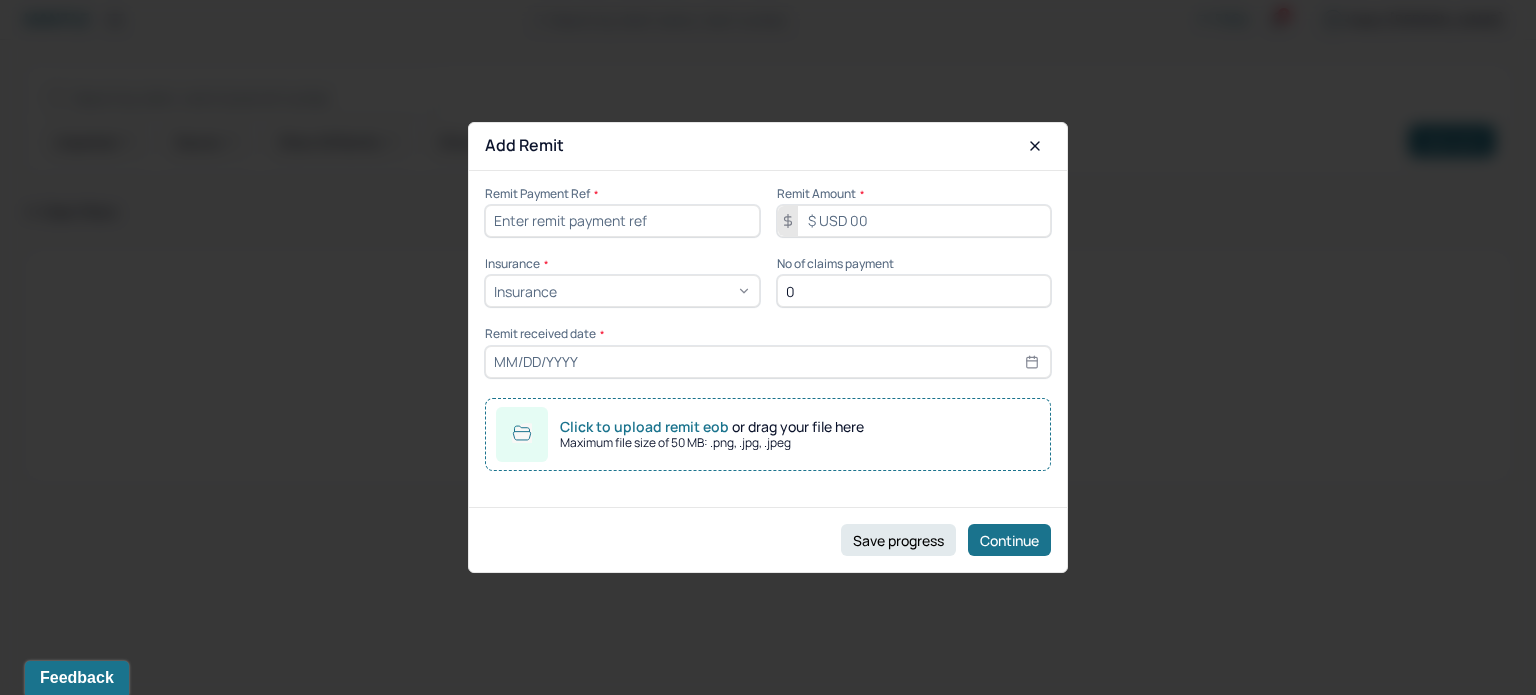 click at bounding box center [622, 221] 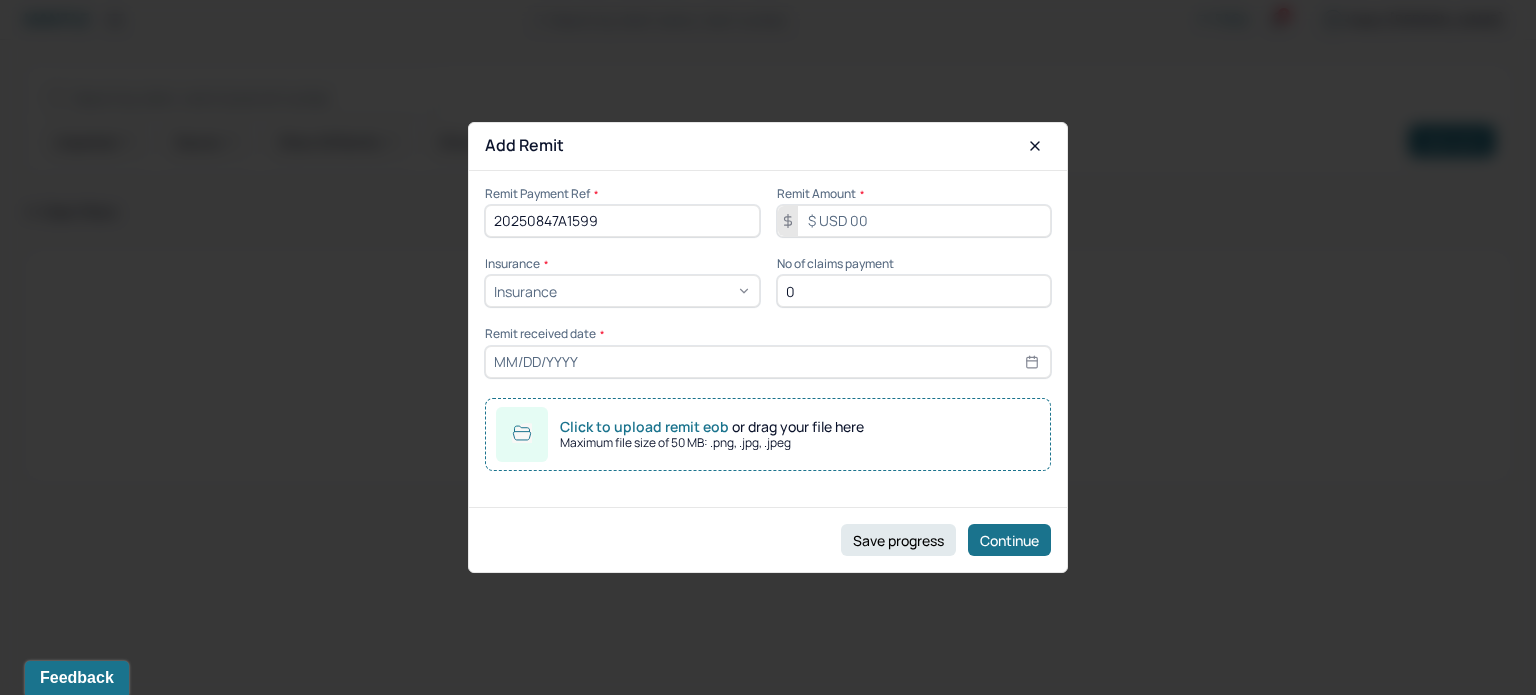 type on "20250847A1599" 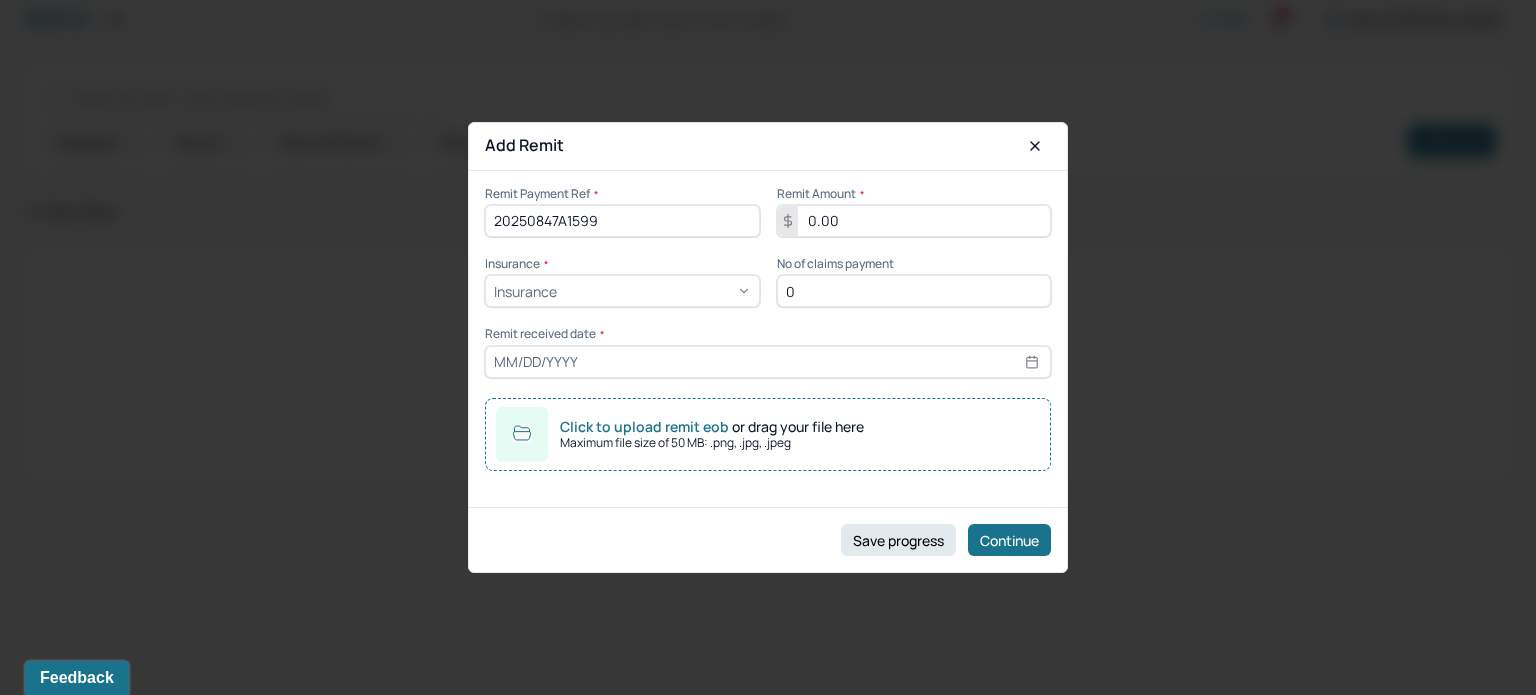 type on "0.00" 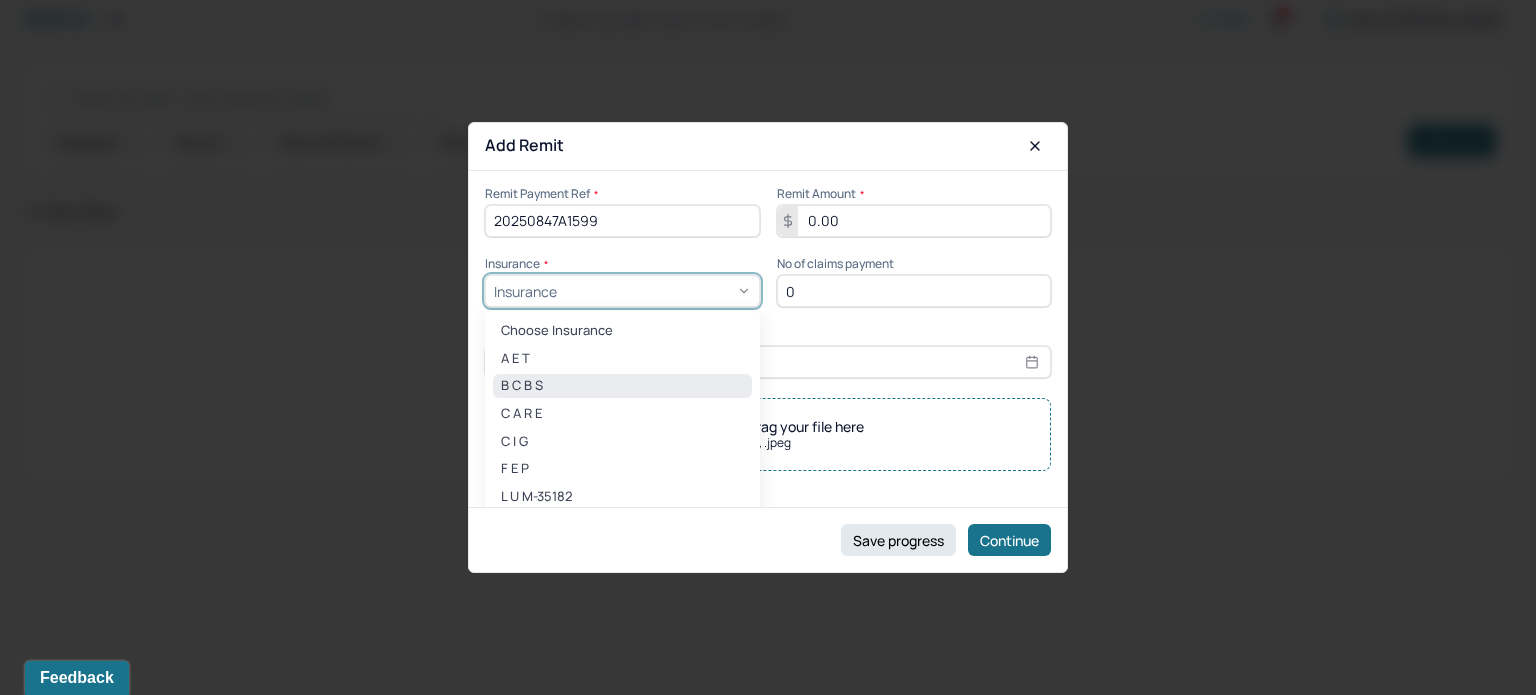 click on "B C B S" at bounding box center (622, 386) 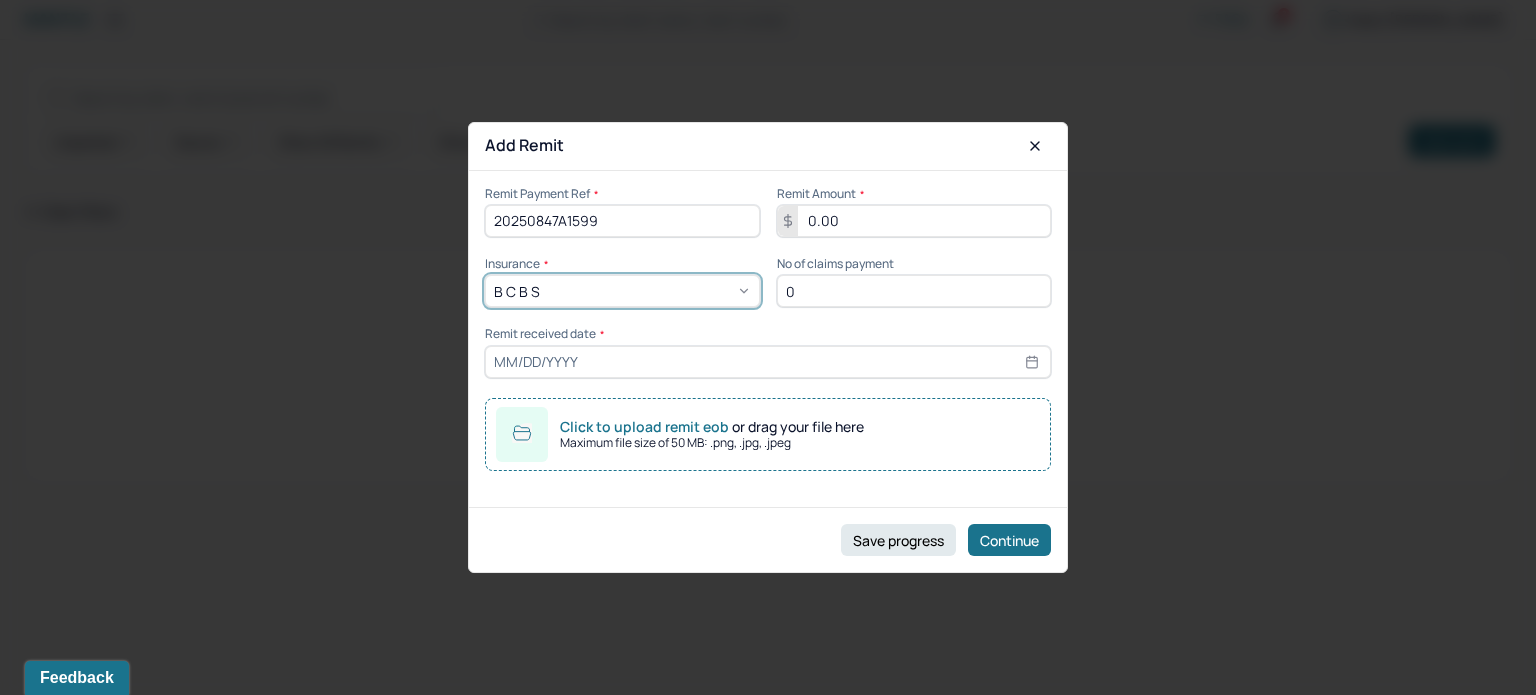 click on "0" at bounding box center [914, 291] 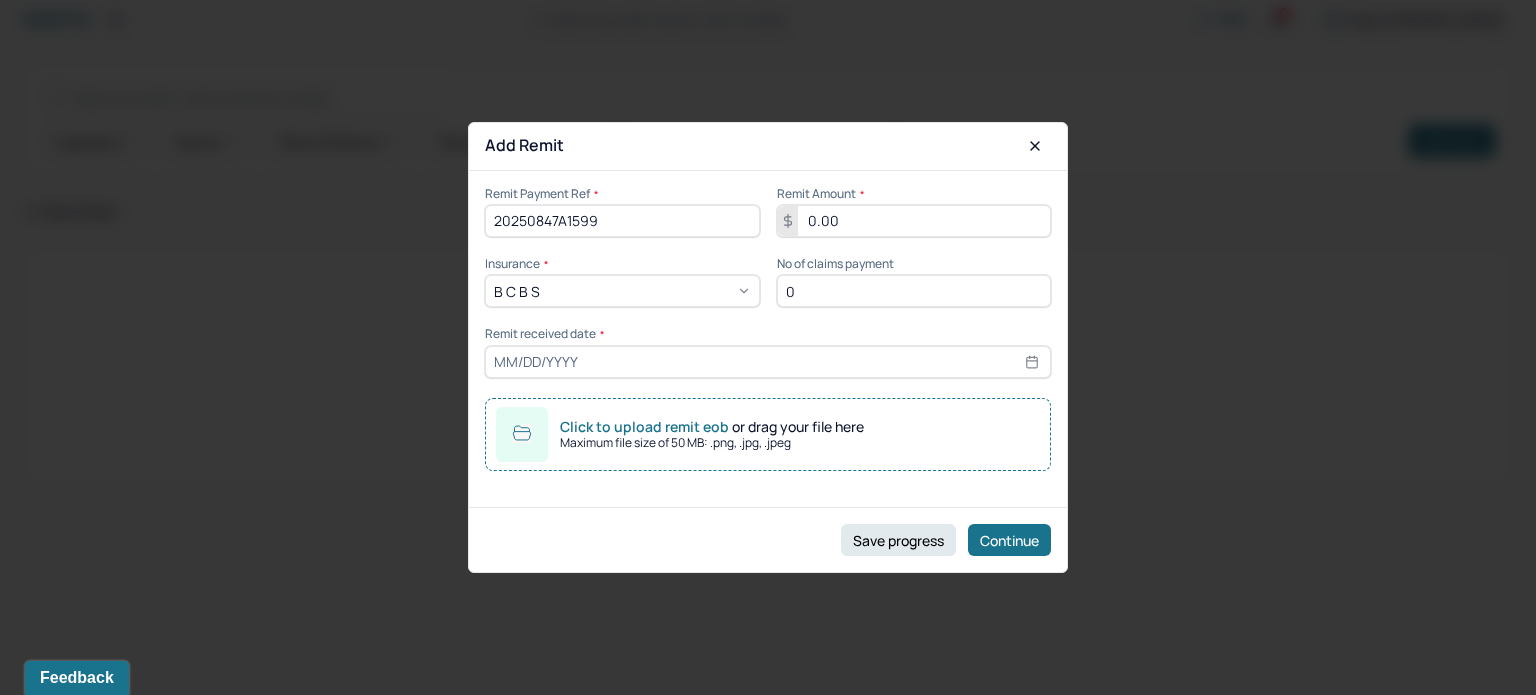 click on "0" at bounding box center [914, 291] 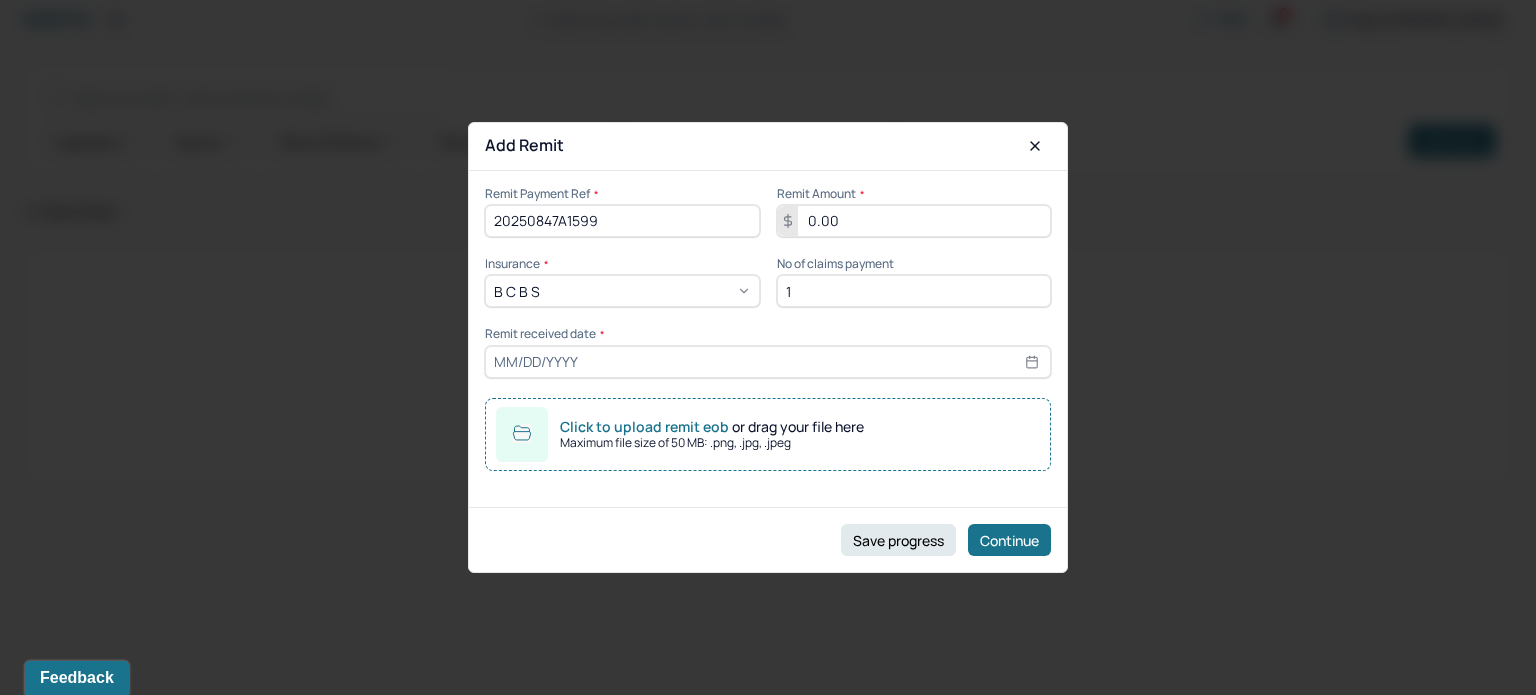 type on "1" 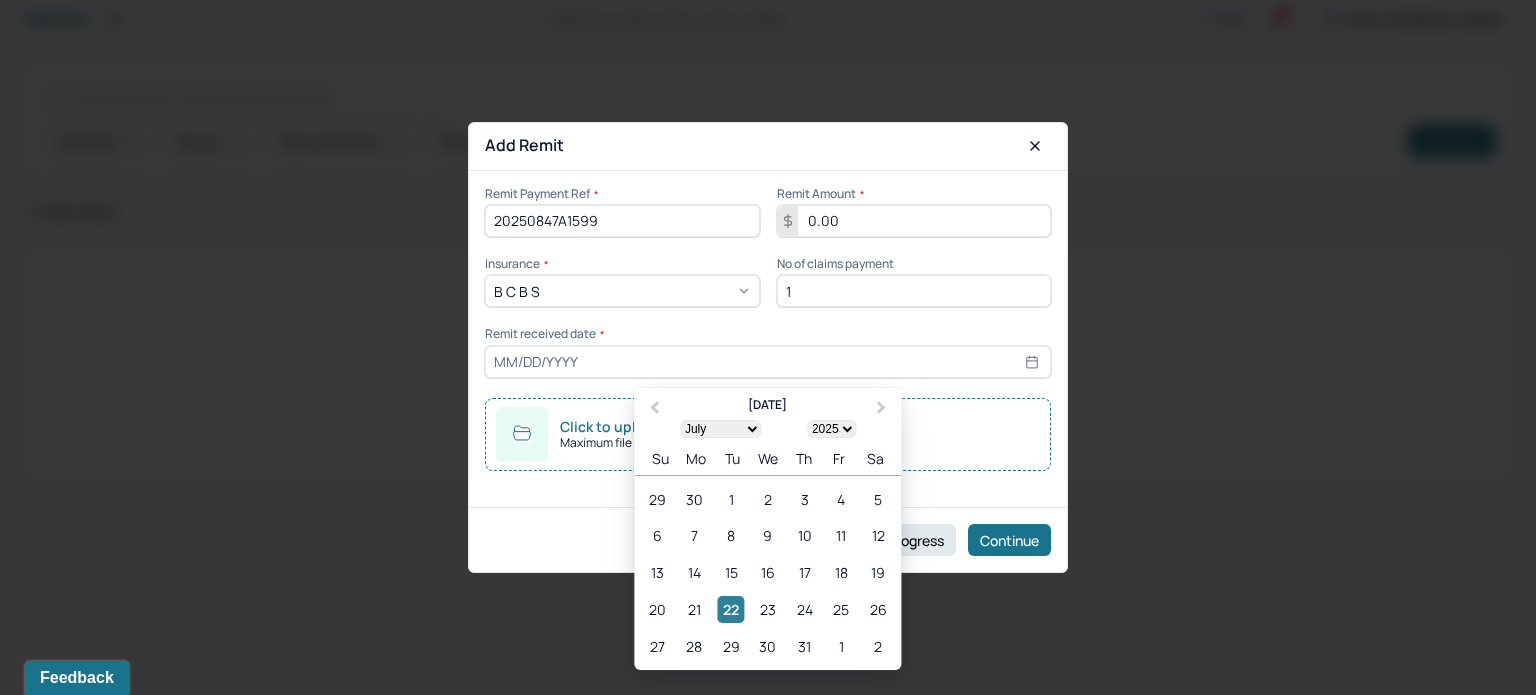 click on "22" at bounding box center [731, 609] 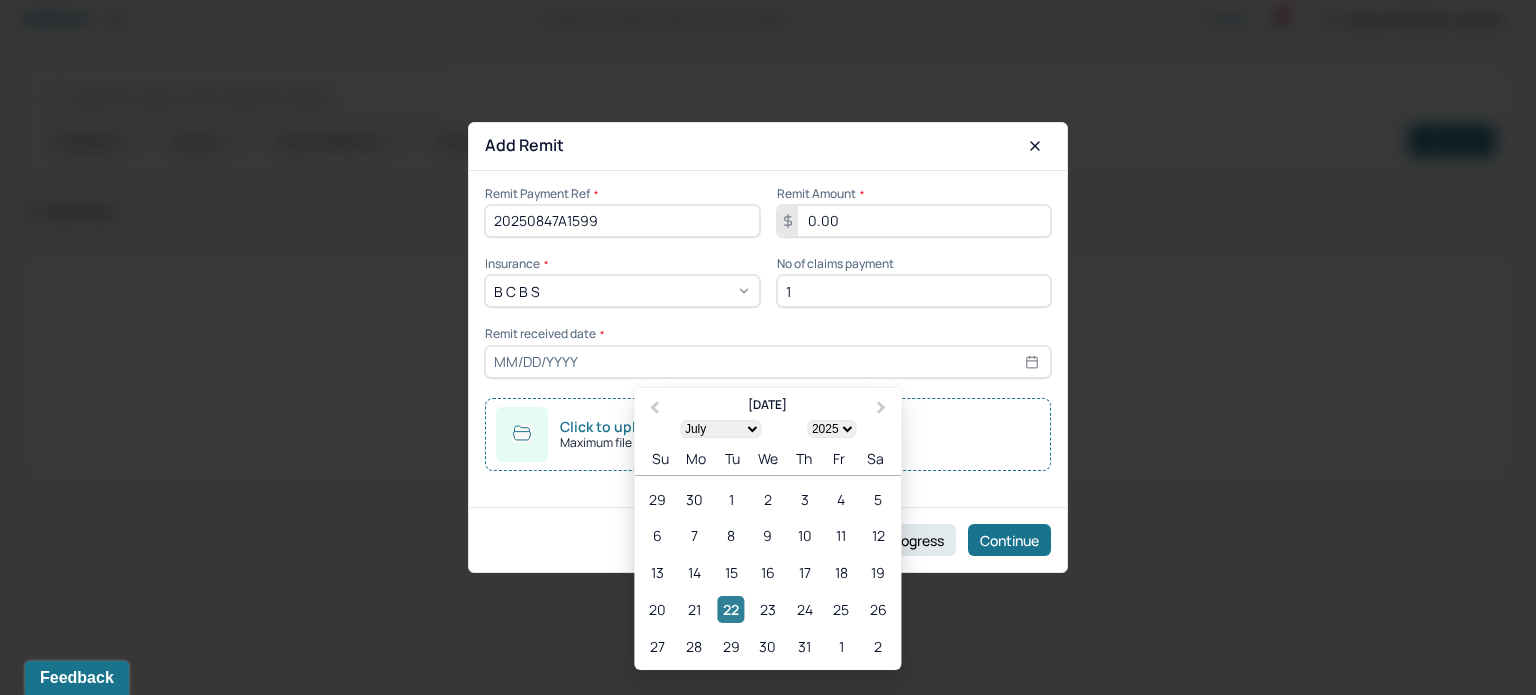type on "[DATE]" 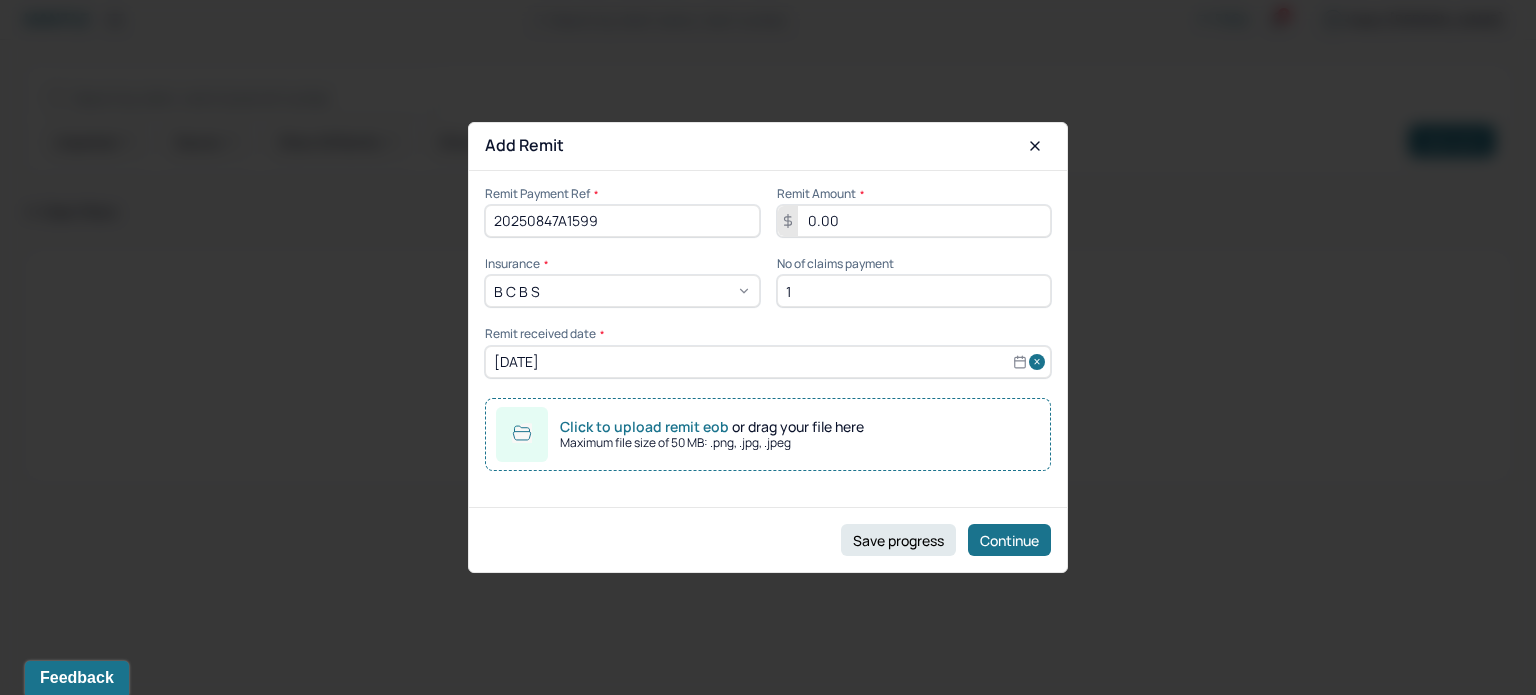 click on "Click to upload remit eob   or drag your file here Maximum file size of 50 MB: .png, .jpg, .jpeg" at bounding box center (768, 435) 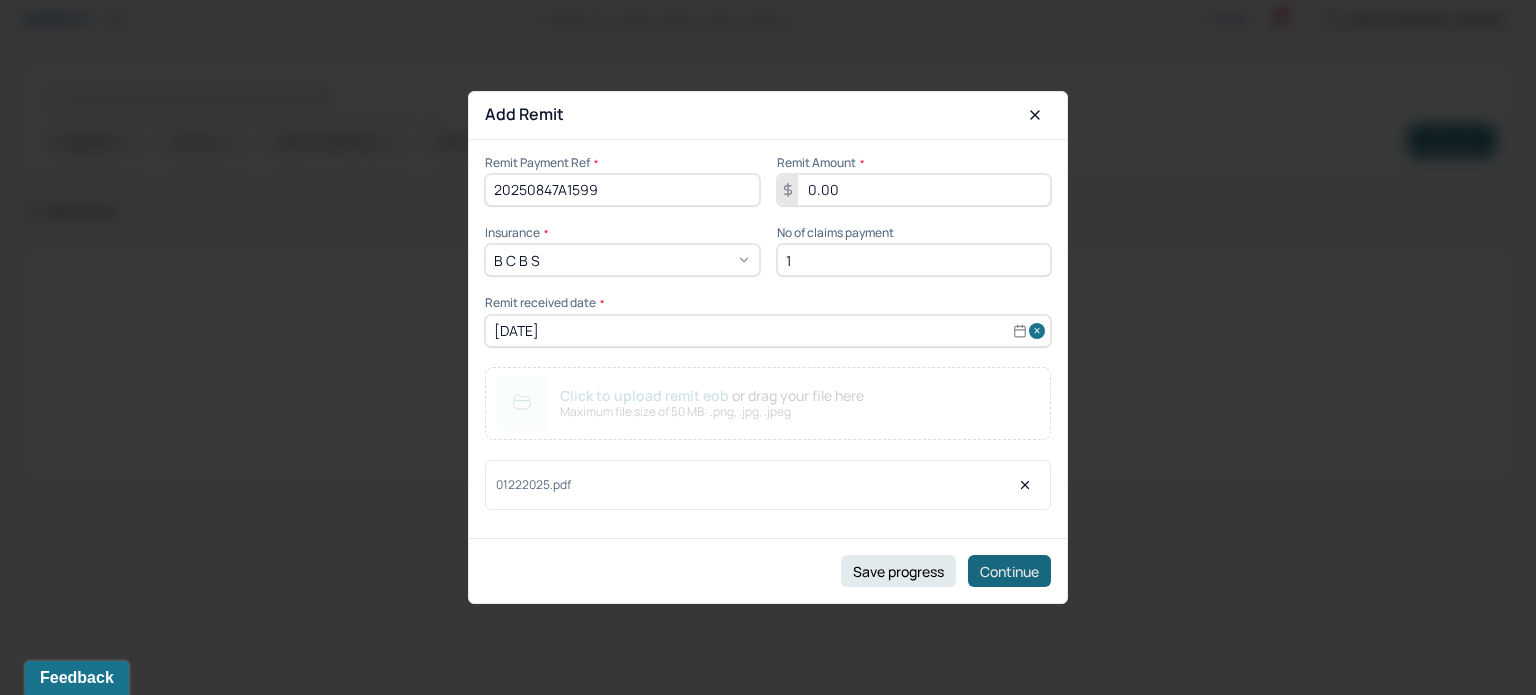 click on "Continue" at bounding box center [1009, 571] 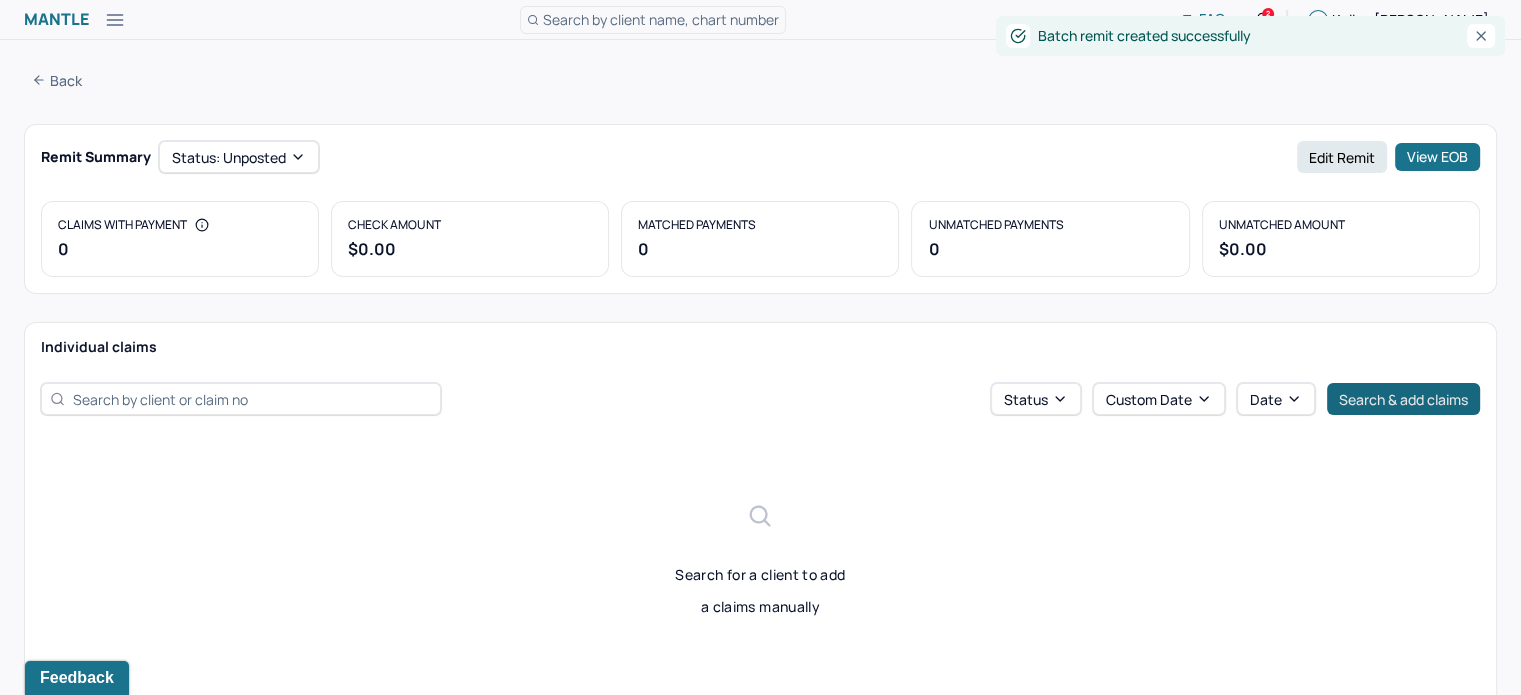 click on "Search & add claims" at bounding box center [1403, 399] 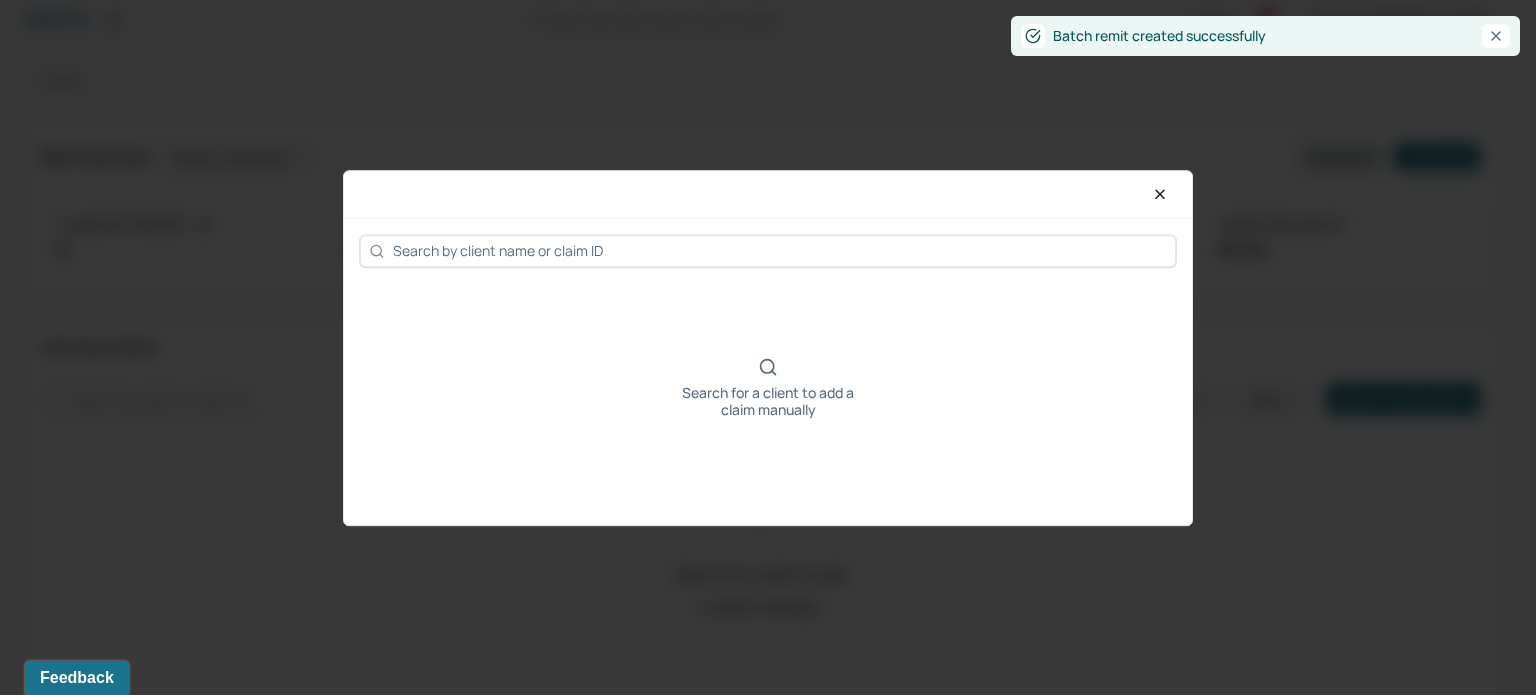 click at bounding box center [780, 250] 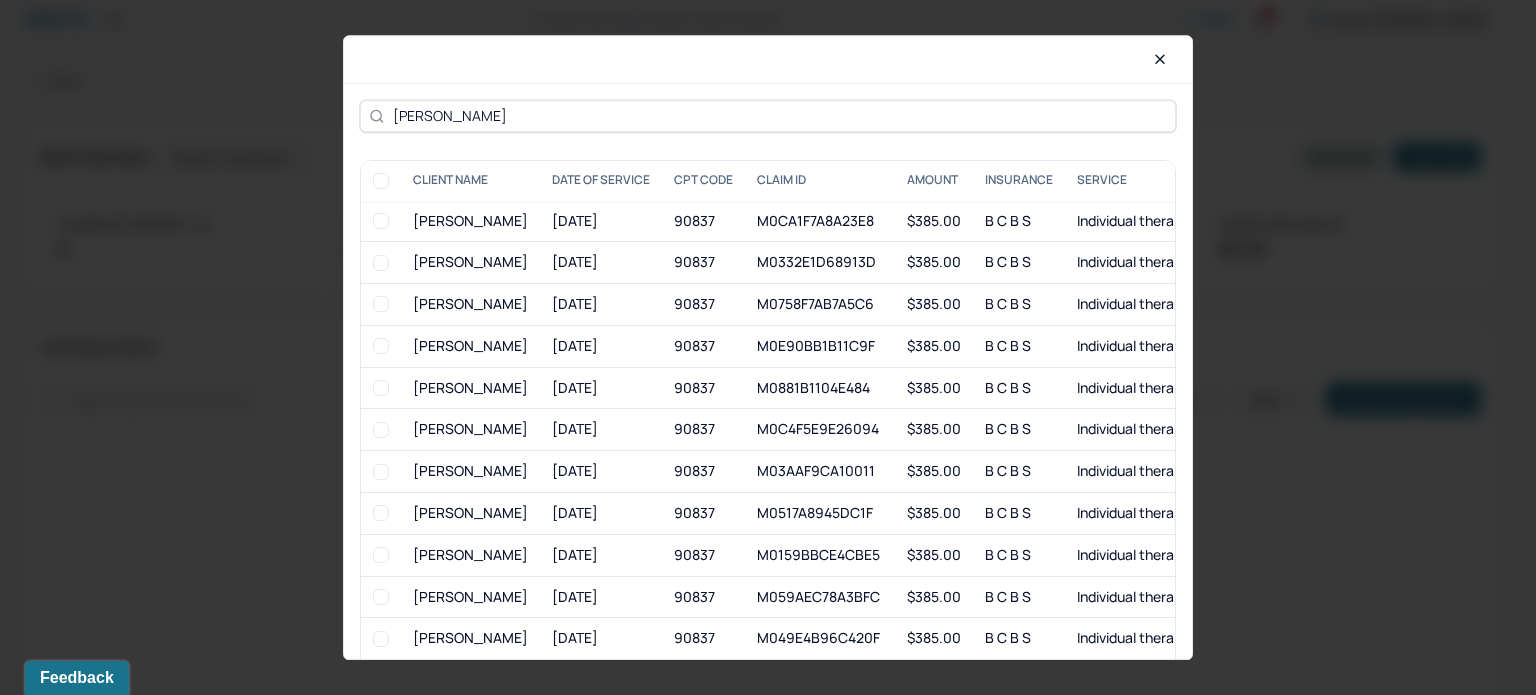 type on "[PERSON_NAME]" 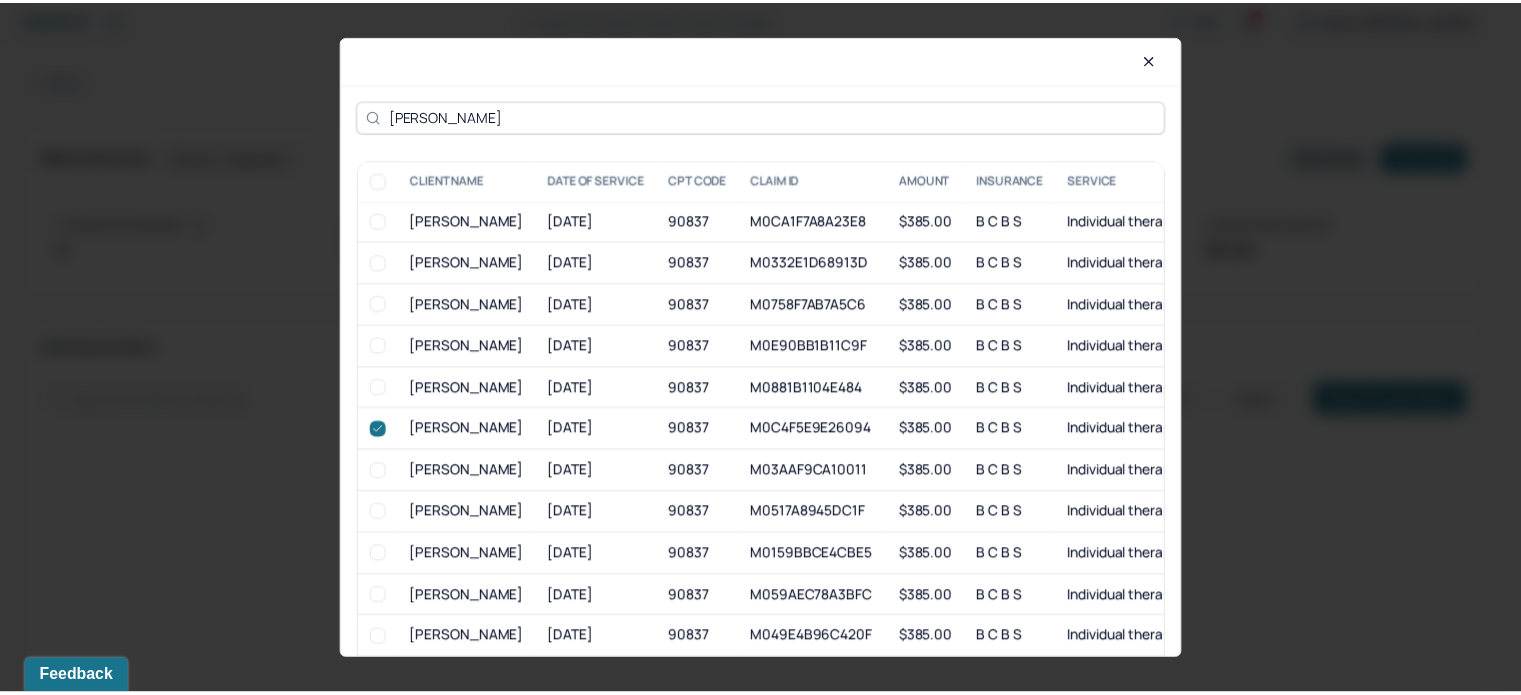 scroll, scrollTop: 132, scrollLeft: 0, axis: vertical 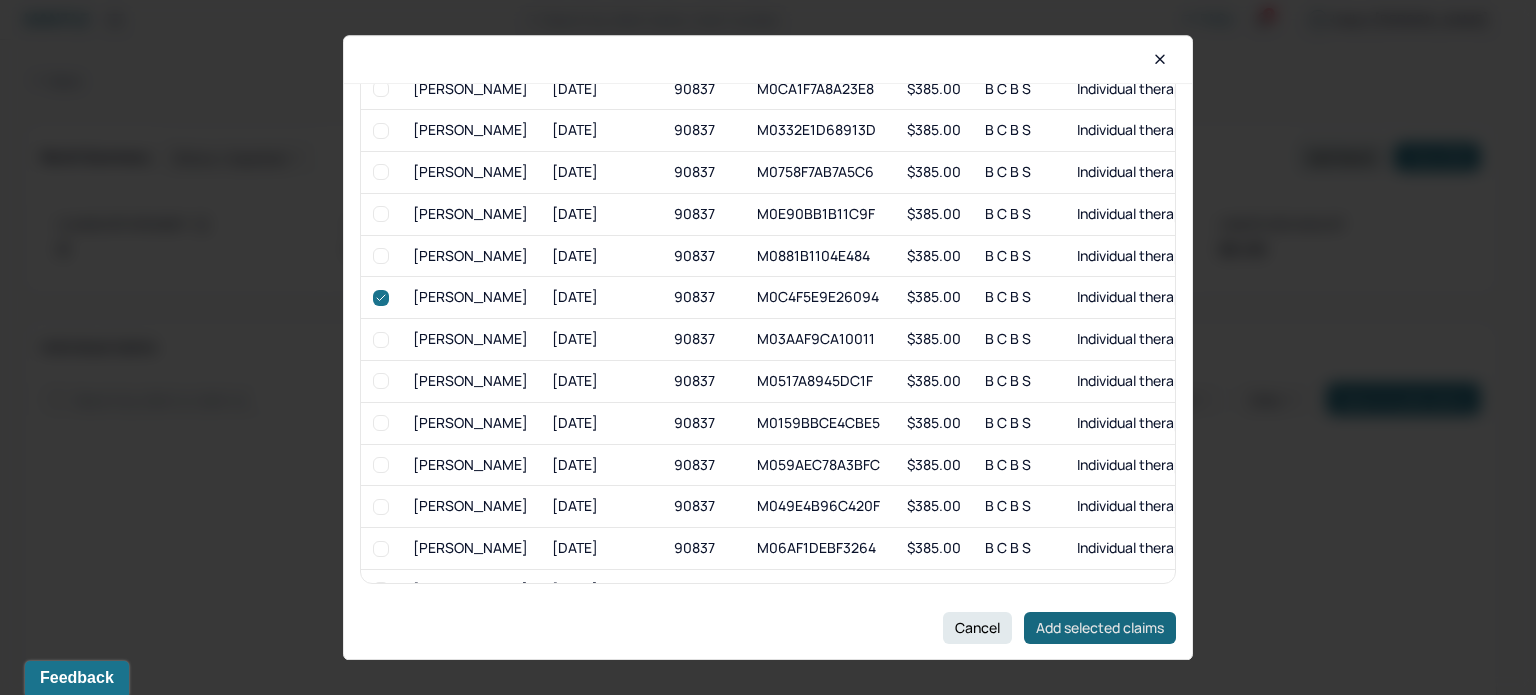 click on "Add selected claims" at bounding box center [1100, 628] 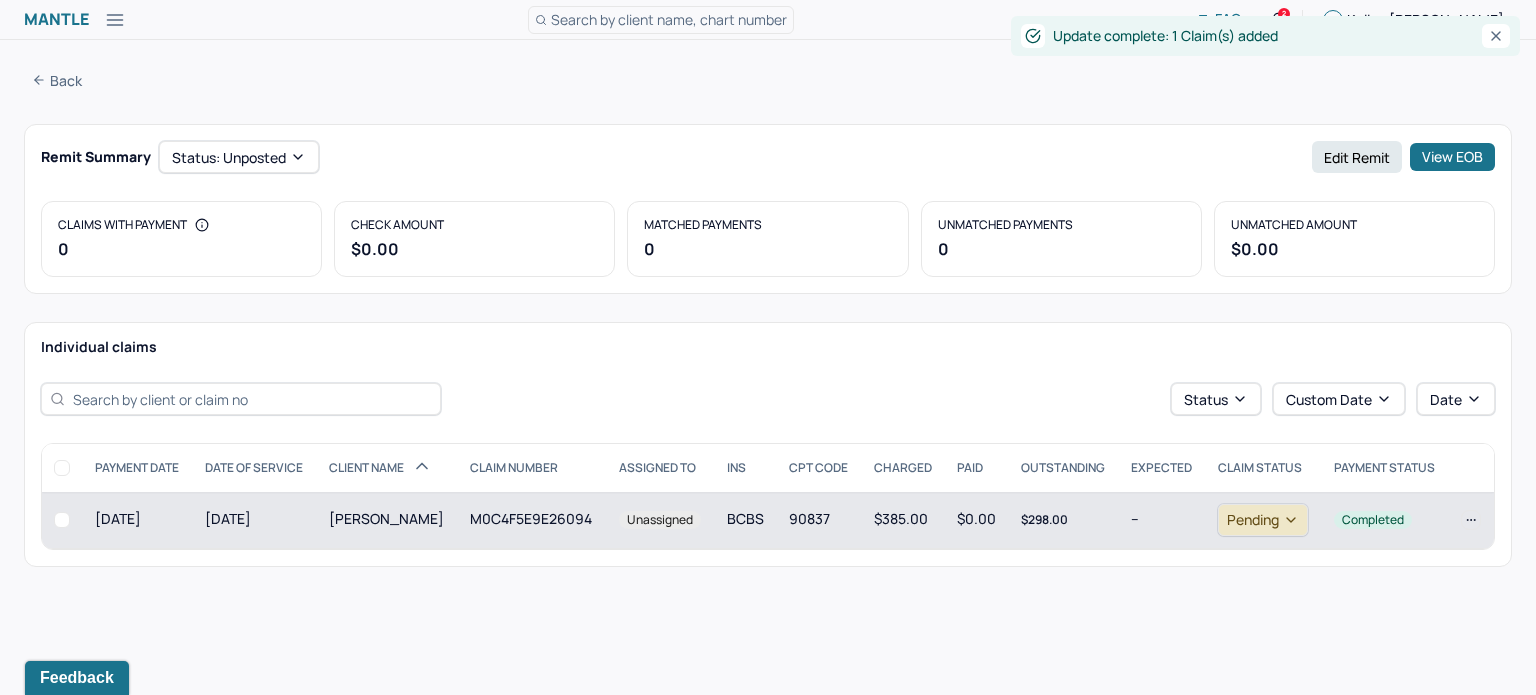 click on "--" at bounding box center (1162, 520) 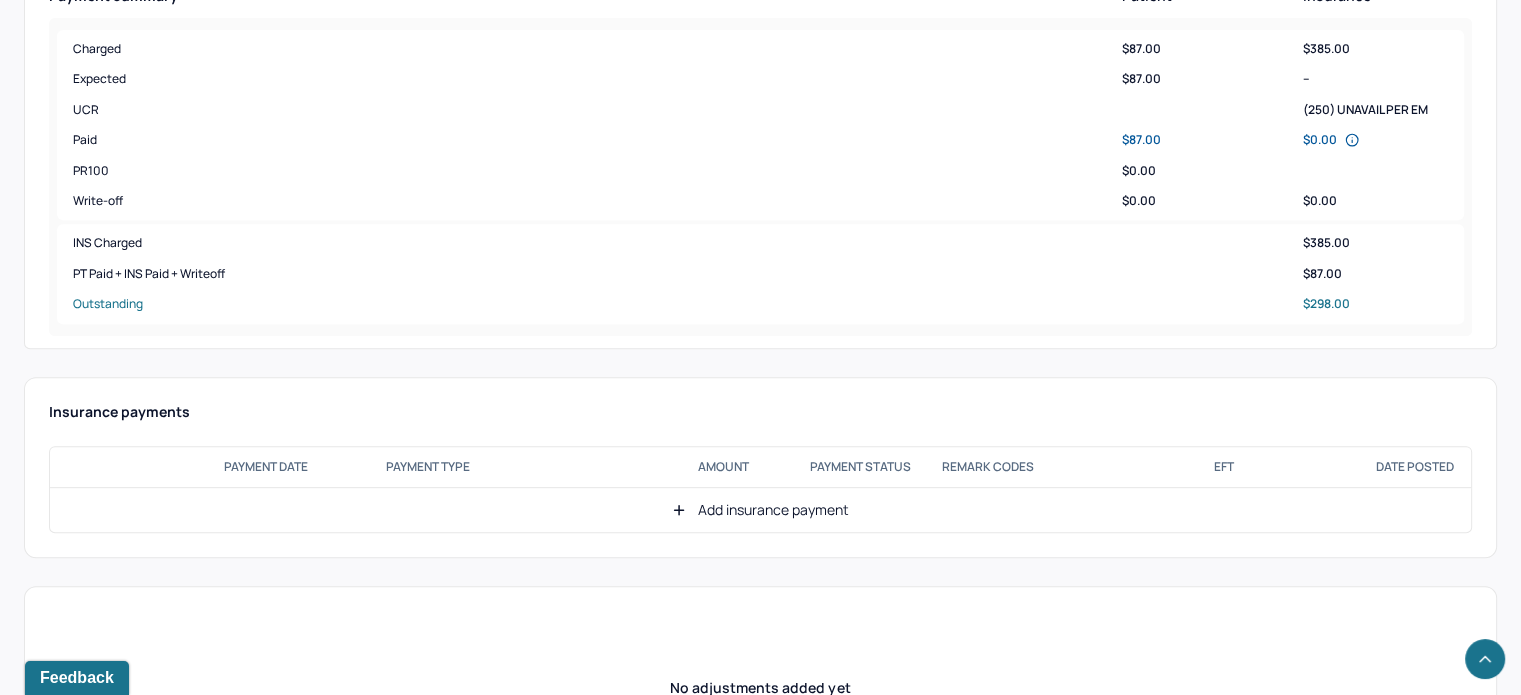 scroll, scrollTop: 1134, scrollLeft: 0, axis: vertical 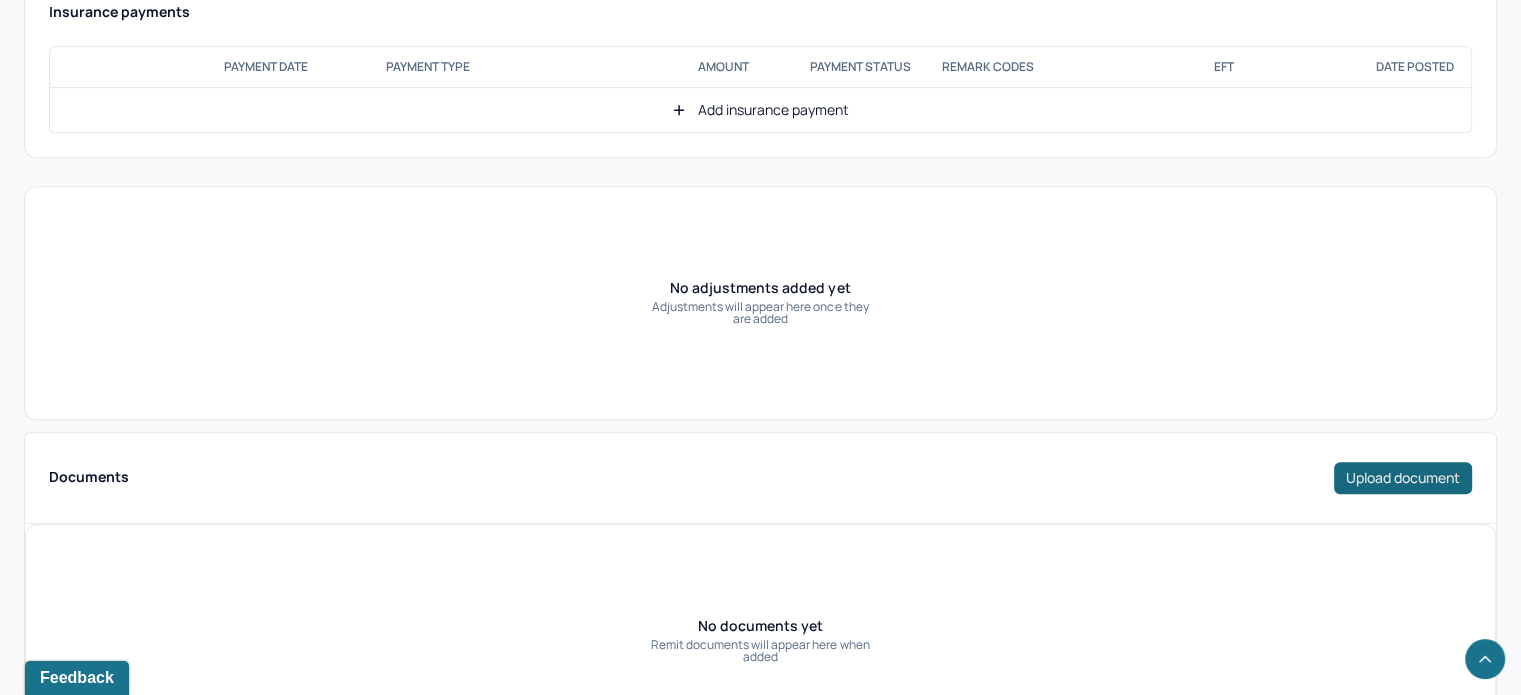 click on "Upload document" at bounding box center (1403, 478) 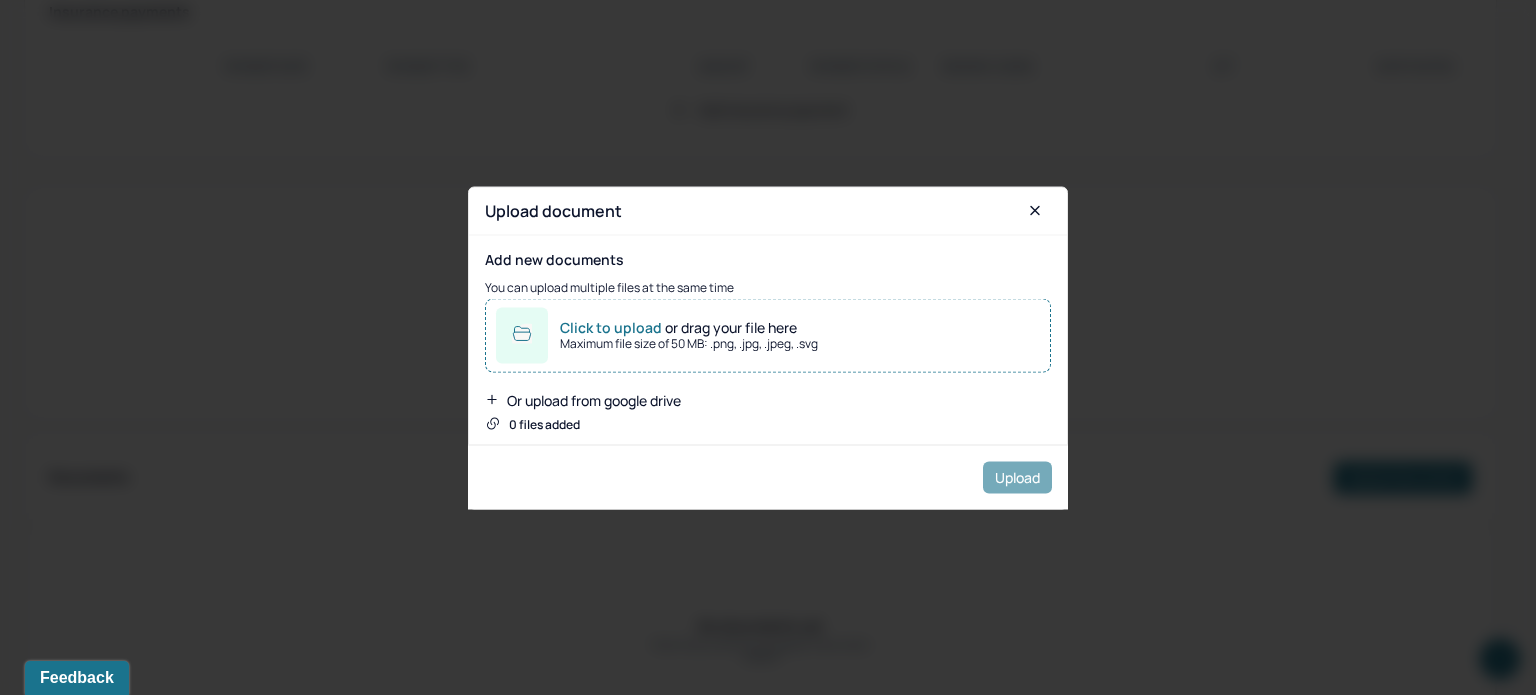 click on "Click to upload   or drag your file here" at bounding box center (689, 327) 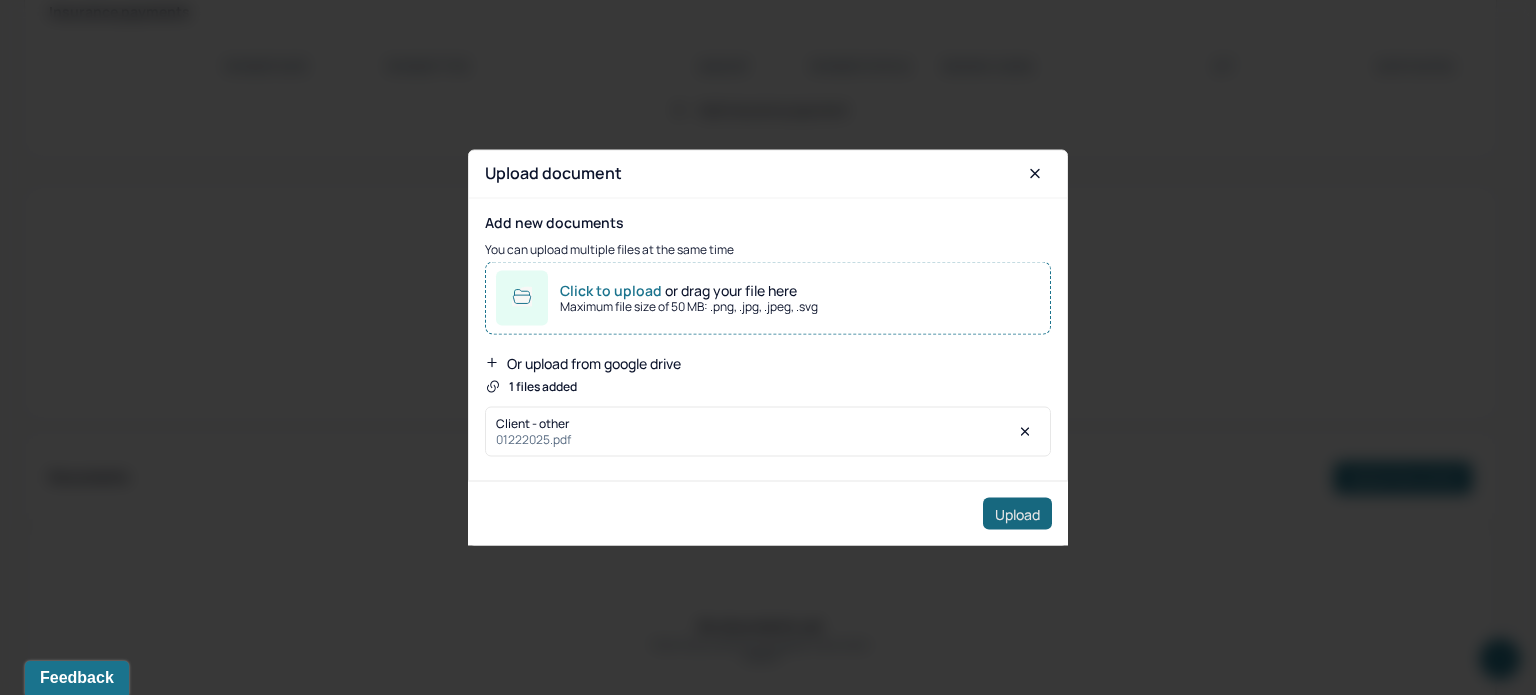 click on "Upload" at bounding box center (1017, 514) 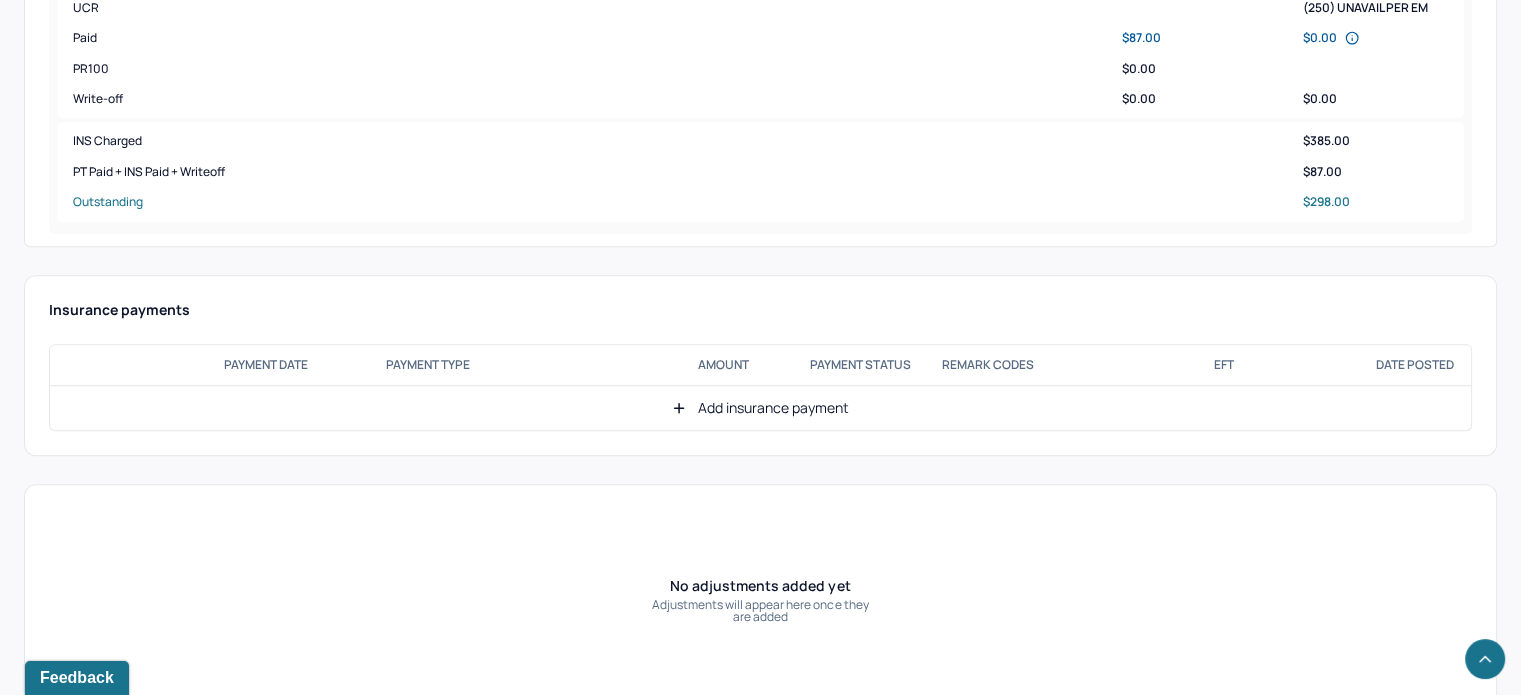 scroll, scrollTop: 834, scrollLeft: 0, axis: vertical 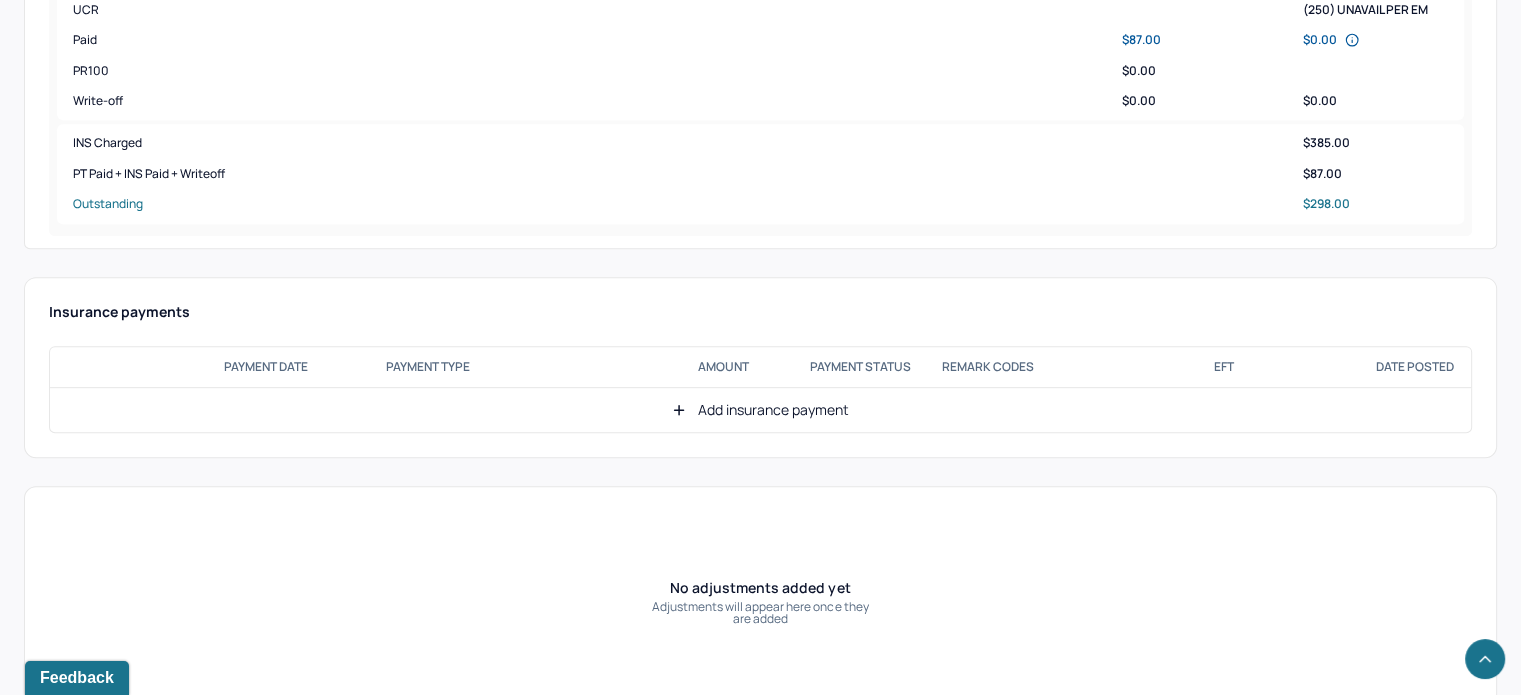 click on "Add insurance payment" at bounding box center (760, 410) 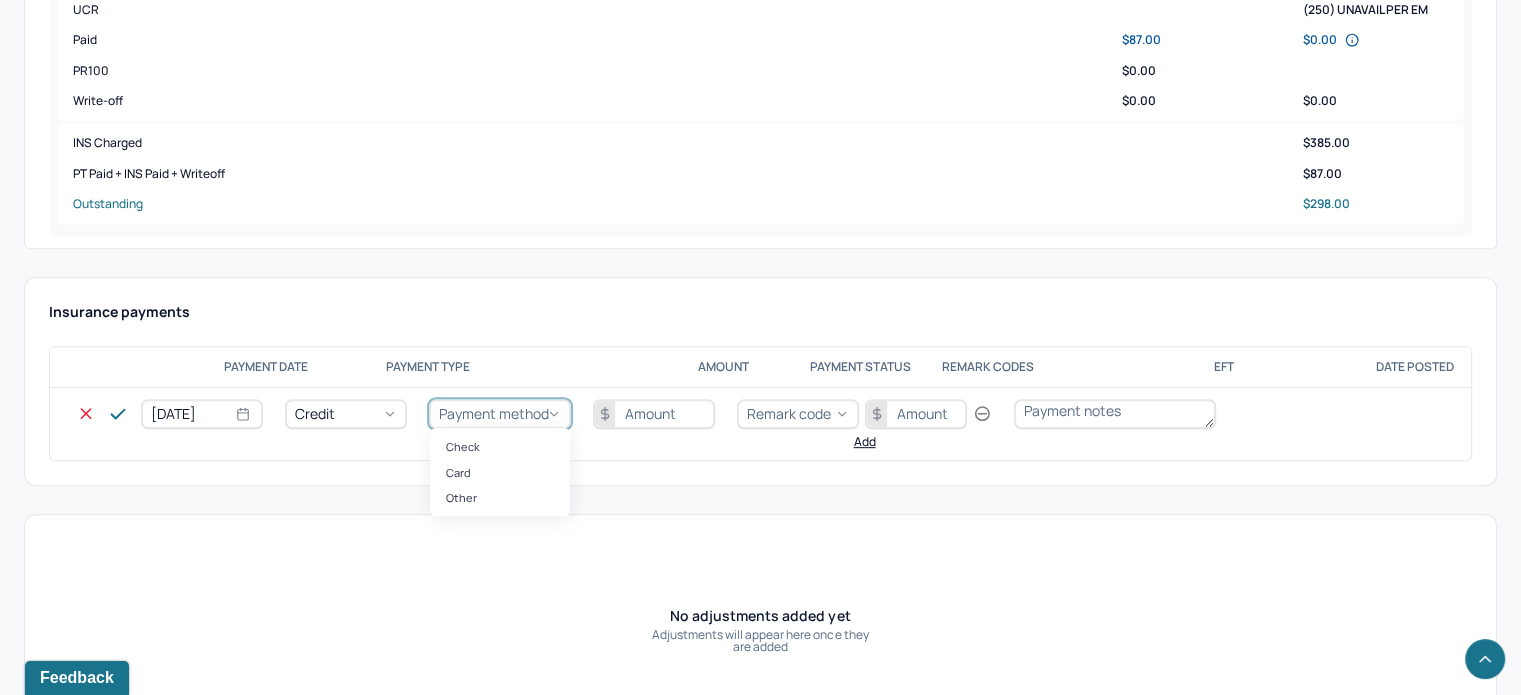 click on "Payment method" at bounding box center [494, 413] 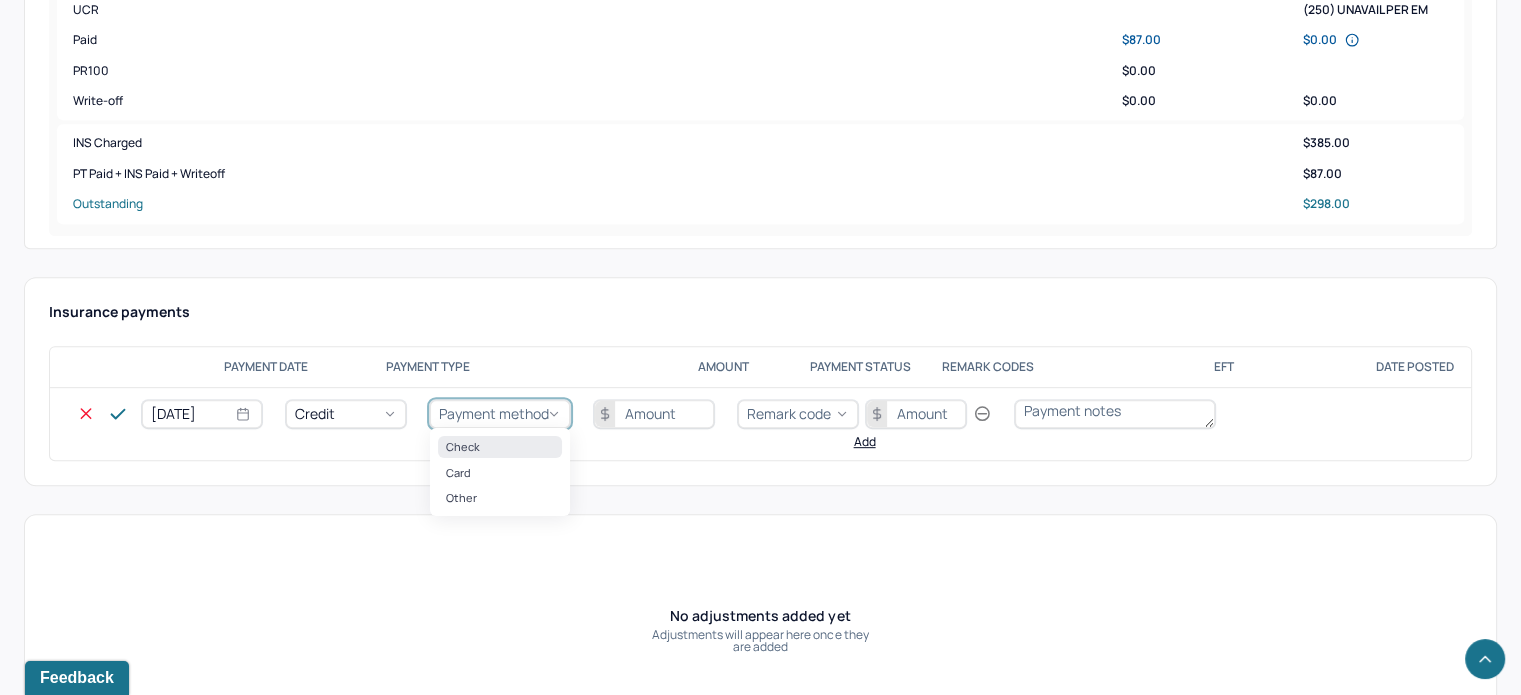 click on "Check" at bounding box center (500, 446) 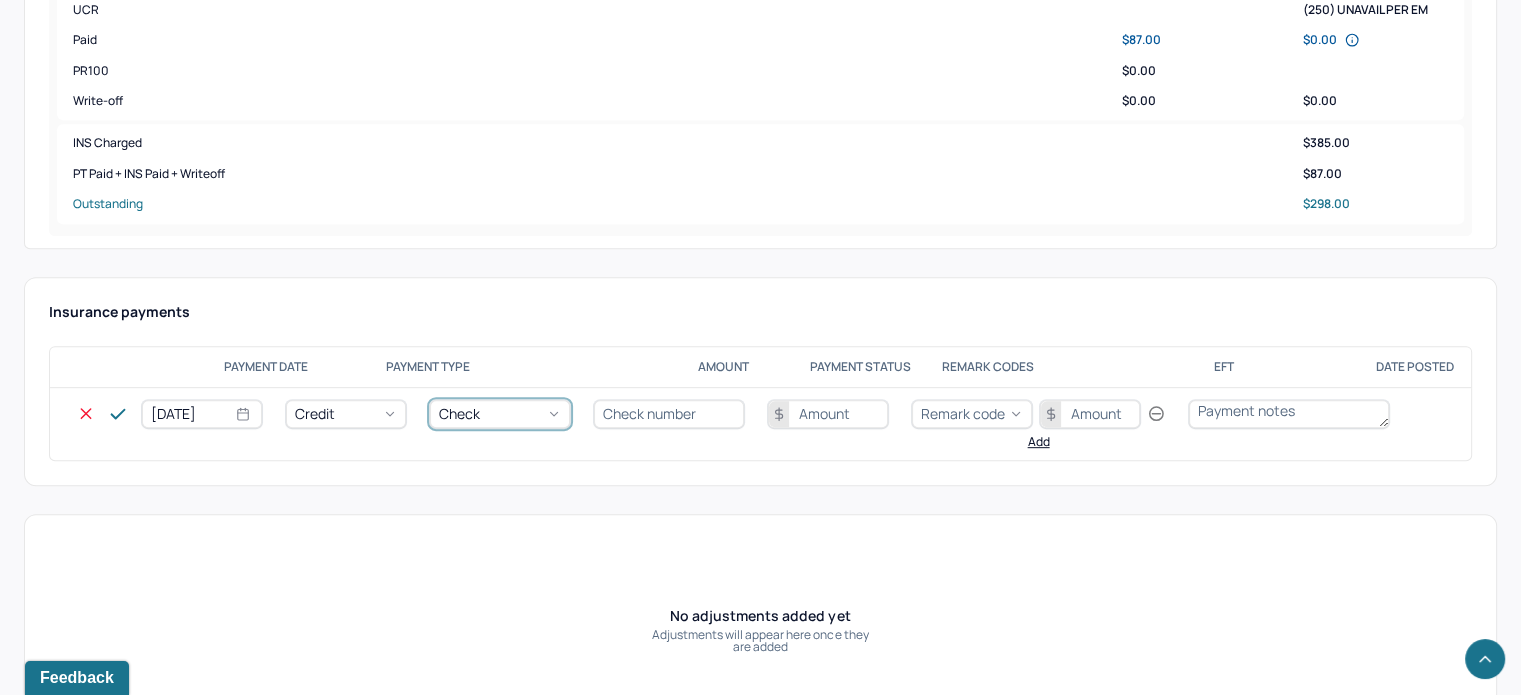 click at bounding box center (669, 414) 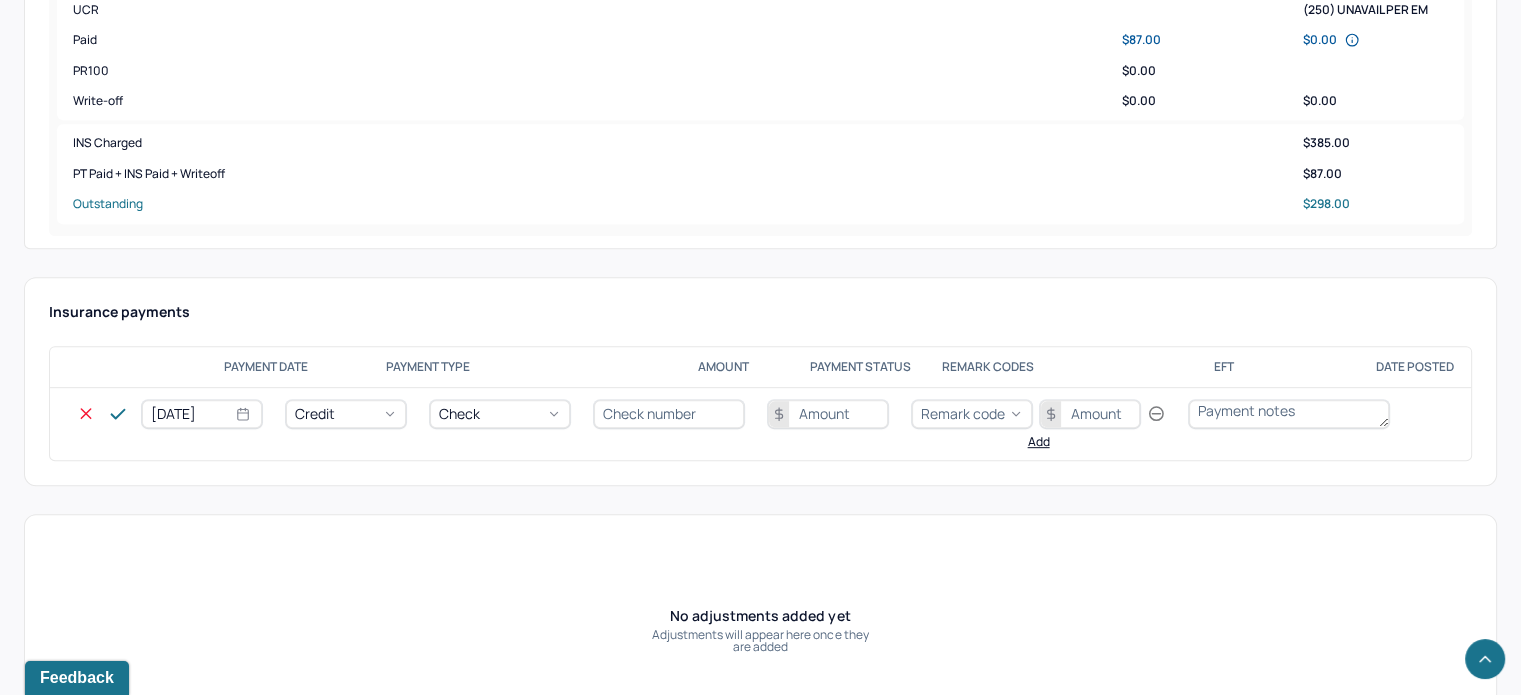 type on "N/A" 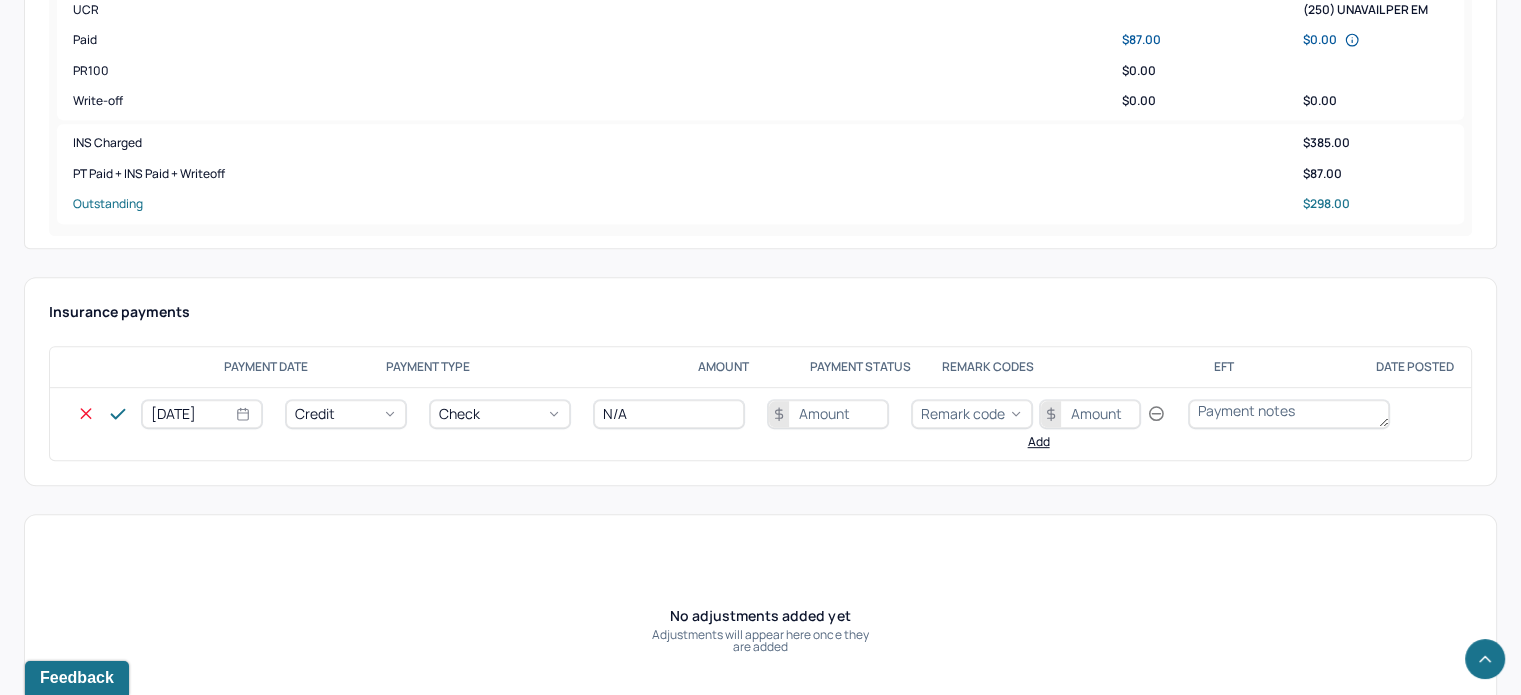 click at bounding box center [828, 414] 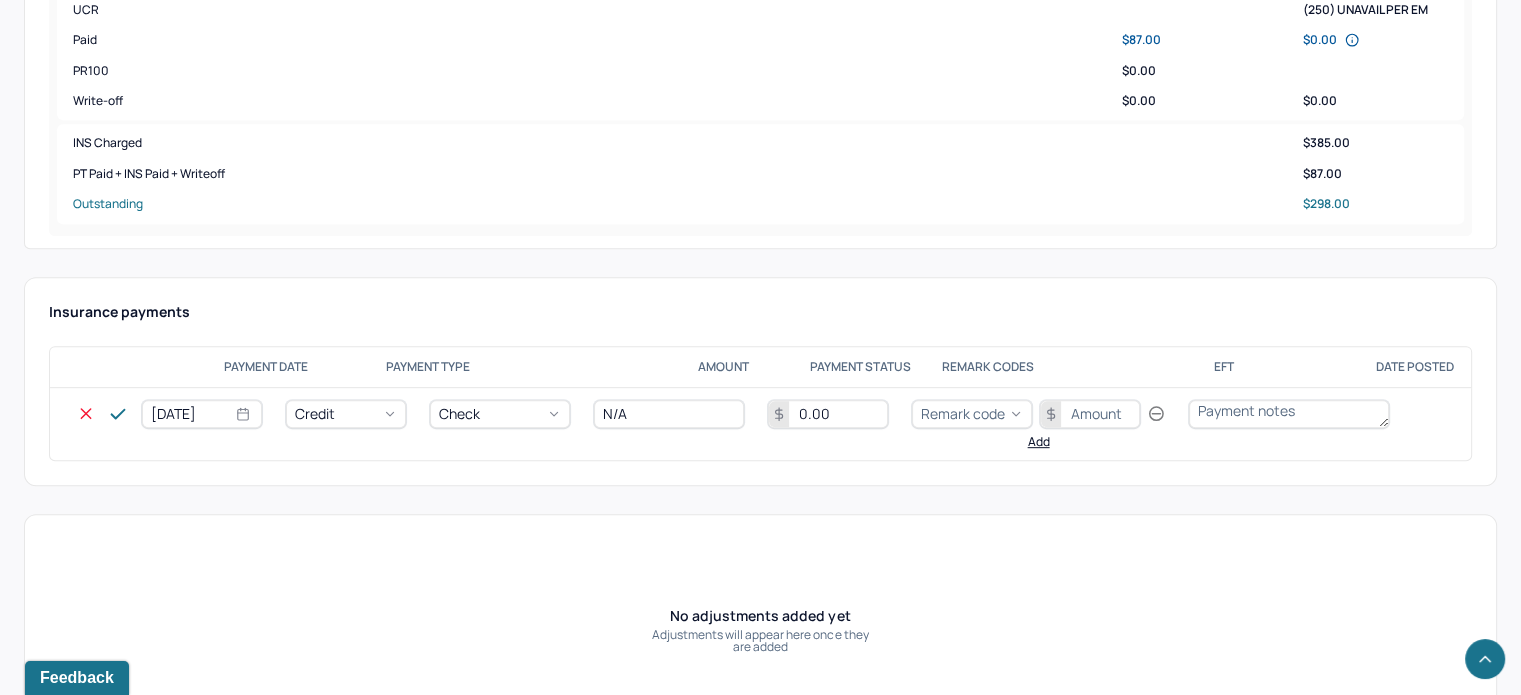 type on "0.00" 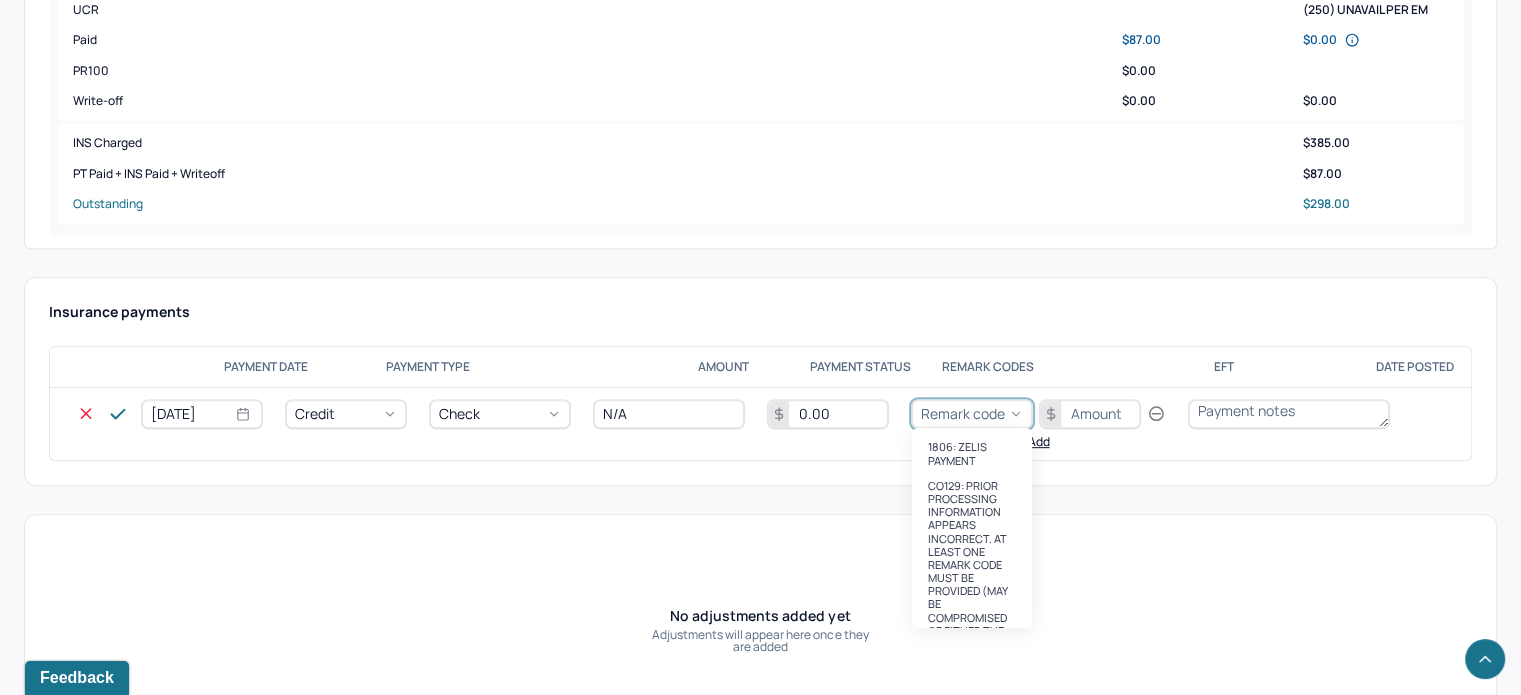 click on "Remark code" at bounding box center [963, 413] 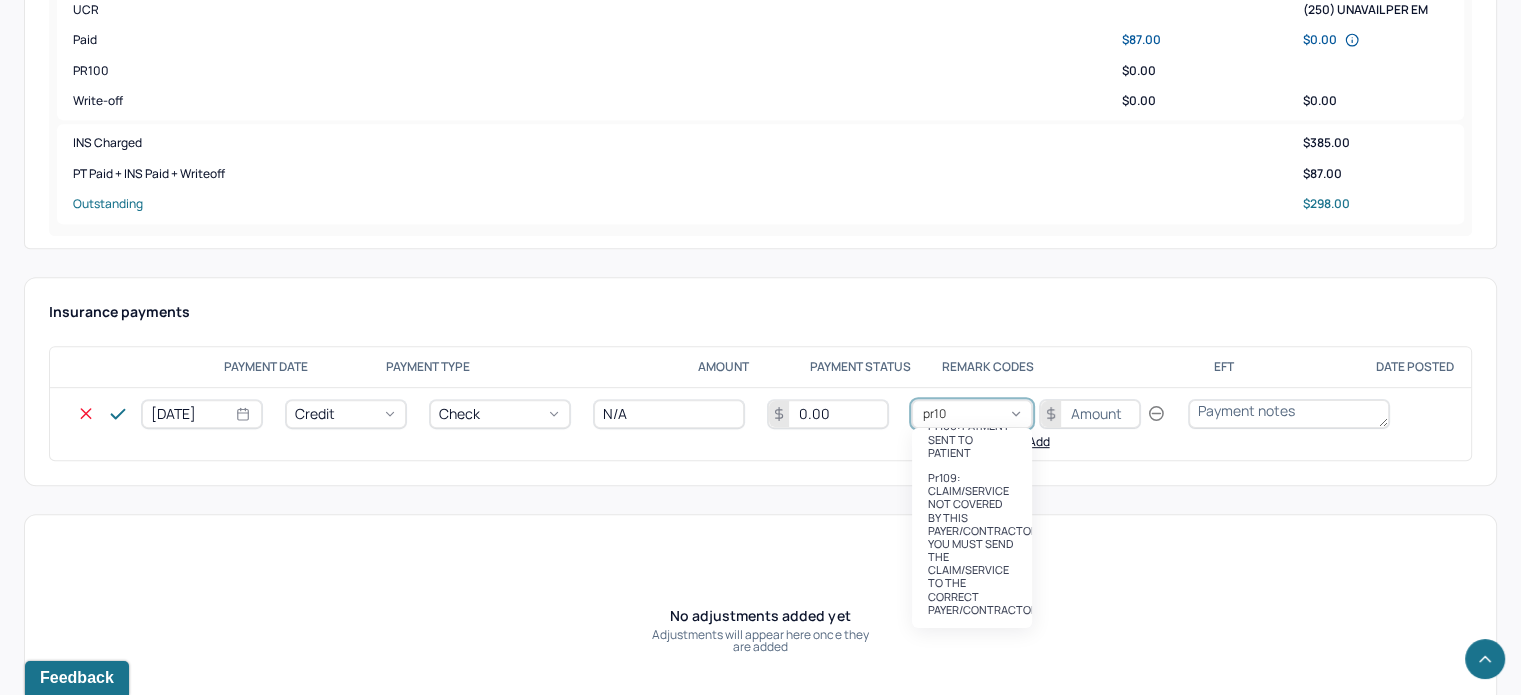 scroll, scrollTop: 0, scrollLeft: 0, axis: both 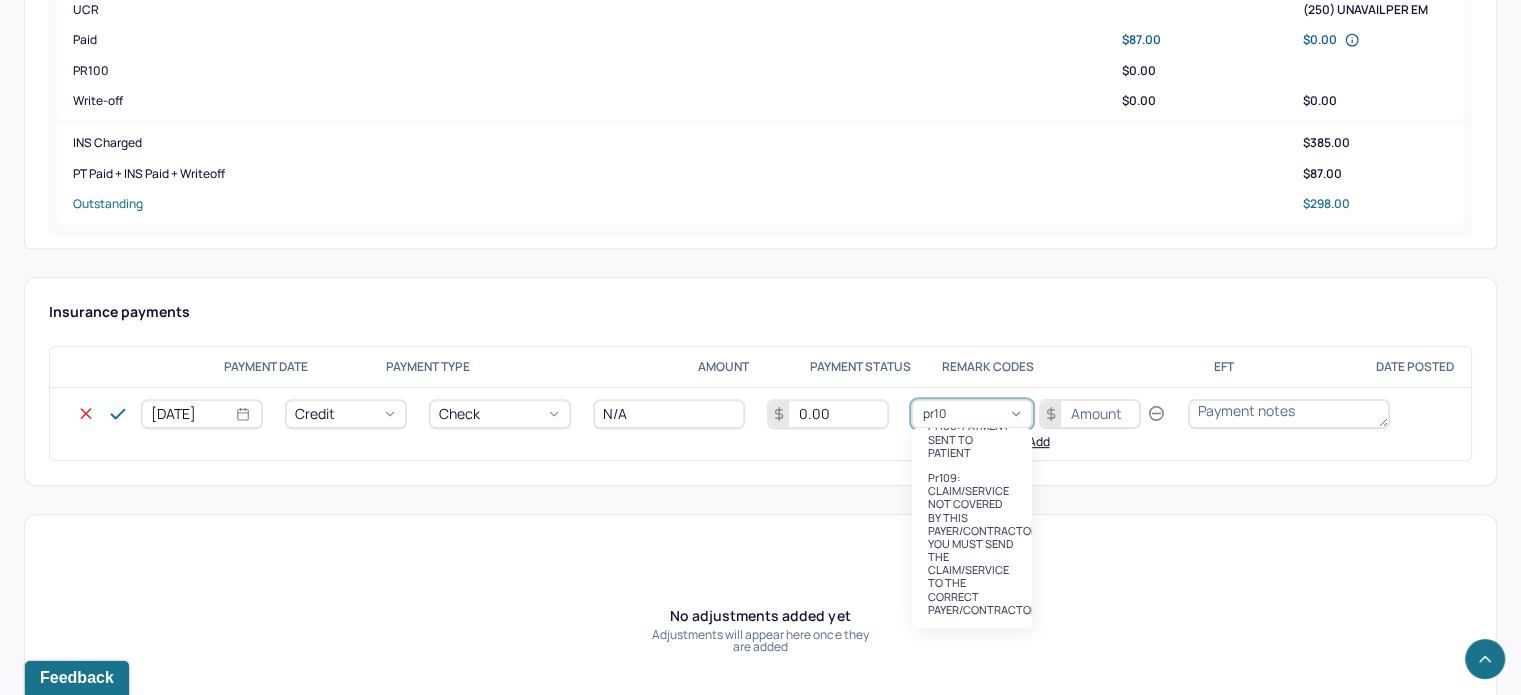 type on "pr100" 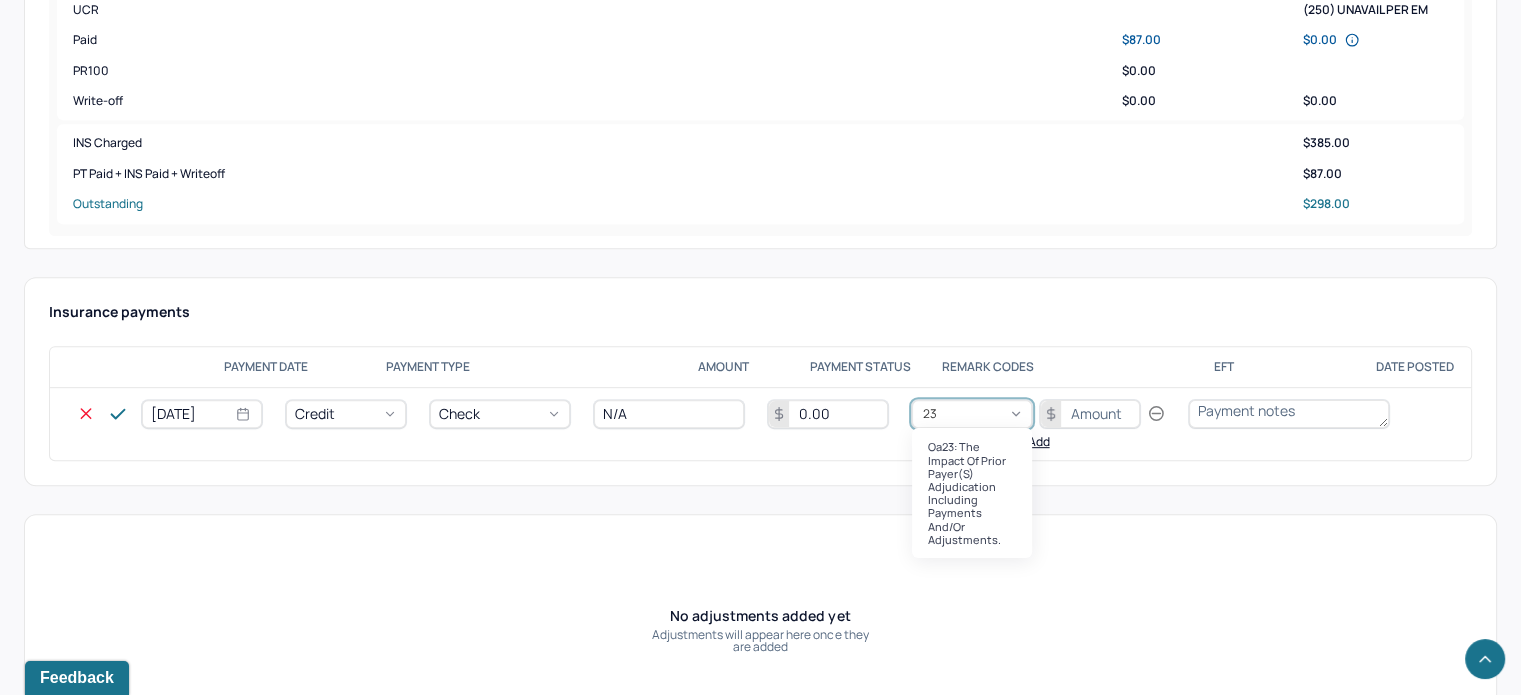 type on "2" 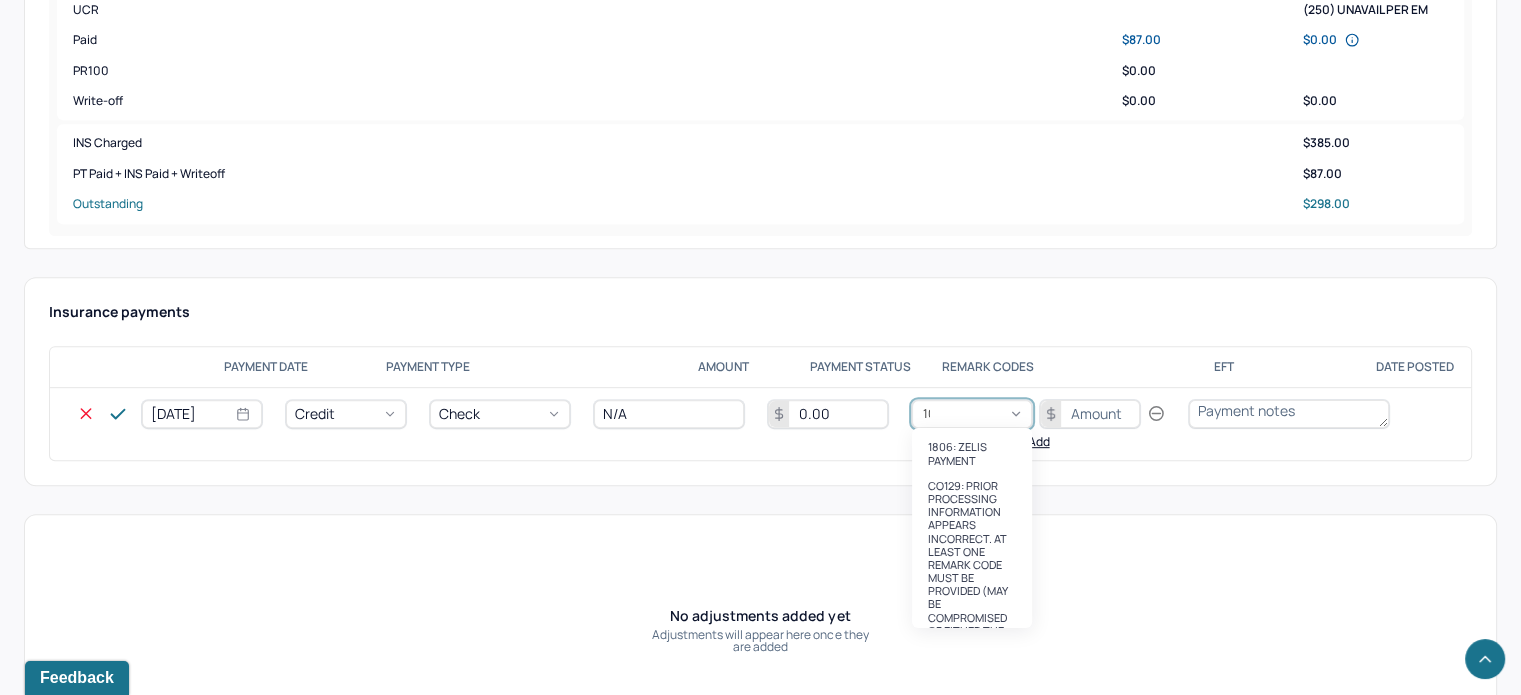 type on "100" 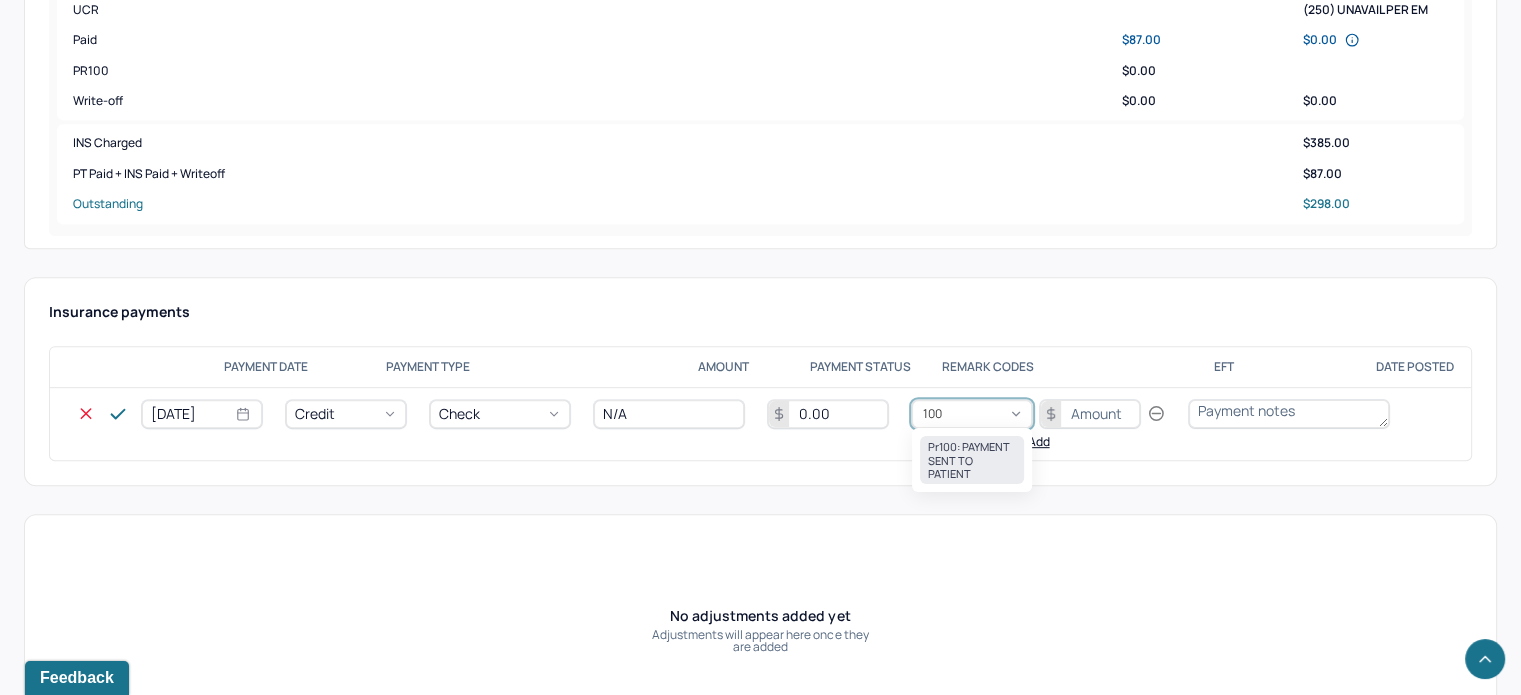 type 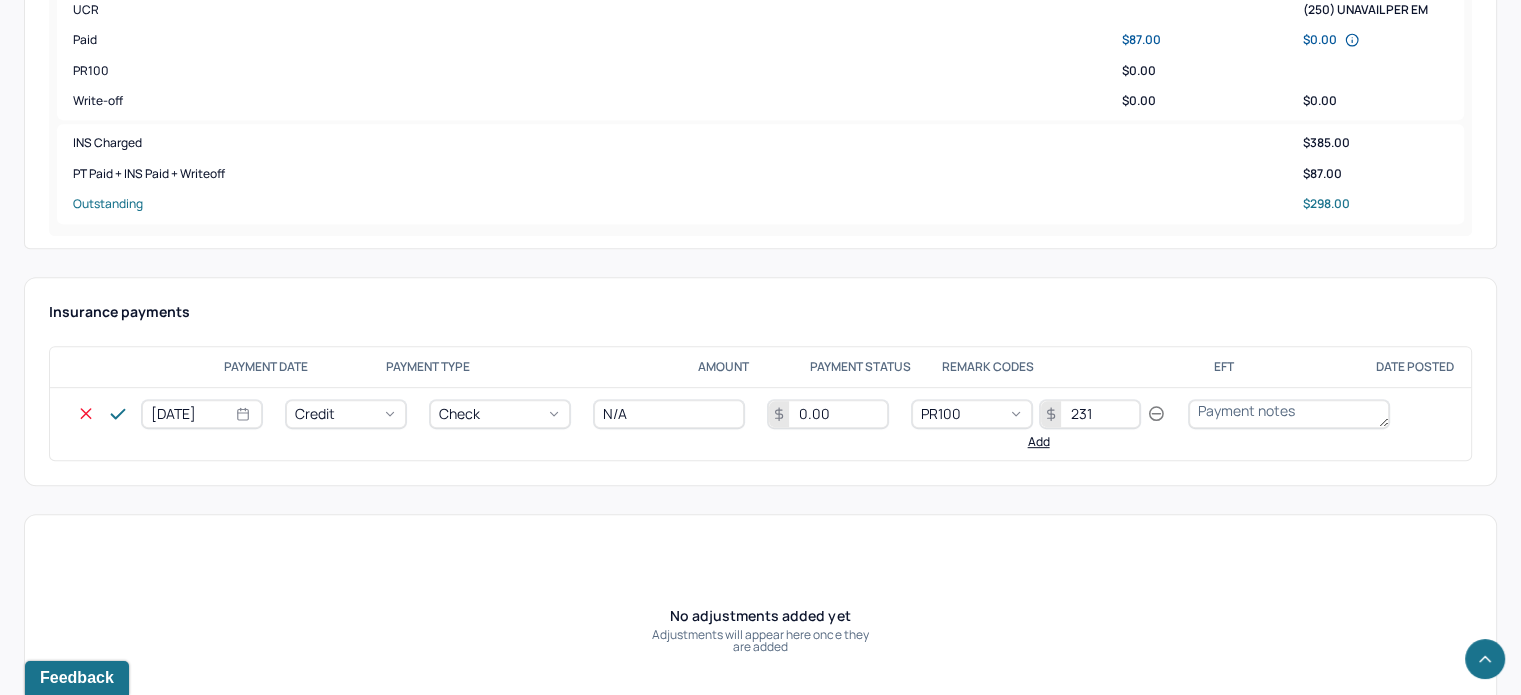 type on "231" 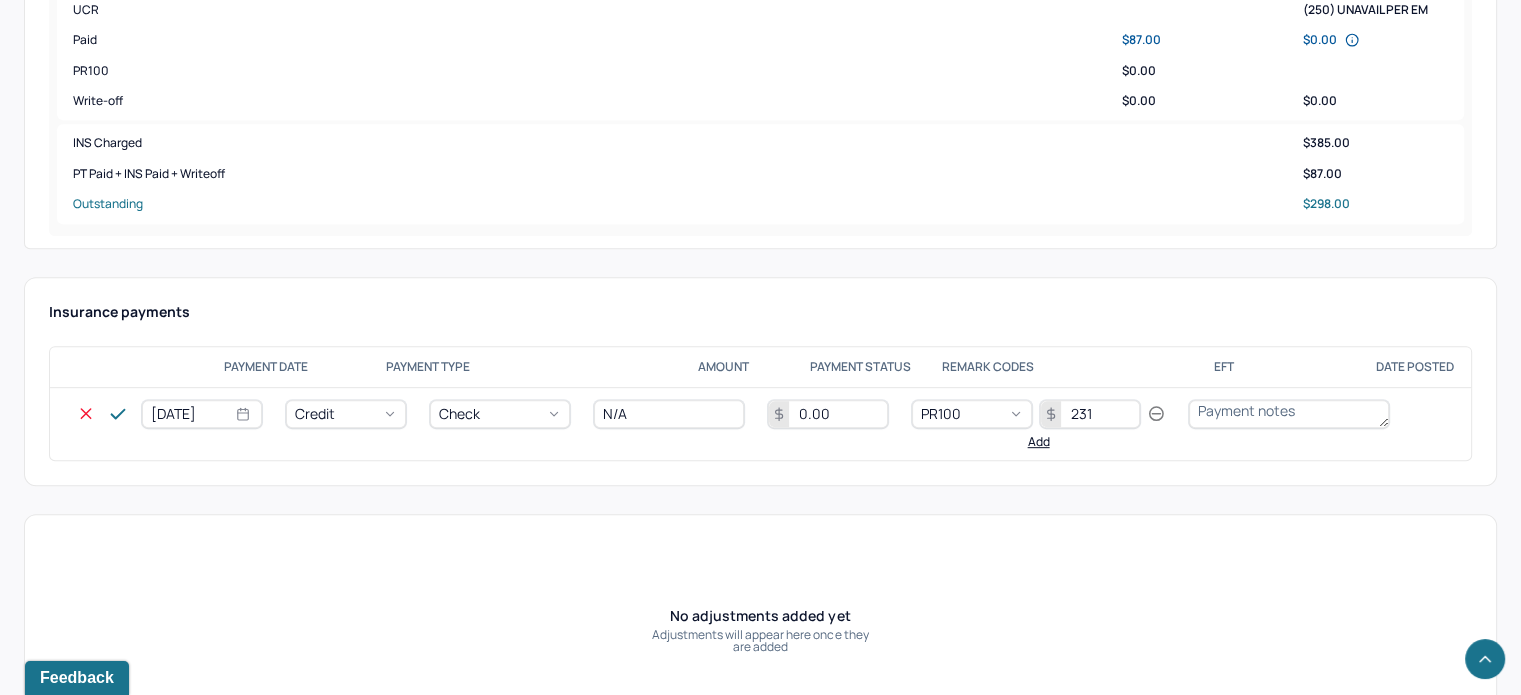 type 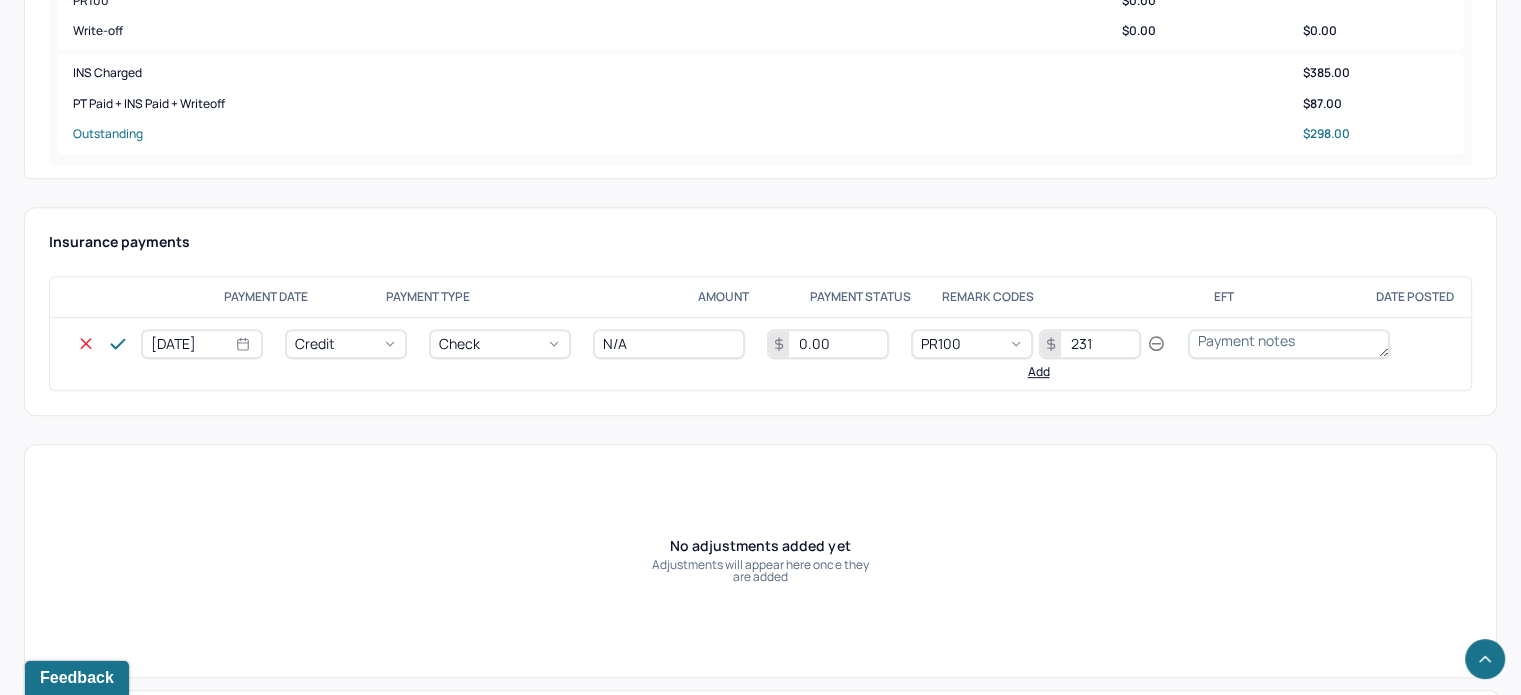 scroll, scrollTop: 934, scrollLeft: 0, axis: vertical 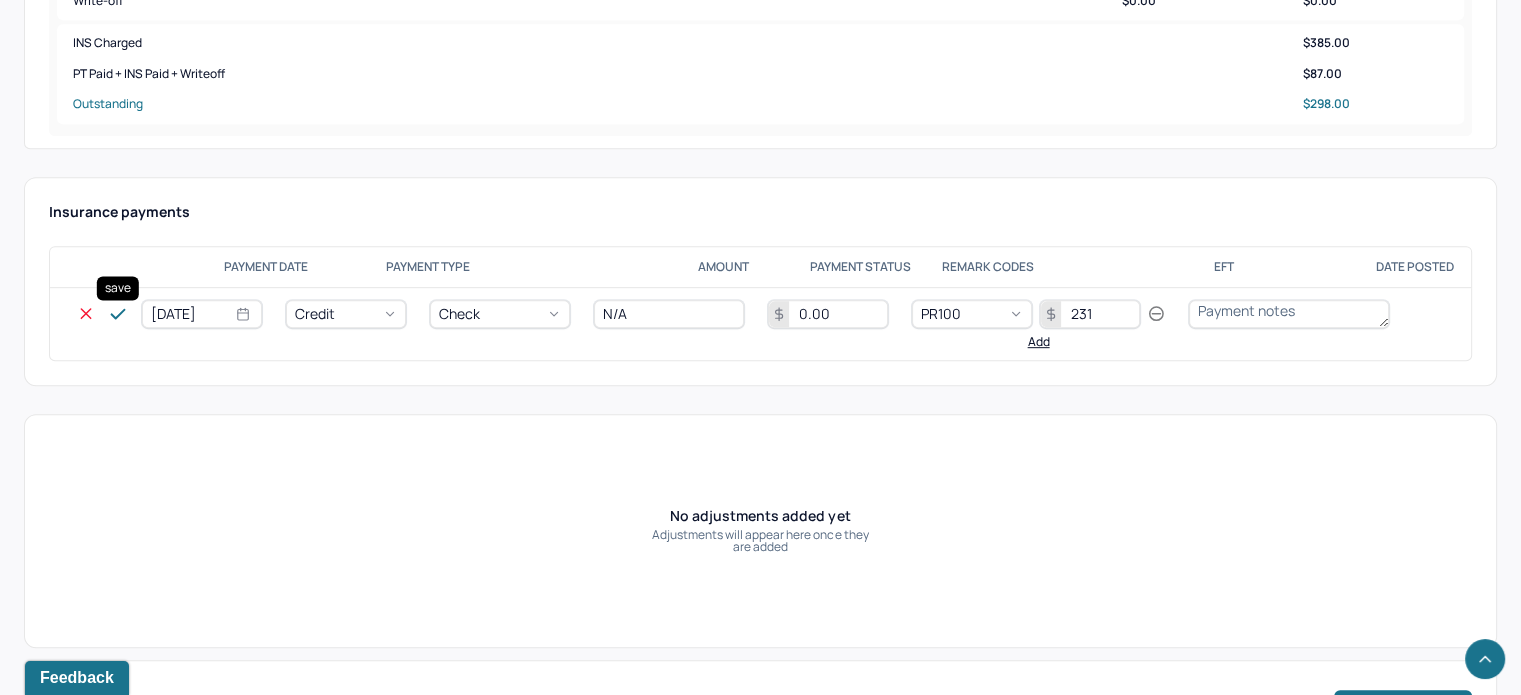 click 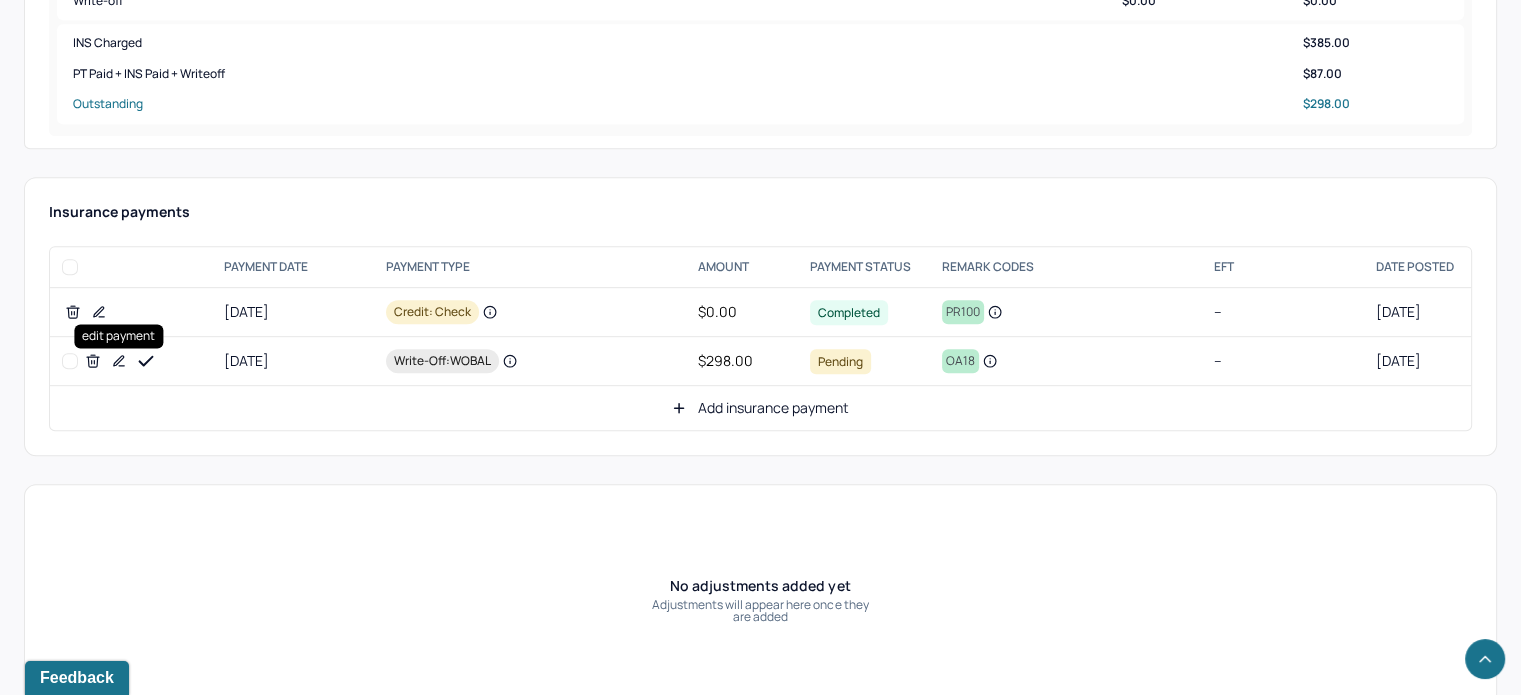 click 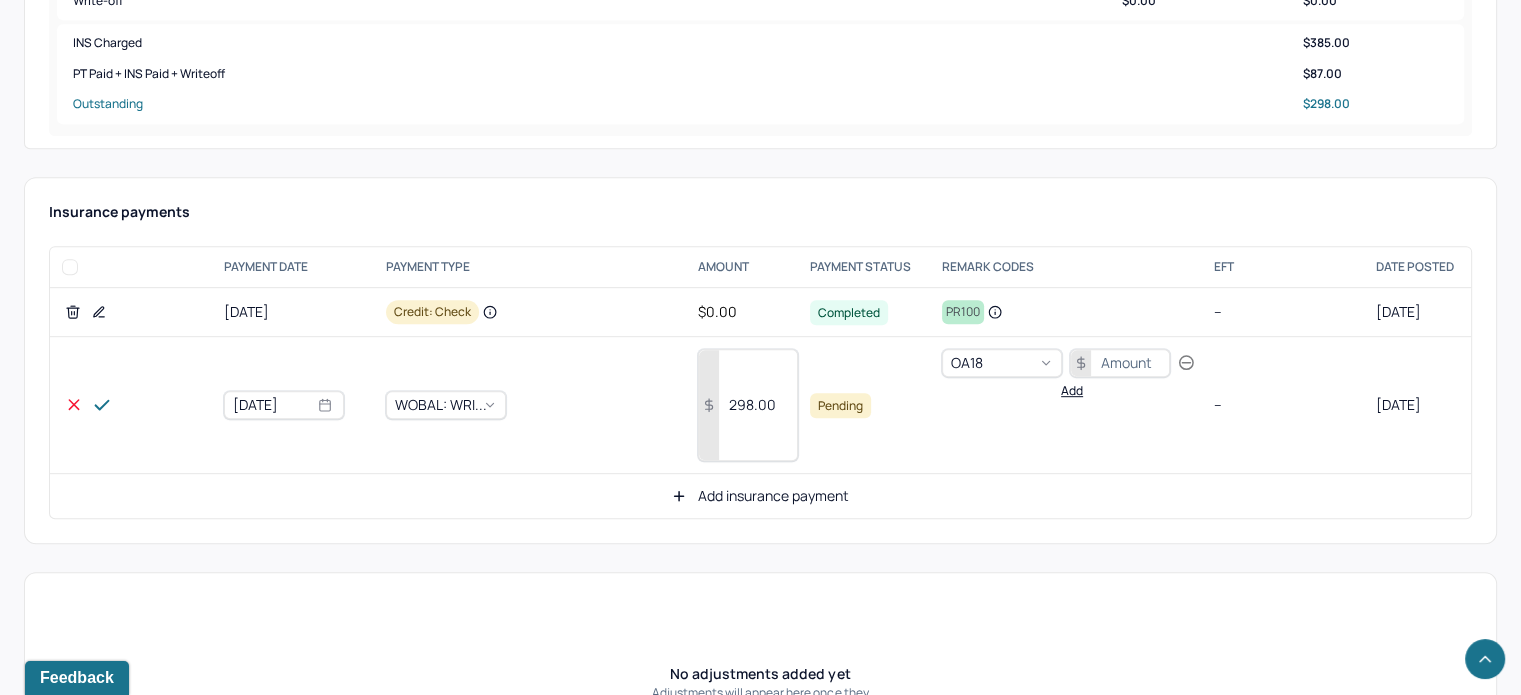 click on "298.00" at bounding box center (748, 405) 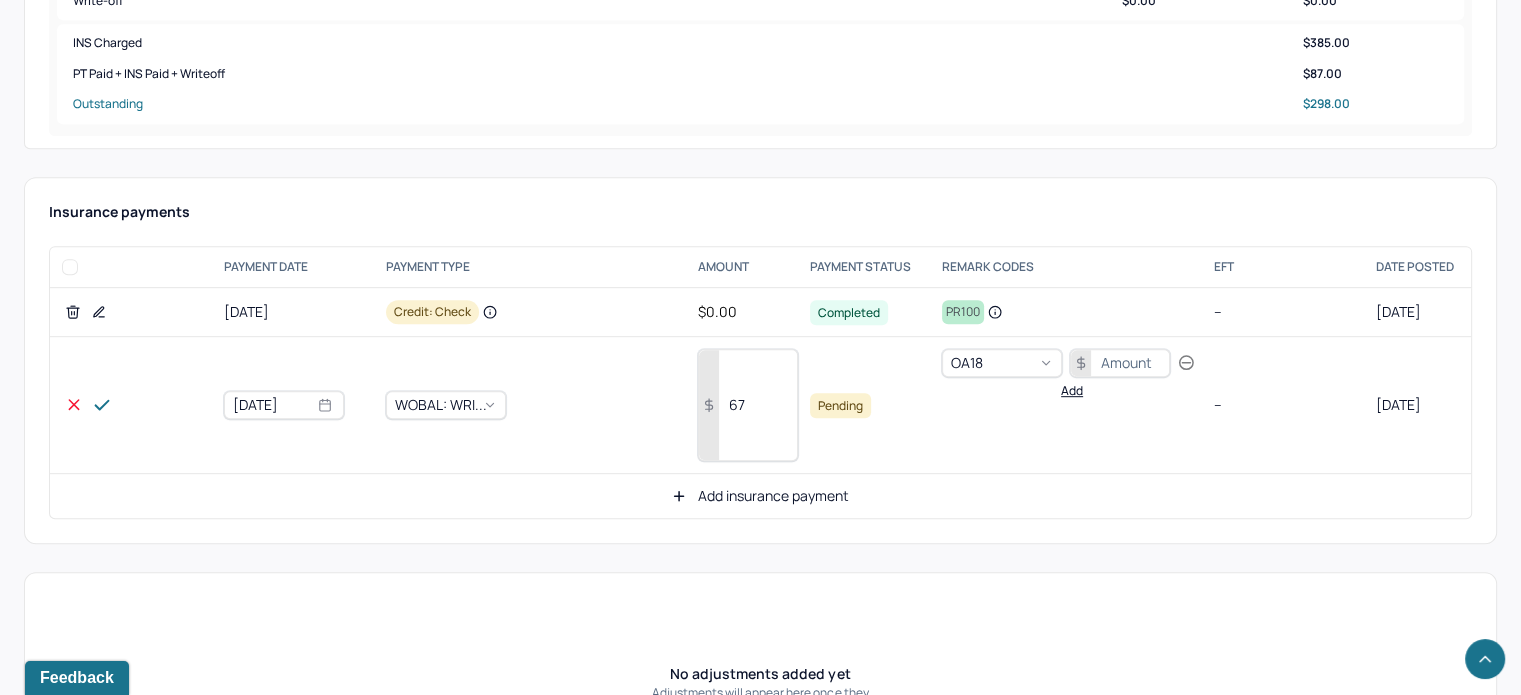 type on "67" 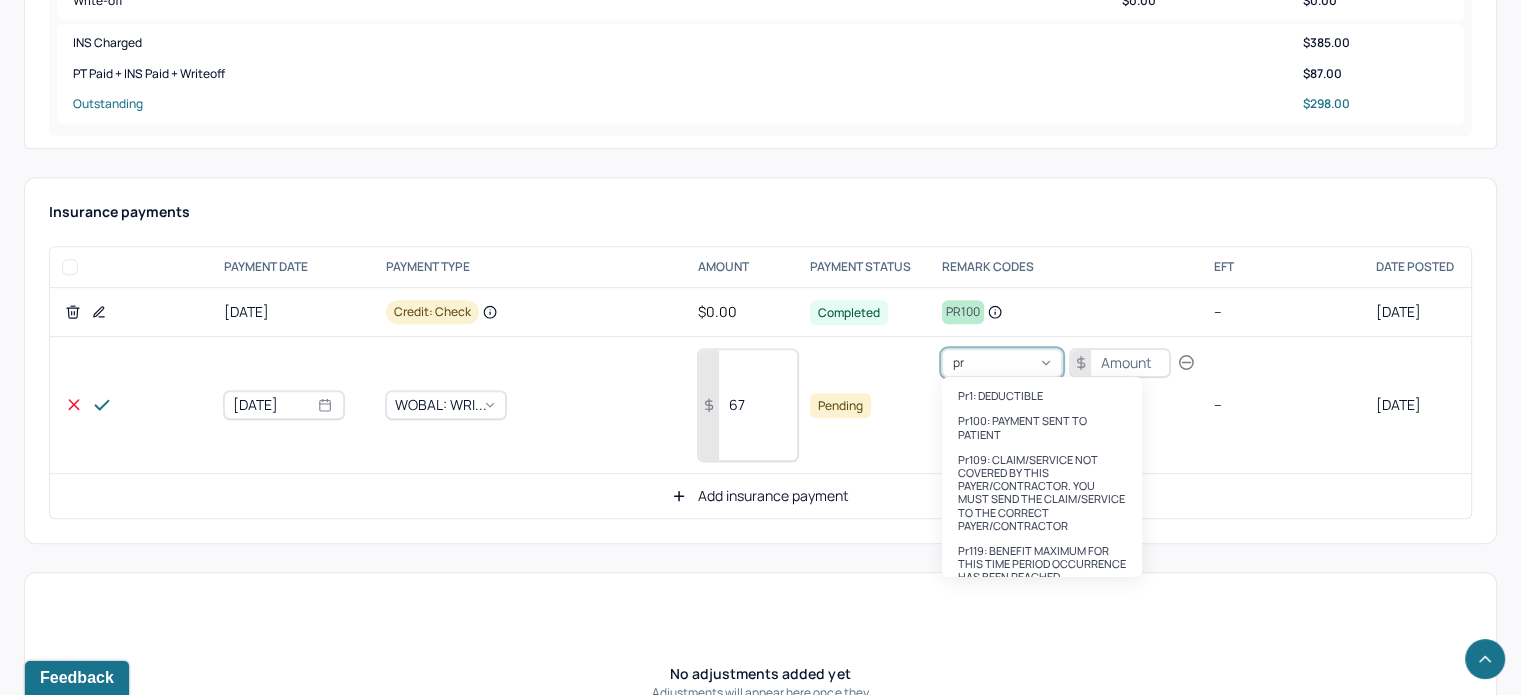 type on "pr2" 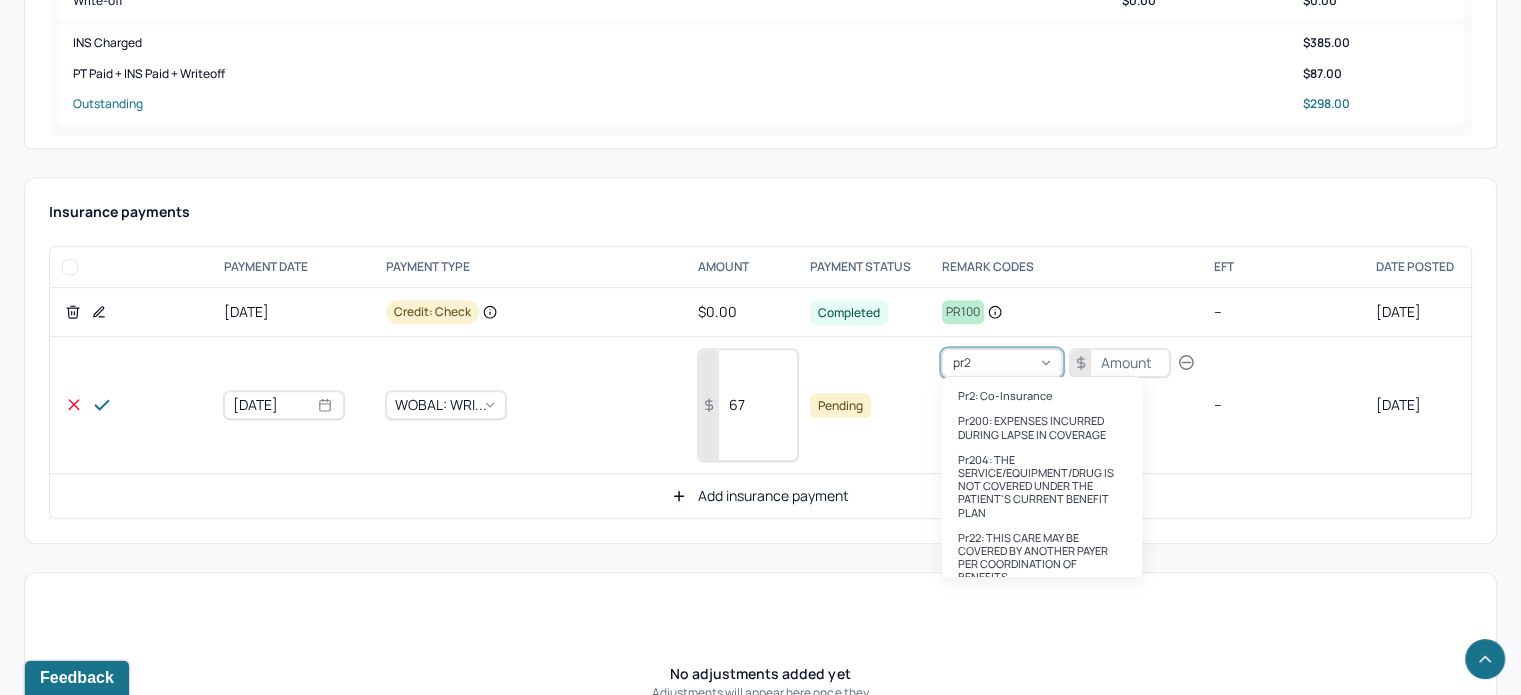 type 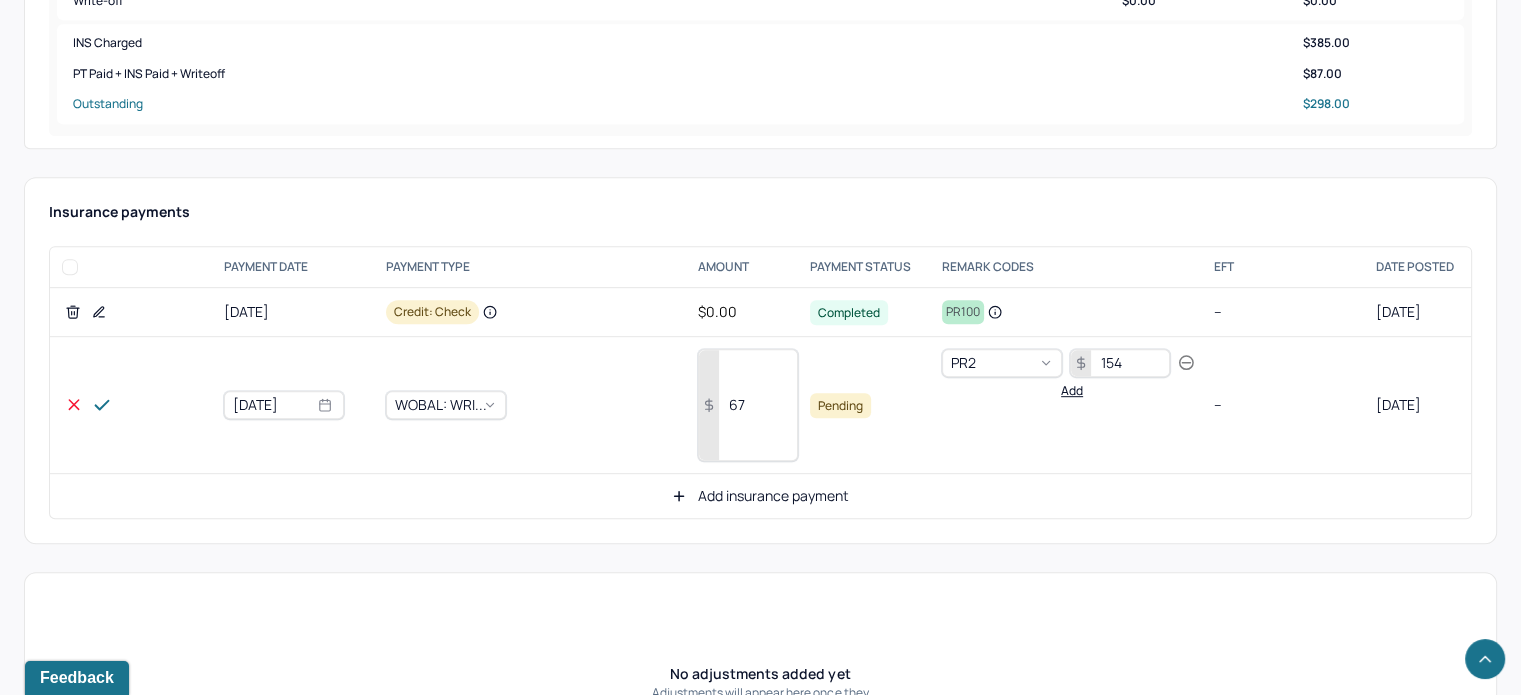 type on "154" 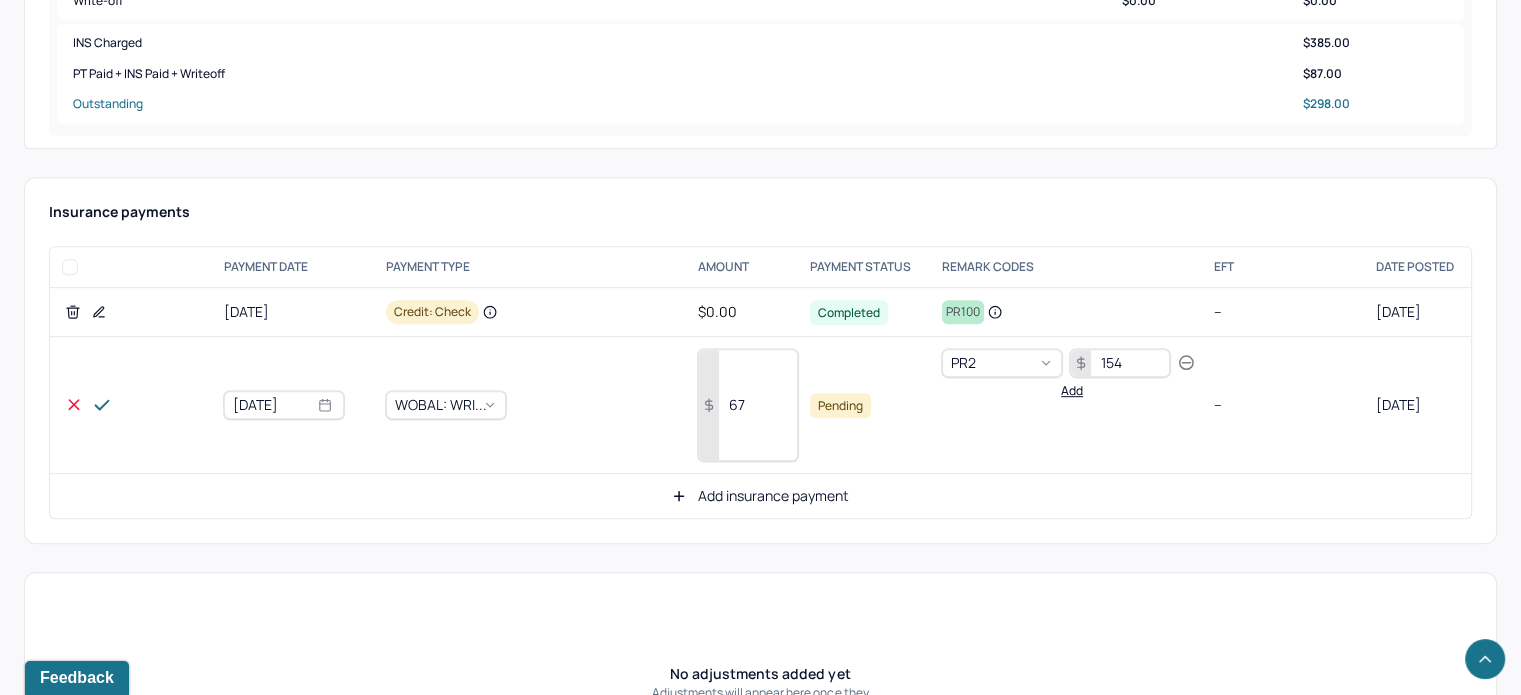 click 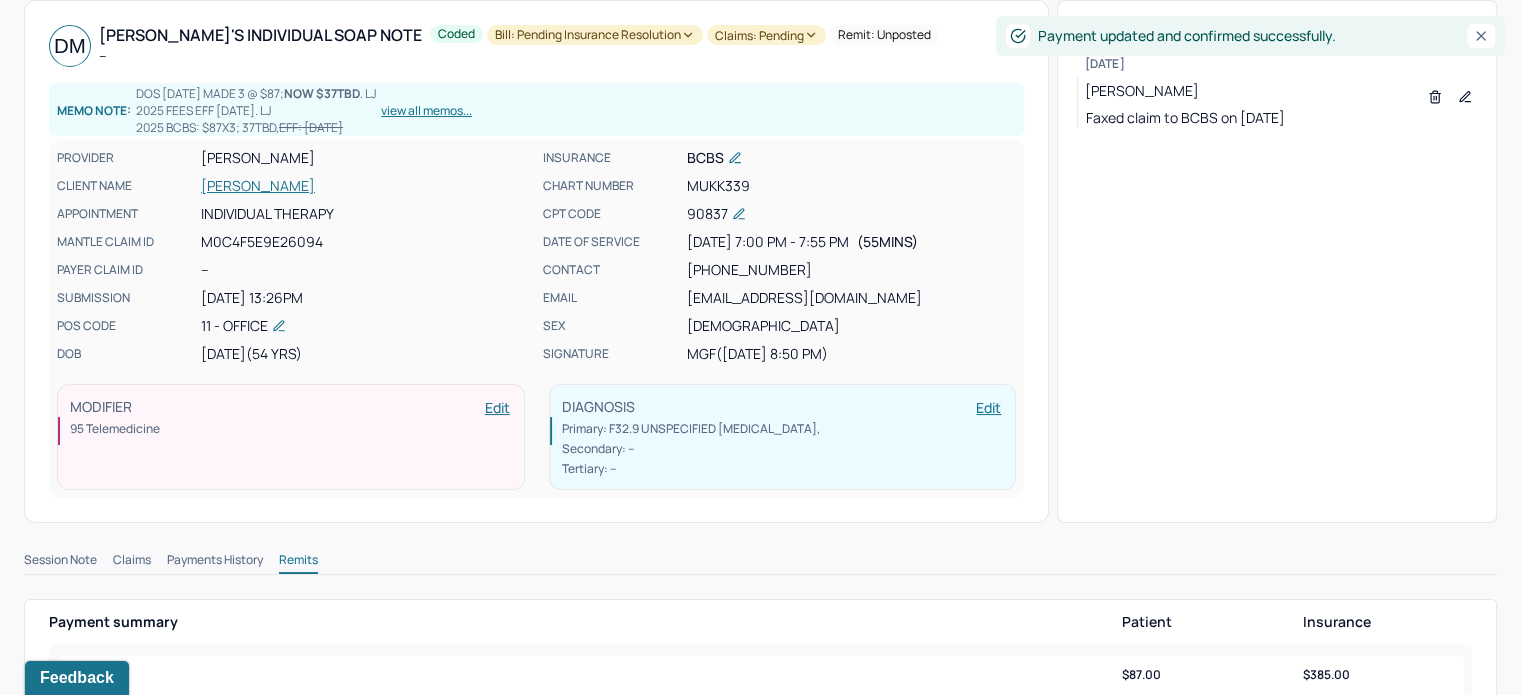 scroll, scrollTop: 0, scrollLeft: 0, axis: both 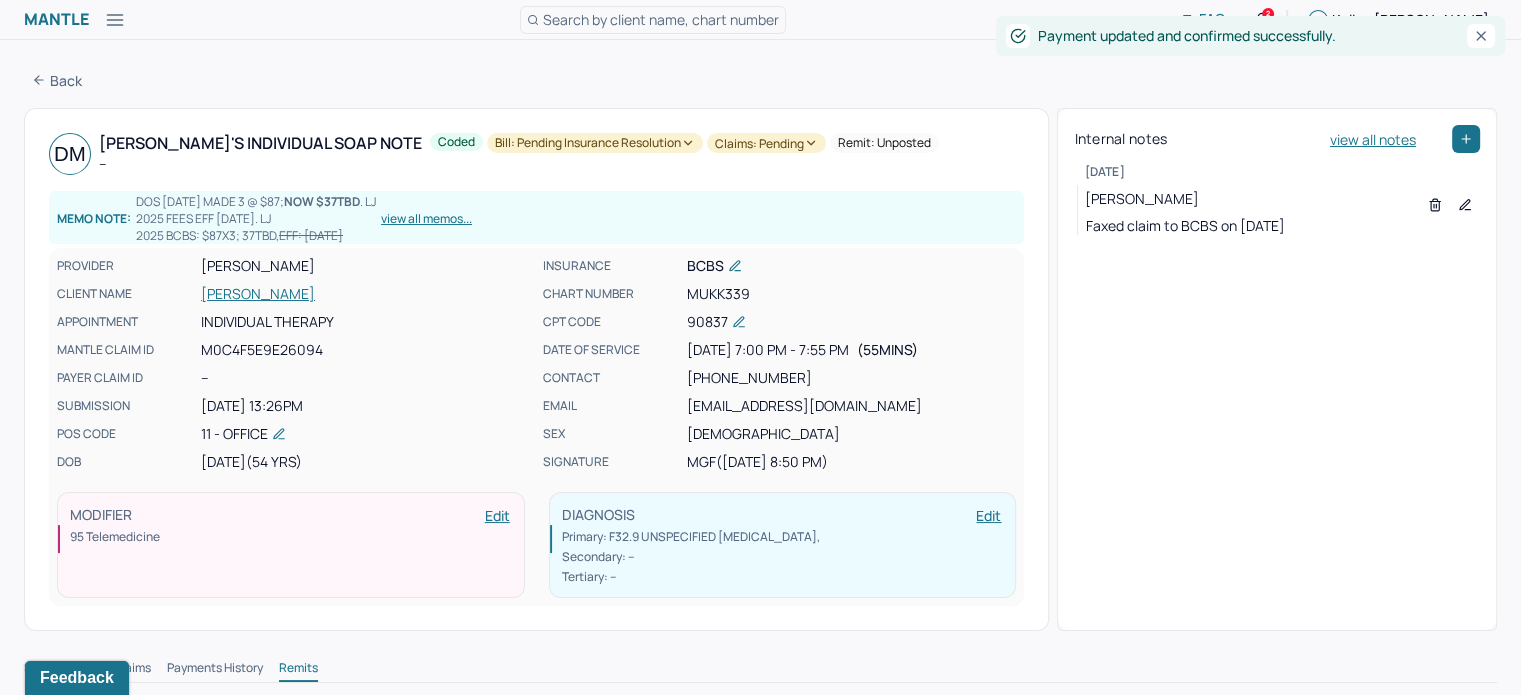 click on "Coded Bill: Pending Insurance Resolution Claims: pending Remit: unposted" at bounding box center [684, 154] 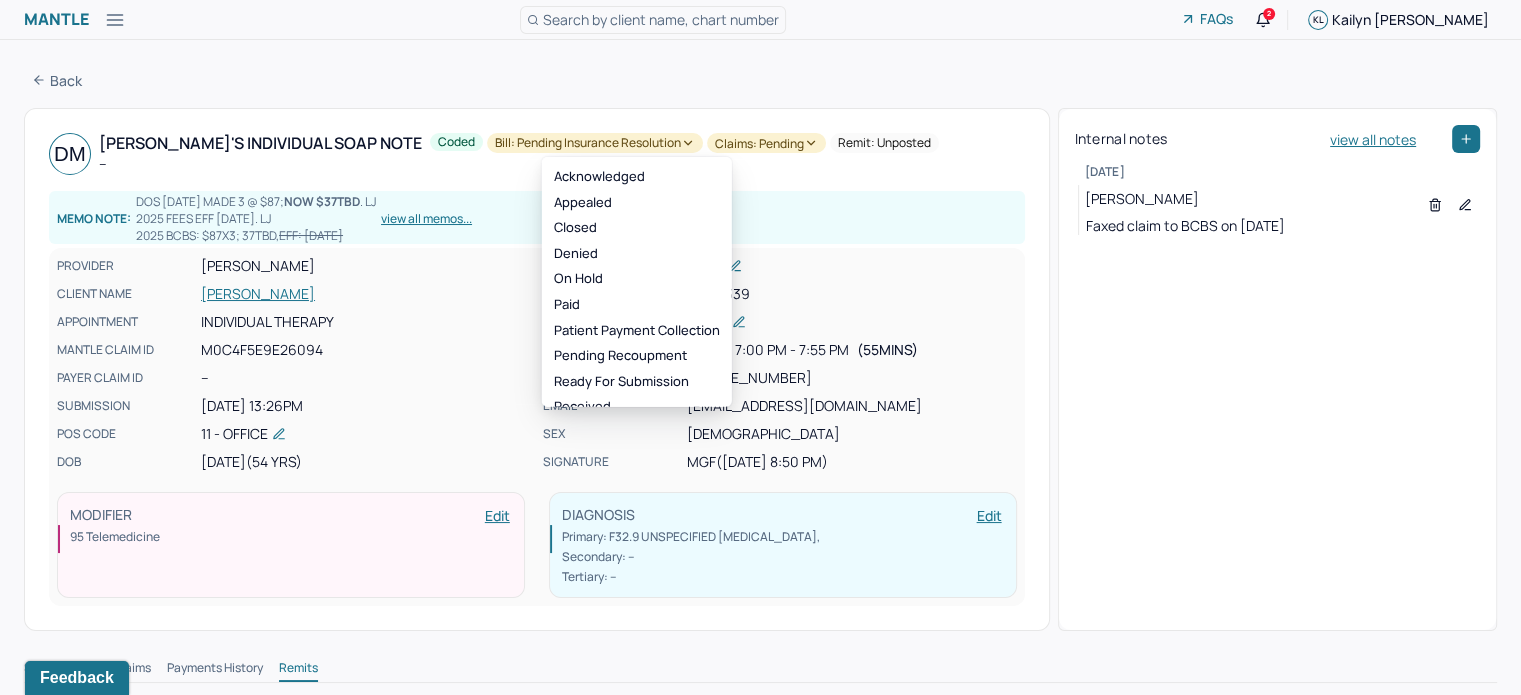 click on "Claims: pending" at bounding box center [766, 143] 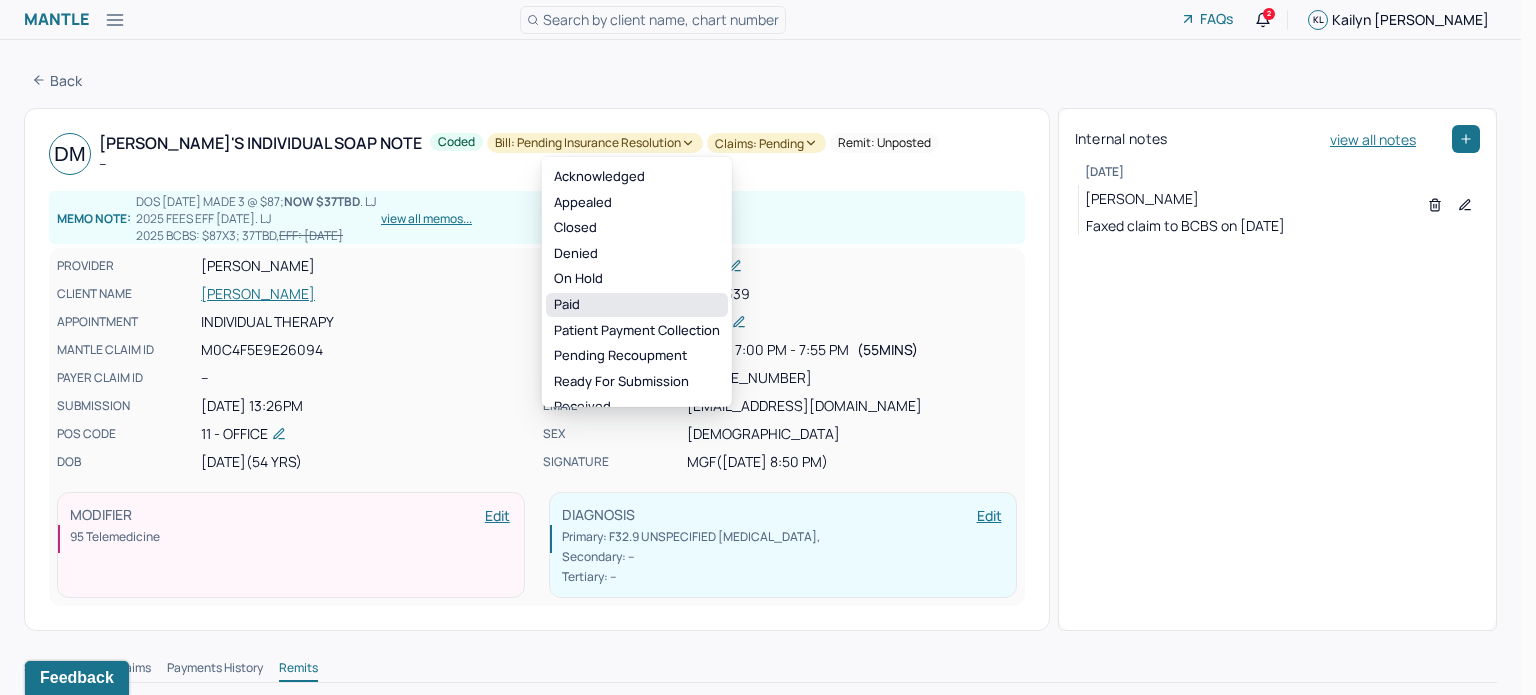 drag, startPoint x: 656, startPoint y: 305, endPoint x: 598, endPoint y: 159, distance: 157.0987 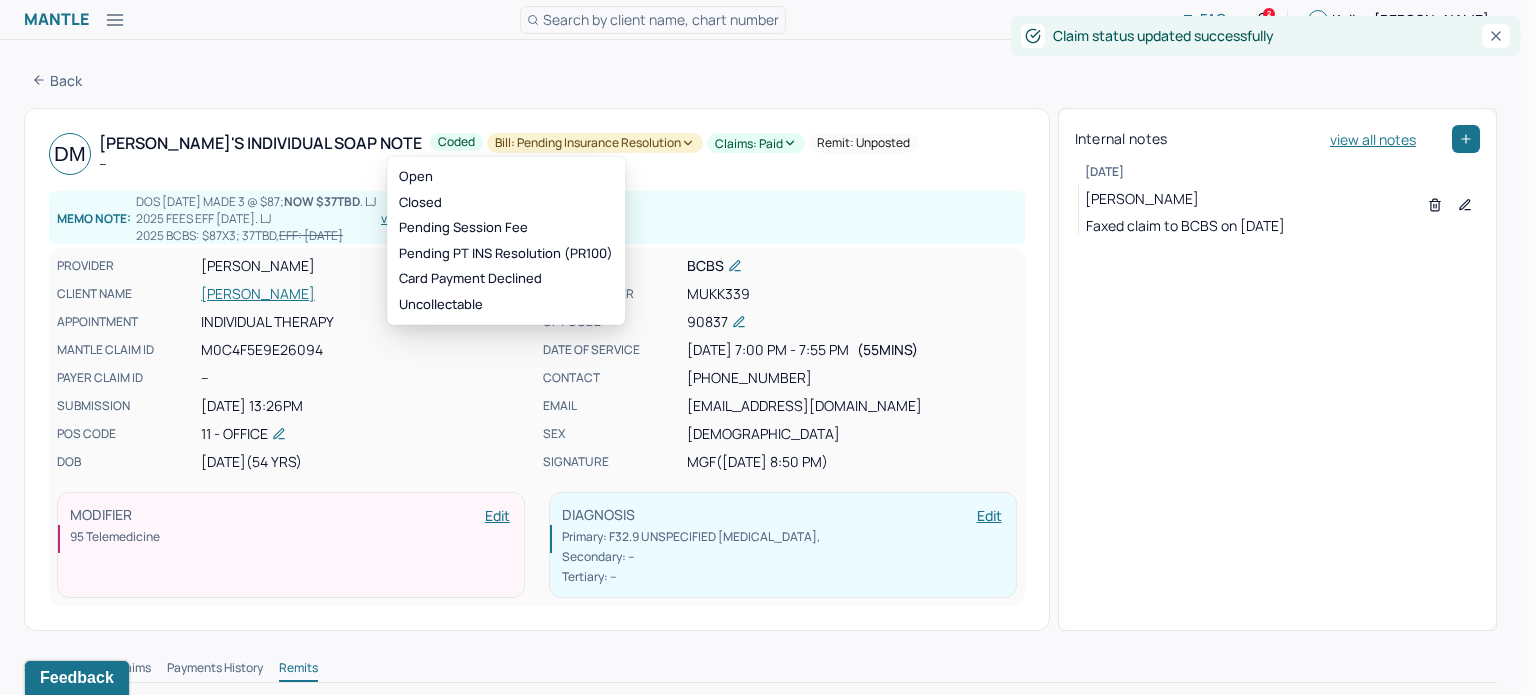 click on "Bill: Pending Insurance Resolution" at bounding box center [595, 143] 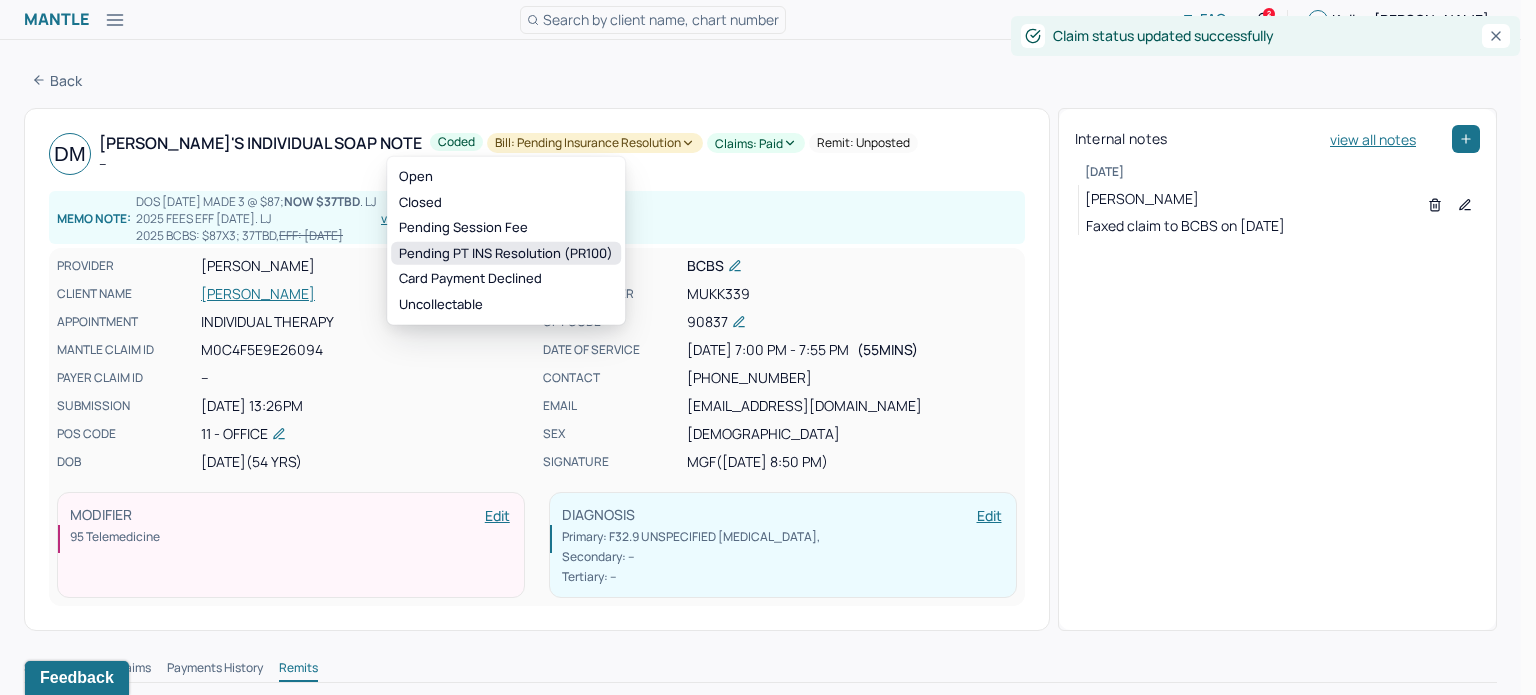 click on "Pending PT INS Resolution (PR100)" at bounding box center (506, 254) 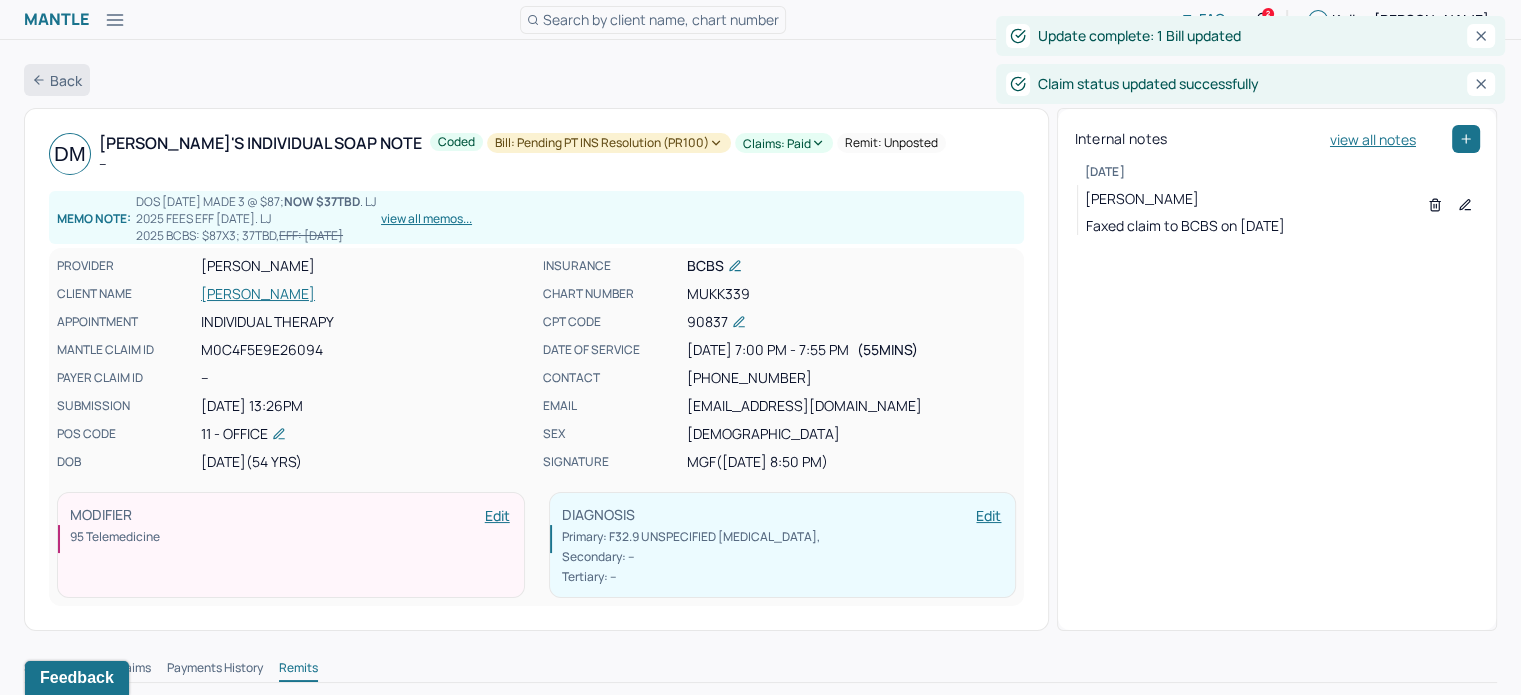 click on "Back" at bounding box center [57, 80] 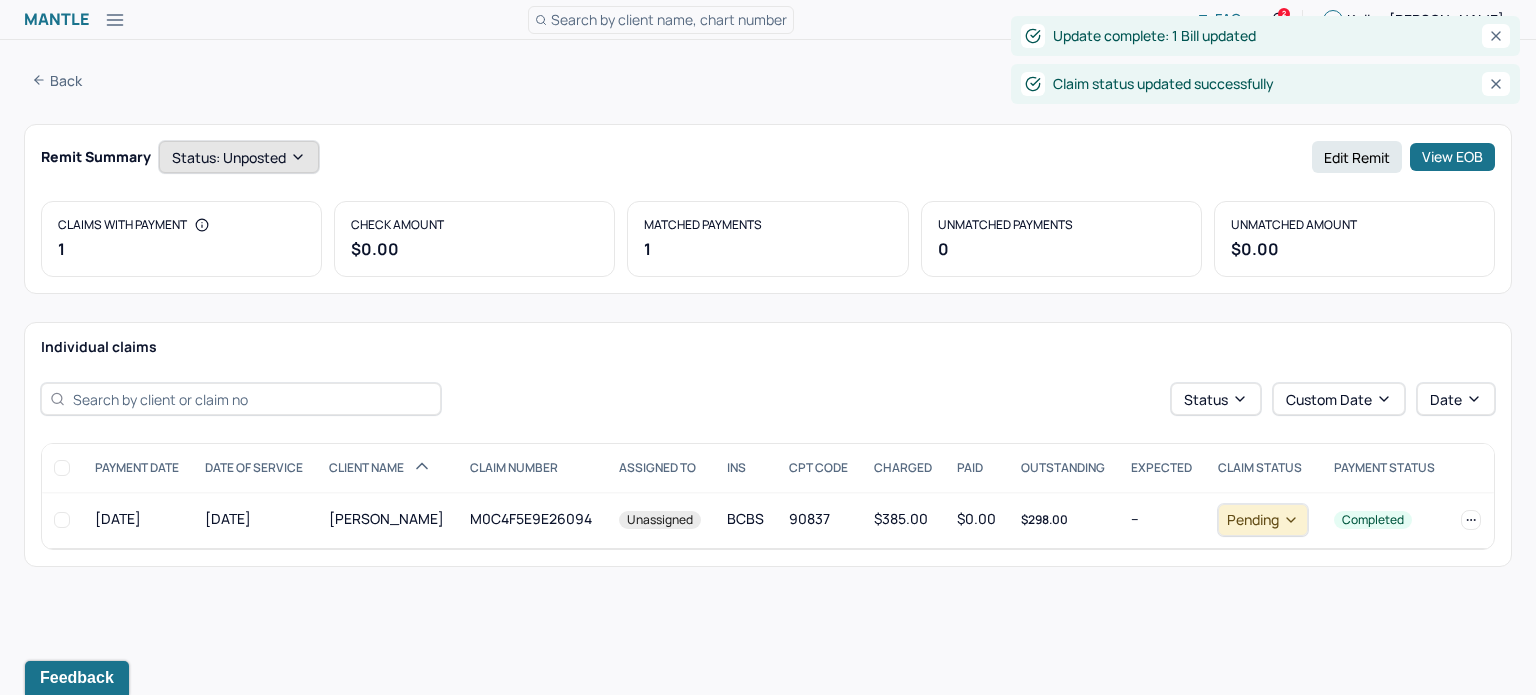 click on "Status: unposted" at bounding box center [239, 157] 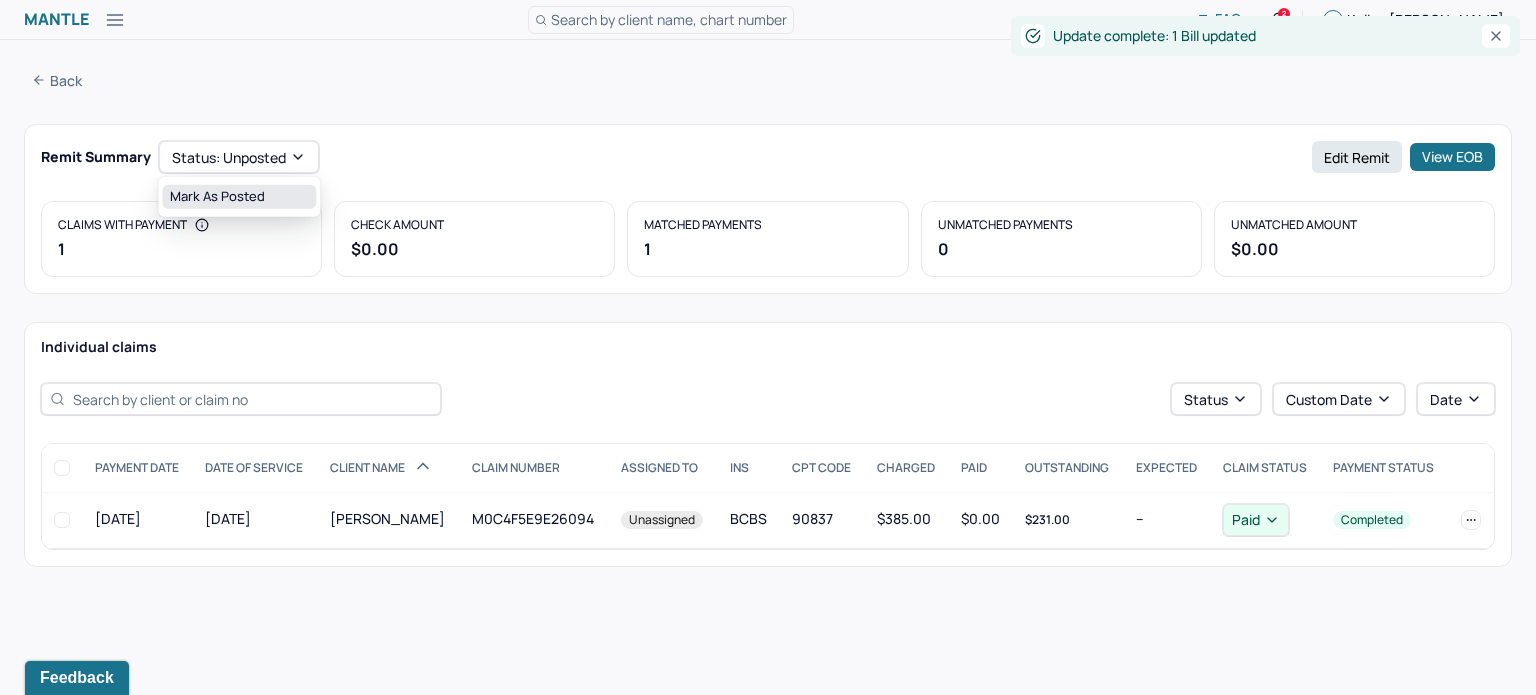 click on "Mark as Posted" at bounding box center [239, 197] 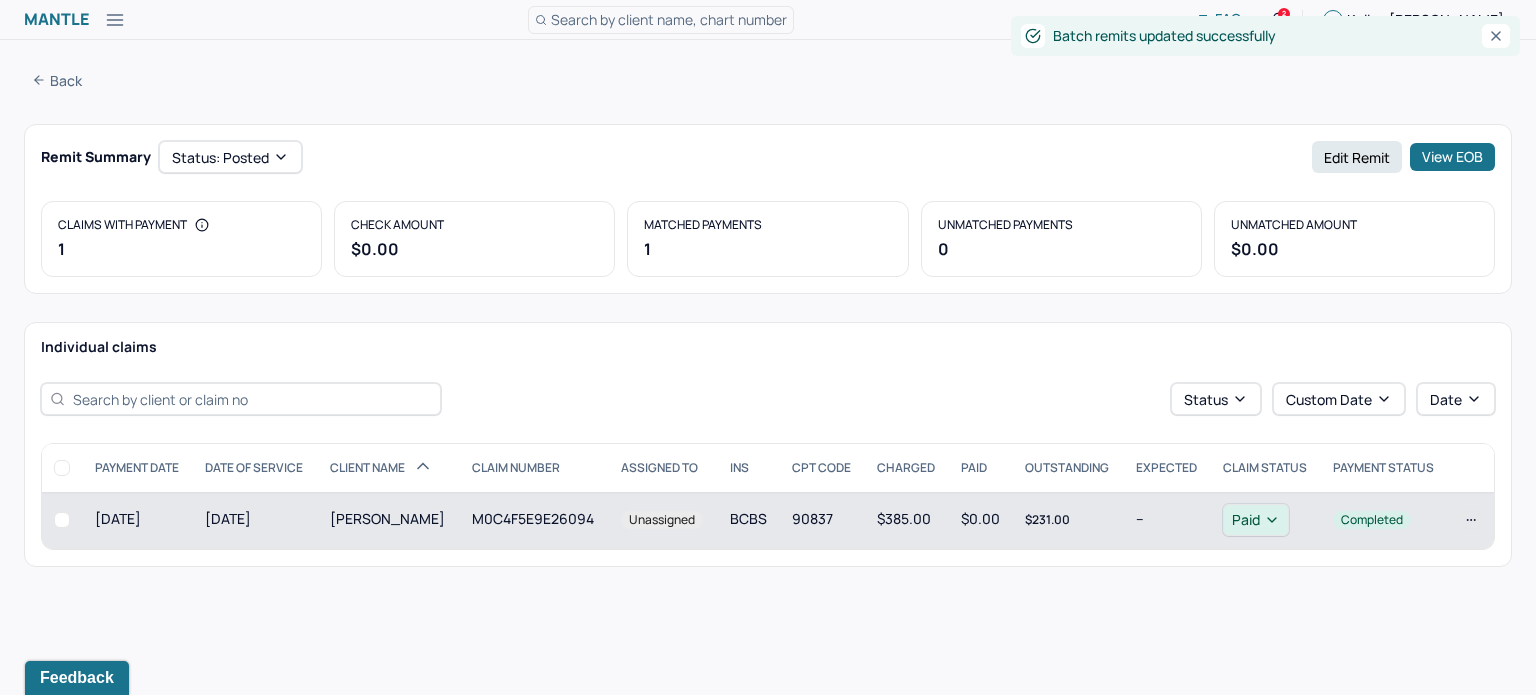 click on "M0C4F5E9E26094" at bounding box center (534, 520) 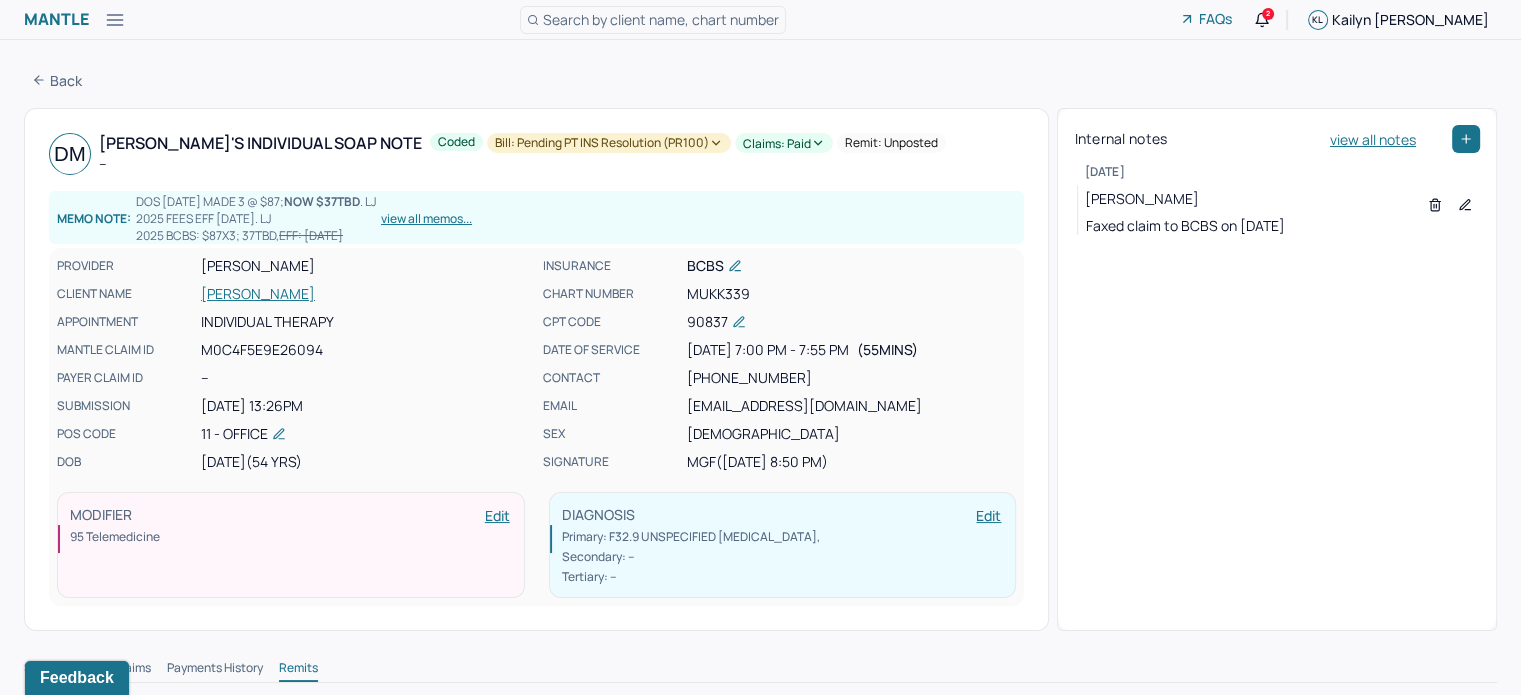 click on "[PERSON_NAME]" at bounding box center (366, 294) 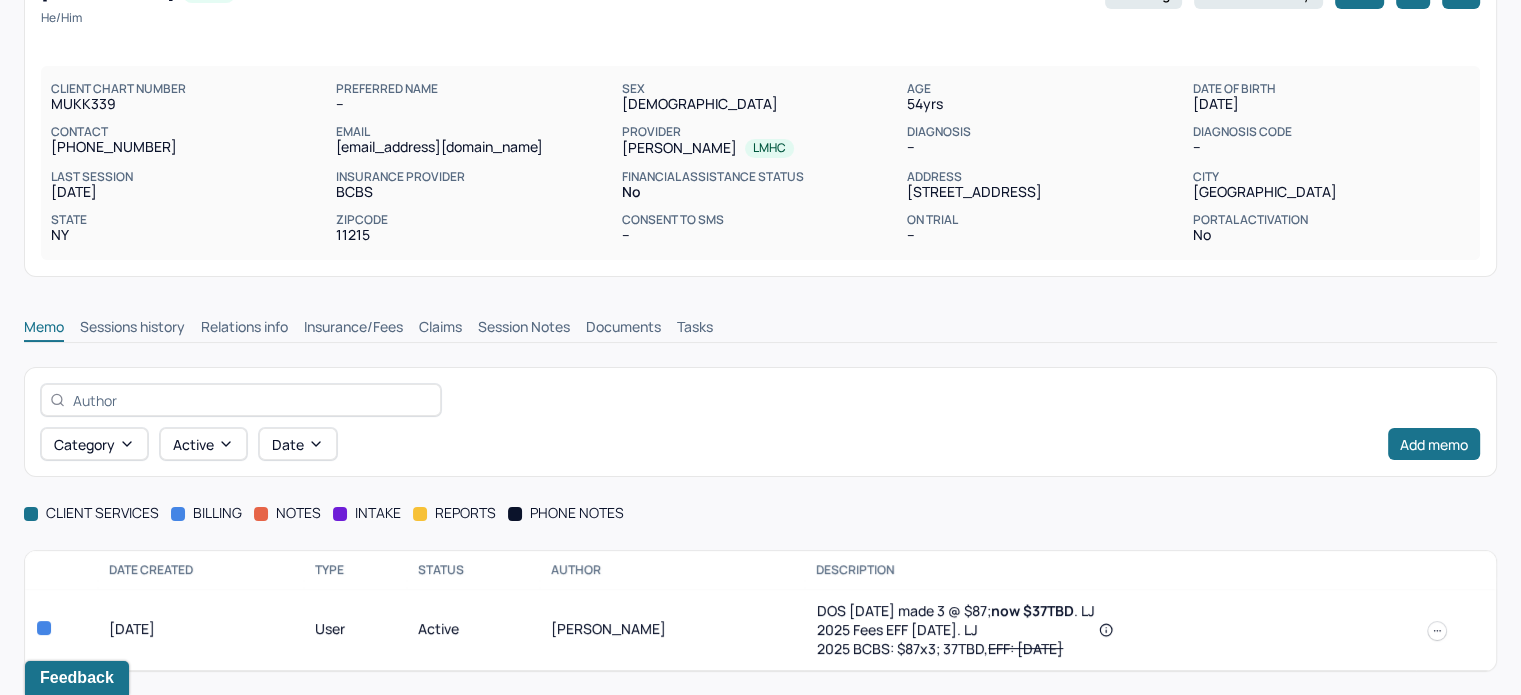 click on "Claims" at bounding box center (440, 329) 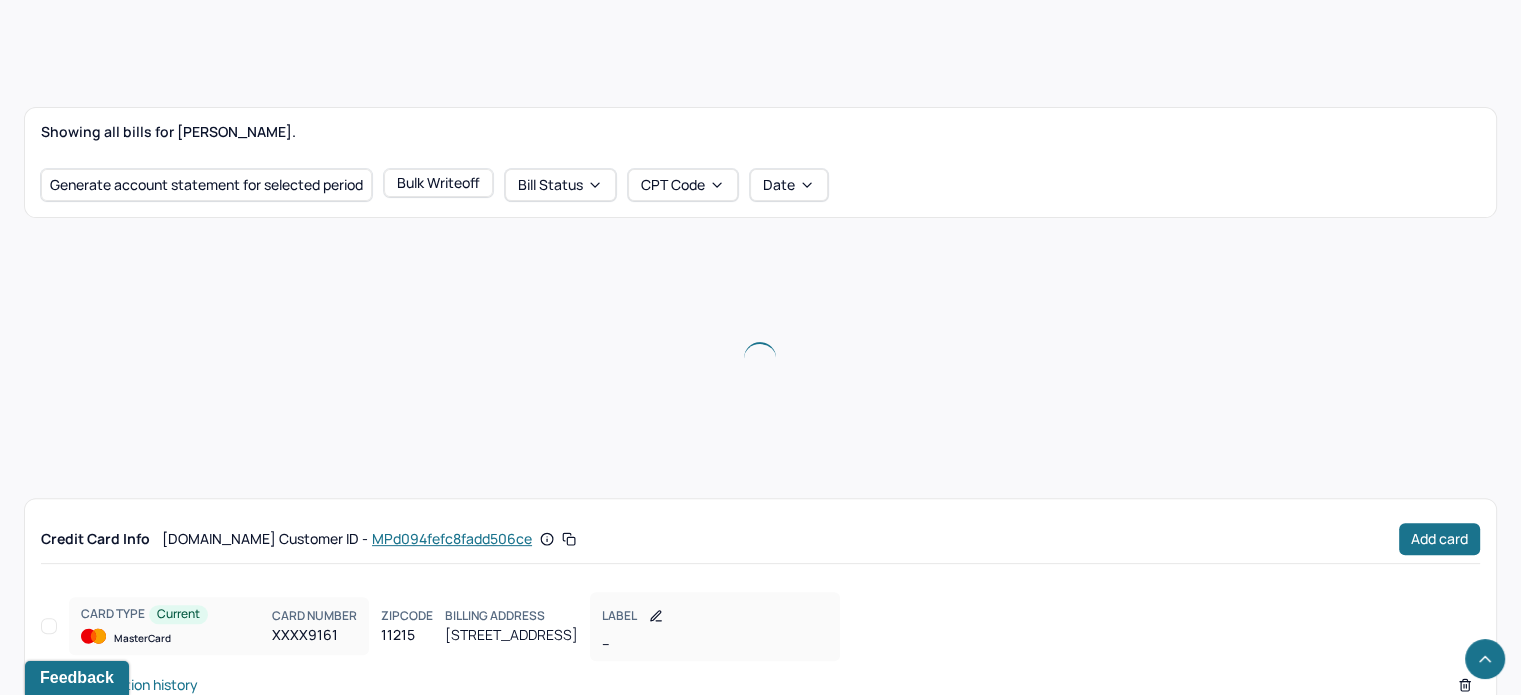 scroll, scrollTop: 608, scrollLeft: 0, axis: vertical 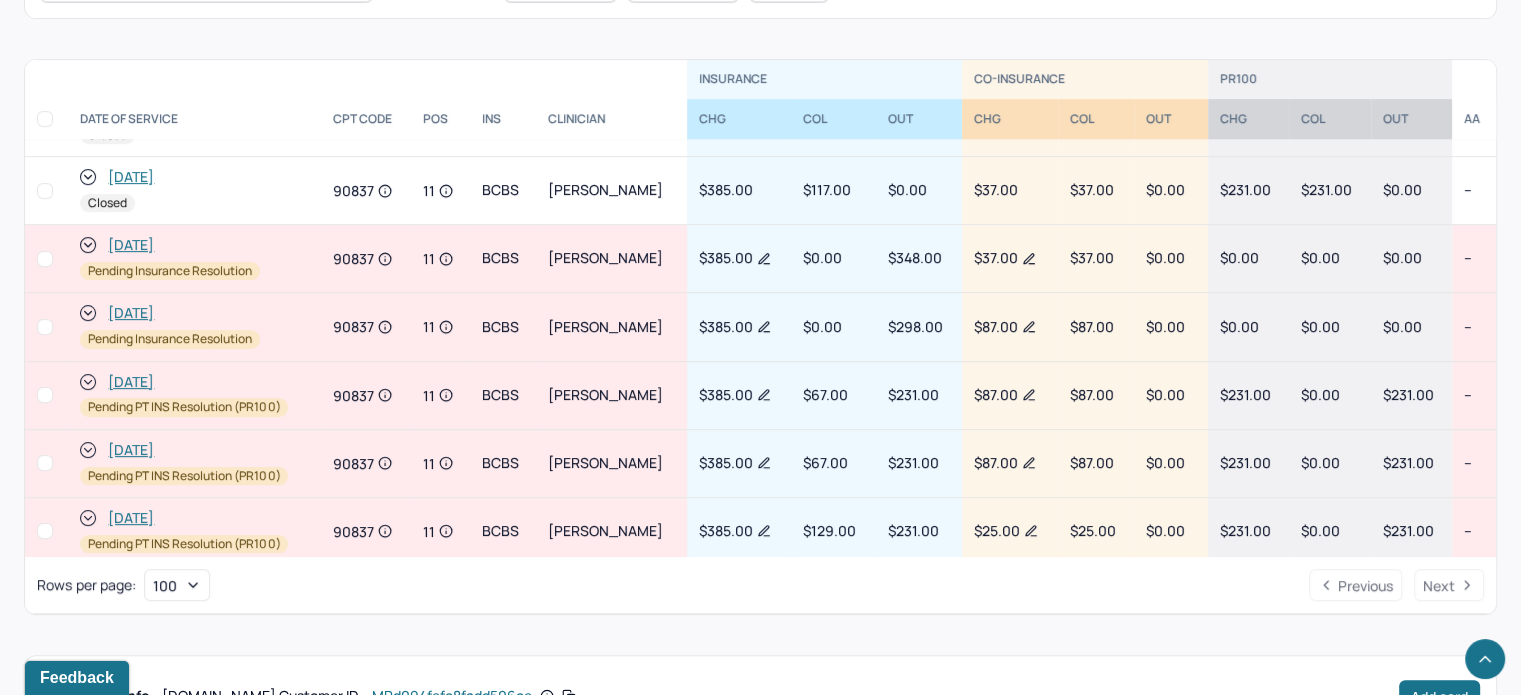 click on "[DATE]" at bounding box center (131, 313) 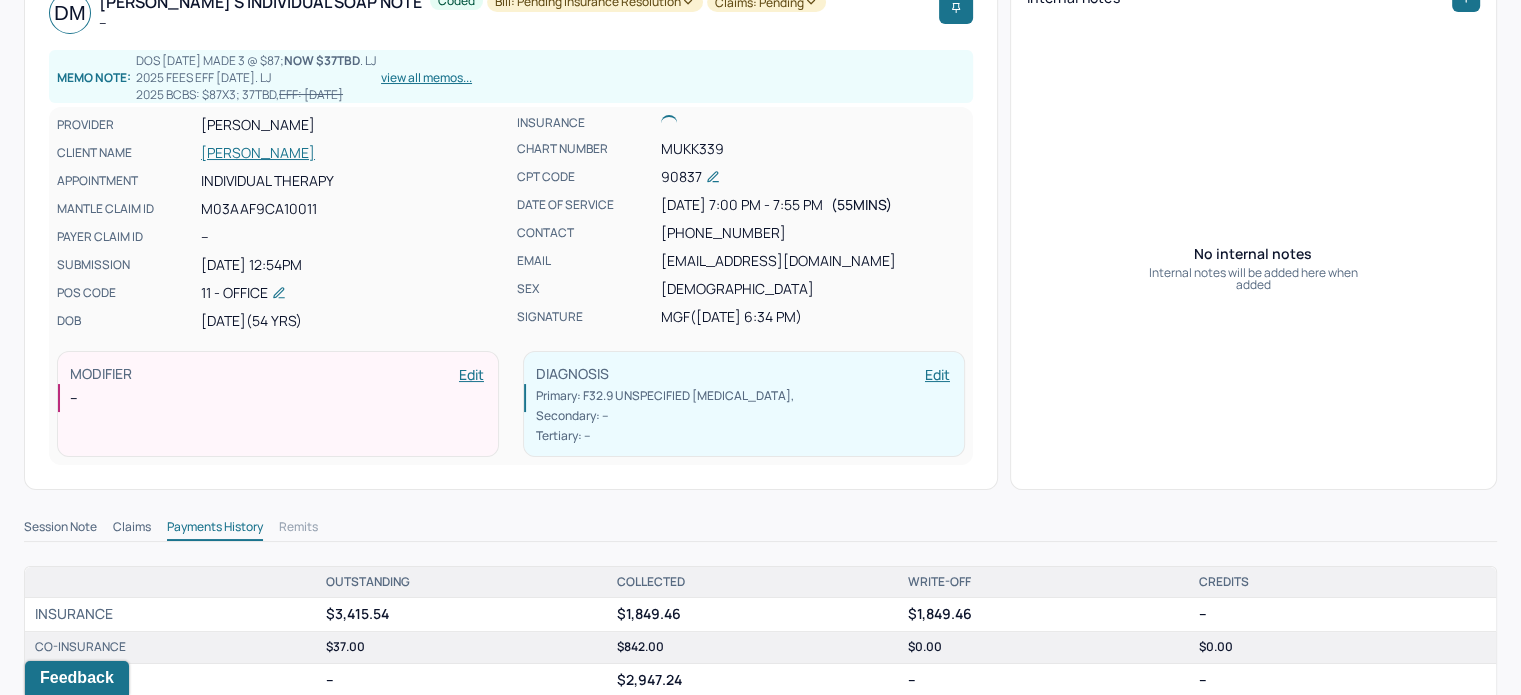 scroll, scrollTop: 400, scrollLeft: 0, axis: vertical 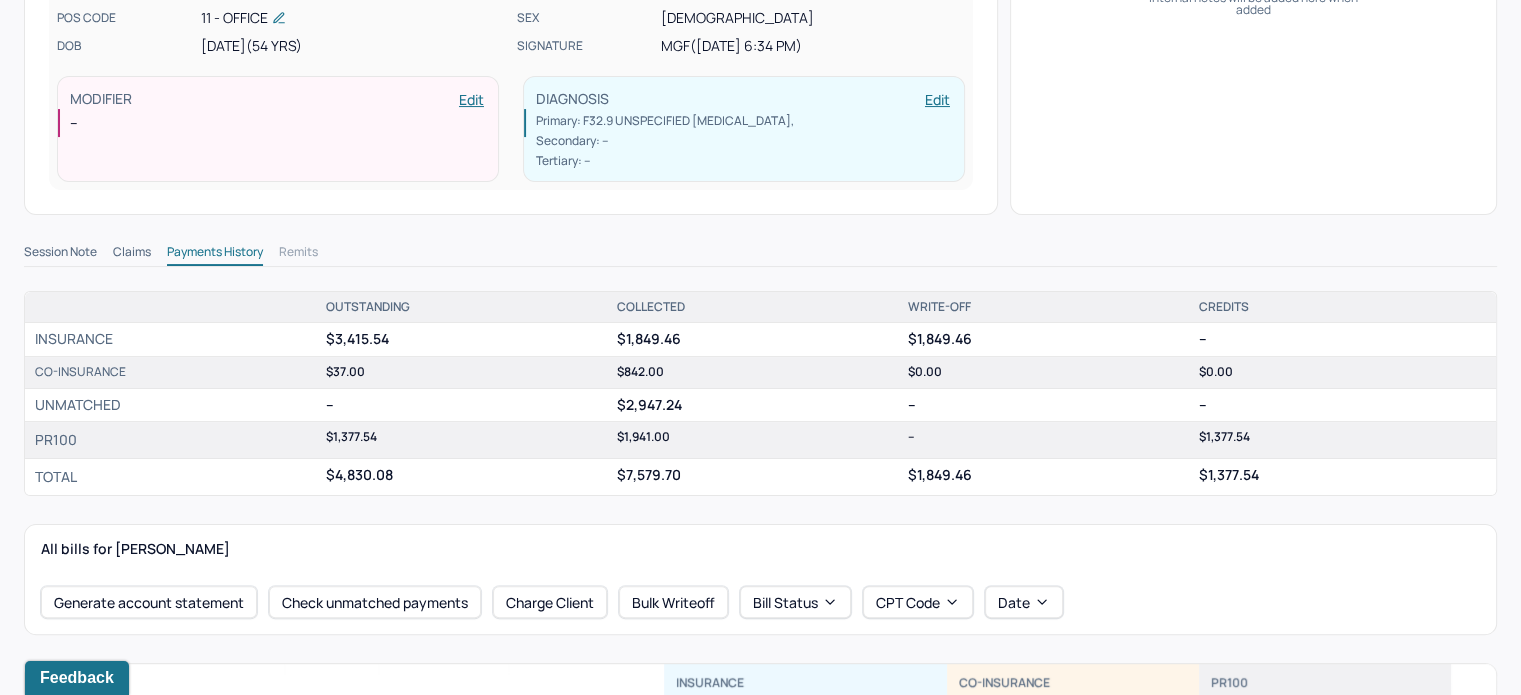 click on "Claims" at bounding box center (132, 254) 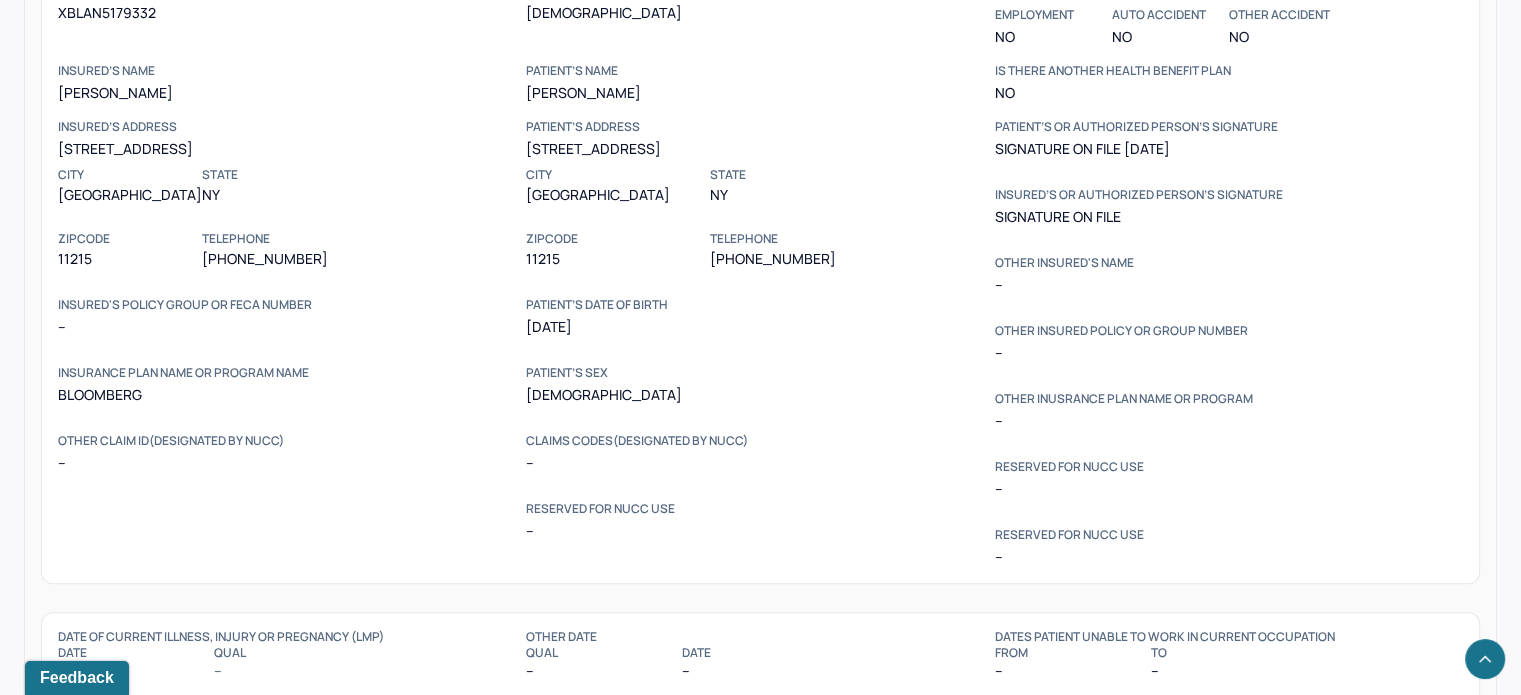 scroll, scrollTop: 1300, scrollLeft: 0, axis: vertical 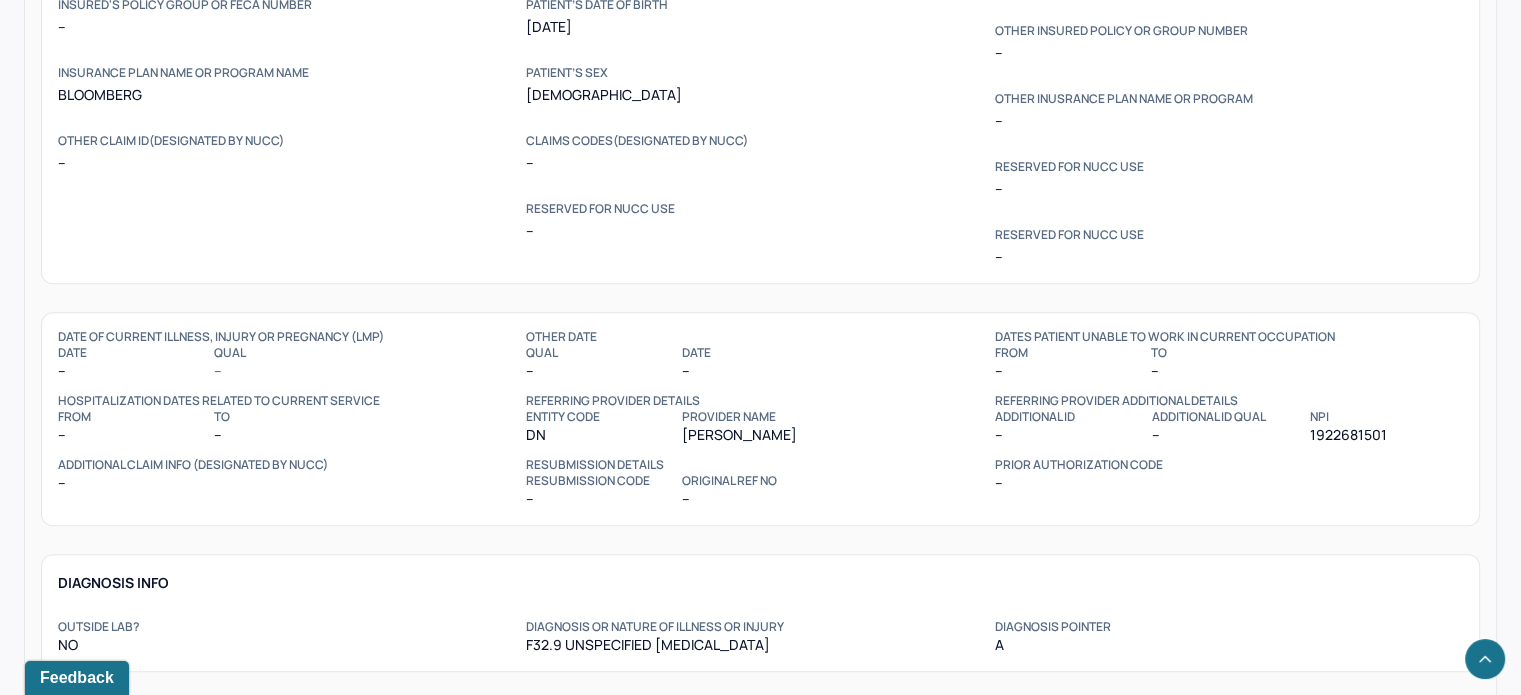 click on "1922681501" at bounding box center (1385, 435) 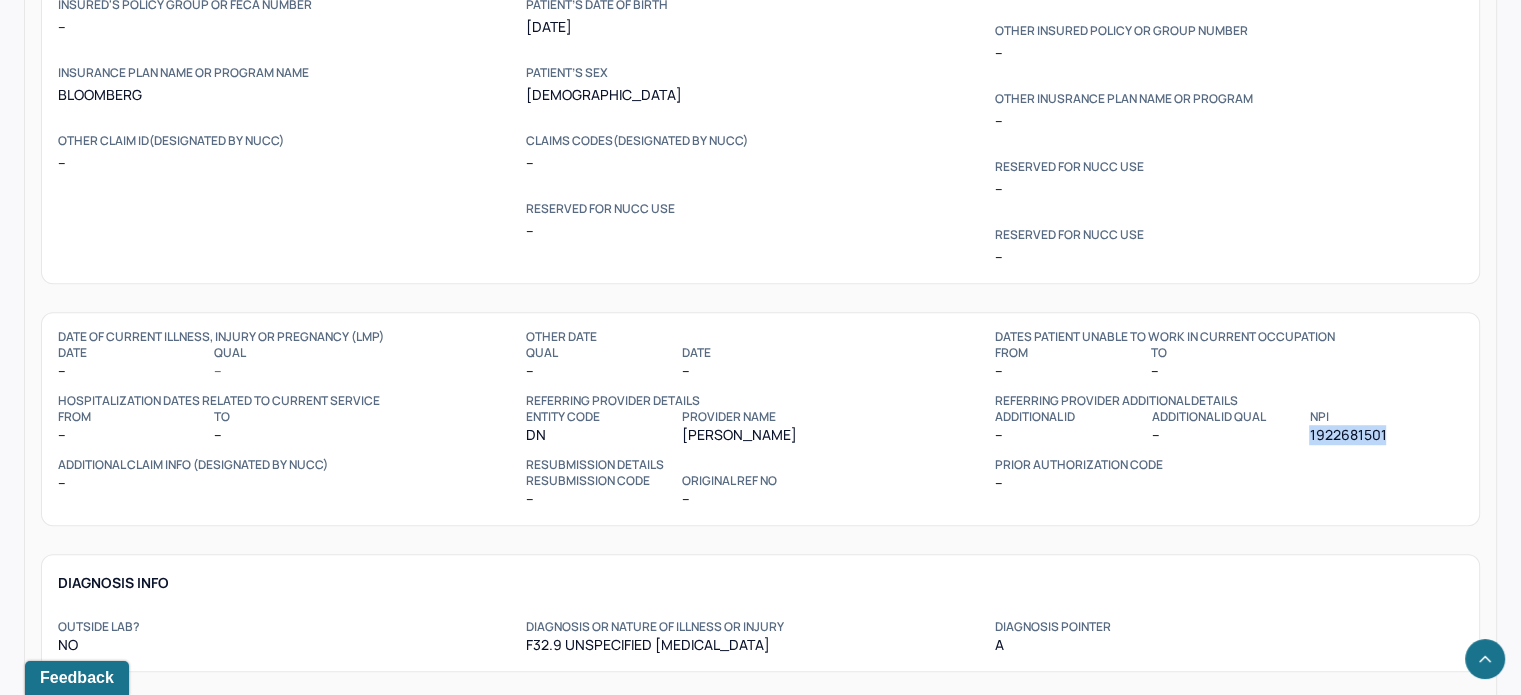 click on "1922681501" at bounding box center (1385, 435) 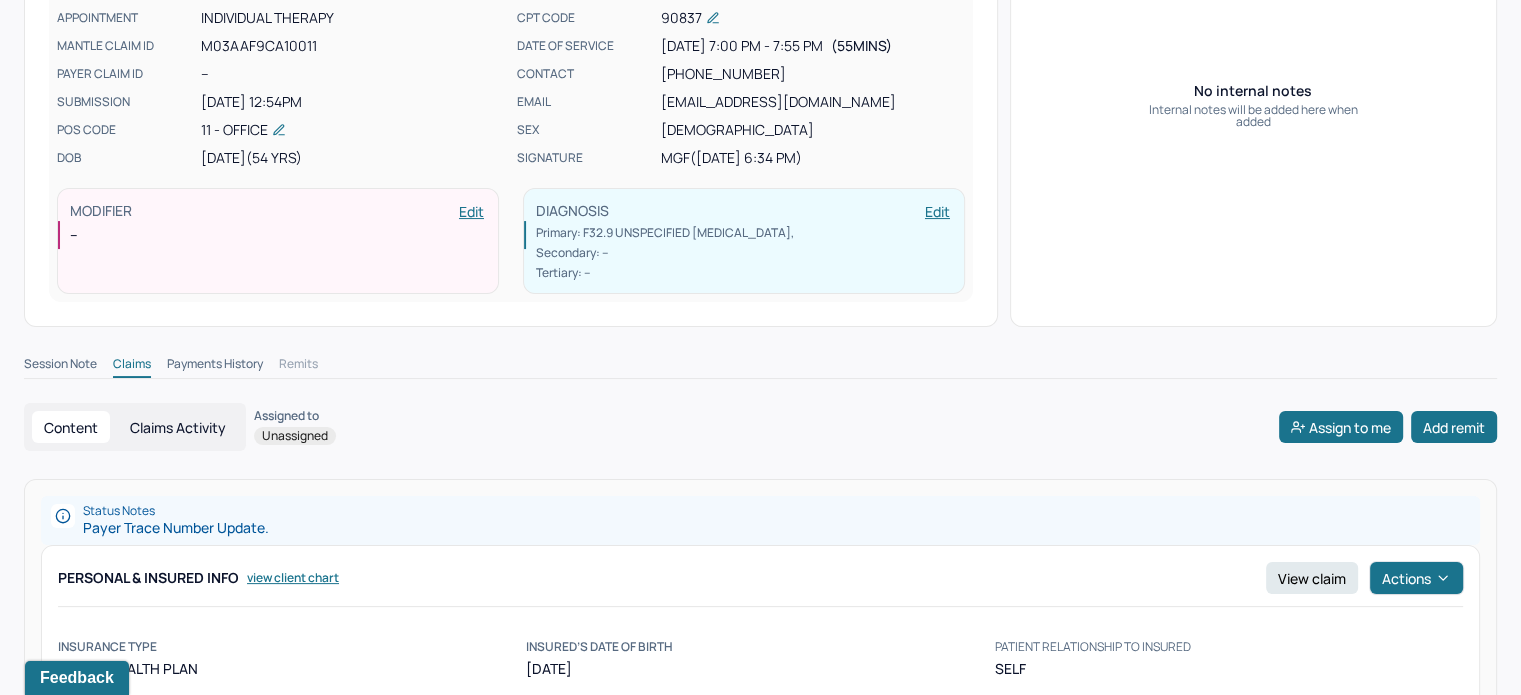 scroll, scrollTop: 116, scrollLeft: 0, axis: vertical 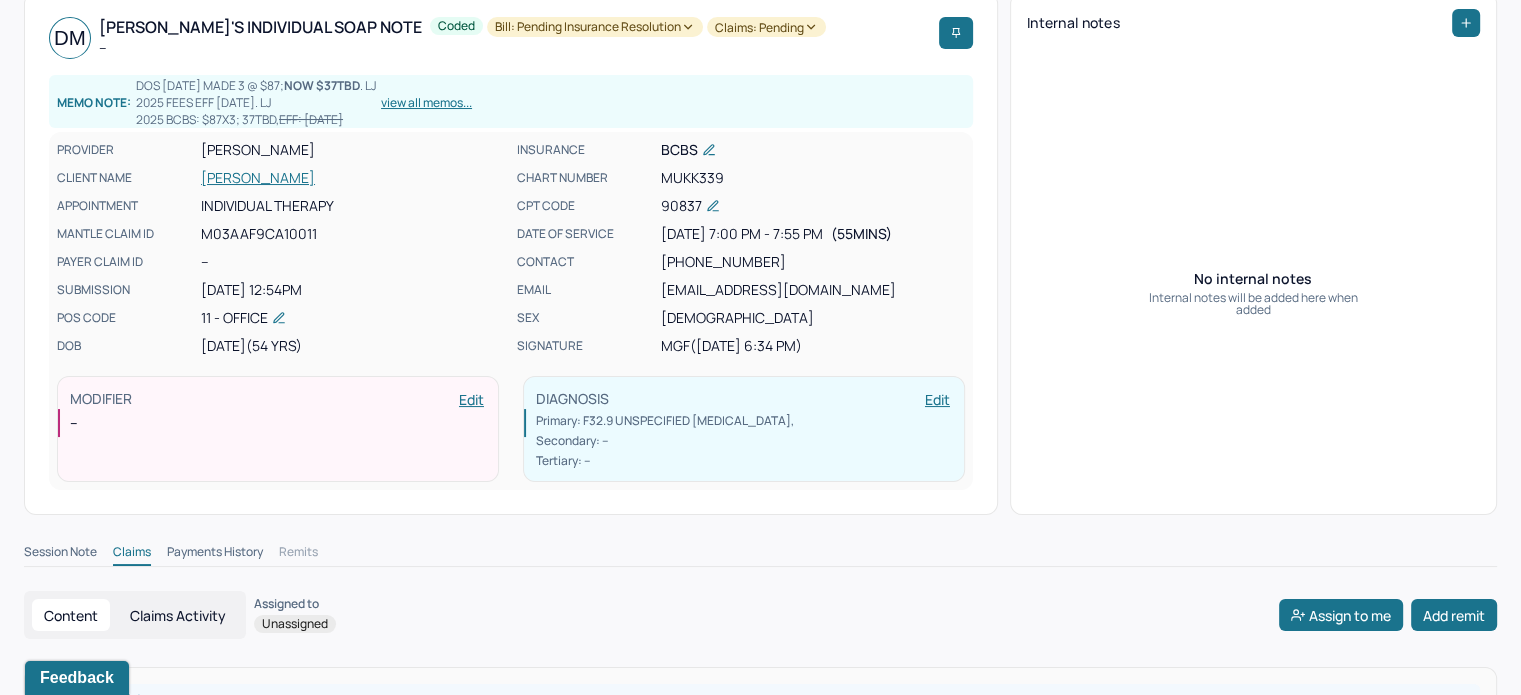 click on "[PERSON_NAME]" at bounding box center (353, 178) 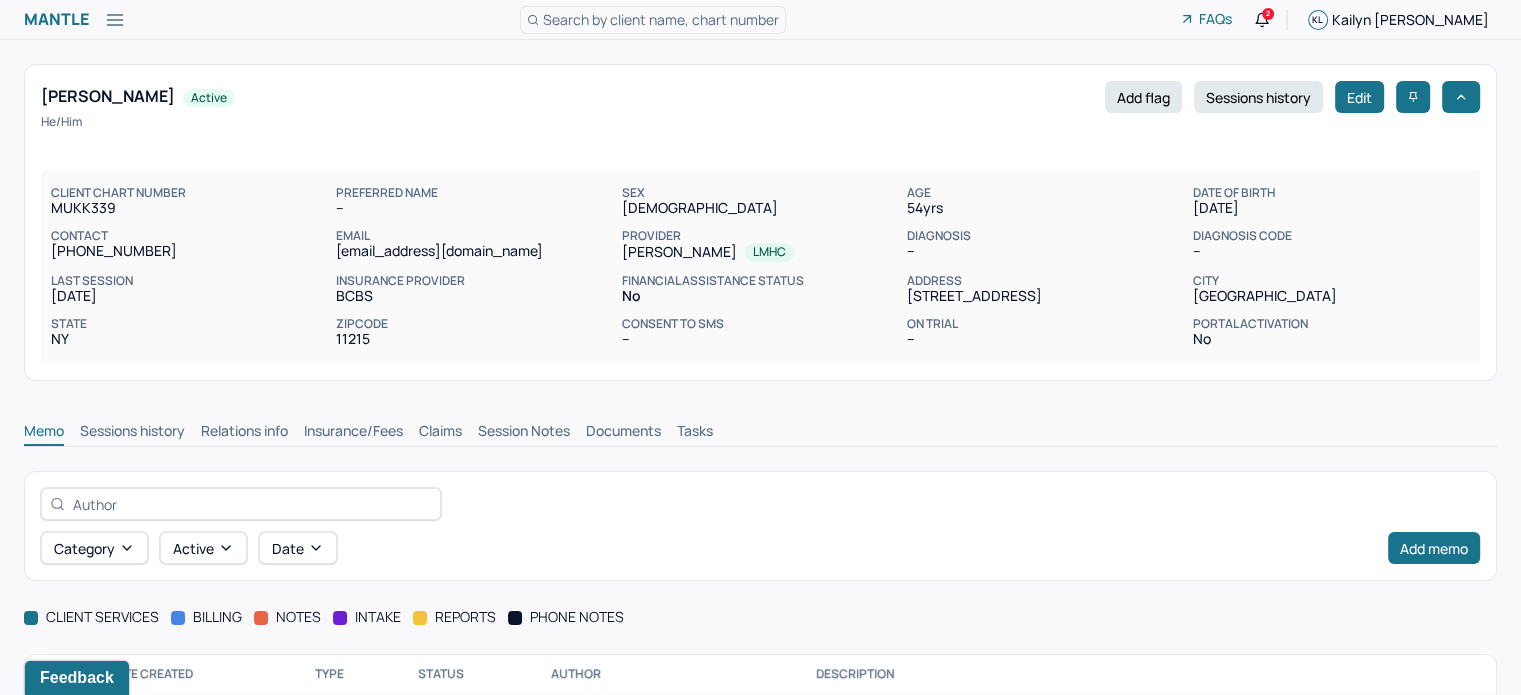 click on "Memo Sessions history Relations info Insurance/Fees Claims Session Notes Documents Tasks" at bounding box center (760, 426) 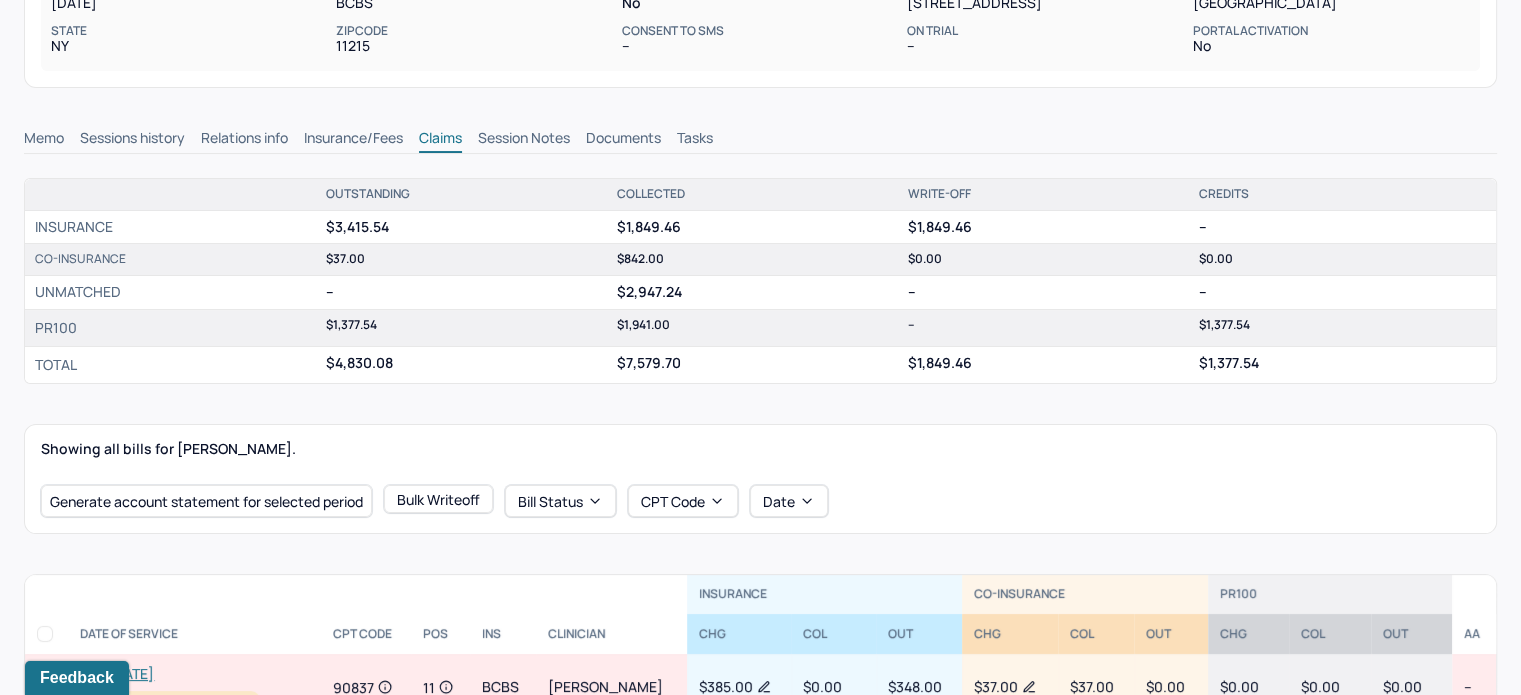 scroll, scrollTop: 500, scrollLeft: 0, axis: vertical 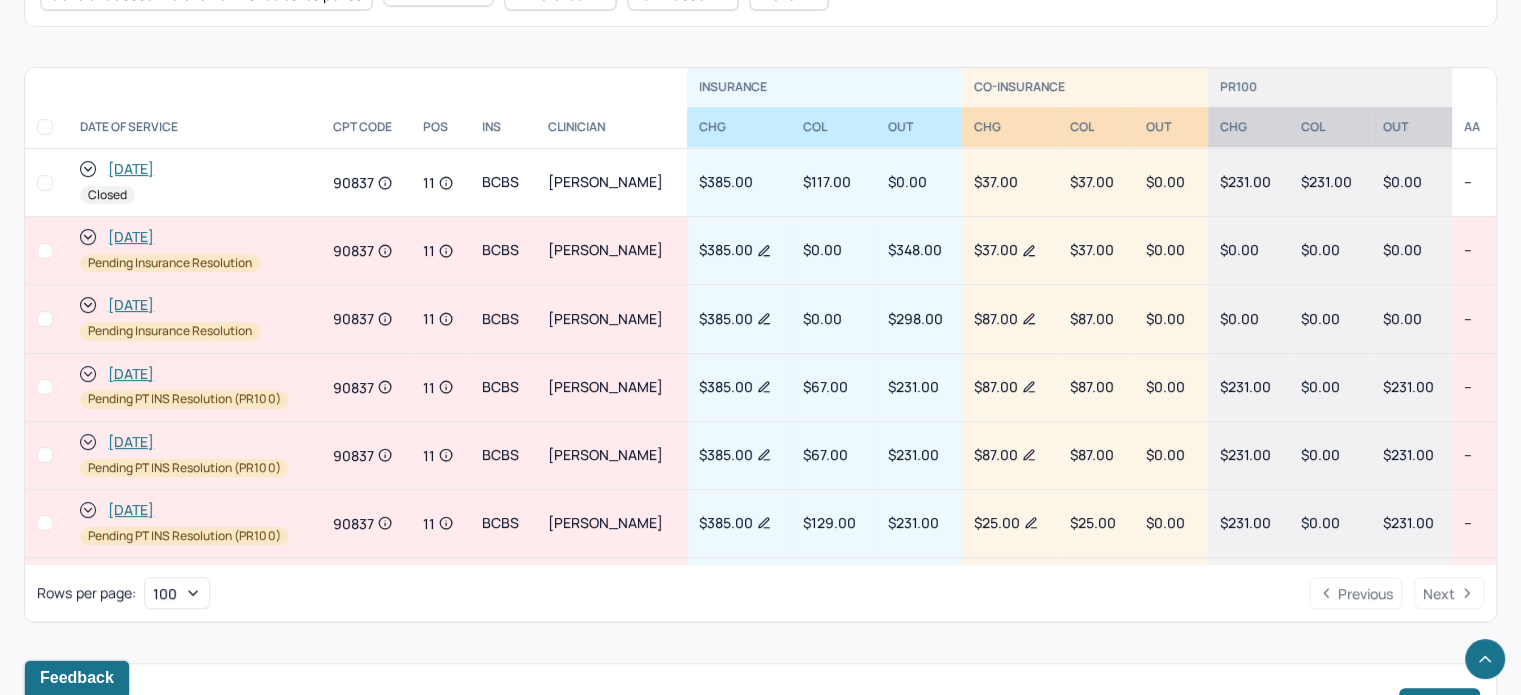 click on "[DATE]" at bounding box center [131, 374] 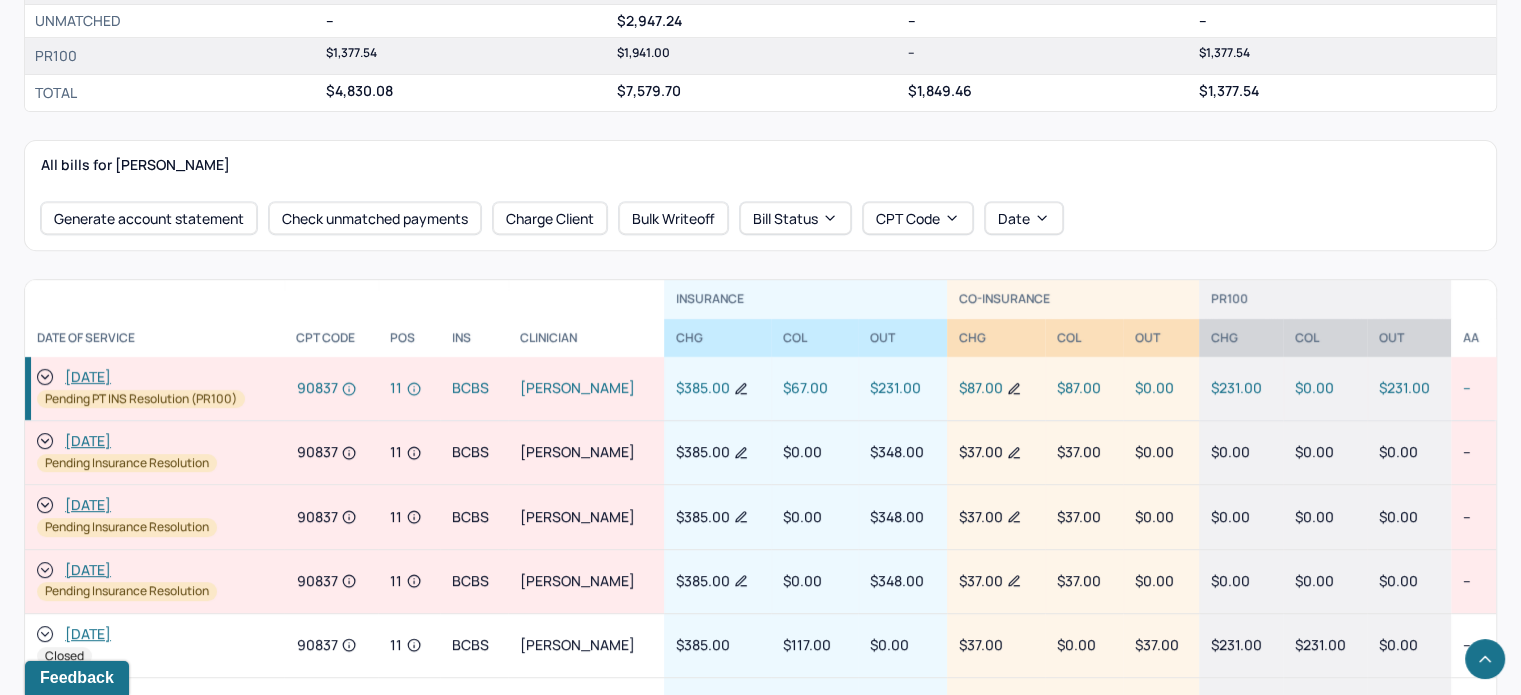 scroll, scrollTop: 760, scrollLeft: 0, axis: vertical 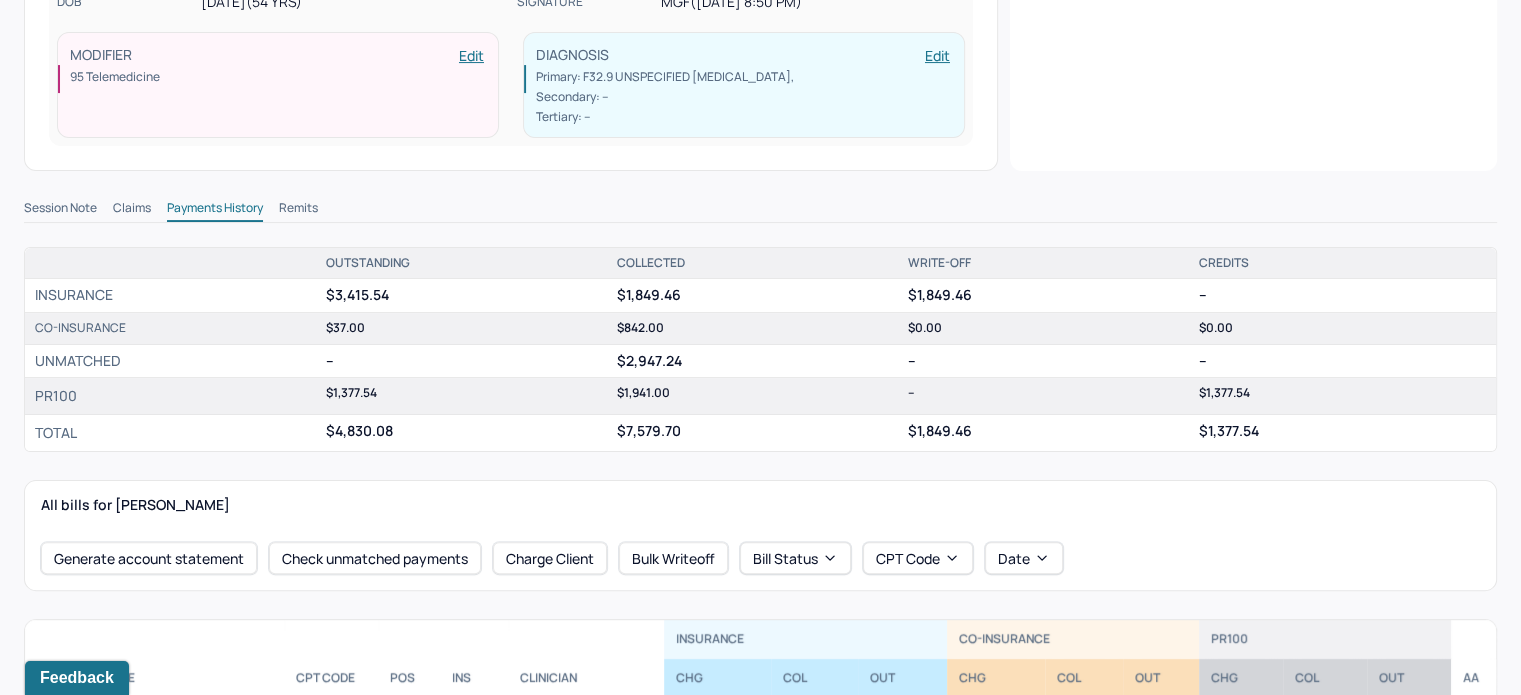 click on "Remits" at bounding box center [298, 210] 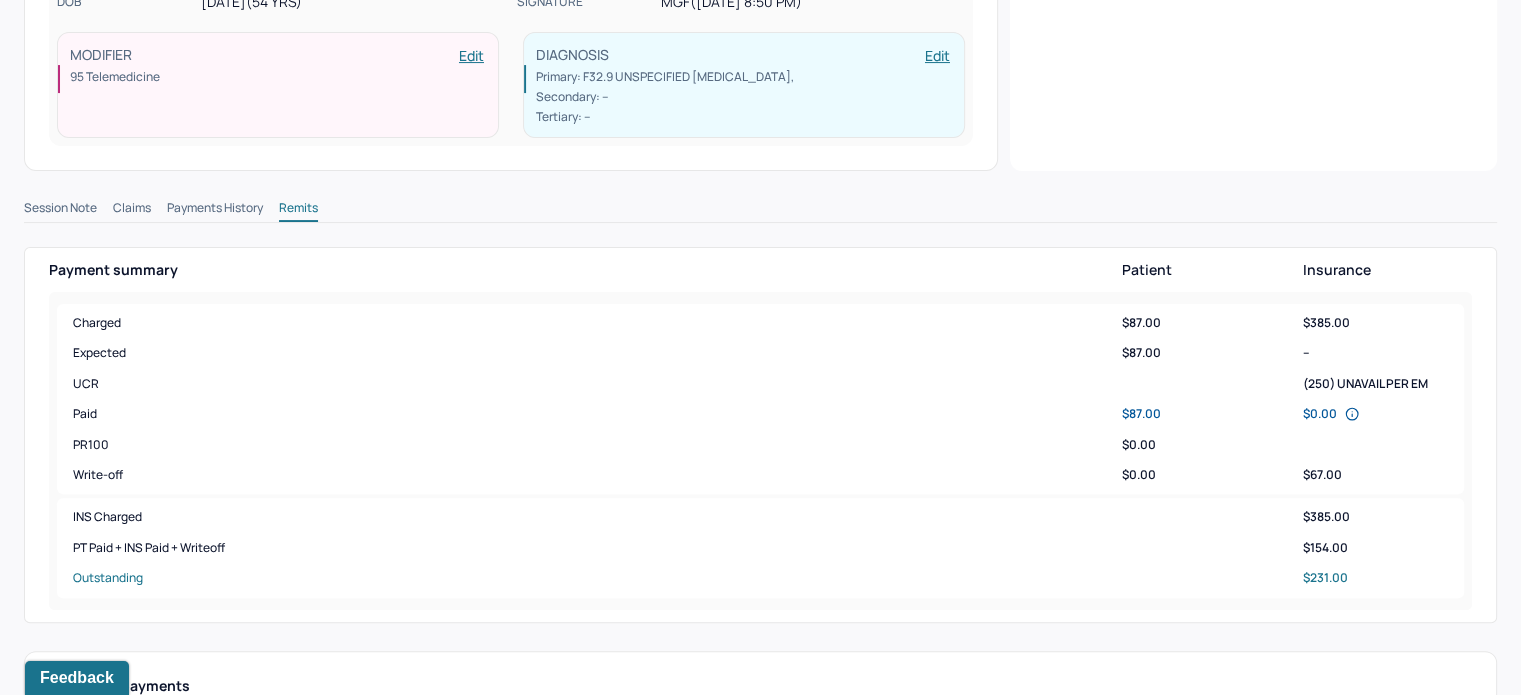 click on "Claims" at bounding box center (132, 210) 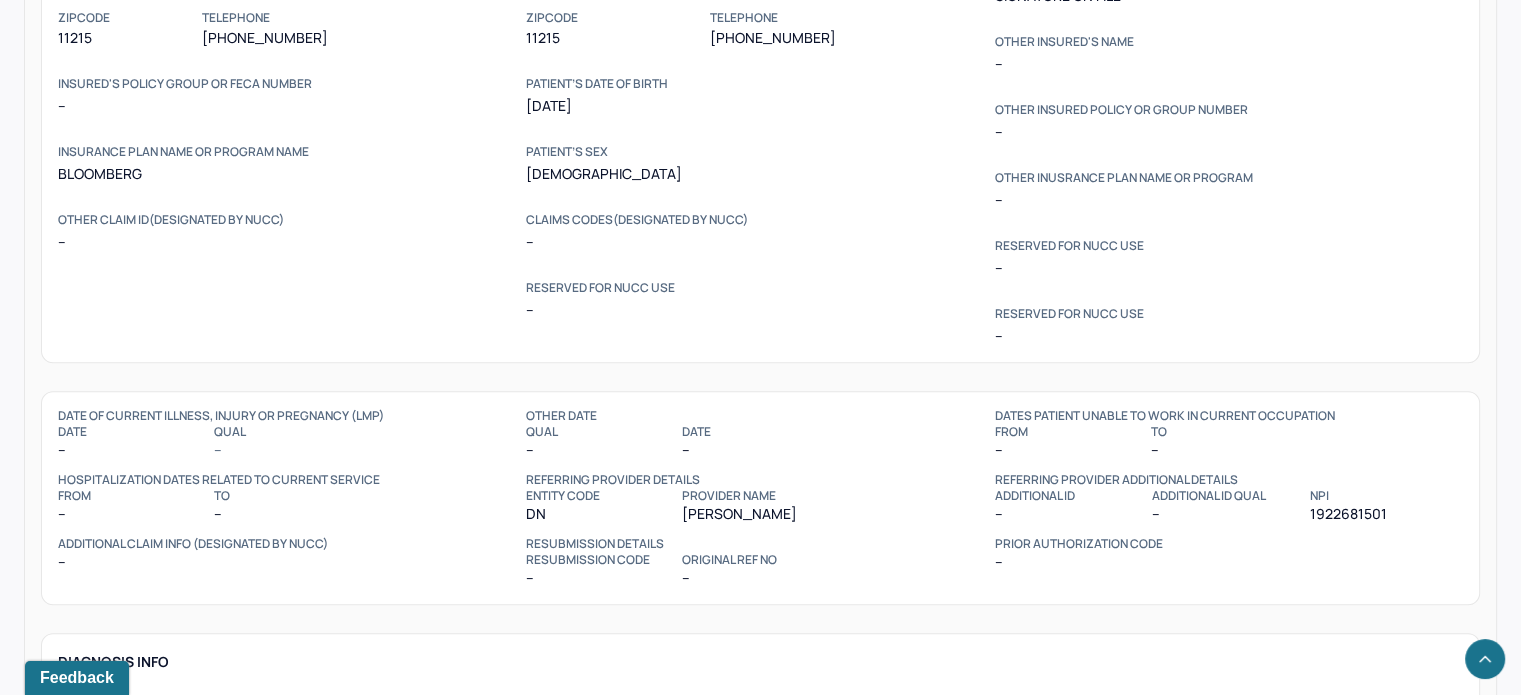 scroll, scrollTop: 1360, scrollLeft: 0, axis: vertical 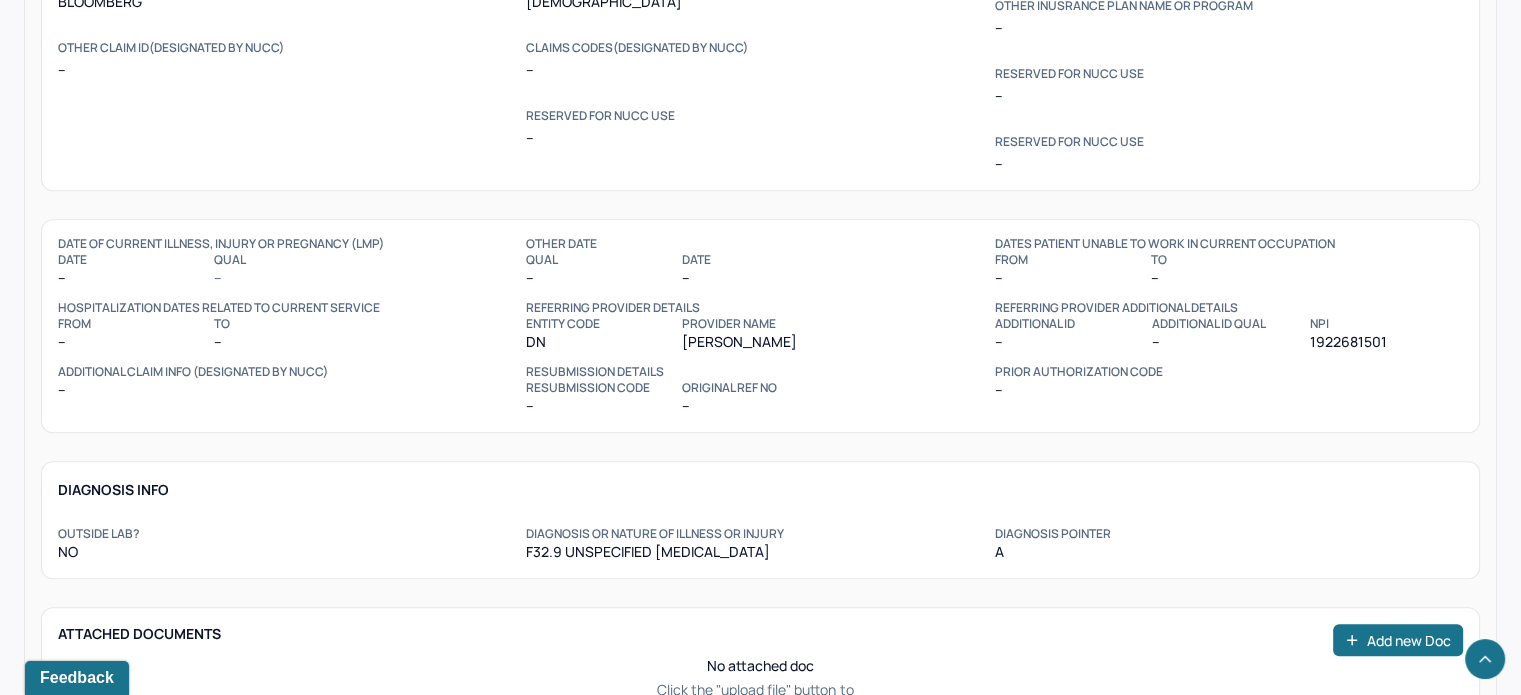 click on "1922681501" at bounding box center [1385, 342] 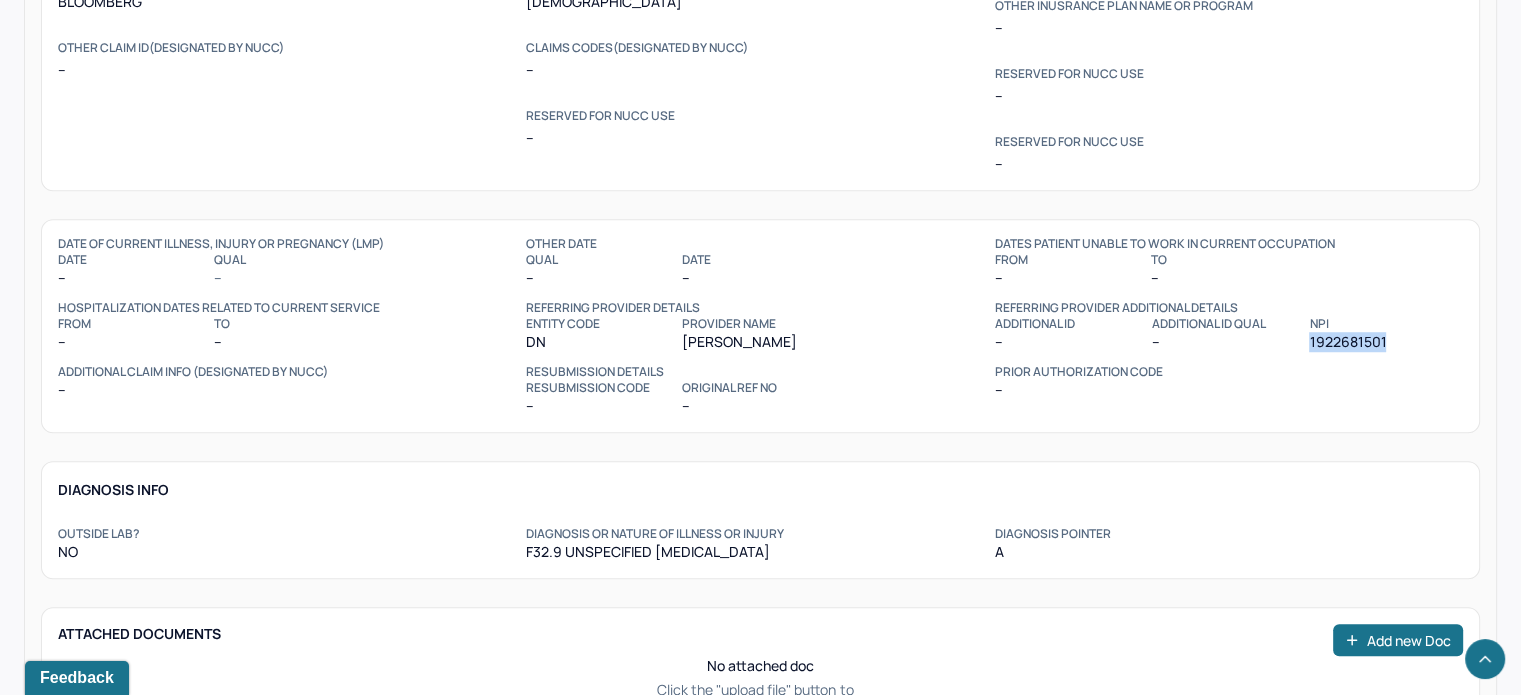 click on "1922681501" at bounding box center [1385, 342] 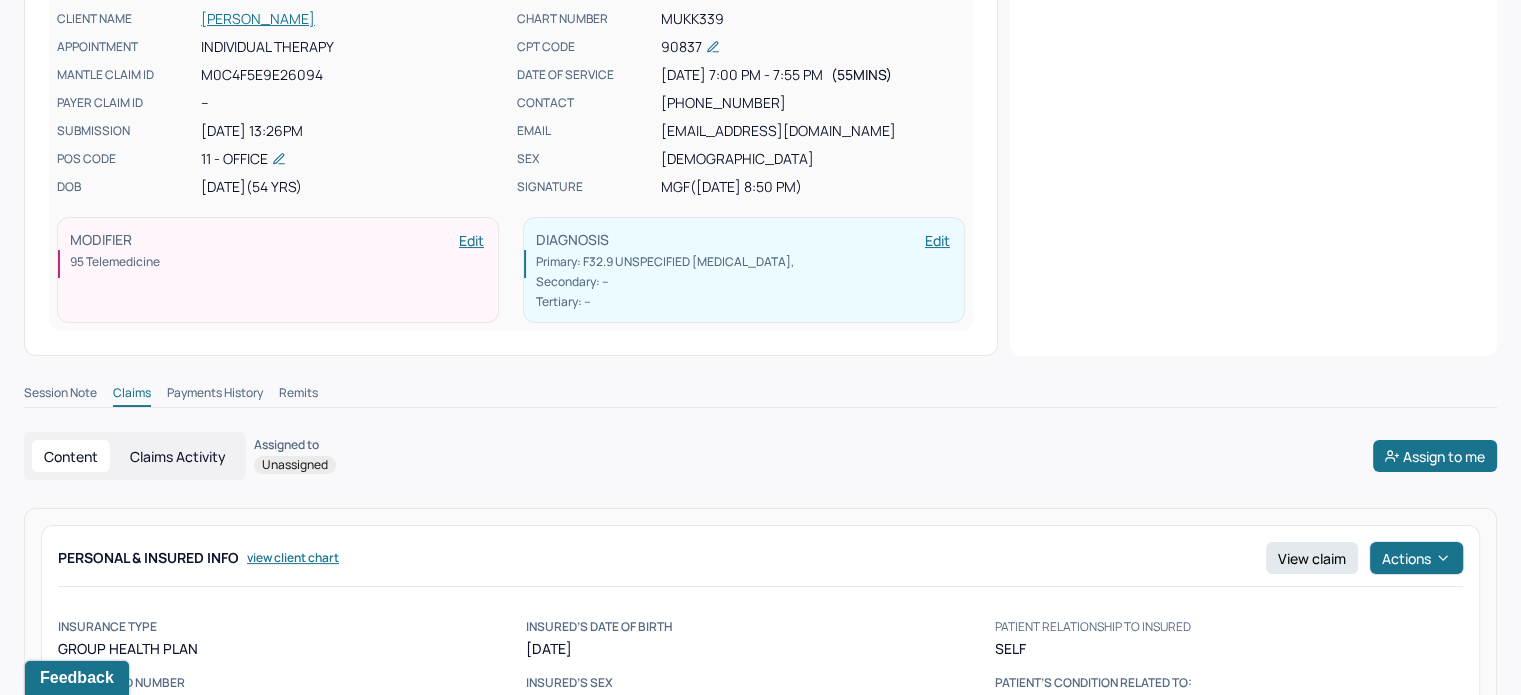 scroll, scrollTop: 60, scrollLeft: 0, axis: vertical 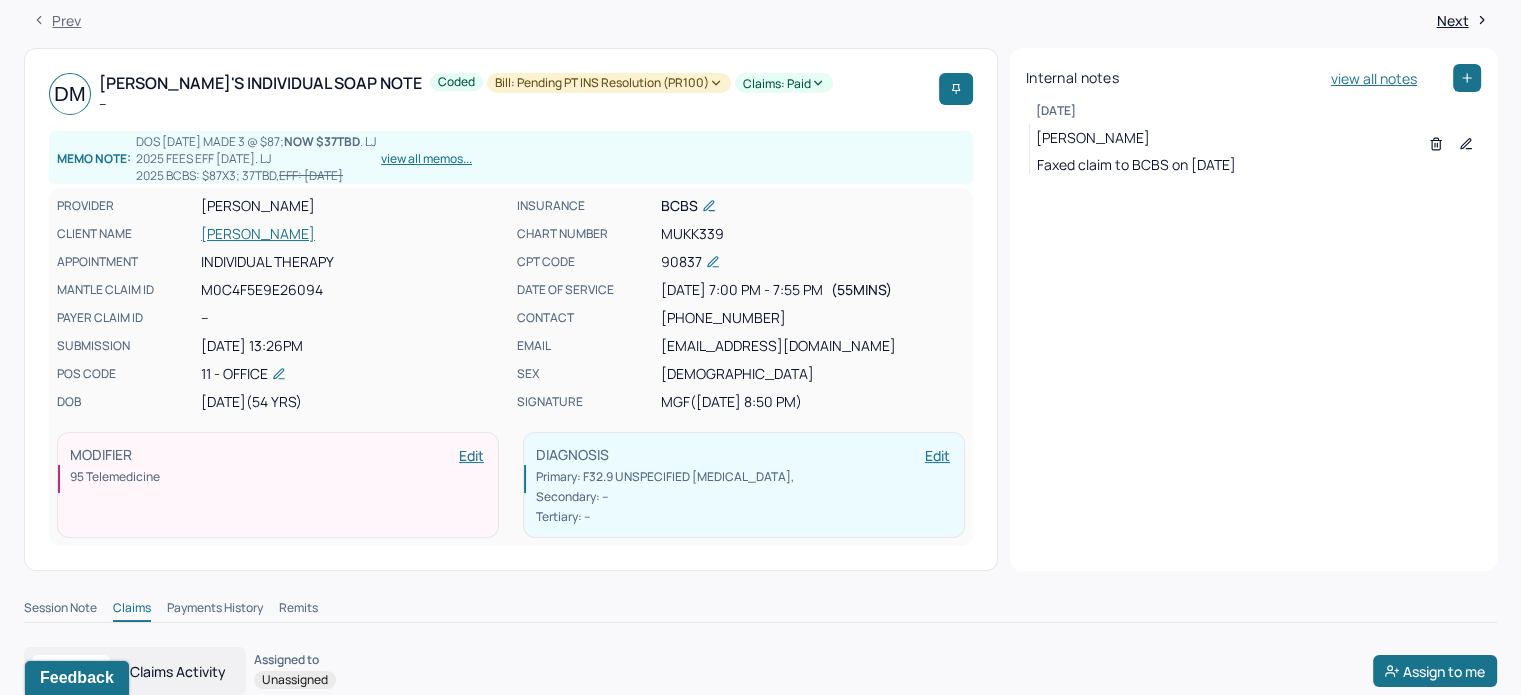 click on "[PERSON_NAME]" at bounding box center (353, 234) 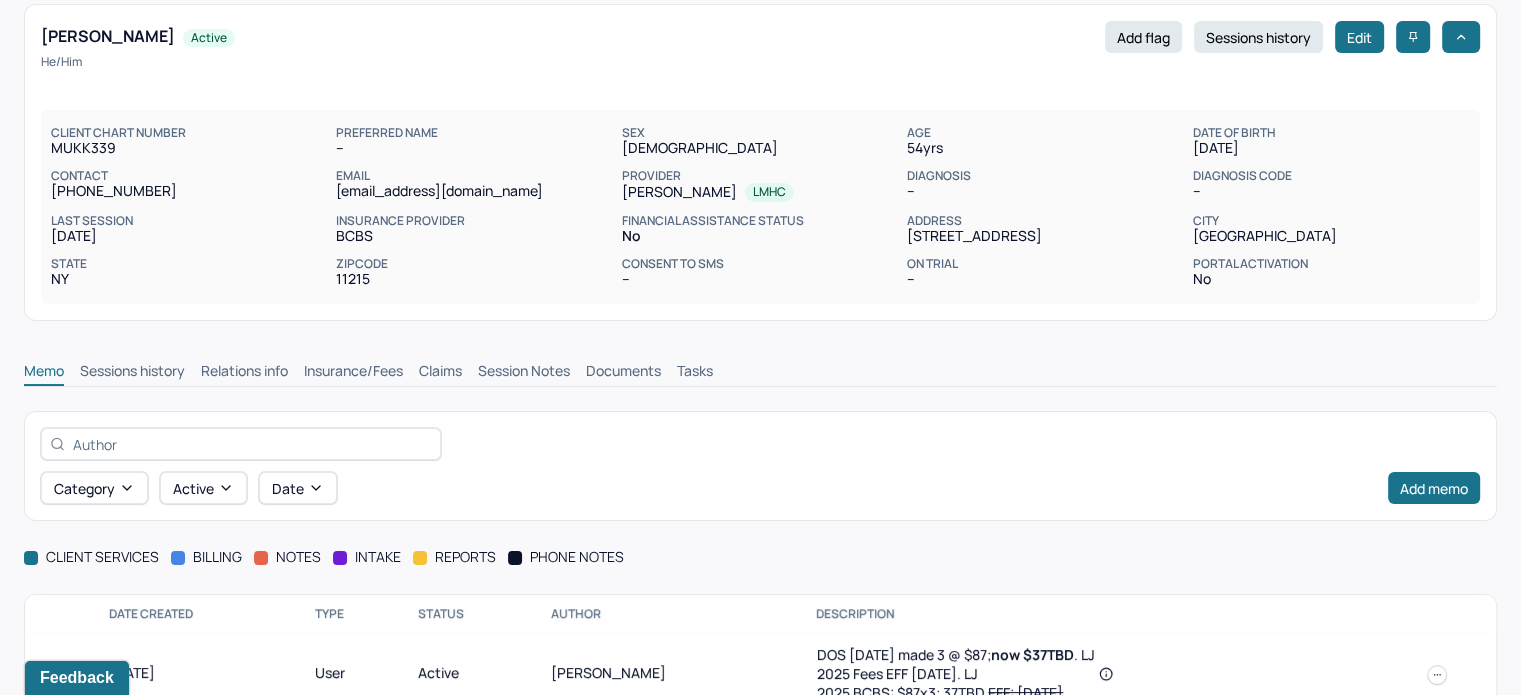 scroll, scrollTop: 0, scrollLeft: 0, axis: both 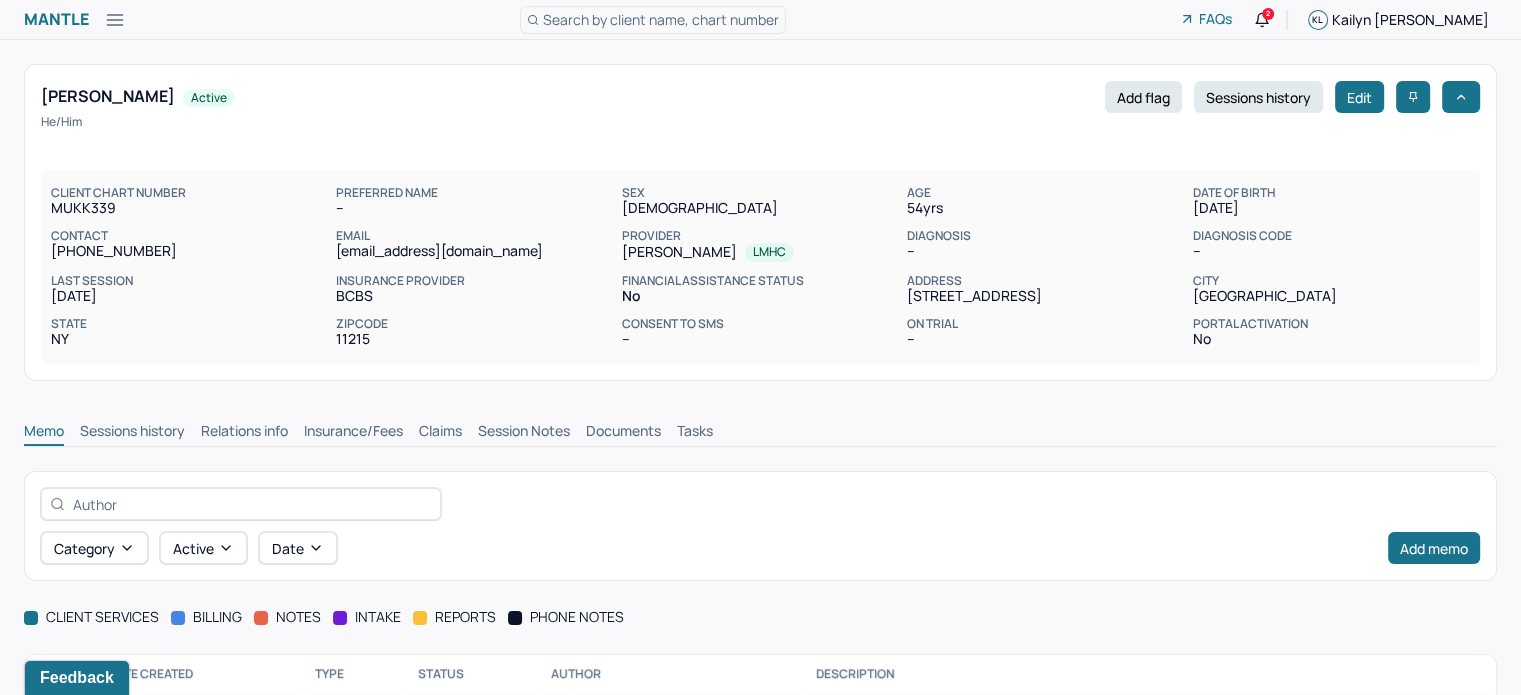 click on "Claims" at bounding box center [440, 433] 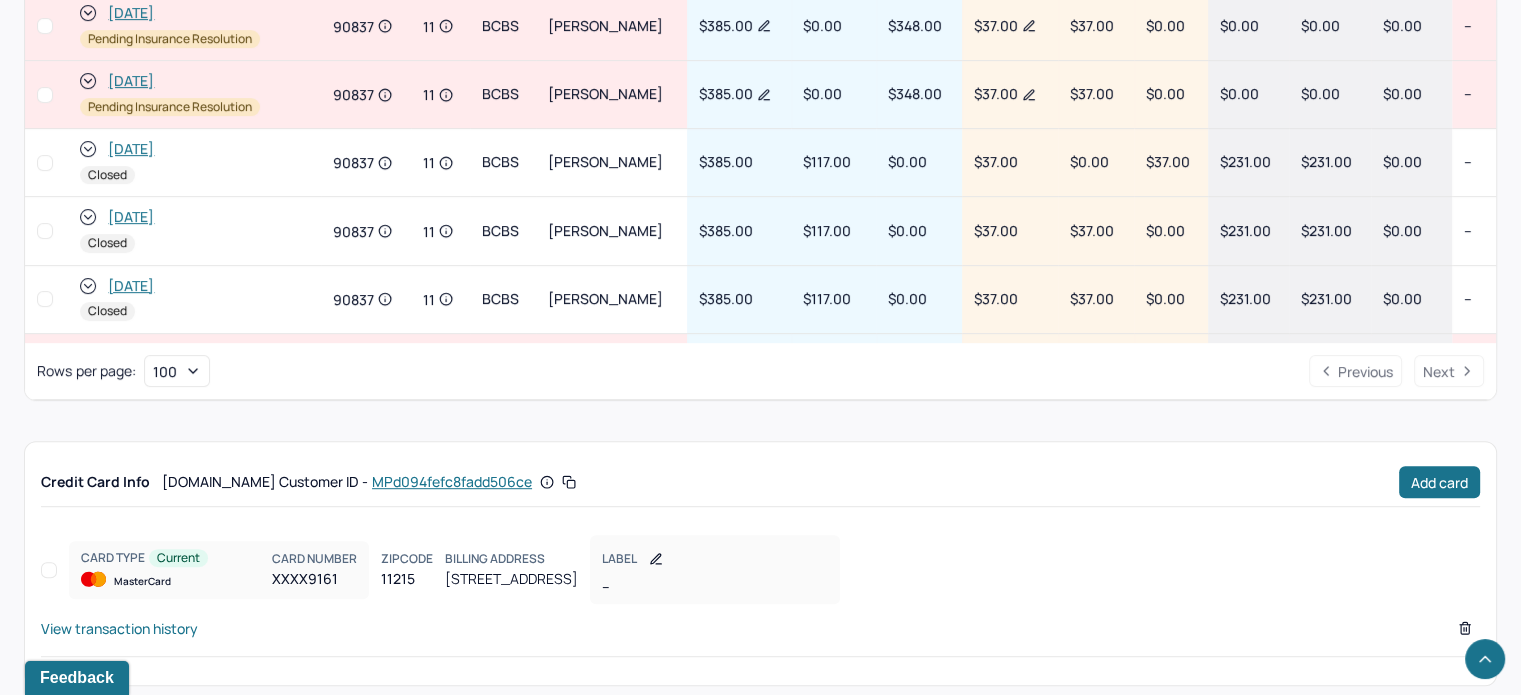 scroll, scrollTop: 1034, scrollLeft: 0, axis: vertical 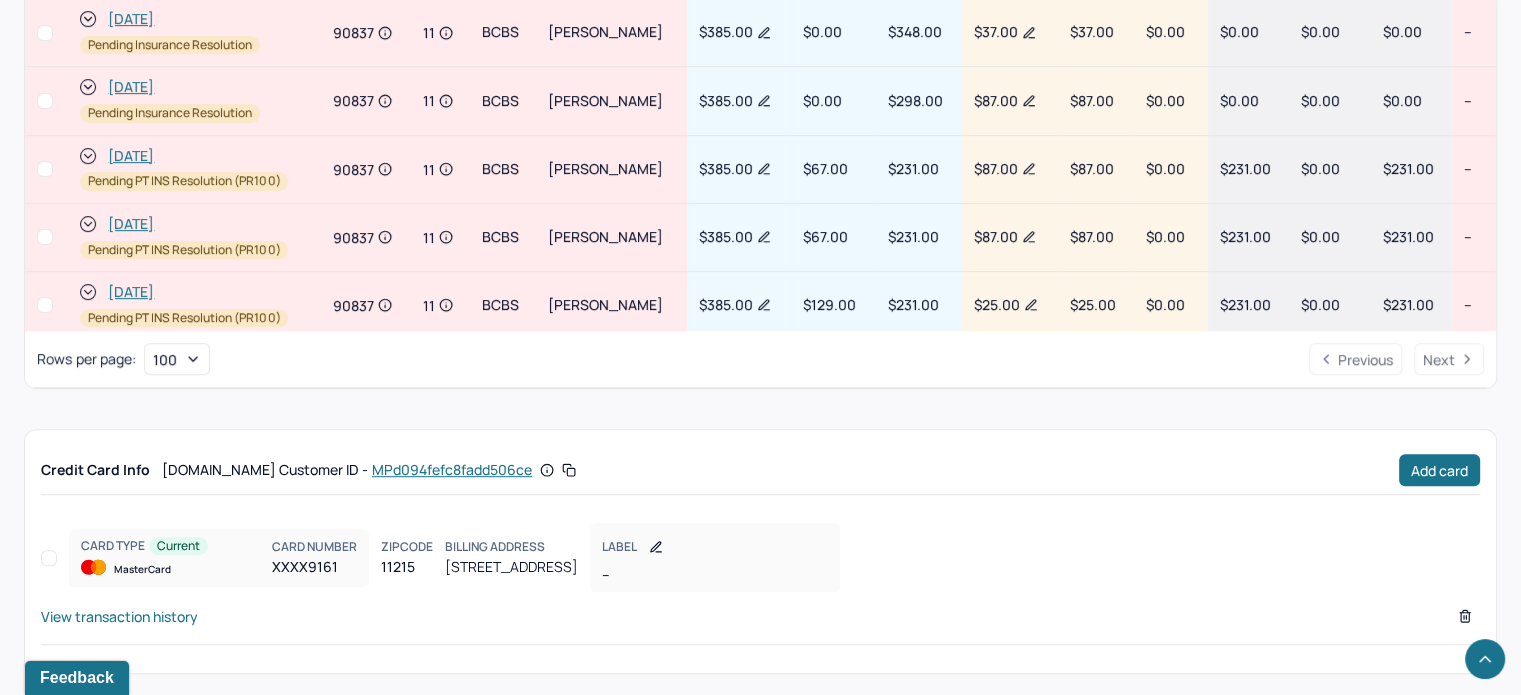 click on "[DATE]" at bounding box center (131, 87) 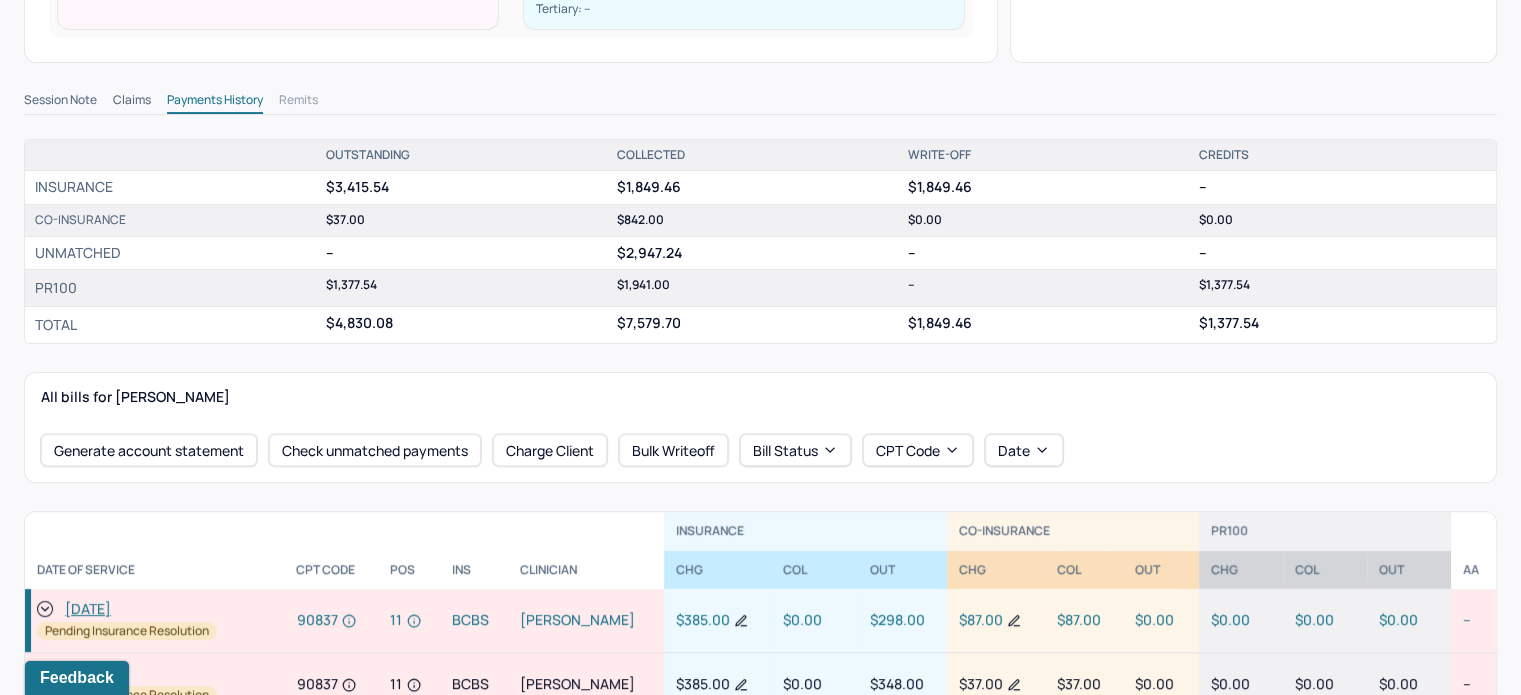 scroll, scrollTop: 460, scrollLeft: 0, axis: vertical 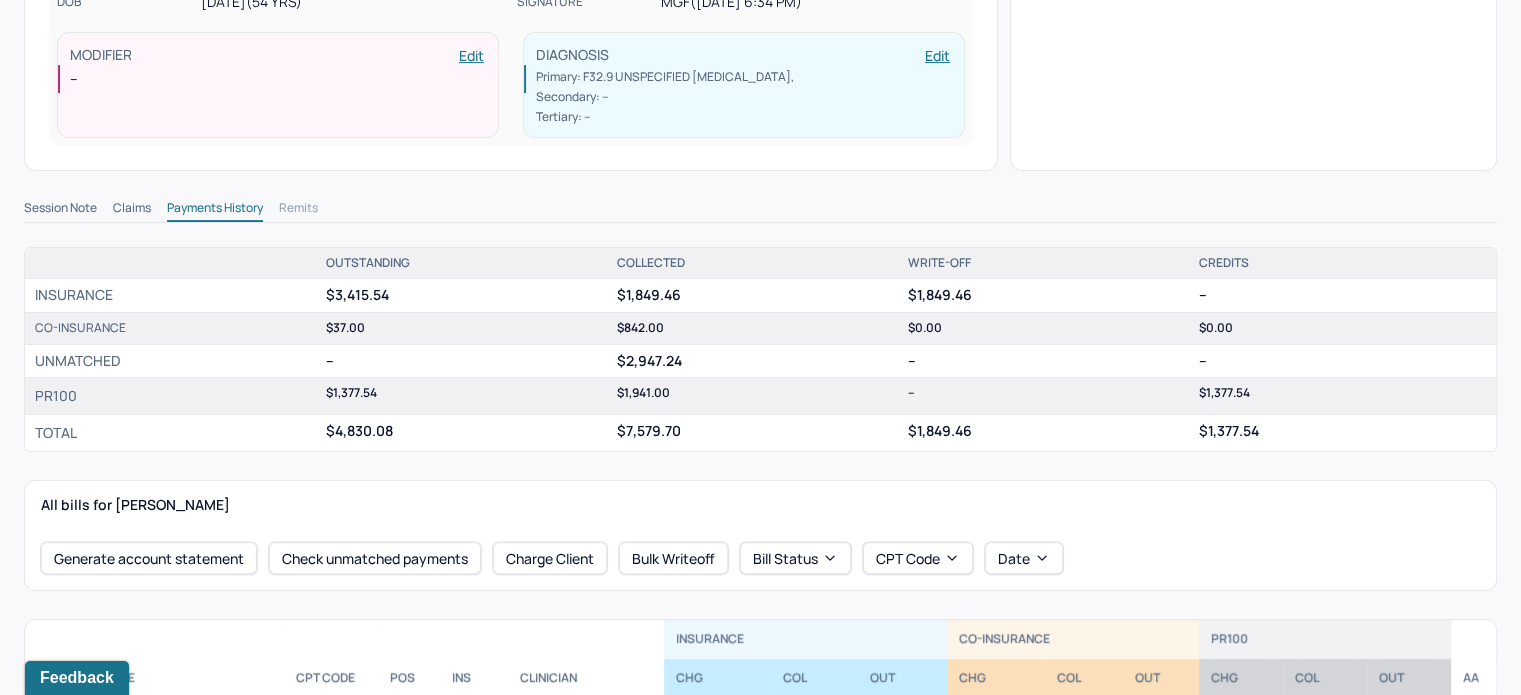 click on "Claims" at bounding box center (132, 210) 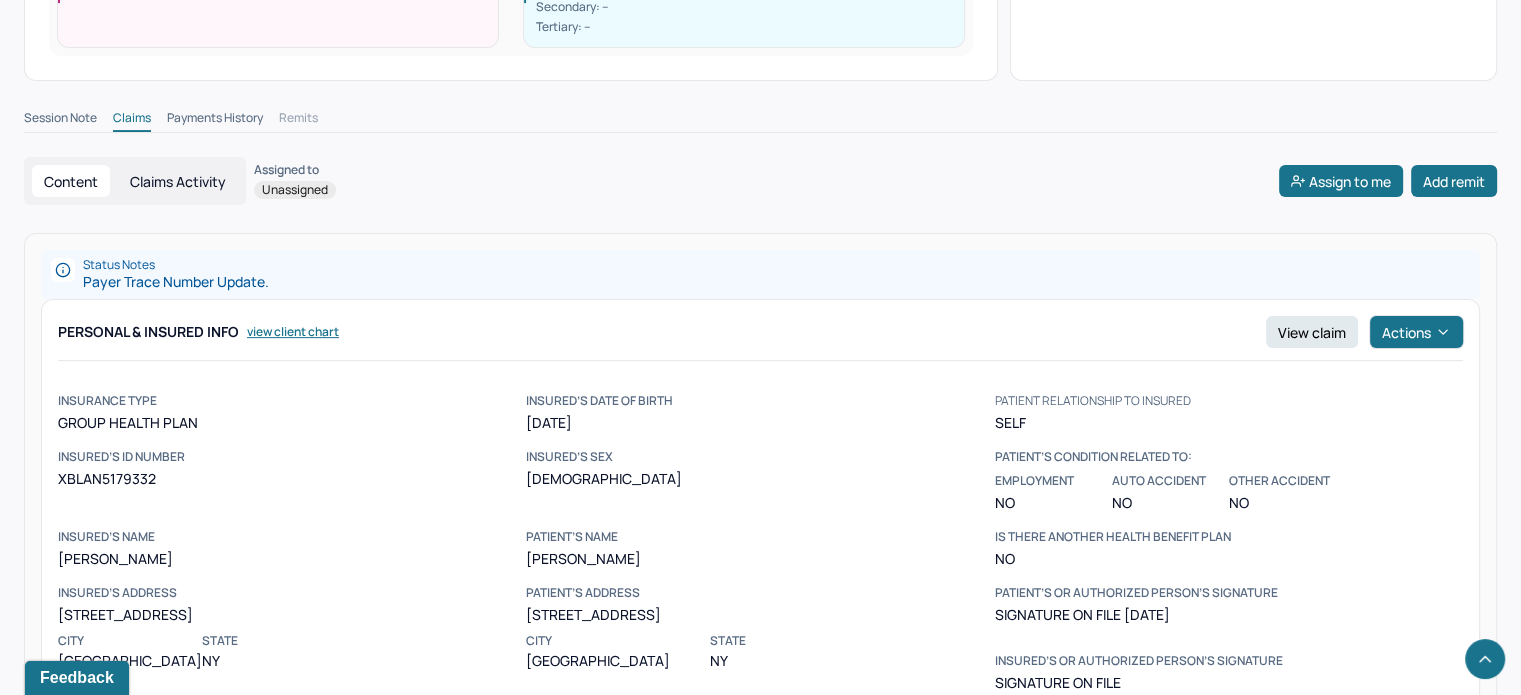 scroll, scrollTop: 545, scrollLeft: 0, axis: vertical 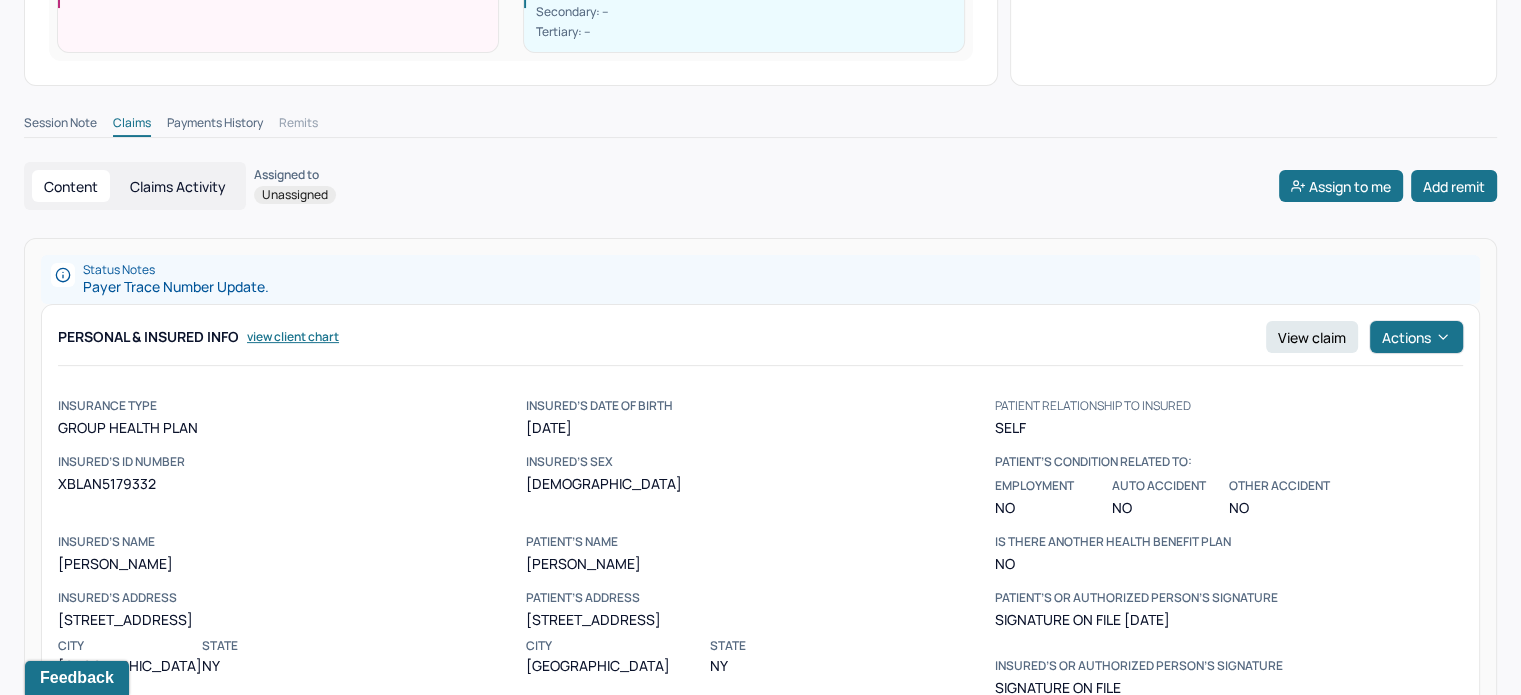 click on "Payments History" at bounding box center [215, 125] 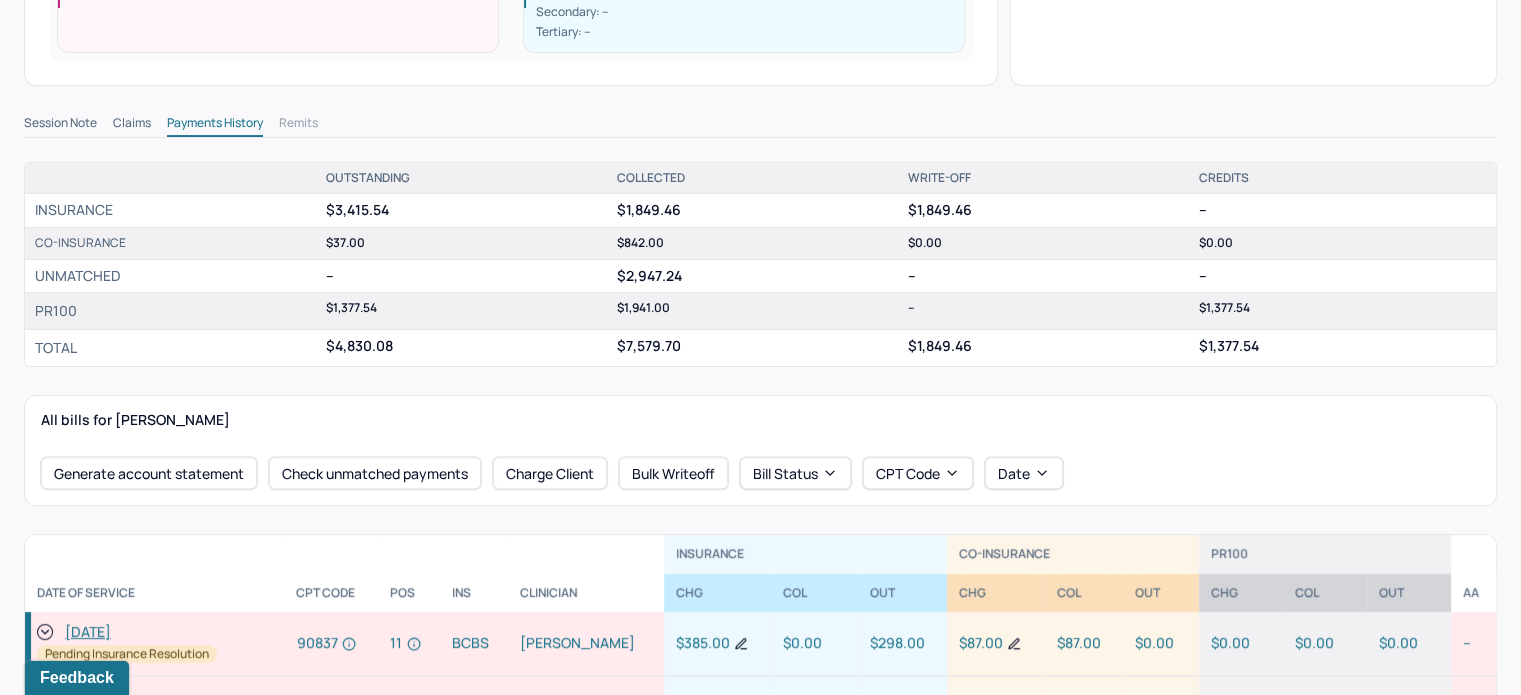 click on "Claims" at bounding box center [132, 125] 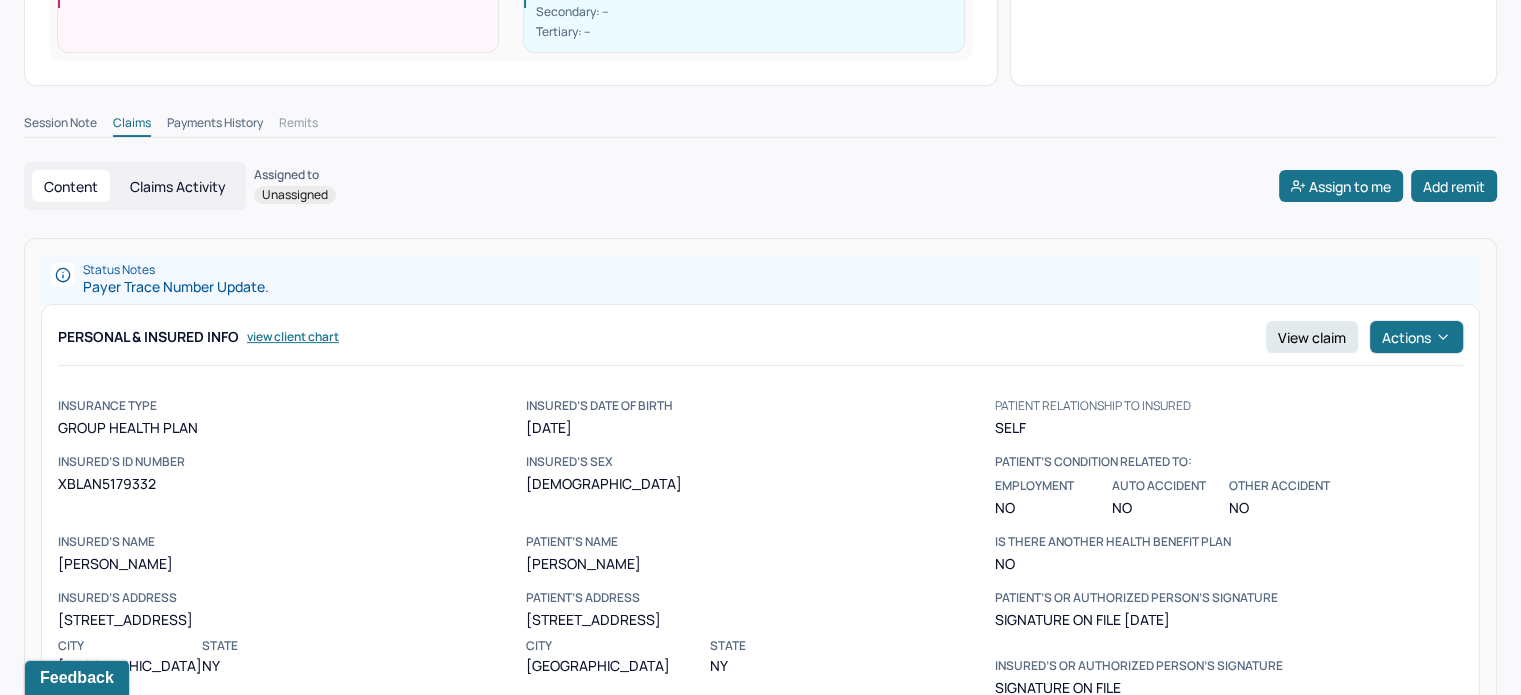 scroll, scrollTop: 145, scrollLeft: 0, axis: vertical 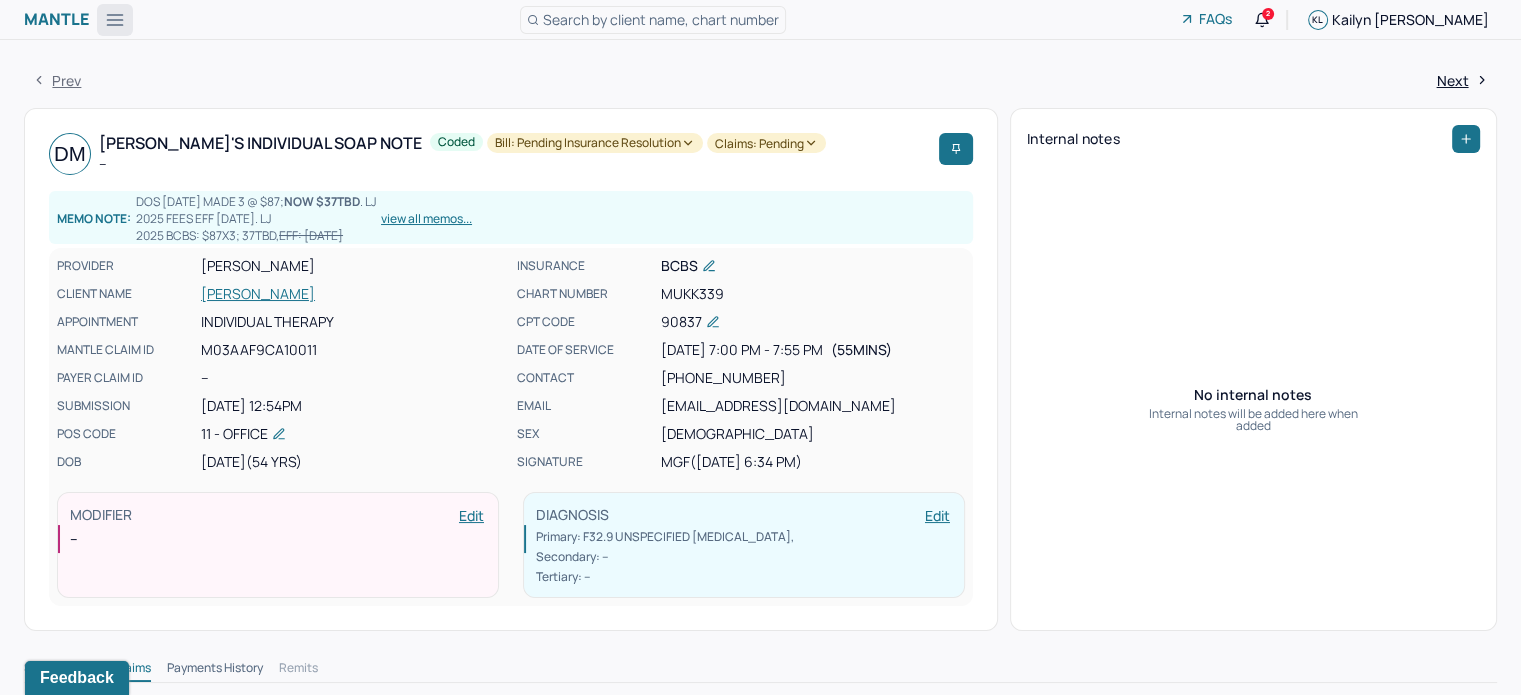 click at bounding box center (115, 20) 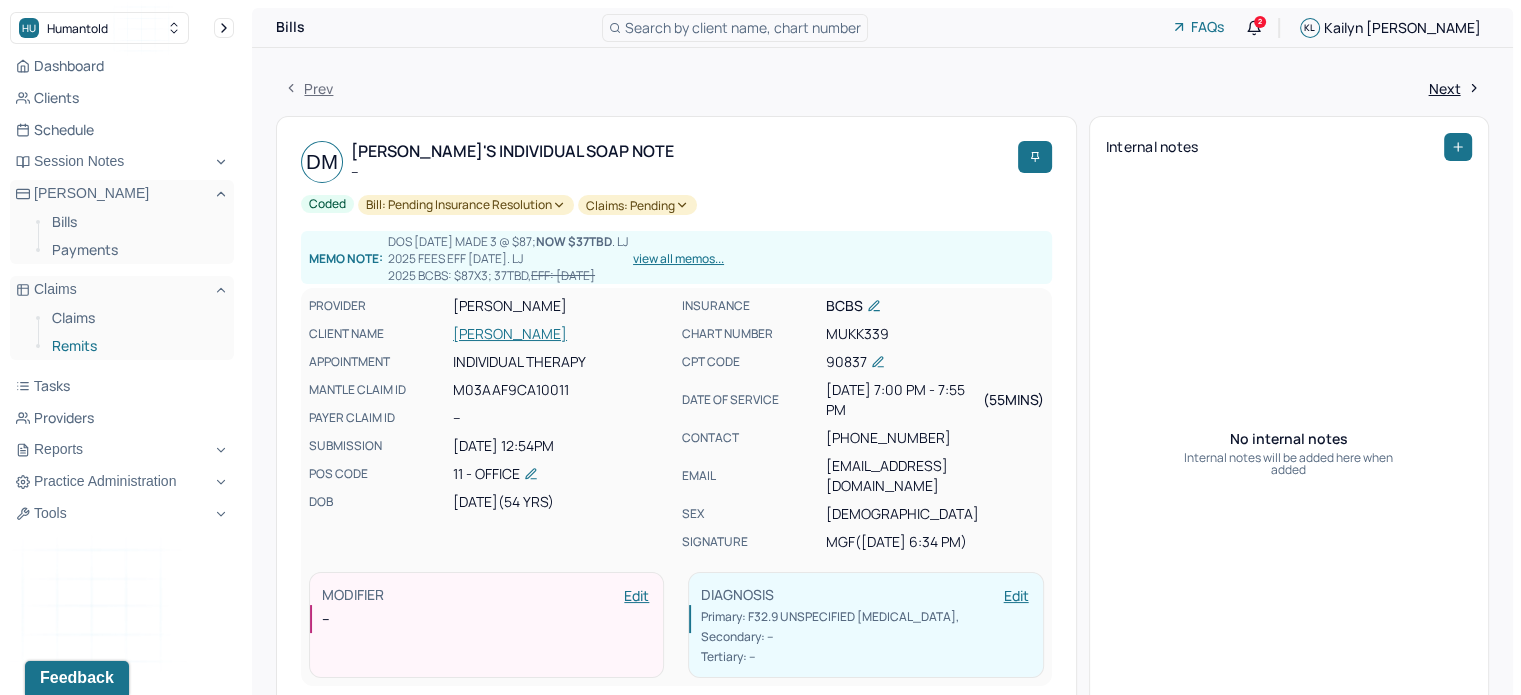 click on "Remits" at bounding box center [135, 346] 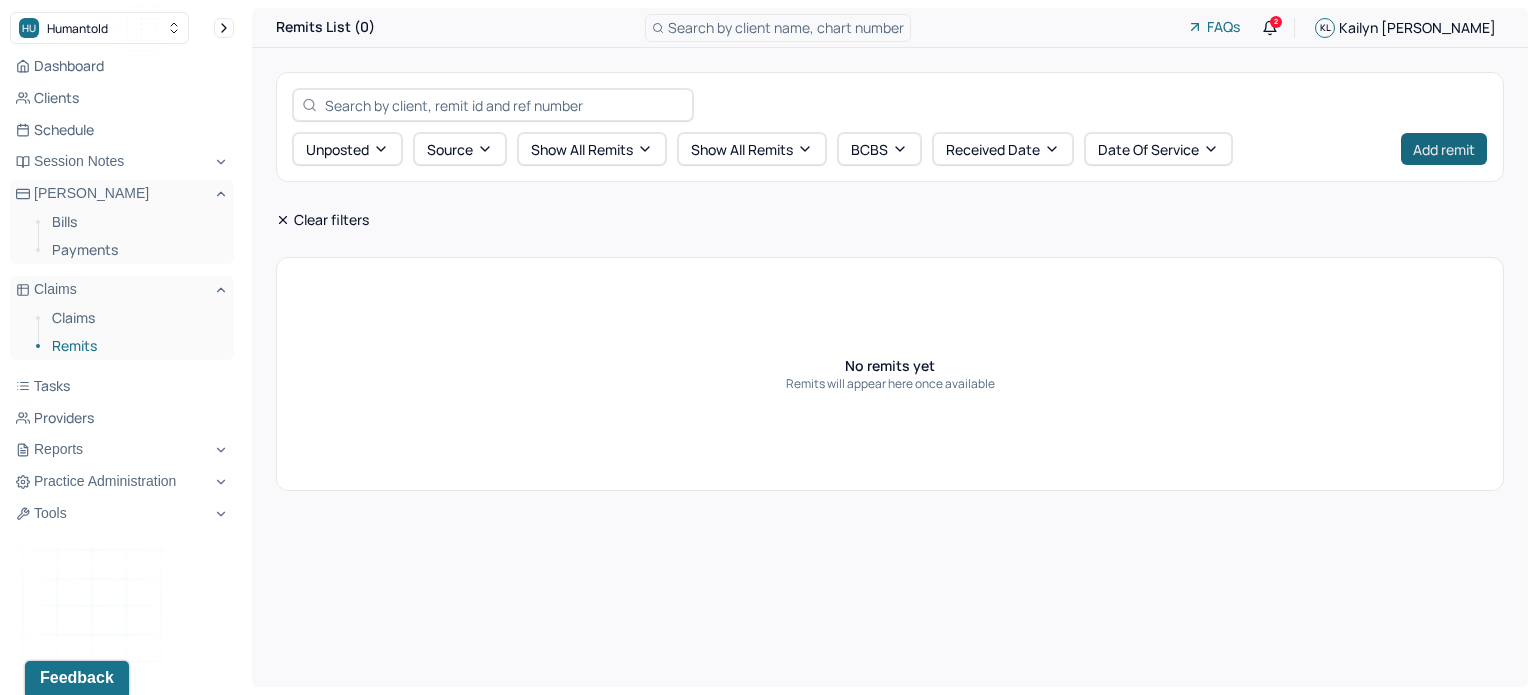 click on "Add remit" at bounding box center [1444, 149] 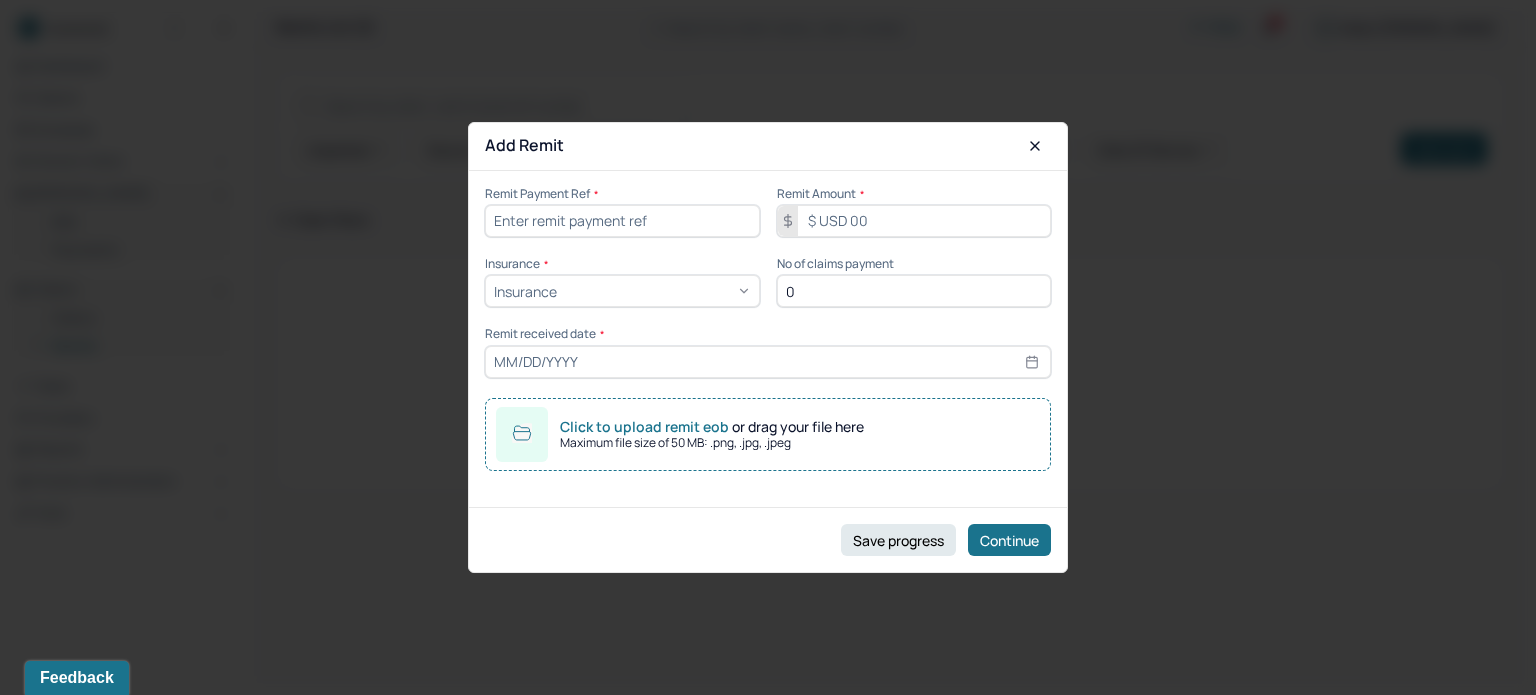 click at bounding box center [622, 221] 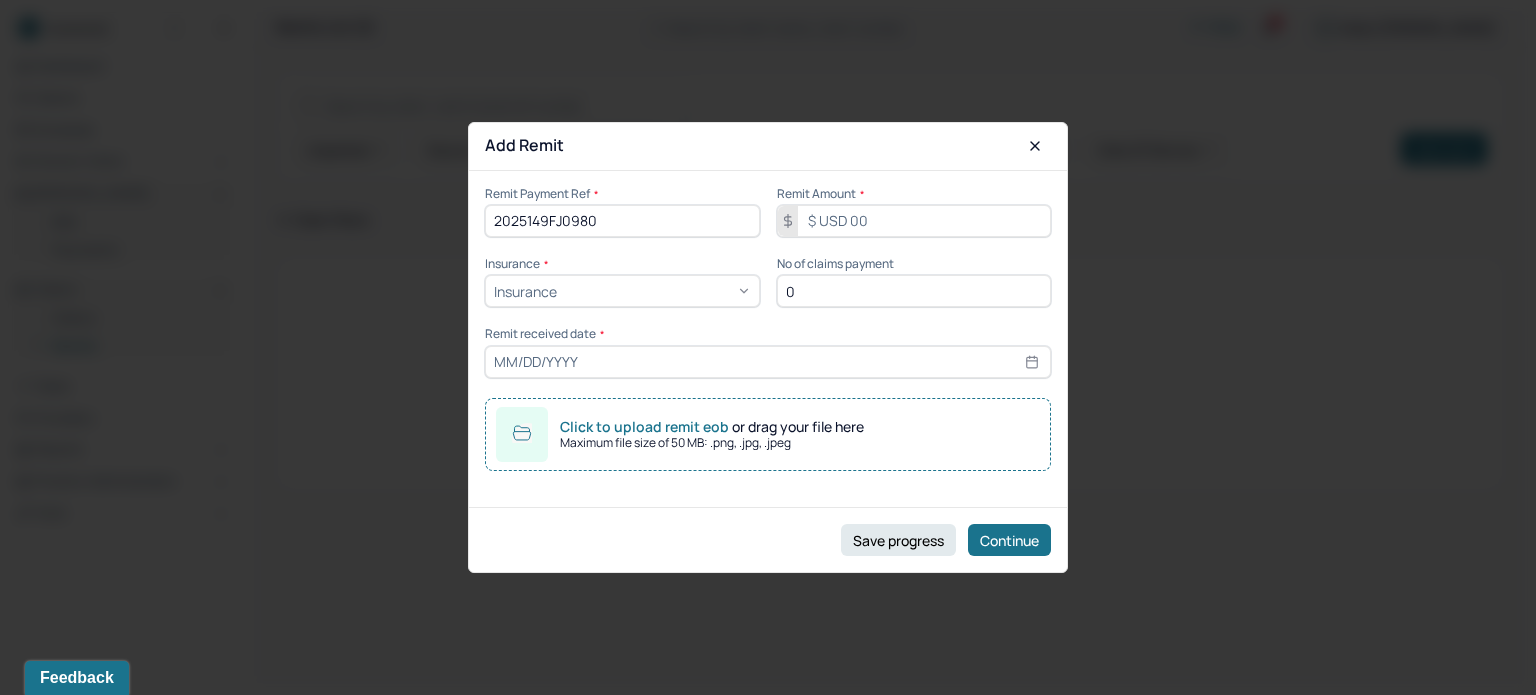 type on "2025149FJ0980" 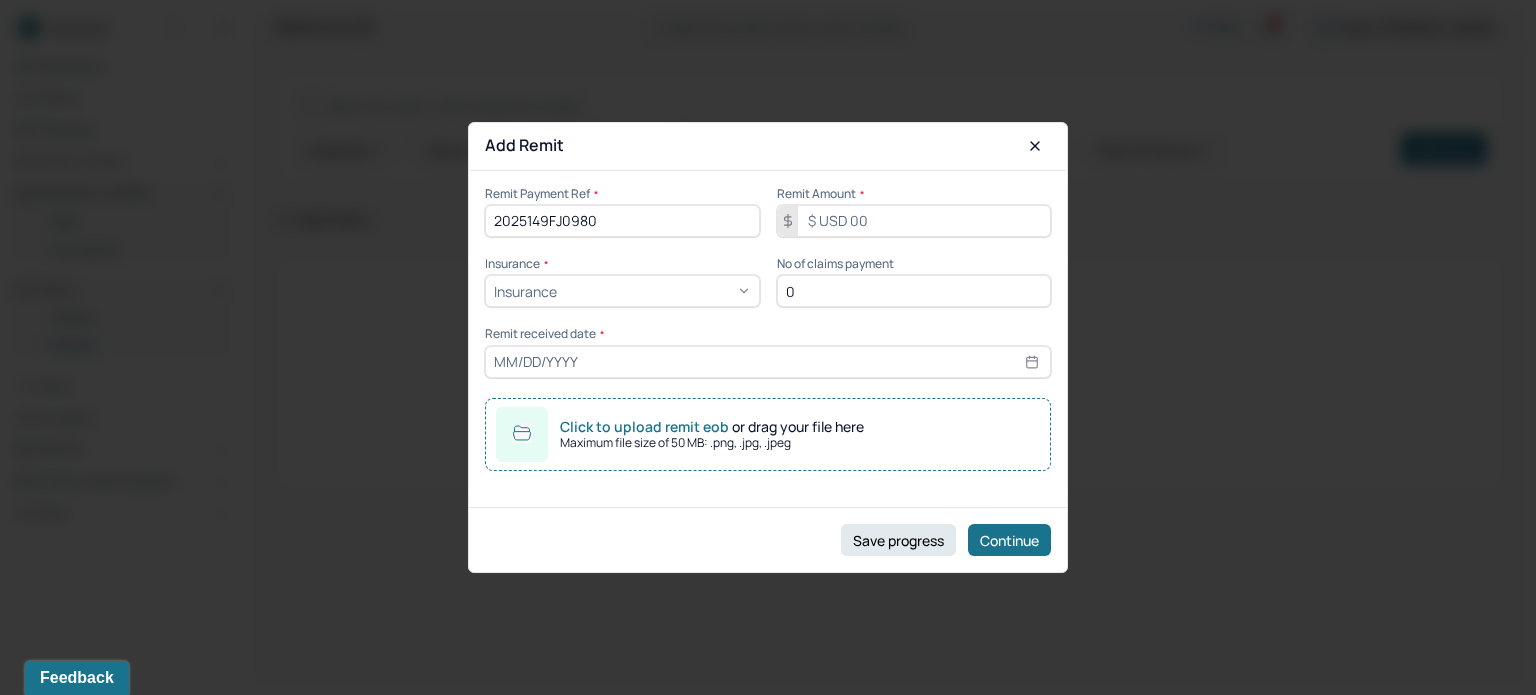 click on "Remit Amount *" at bounding box center [914, 194] 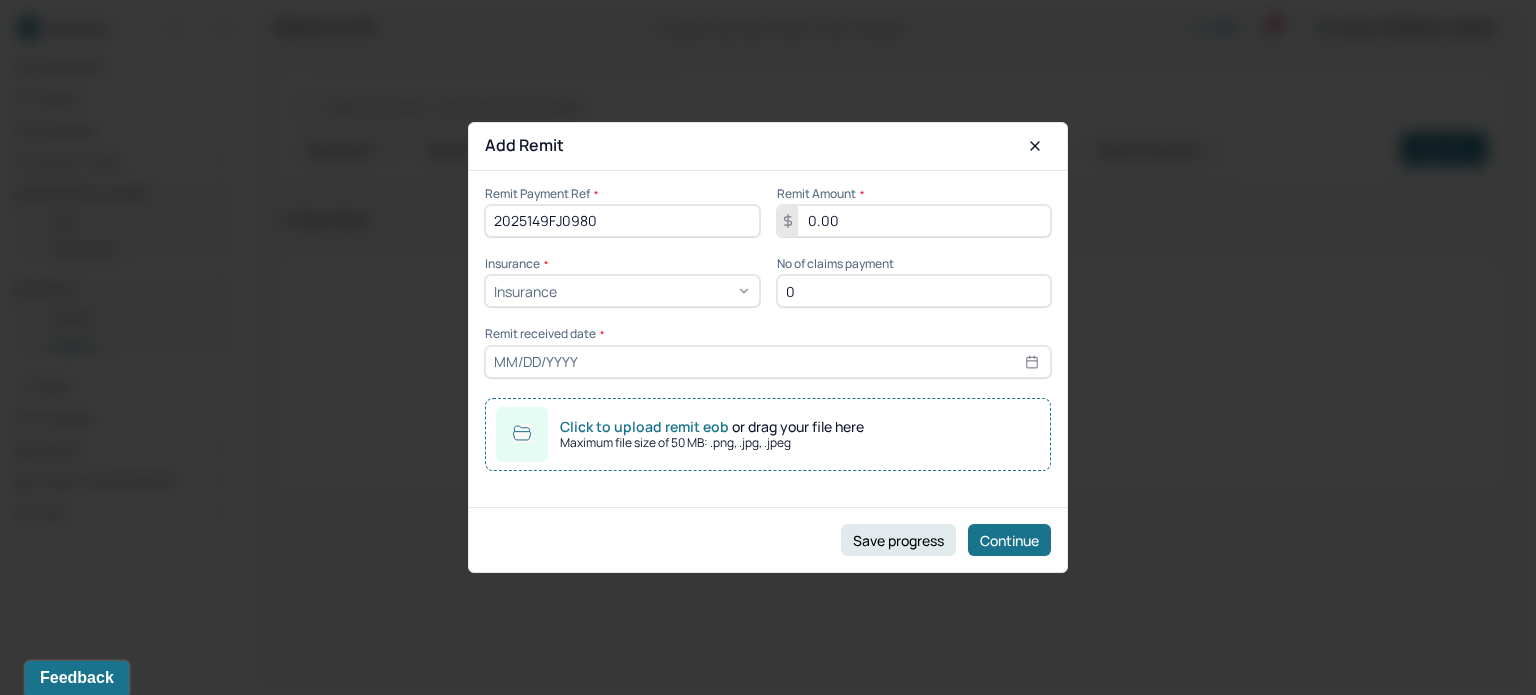 type on "0.00" 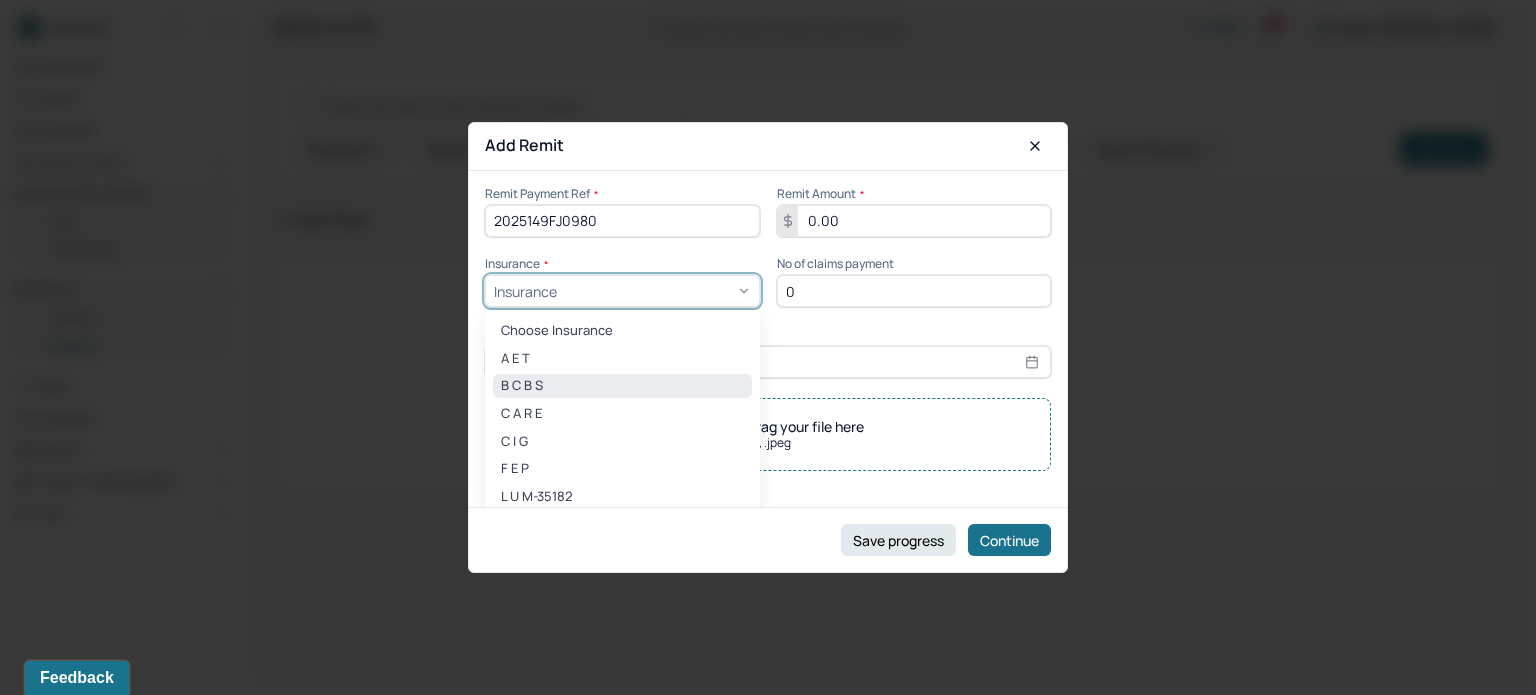 click on "B C B S" at bounding box center [622, 386] 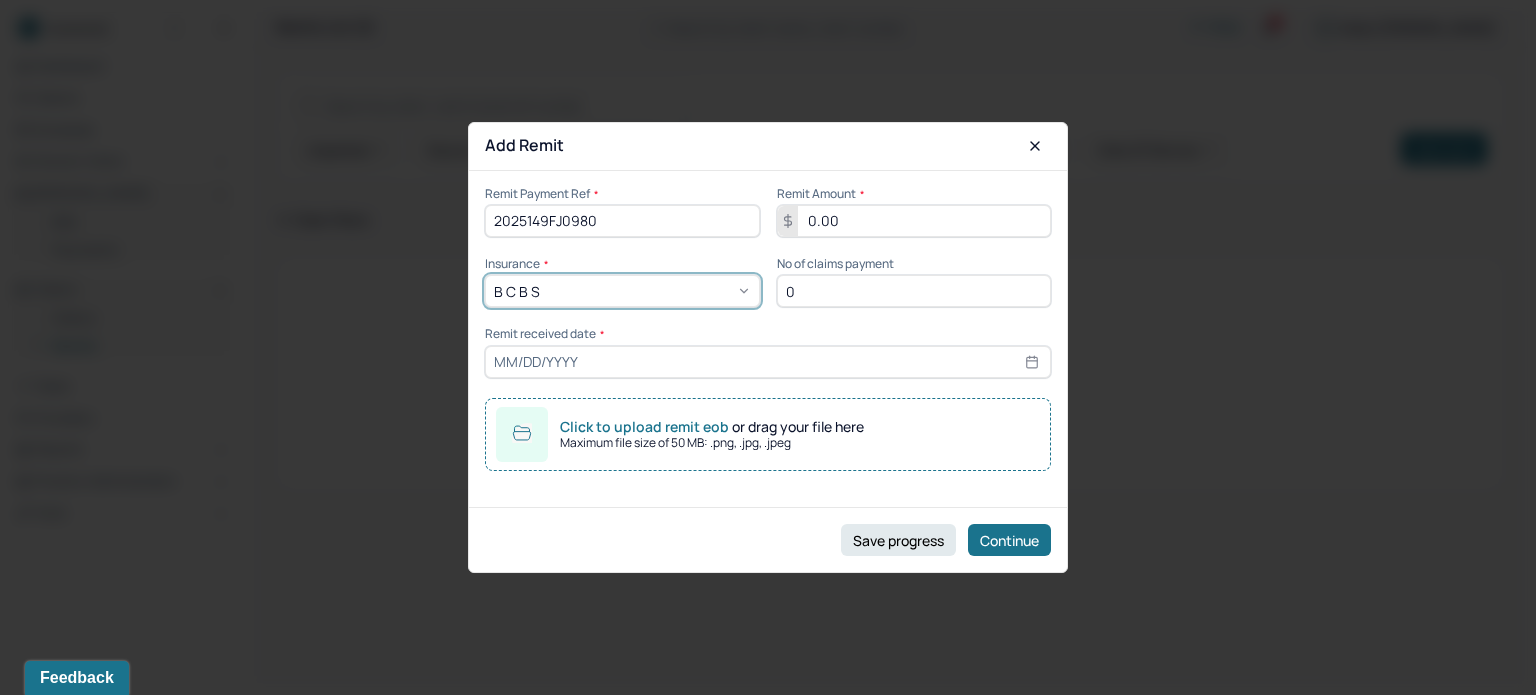 click on "0" at bounding box center (914, 291) 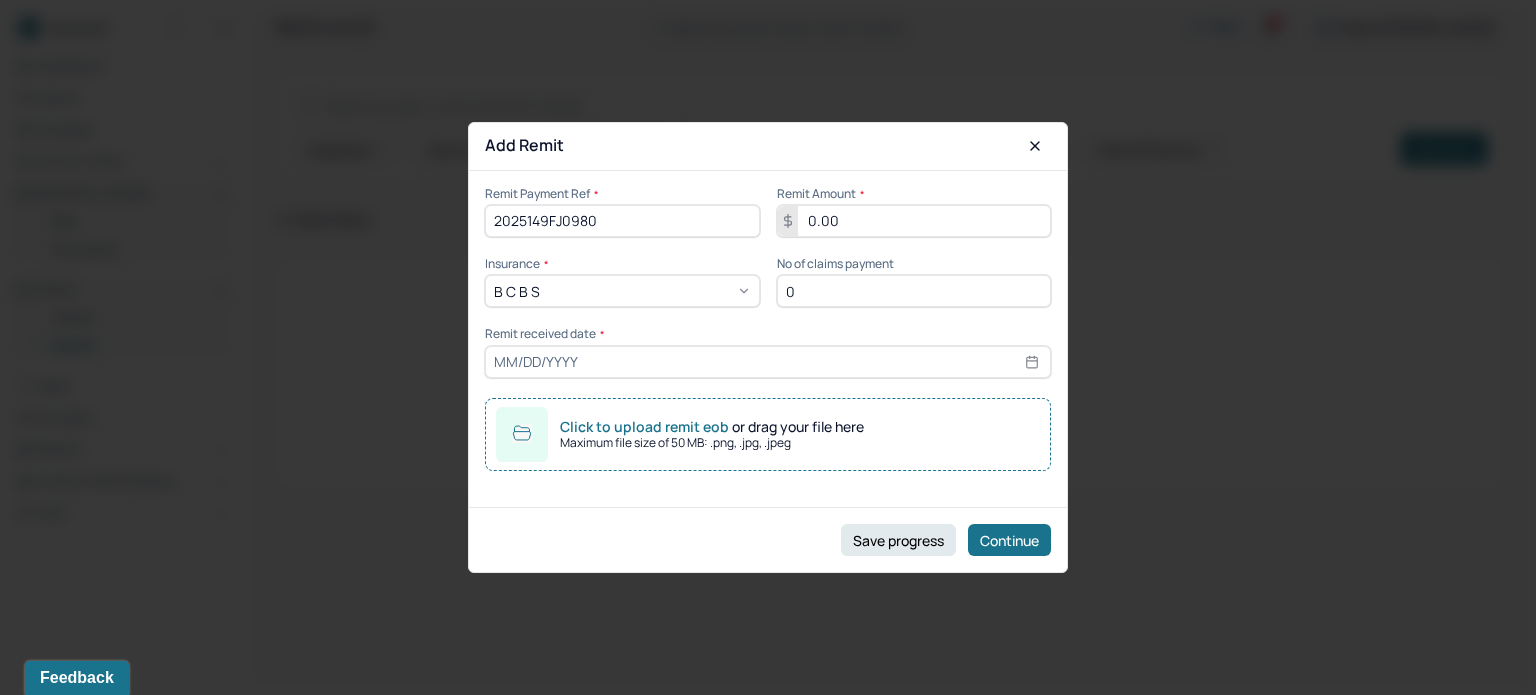 click on "0" at bounding box center (914, 291) 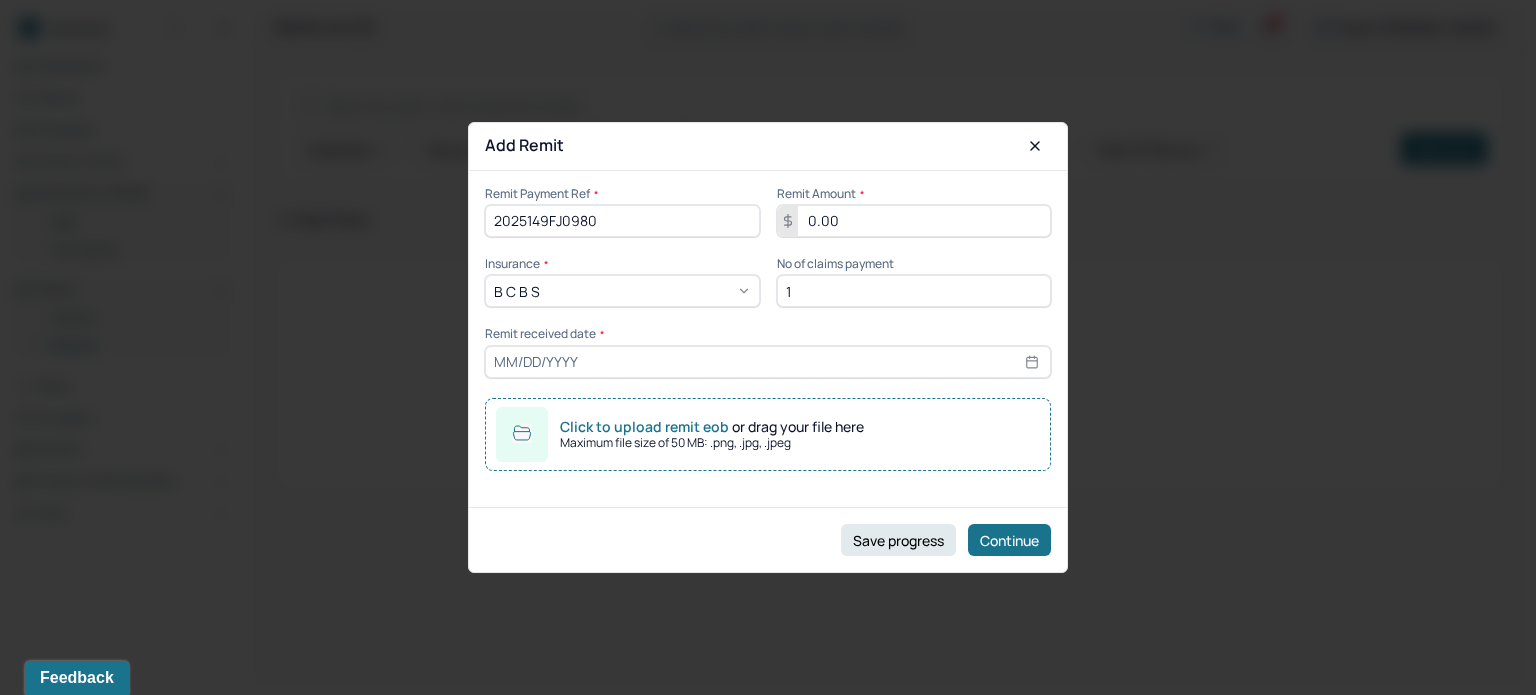 type on "1" 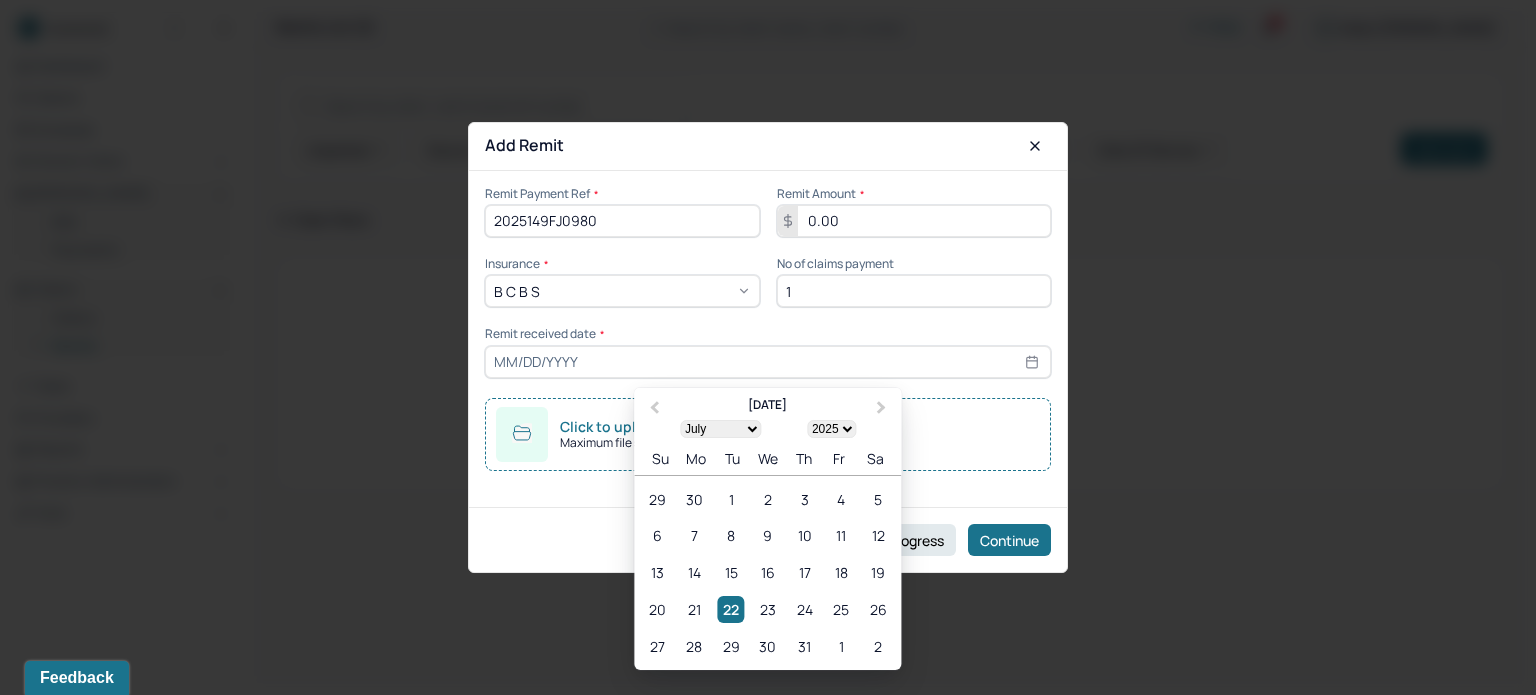 click at bounding box center [768, 362] 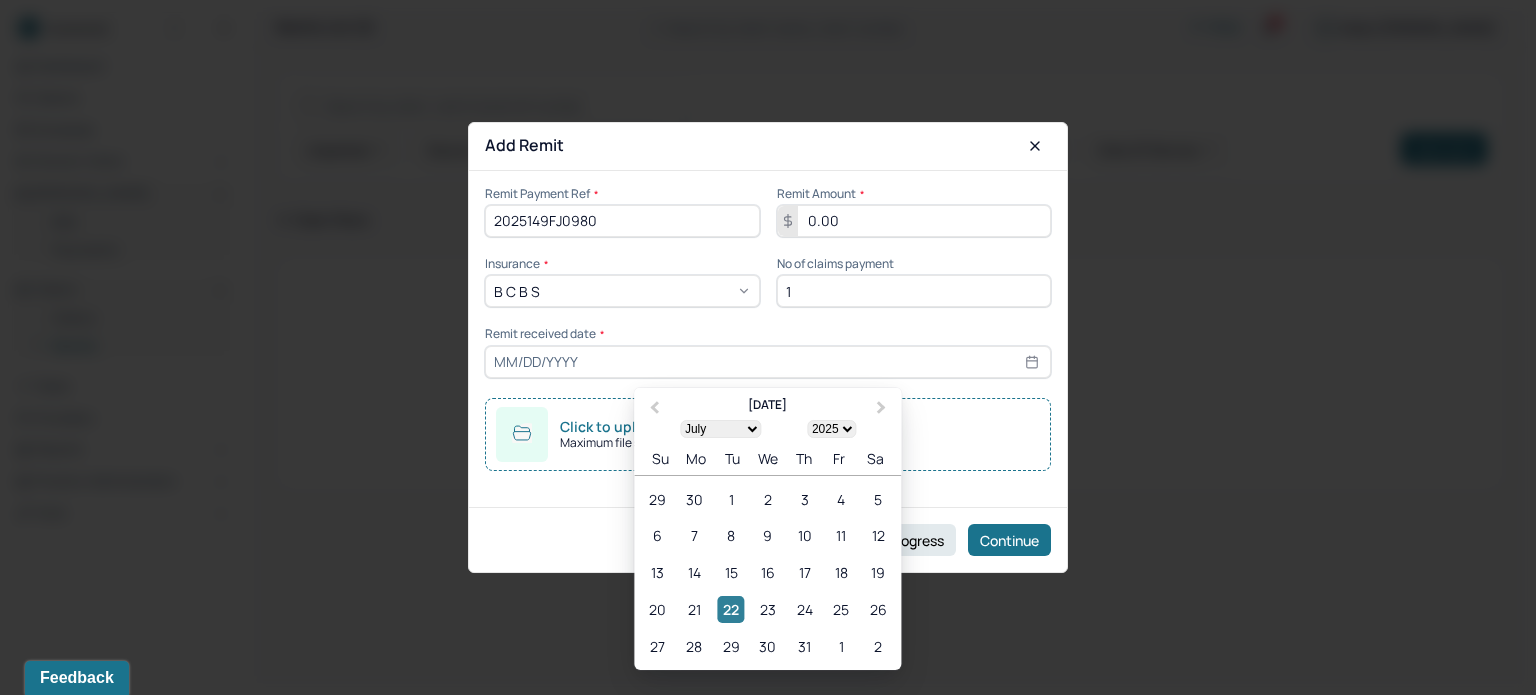 click on "22" at bounding box center [731, 609] 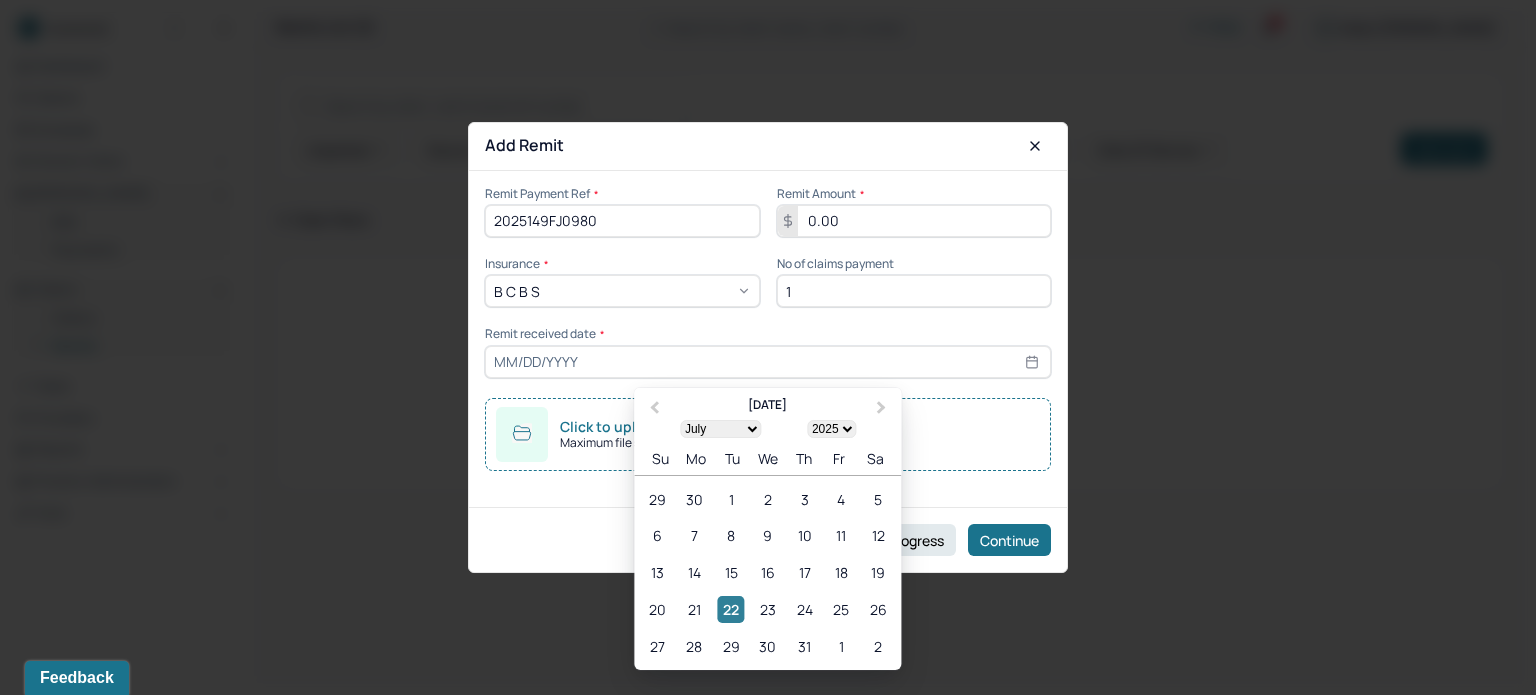 type on "[DATE]" 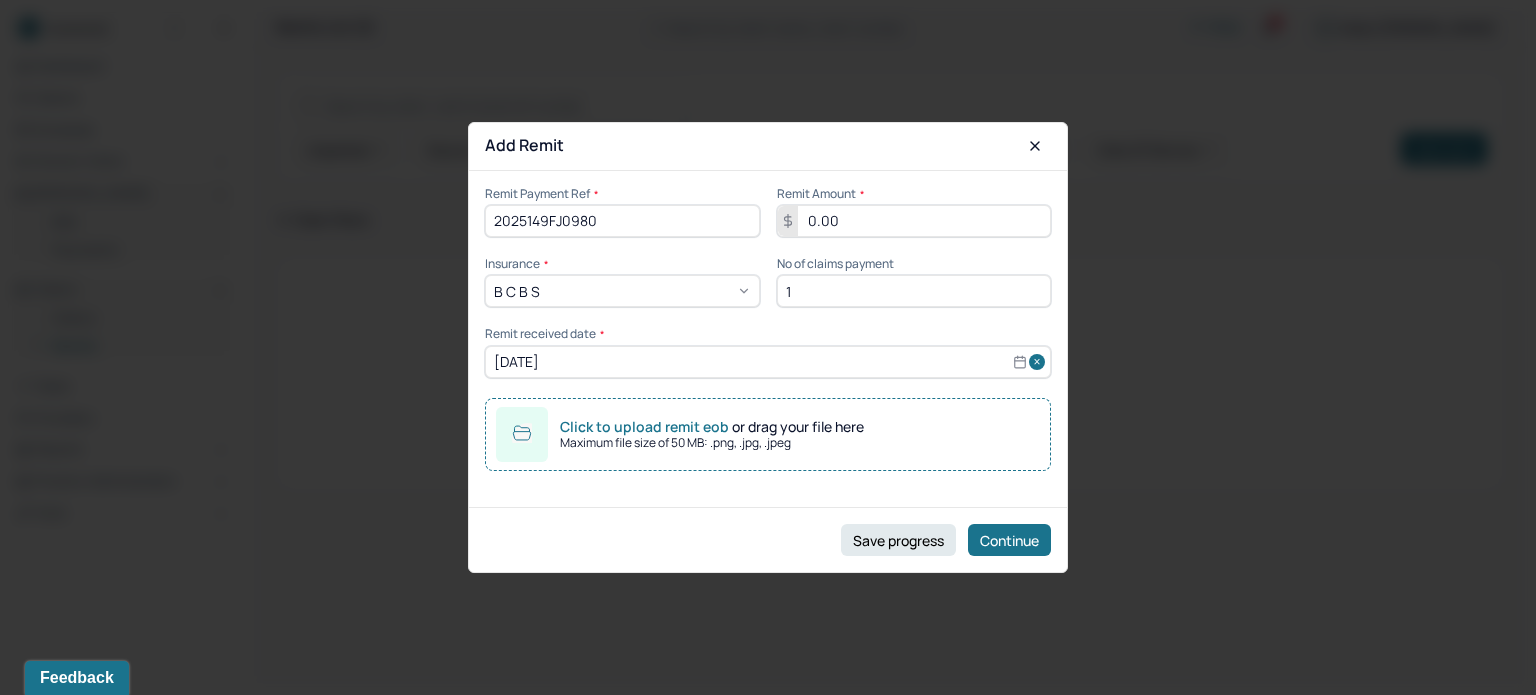 click on "Remit Payment Ref * 2025149FJ0980 Remit Amount * 0.00 Insurance * B C B S   No of claims payment 1 Remit received date * [DATE] Click to upload remit eob   or drag your file here Maximum file size of 50 MB: .png, .jpg, .jpeg" at bounding box center [768, 329] 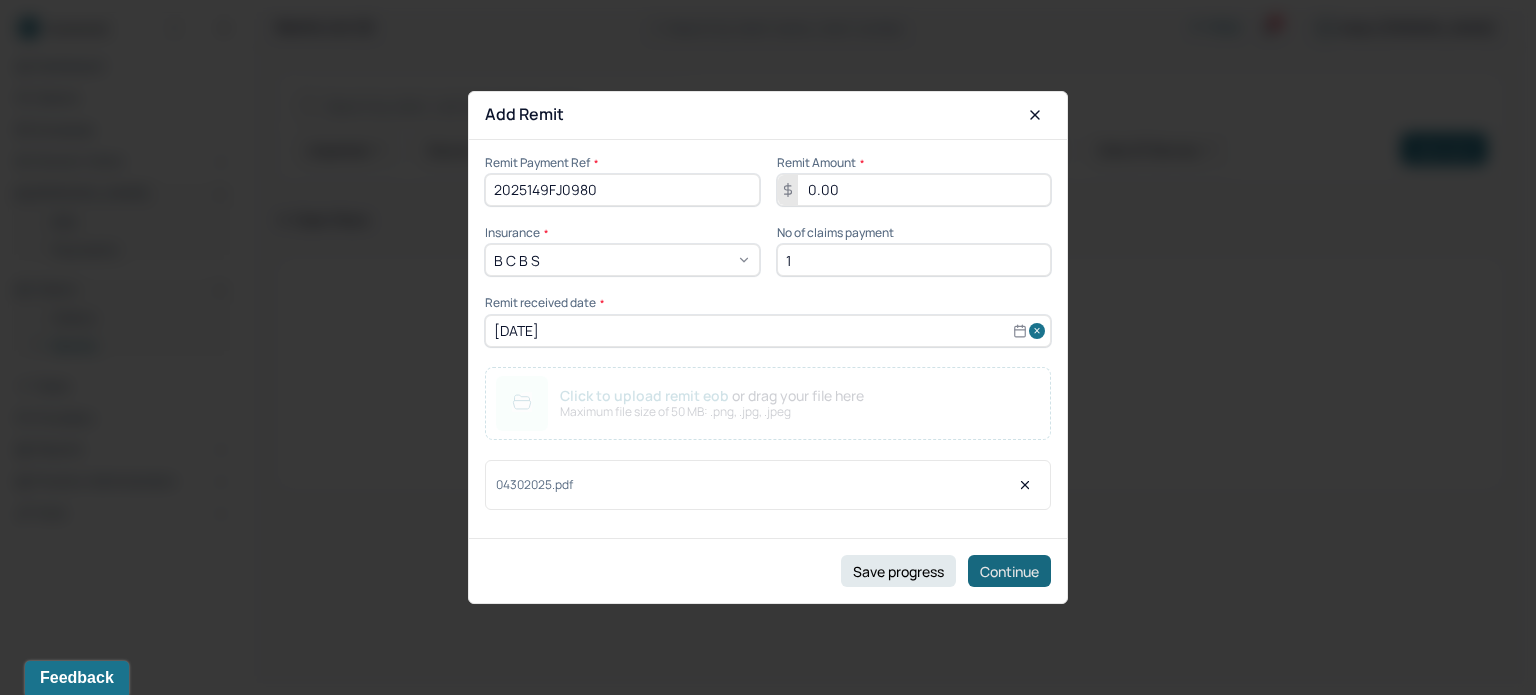 click on "Continue" at bounding box center (1009, 571) 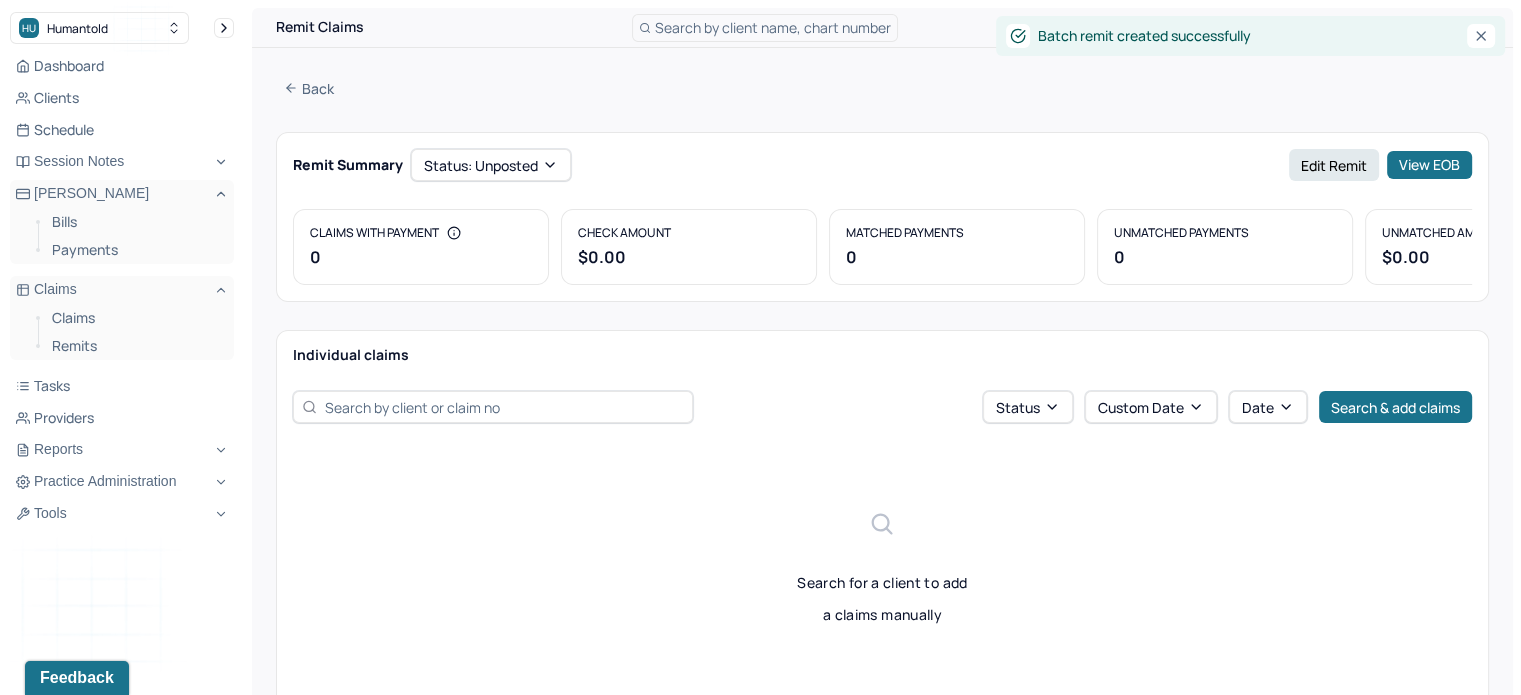 click on "Individual claims Status Custom Date Date Search & add claims Search for a client to add a claims manually" at bounding box center (882, 534) 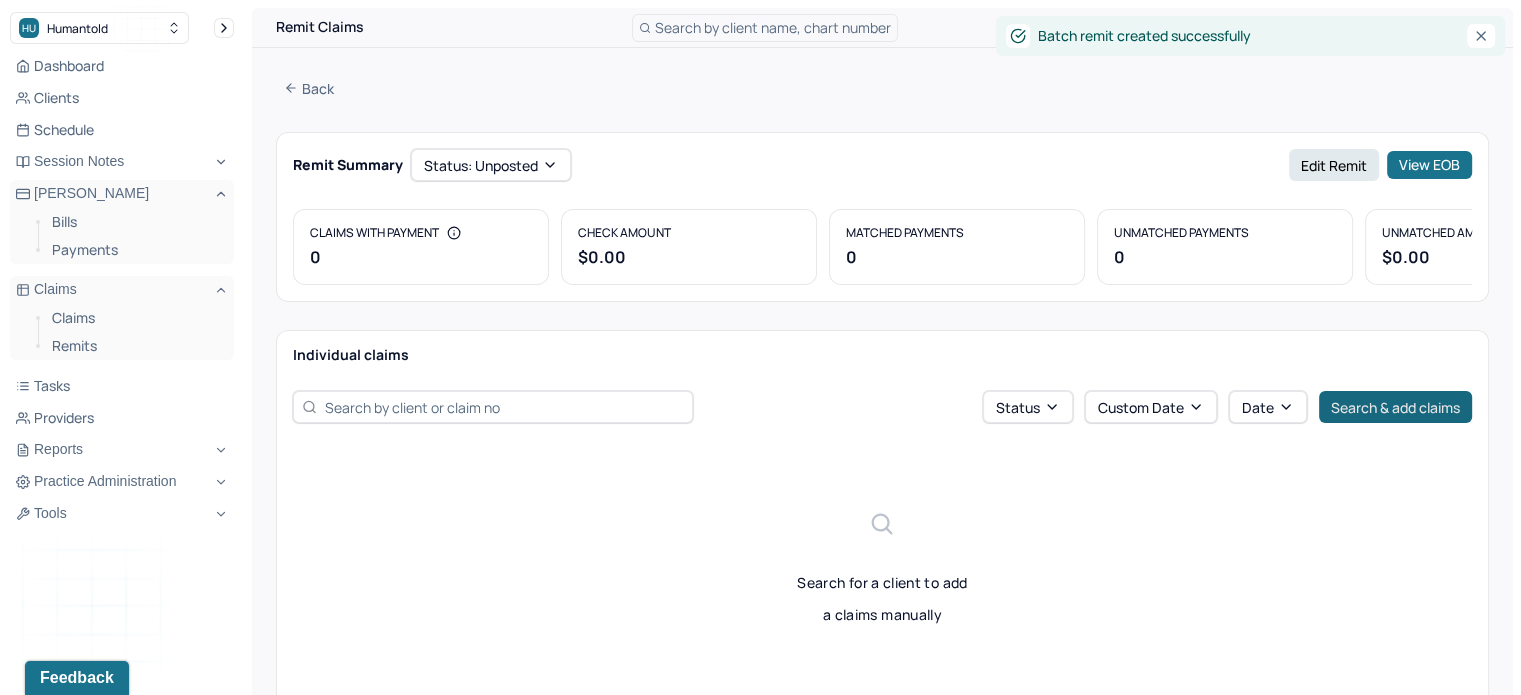 click on "Search & add claims" at bounding box center (1395, 407) 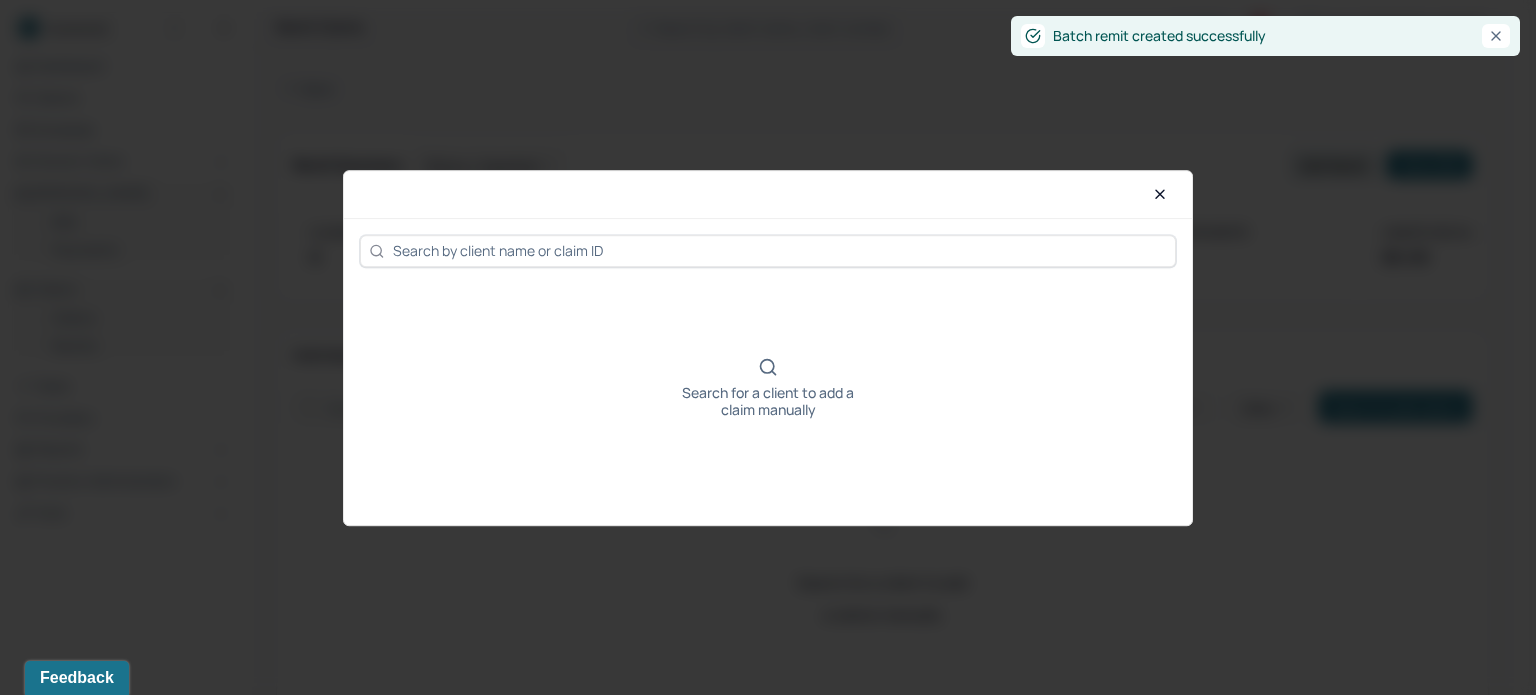 click at bounding box center [780, 250] 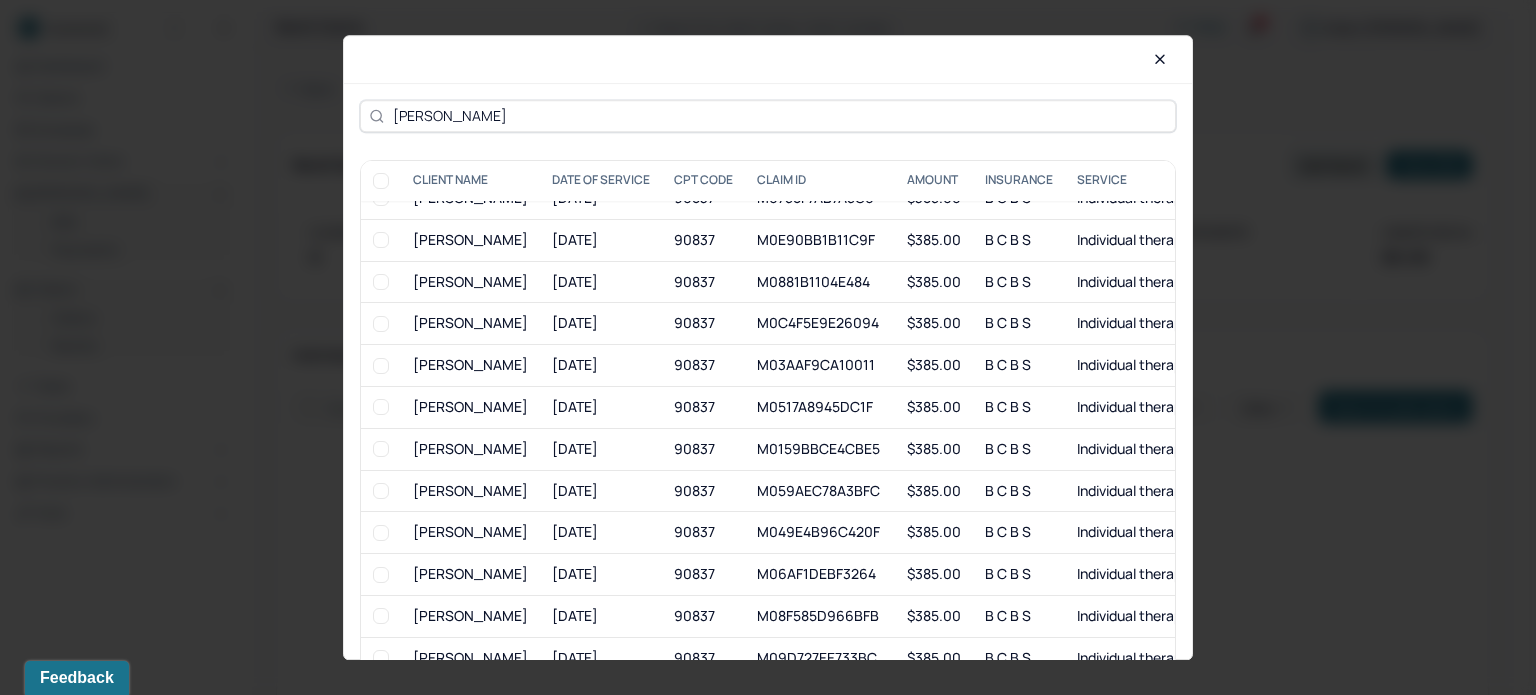 scroll, scrollTop: 200, scrollLeft: 0, axis: vertical 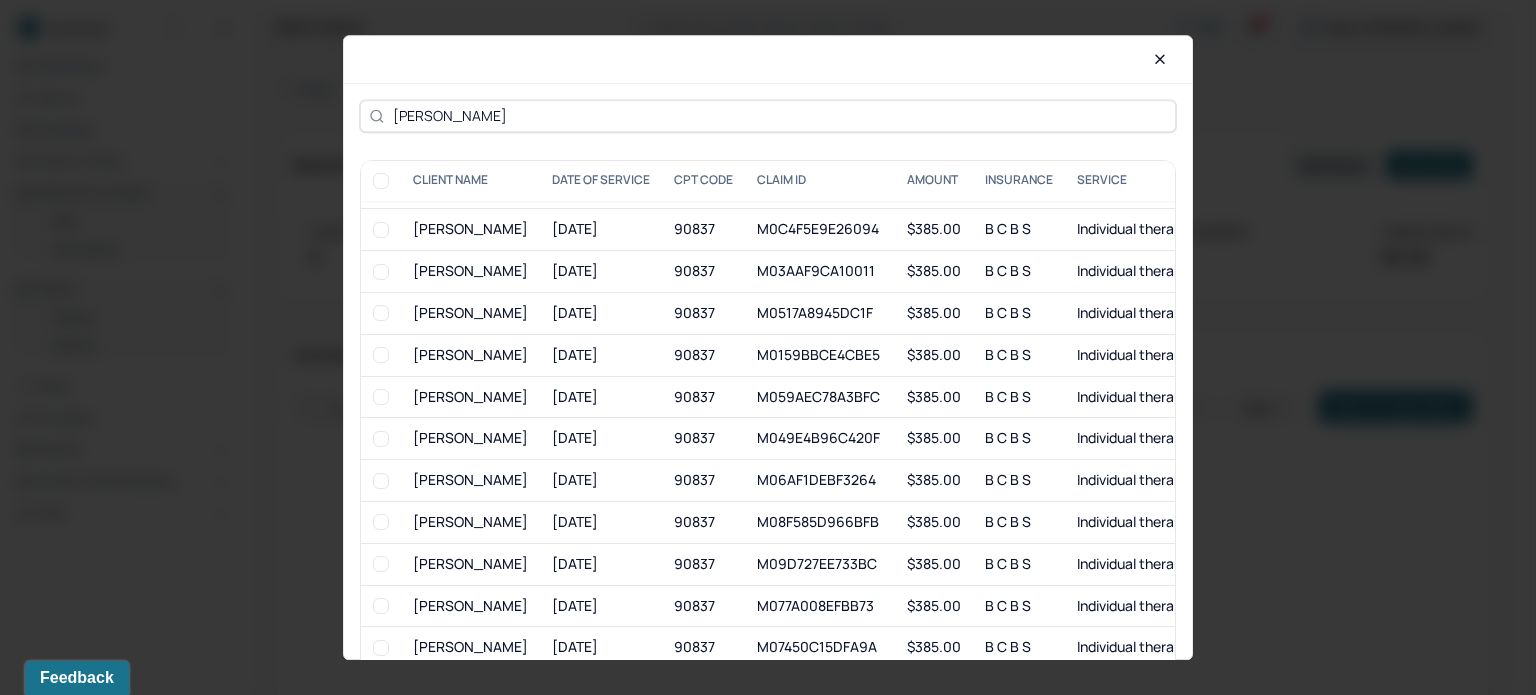 type on "[PERSON_NAME]" 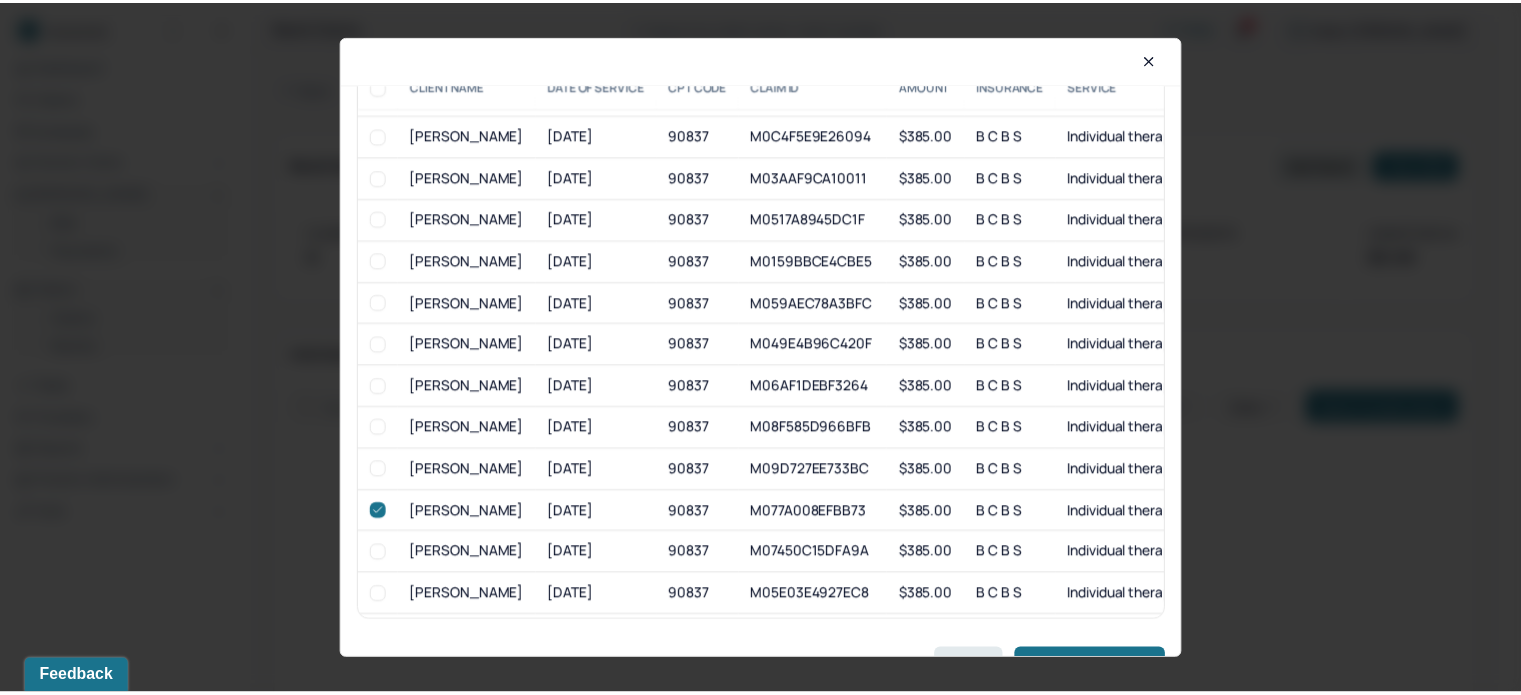 scroll, scrollTop: 132, scrollLeft: 0, axis: vertical 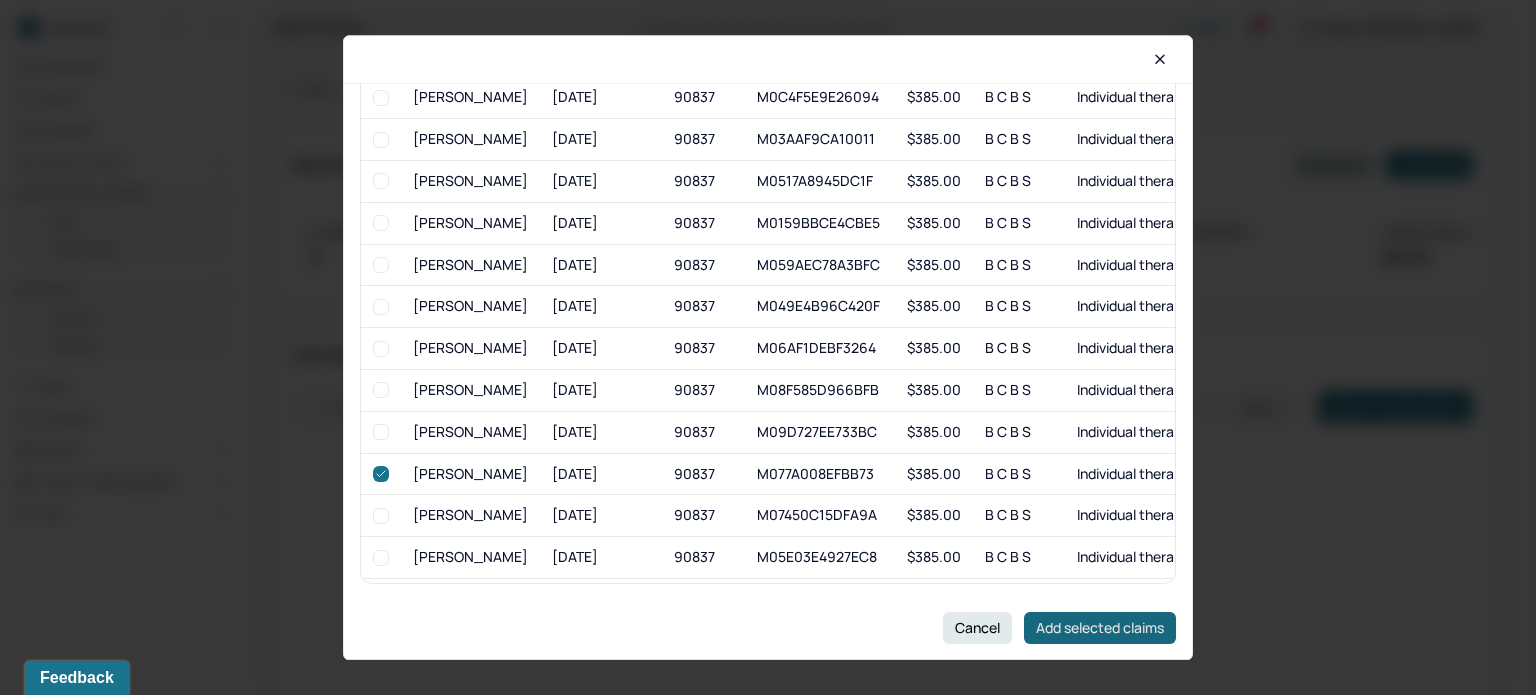 click on "Add selected claims" at bounding box center (1100, 628) 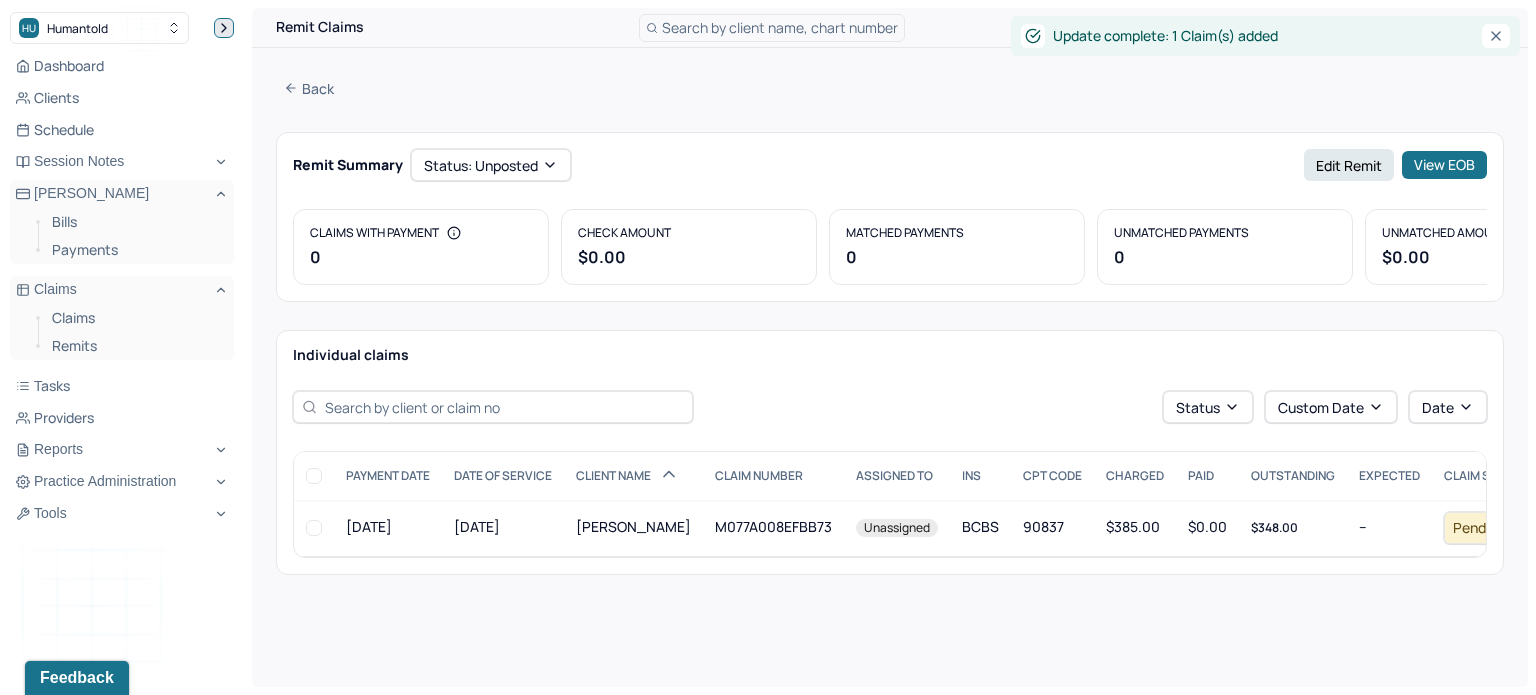 click 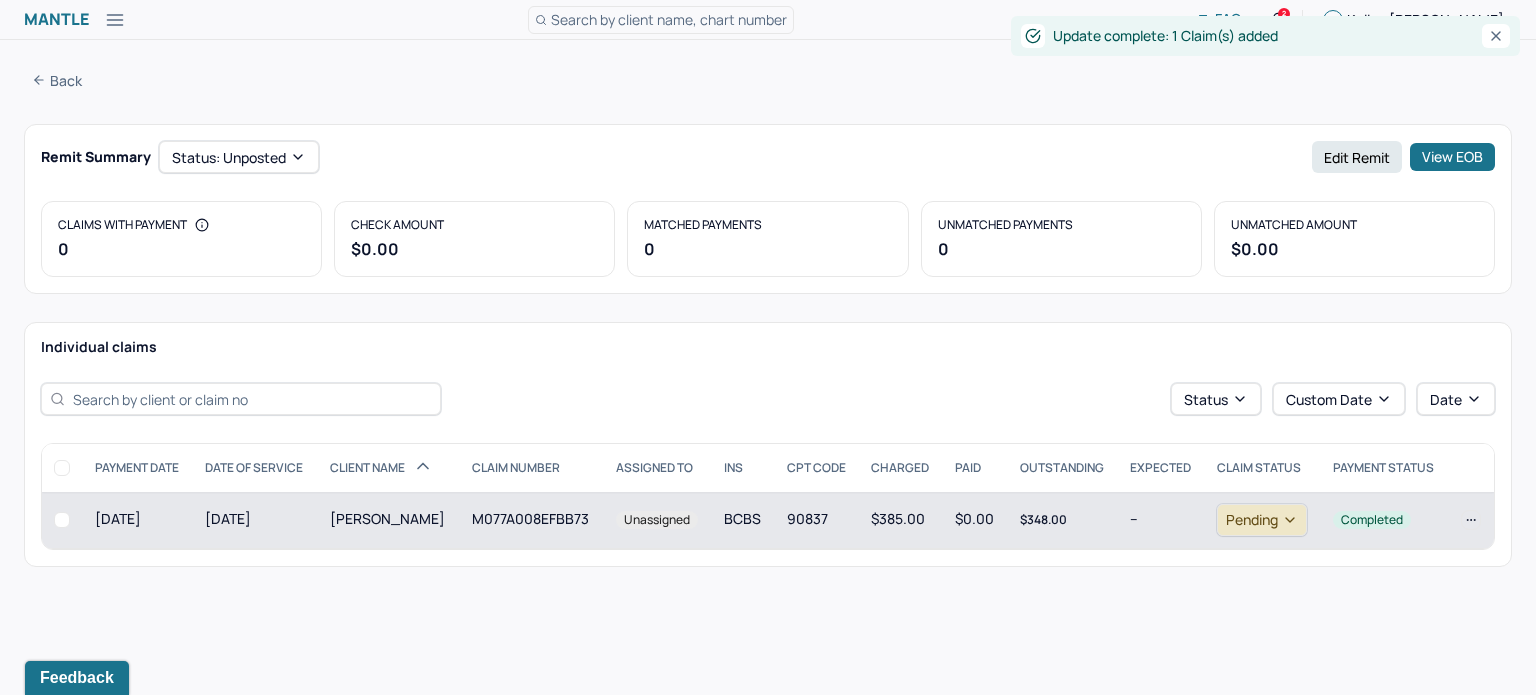 click on "$385.00" at bounding box center [901, 520] 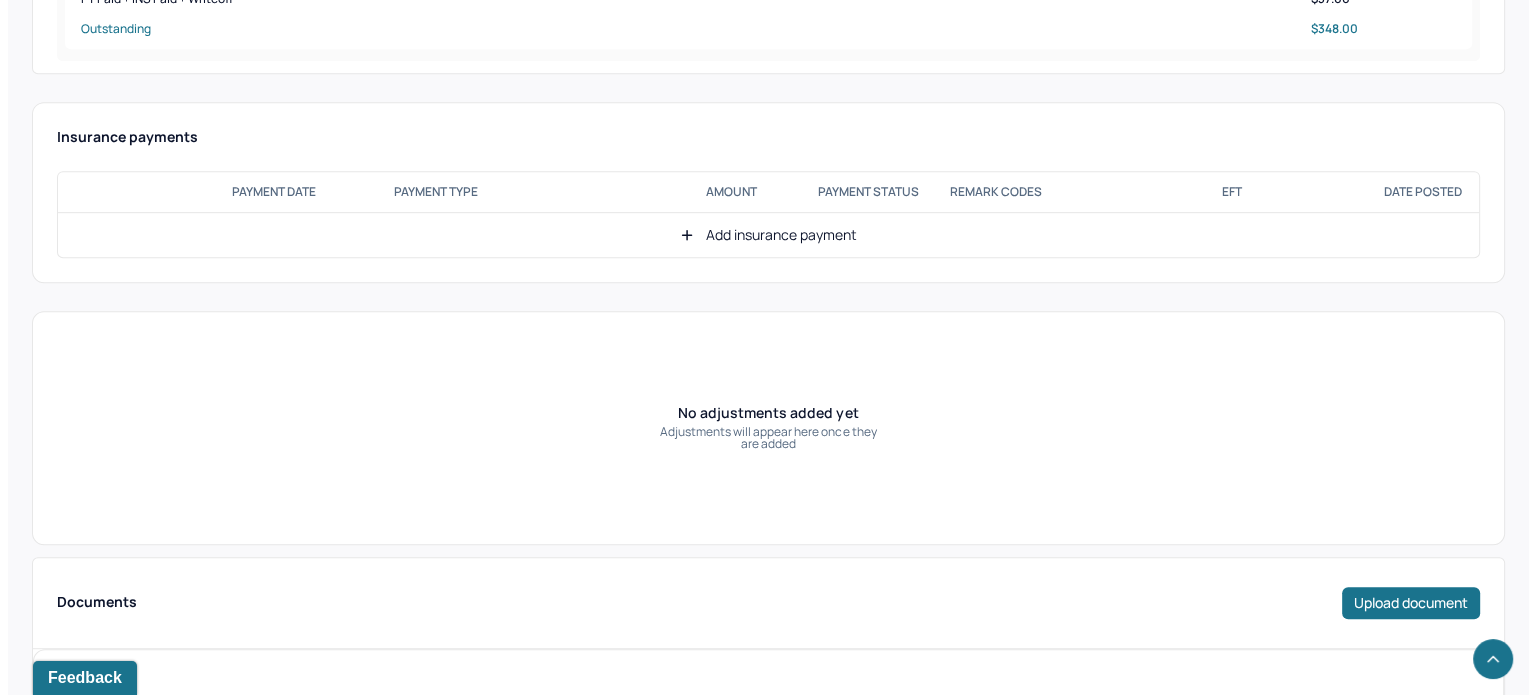 scroll, scrollTop: 1232, scrollLeft: 0, axis: vertical 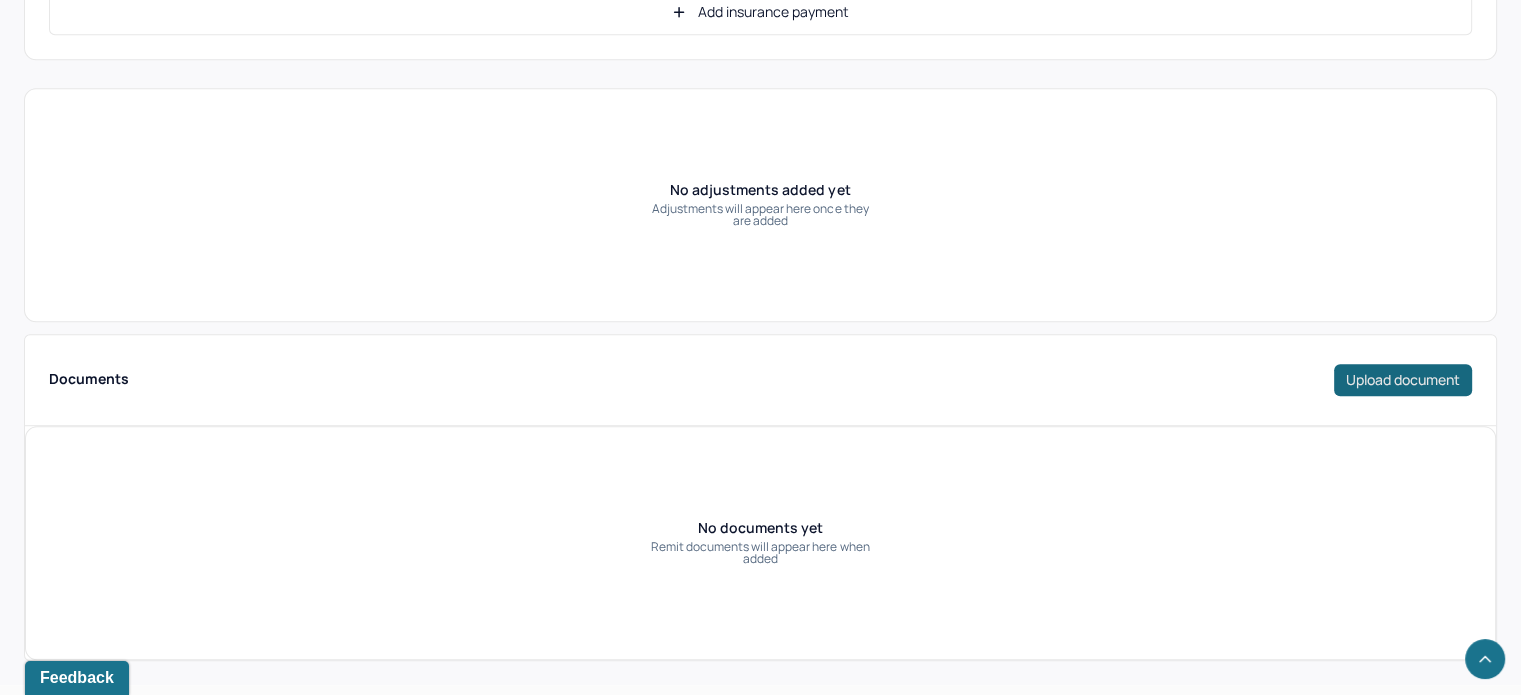click on "Upload document" at bounding box center [1403, 380] 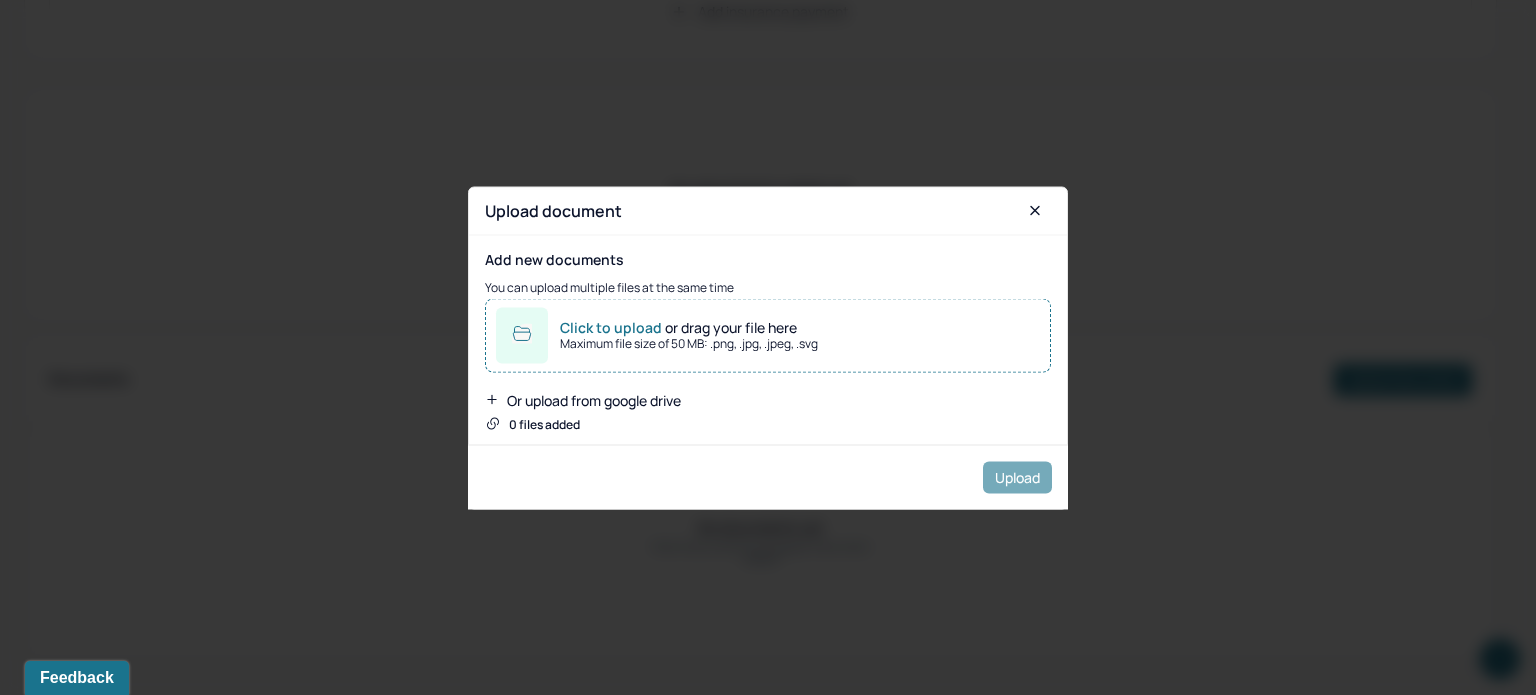 click on "Click to upload   or drag your file here" at bounding box center (689, 327) 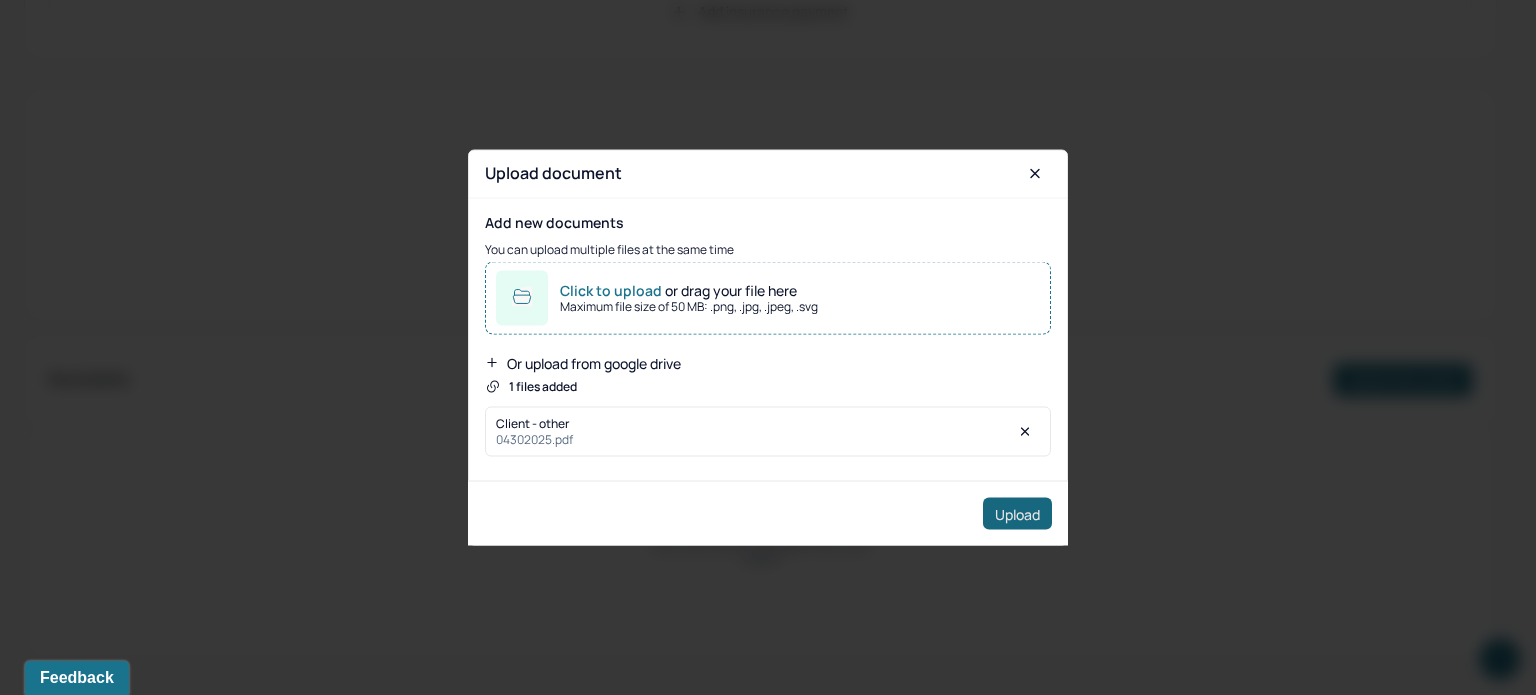 click on "Upload" at bounding box center (1017, 514) 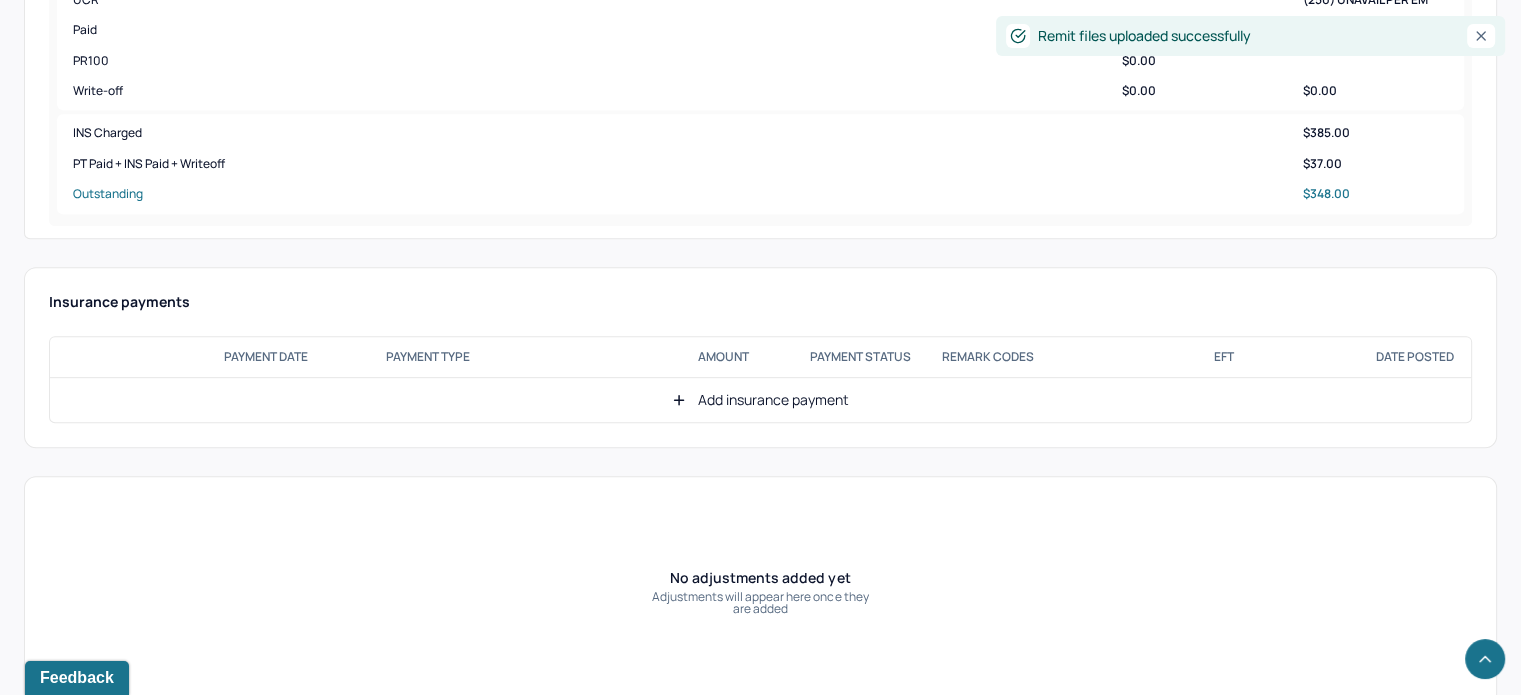 scroll, scrollTop: 808, scrollLeft: 0, axis: vertical 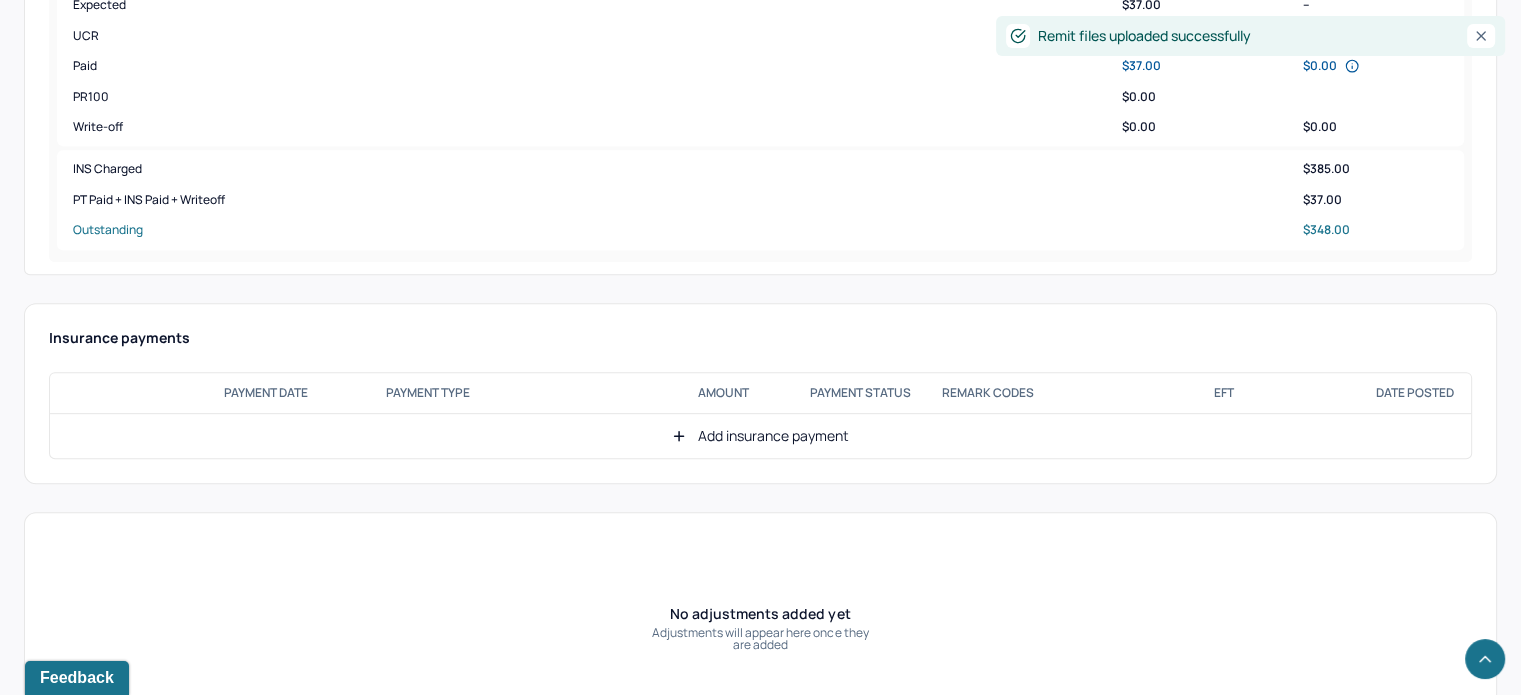 click on "Add insurance payment" at bounding box center [760, 436] 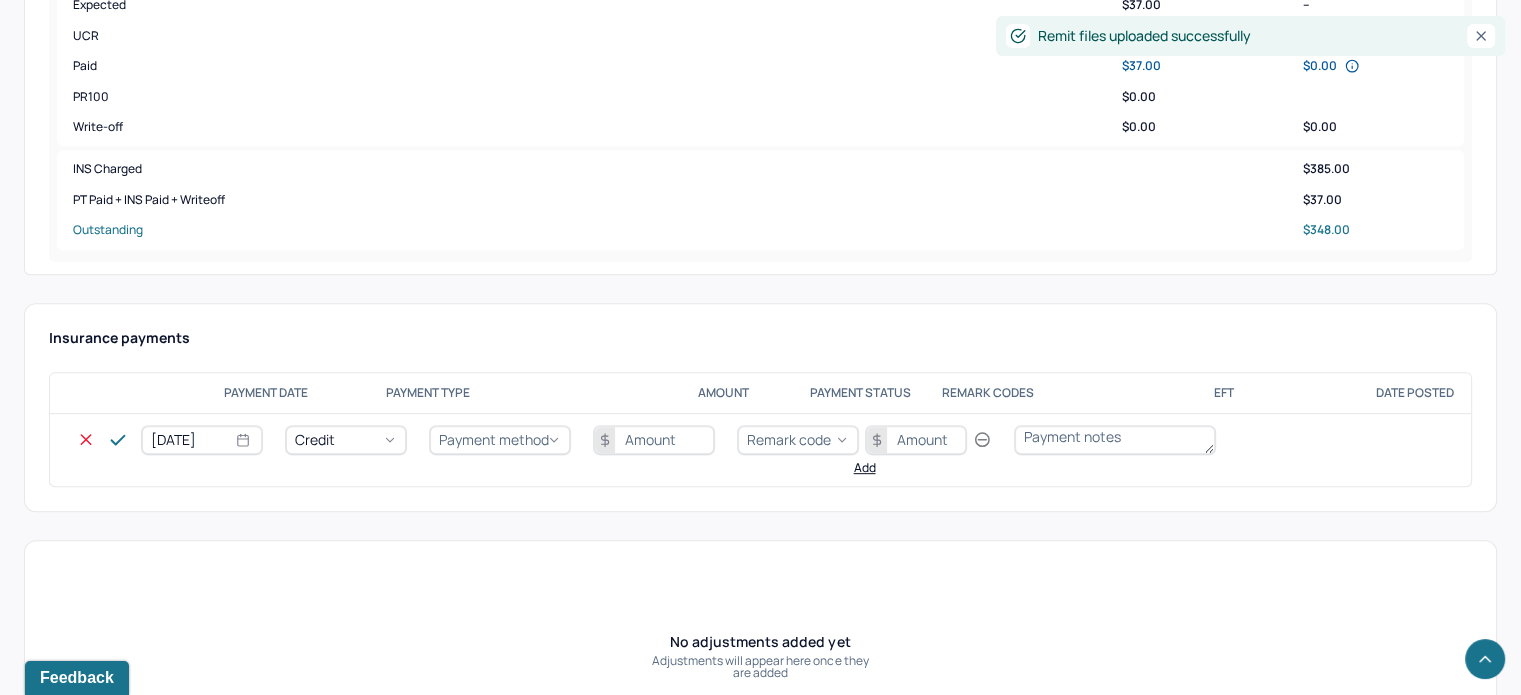 click on "Payment method" at bounding box center [494, 439] 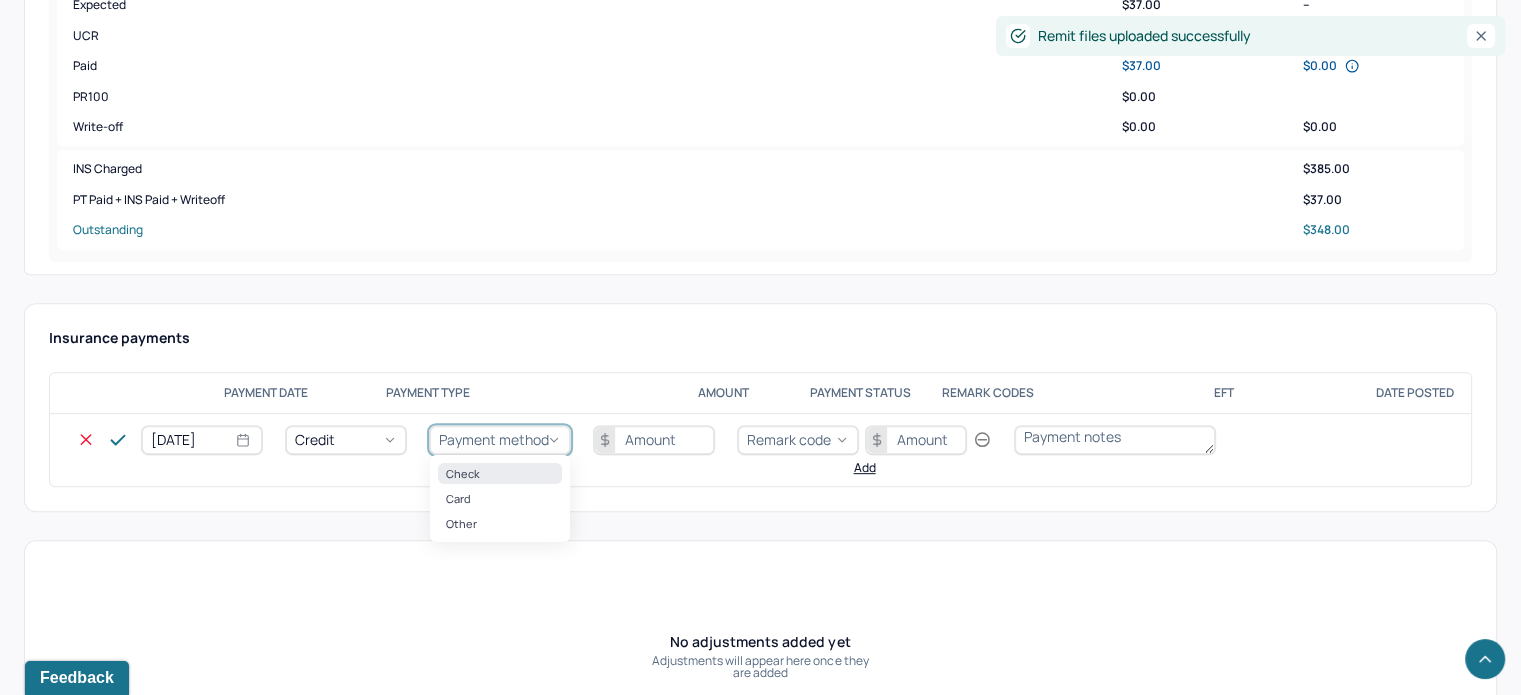 click on "Check" at bounding box center (500, 473) 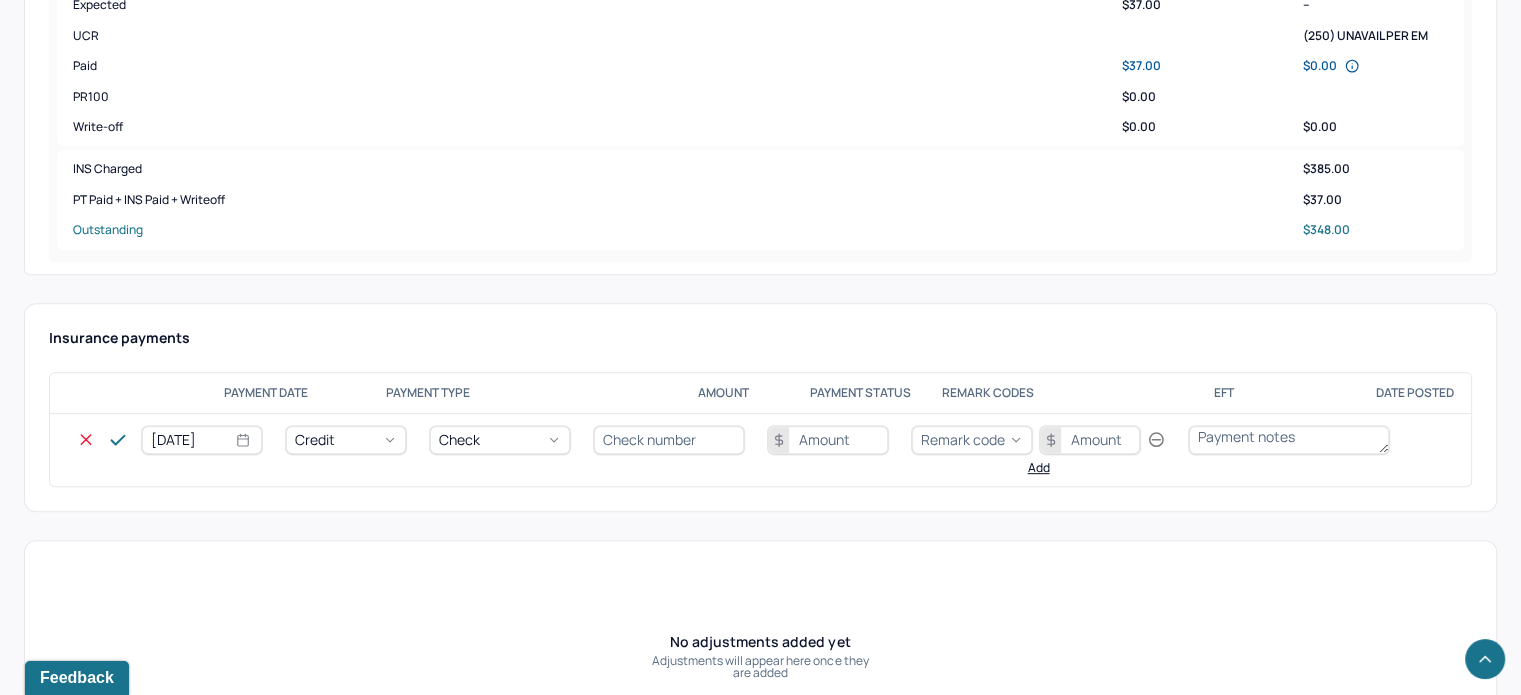 click at bounding box center [669, 440] 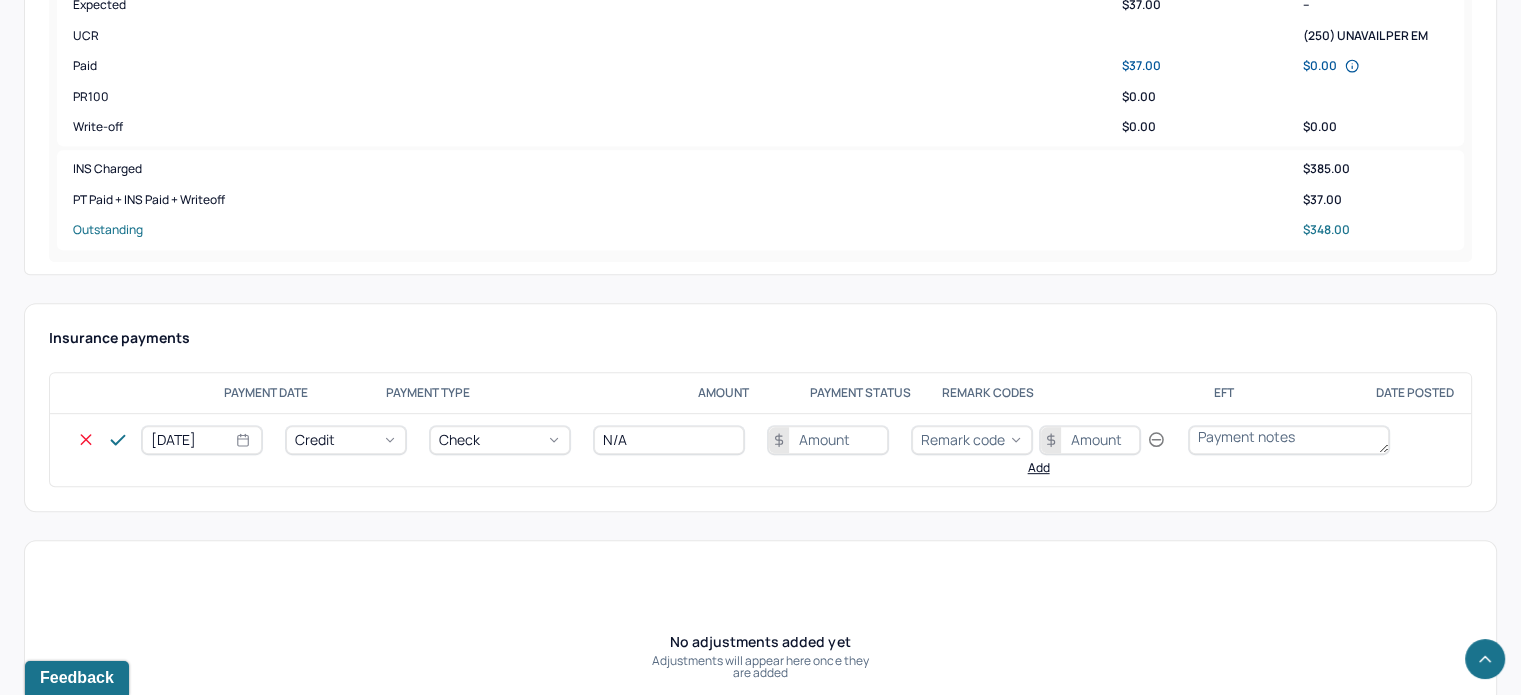 click at bounding box center [828, 440] 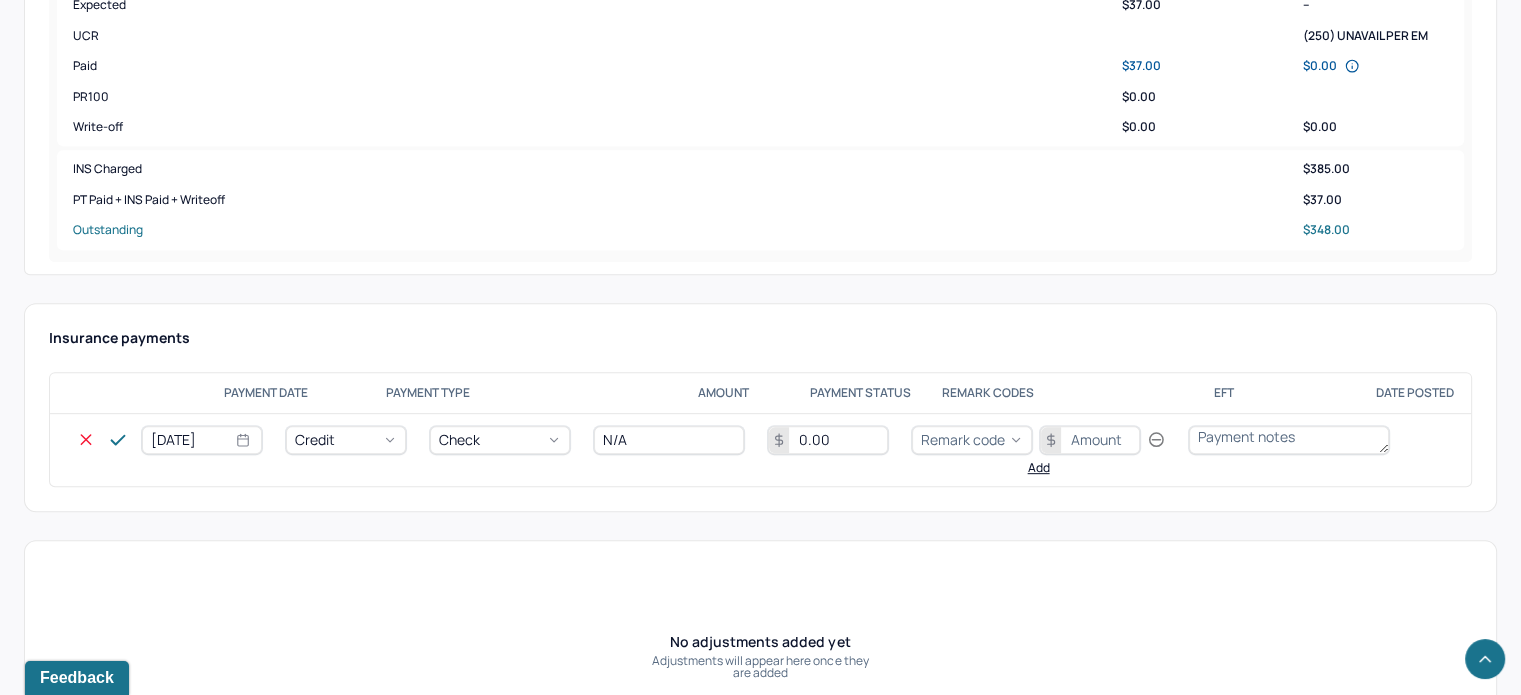type on "0.00" 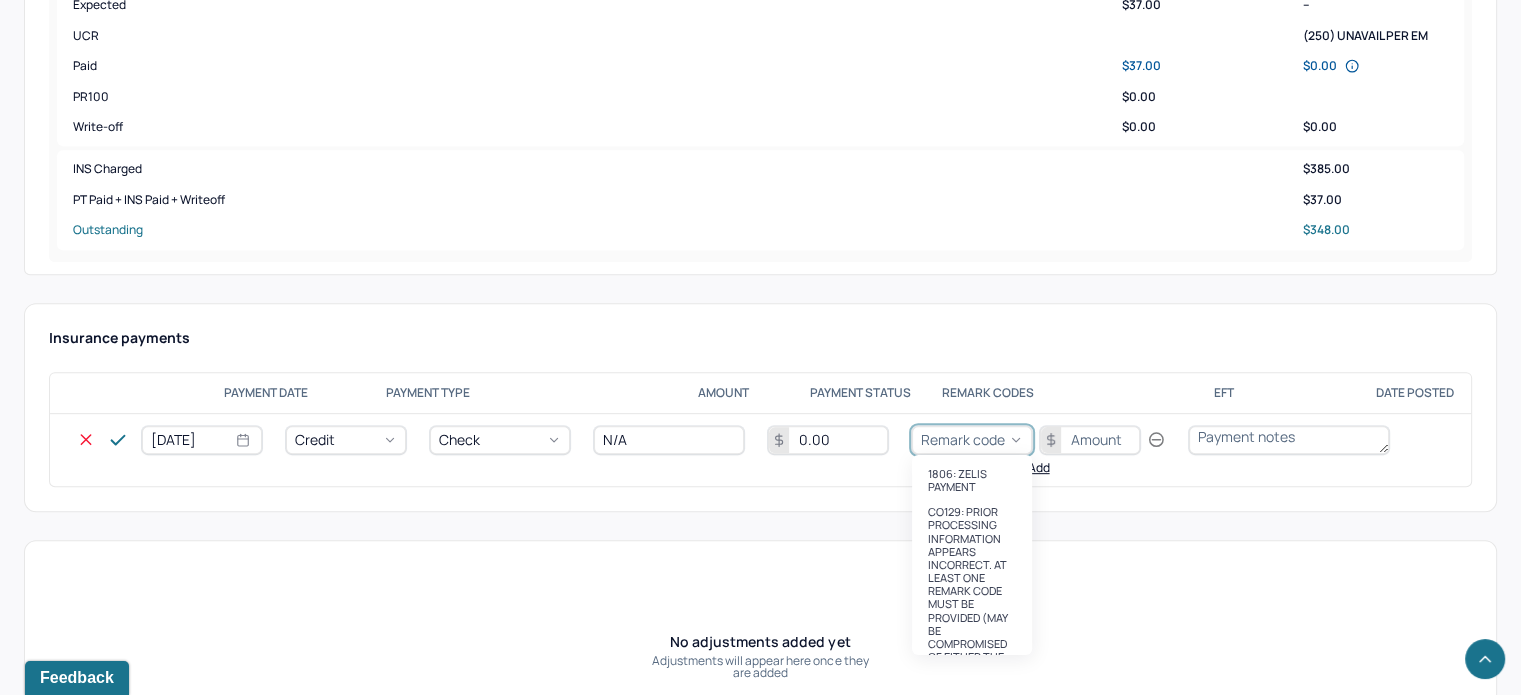 click on "Remark code" at bounding box center (963, 439) 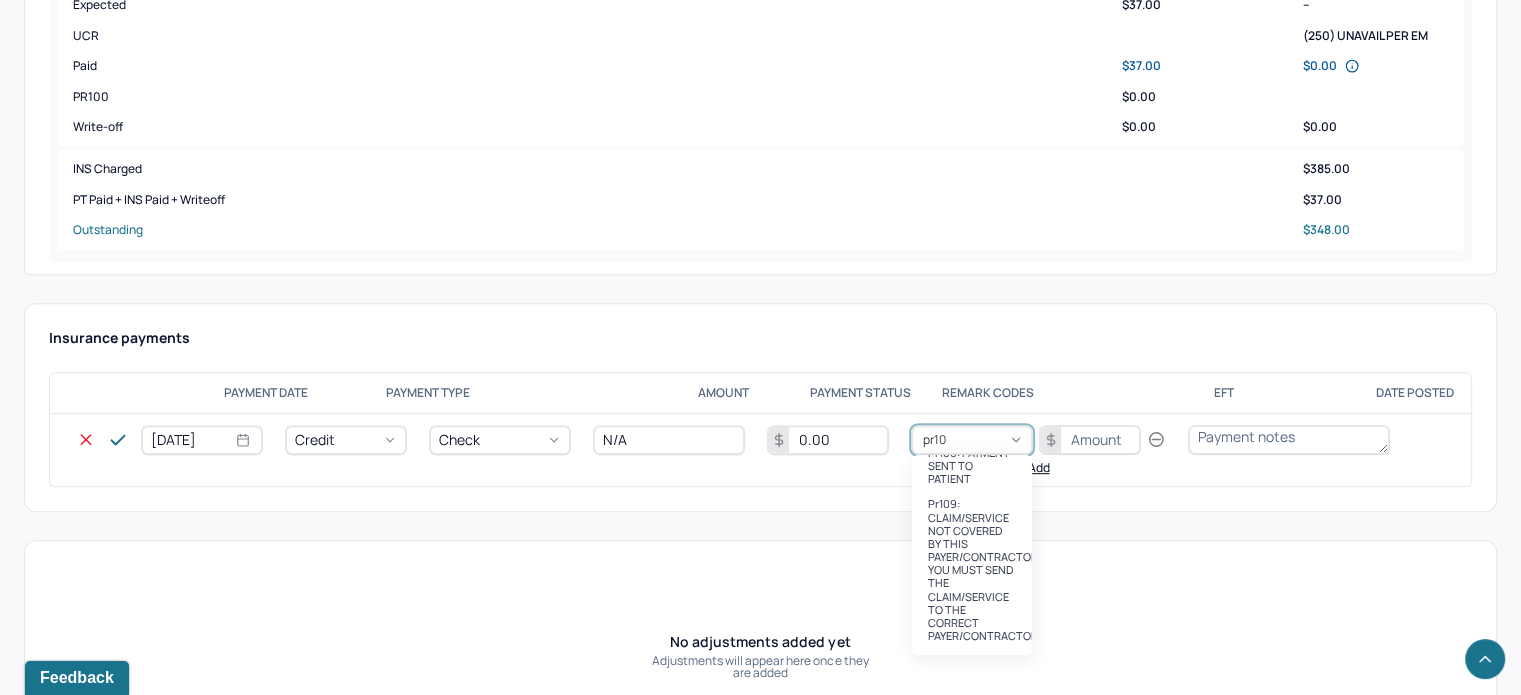 scroll, scrollTop: 0, scrollLeft: 0, axis: both 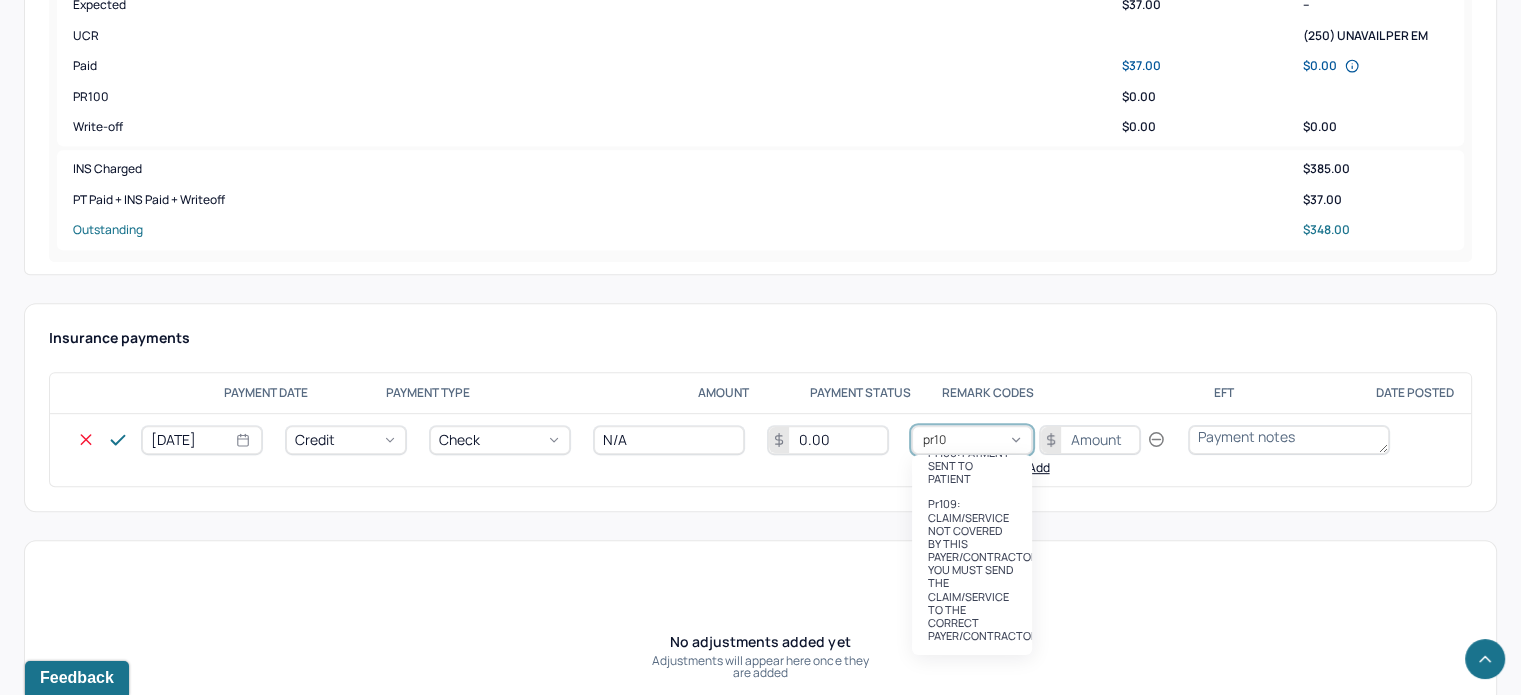 type on "pr100" 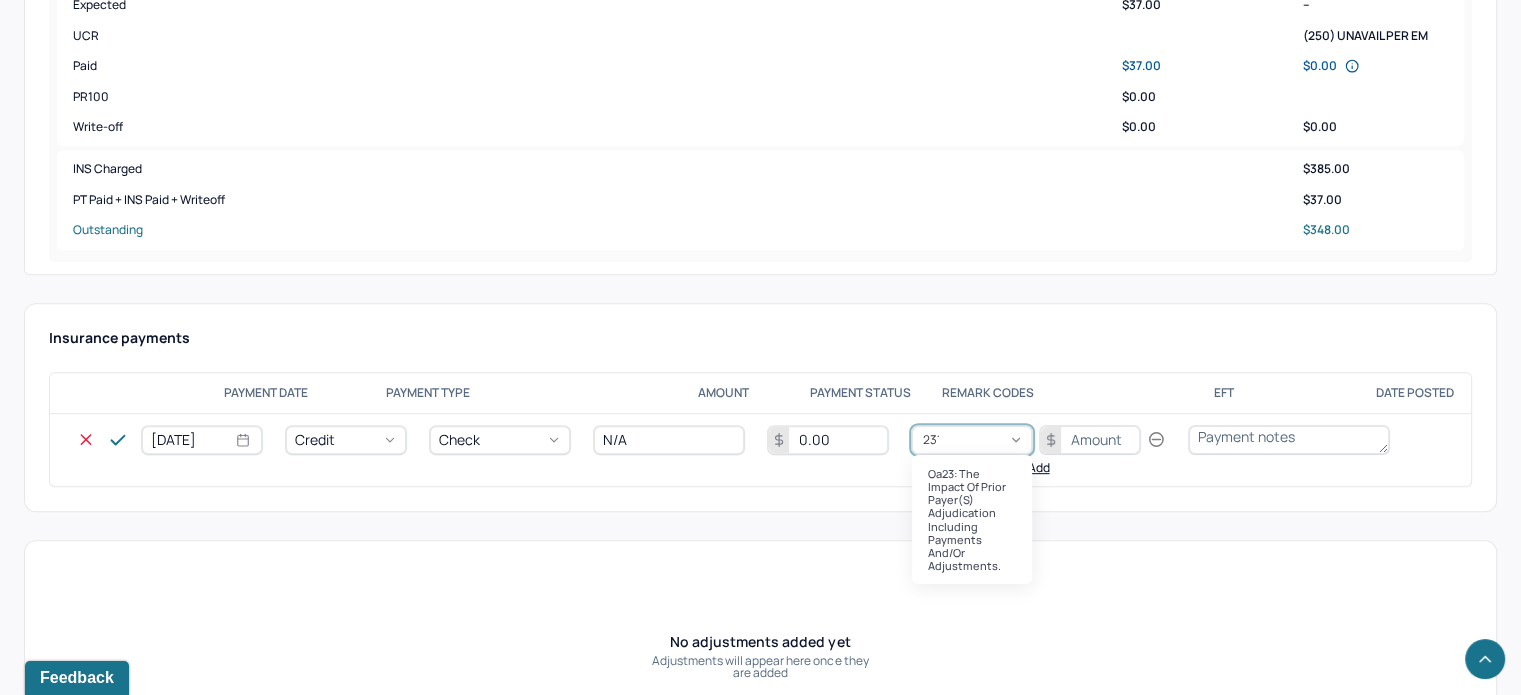 type on "231" 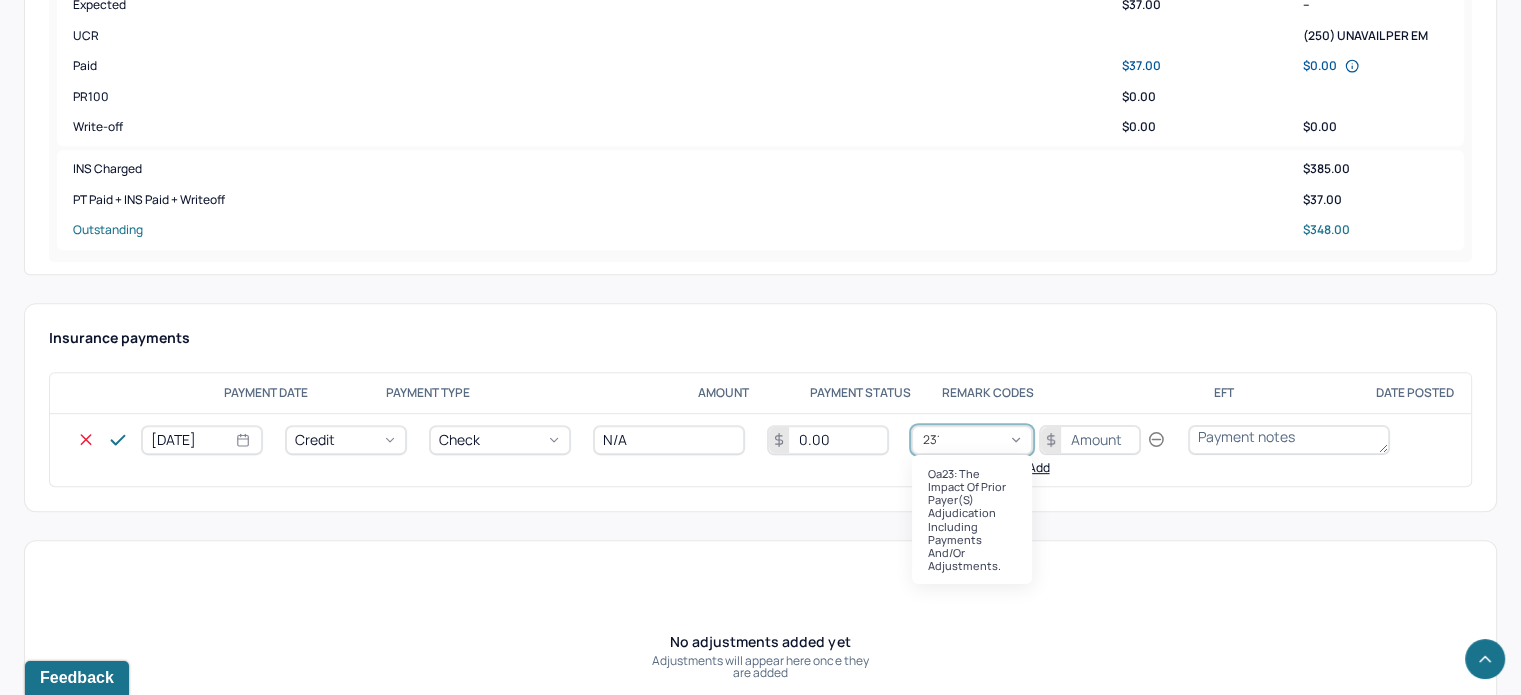 type 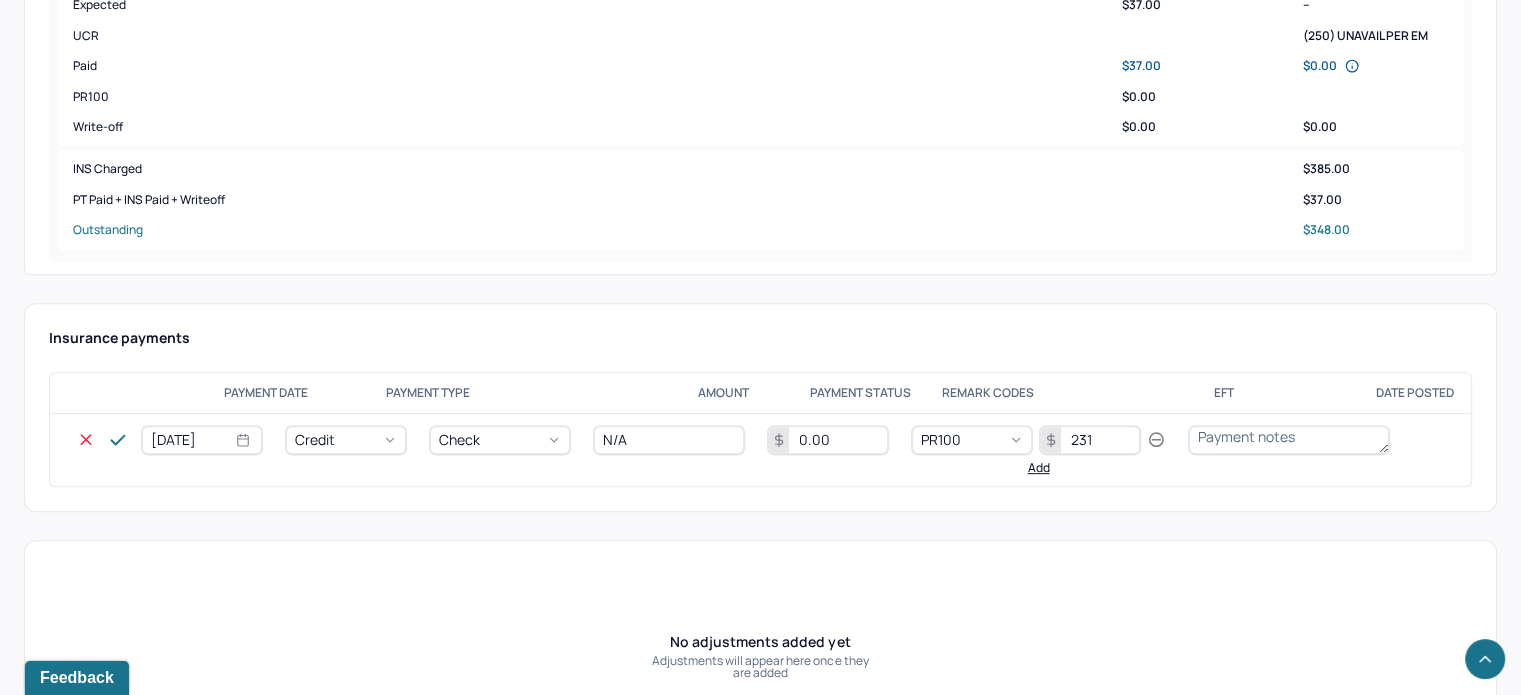 type on "231" 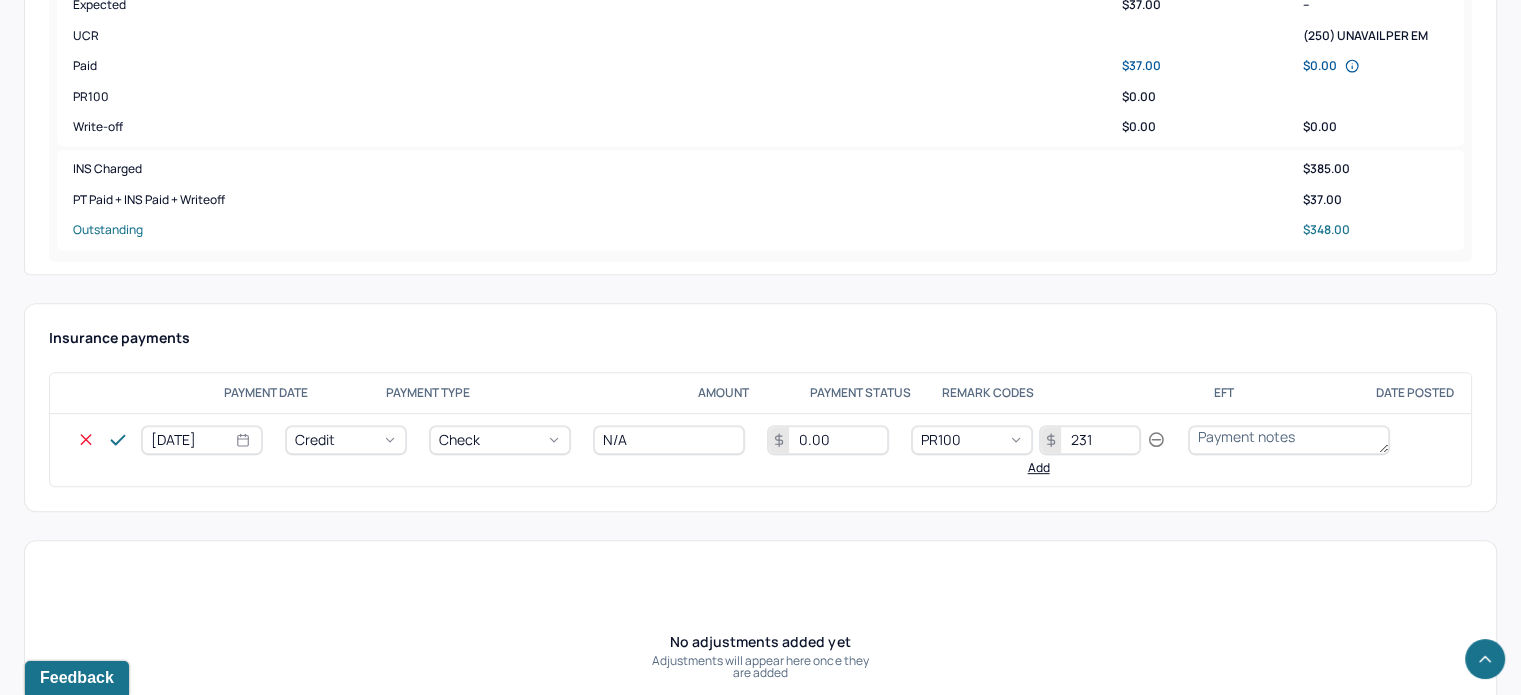 type 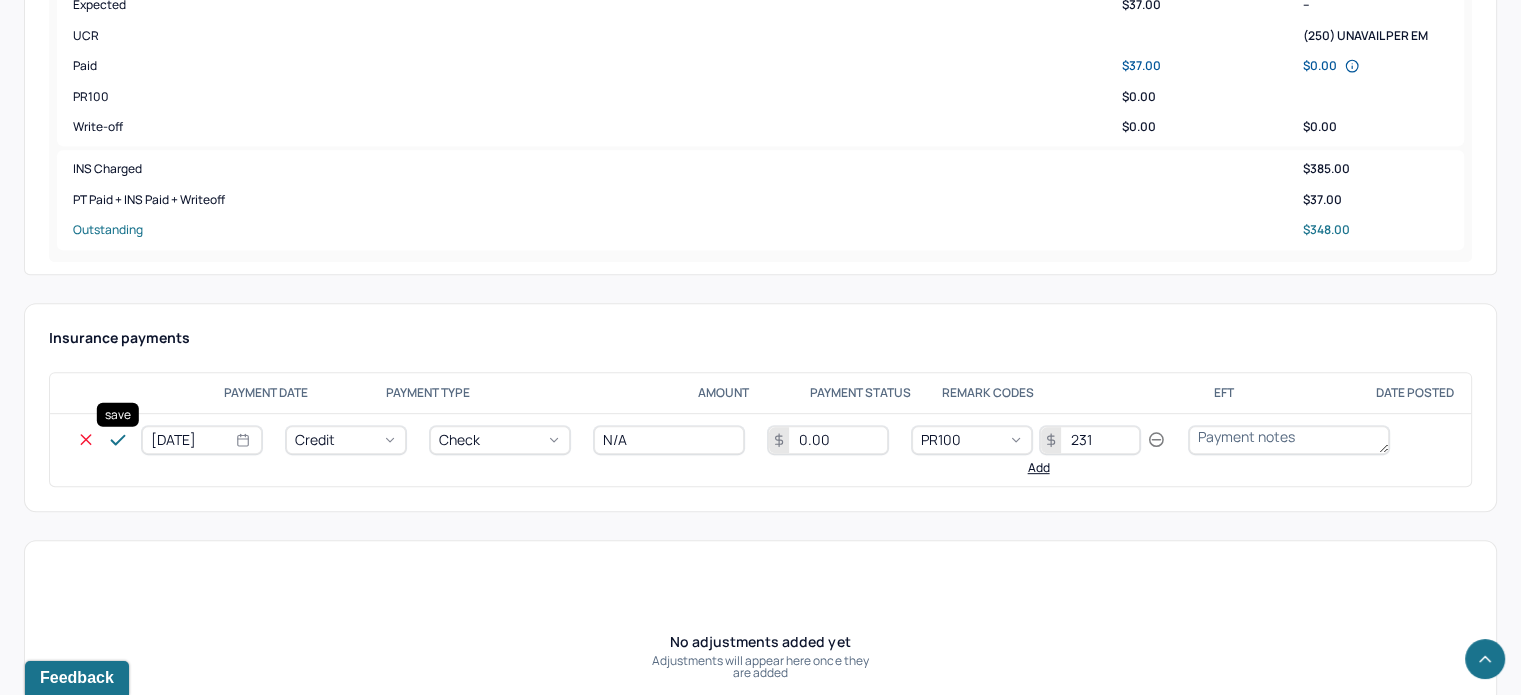 click 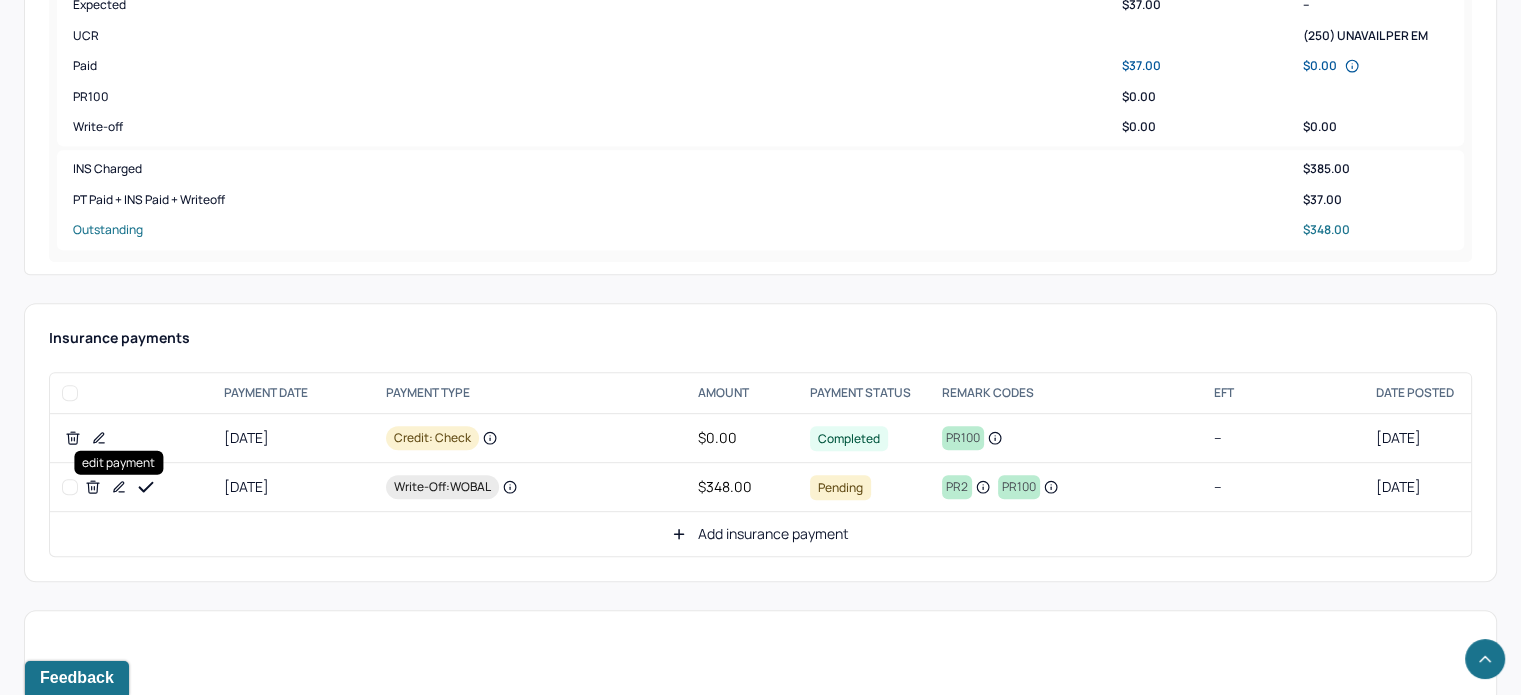 click 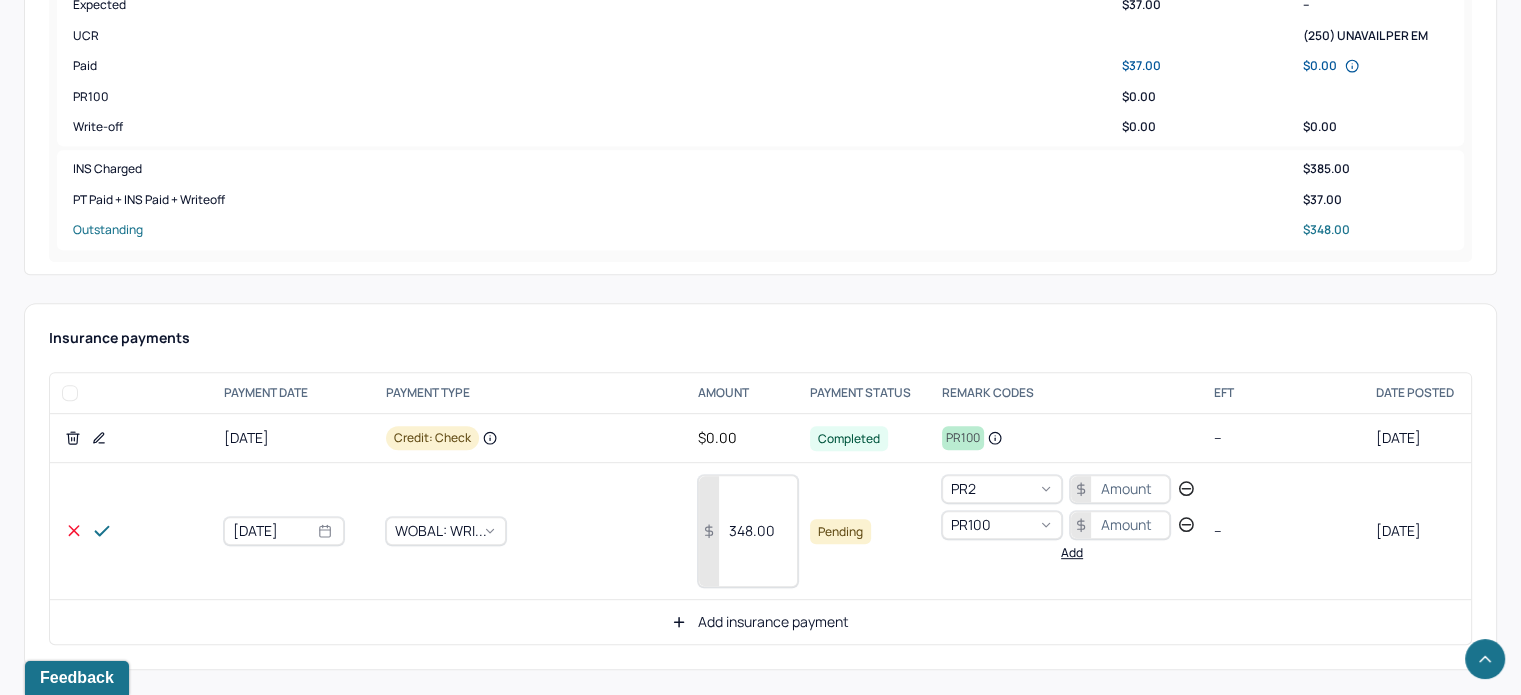 click 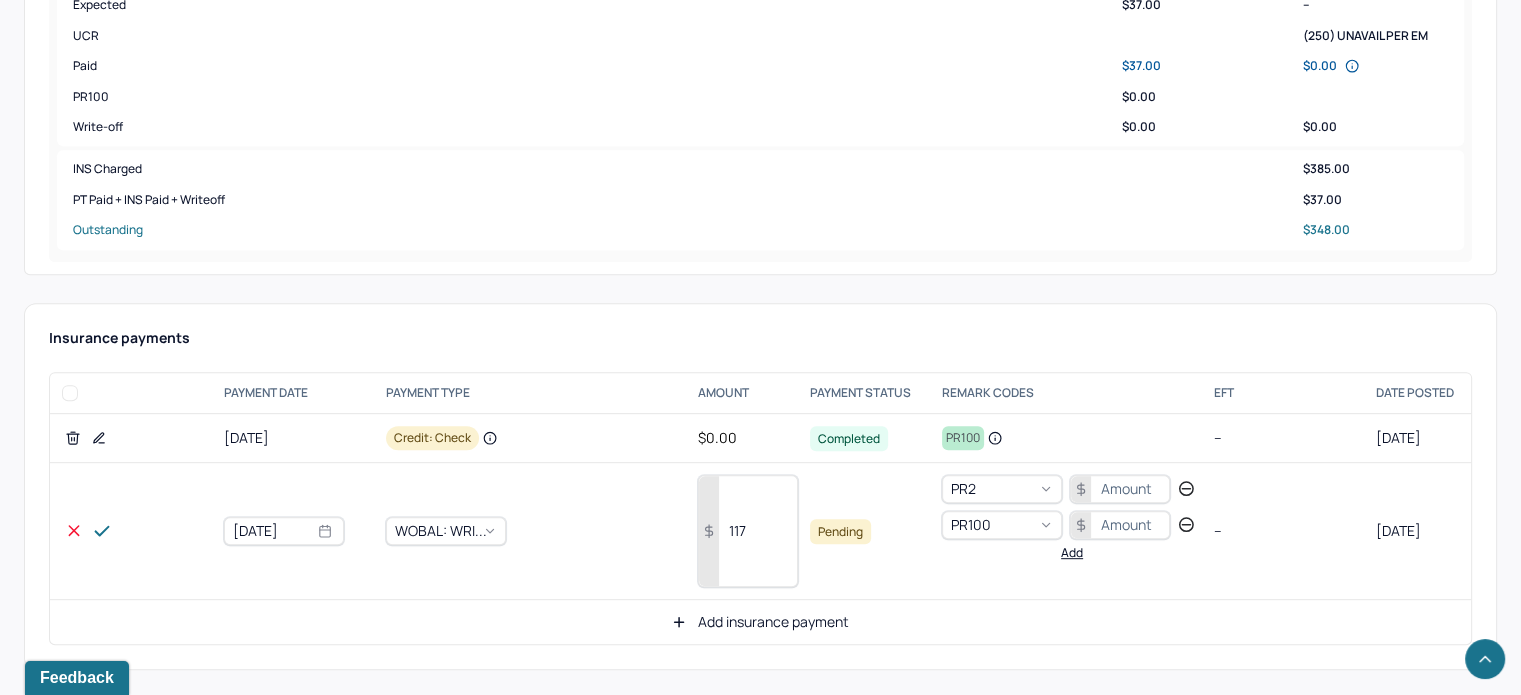 type on "117" 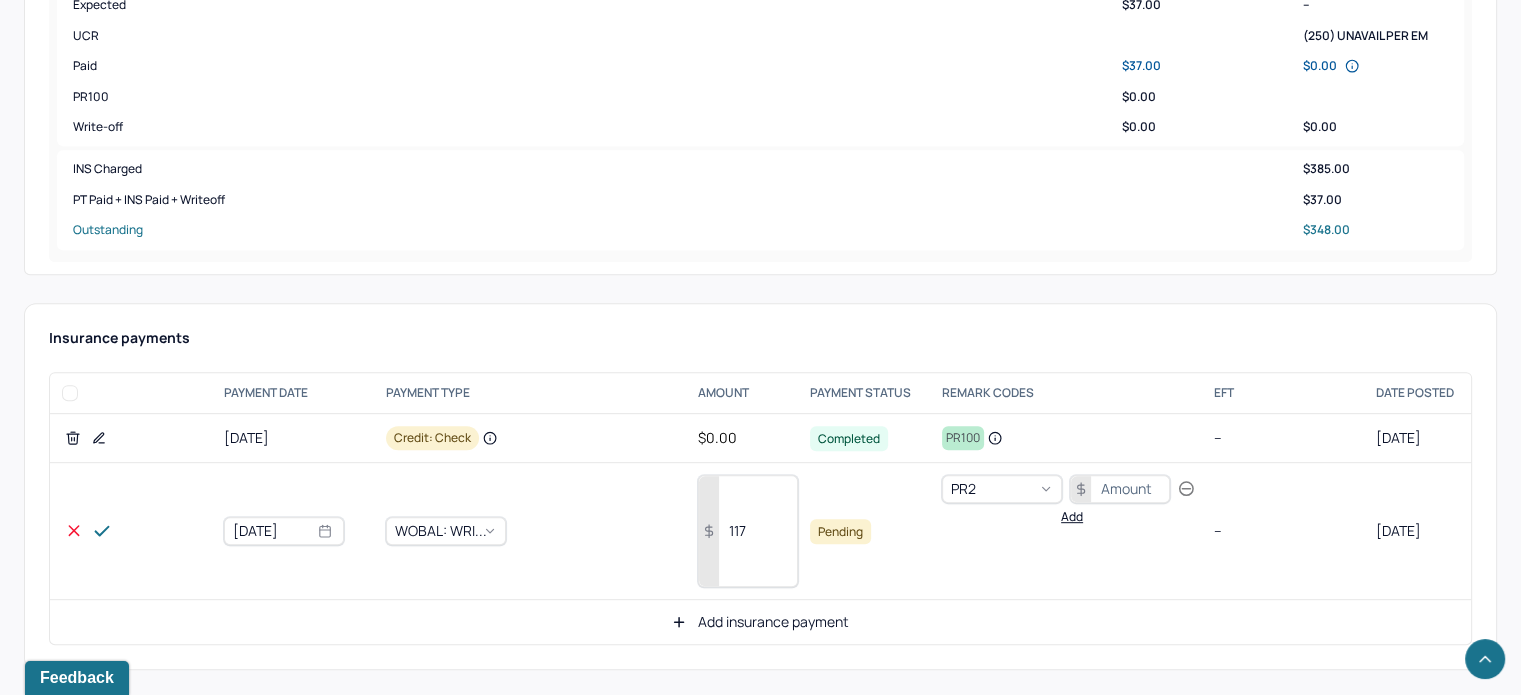 click at bounding box center [1120, 489] 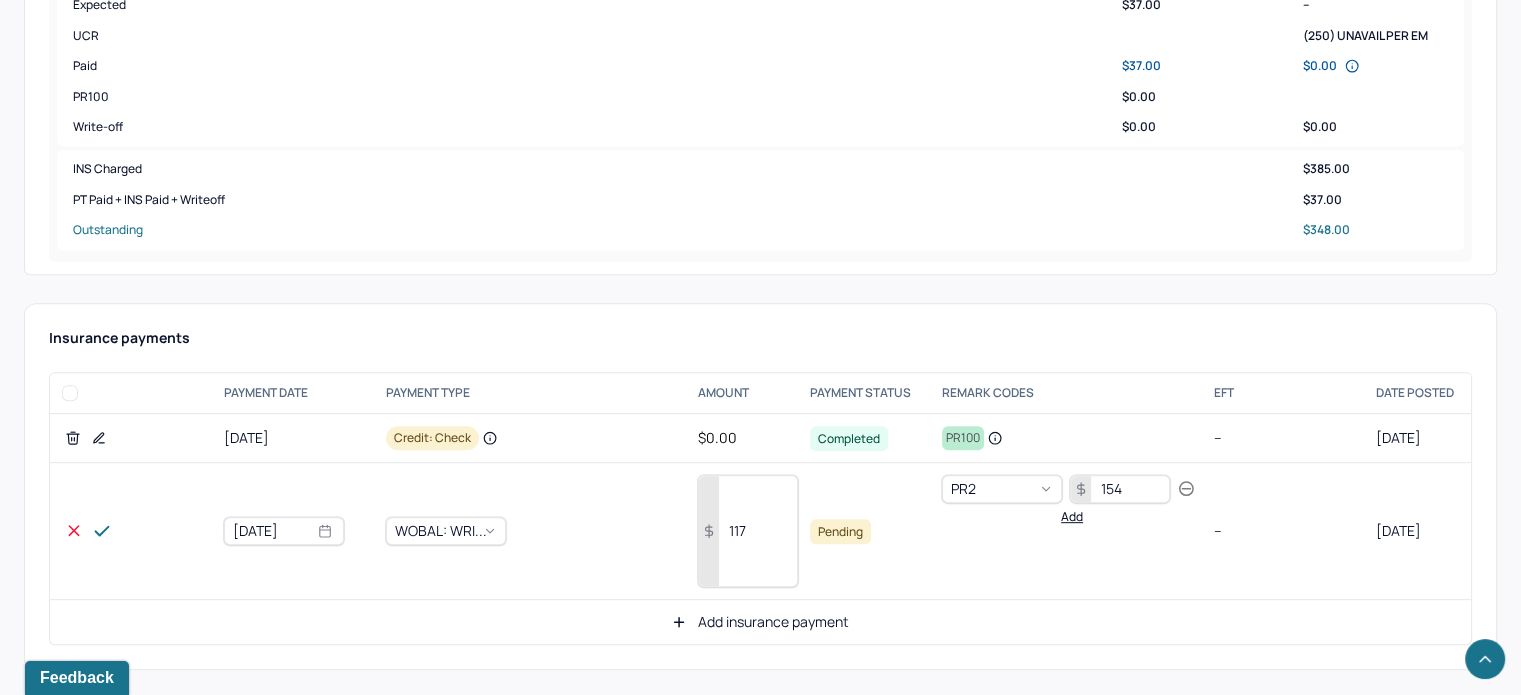 type on "154" 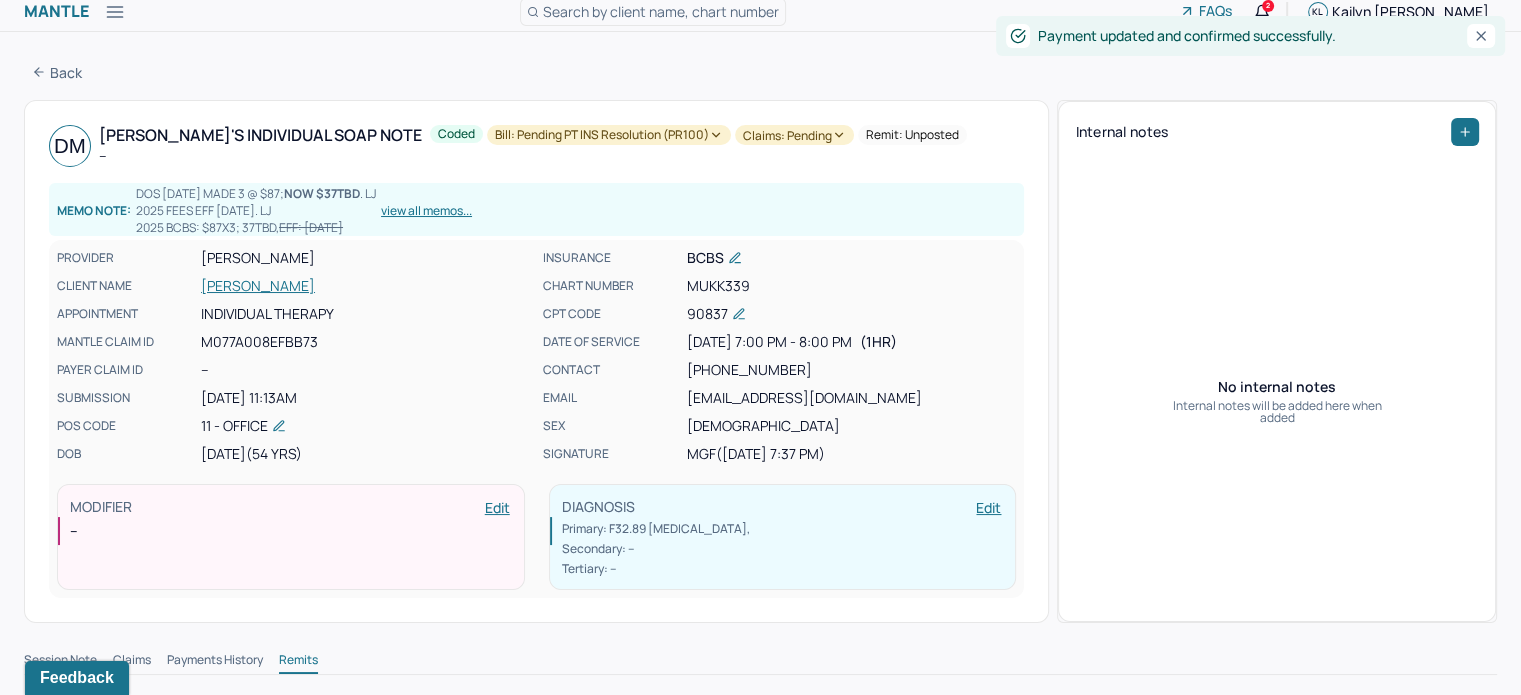 scroll, scrollTop: 0, scrollLeft: 0, axis: both 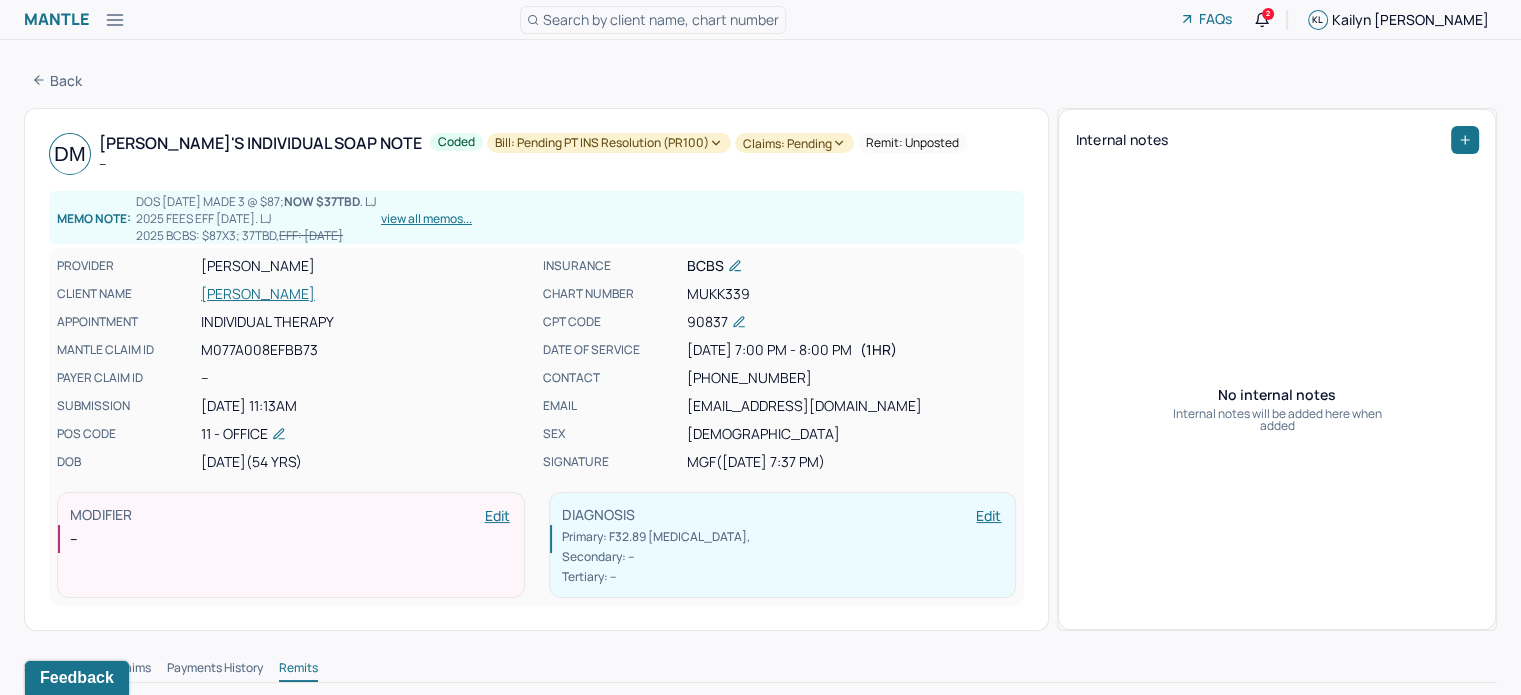 click on "Claims: pending" at bounding box center [794, 143] 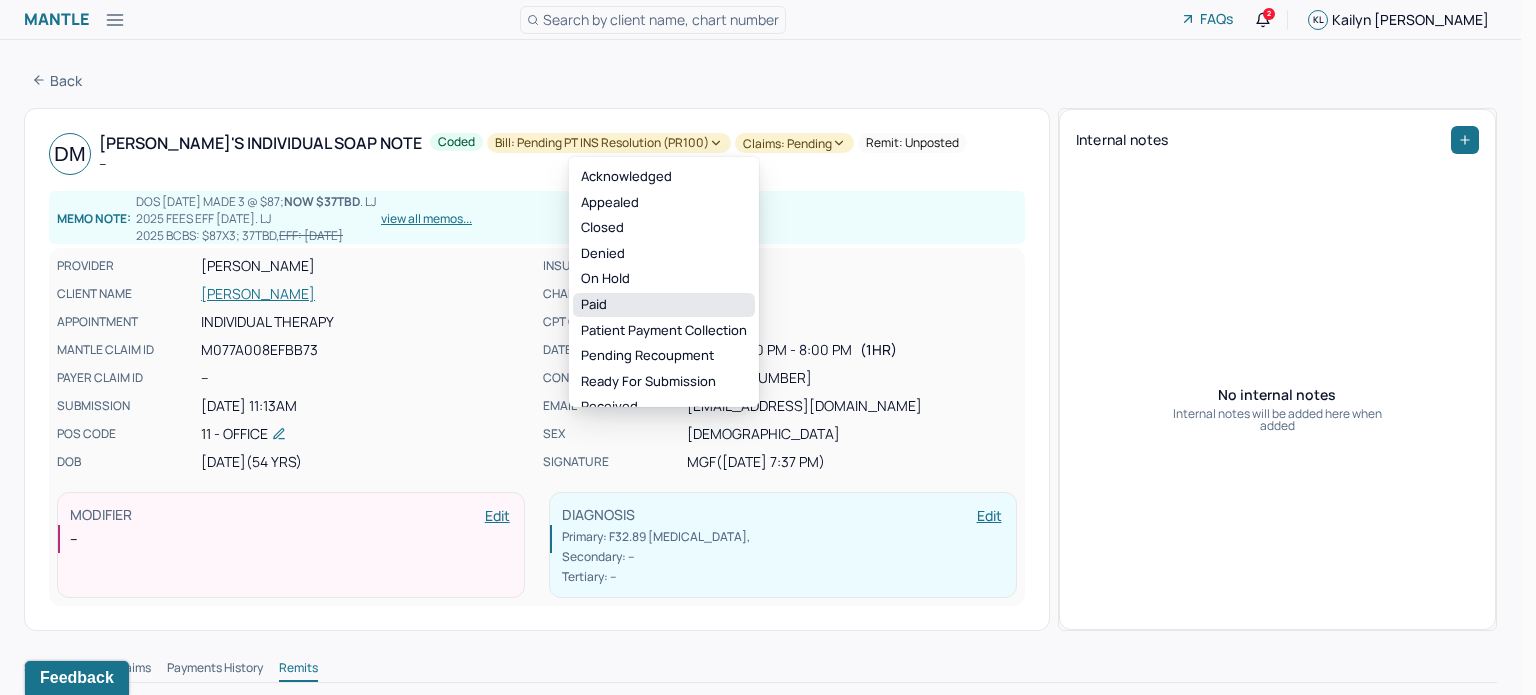 click on "Paid" at bounding box center [664, 305] 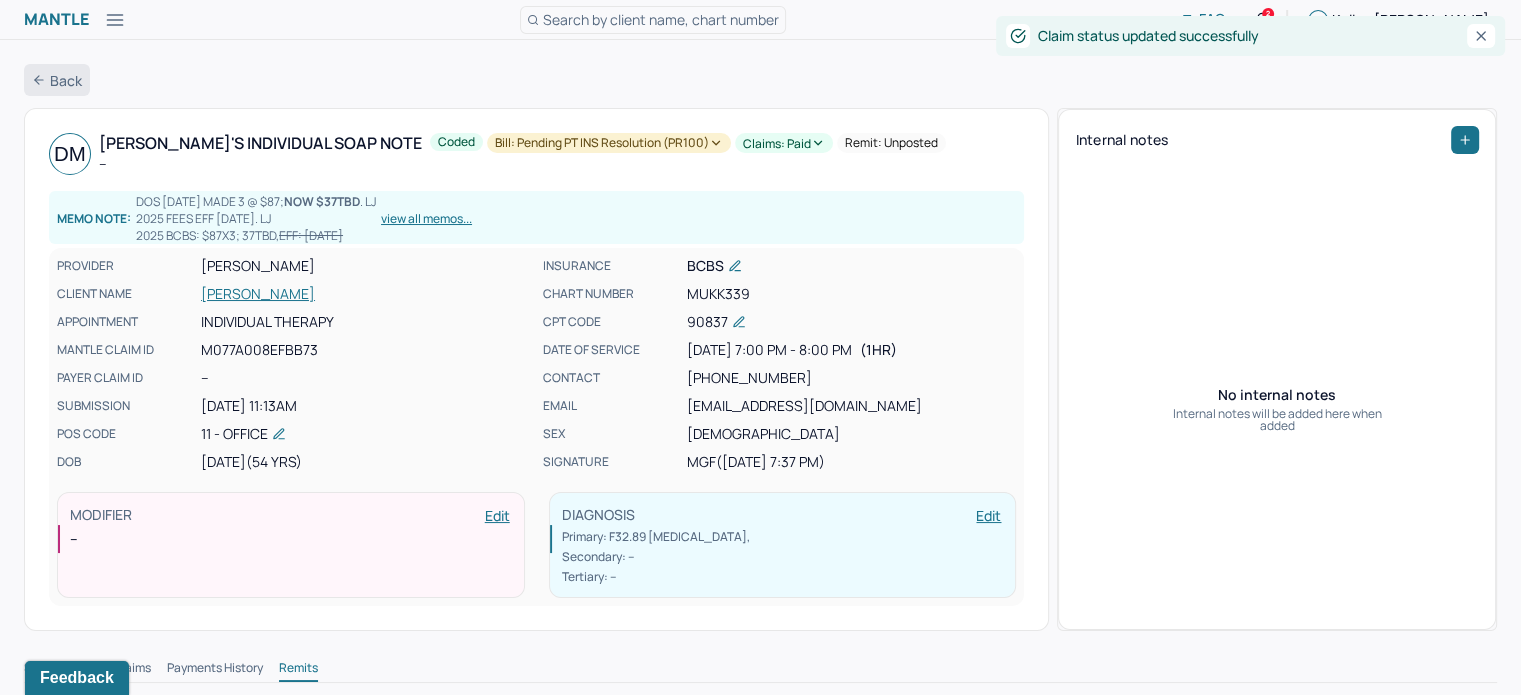 click on "Back" at bounding box center (57, 80) 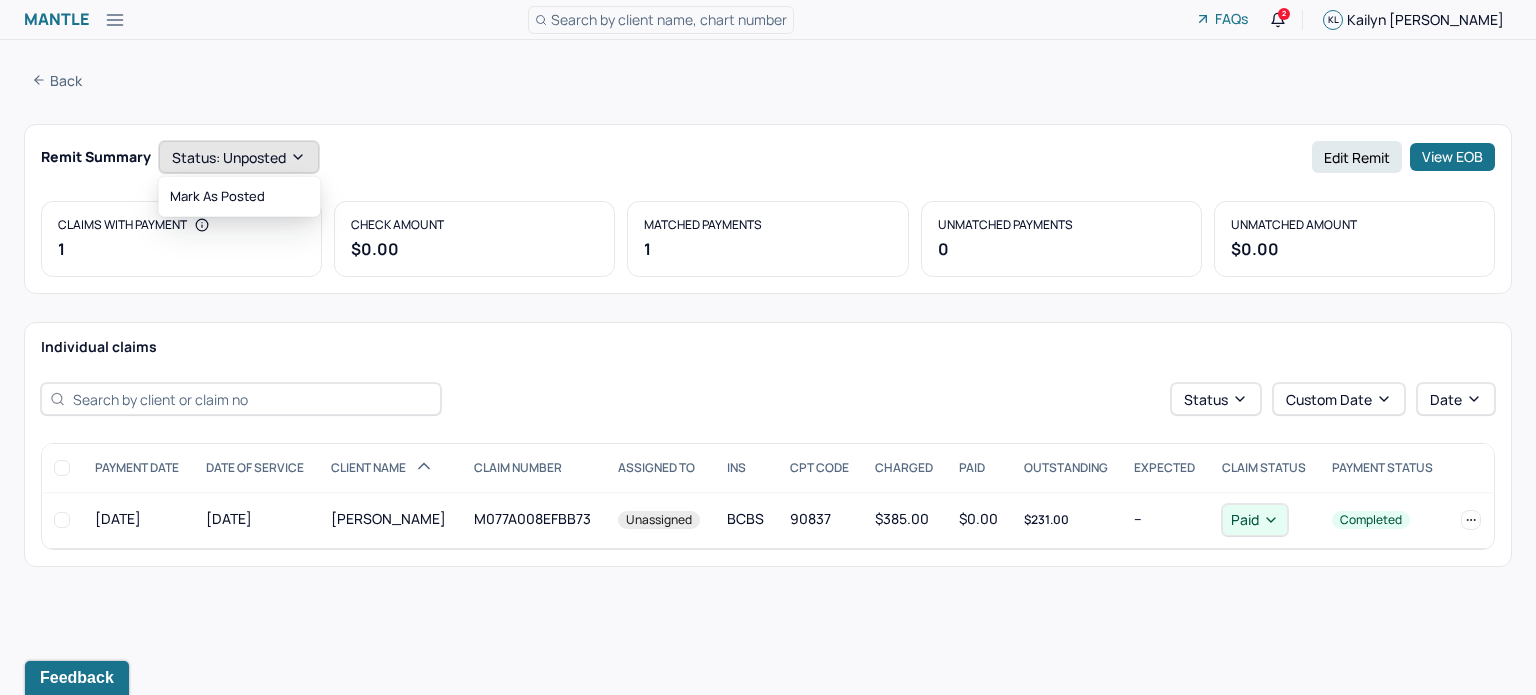 click on "Status: unposted" at bounding box center [239, 157] 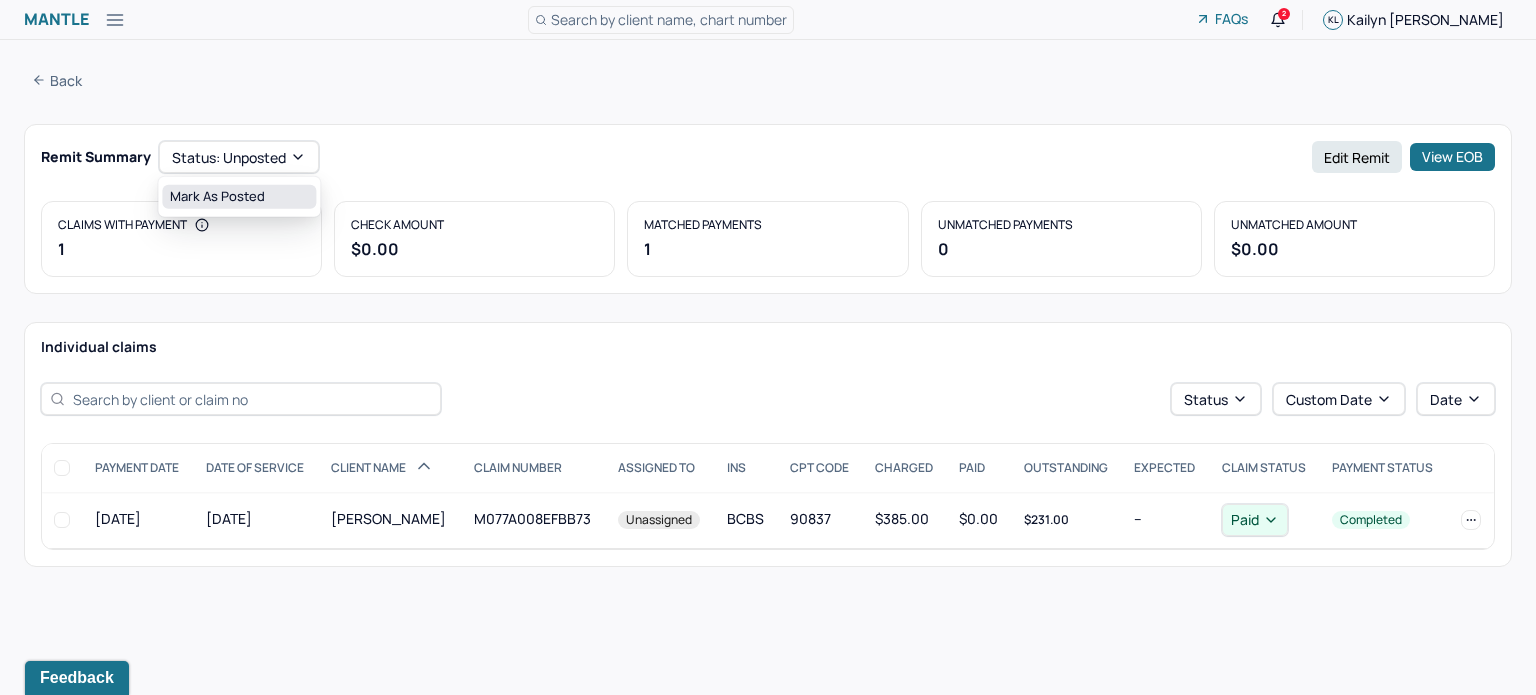 click on "Mark as Posted" at bounding box center [239, 197] 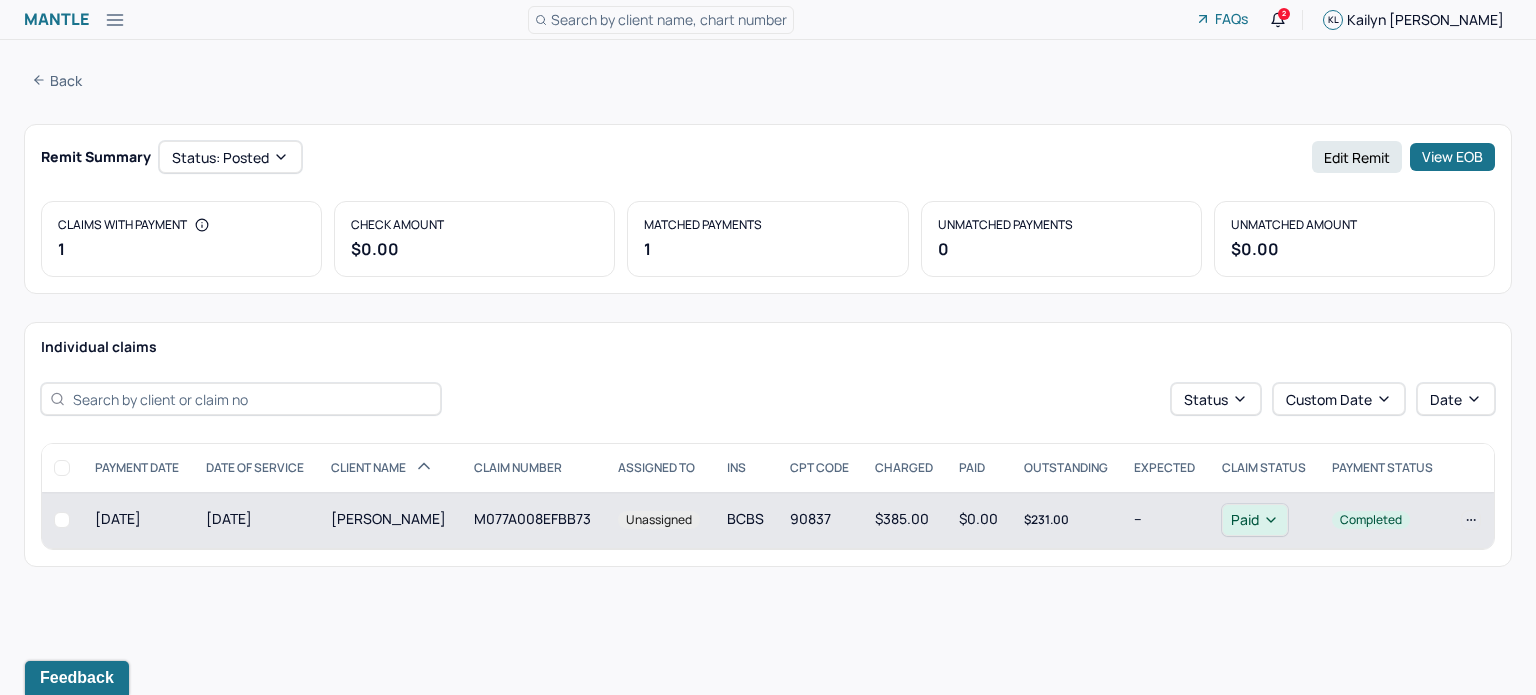 click on "Unassigned" at bounding box center (660, 520) 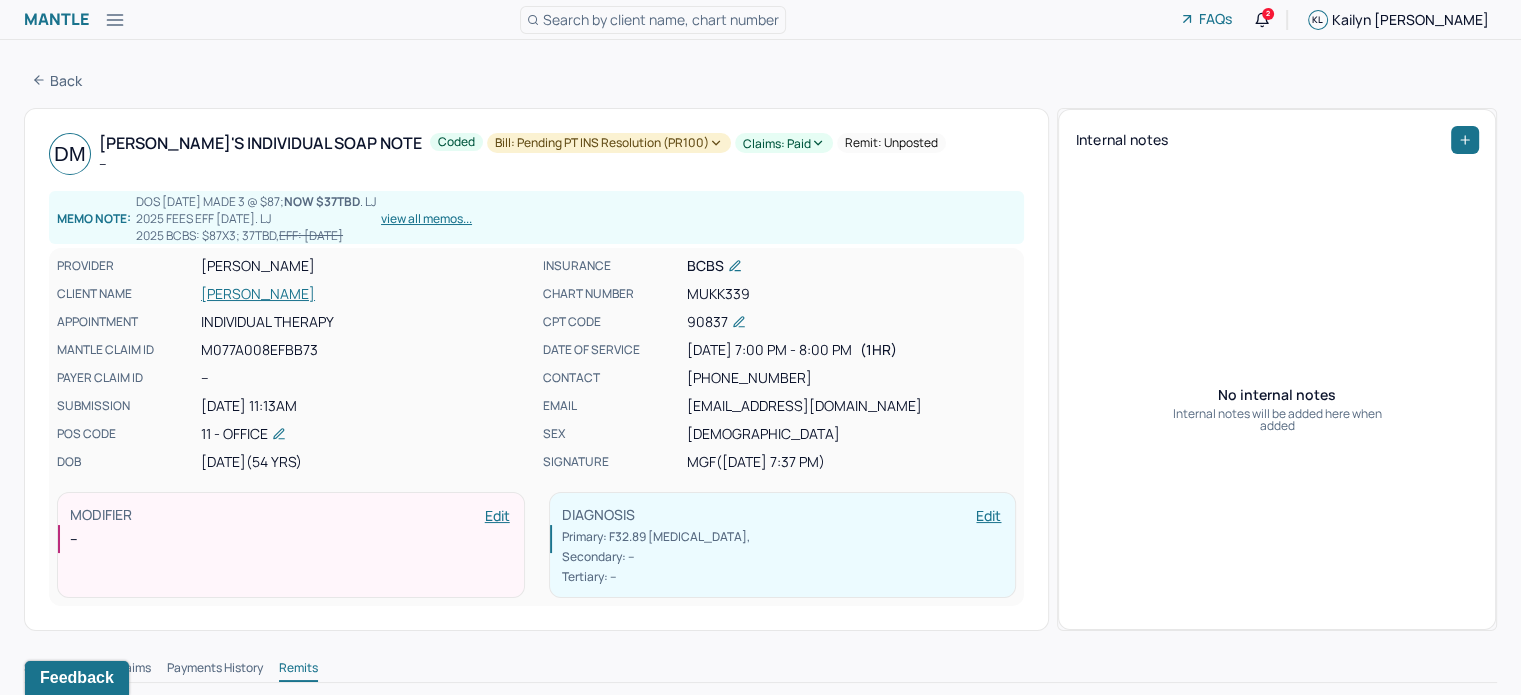 click on "[PERSON_NAME]" at bounding box center [366, 294] 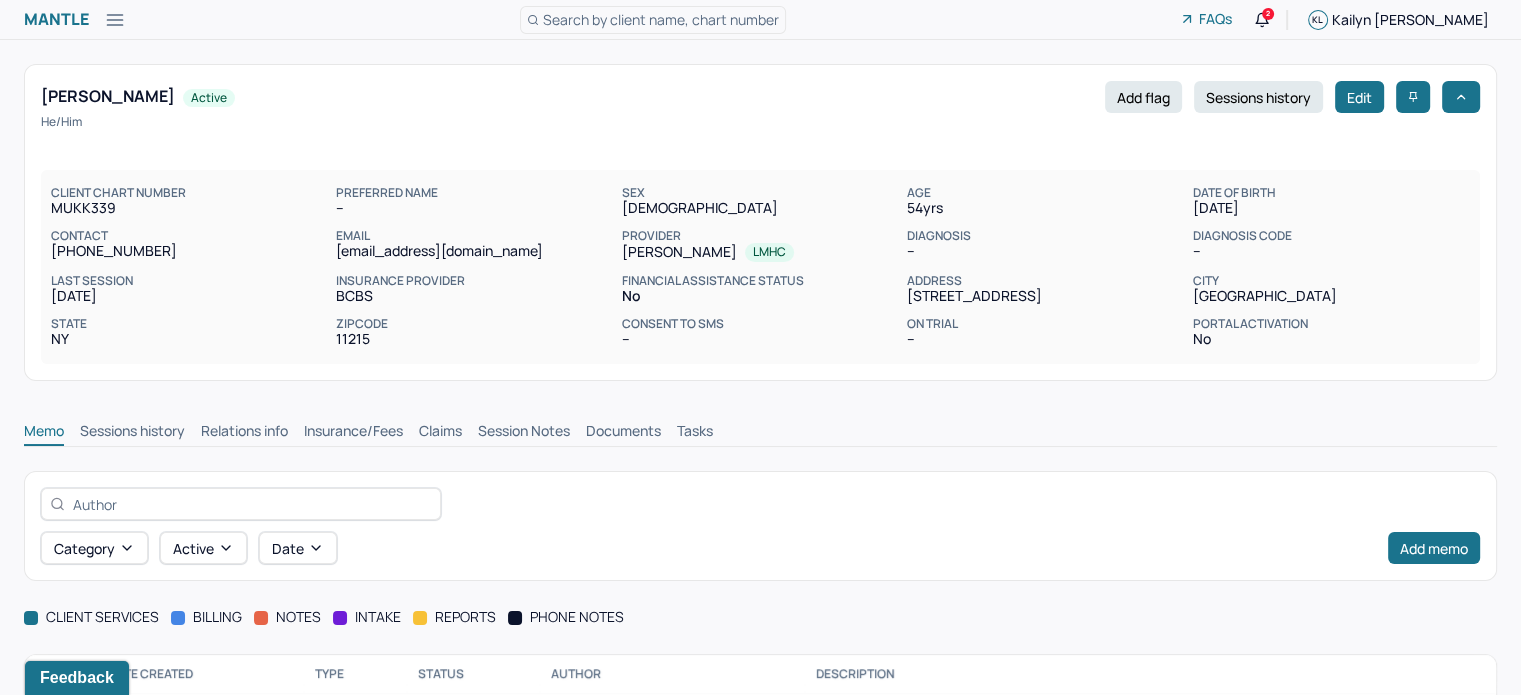 click on "Claims" at bounding box center (440, 433) 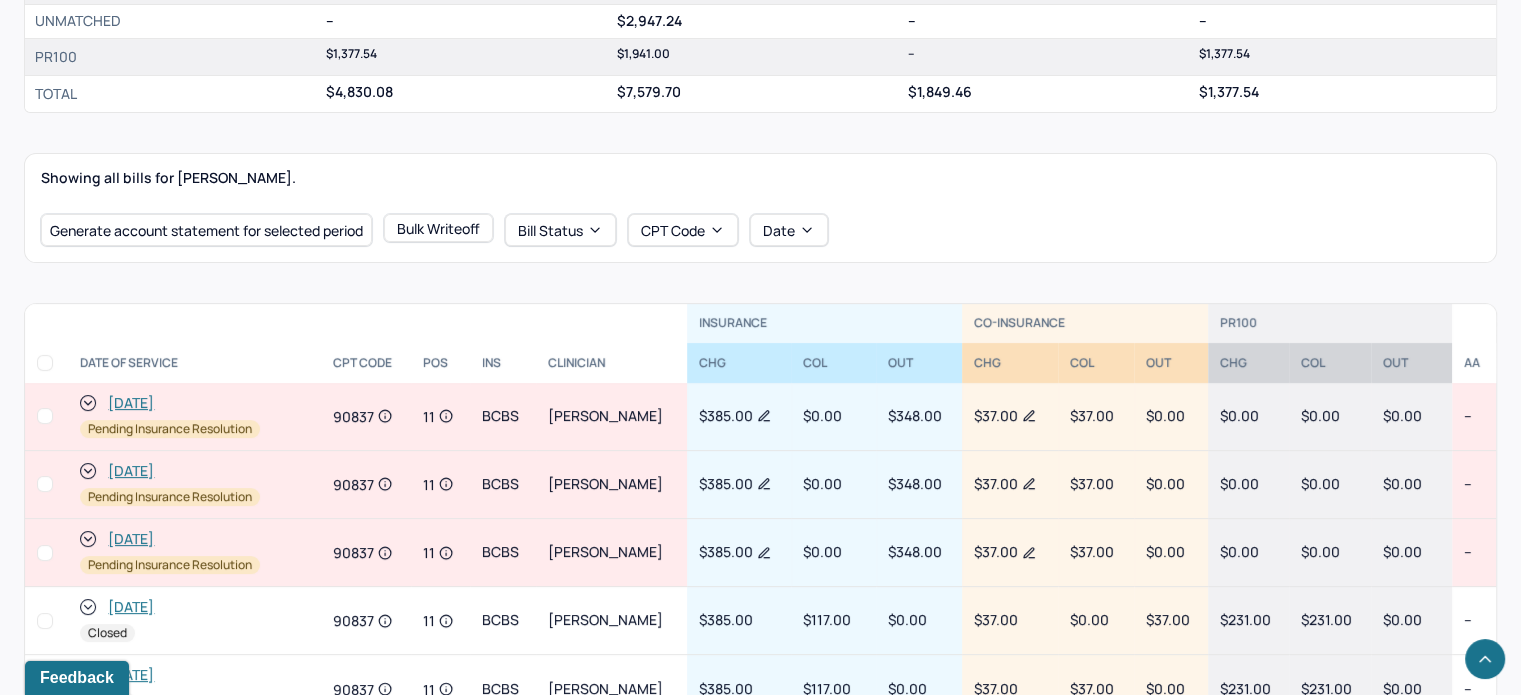 scroll, scrollTop: 800, scrollLeft: 0, axis: vertical 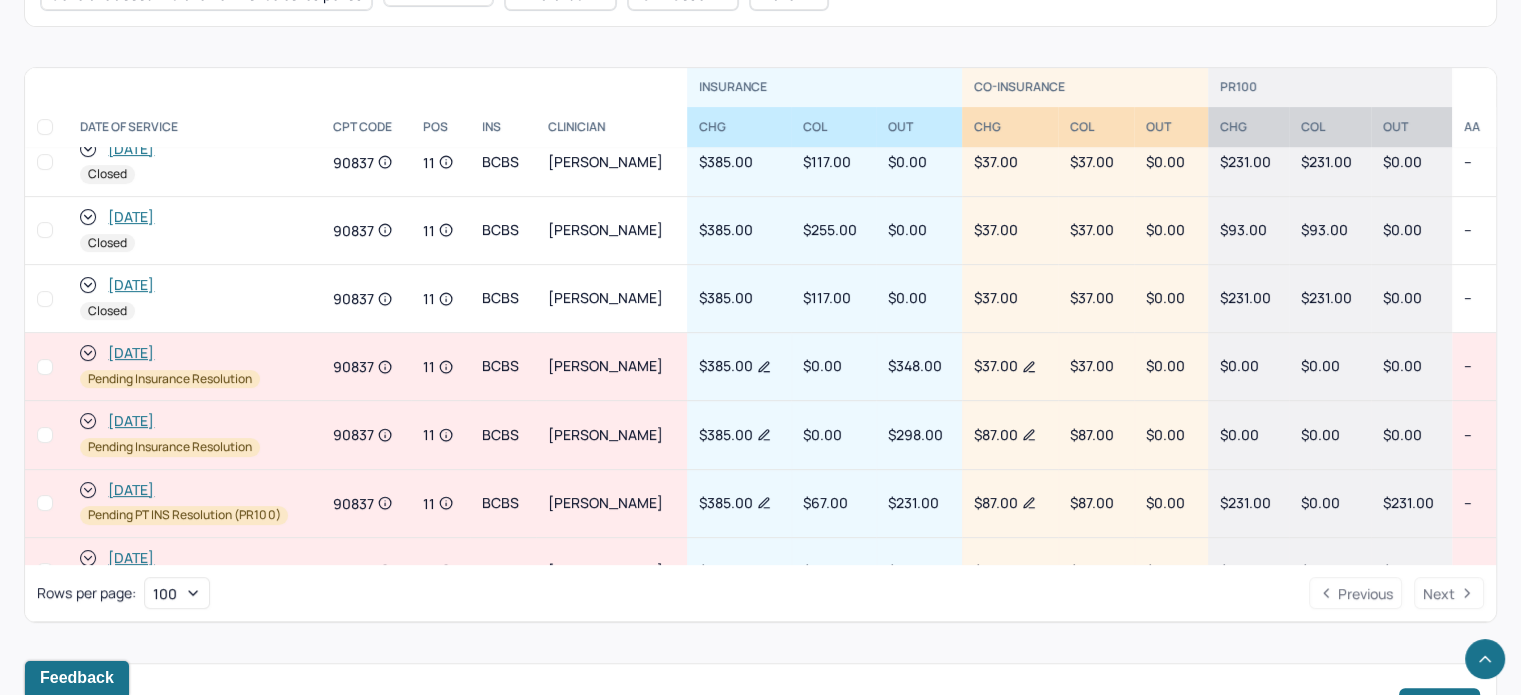 click on "[DATE]" at bounding box center (131, 421) 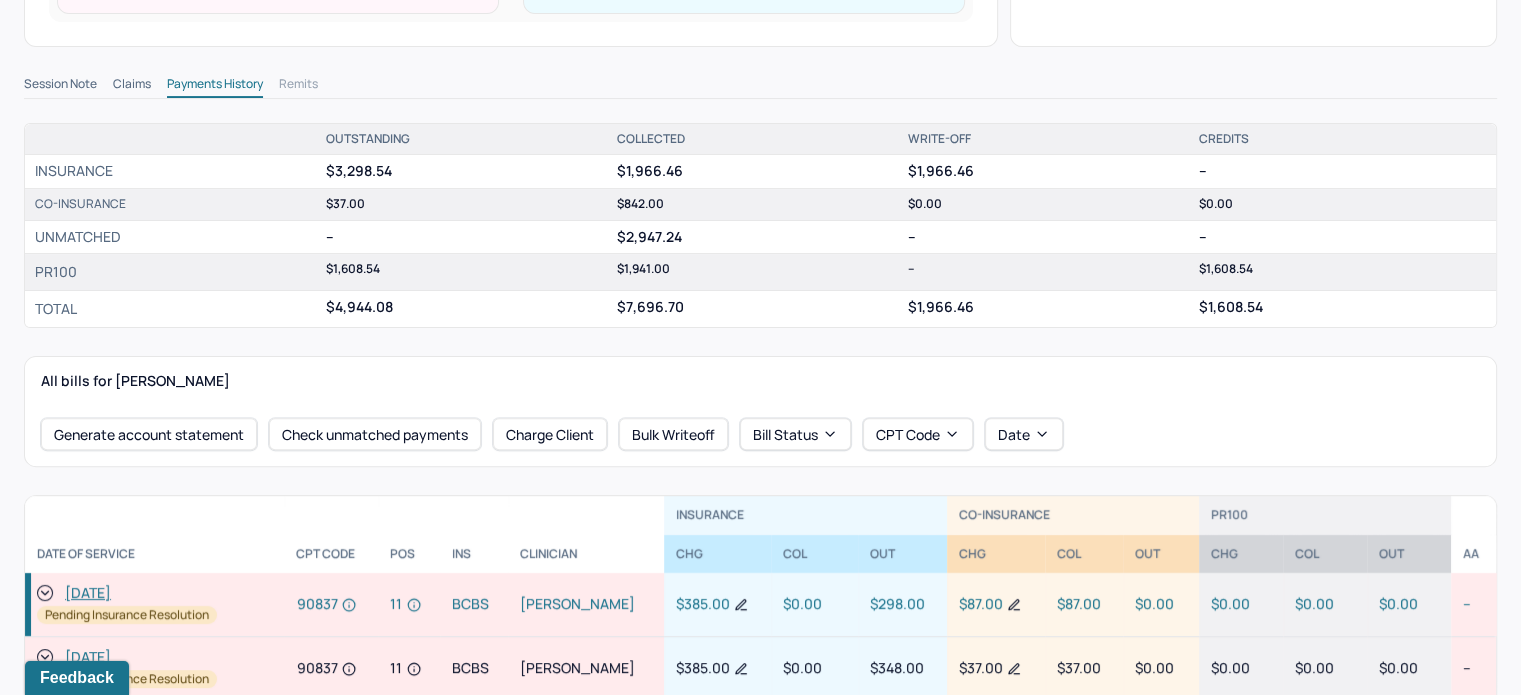 scroll, scrollTop: 460, scrollLeft: 0, axis: vertical 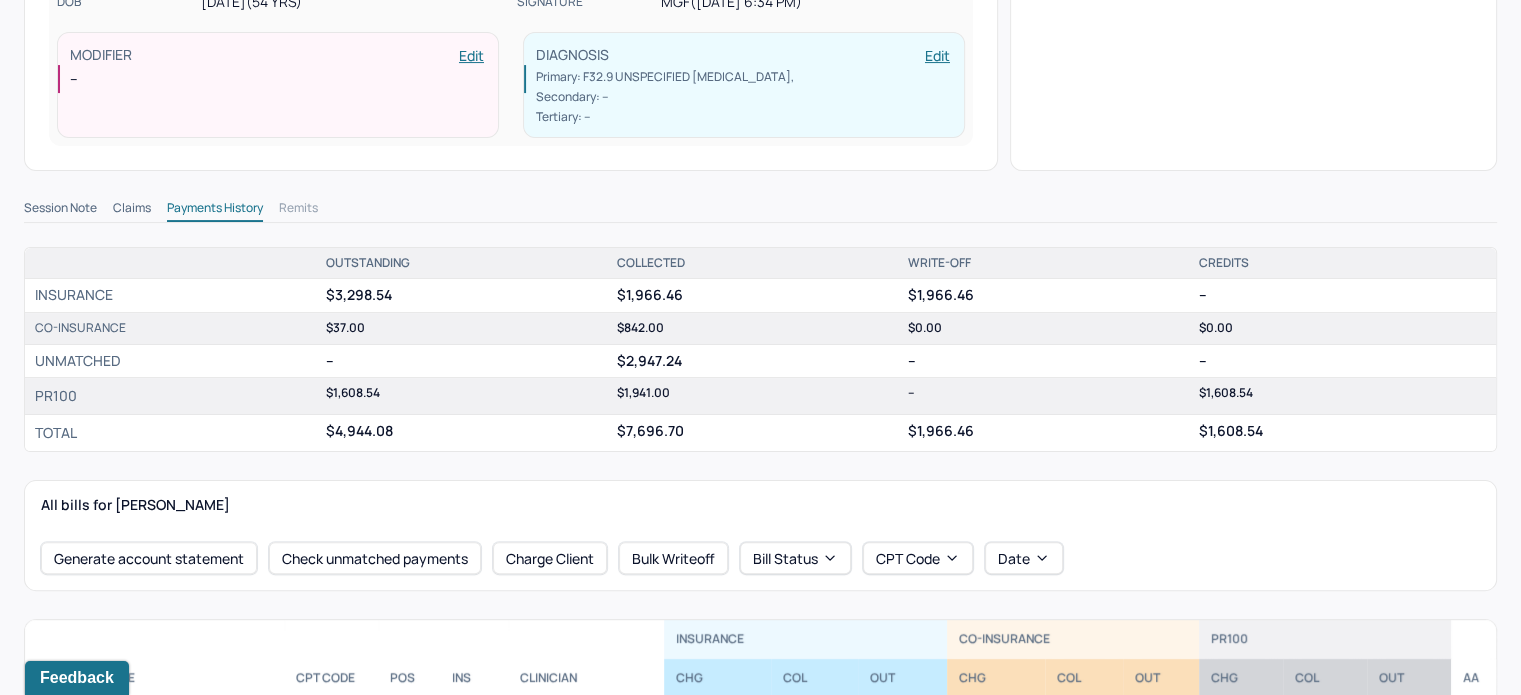 click on "Claims" at bounding box center [132, 210] 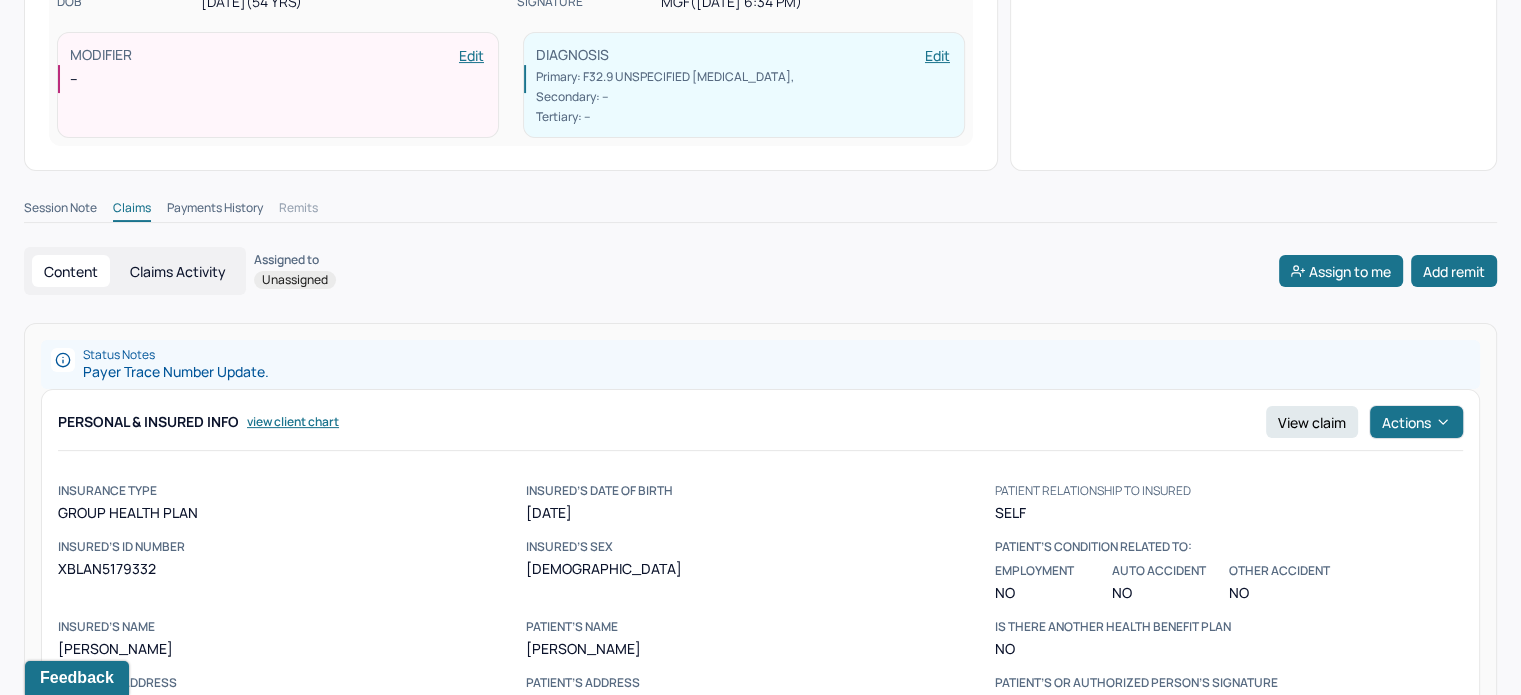 click on "Claims Activity" at bounding box center (178, 271) 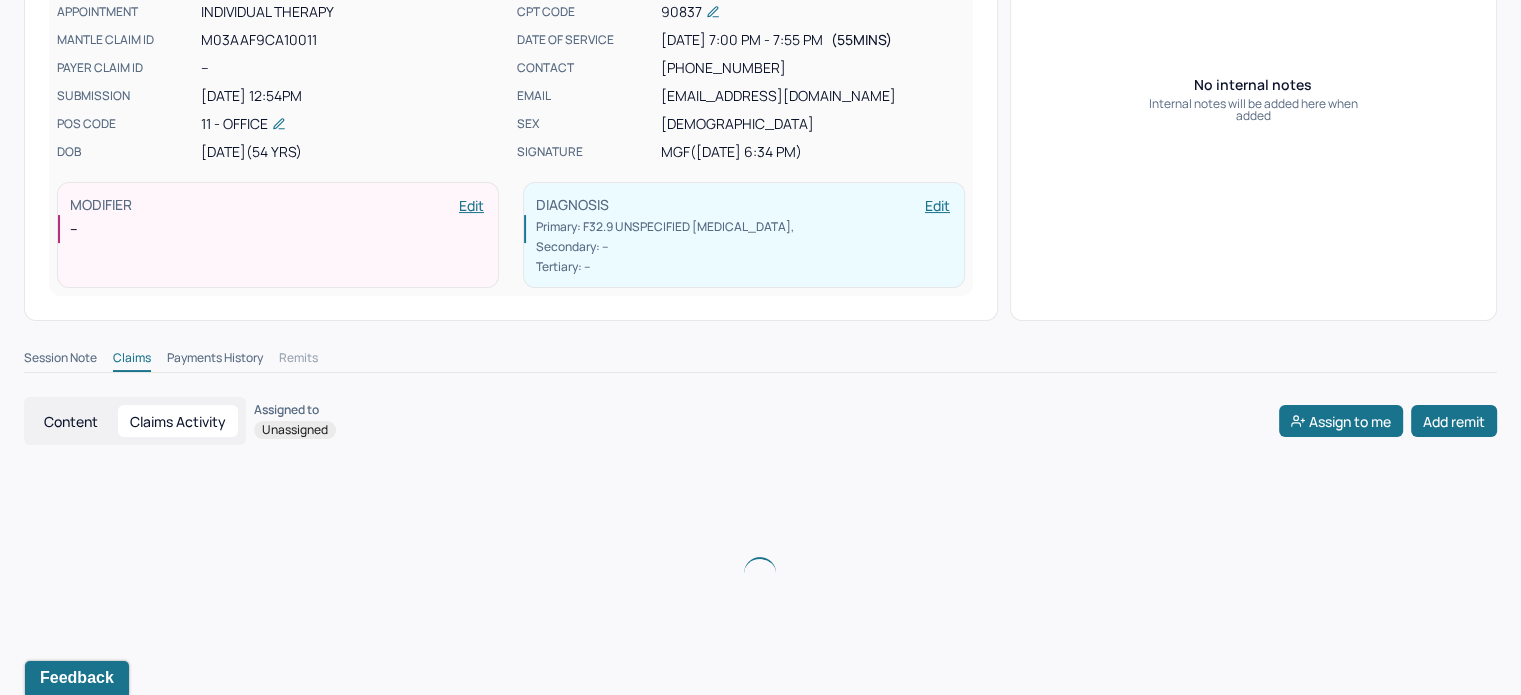 scroll, scrollTop: 460, scrollLeft: 0, axis: vertical 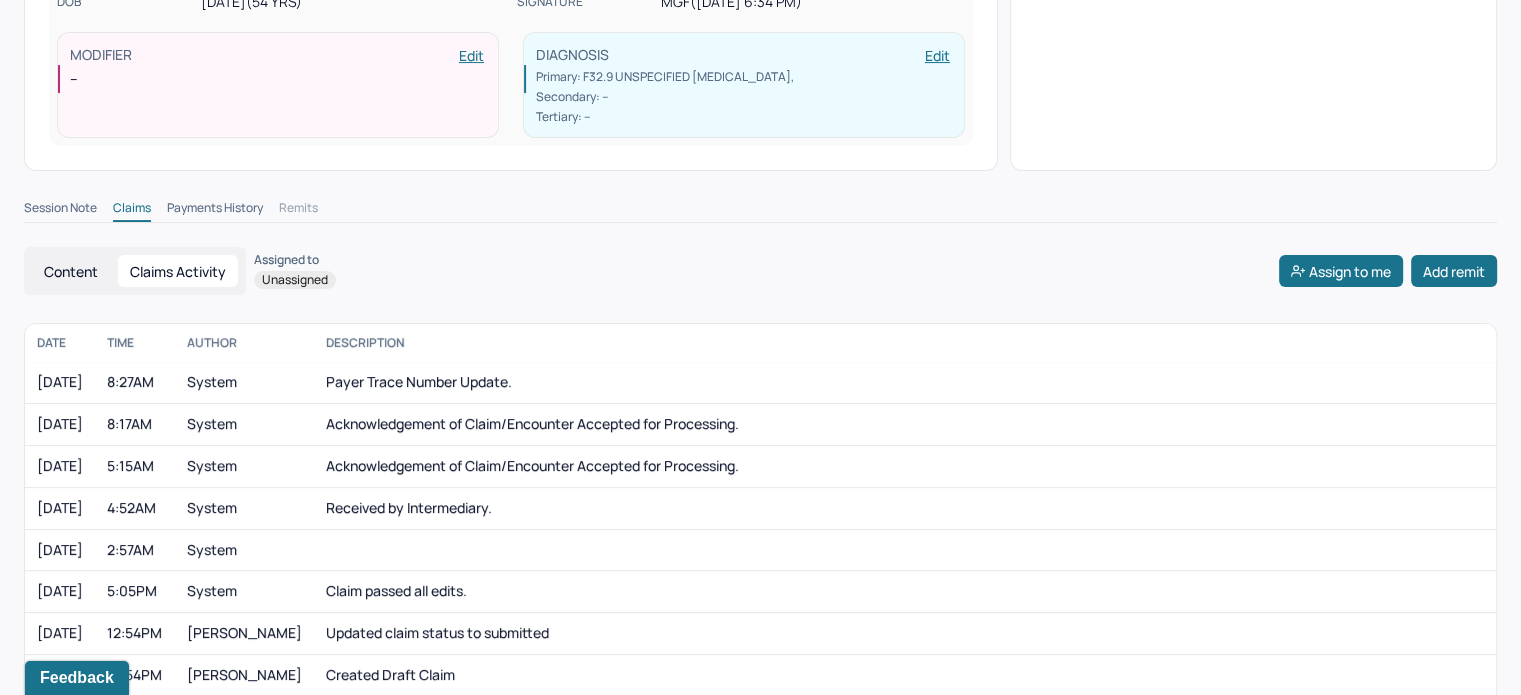 click on "Content" at bounding box center [71, 271] 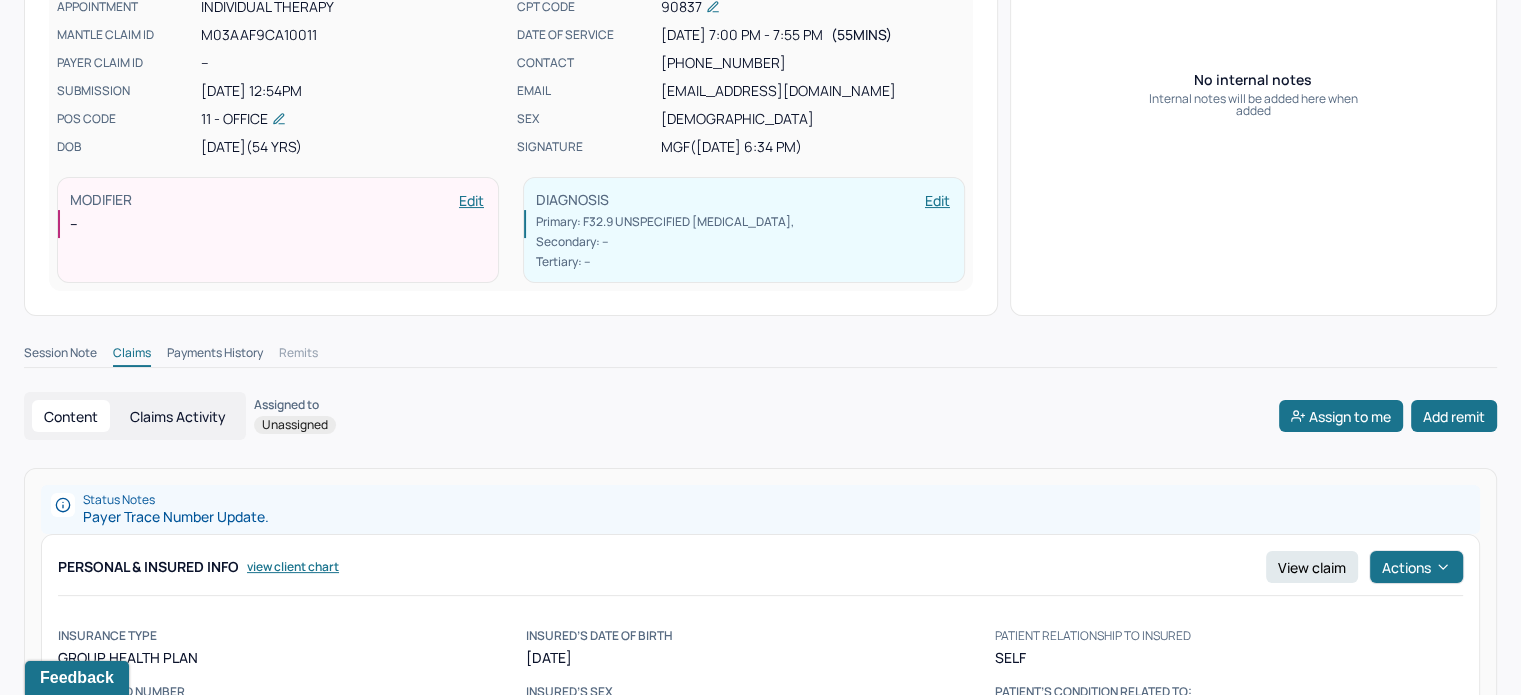 scroll, scrollTop: 360, scrollLeft: 0, axis: vertical 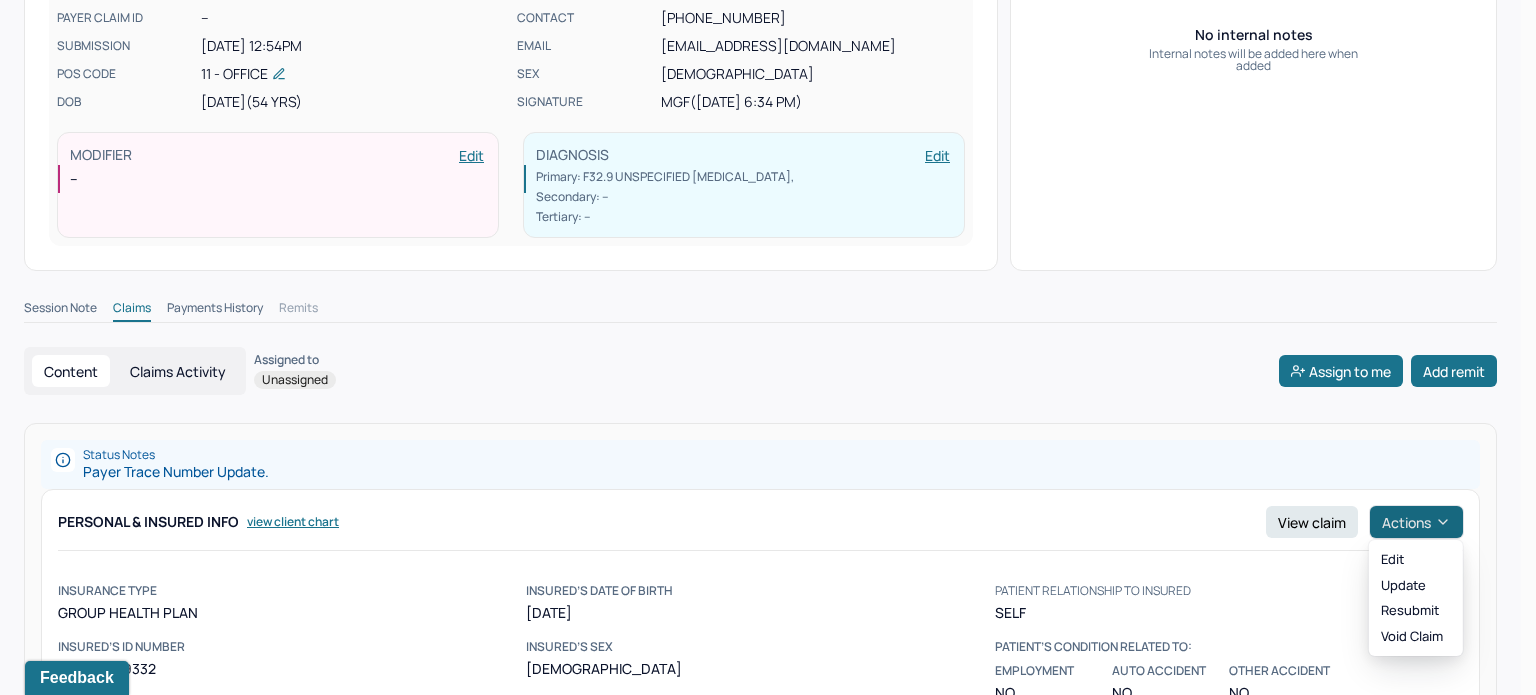 click on "Actions" at bounding box center (1416, 522) 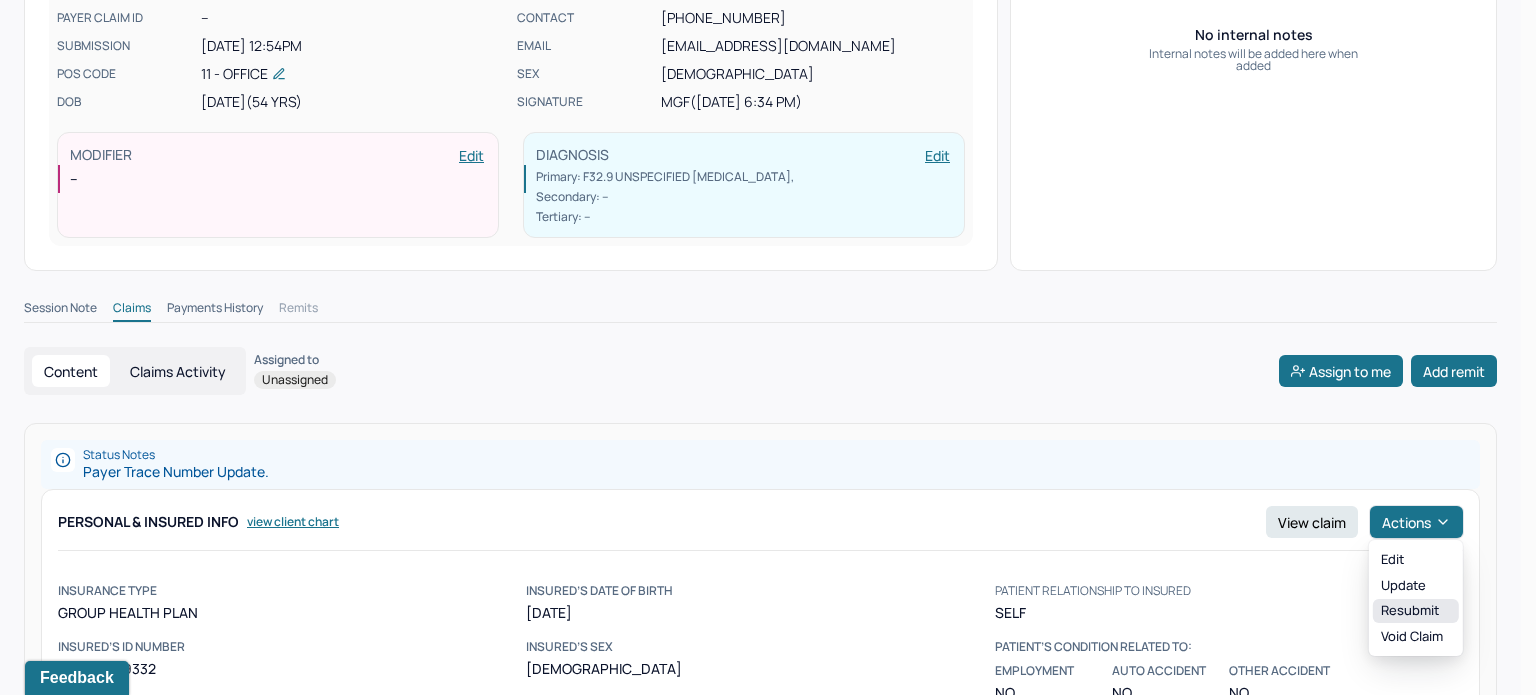 click on "Resubmit" at bounding box center (1416, 611) 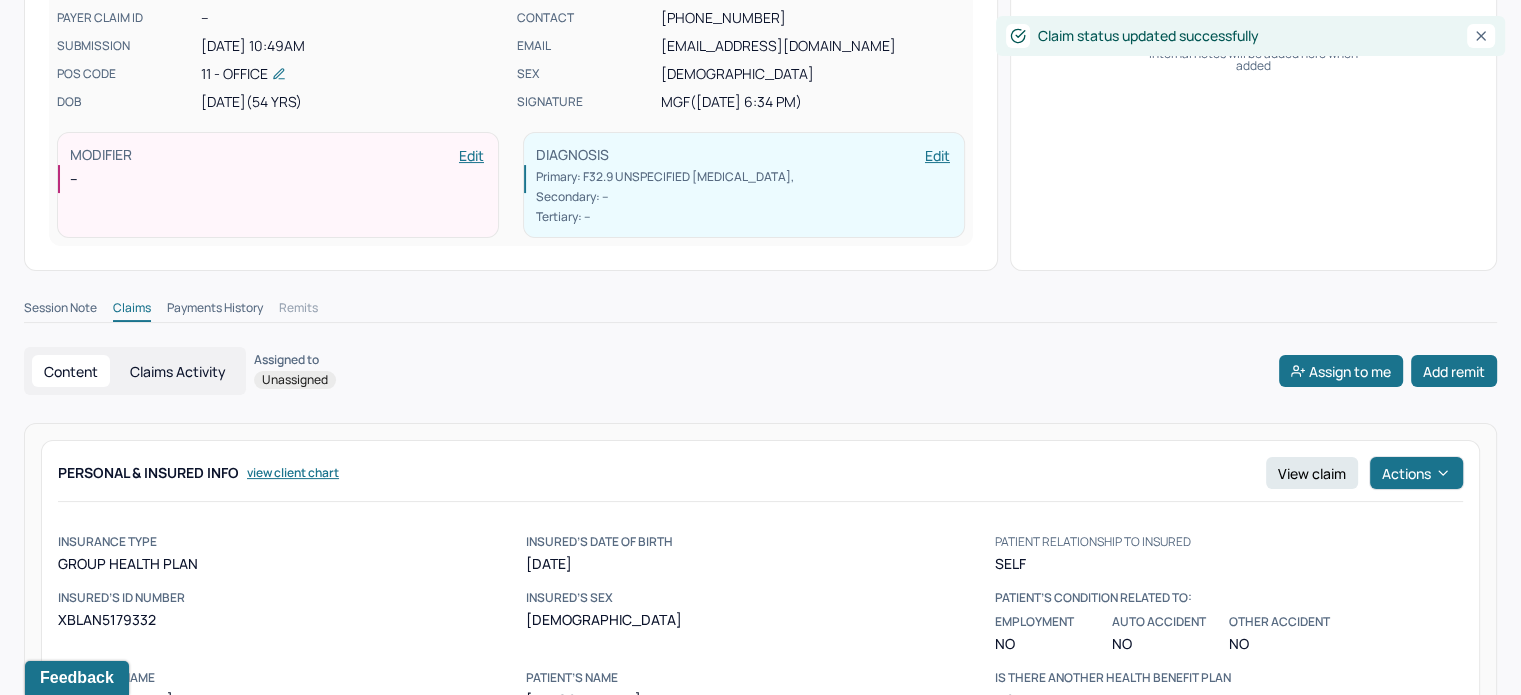 scroll, scrollTop: 0, scrollLeft: 0, axis: both 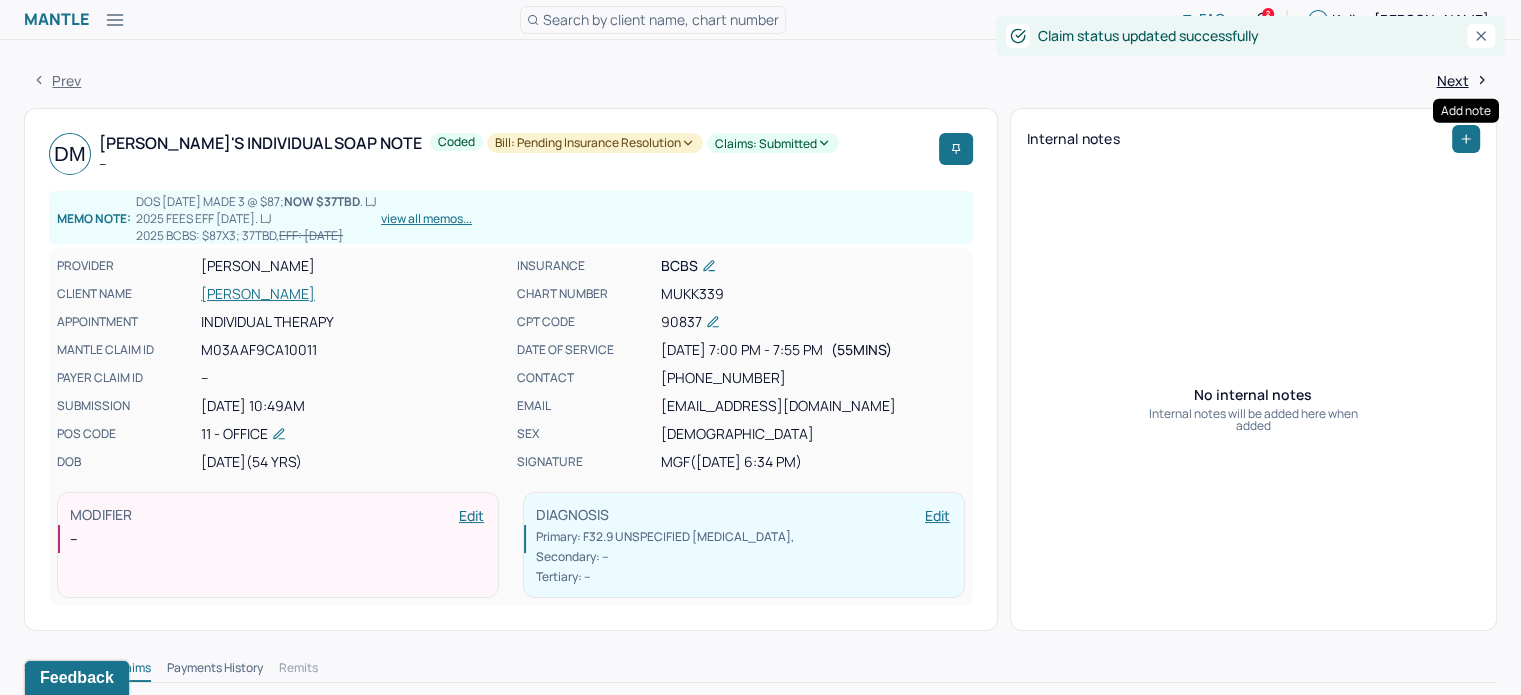 click on "Internal notes" at bounding box center [1253, 139] 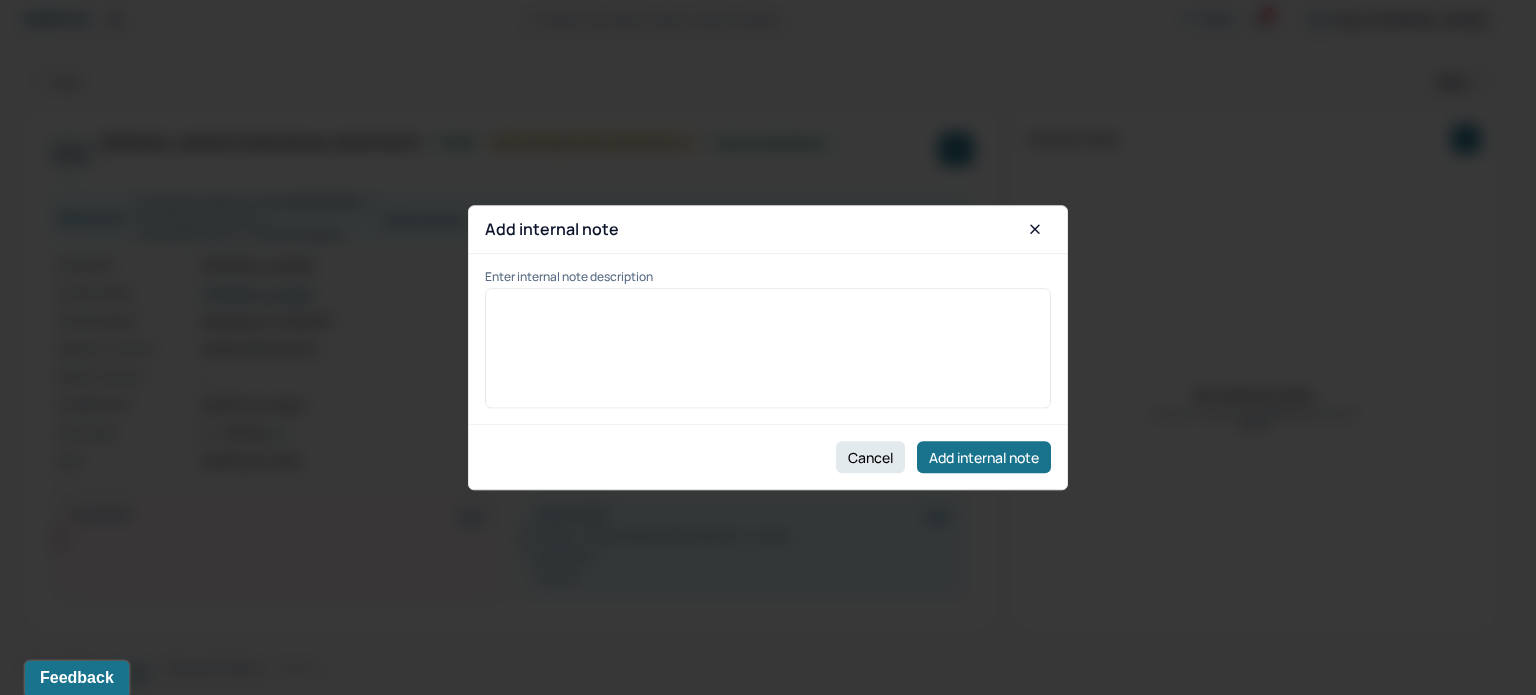 click at bounding box center [768, 355] 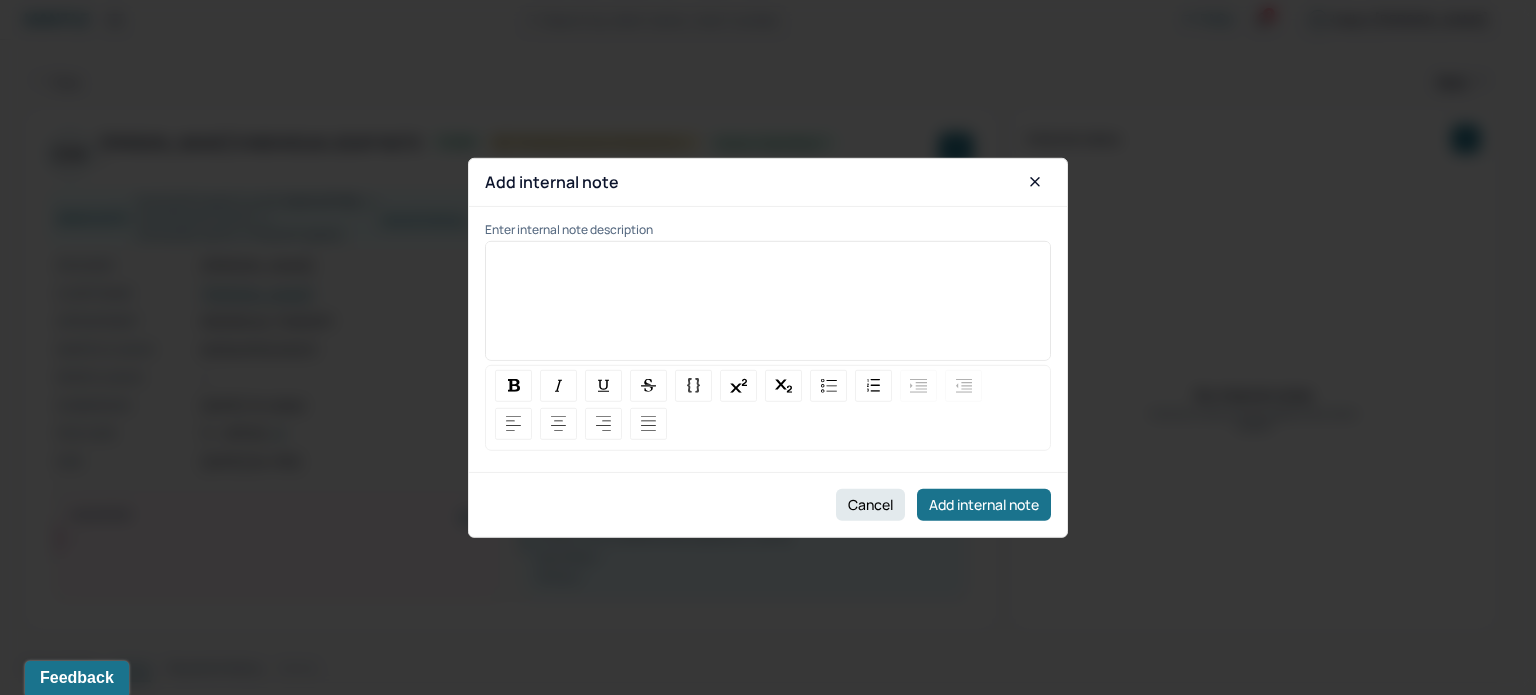 type 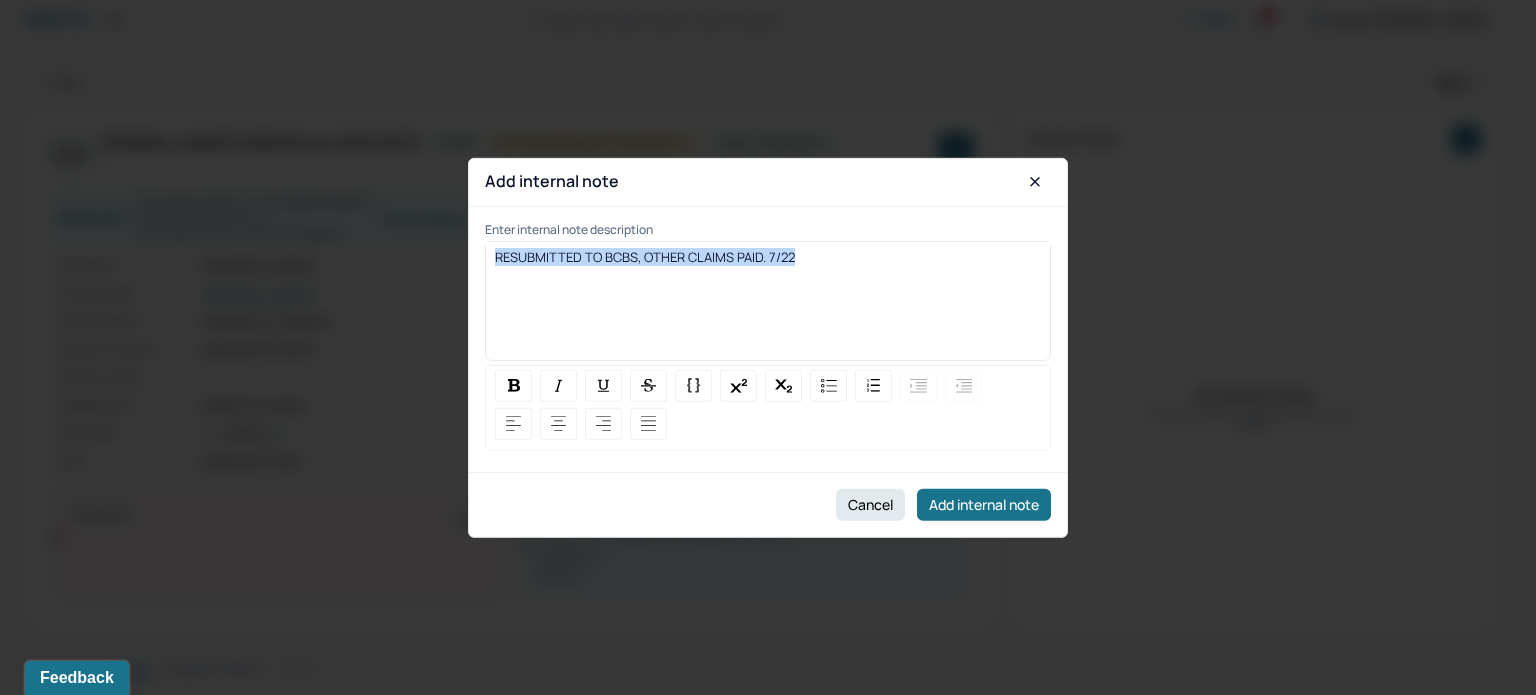 drag, startPoint x: 839, startPoint y: 267, endPoint x: 482, endPoint y: 258, distance: 357.11343 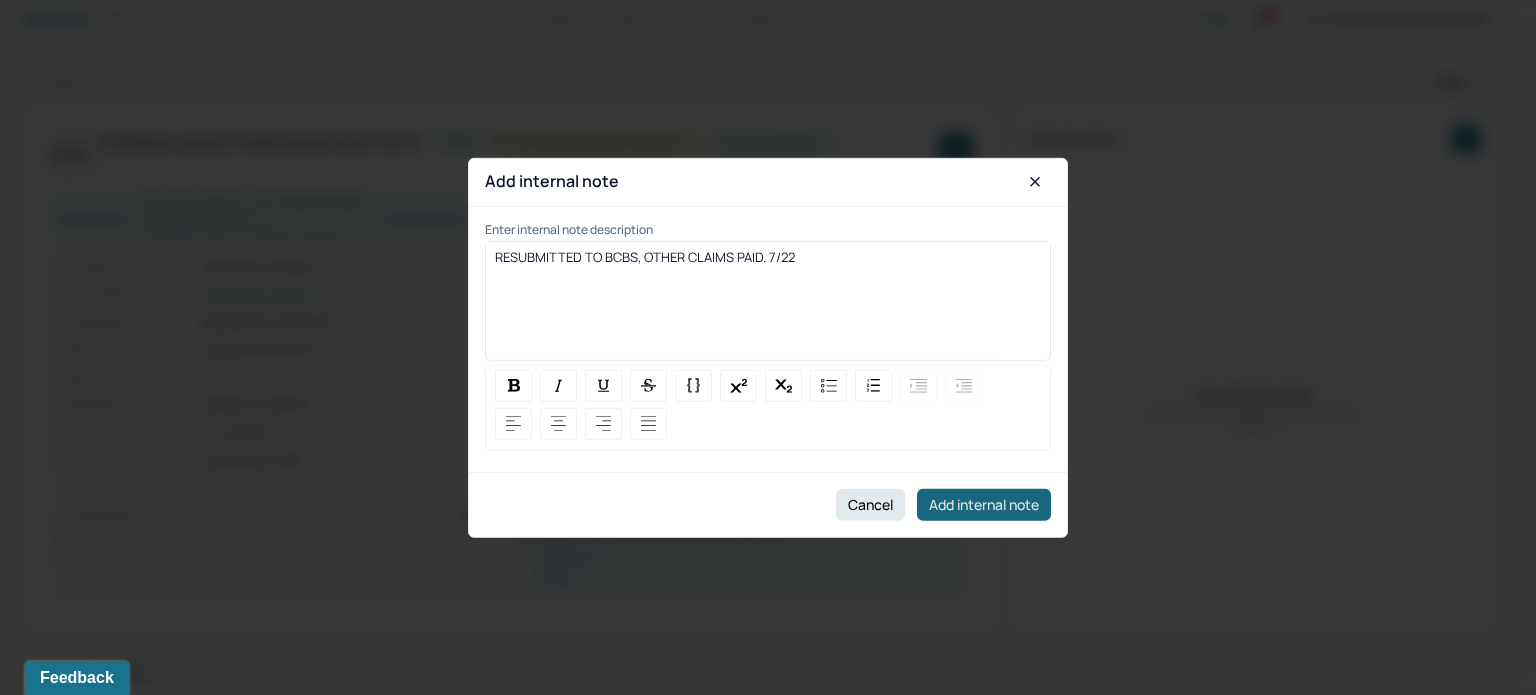 click on "Add internal note" at bounding box center [984, 505] 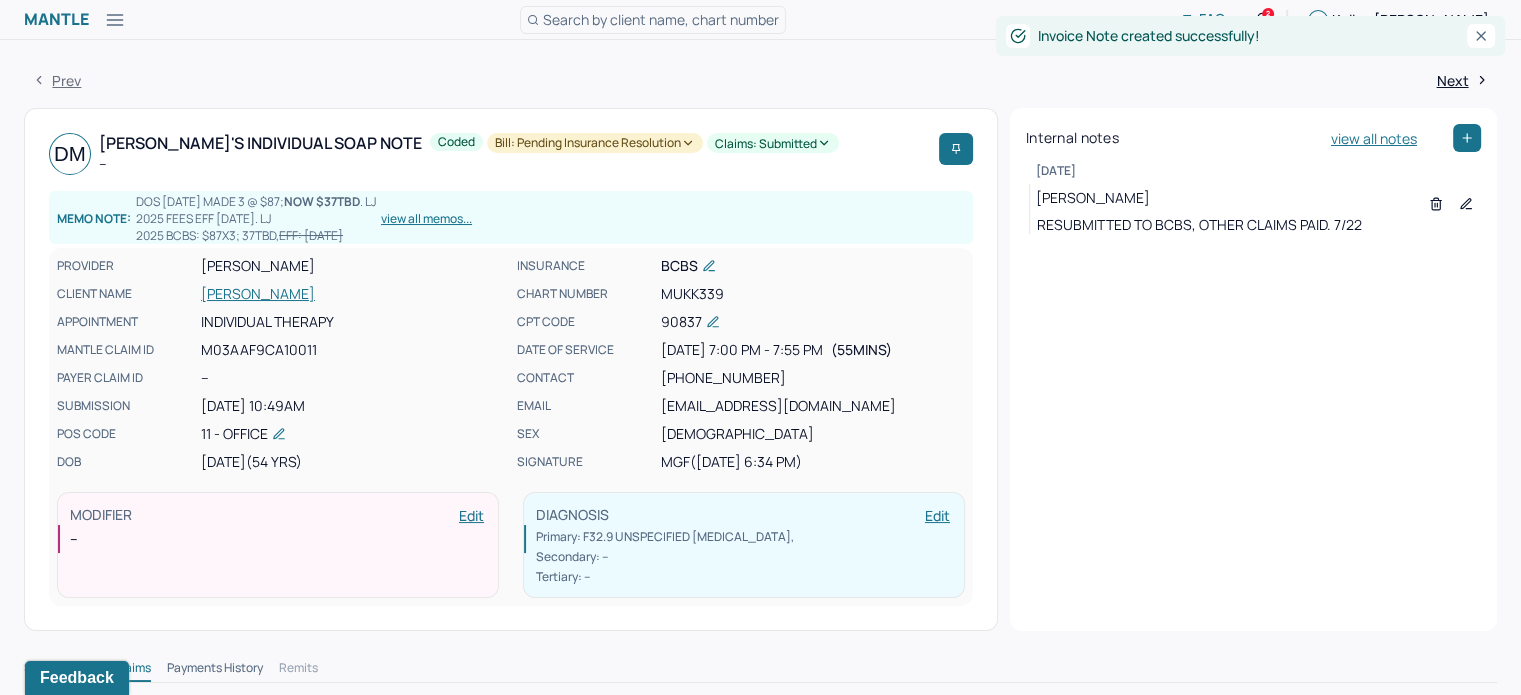 click on "[PERSON_NAME]" at bounding box center [353, 294] 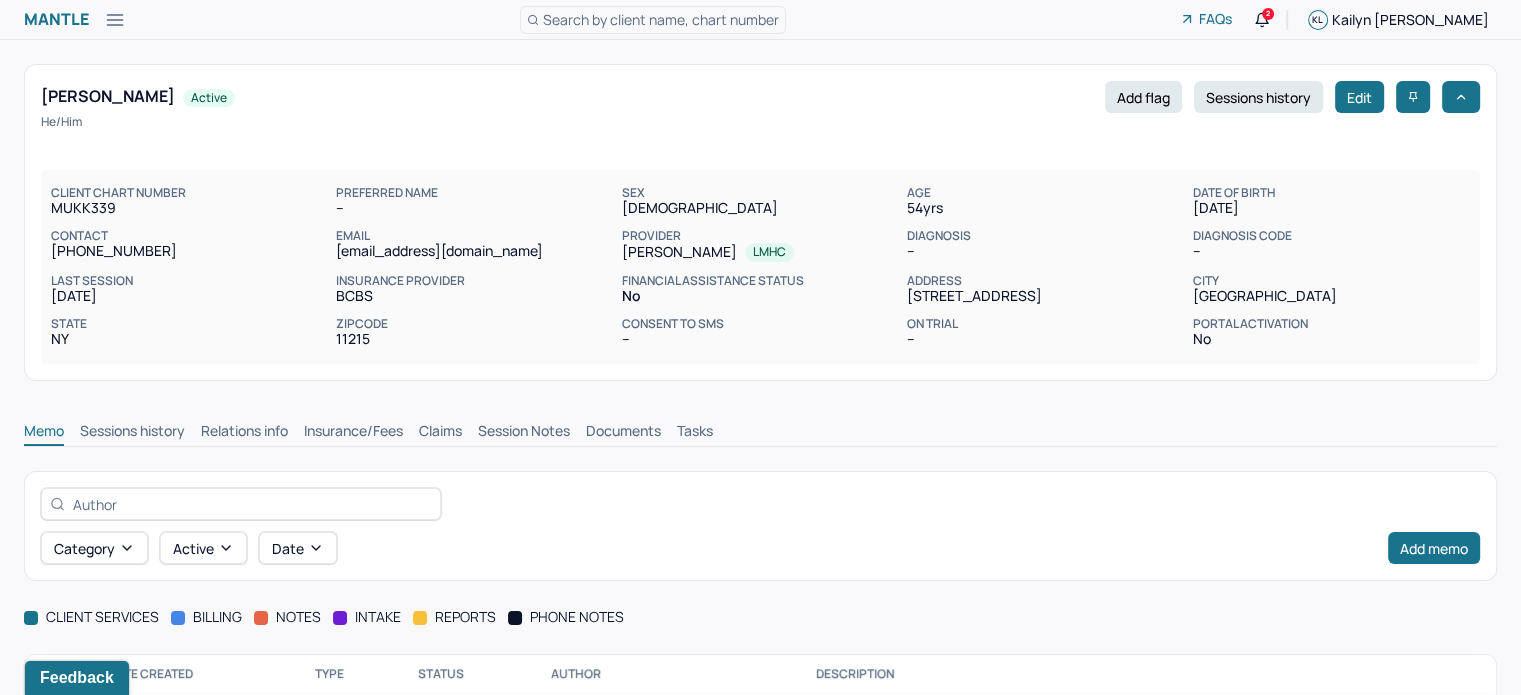 click on "Claims" at bounding box center [440, 433] 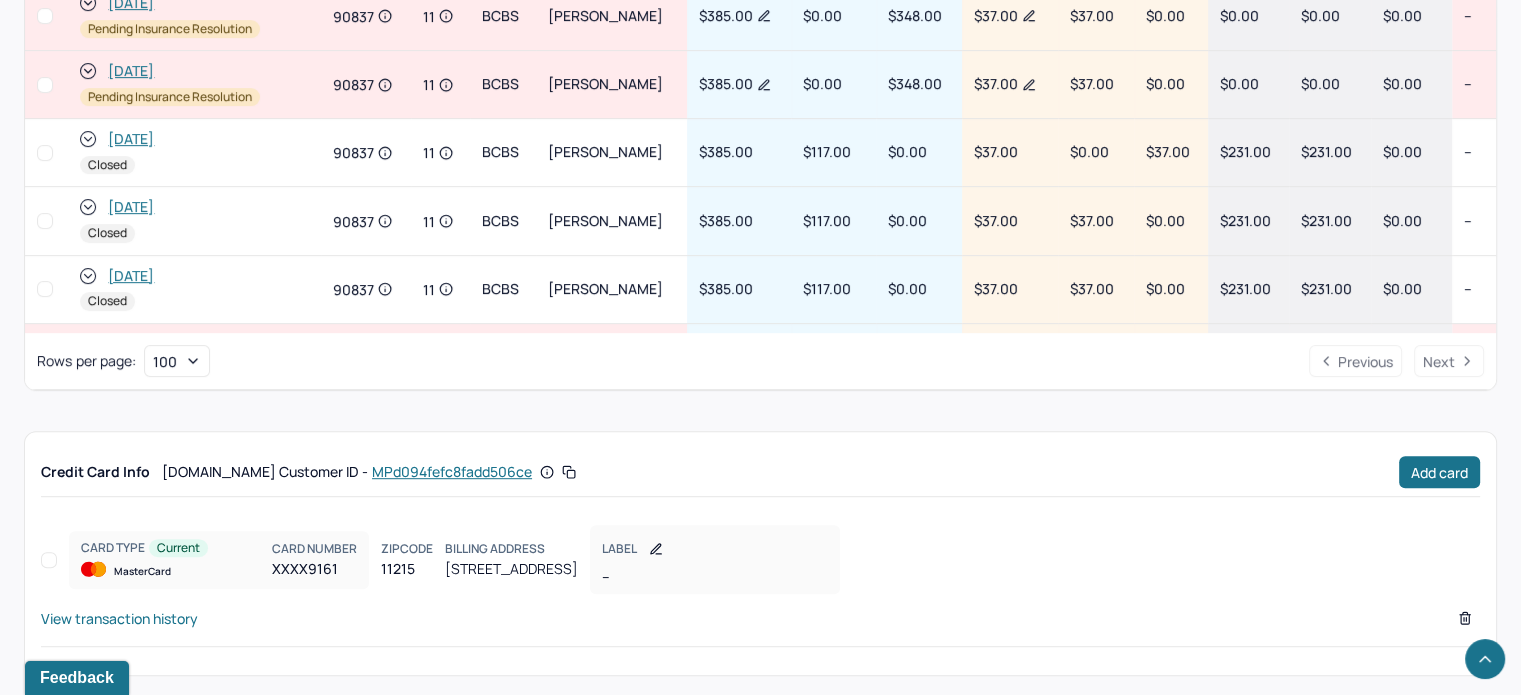 scroll, scrollTop: 1034, scrollLeft: 0, axis: vertical 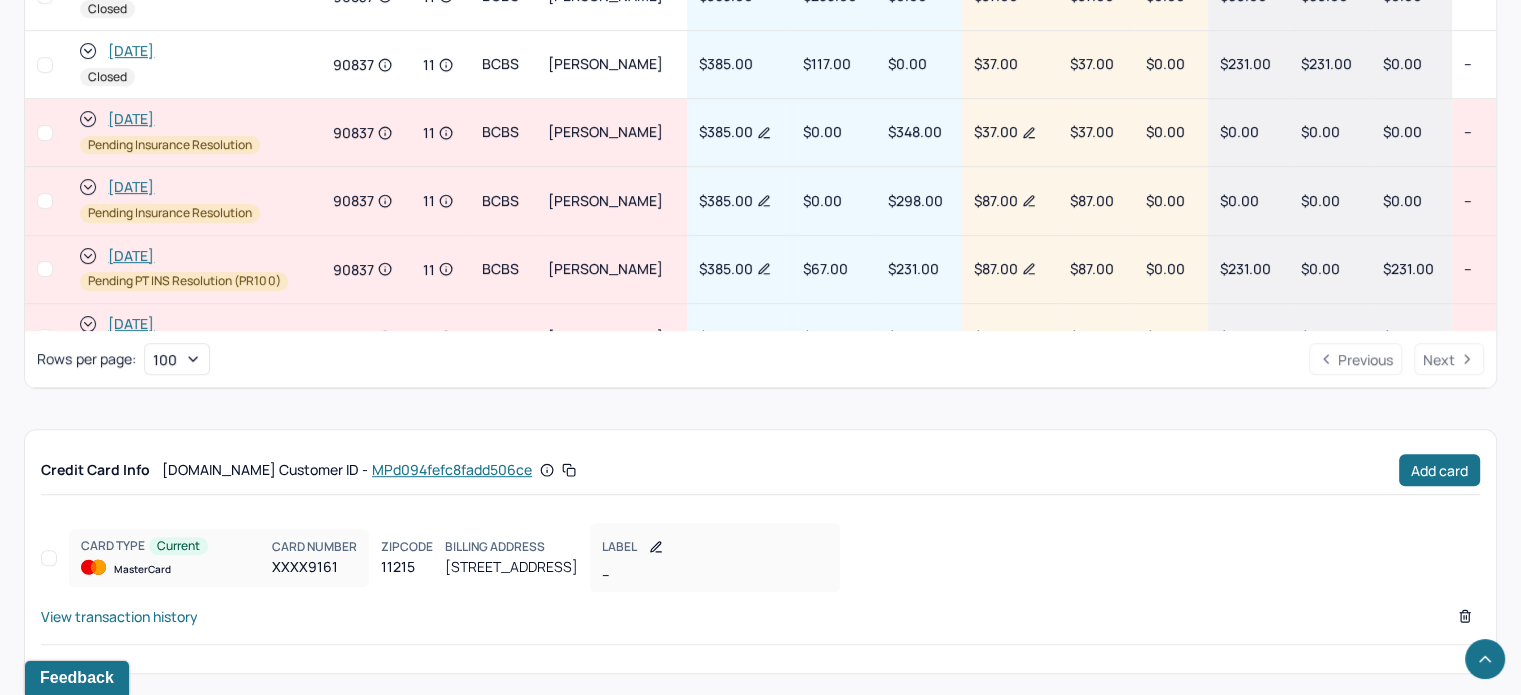click on "[DATE]" at bounding box center [131, 119] 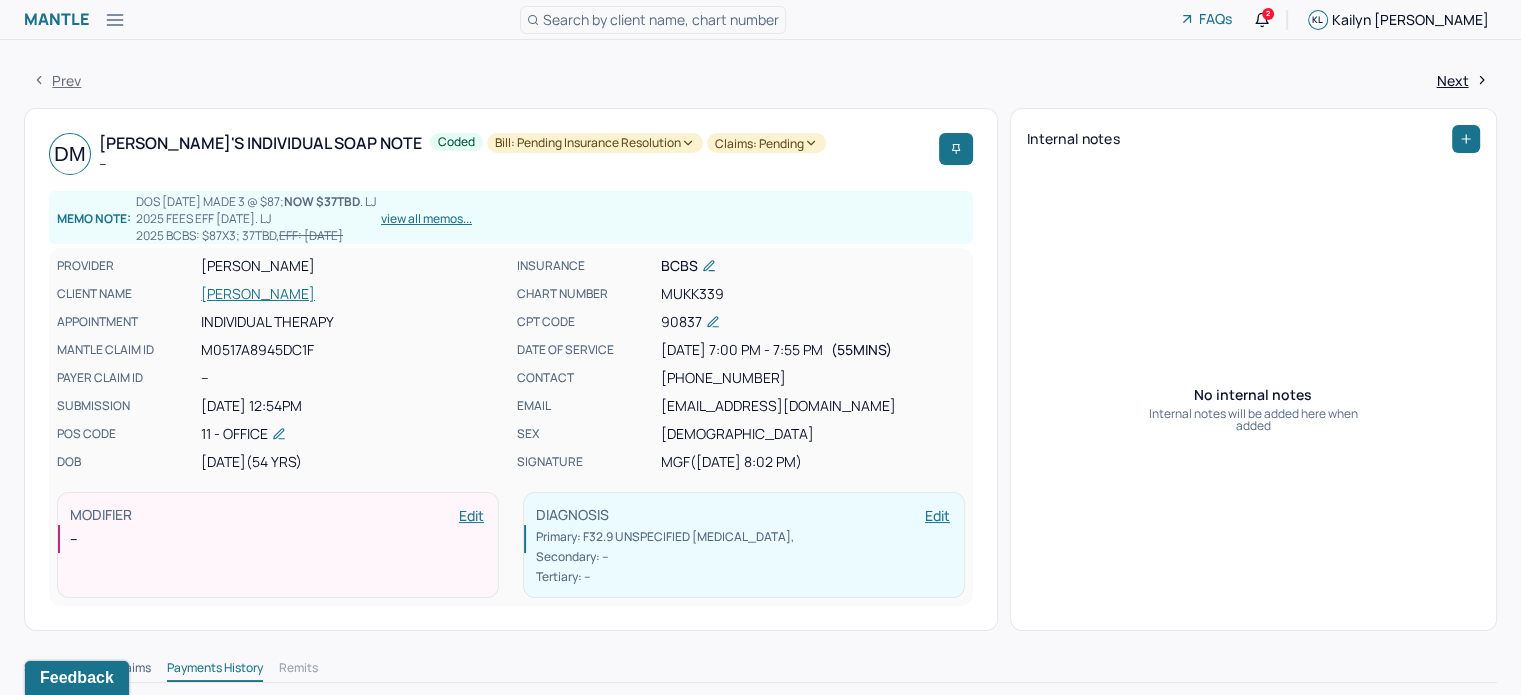 click at bounding box center [1466, 139] 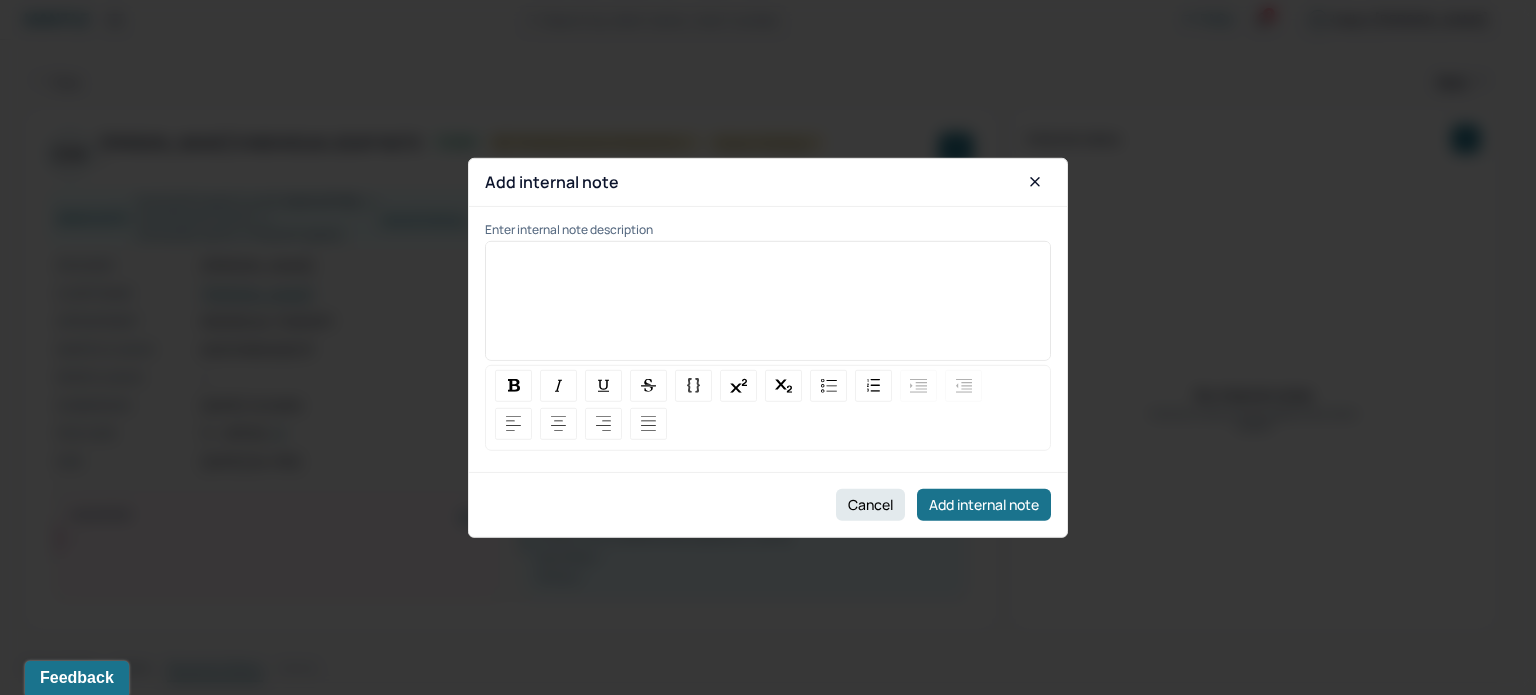 click at bounding box center [768, 308] 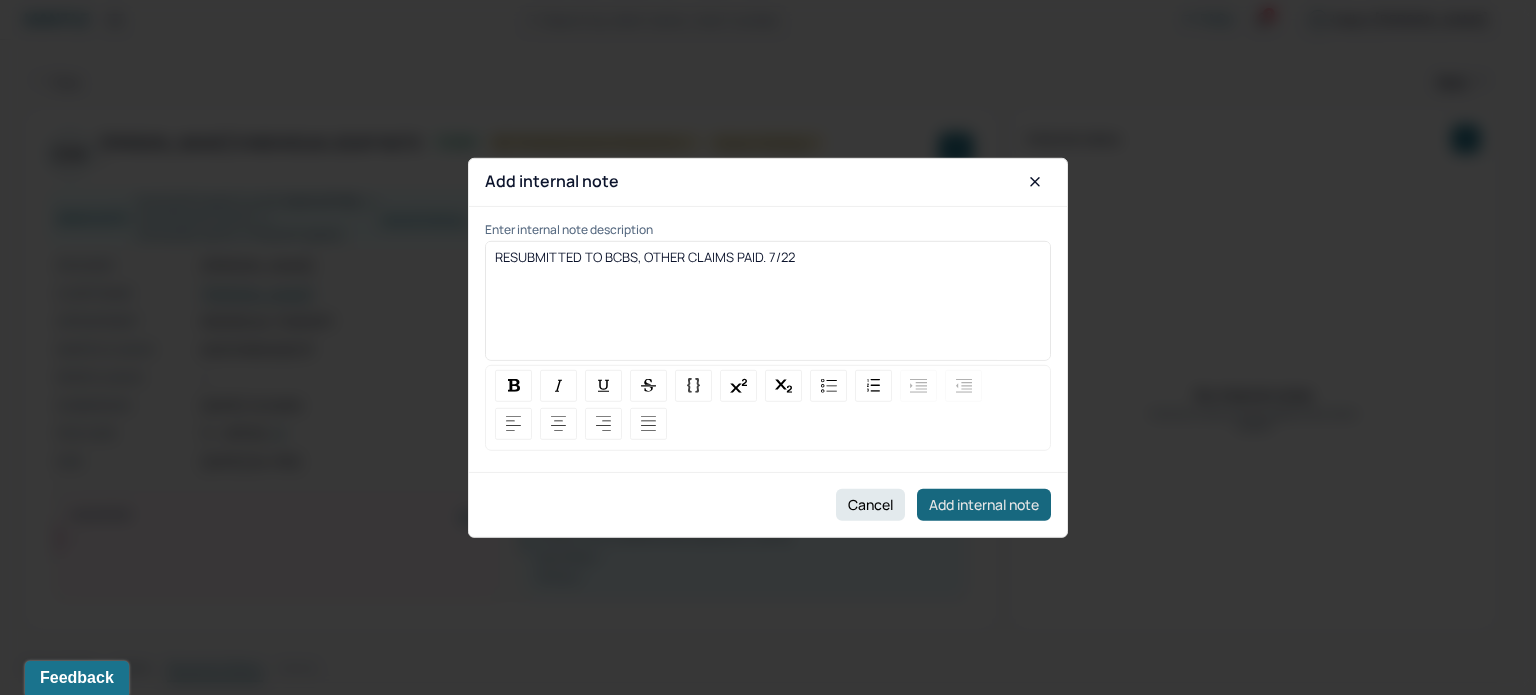 click on "Add internal note" at bounding box center [984, 505] 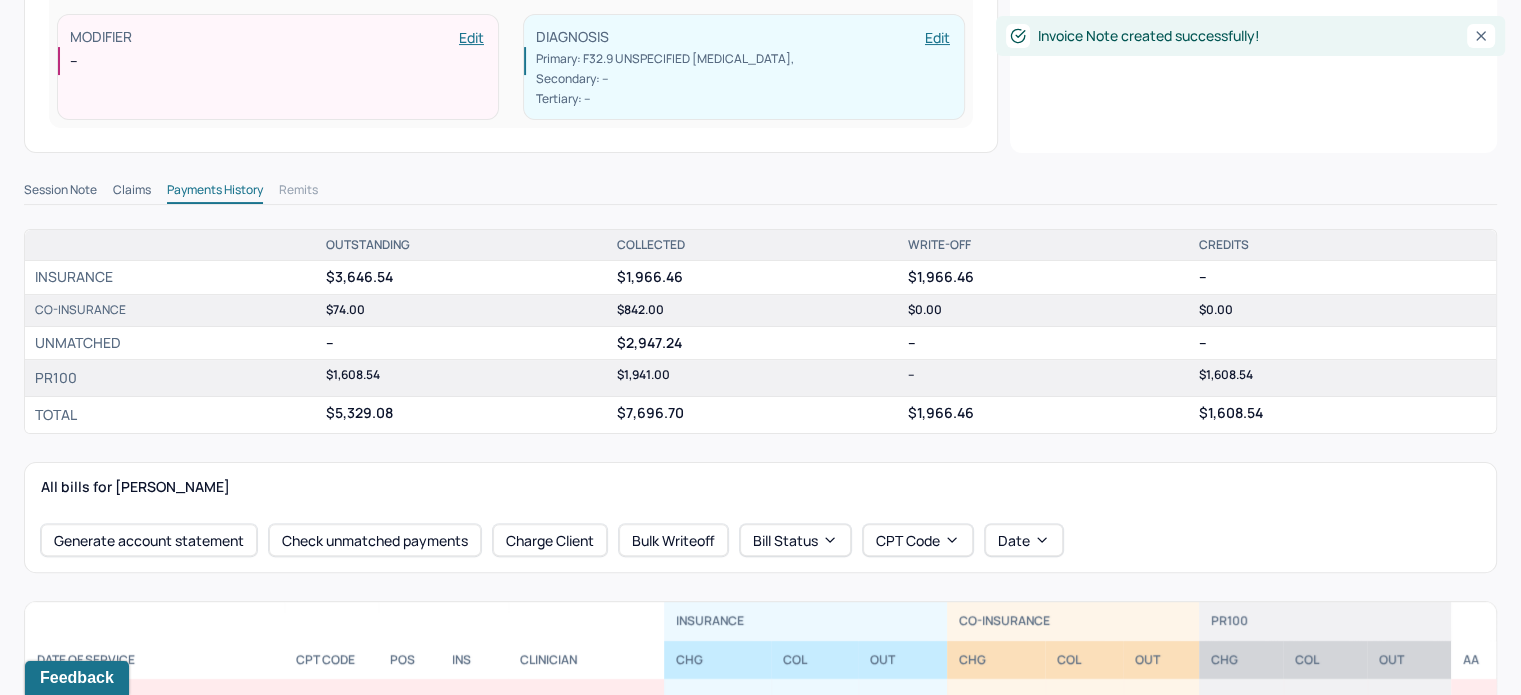 scroll, scrollTop: 500, scrollLeft: 0, axis: vertical 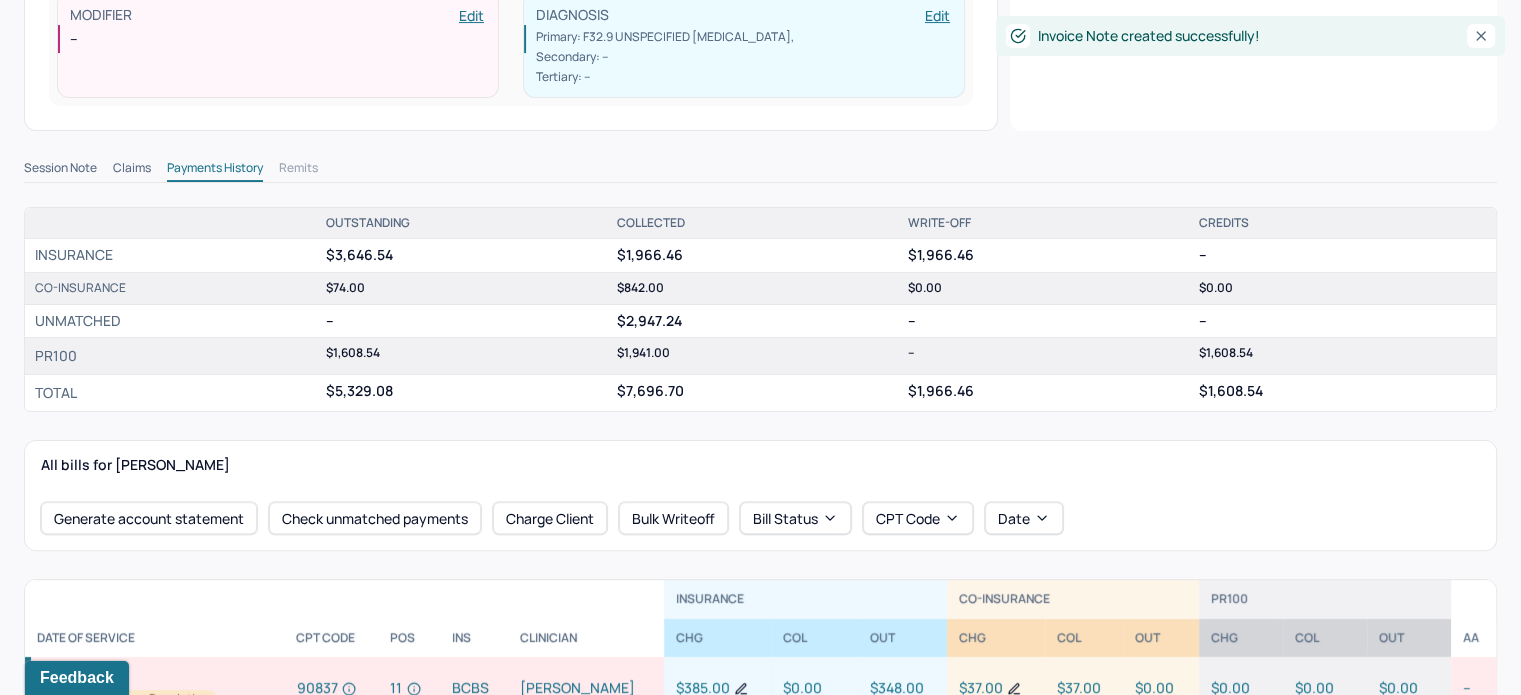click on "Claims" at bounding box center (132, 170) 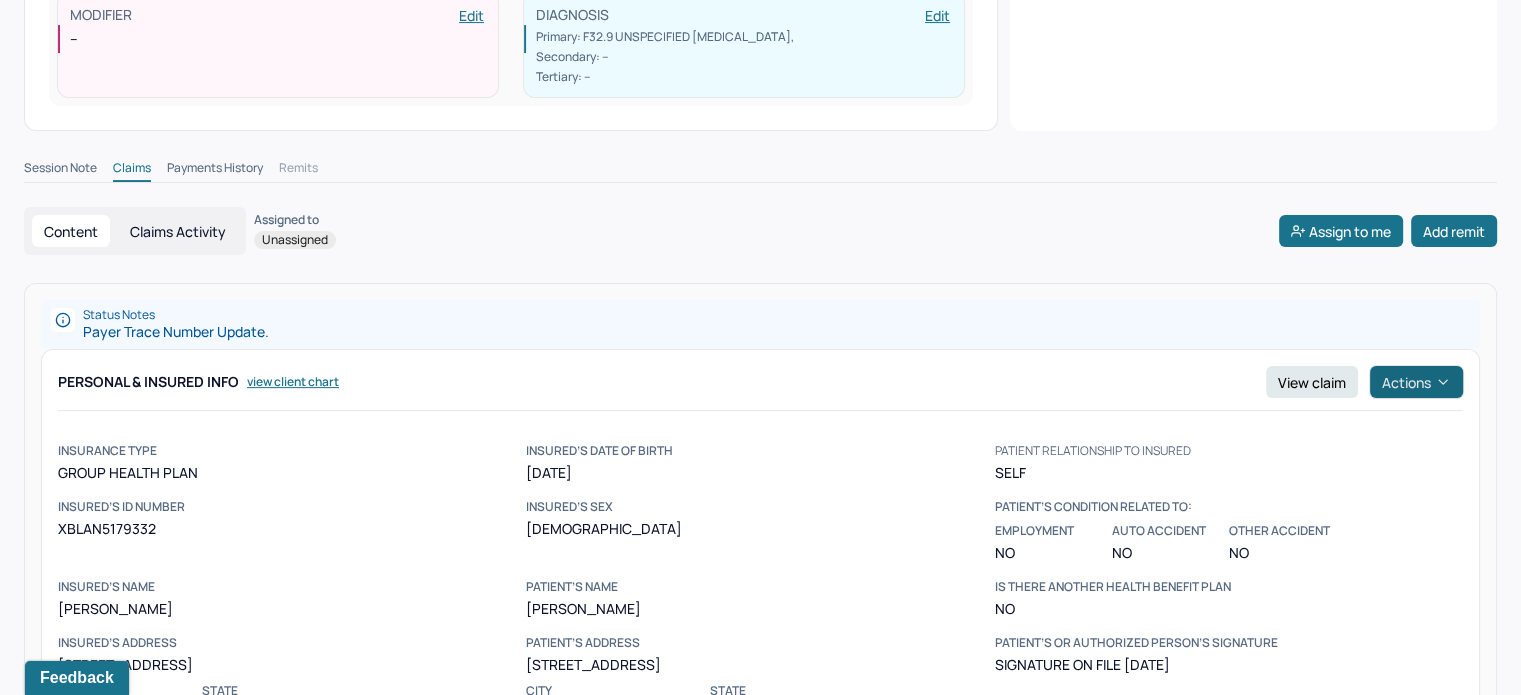 click on "Actions" at bounding box center (1416, 382) 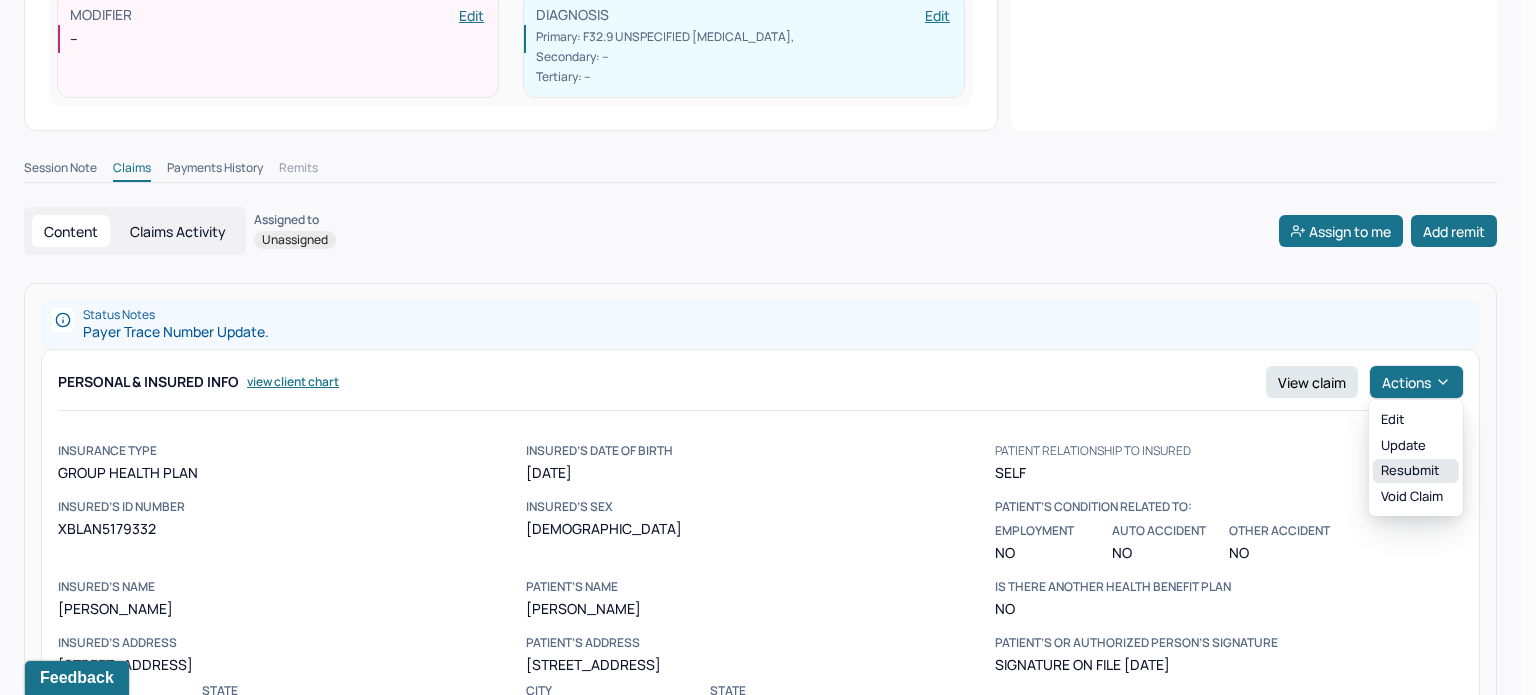 click on "Resubmit" at bounding box center (1416, 471) 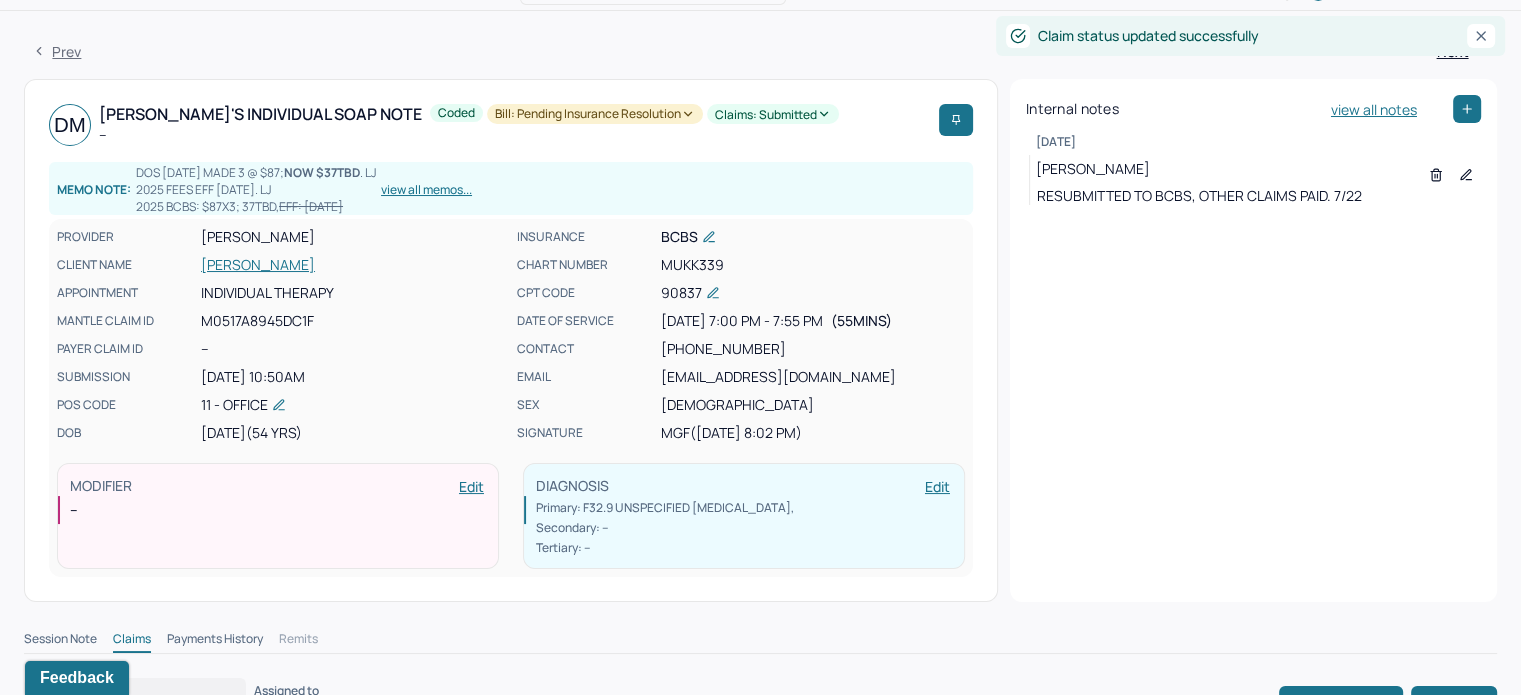scroll, scrollTop: 0, scrollLeft: 0, axis: both 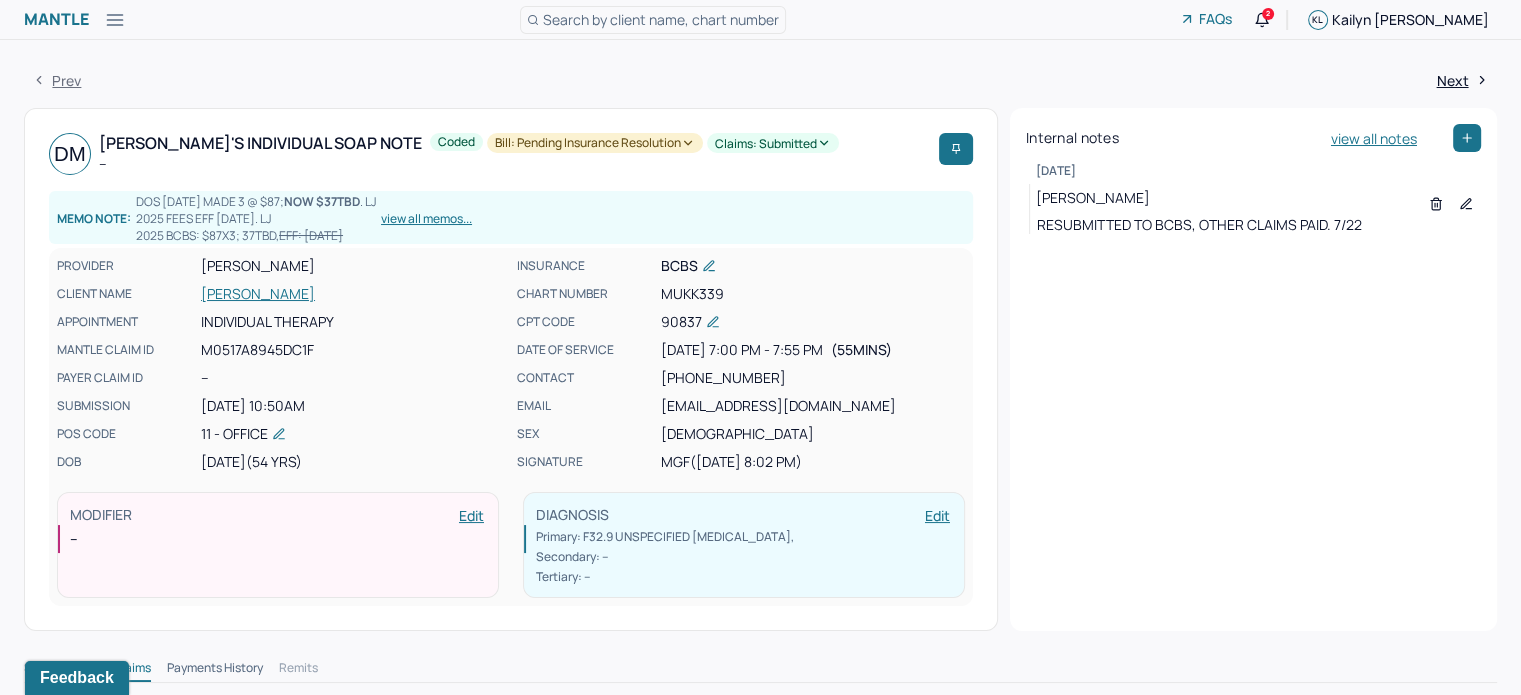click on "Search by client name, chart number" at bounding box center (661, 19) 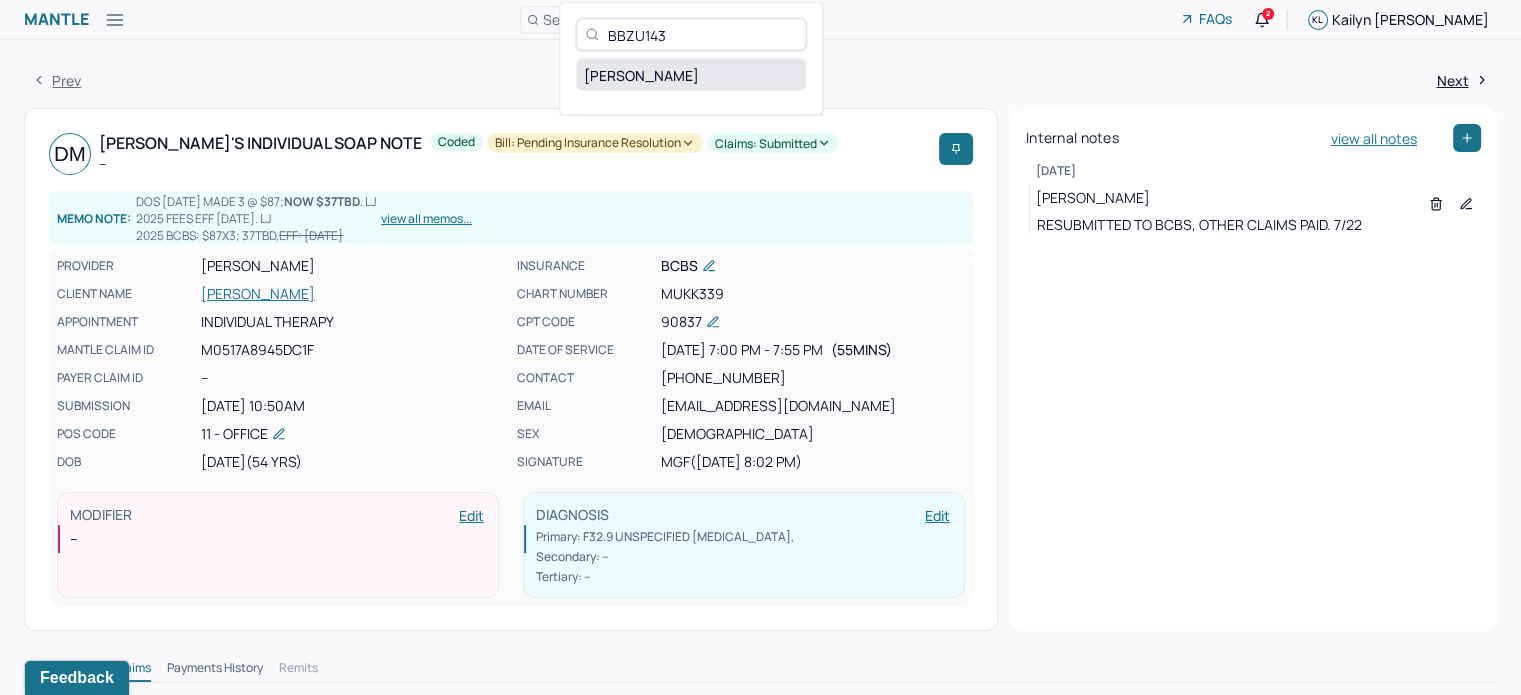 type on "BBZU143" 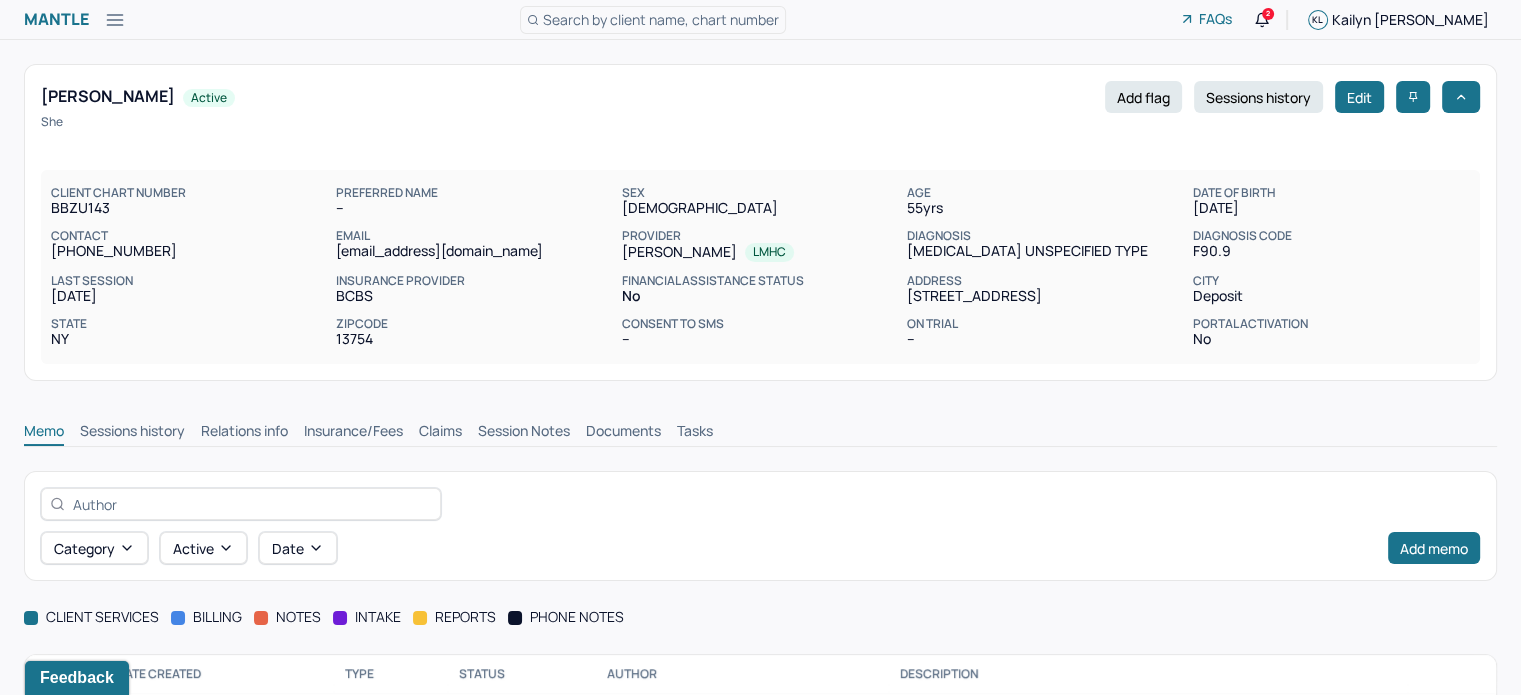 click on "Claims" at bounding box center [440, 433] 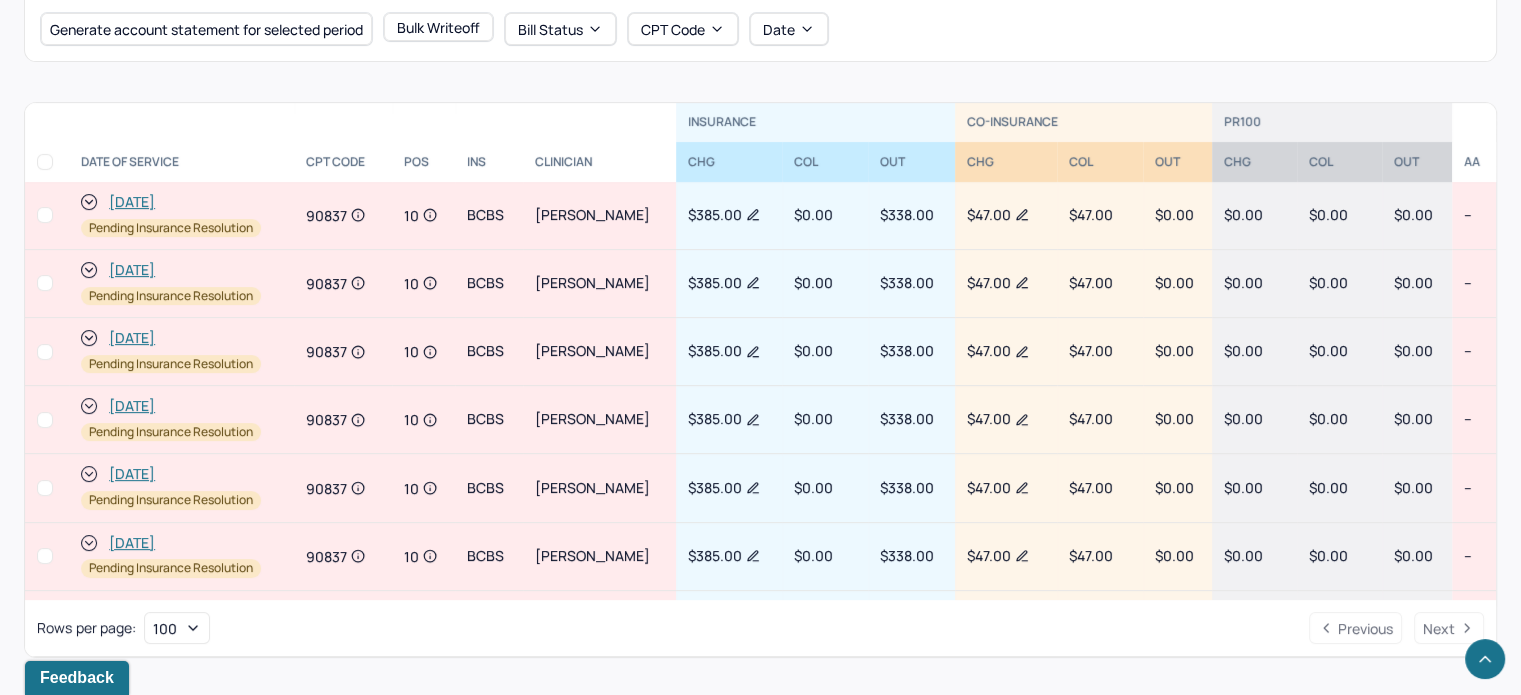 scroll, scrollTop: 800, scrollLeft: 0, axis: vertical 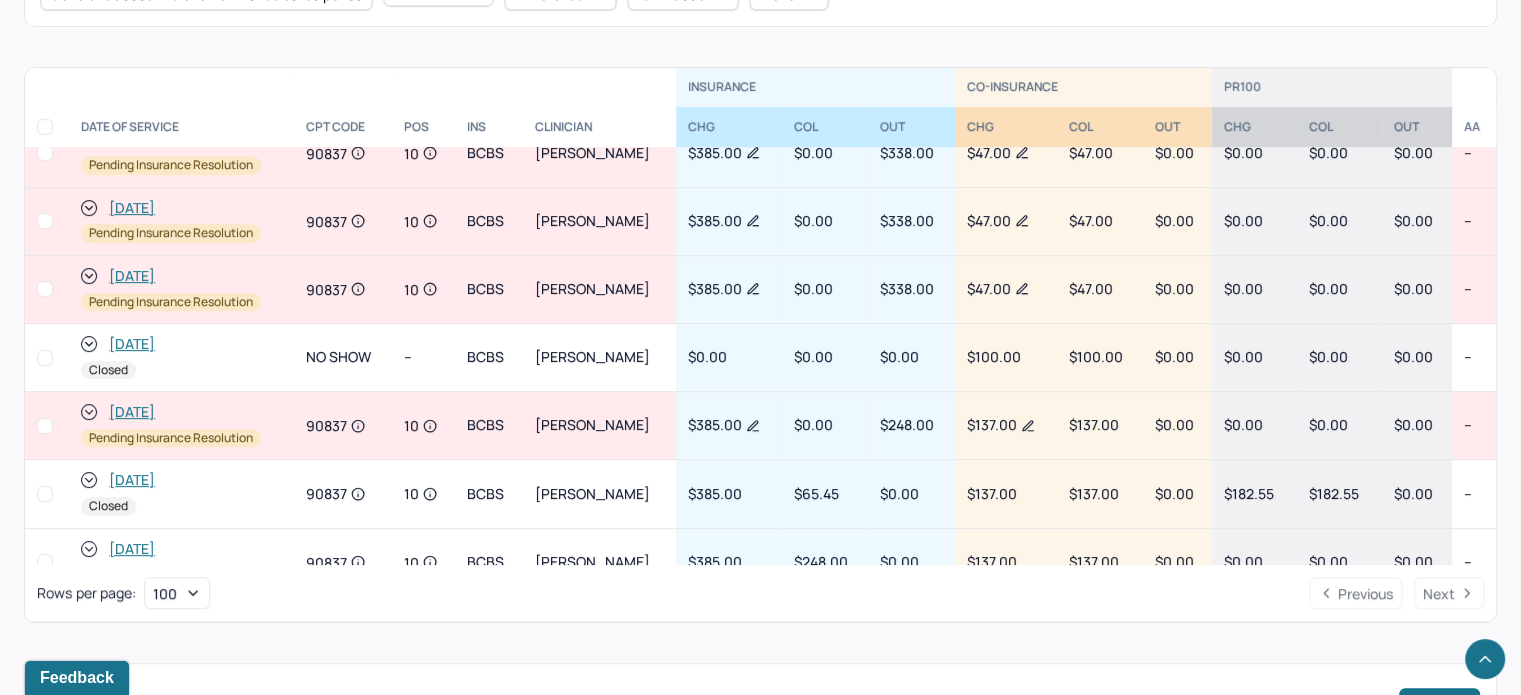 click on "[DATE]" at bounding box center [132, 208] 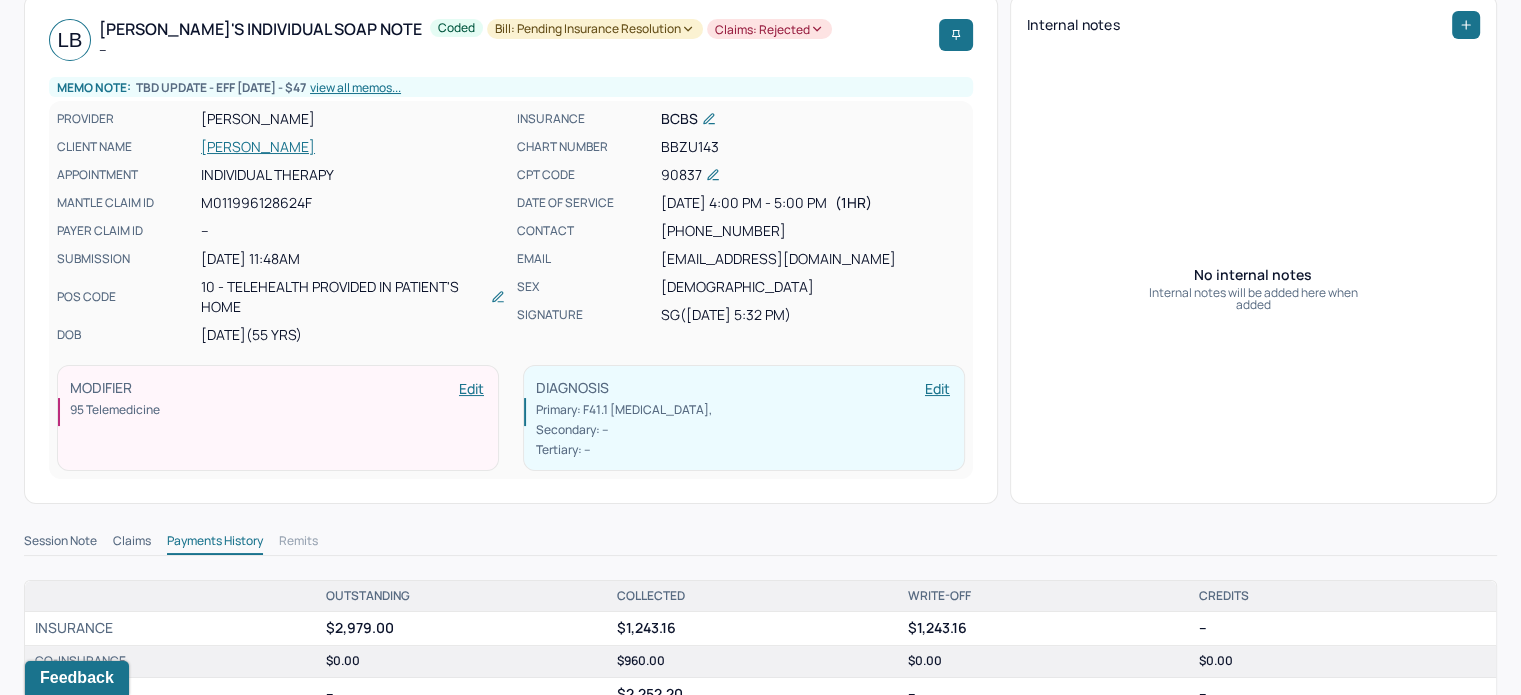 scroll, scrollTop: 200, scrollLeft: 0, axis: vertical 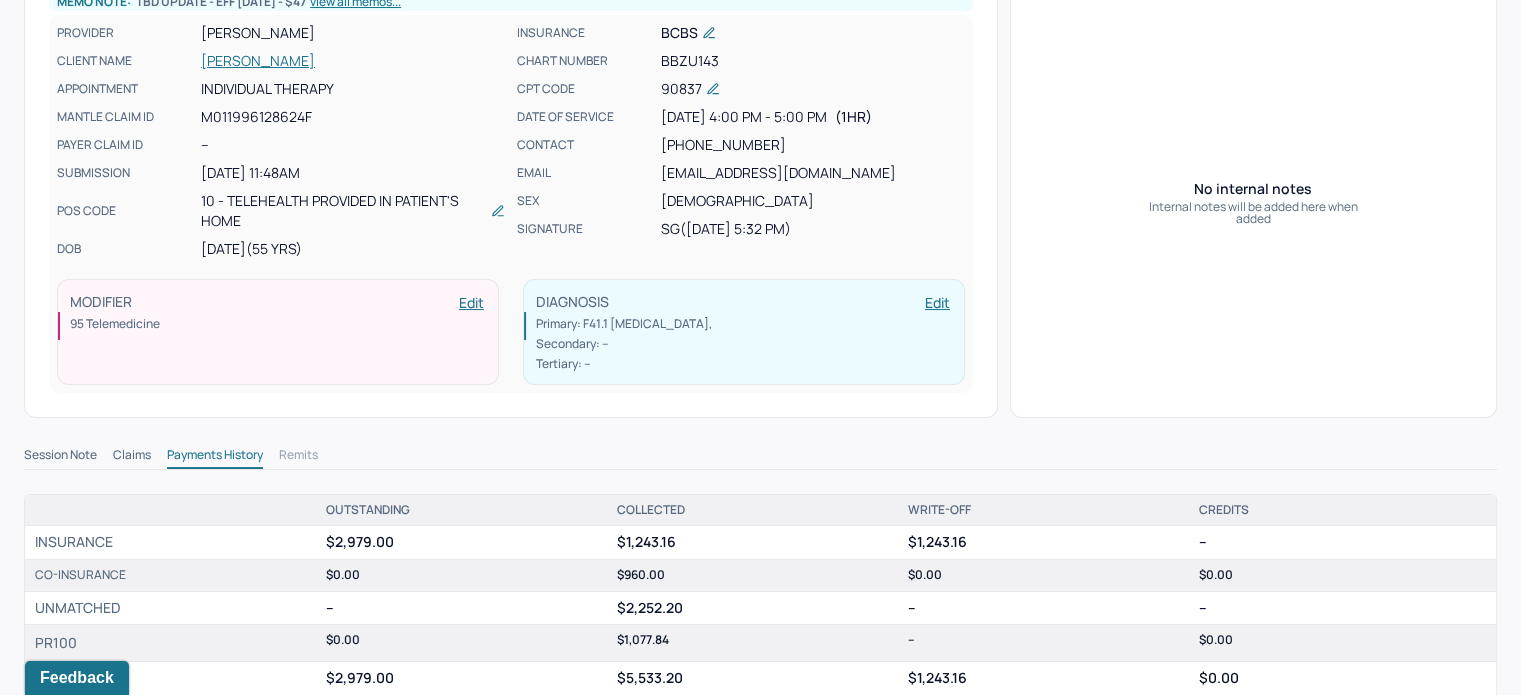 click on "Claims" at bounding box center [132, 457] 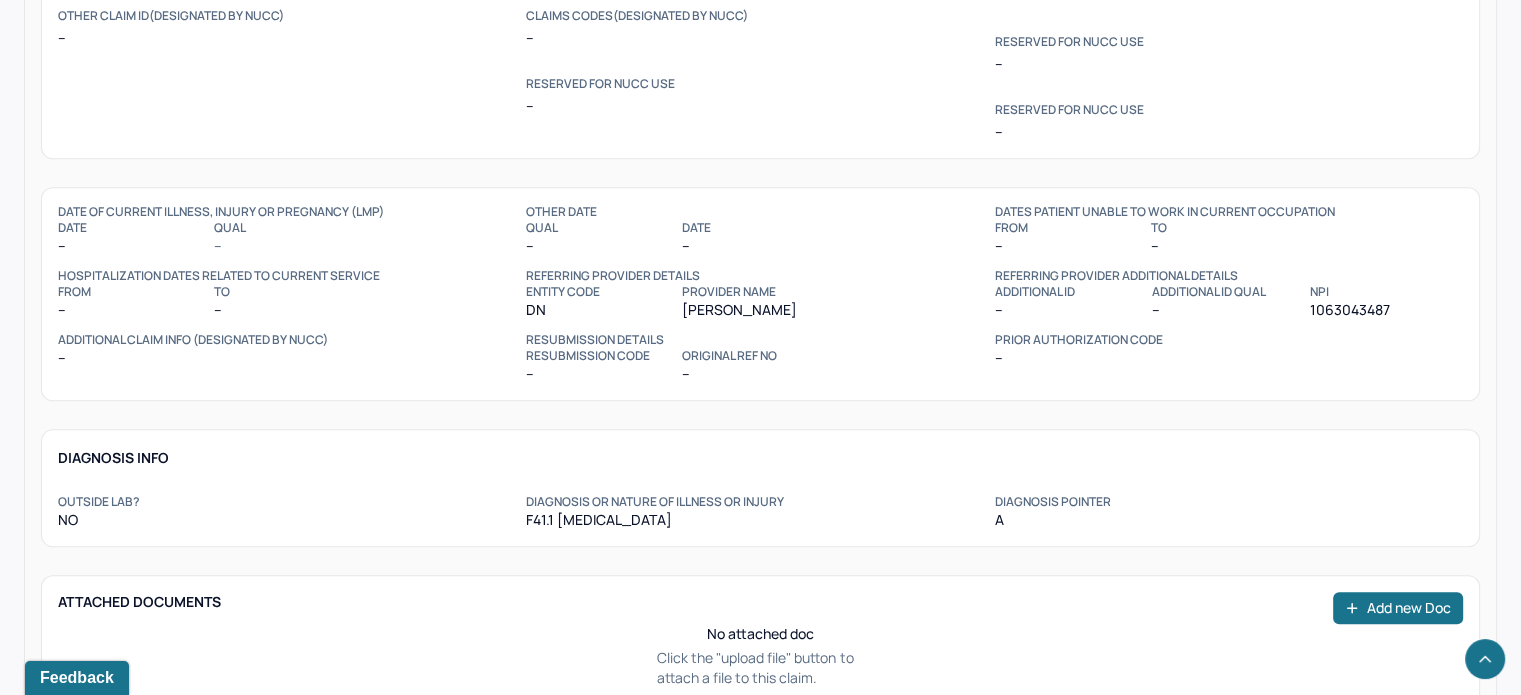 scroll, scrollTop: 1500, scrollLeft: 0, axis: vertical 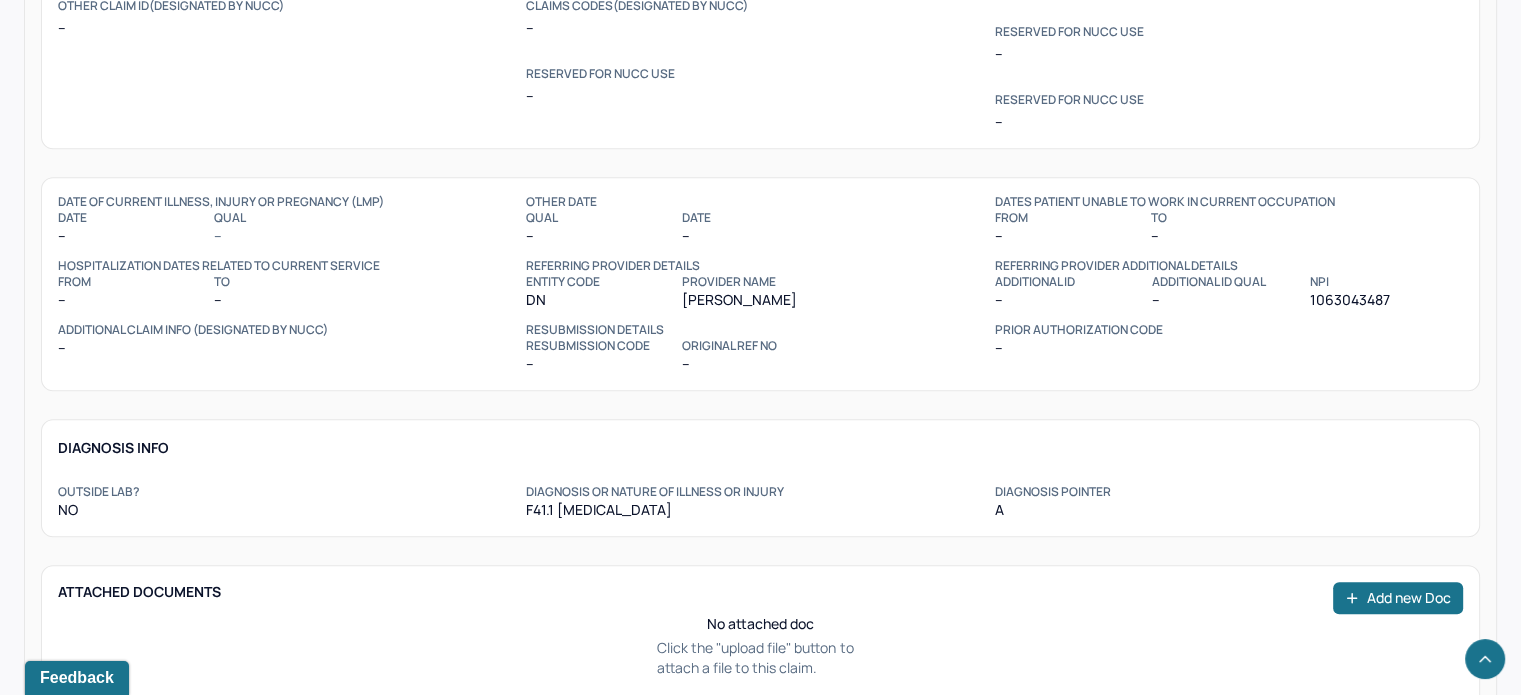 click on "1063043487" at bounding box center [1385, 300] 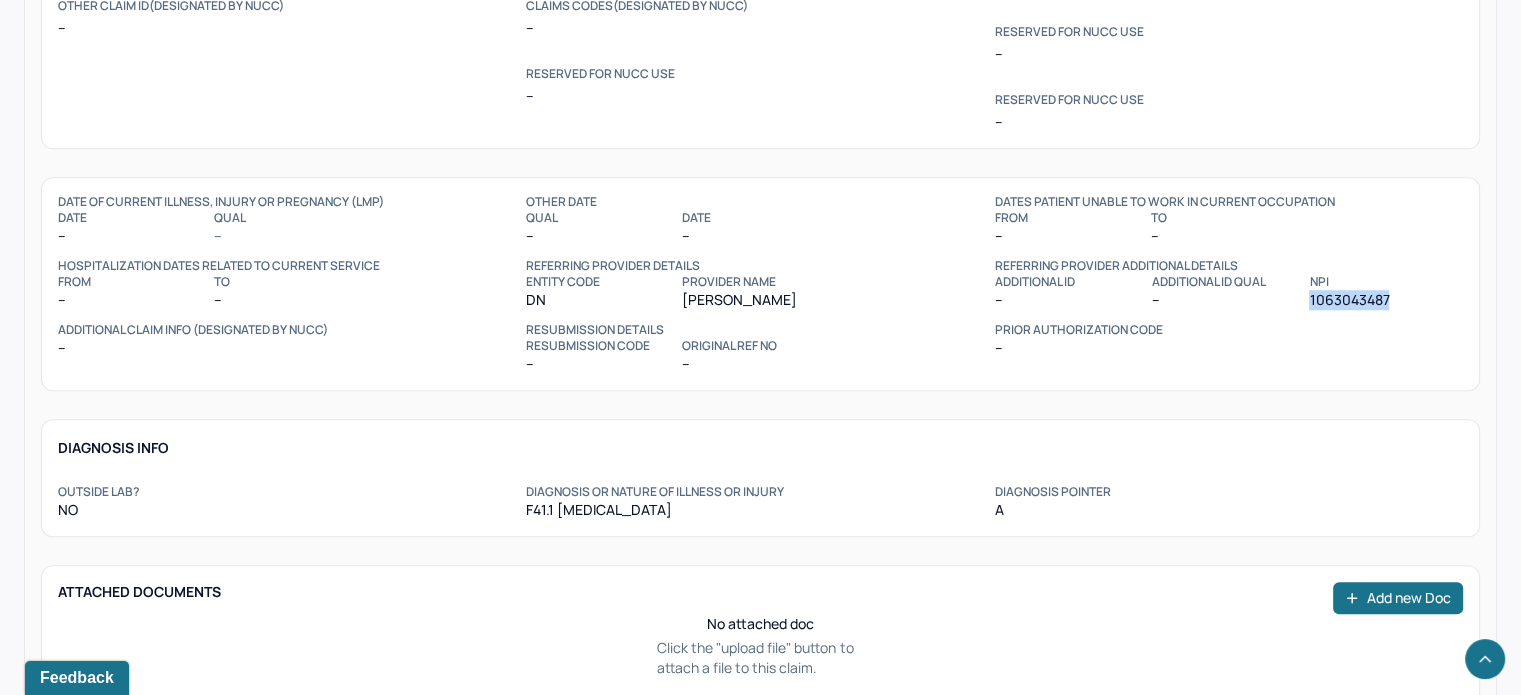 click on "1063043487" at bounding box center (1385, 300) 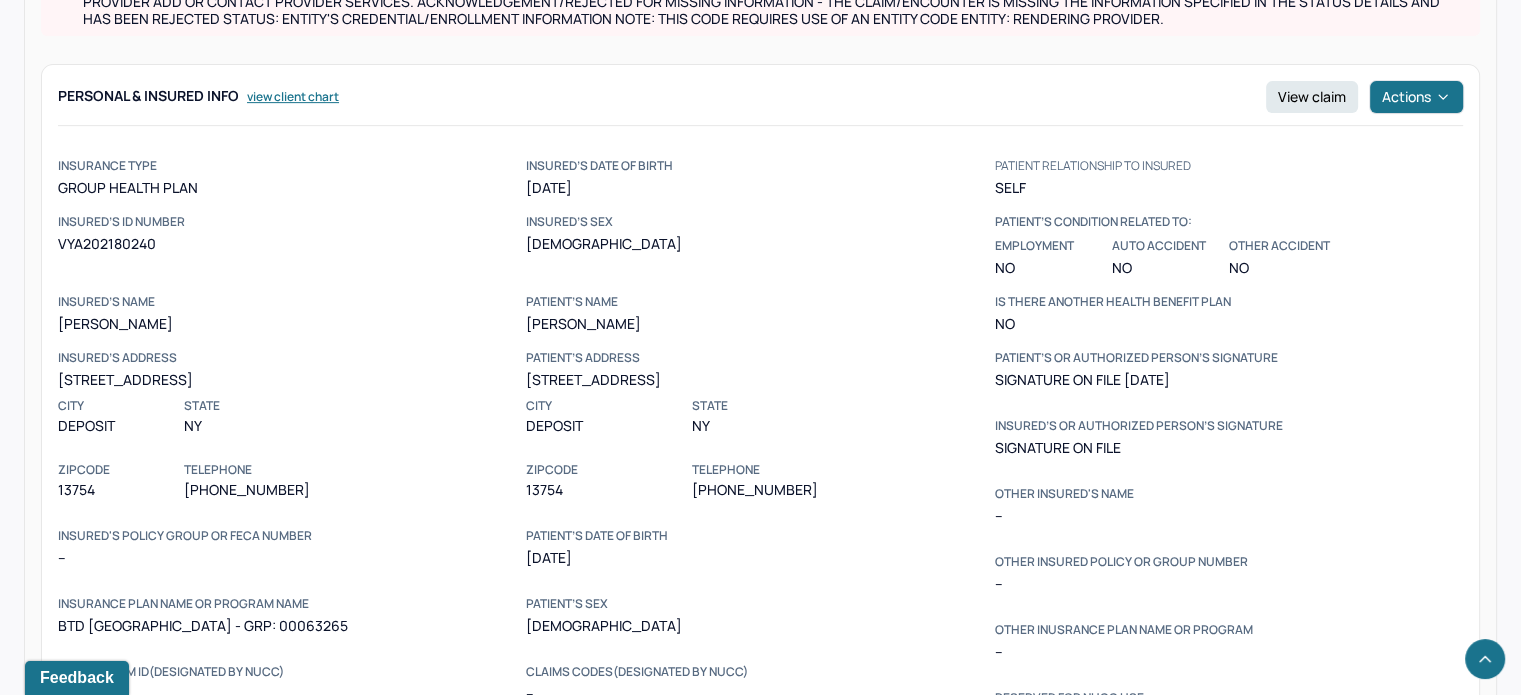 scroll, scrollTop: 800, scrollLeft: 0, axis: vertical 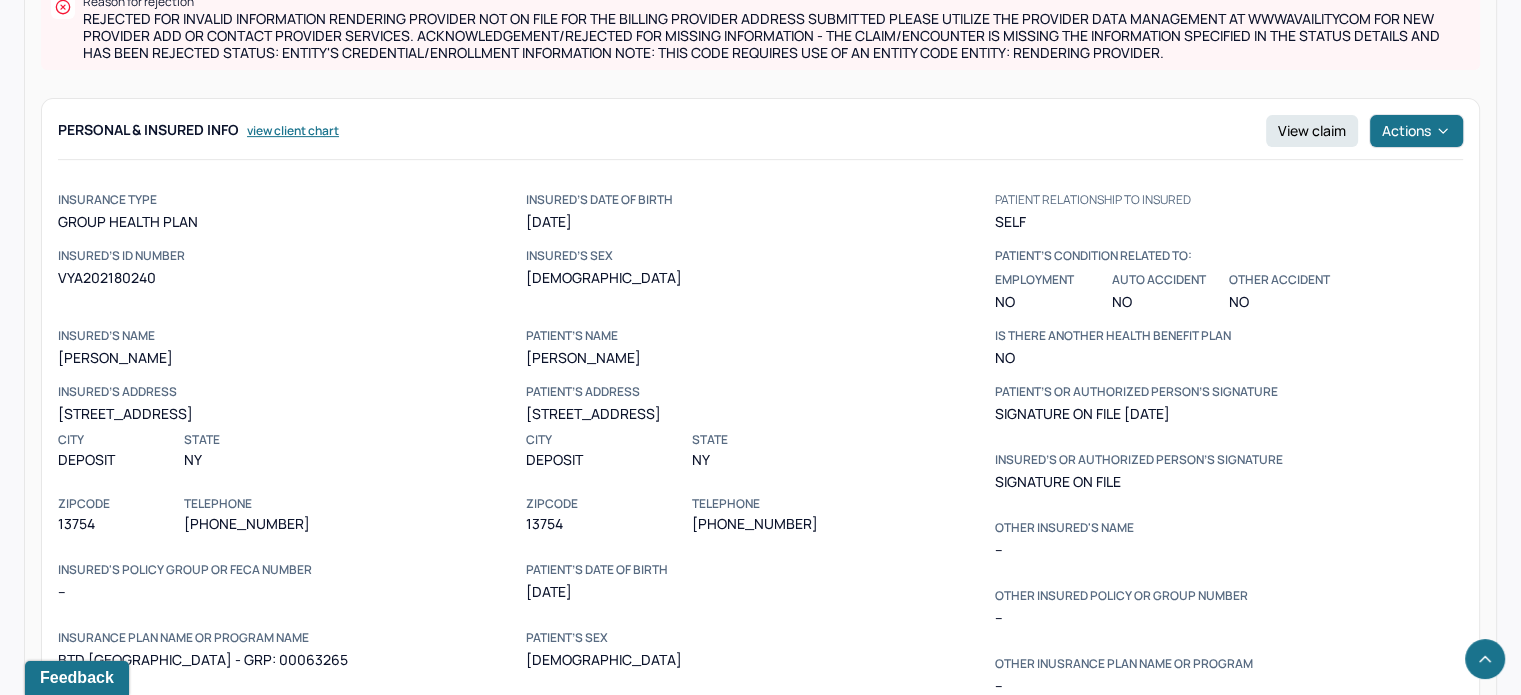 click on "VYA202180240" at bounding box center (292, 278) 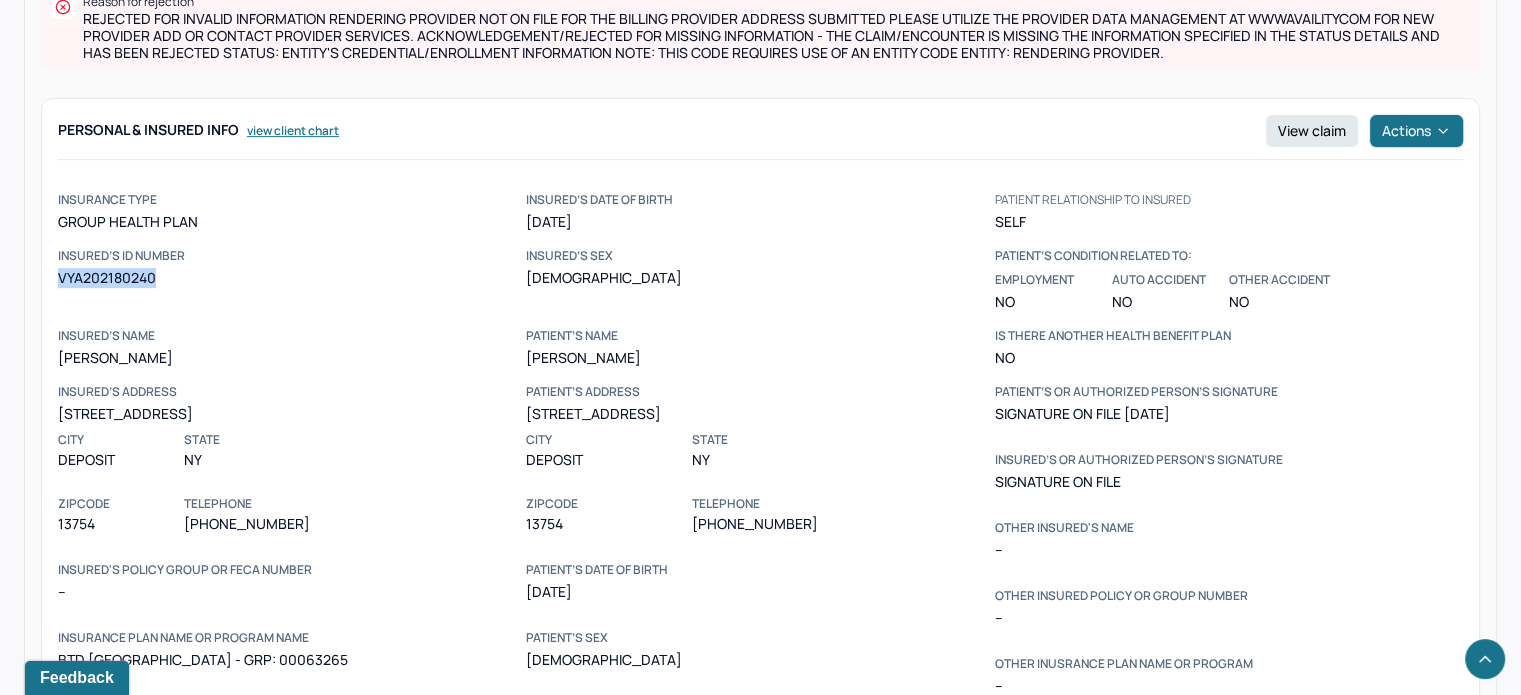 click on "VYA202180240" at bounding box center (292, 278) 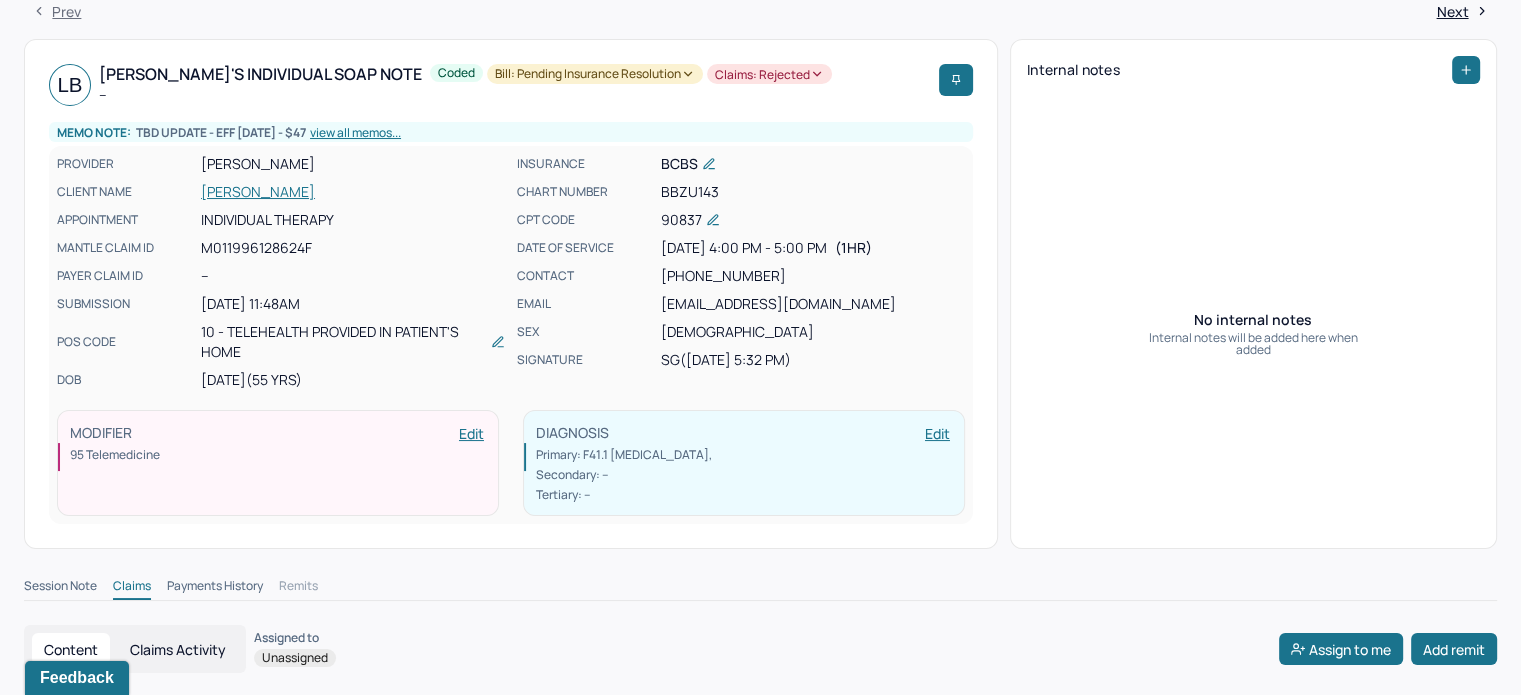 scroll, scrollTop: 0, scrollLeft: 0, axis: both 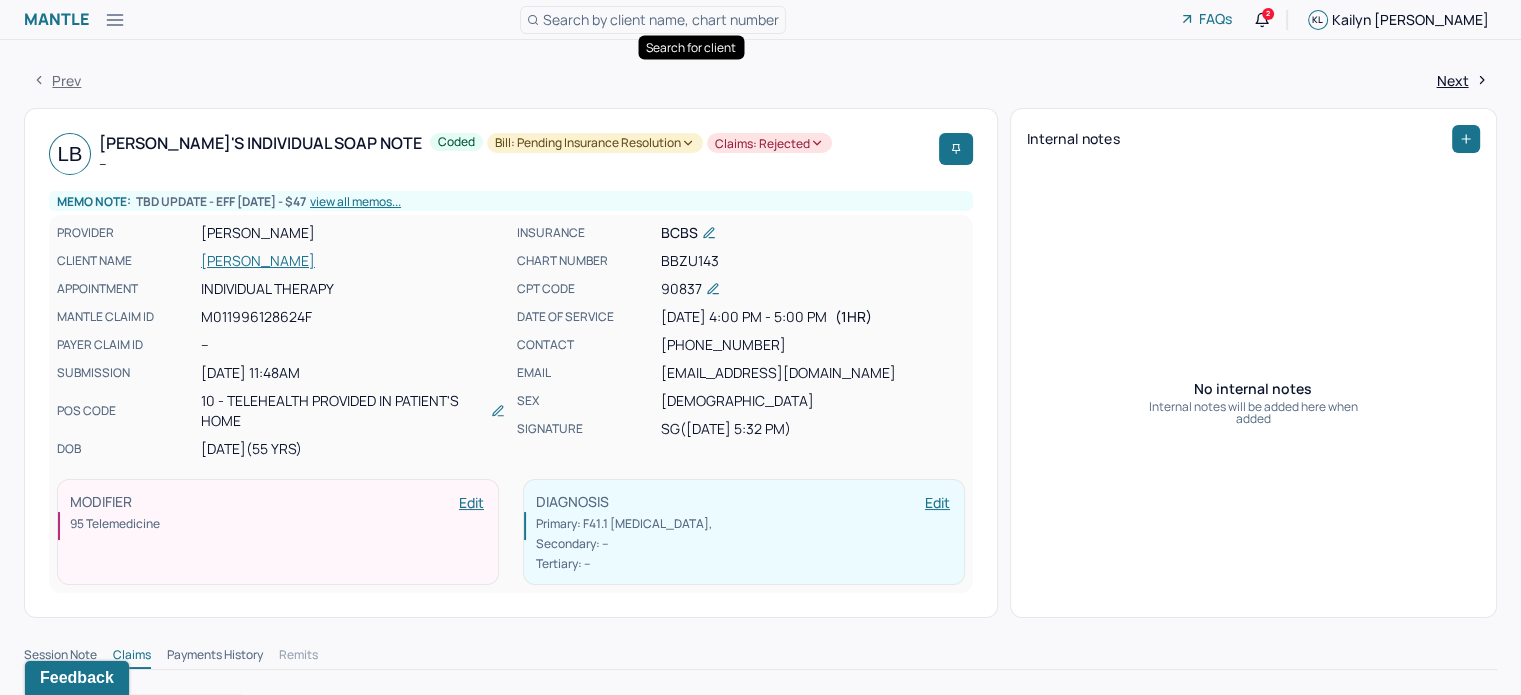 click on "Search by client name, chart number" at bounding box center (661, 19) 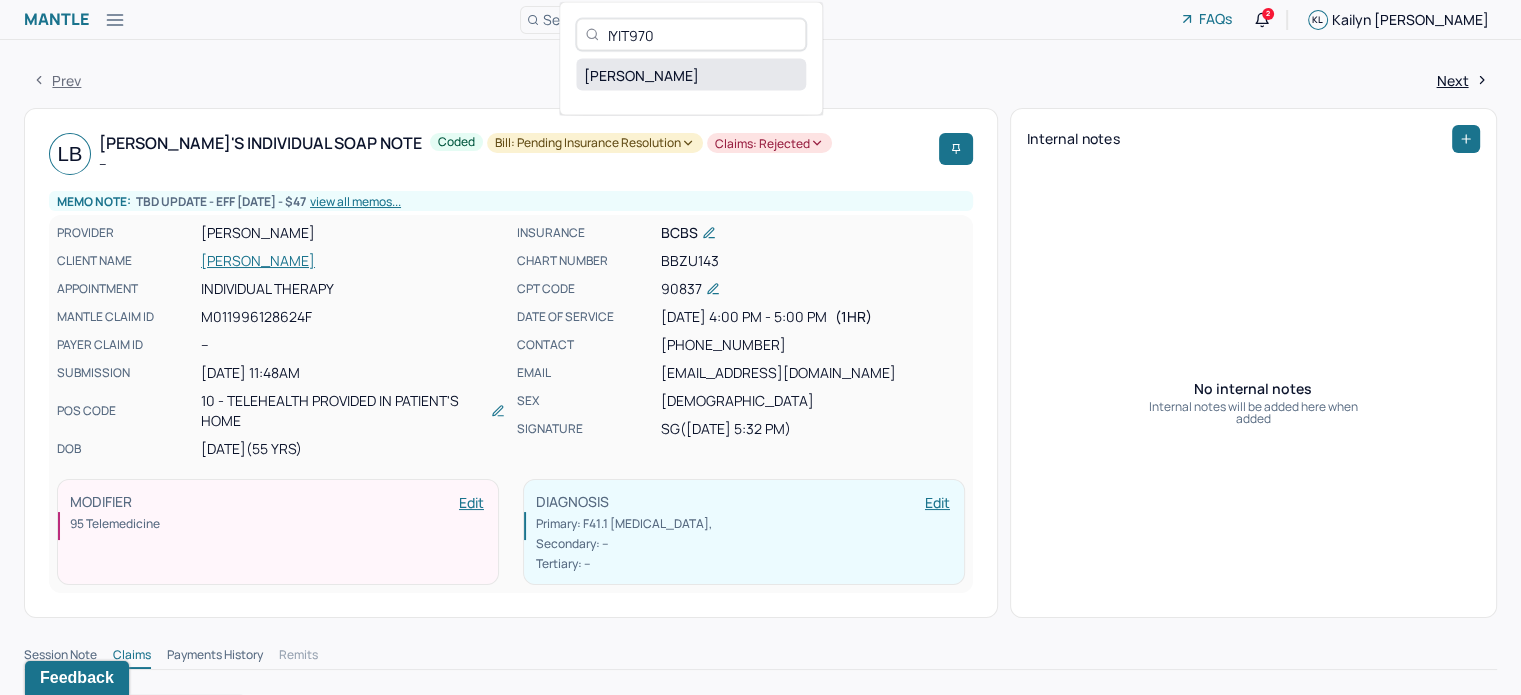 type on "IYIT970" 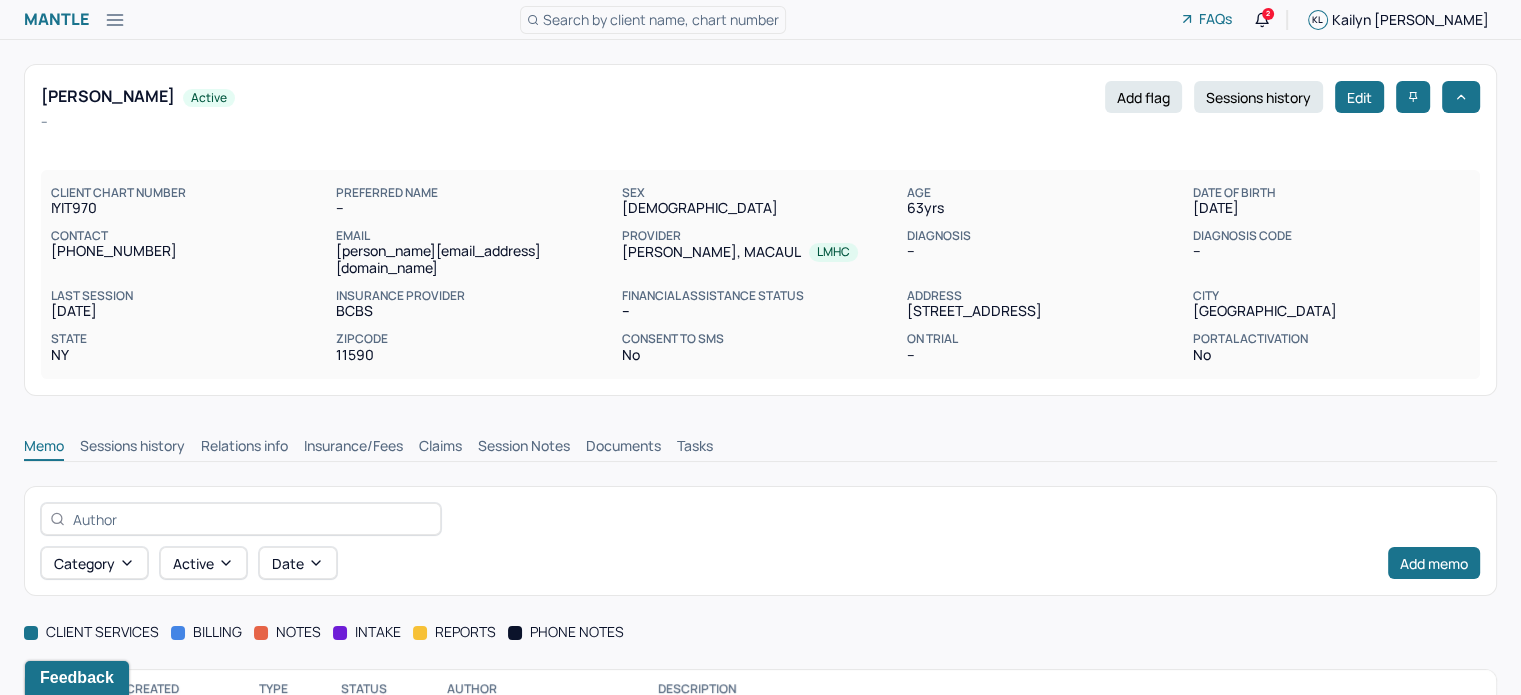 click on "Claims" at bounding box center [440, 448] 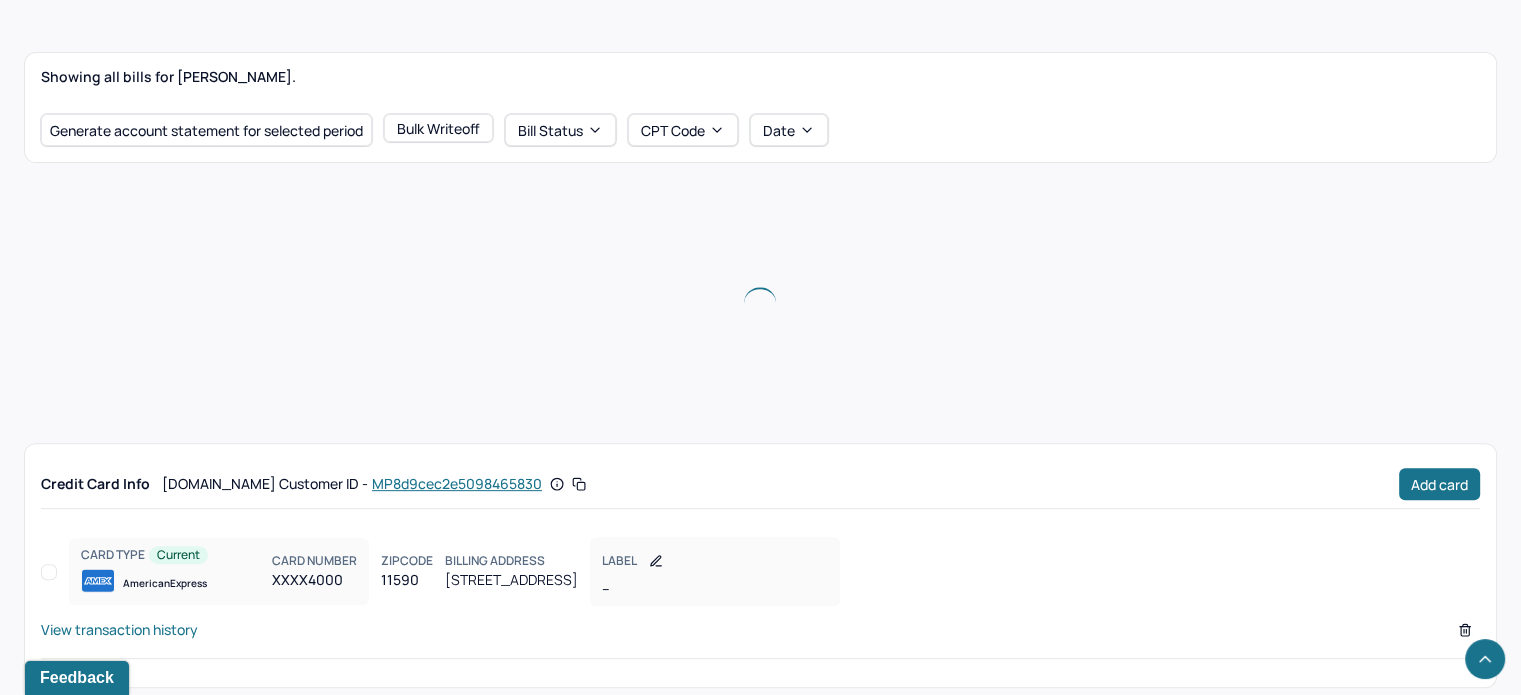scroll, scrollTop: 678, scrollLeft: 0, axis: vertical 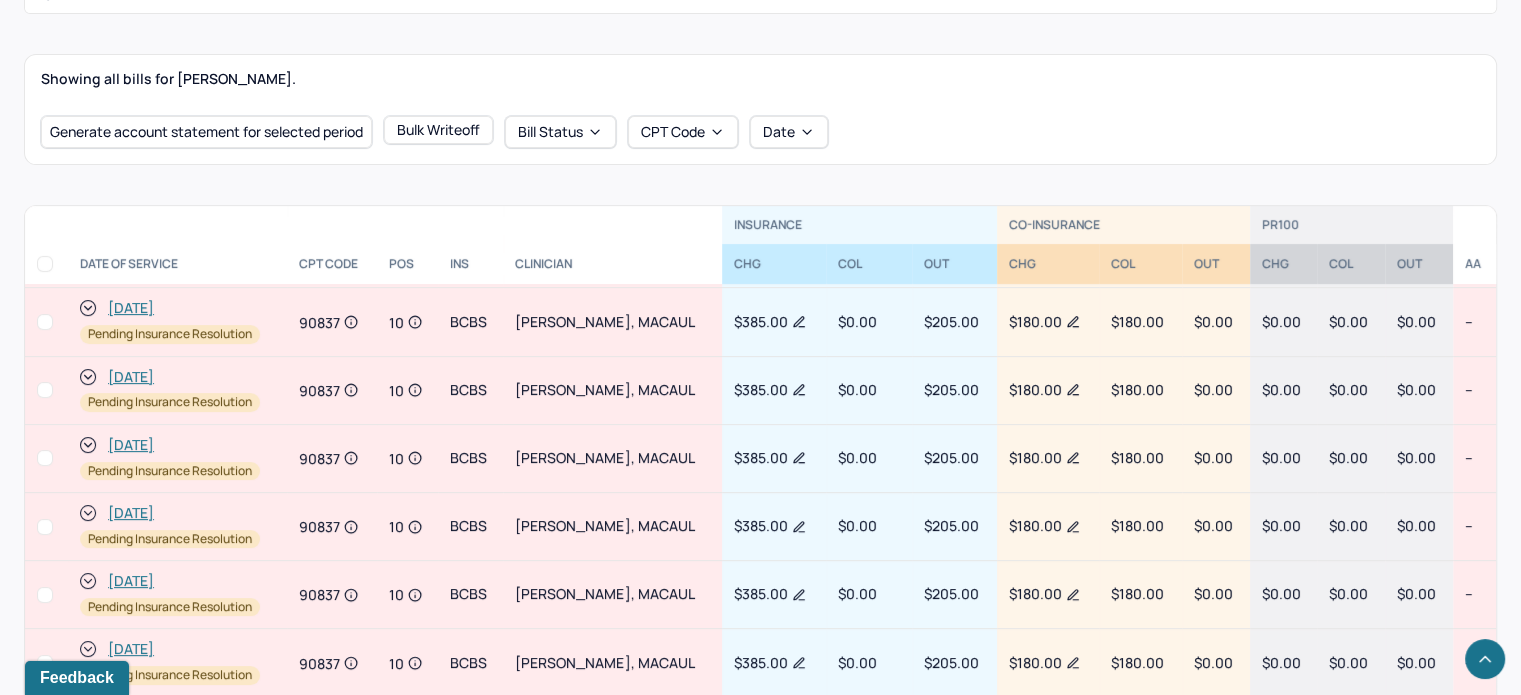 click on "[DATE]" at bounding box center [131, 445] 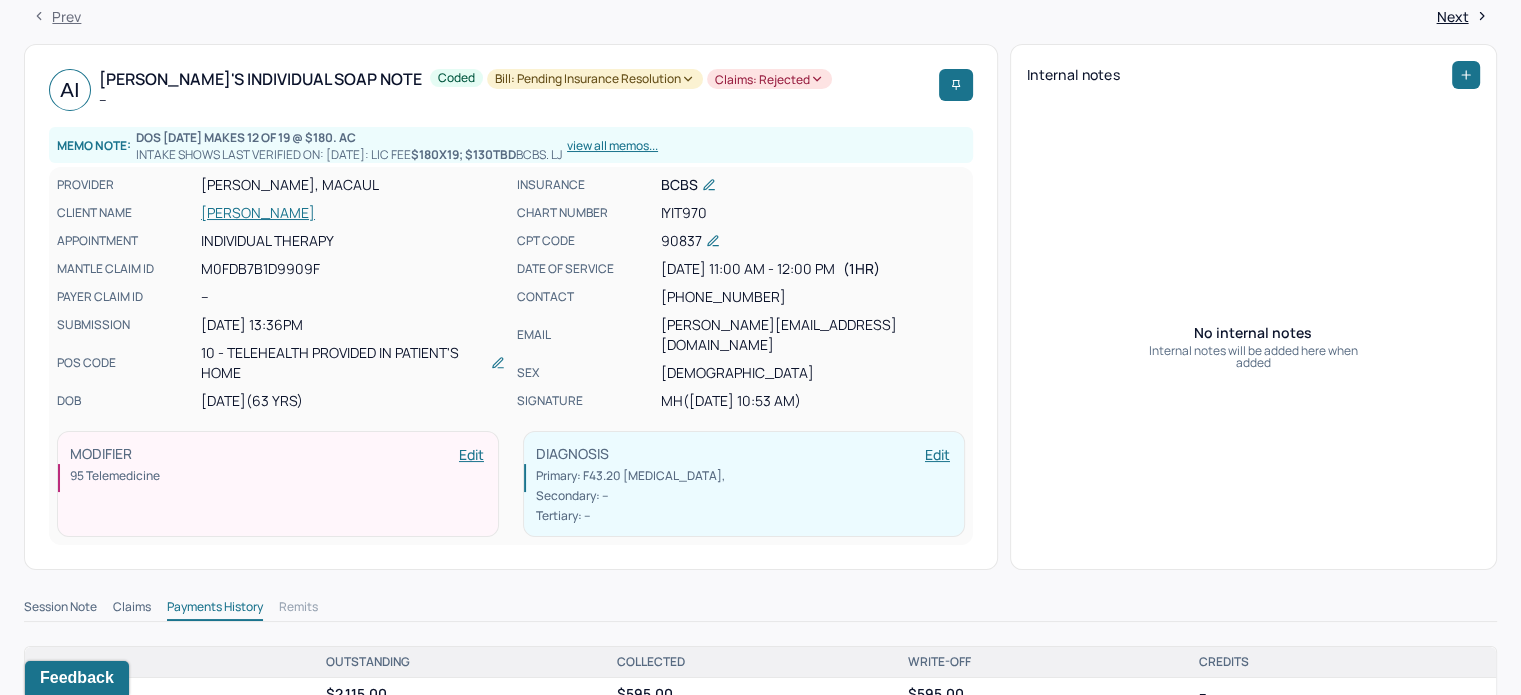 scroll, scrollTop: 100, scrollLeft: 0, axis: vertical 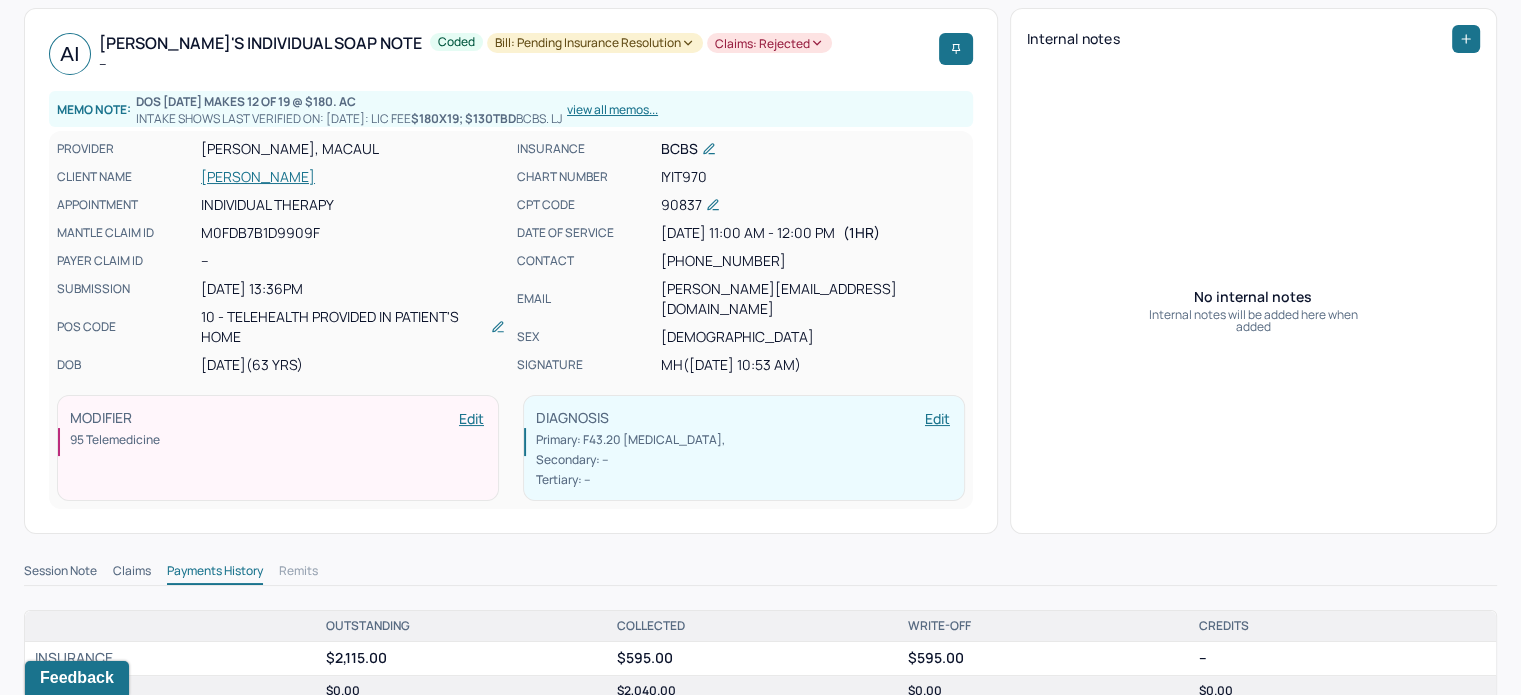 click on "Claims" at bounding box center [132, 573] 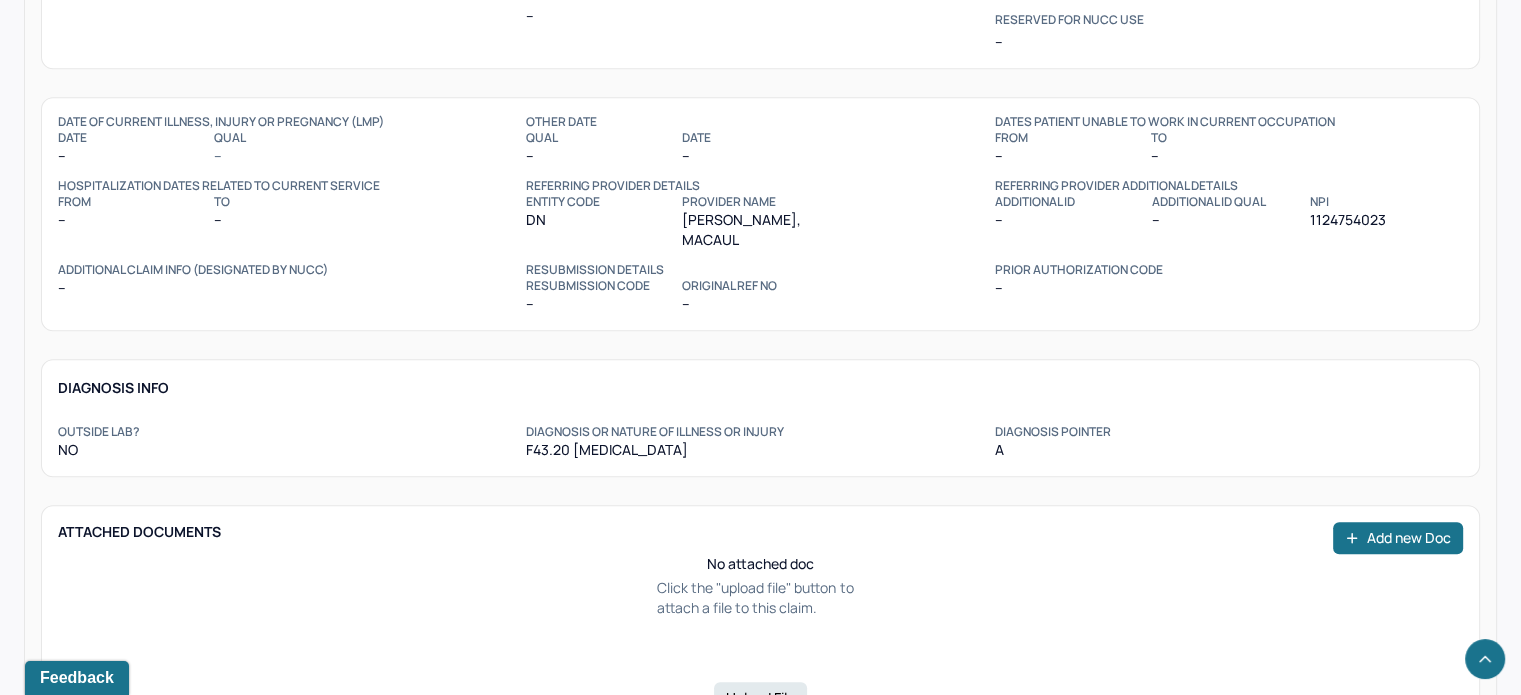 scroll, scrollTop: 1600, scrollLeft: 0, axis: vertical 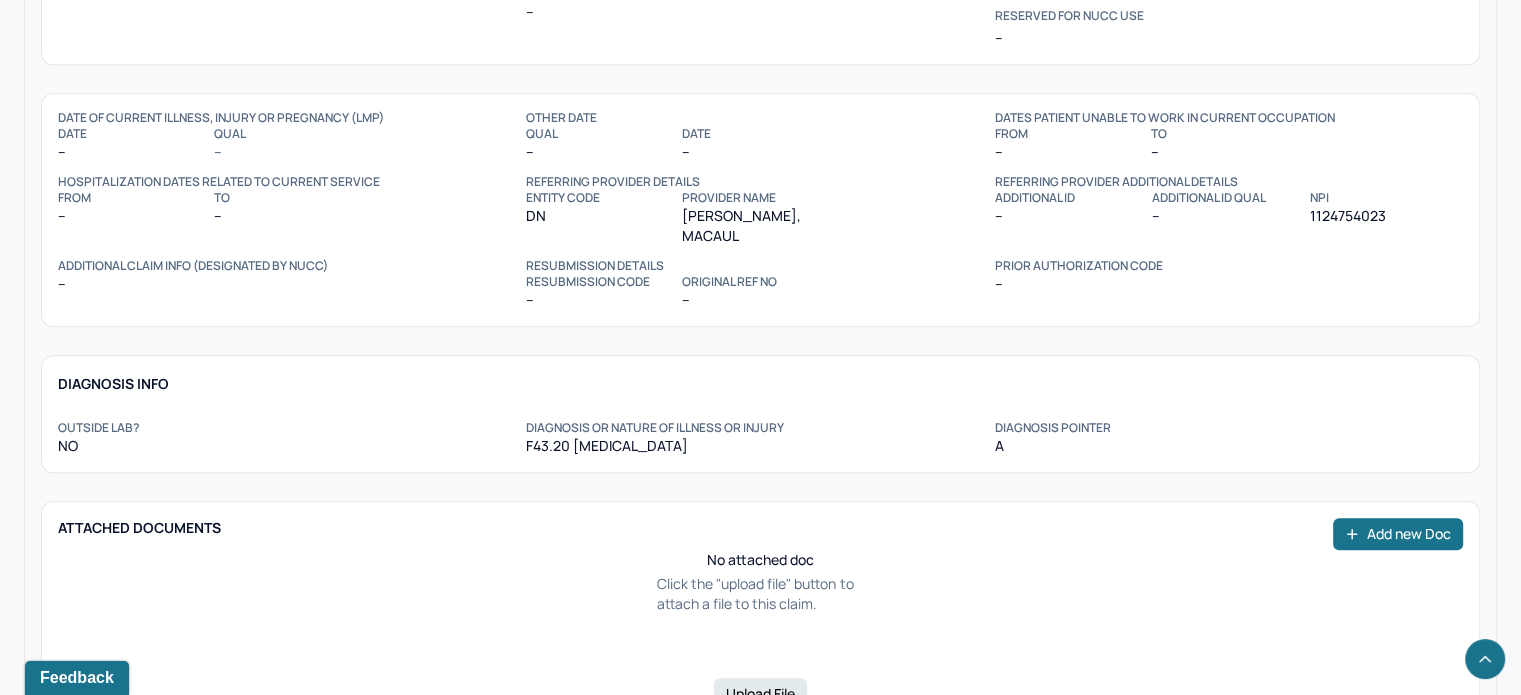 click on "1124754023" at bounding box center (1385, 216) 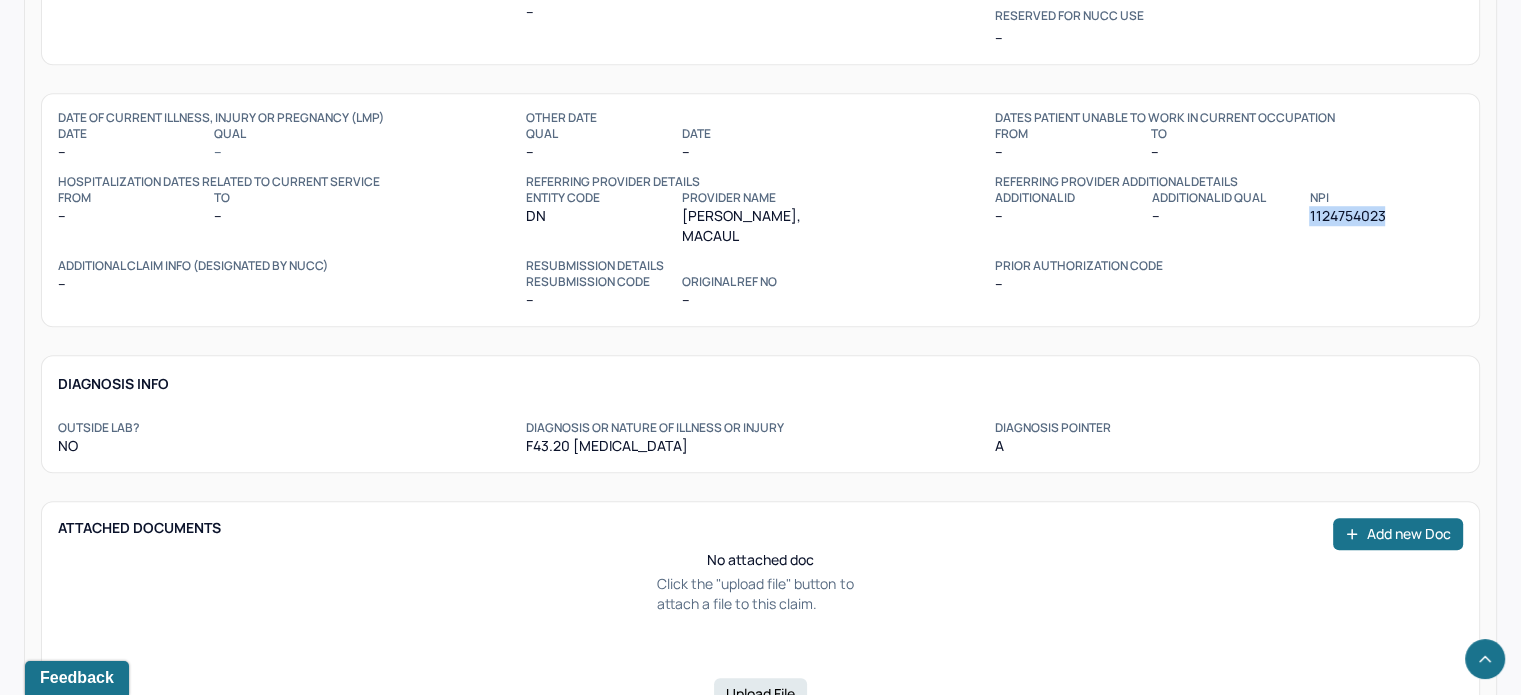 click on "1124754023" at bounding box center (1385, 216) 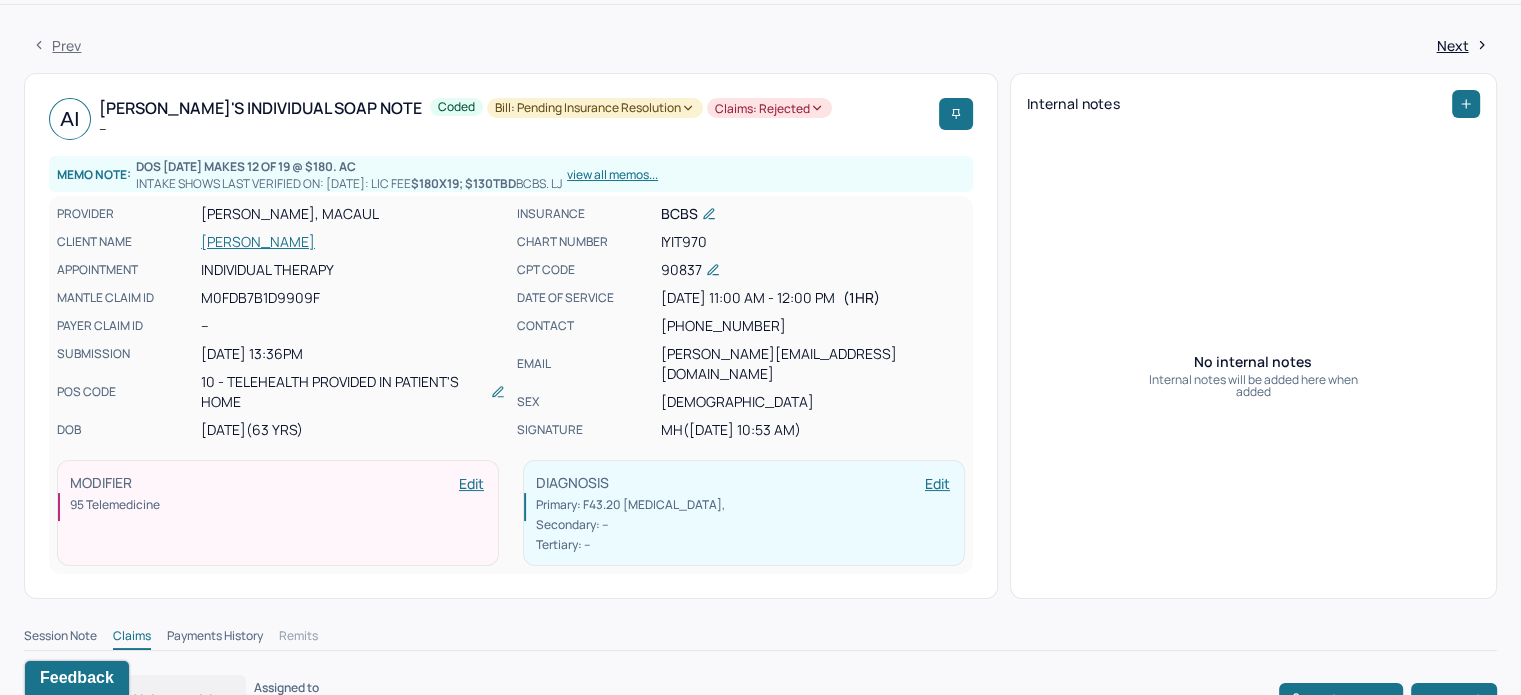 scroll, scrollTop: 0, scrollLeft: 0, axis: both 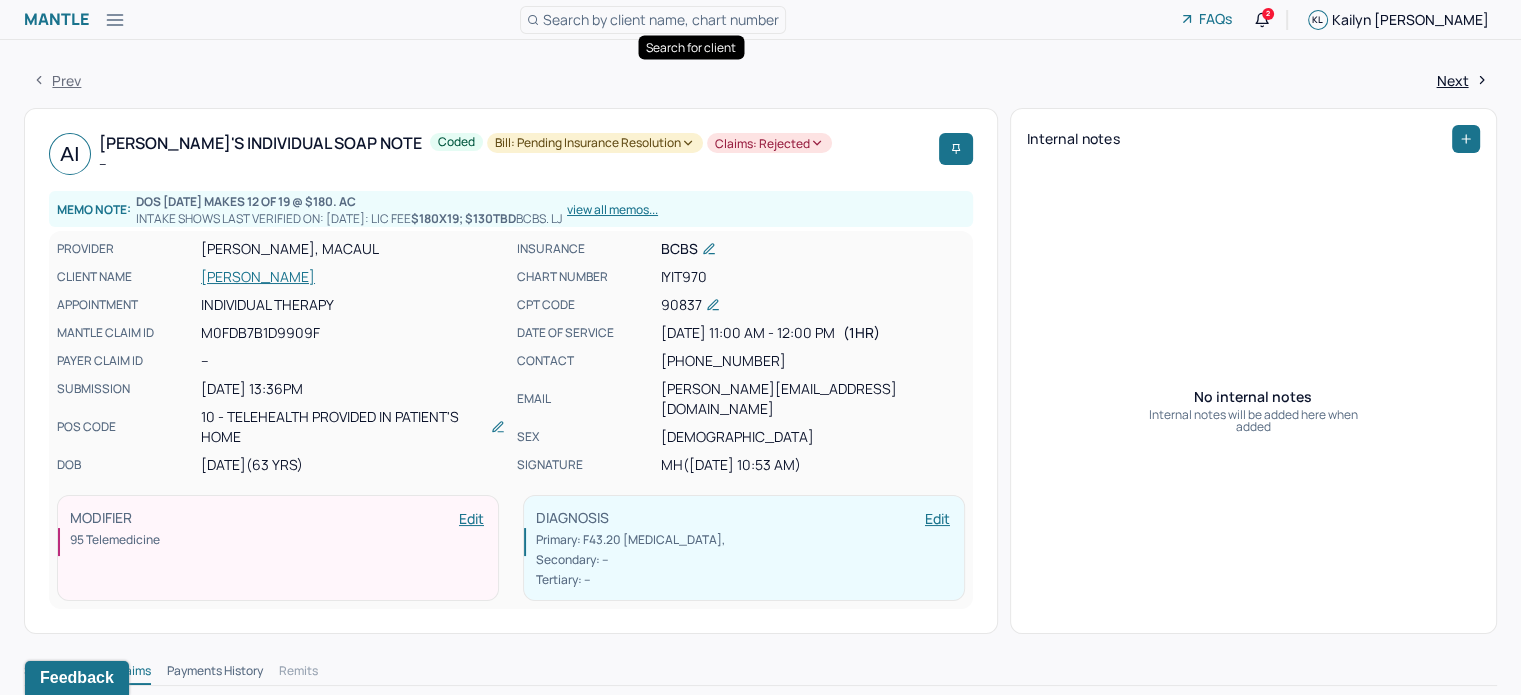 click on "Search by client name, chart number" at bounding box center [661, 19] 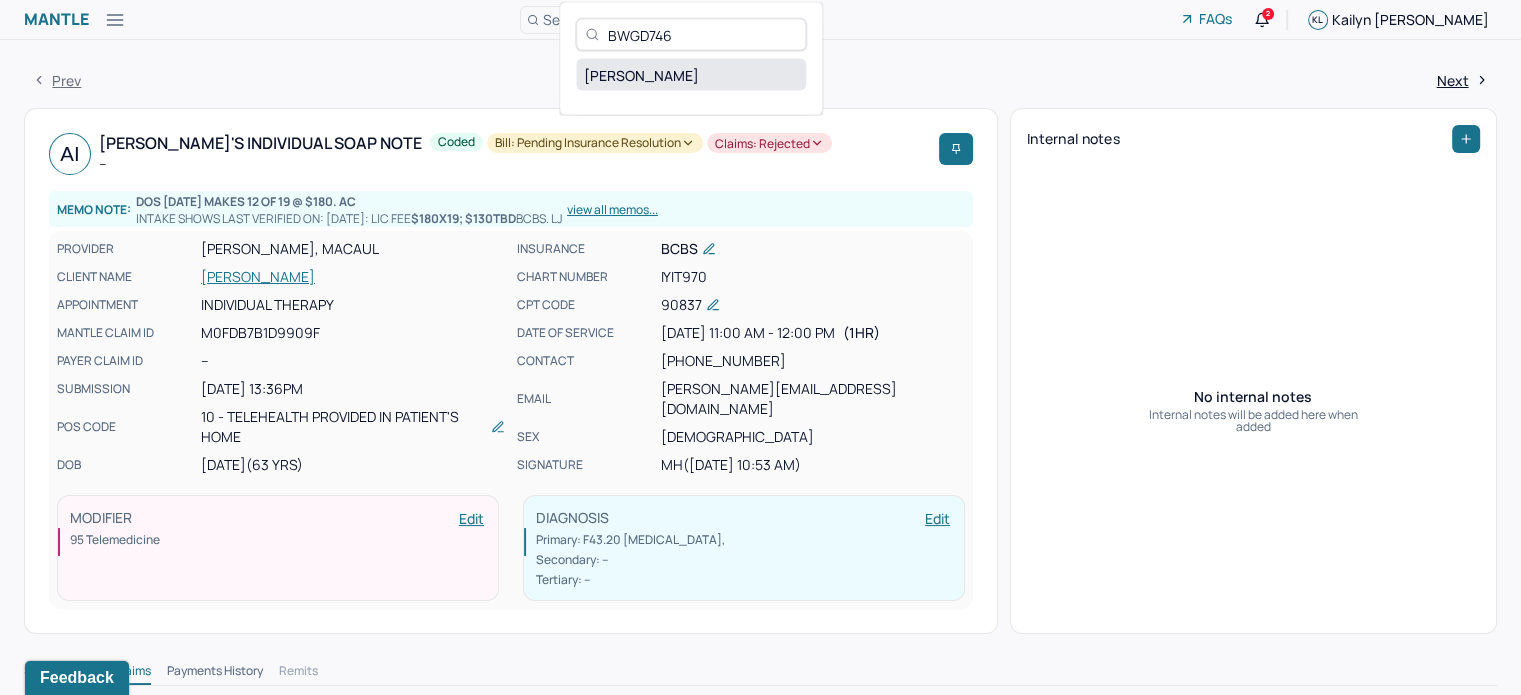 type on "BWGD746" 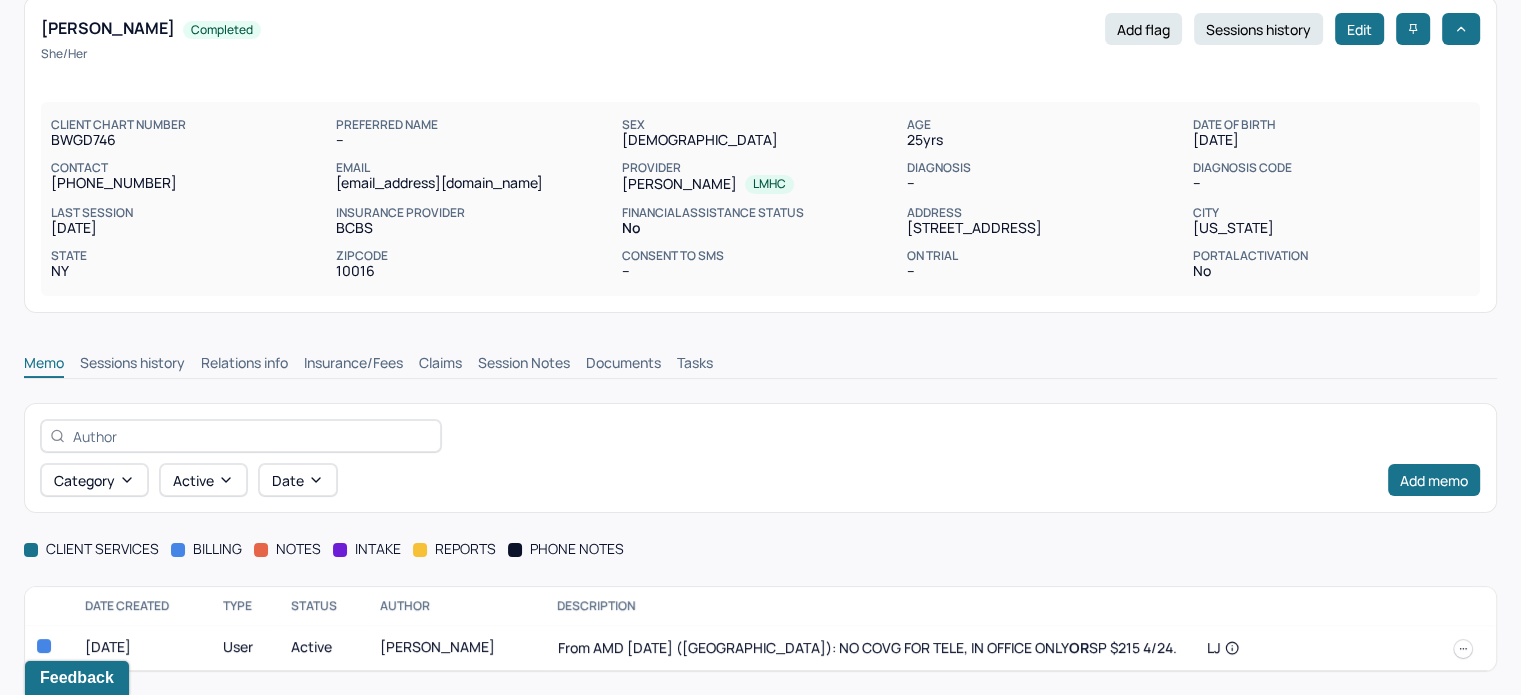 click on "Claims" at bounding box center [440, 365] 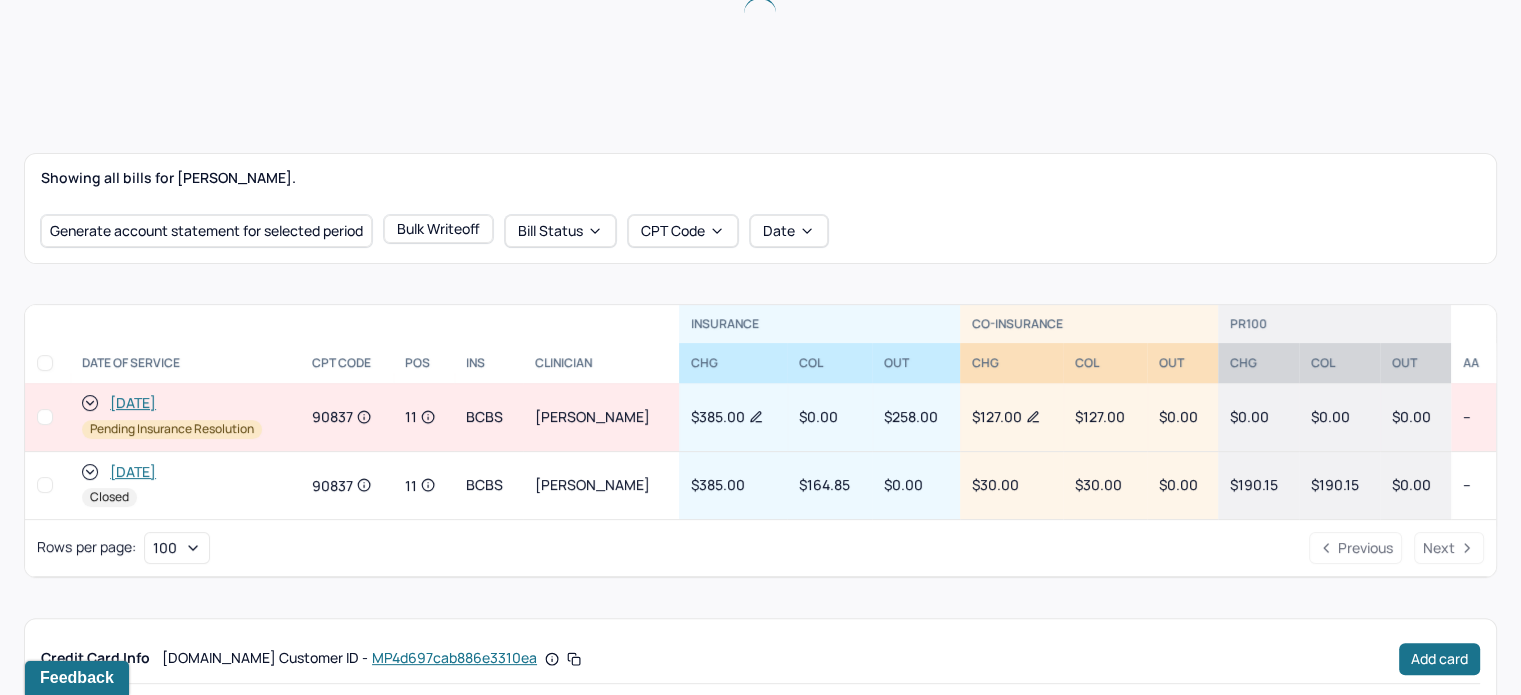 scroll, scrollTop: 562, scrollLeft: 0, axis: vertical 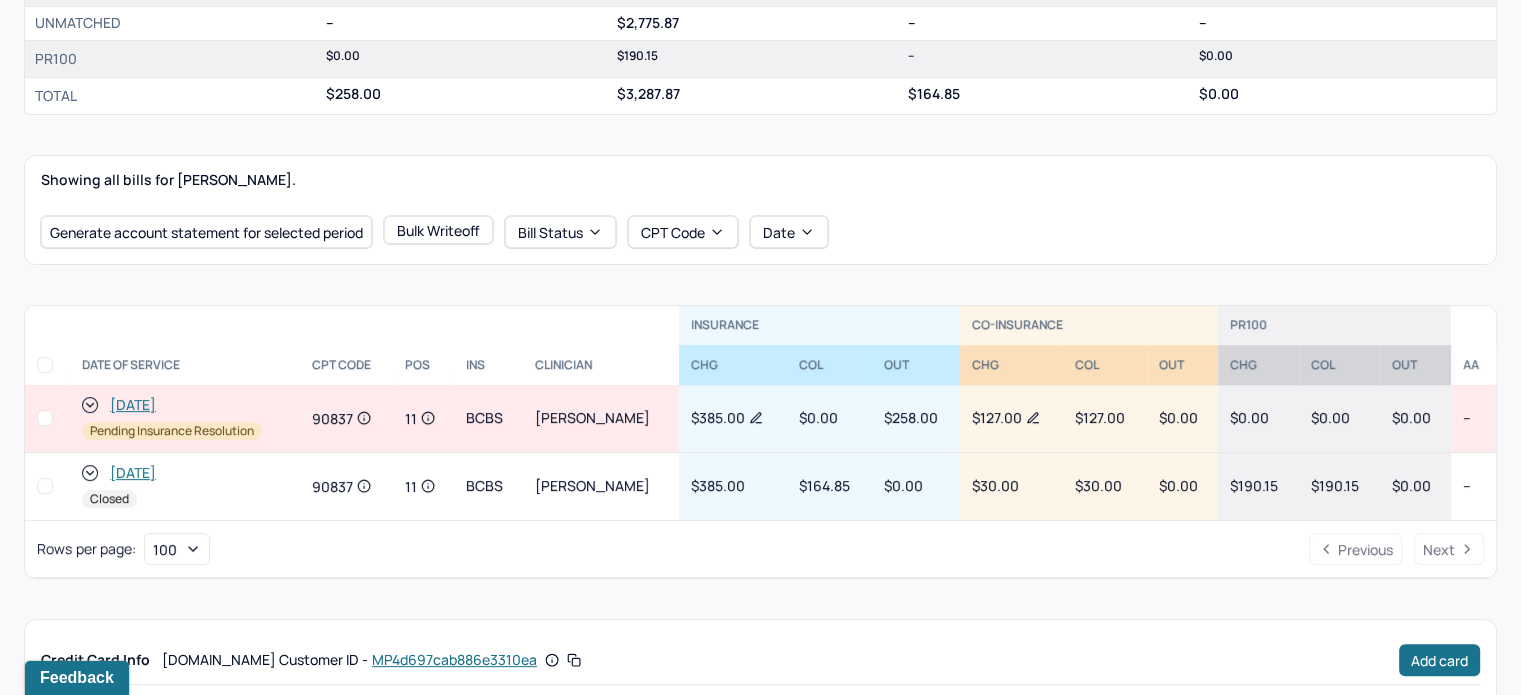 click on "[DATE]" at bounding box center [133, 405] 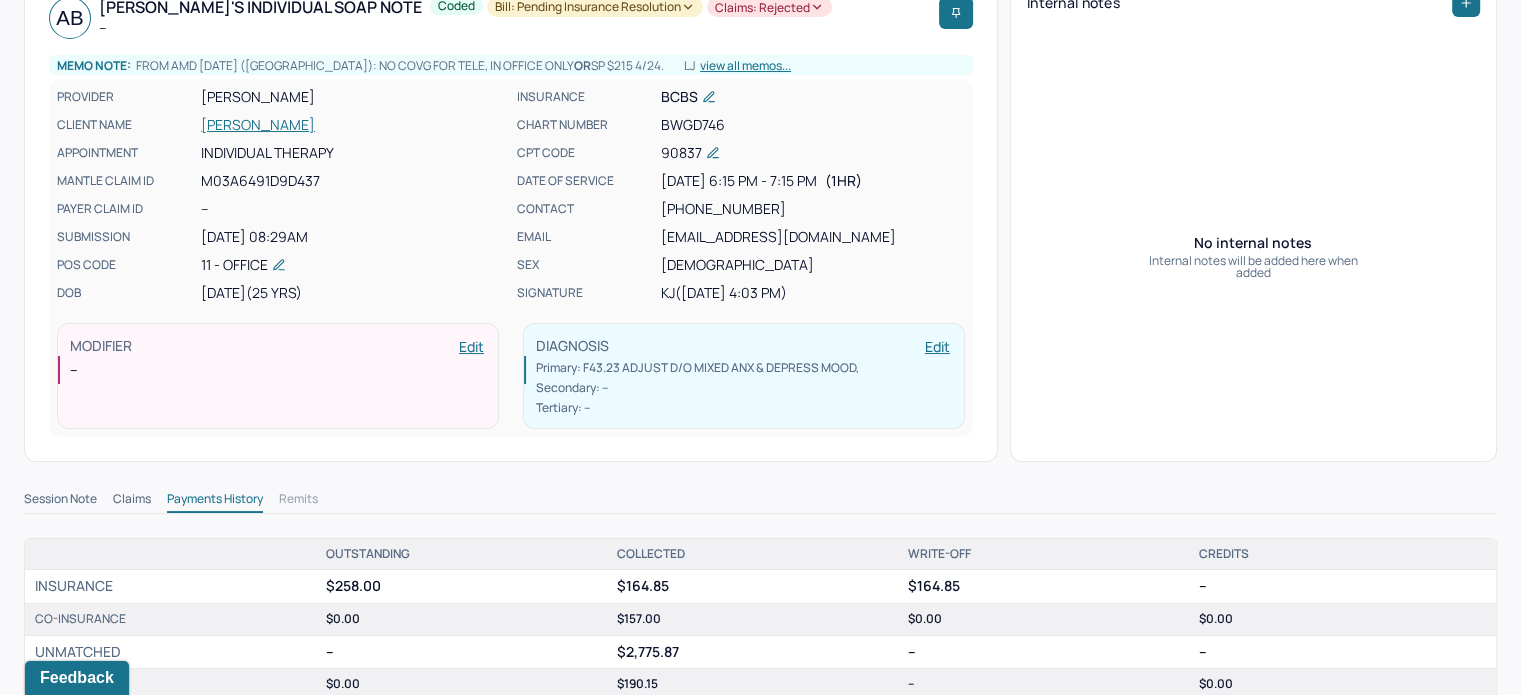 scroll, scrollTop: 300, scrollLeft: 0, axis: vertical 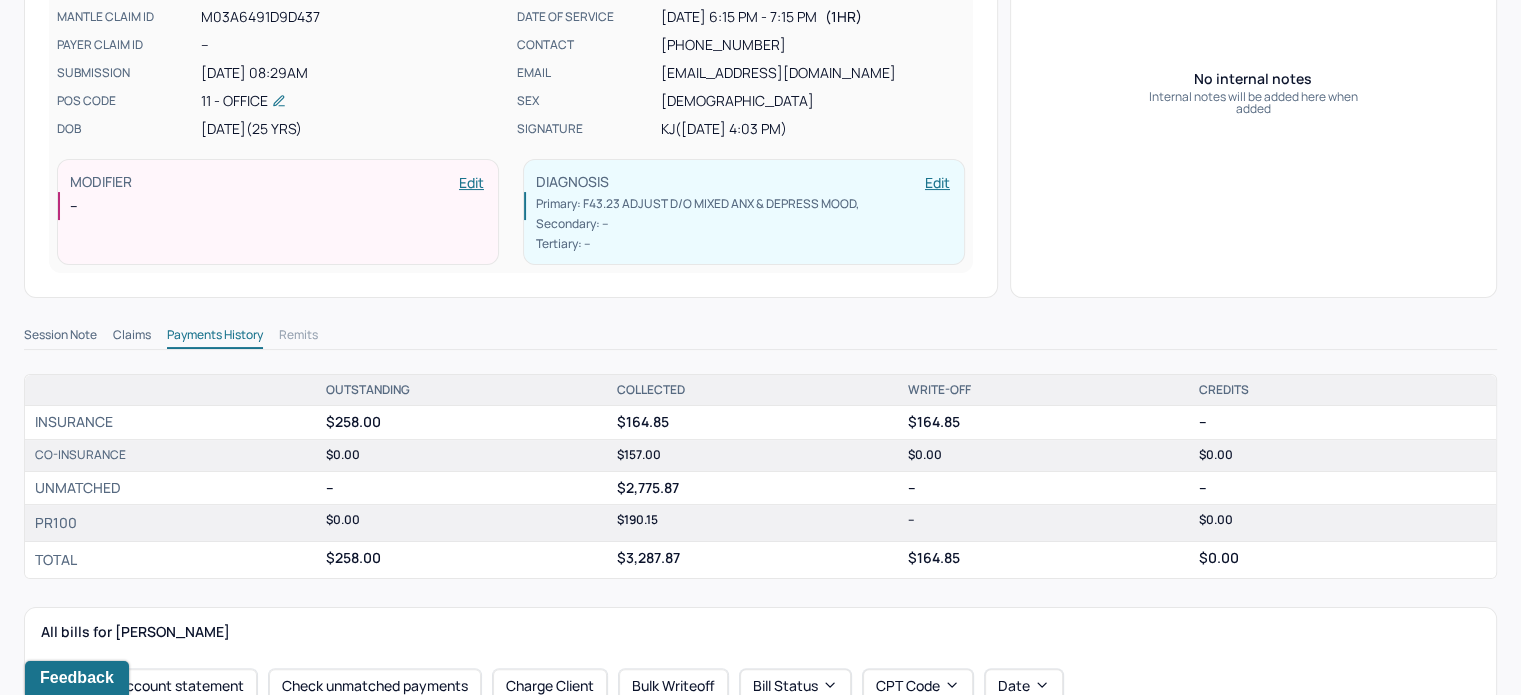 click on "Claims" at bounding box center [132, 337] 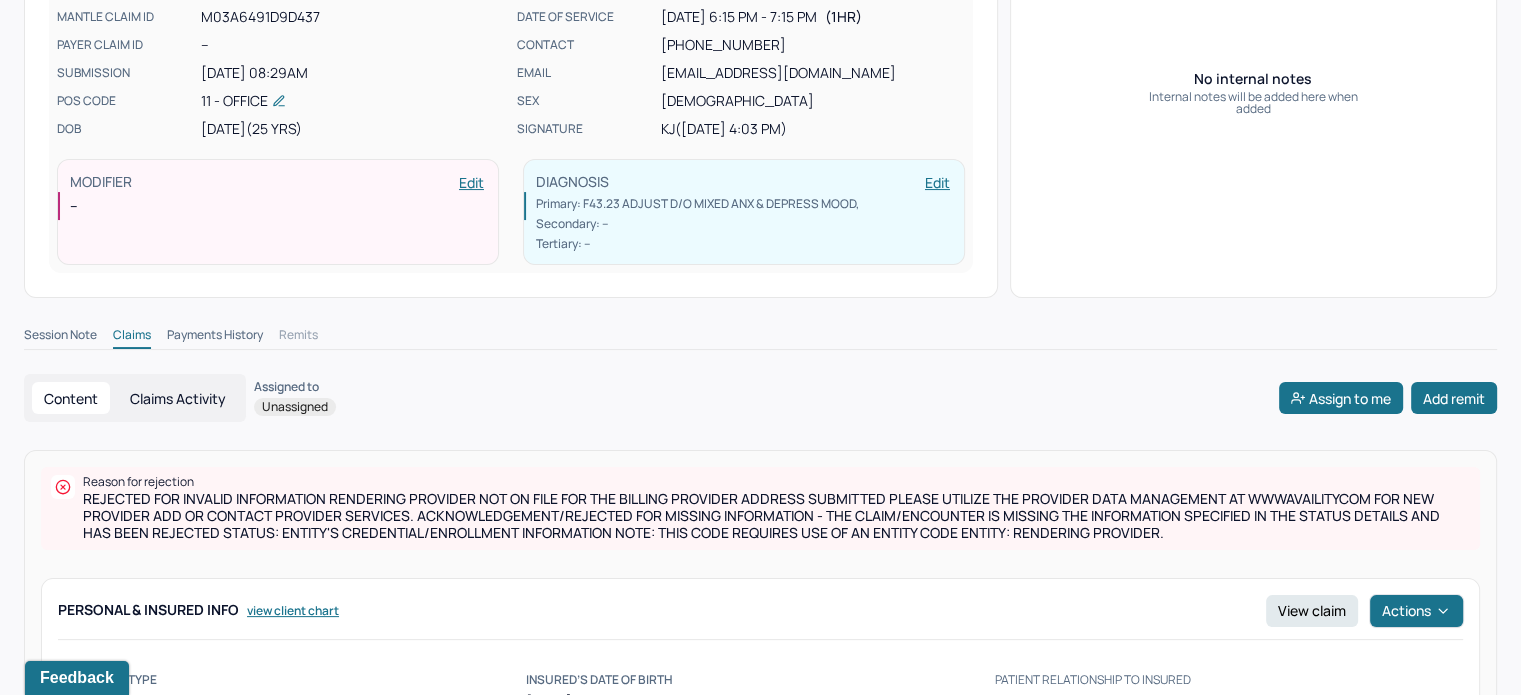 scroll, scrollTop: 0, scrollLeft: 0, axis: both 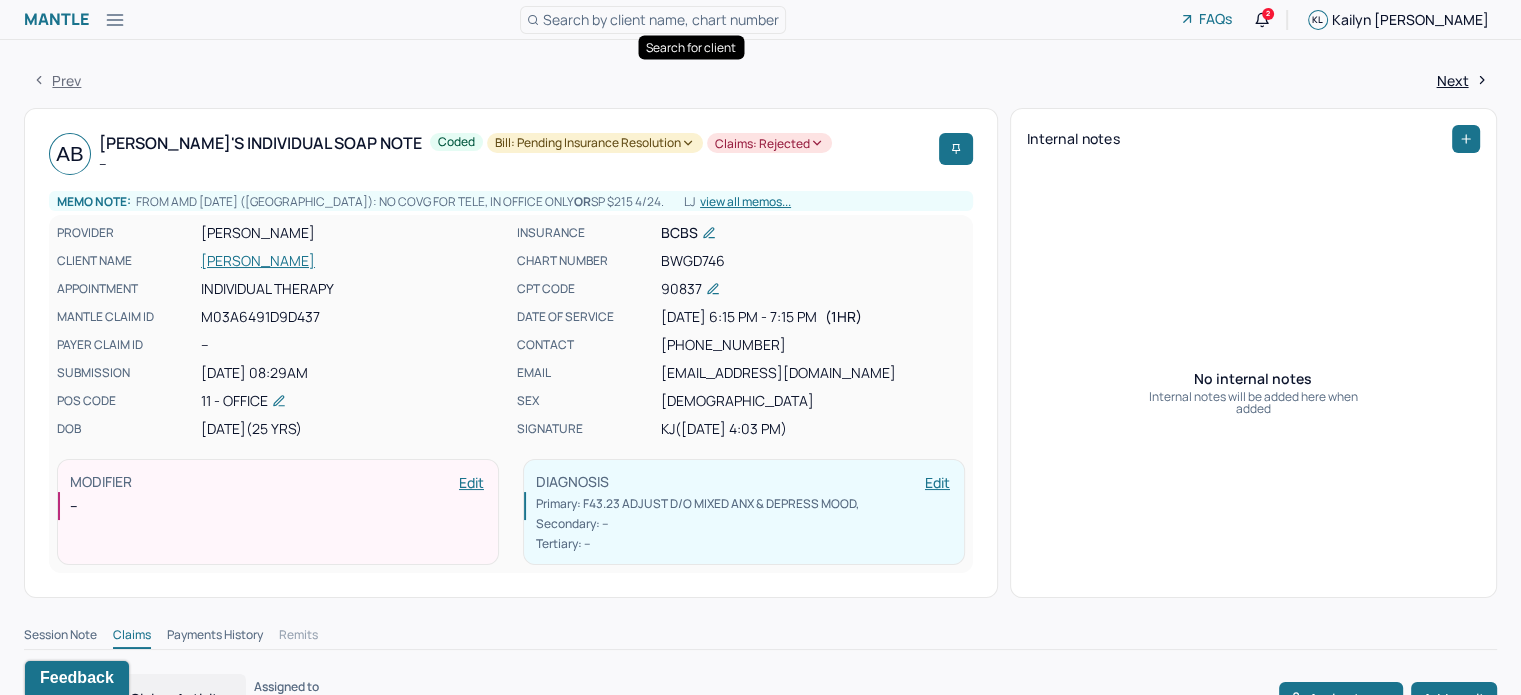click on "Search by client name, chart number" at bounding box center [661, 19] 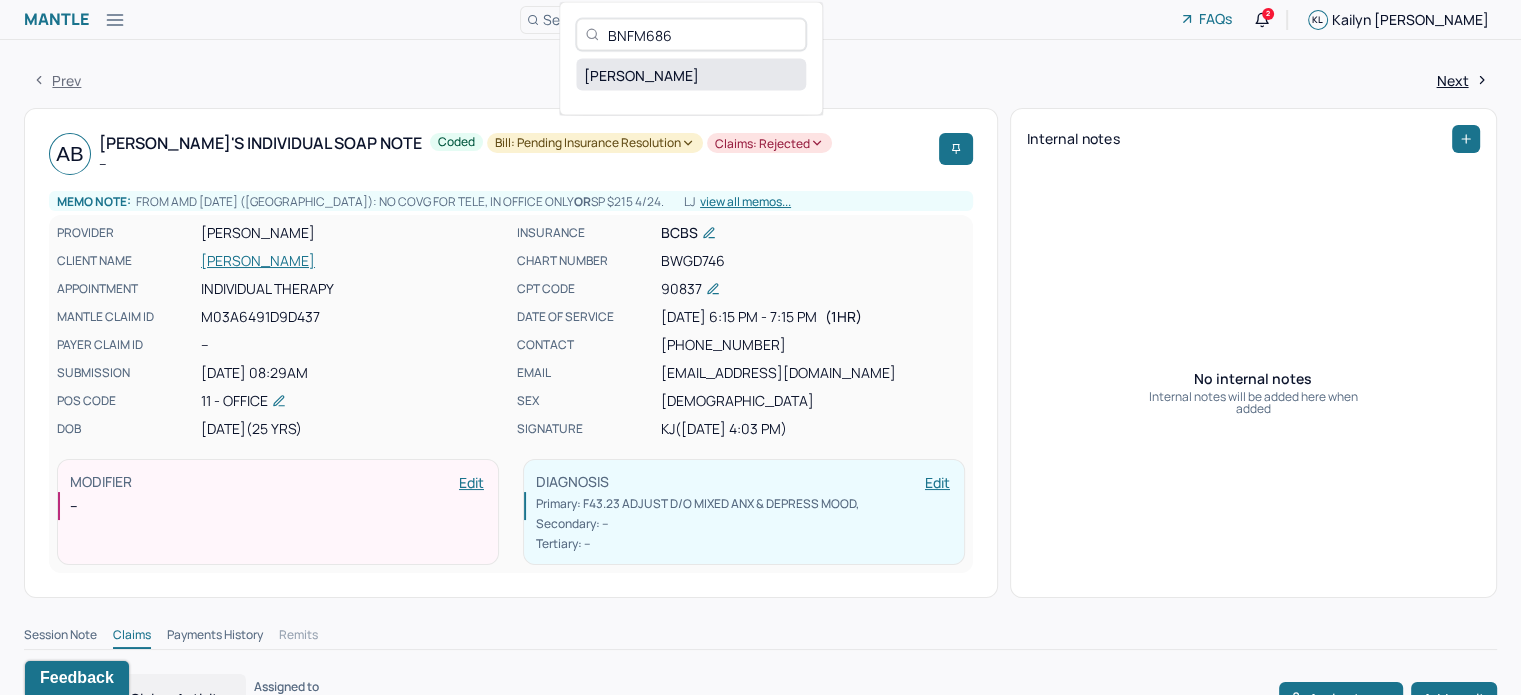 type on "BNFM686" 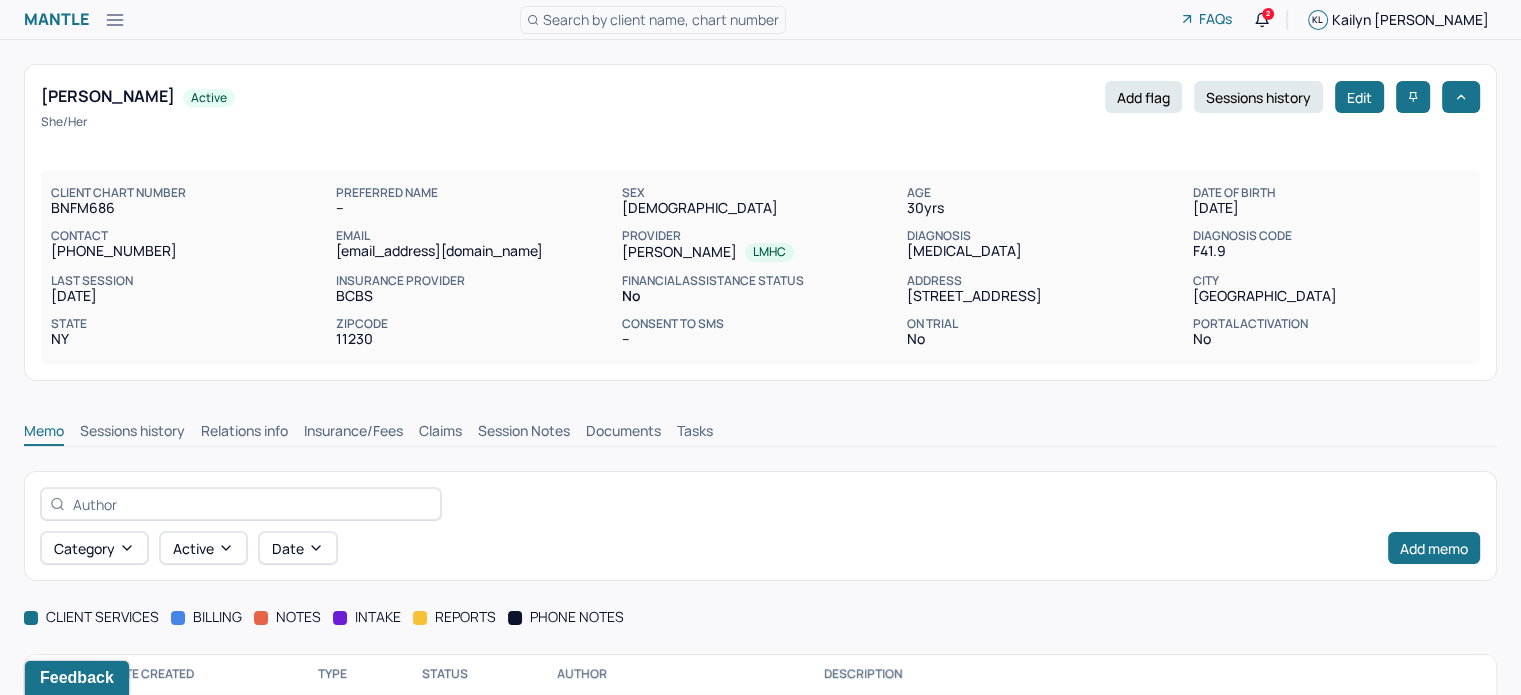 click on "Claims" at bounding box center [440, 433] 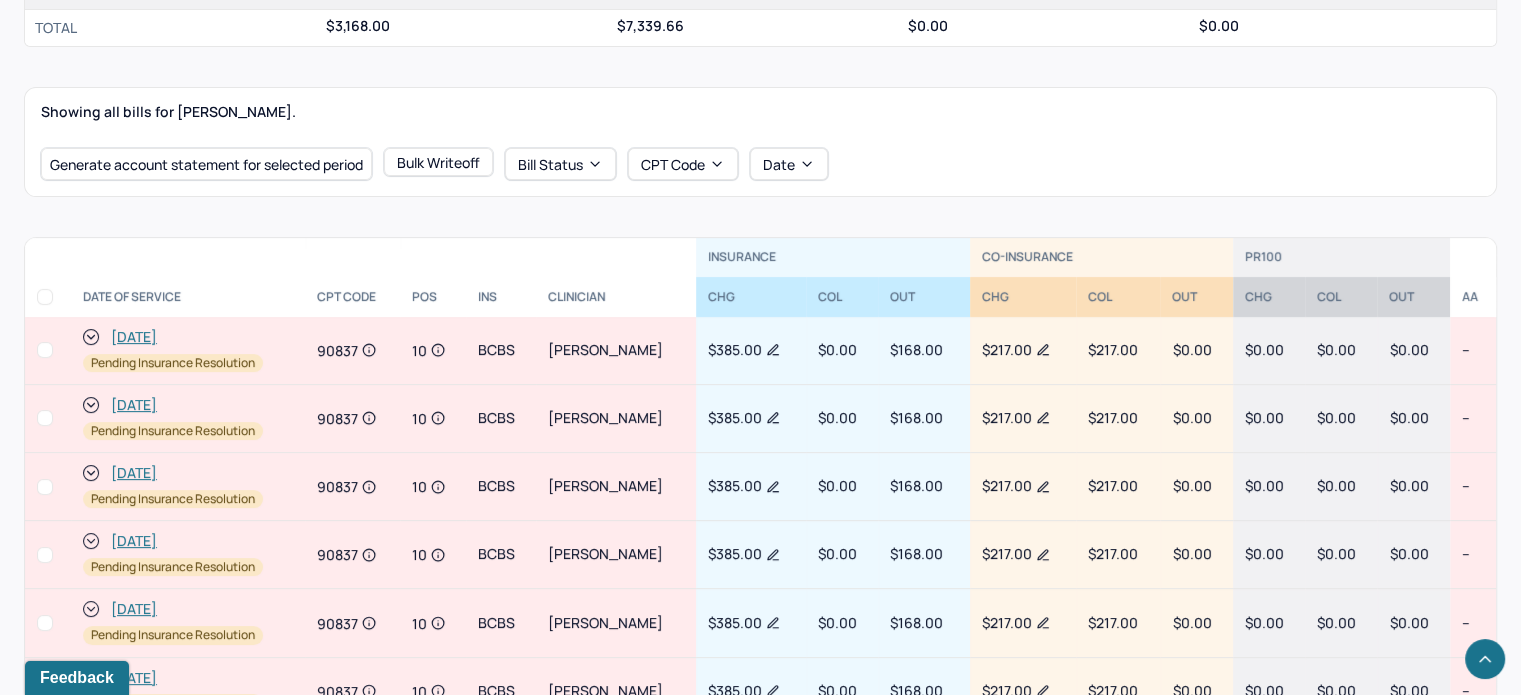 scroll, scrollTop: 634, scrollLeft: 0, axis: vertical 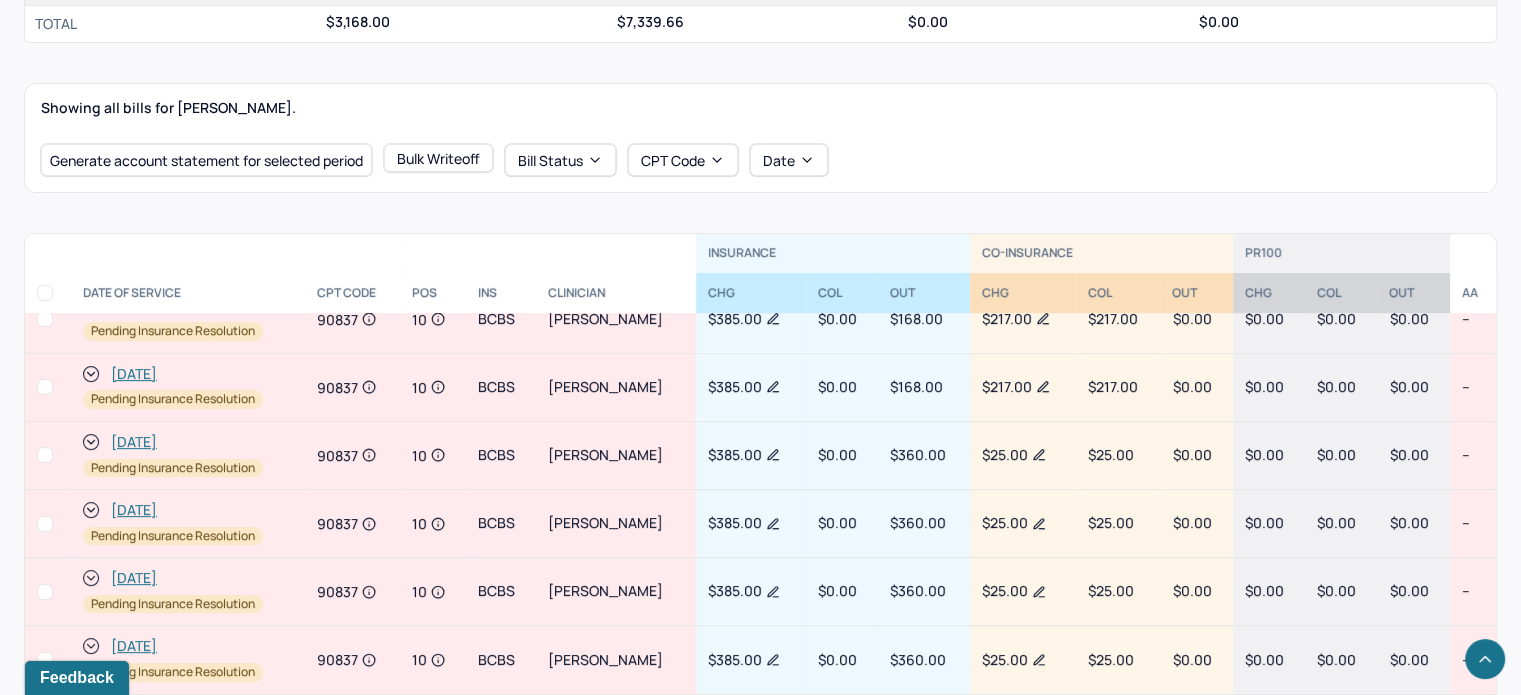 click on "[DATE]" at bounding box center (134, 578) 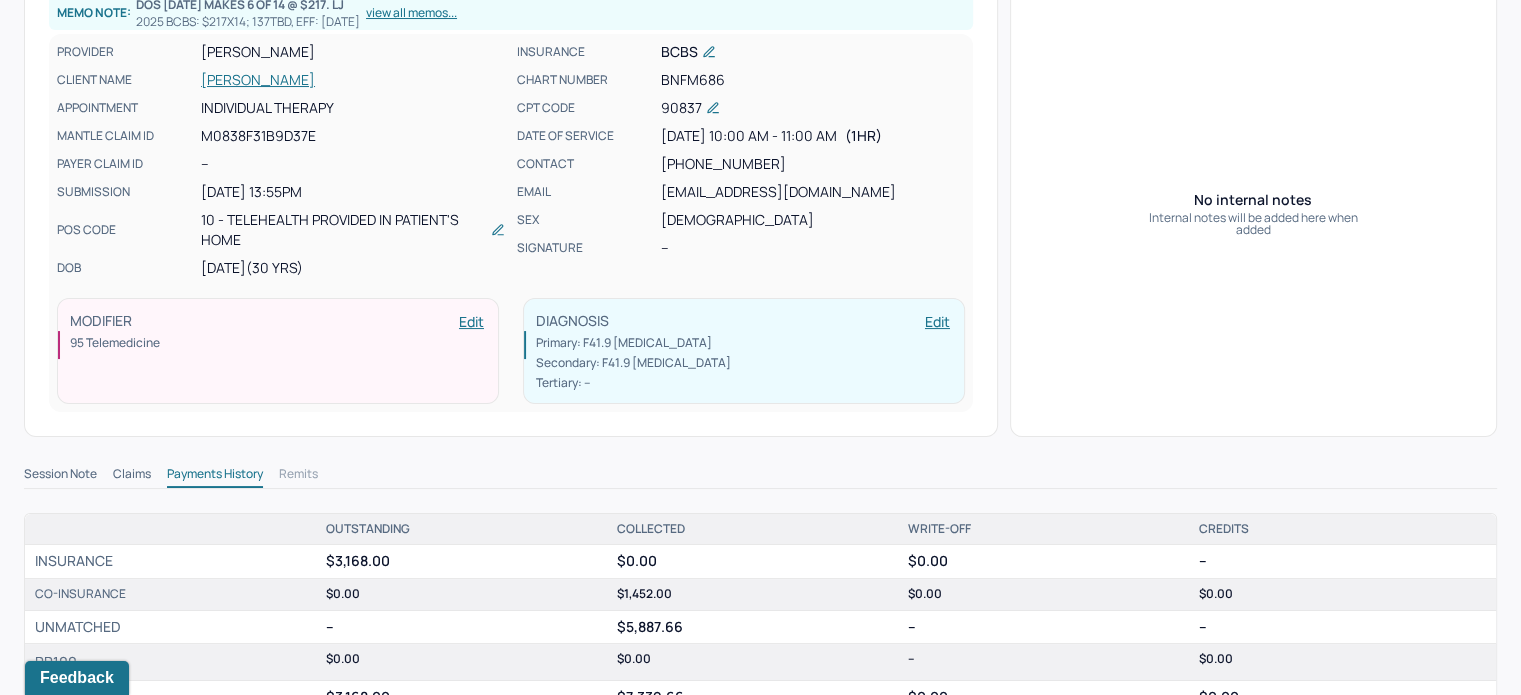 scroll, scrollTop: 200, scrollLeft: 0, axis: vertical 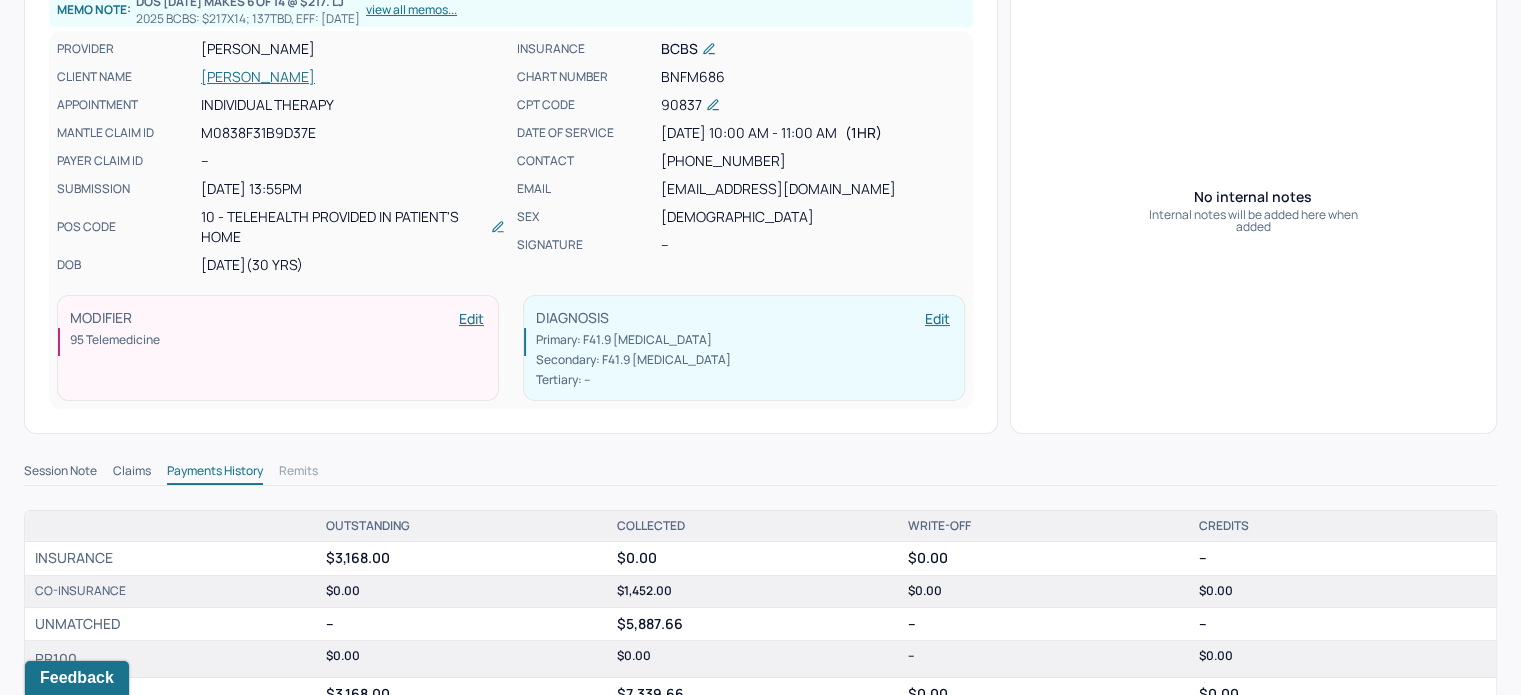 click on "Claims" at bounding box center (132, 473) 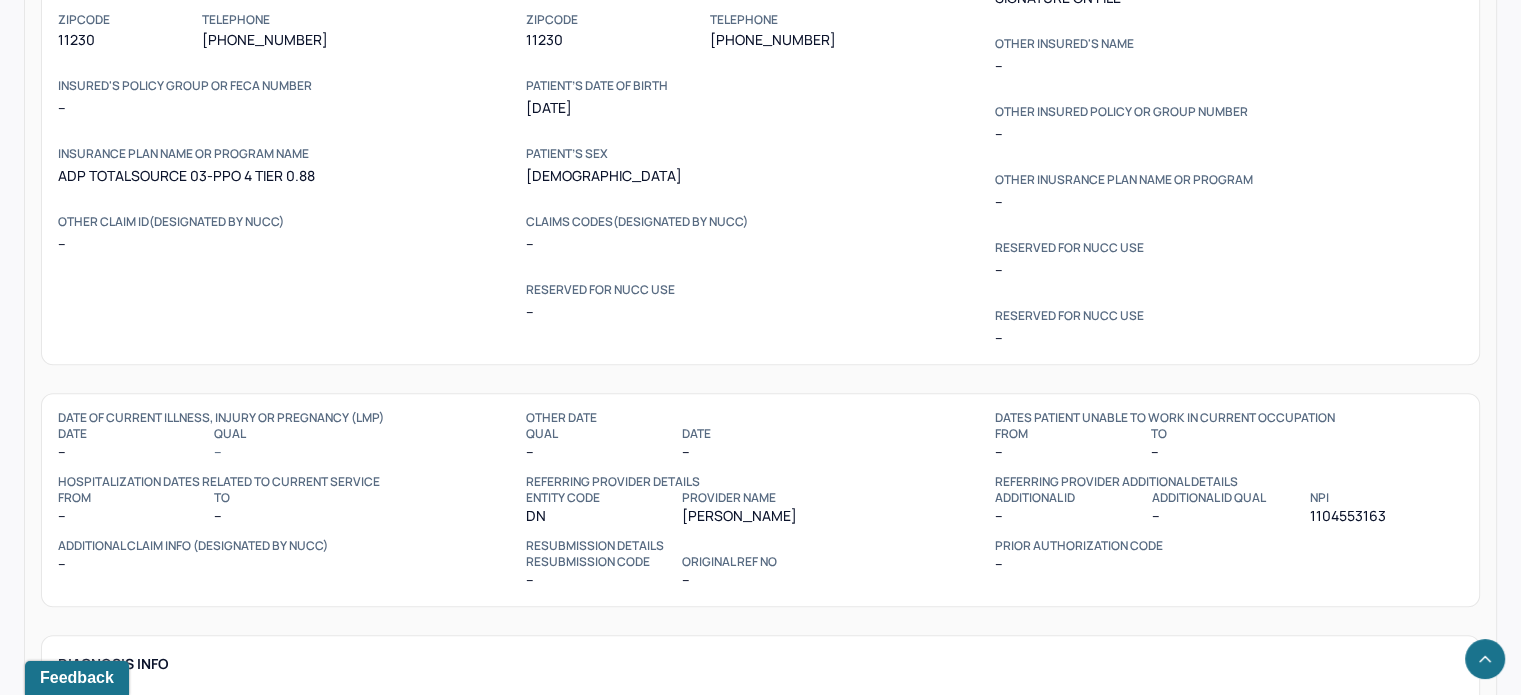 scroll, scrollTop: 1400, scrollLeft: 0, axis: vertical 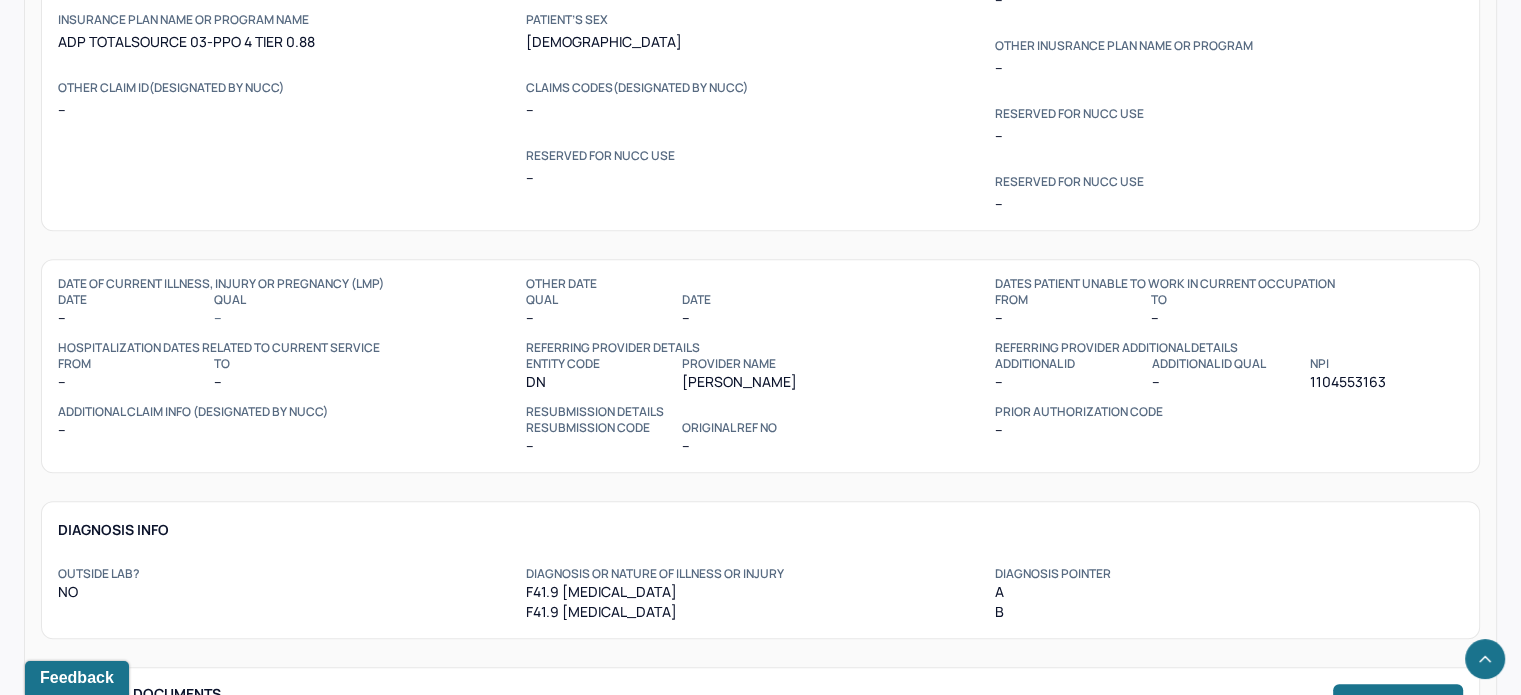 click on "1104553163" at bounding box center (1385, 382) 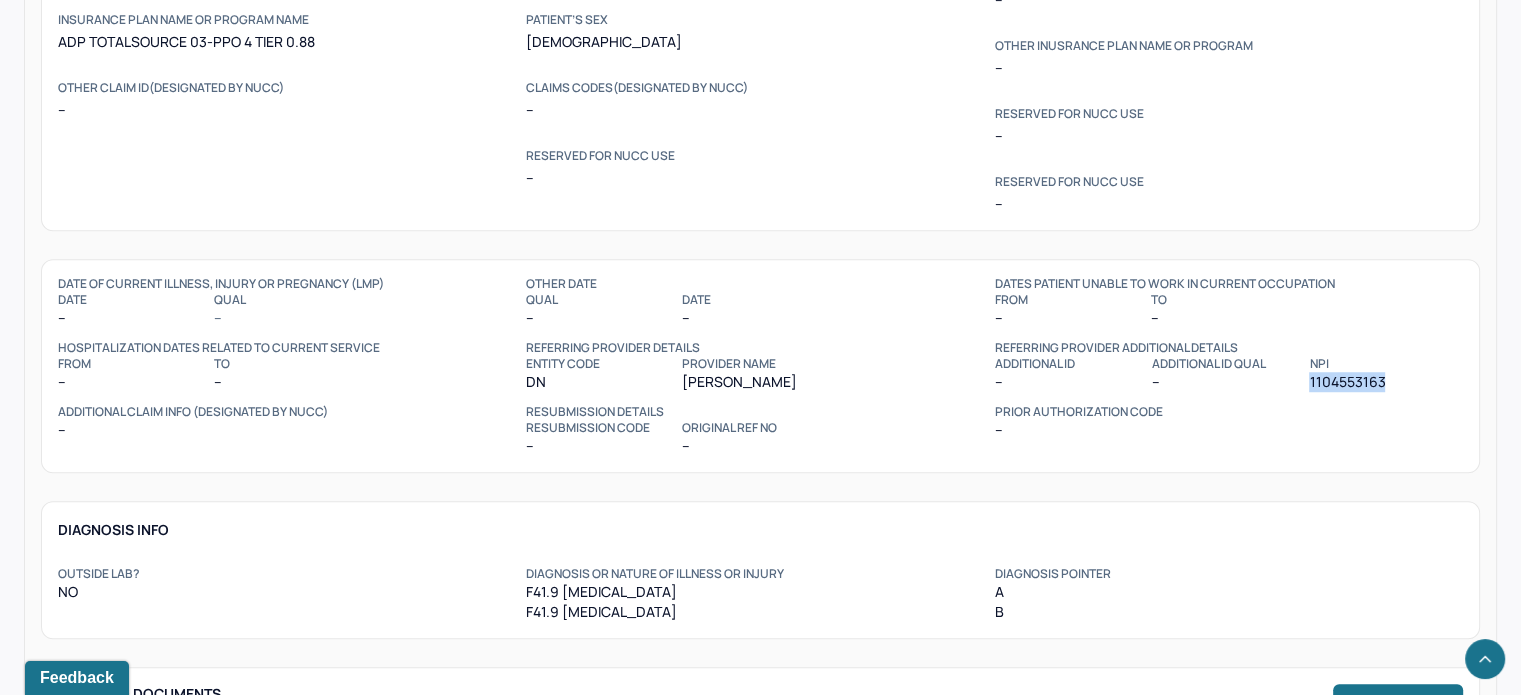 click on "1104553163" at bounding box center [1385, 382] 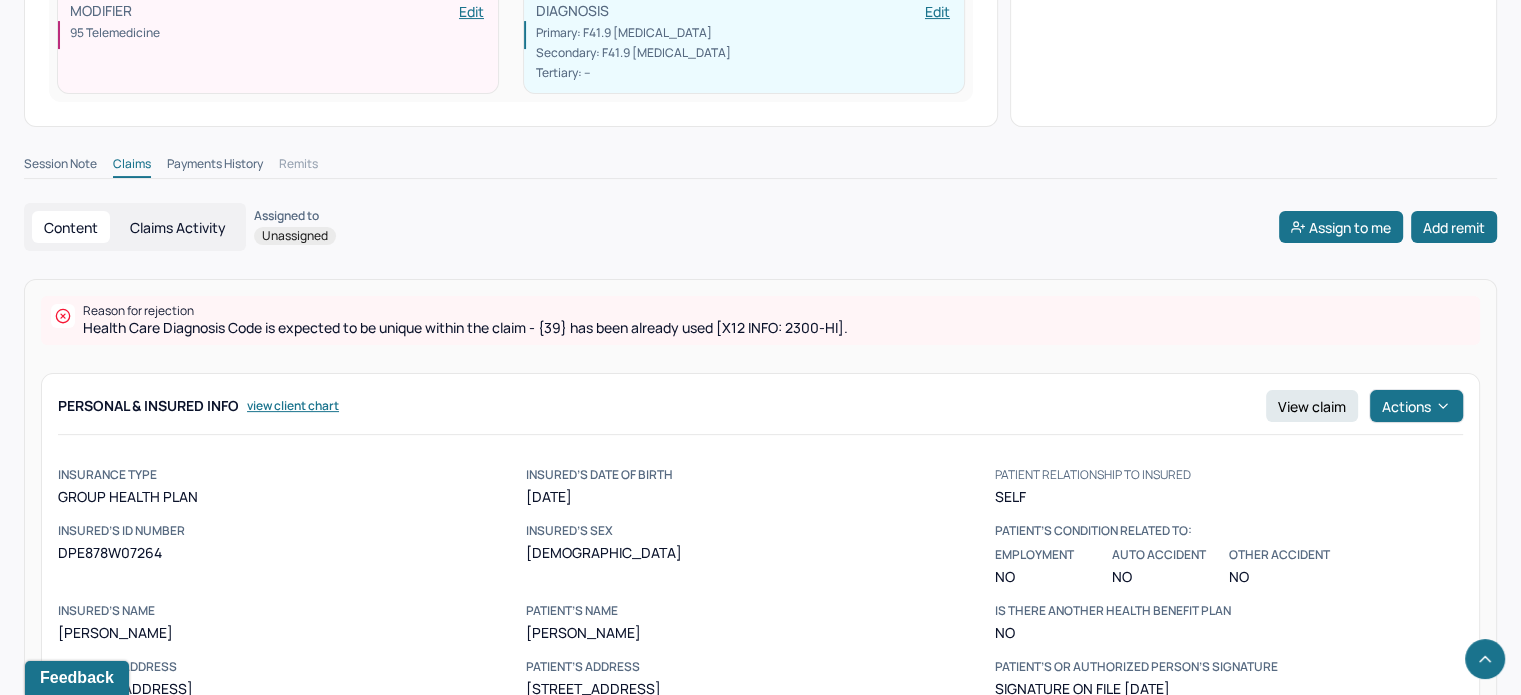 scroll, scrollTop: 500, scrollLeft: 0, axis: vertical 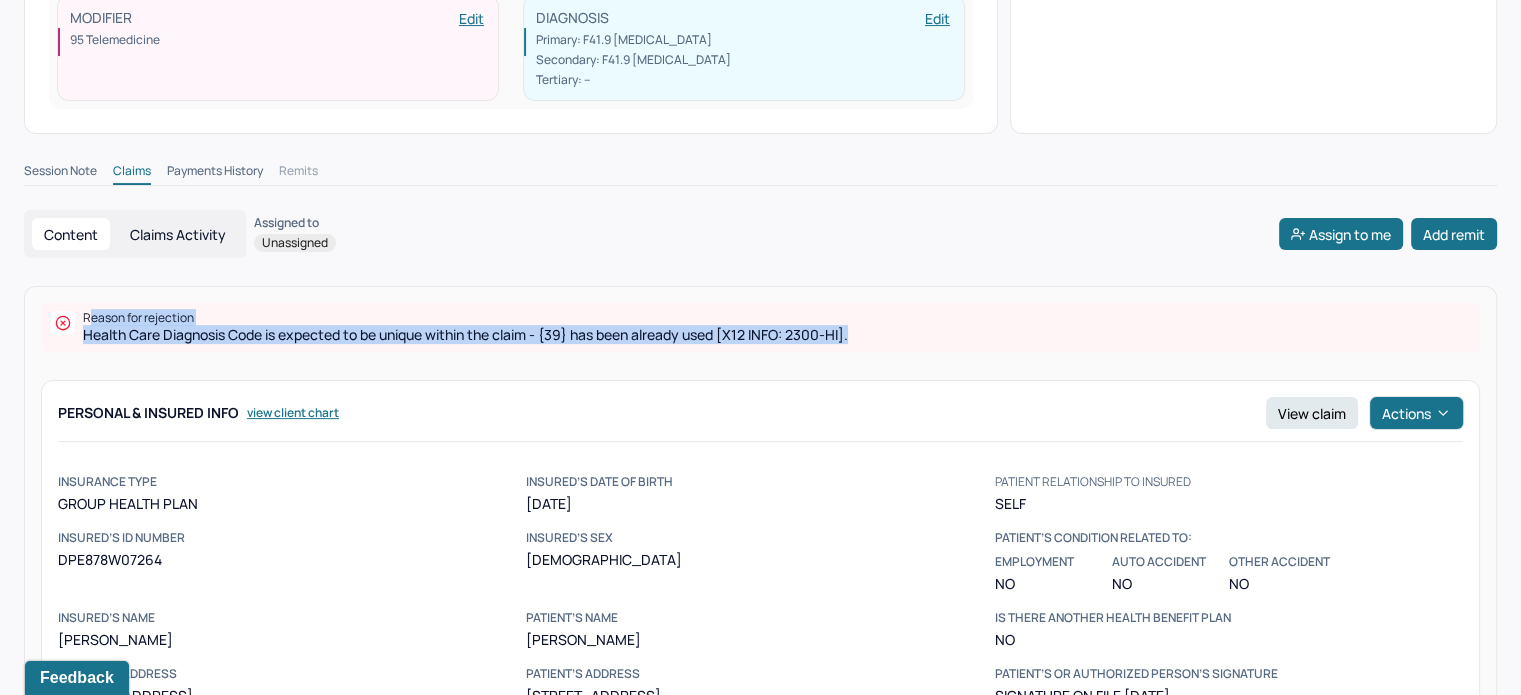 drag, startPoint x: 905, startPoint y: 335, endPoint x: 20, endPoint y: 335, distance: 885 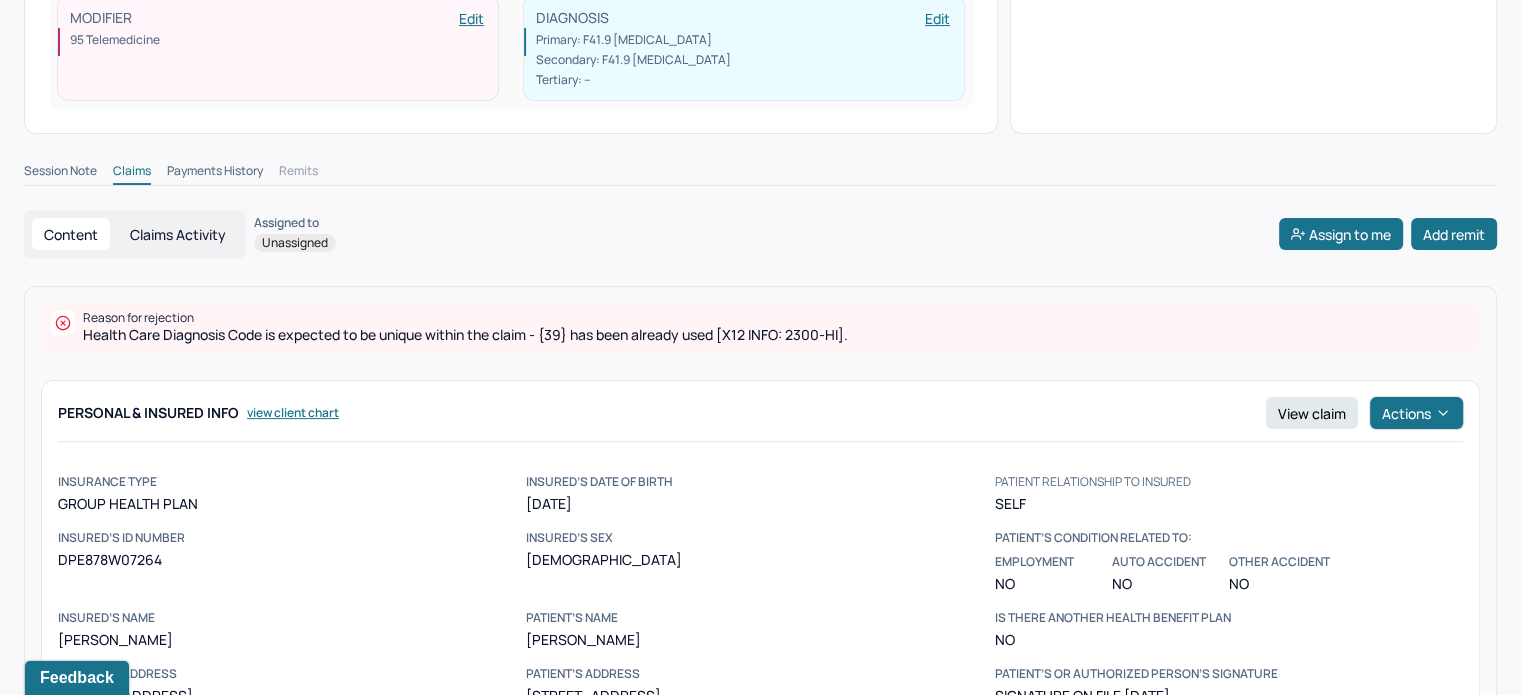click on "INSURED’s SEX [DEMOGRAPHIC_DATA]" at bounding box center (760, 560) 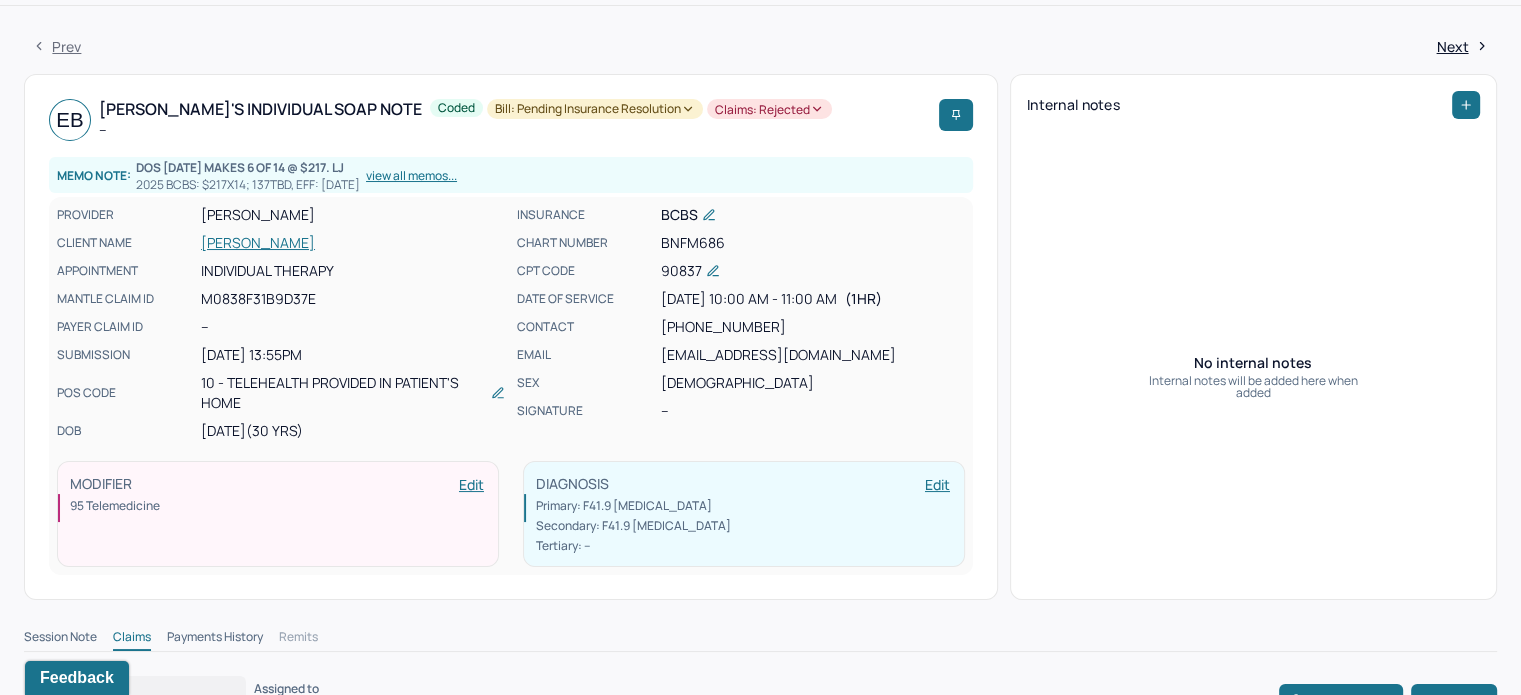 scroll, scrollTop: 0, scrollLeft: 0, axis: both 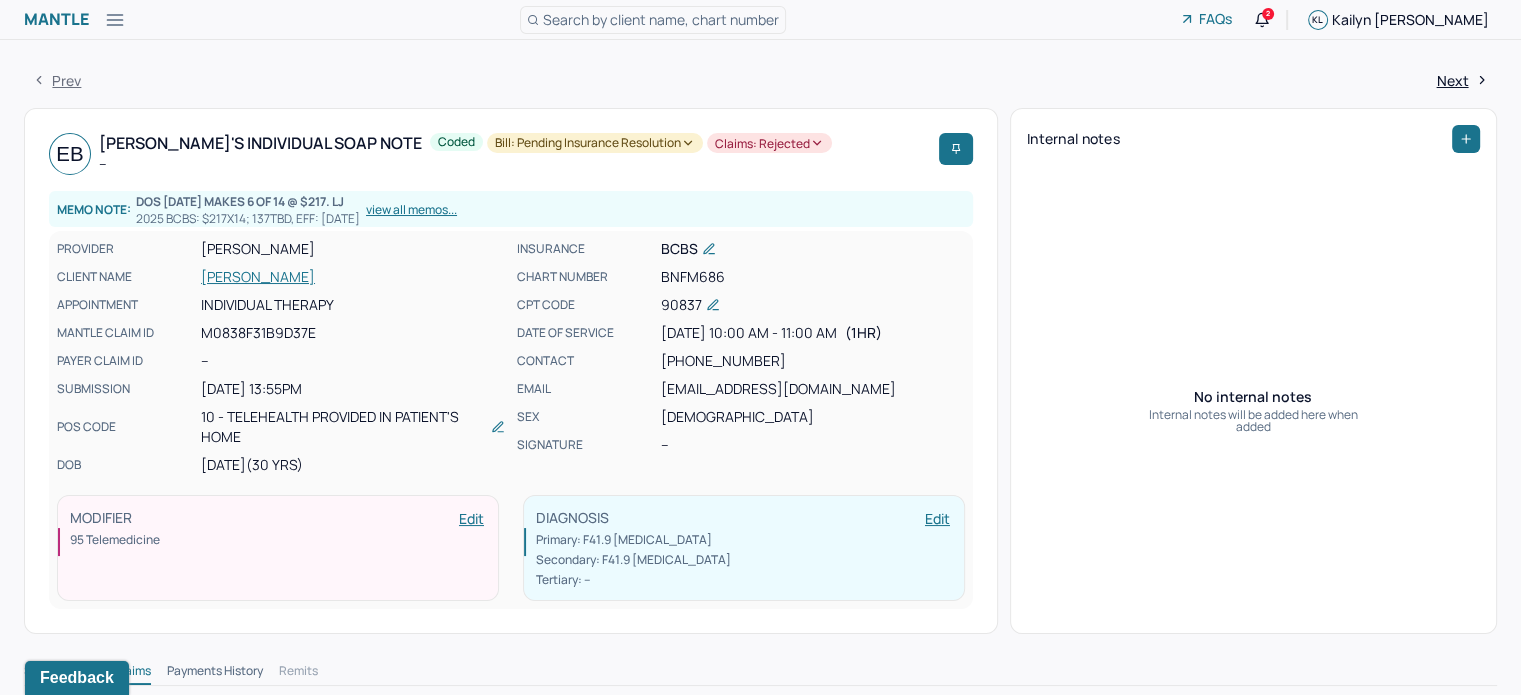 click on "[PERSON_NAME]" at bounding box center [353, 277] 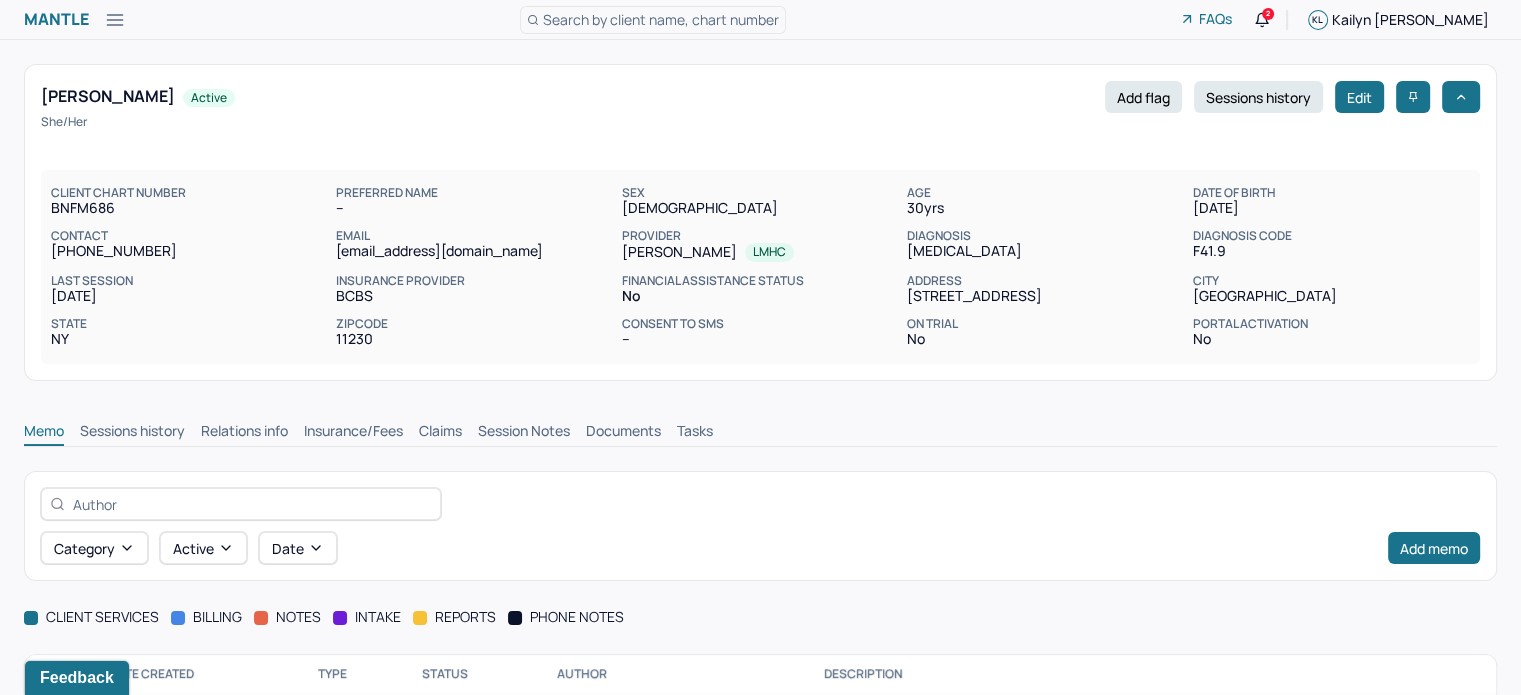 click on "Claims" at bounding box center (440, 433) 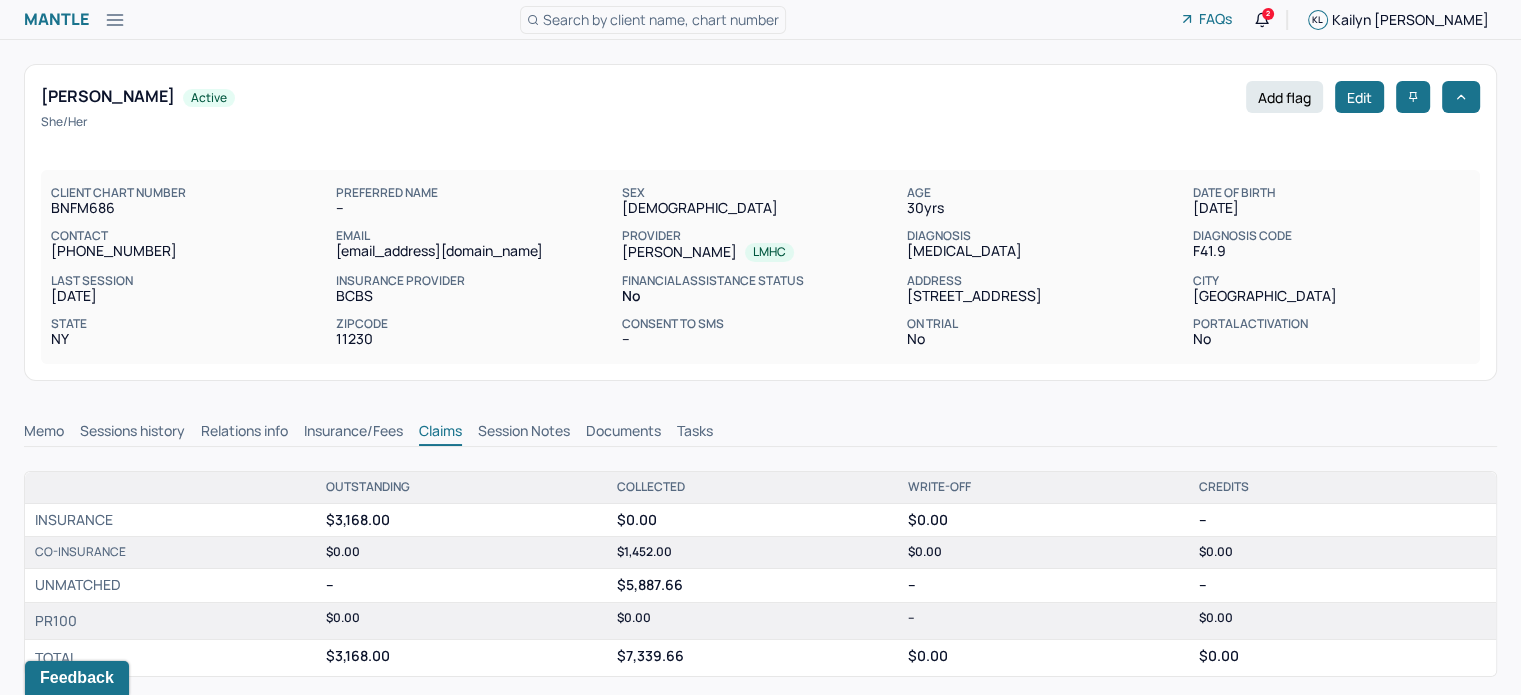 click on "Claims" at bounding box center [440, 433] 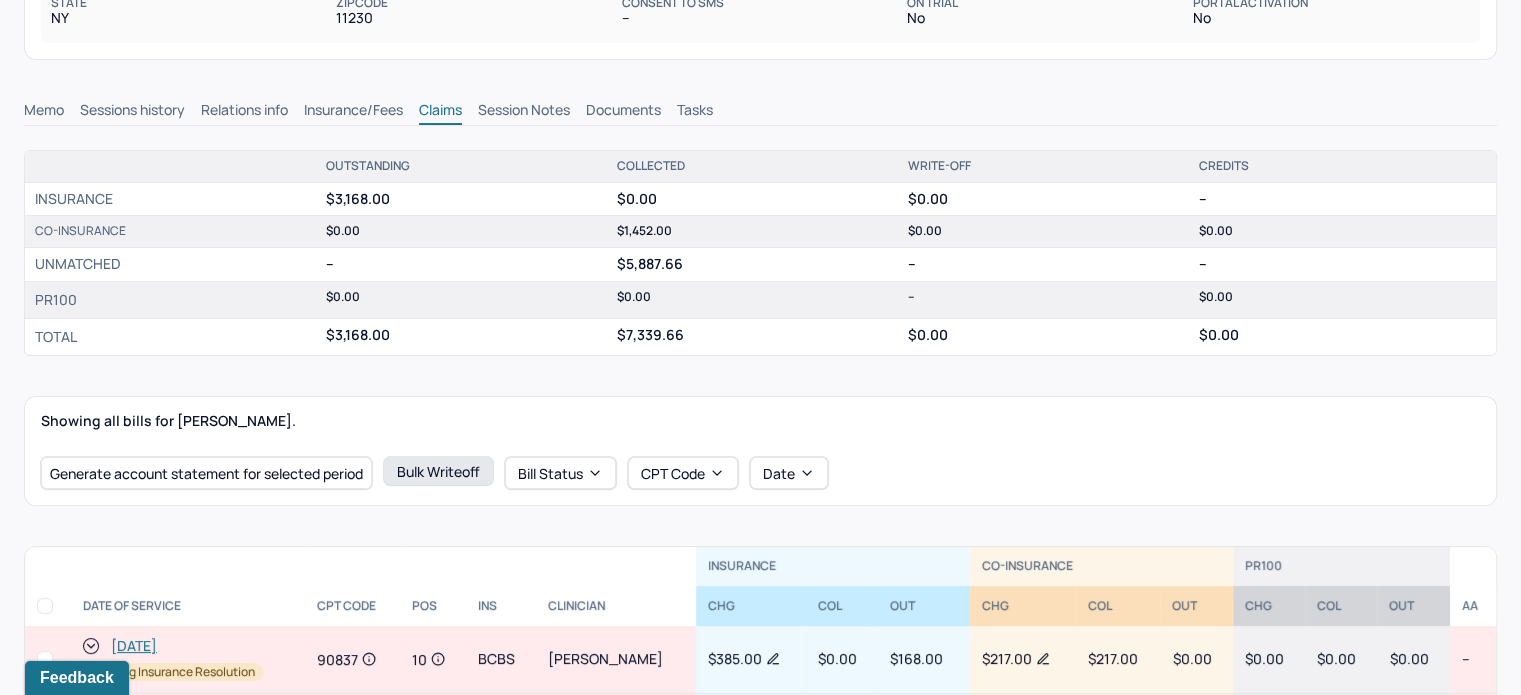 scroll, scrollTop: 500, scrollLeft: 0, axis: vertical 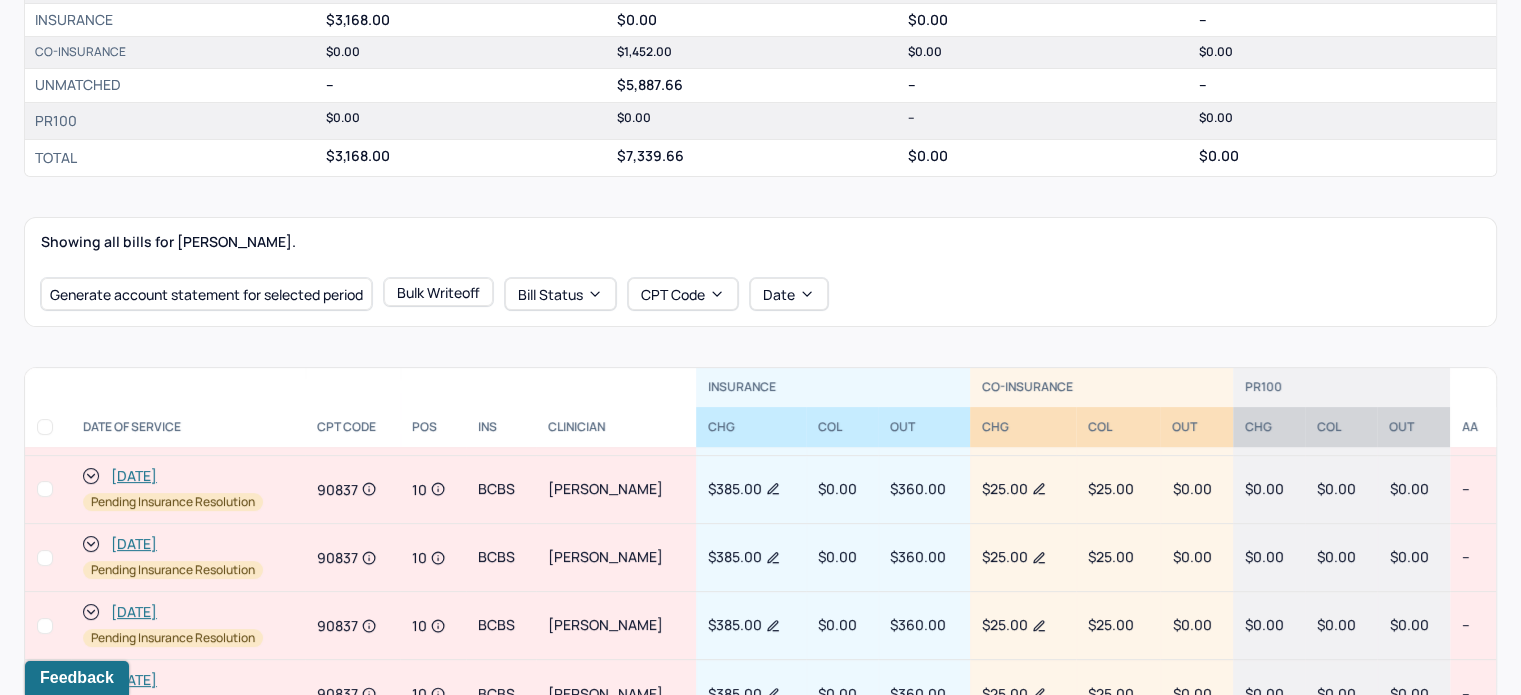 click on "[DATE]" at bounding box center [134, 476] 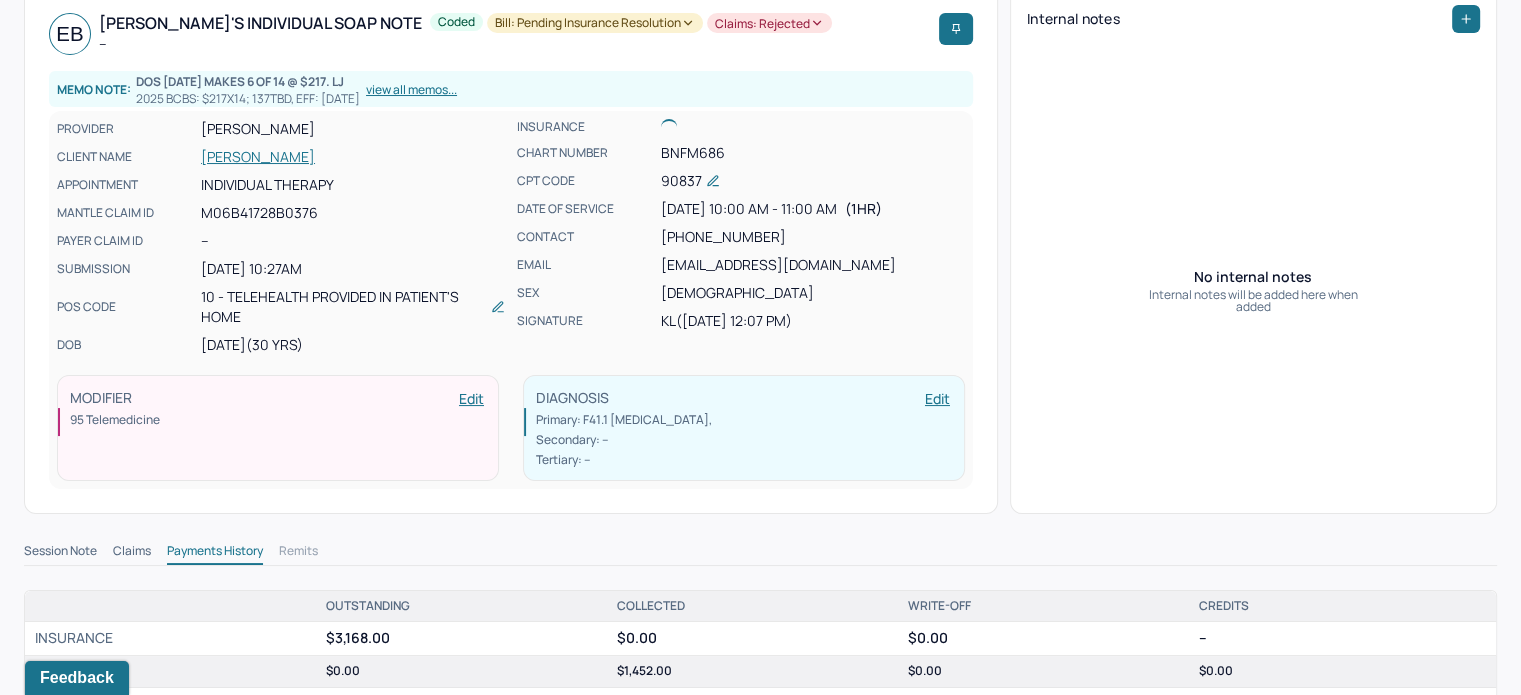 scroll, scrollTop: 300, scrollLeft: 0, axis: vertical 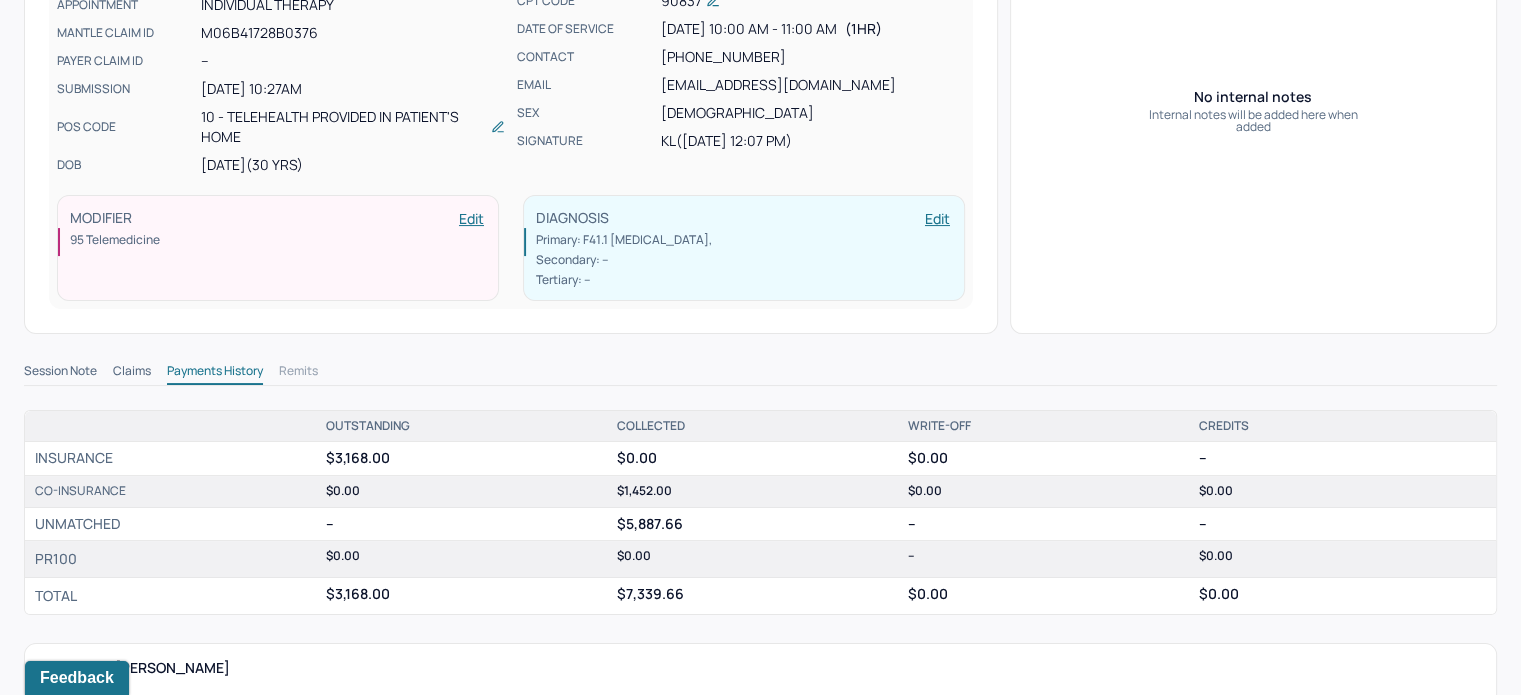 click on "Claims" at bounding box center [132, 373] 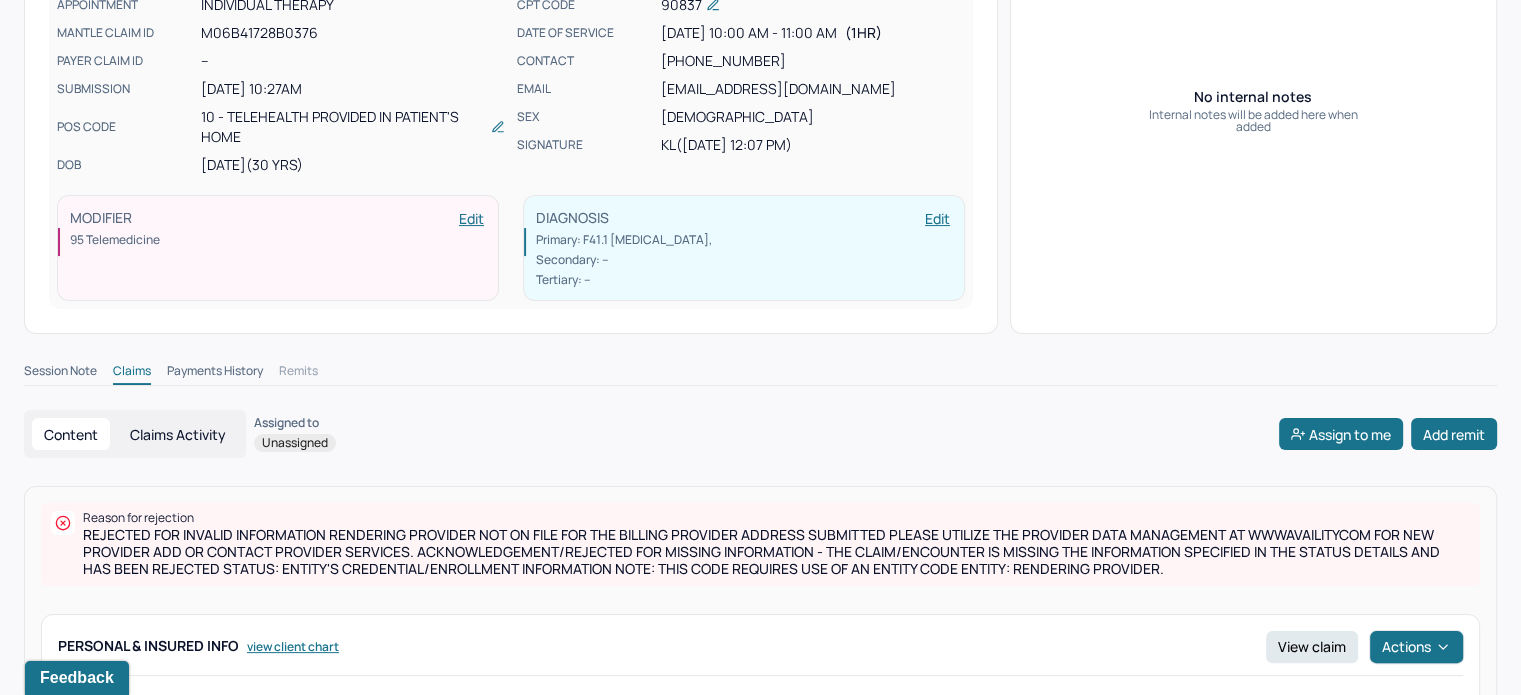 scroll, scrollTop: 0, scrollLeft: 0, axis: both 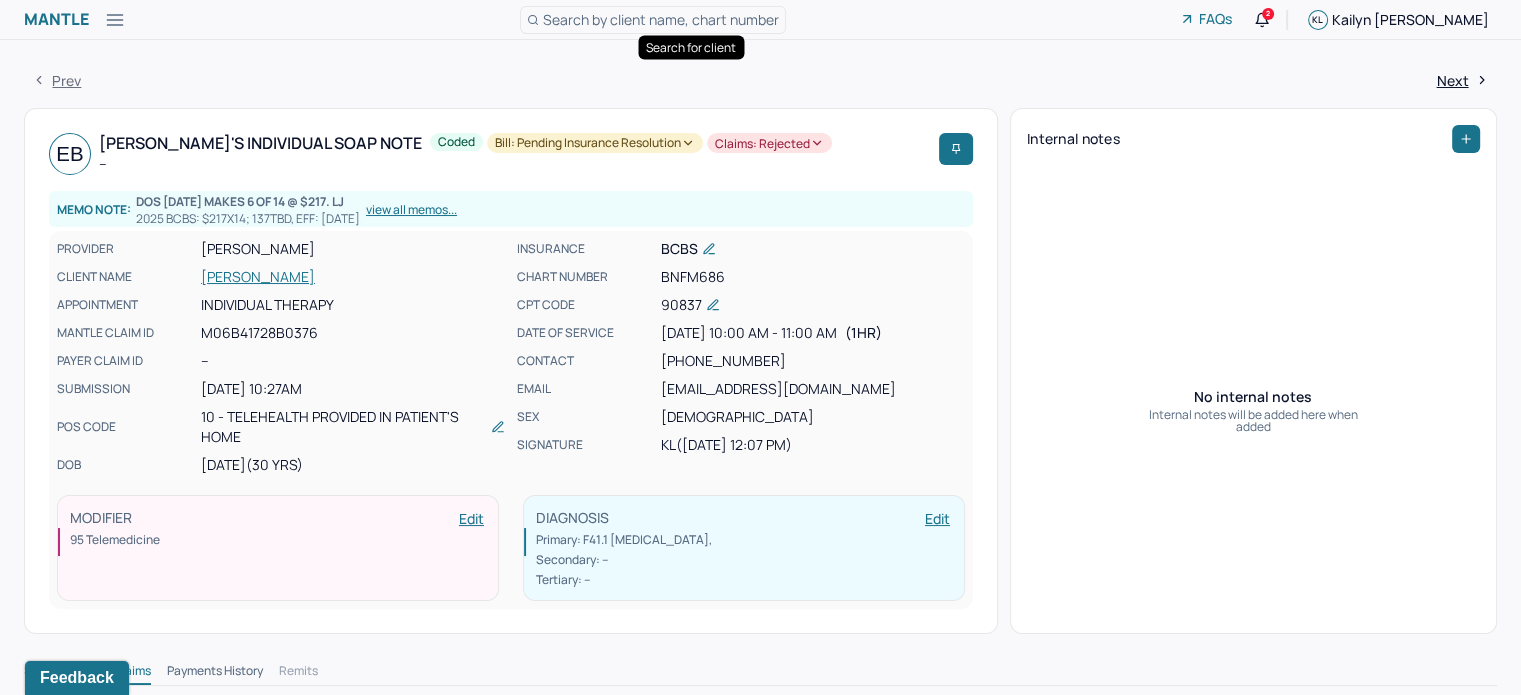 click on "Search by client name, chart number" at bounding box center (661, 19) 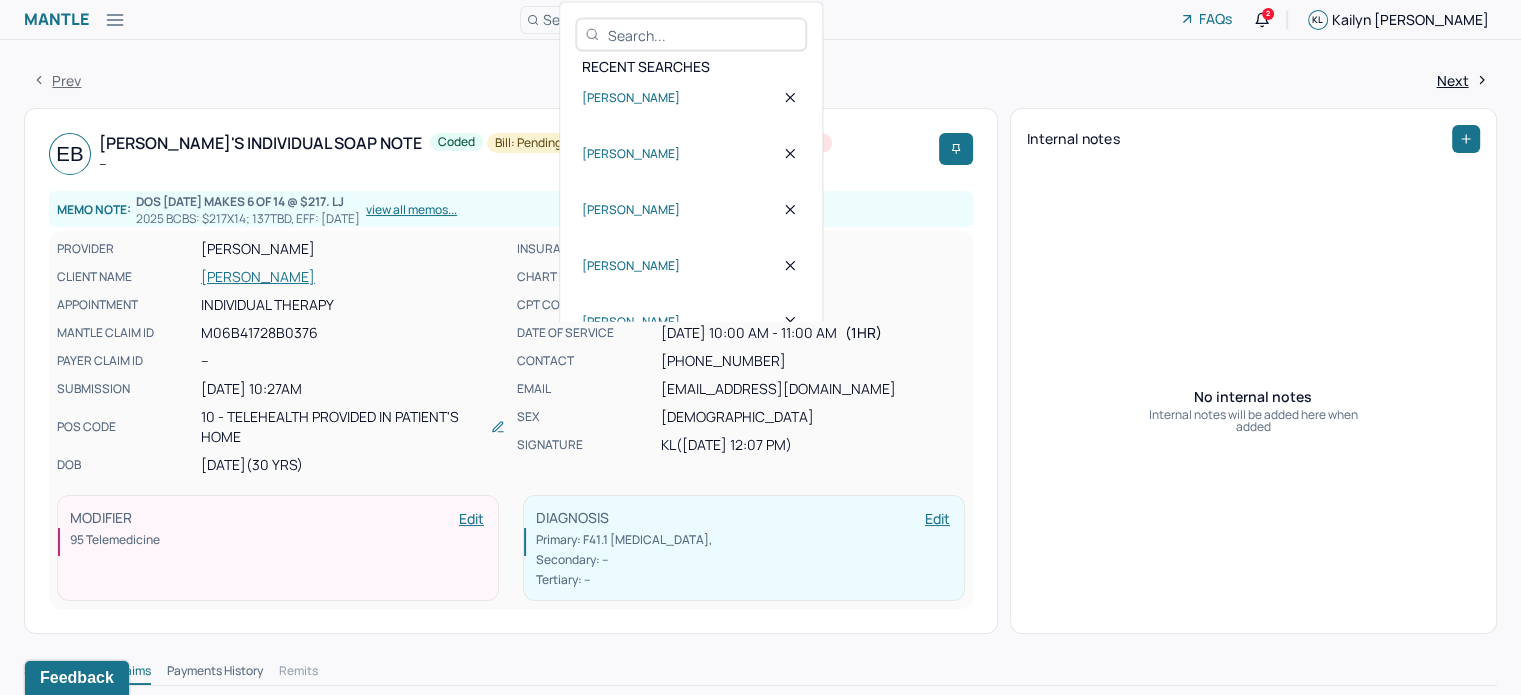 type on "SGHO850" 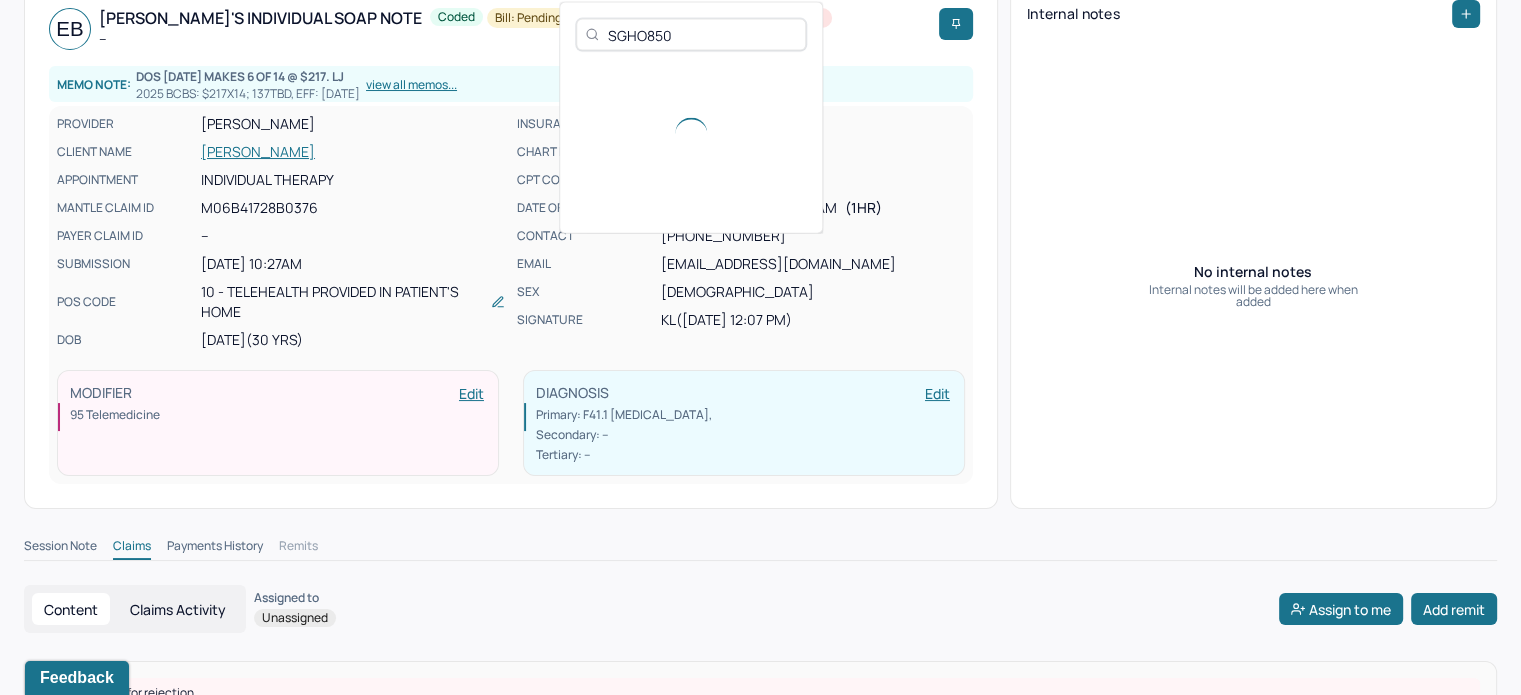 scroll, scrollTop: 0, scrollLeft: 0, axis: both 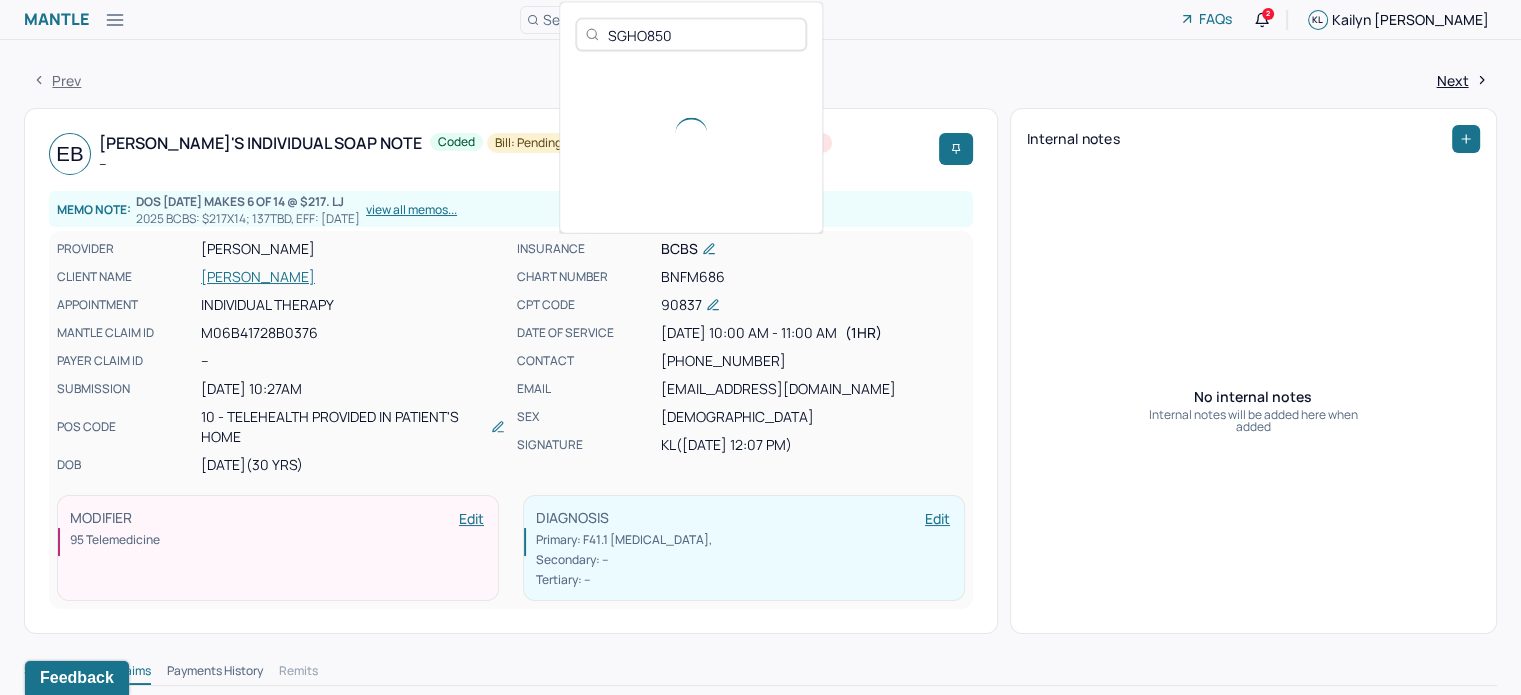 click on "SGHO850" at bounding box center [703, 34] 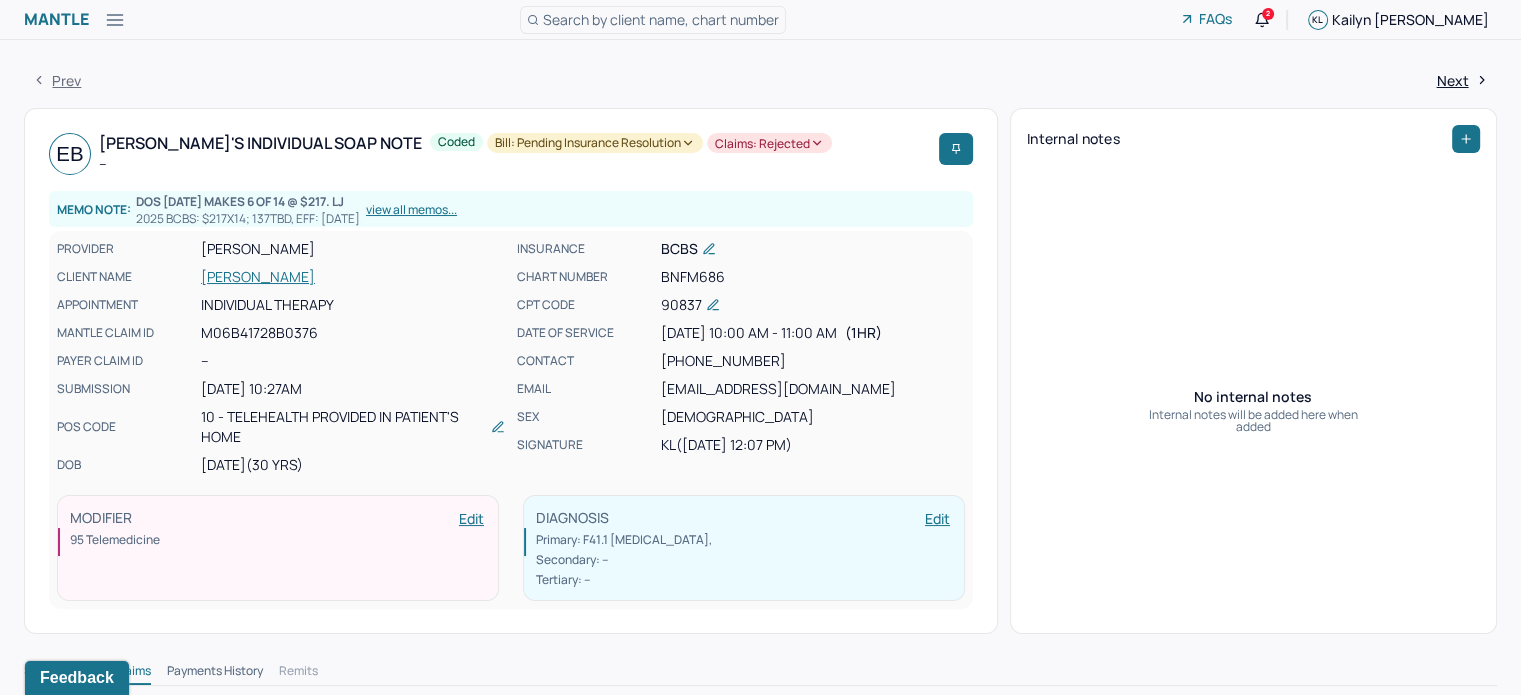 click on "Prev Next EB [PERSON_NAME]'s   Individual soap note -- Coded Bill: Pending Insurance Resolution Claims: rejected Memo note: DOS [DATE] makes 6 of 14 @ $217. LJ   2025 BCBS: $217x14; 137TBD, EFF: [DATE]   view all memos... PROVIDER [PERSON_NAME] CLIENT NAME [PERSON_NAME] APPOINTMENT Individual therapy   MANTLE CLAIM ID M06B41728B0376 PAYER CLAIM ID -- SUBMISSION [DATE] 10:27AM POS CODE 10 - Telehealth Provided in Patient's Home DOB [DEMOGRAPHIC_DATA]  (30 Yrs) INSURANCE BCBS CHART NUMBER BNFM686 CPT CODE 90837 DATE OF SERVICE [DATE]   10:00 AM   -   11:00 AM ( 1hr ) CONTACT [PHONE_NUMBER] EMAIL [EMAIL_ADDRESS][DOMAIN_NAME] SEX [DEMOGRAPHIC_DATA] SIGNATURE KL  ([DATE] 12:07 PM) MODIFIER Edit 95 Telemedicine DIAGNOSIS Edit Primary:   F41.1 [MEDICAL_DATA] ,  Secondary:   -- Tertiary:   -- Internal notes No internal notes Internal notes will be added here when added Session Note Claims Payments History Remits Content Claims Activity Assigned to Unassigned Assign to me Add remit  Reason for rejection view client chart" at bounding box center [760, 1541] 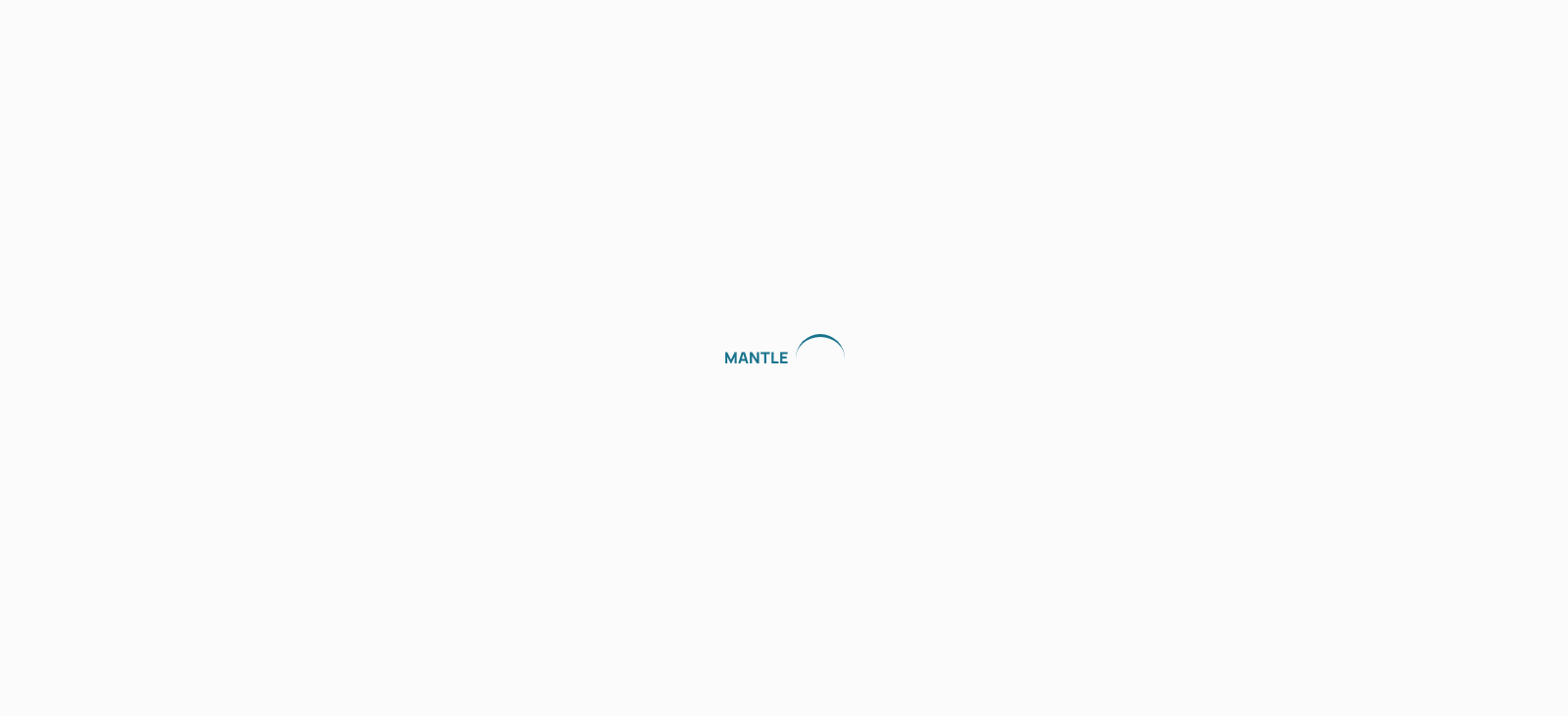 scroll, scrollTop: 0, scrollLeft: 0, axis: both 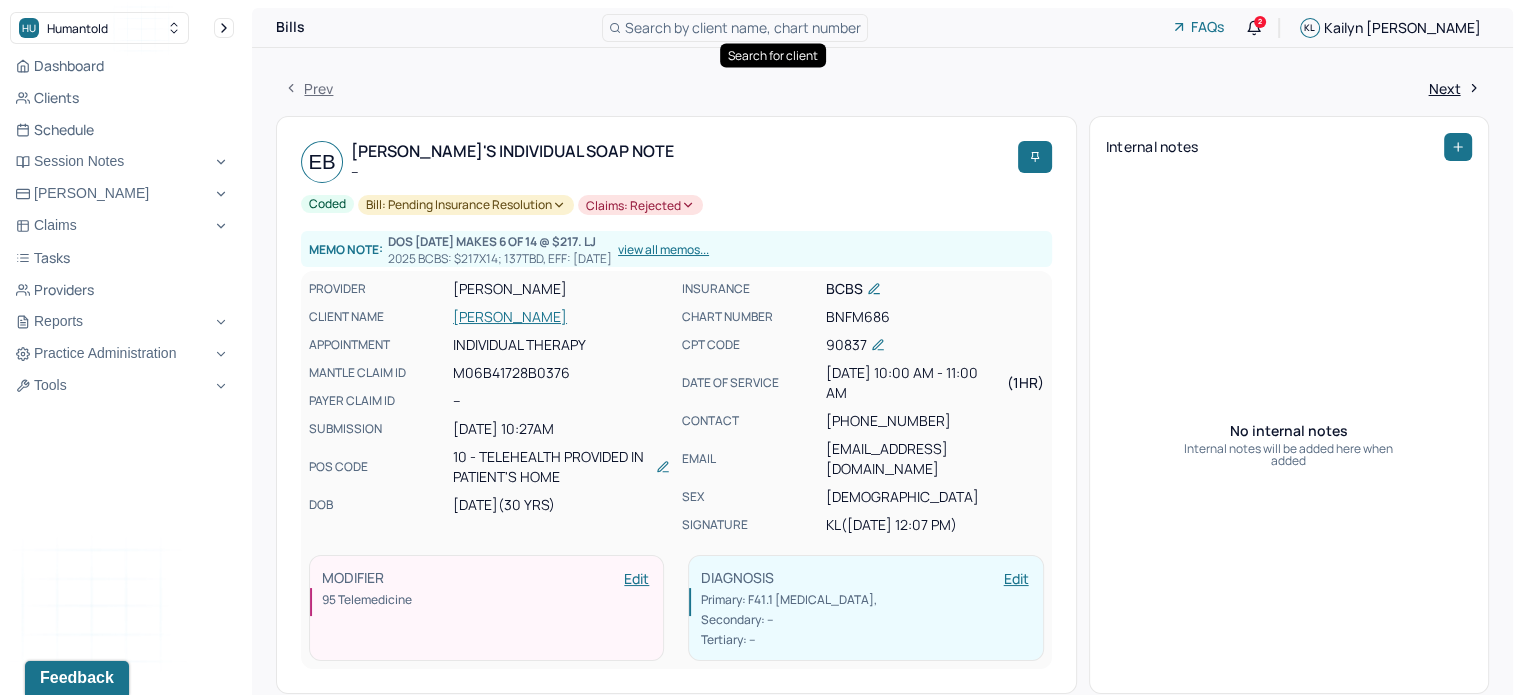 click on "Search by client name, chart number" at bounding box center [743, 27] 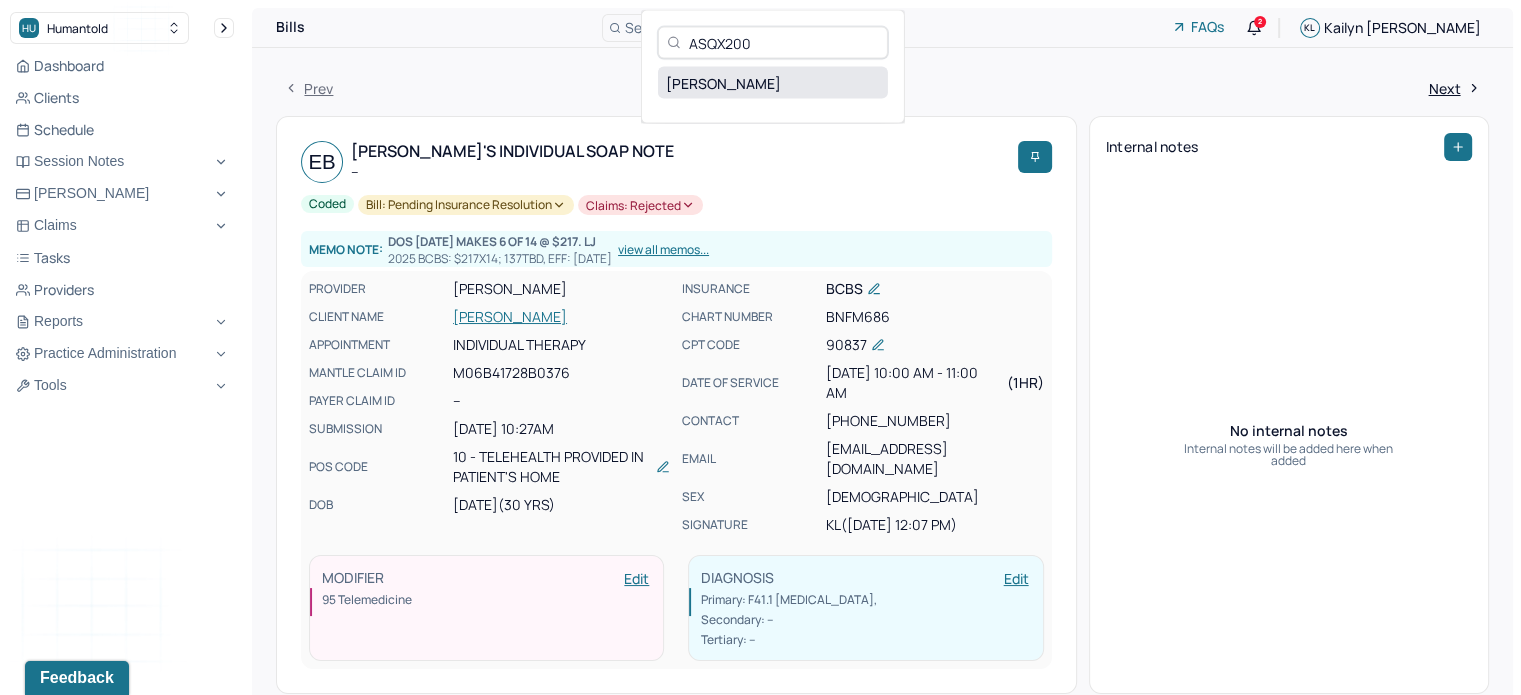 type on "ASQX200" 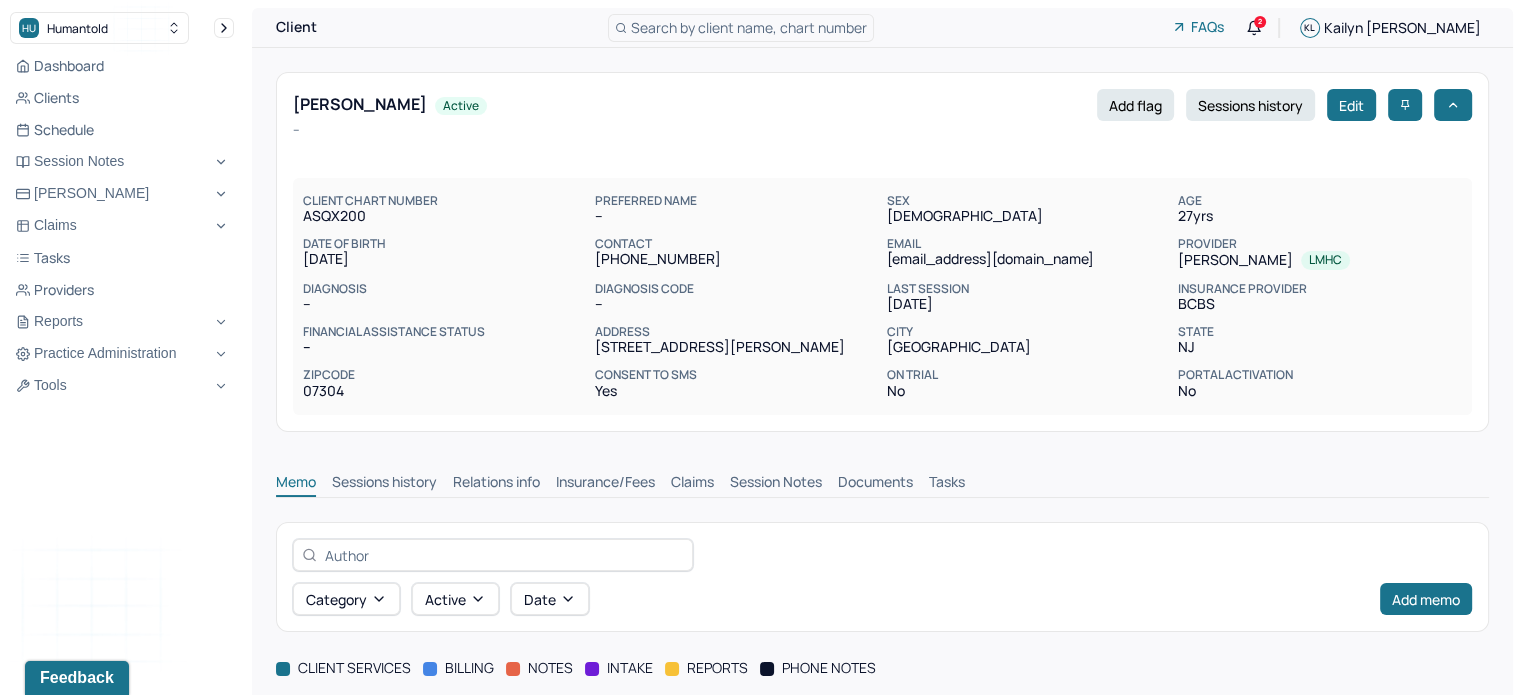 click on "Claims" at bounding box center (692, 484) 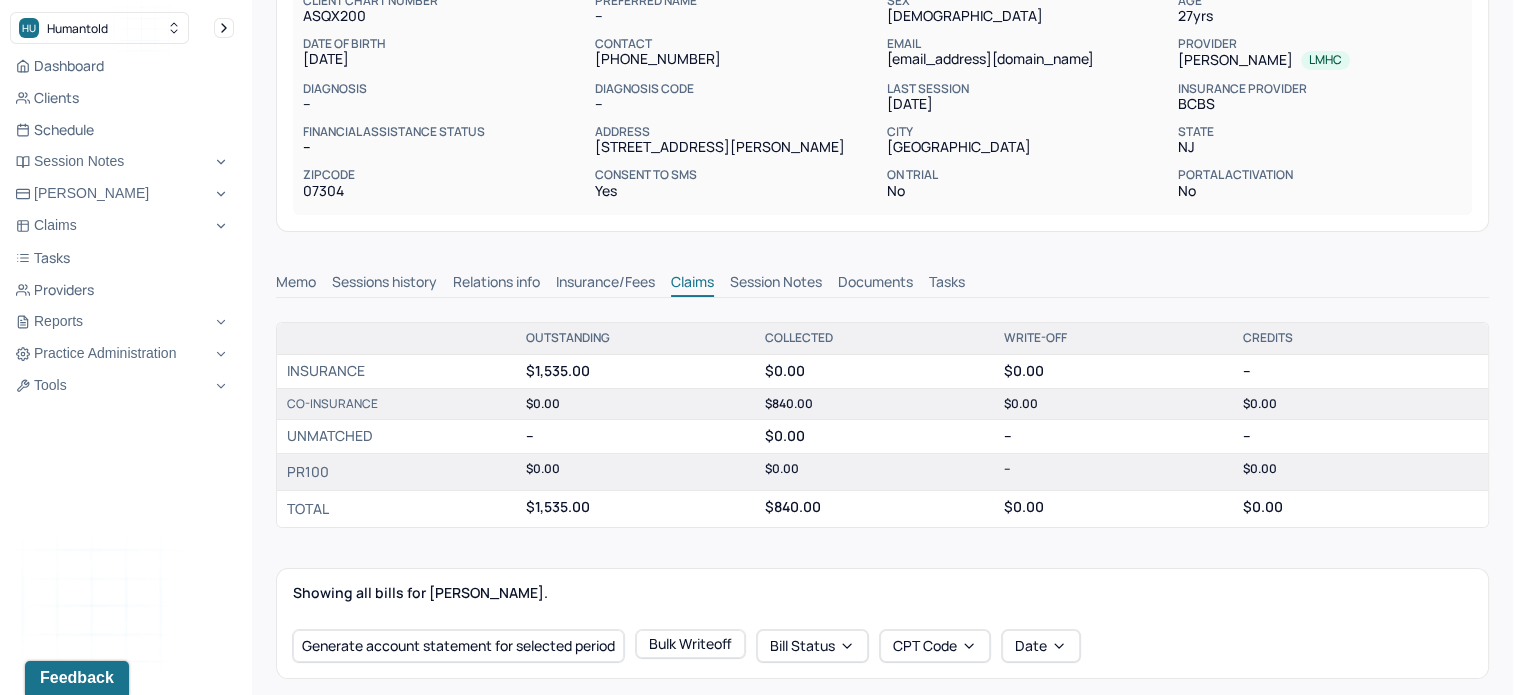 scroll, scrollTop: 0, scrollLeft: 0, axis: both 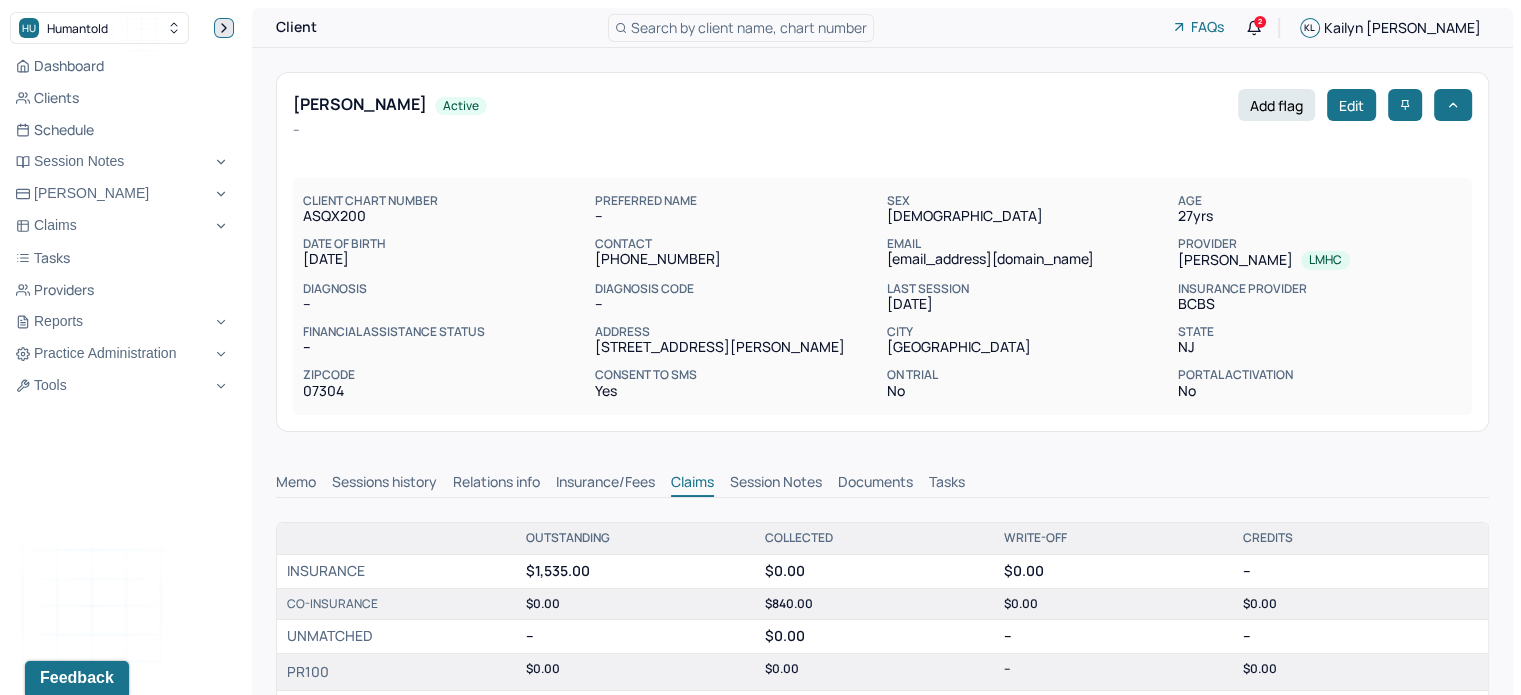 click 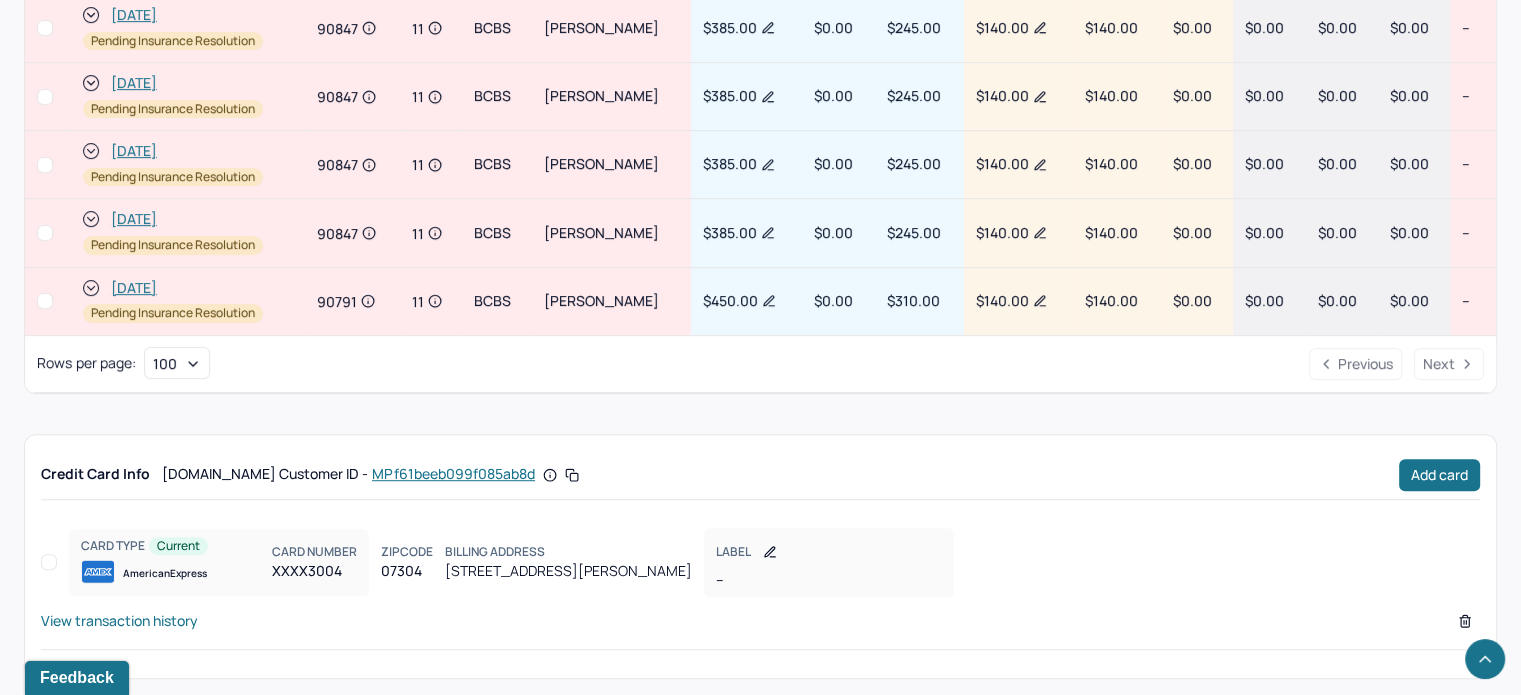 scroll, scrollTop: 1025, scrollLeft: 0, axis: vertical 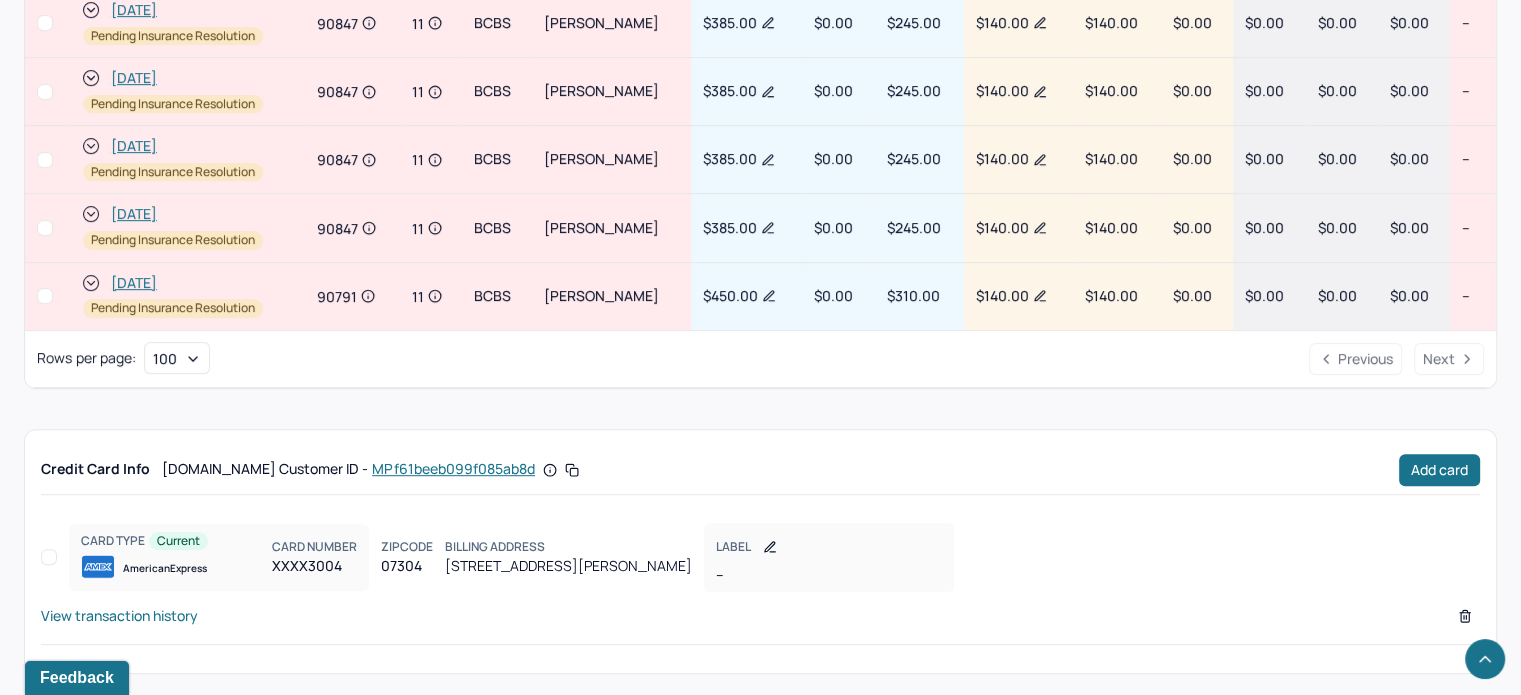click on "[DATE]" at bounding box center (134, 283) 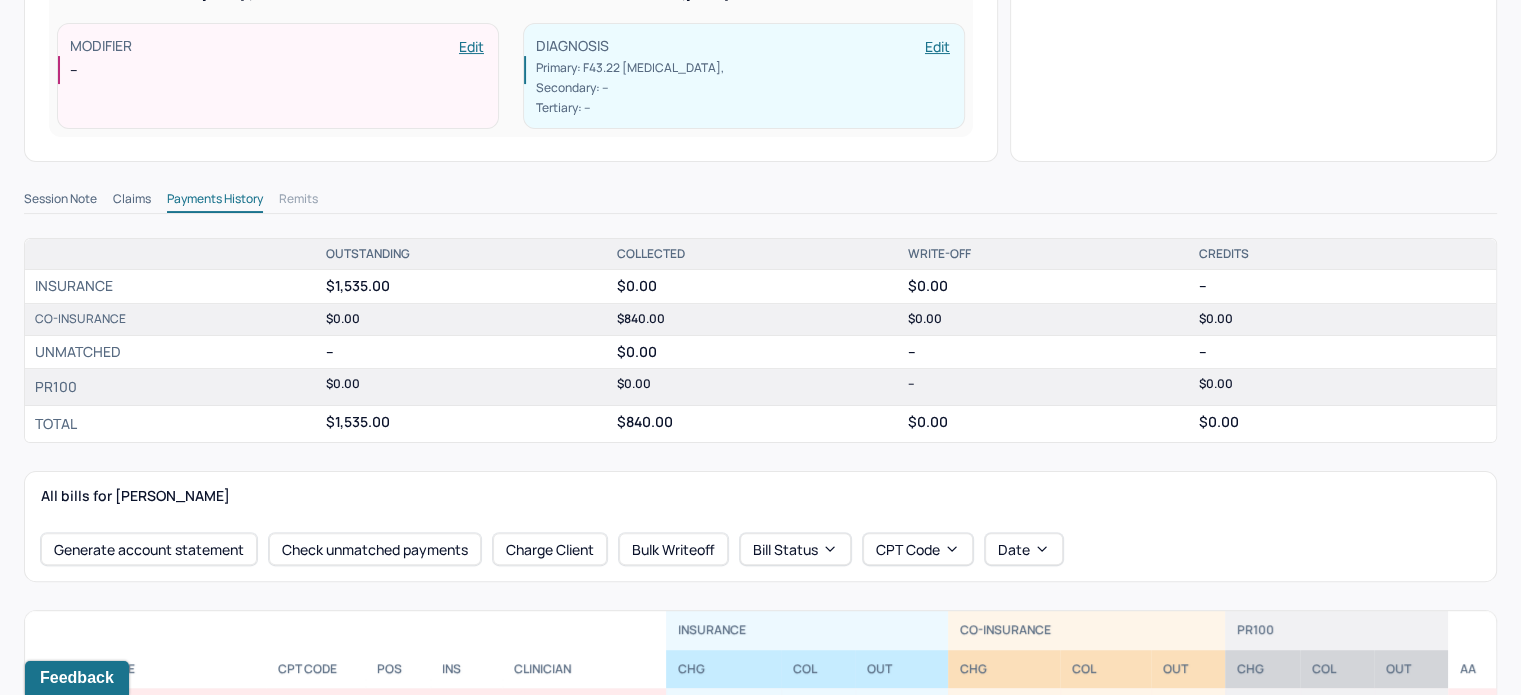 scroll, scrollTop: 500, scrollLeft: 0, axis: vertical 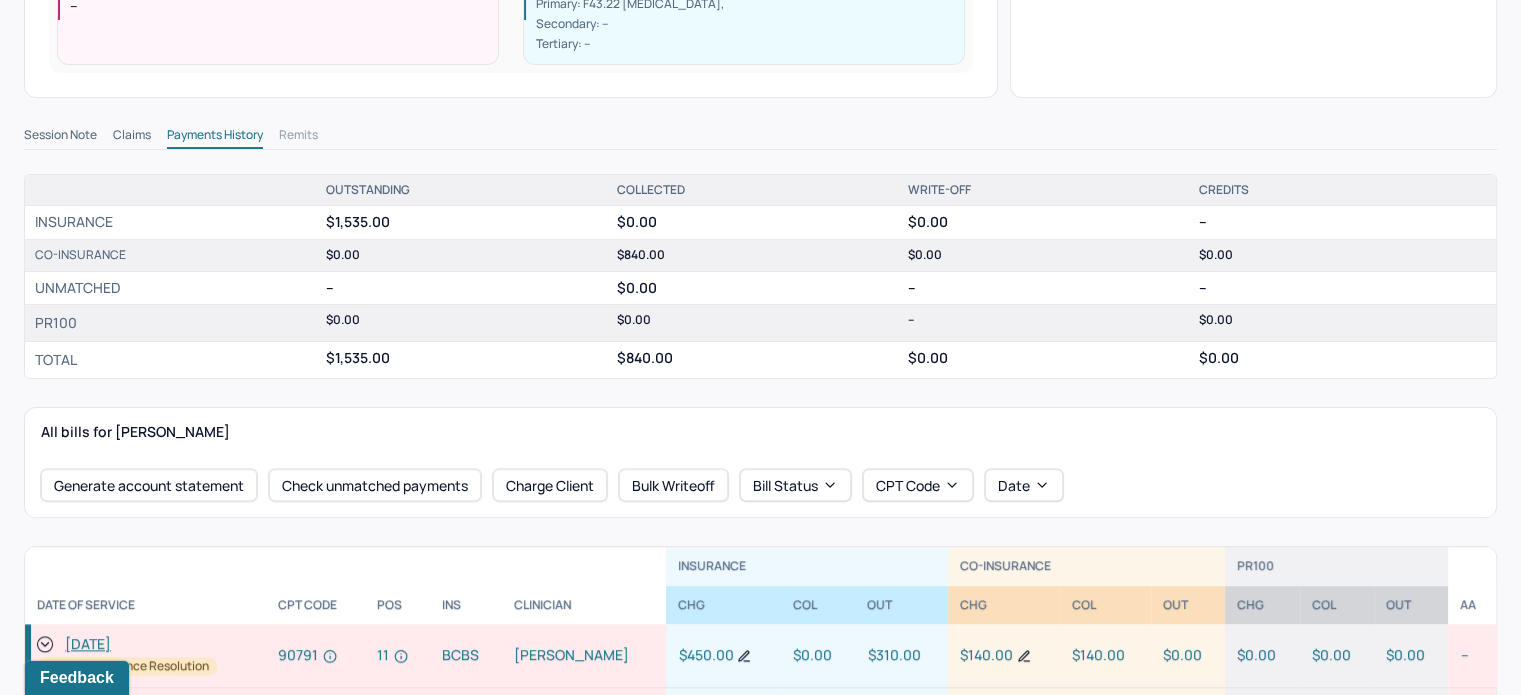 click on "Claims" at bounding box center (132, 137) 